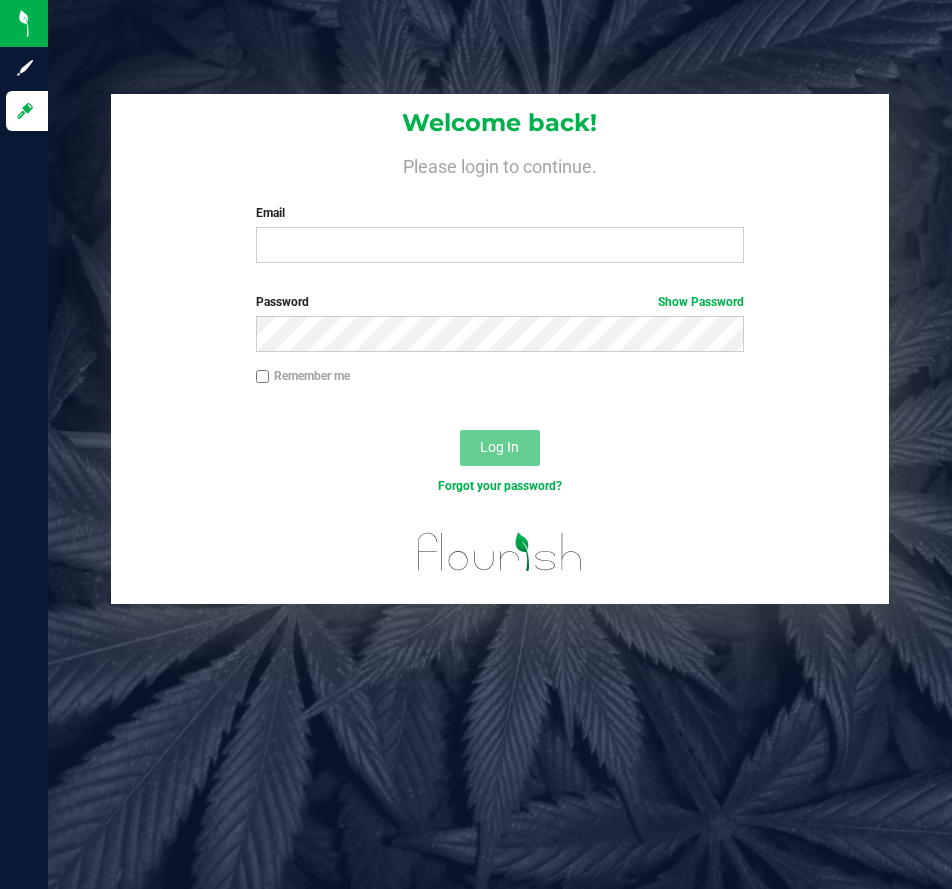 scroll, scrollTop: 0, scrollLeft: 0, axis: both 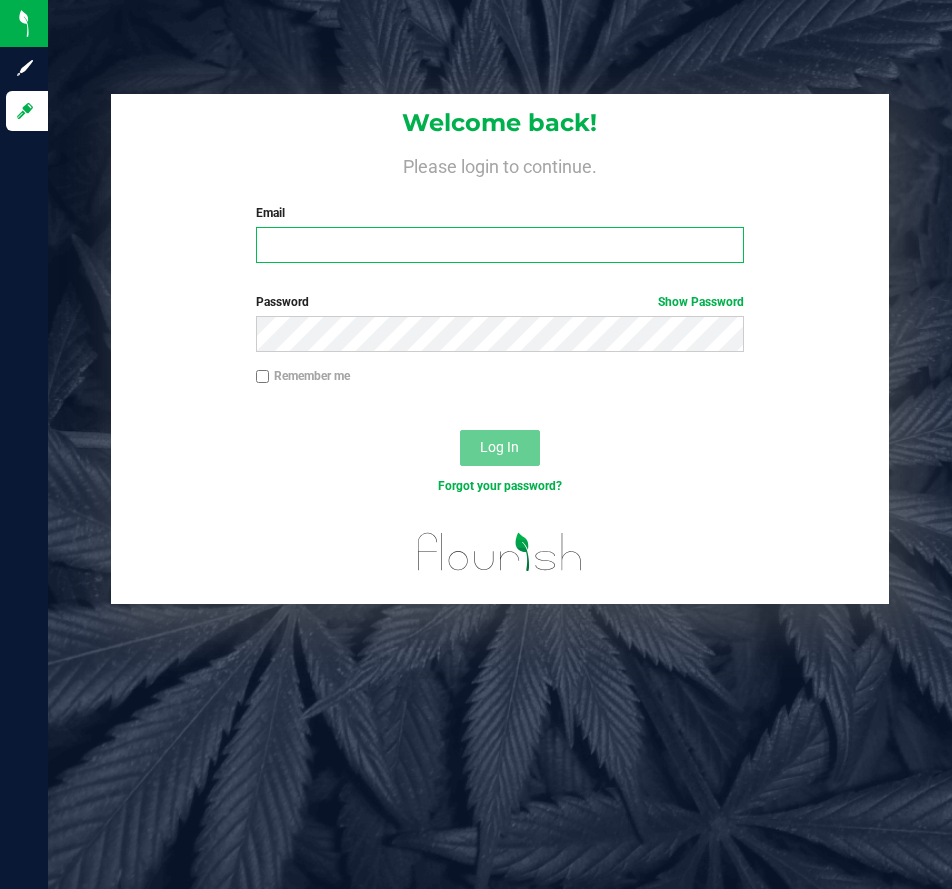 click on "Email" at bounding box center [500, 245] 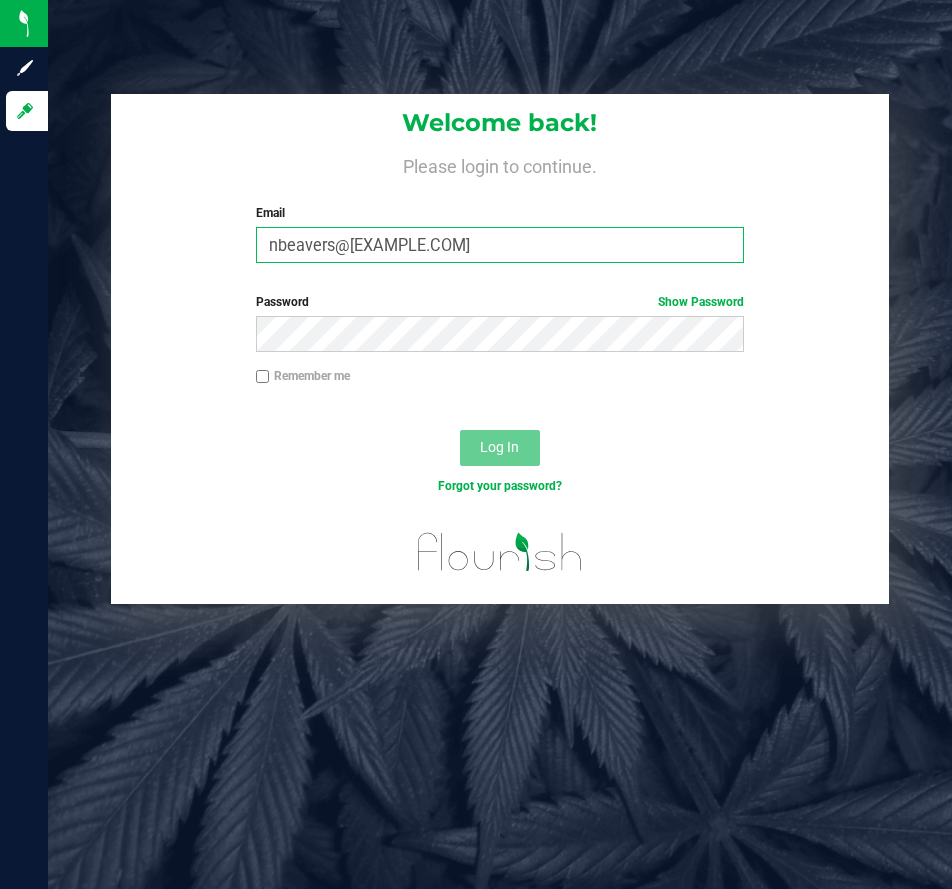 type on "nbeavers@liveparallel.com" 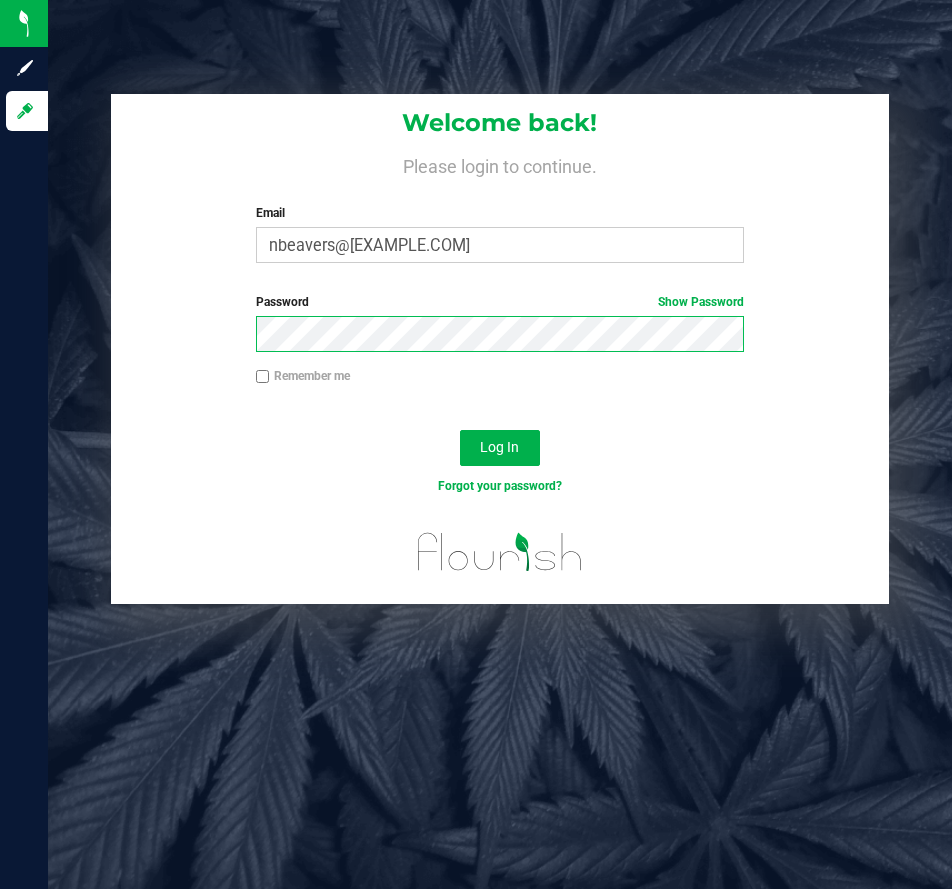 click on "Log In" at bounding box center (500, 448) 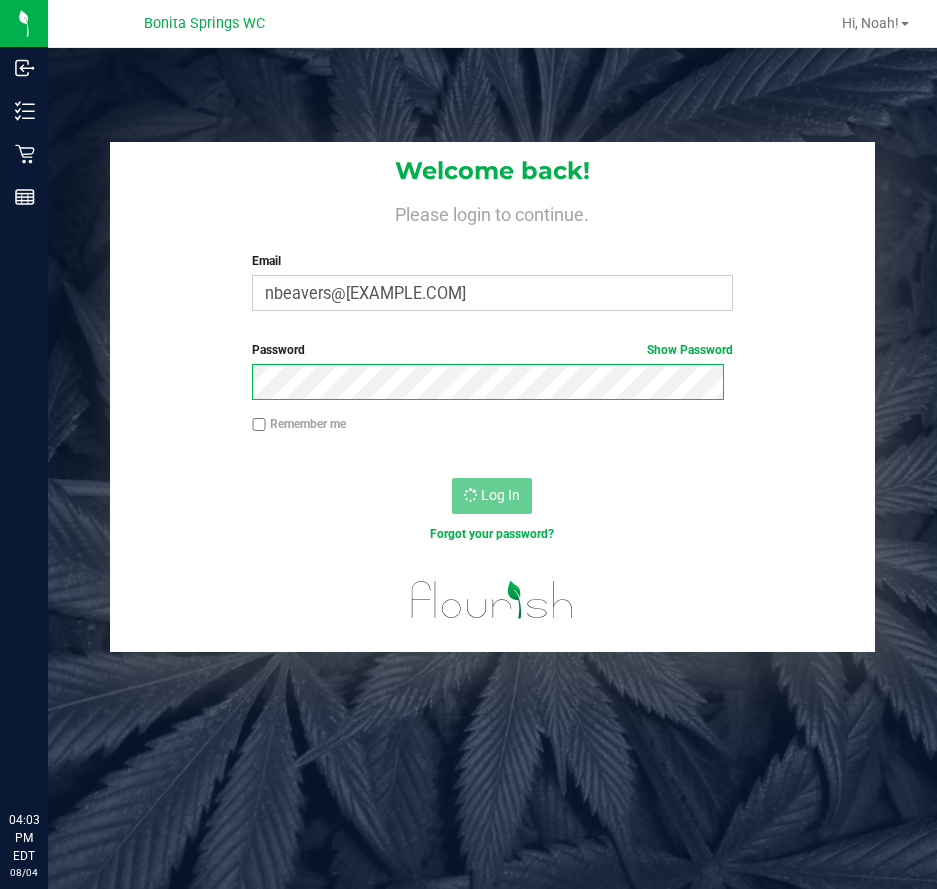 scroll, scrollTop: 0, scrollLeft: 0, axis: both 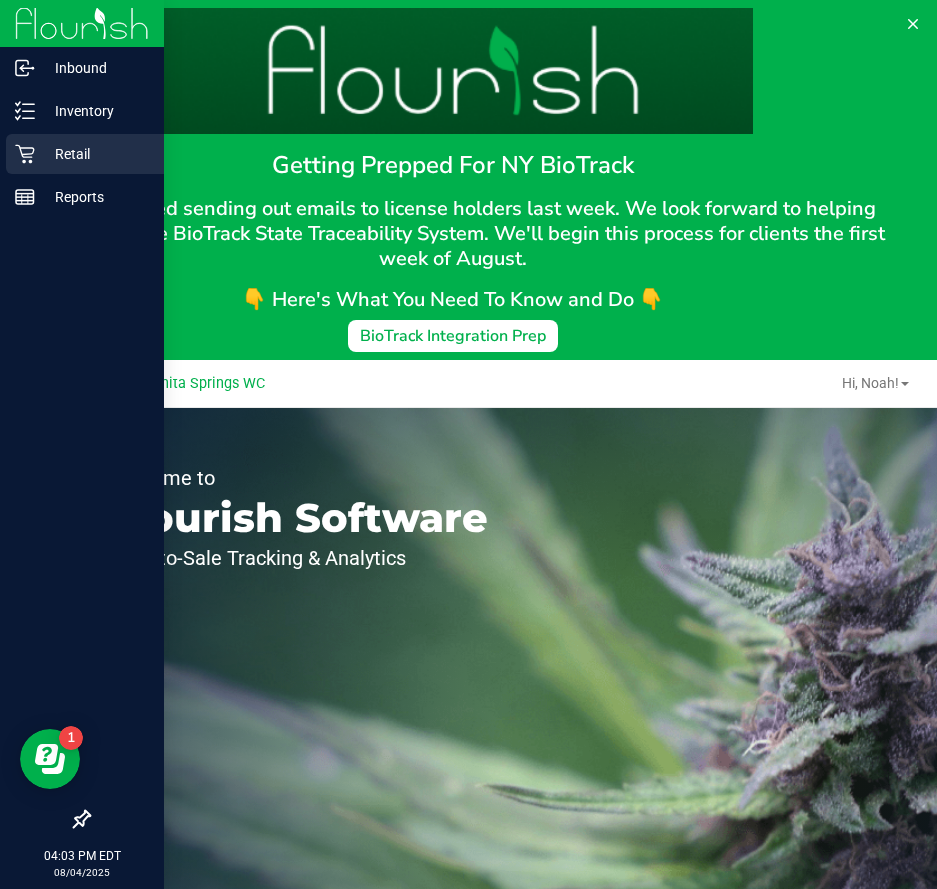 click 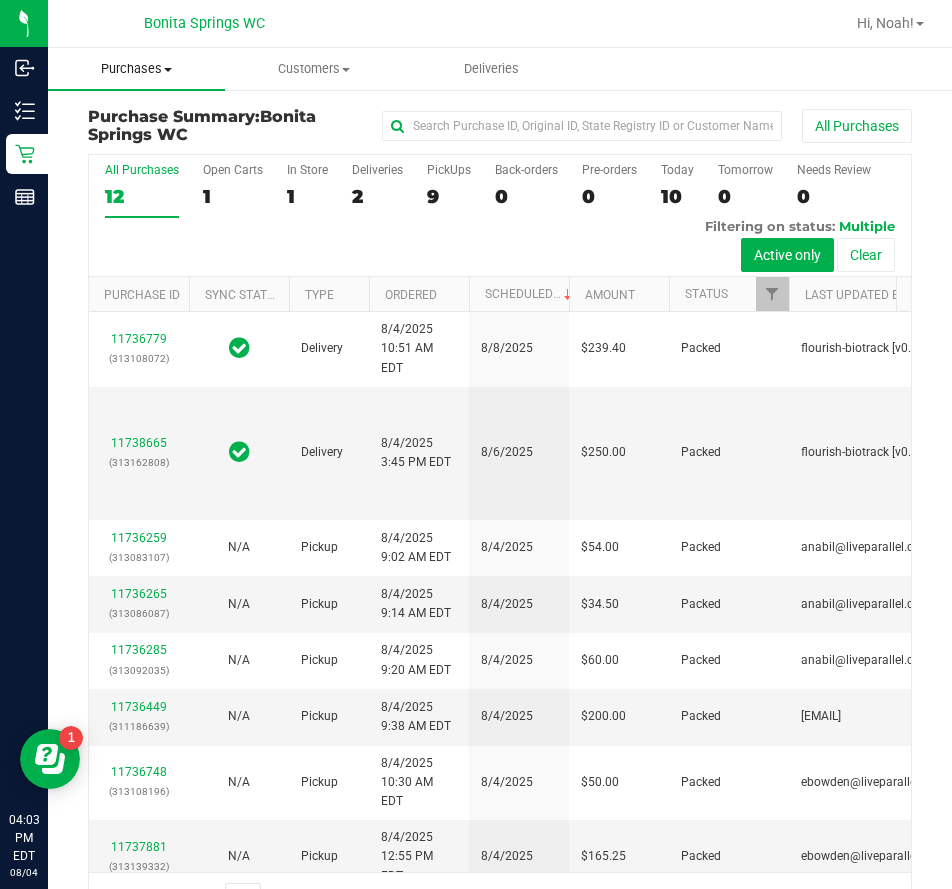click on "Purchases" at bounding box center [136, 69] 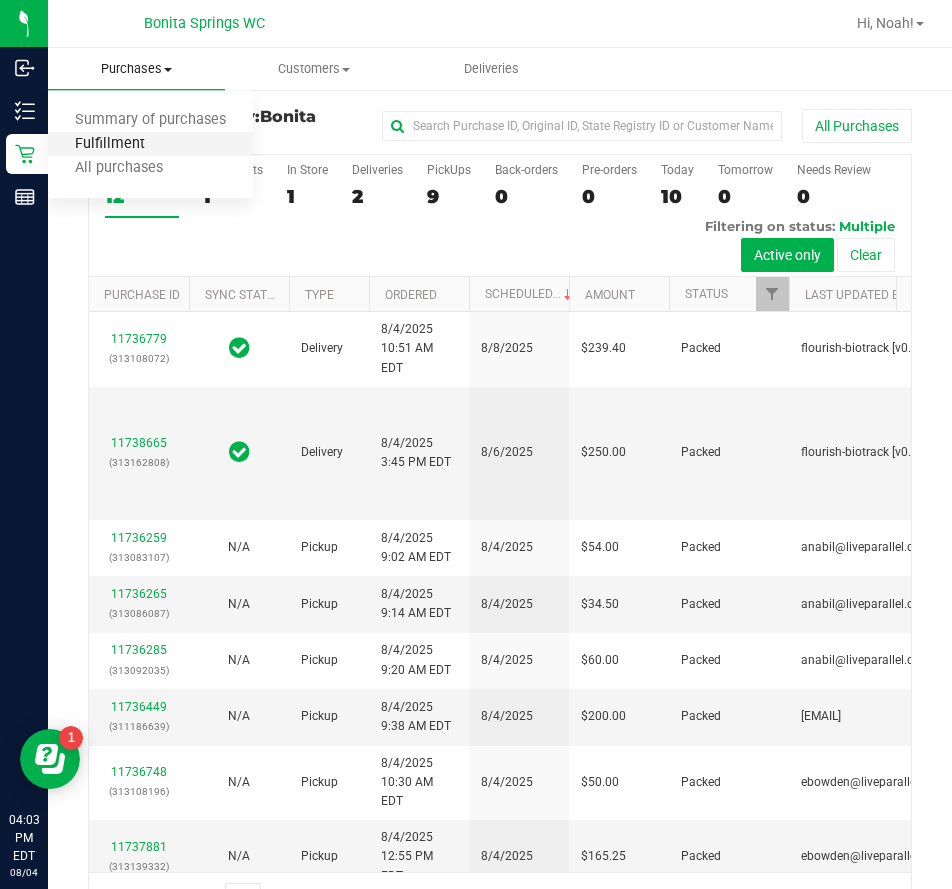 click on "Fulfillment" at bounding box center [110, 144] 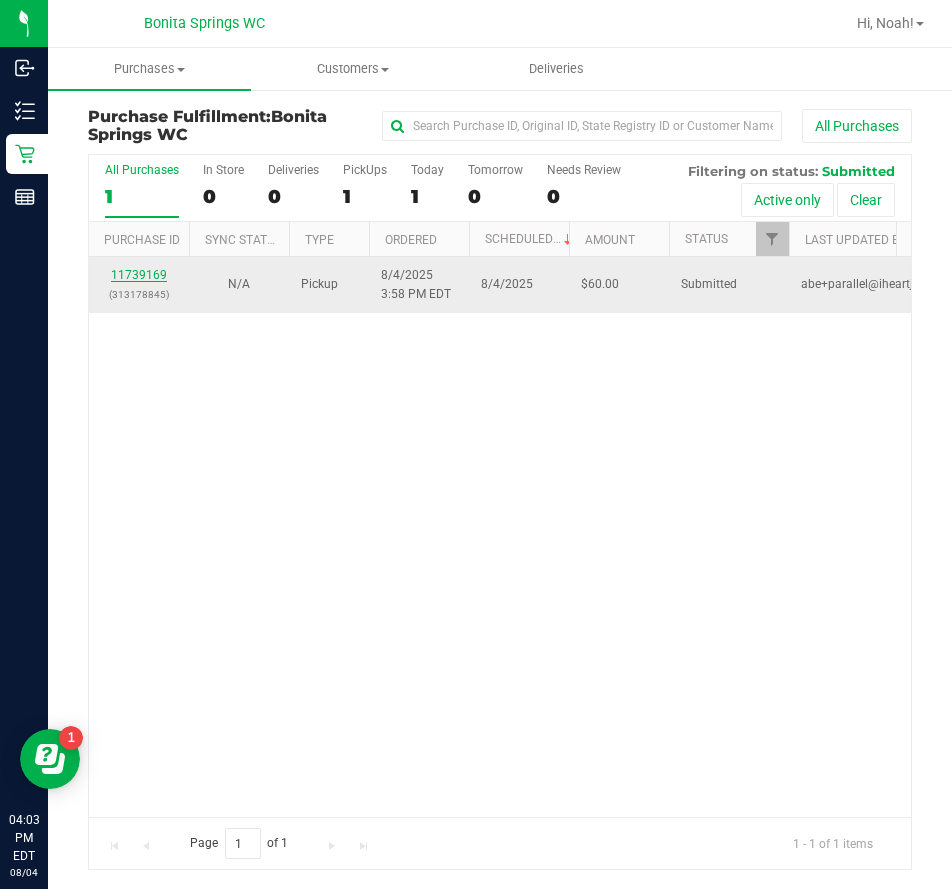 click on "11739169" at bounding box center [139, 275] 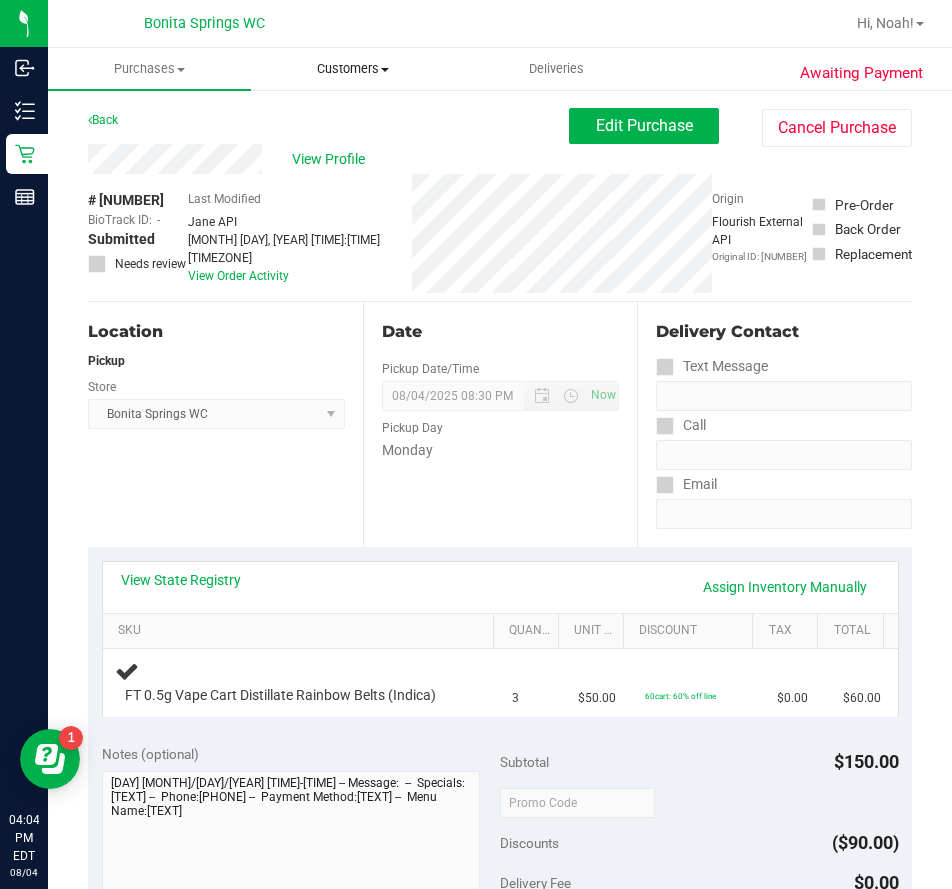 click on "Customers
All customers
Add a new customer
All physicians" at bounding box center (352, 69) 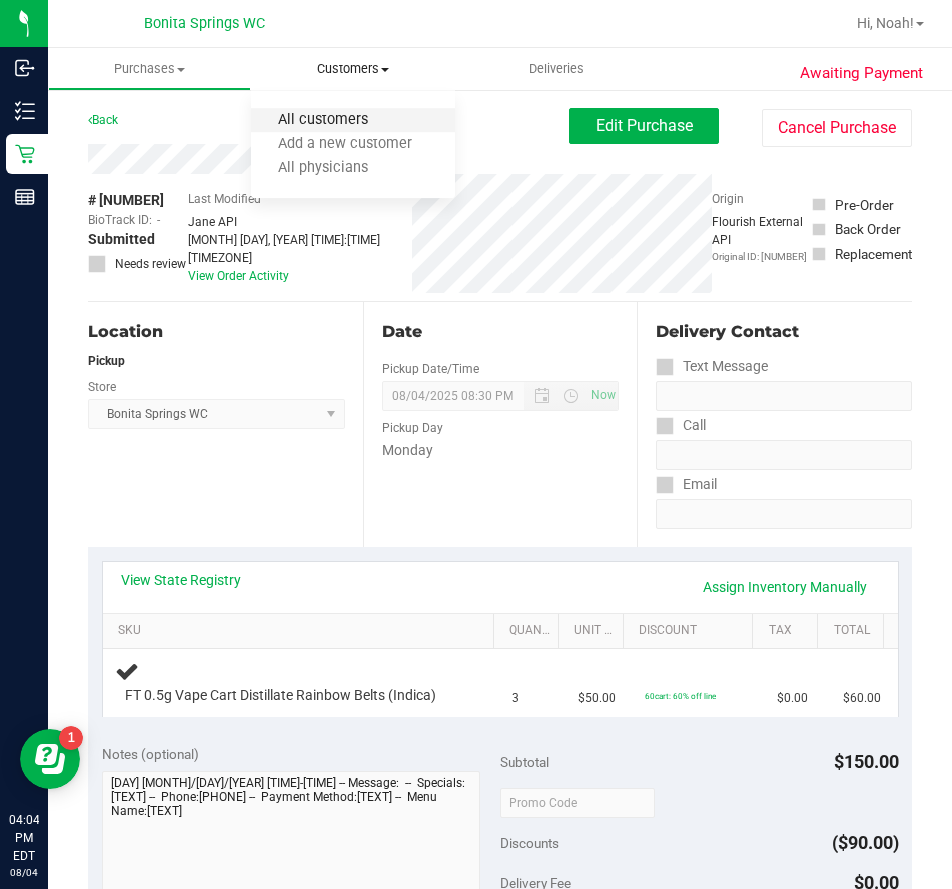 click on "All customers" at bounding box center (323, 120) 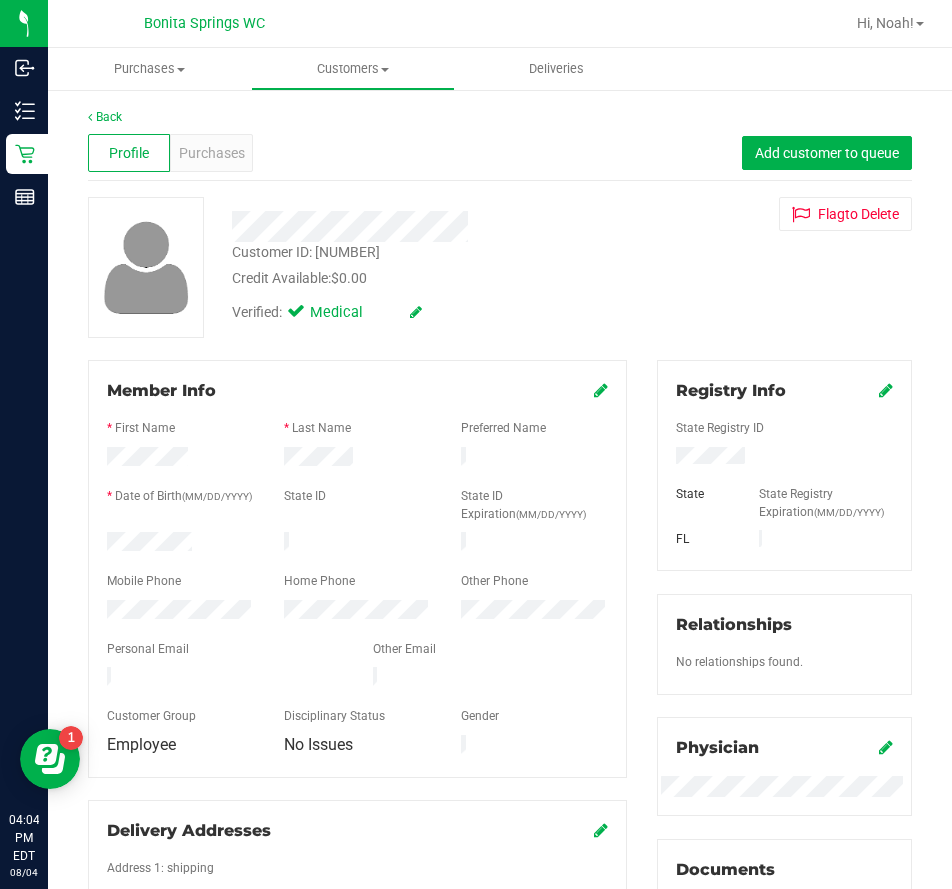 click at bounding box center [430, 226] 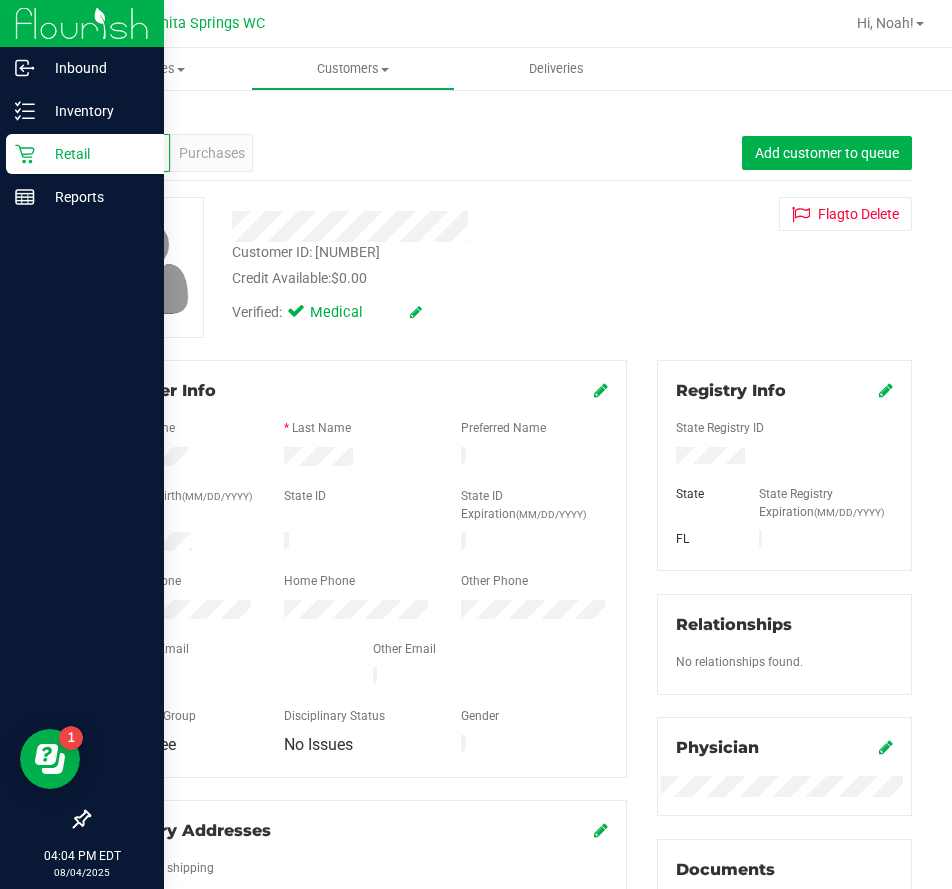 click on "Retail" at bounding box center (85, 154) 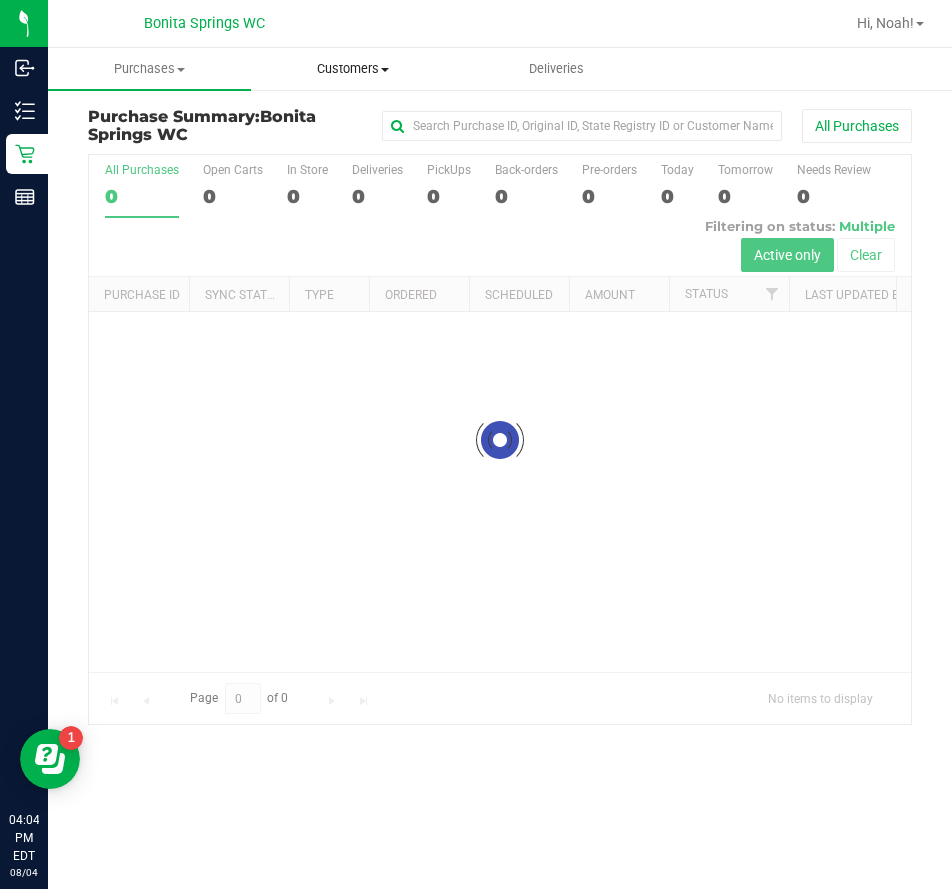 click on "Customers" at bounding box center [352, 69] 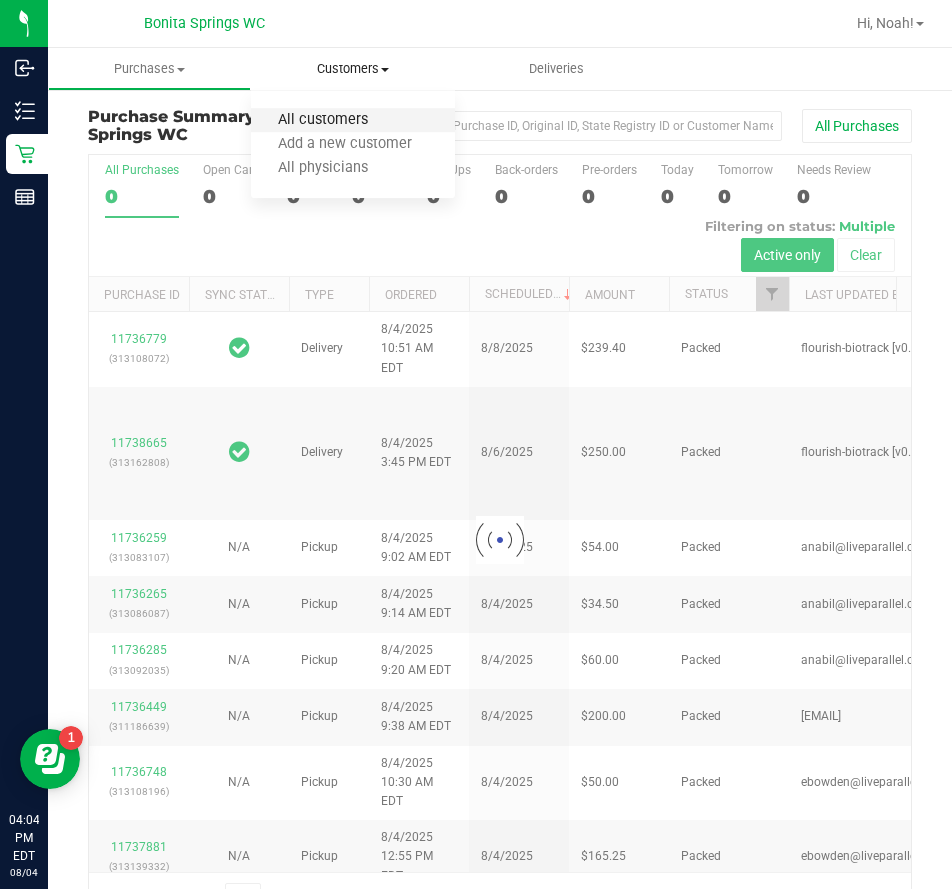 click on "All customers" at bounding box center (323, 120) 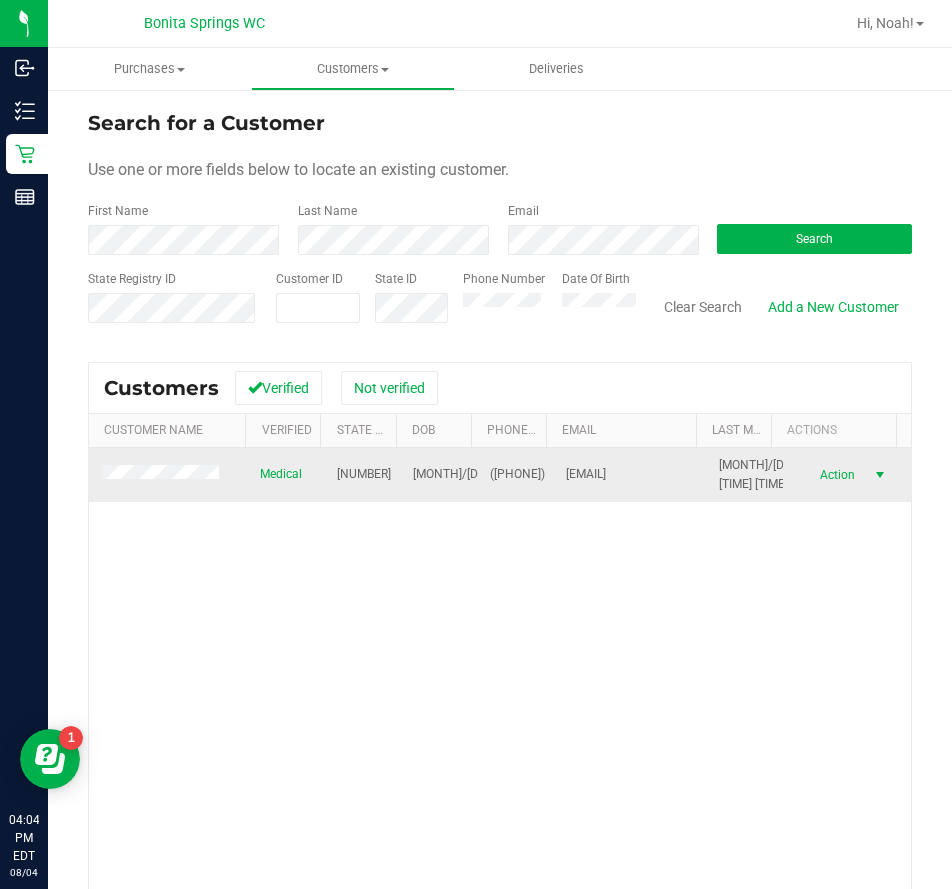 click on "Action" at bounding box center (834, 475) 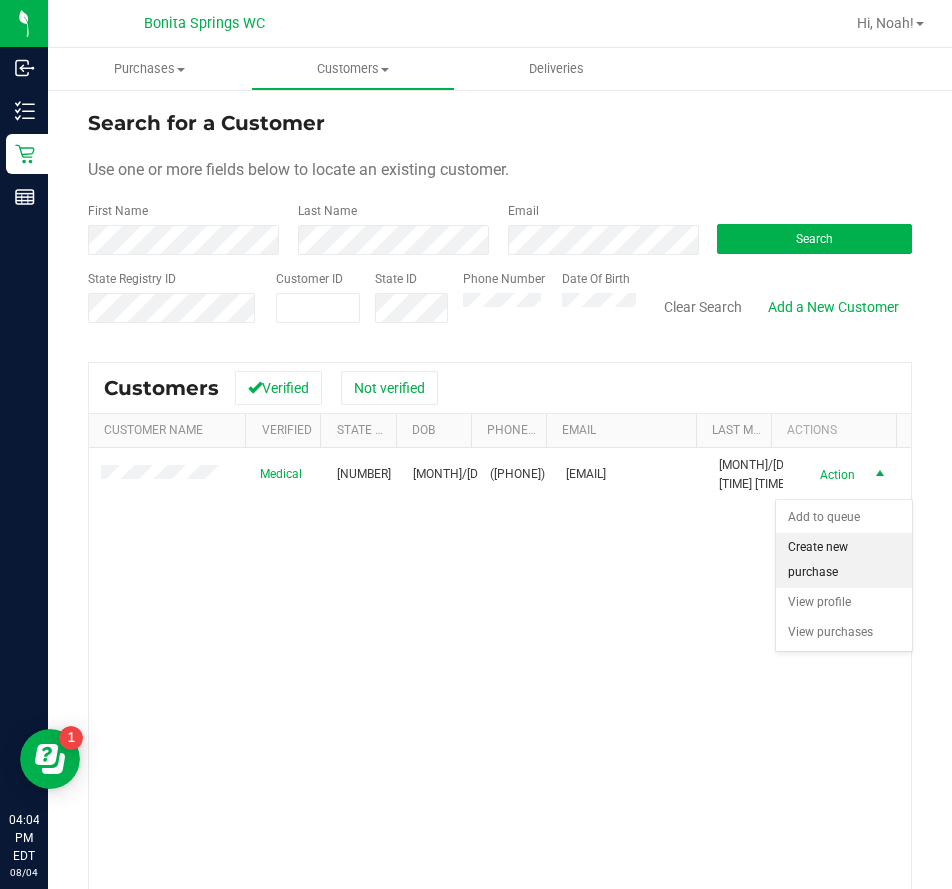 click on "Create new purchase" at bounding box center (844, 560) 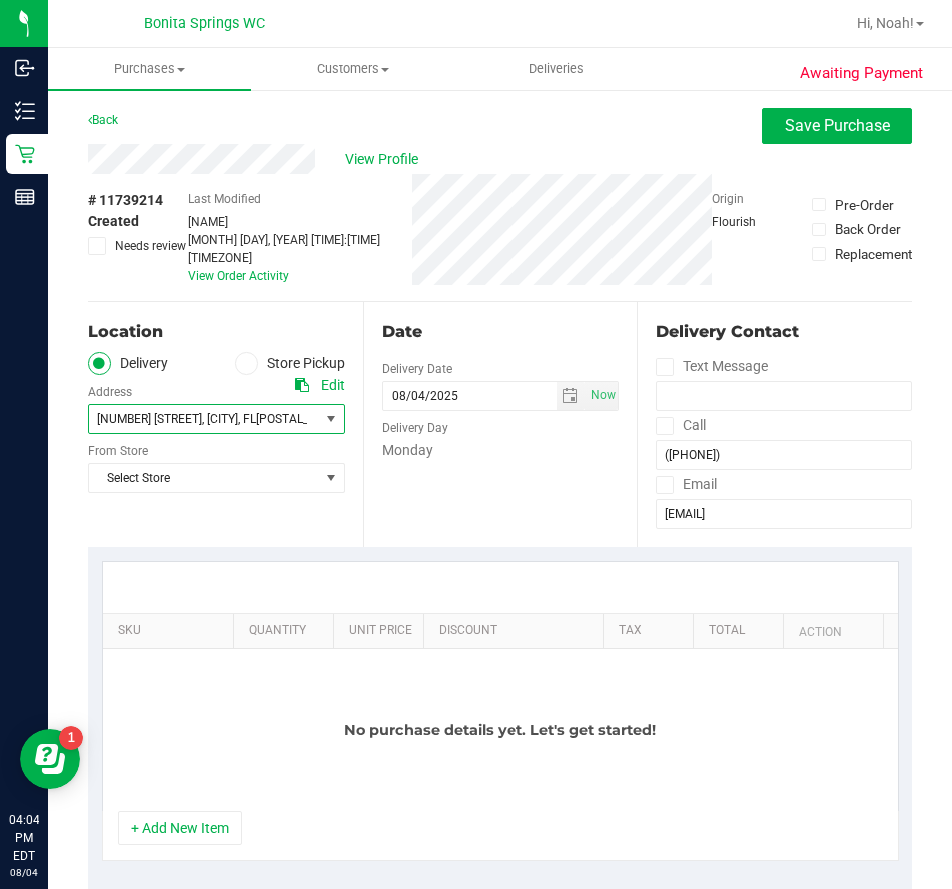 click on ", Naples" at bounding box center [220, 419] 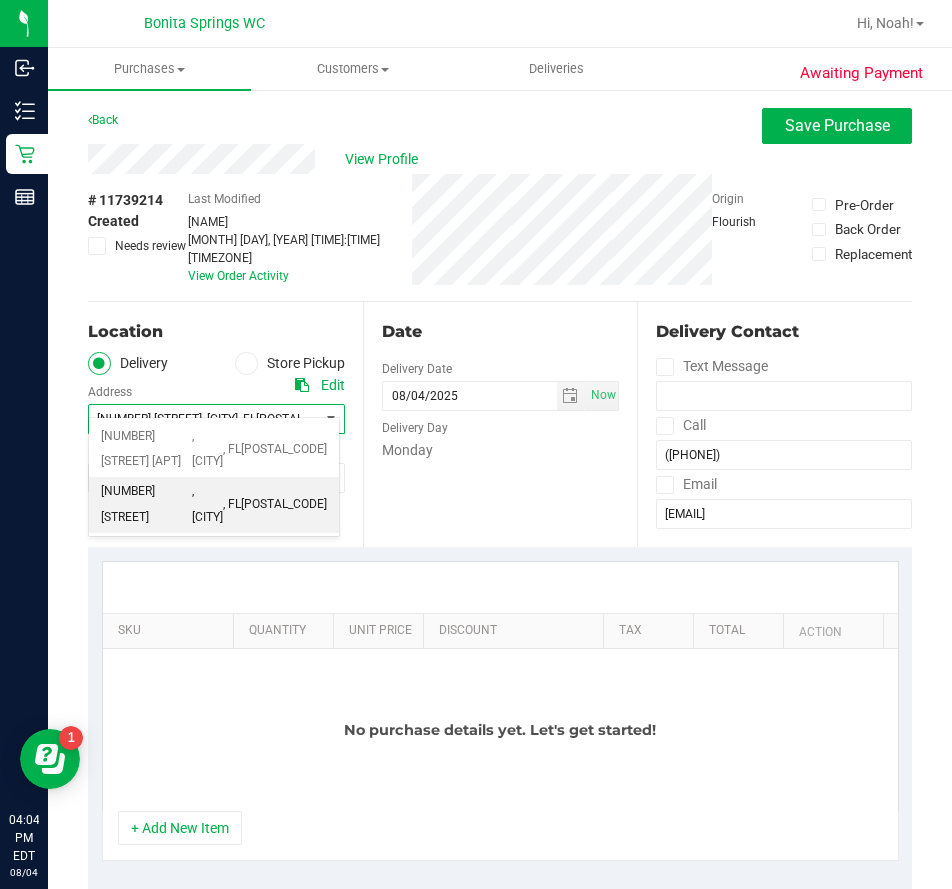 click at bounding box center (246, 363) 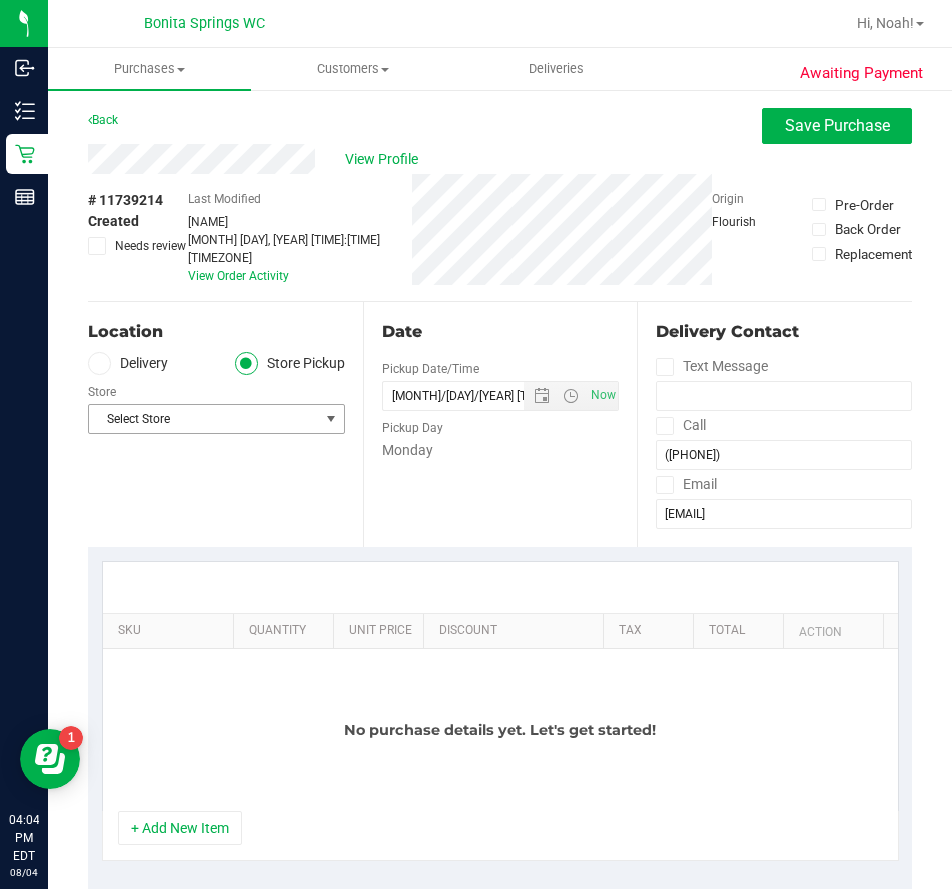 click on "Select Store" at bounding box center [204, 419] 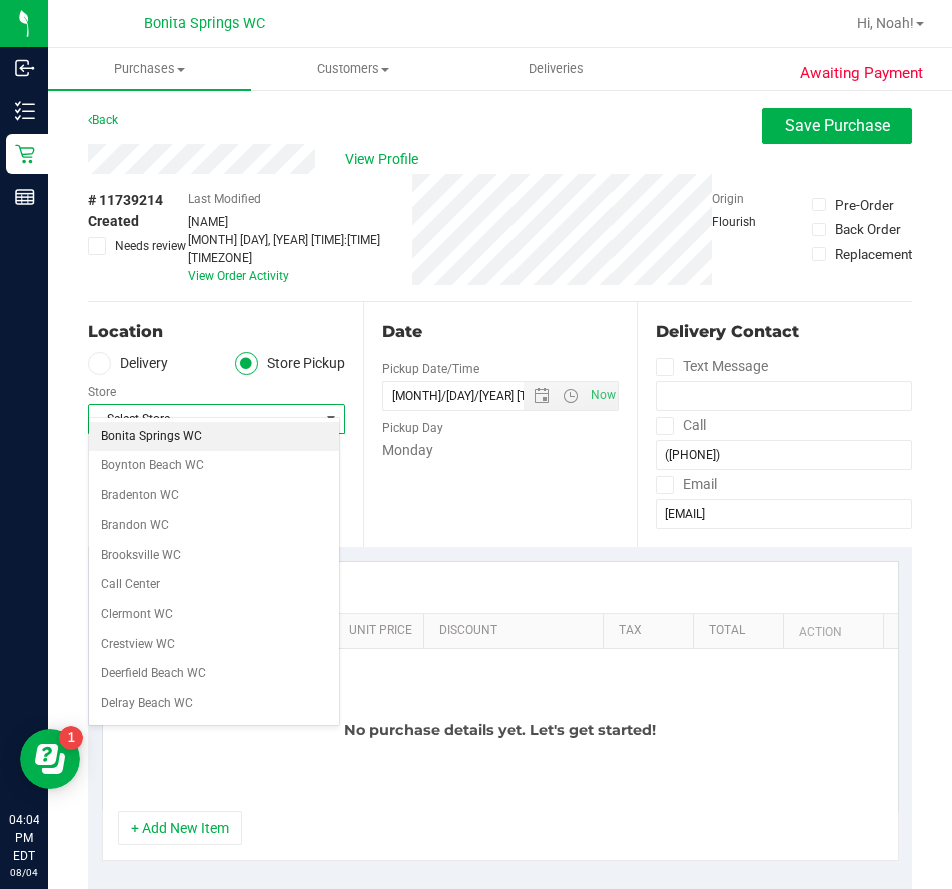 click on "Bonita Springs WC" at bounding box center (214, 437) 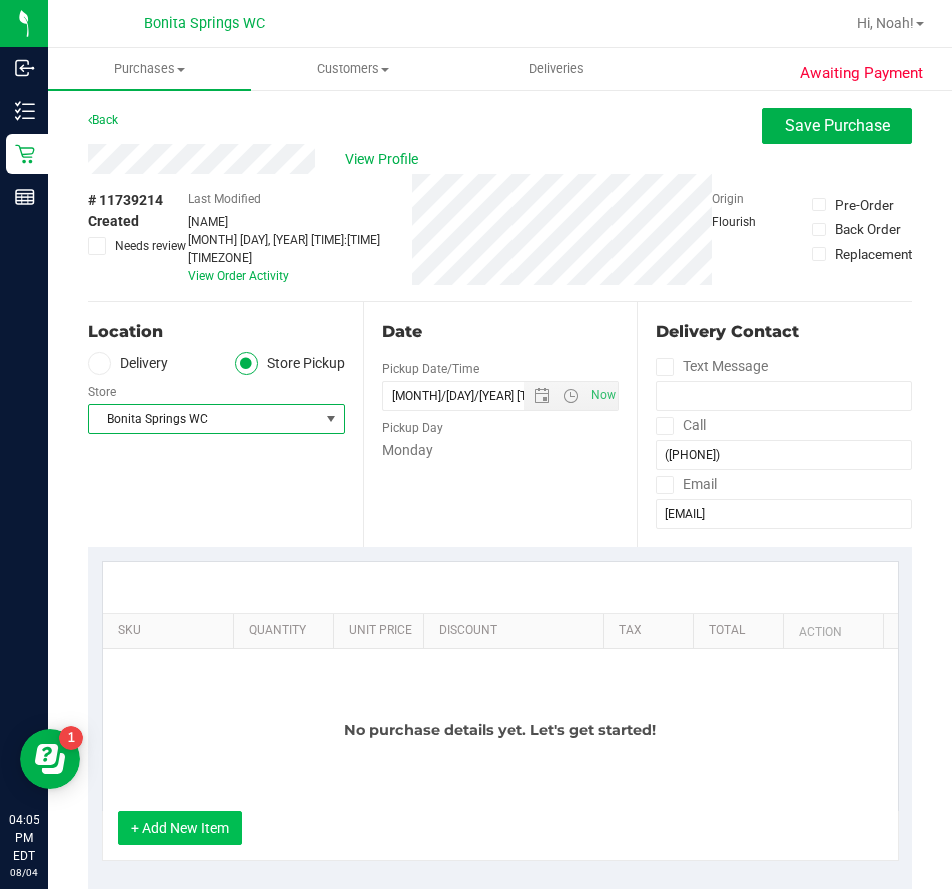 click on "+ Add New Item" at bounding box center [180, 828] 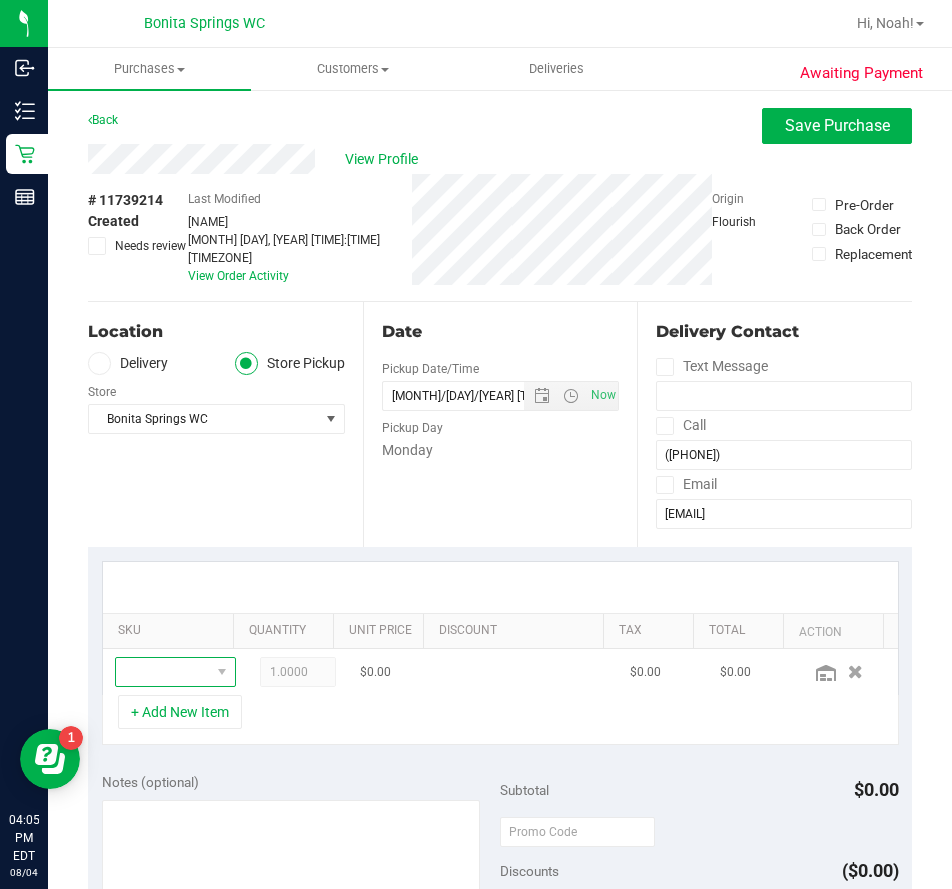 click at bounding box center [163, 672] 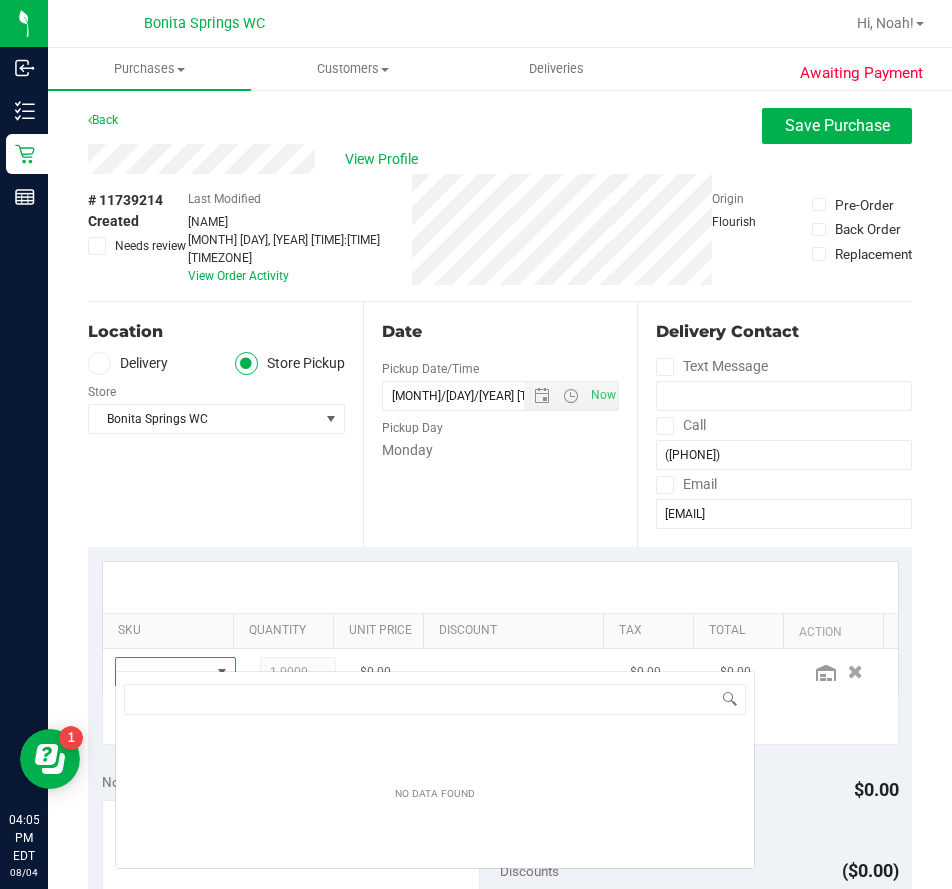 scroll, scrollTop: 99970, scrollLeft: 99909, axis: both 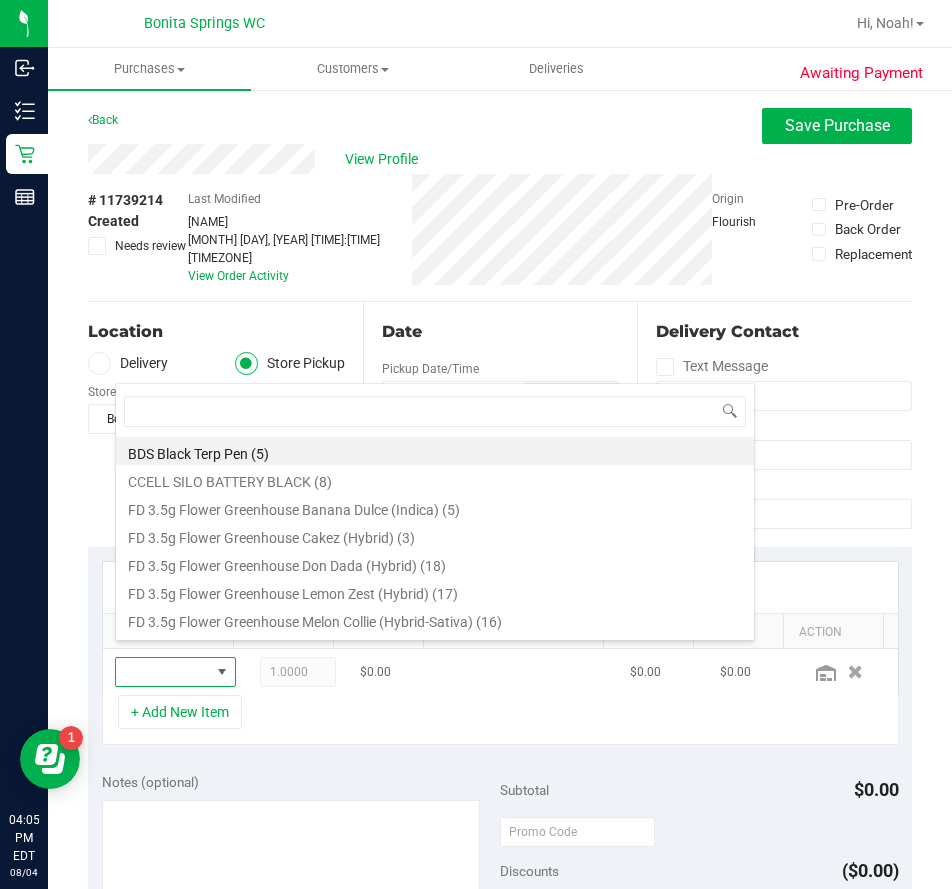 type on "a" 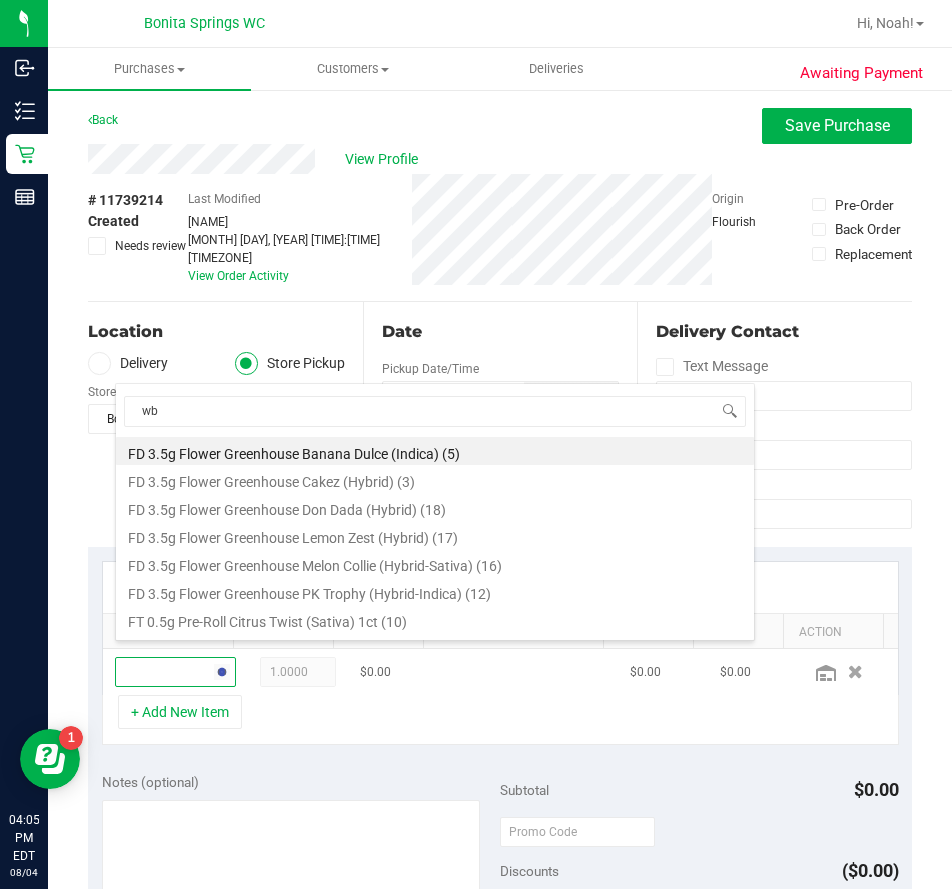 type on "wbv" 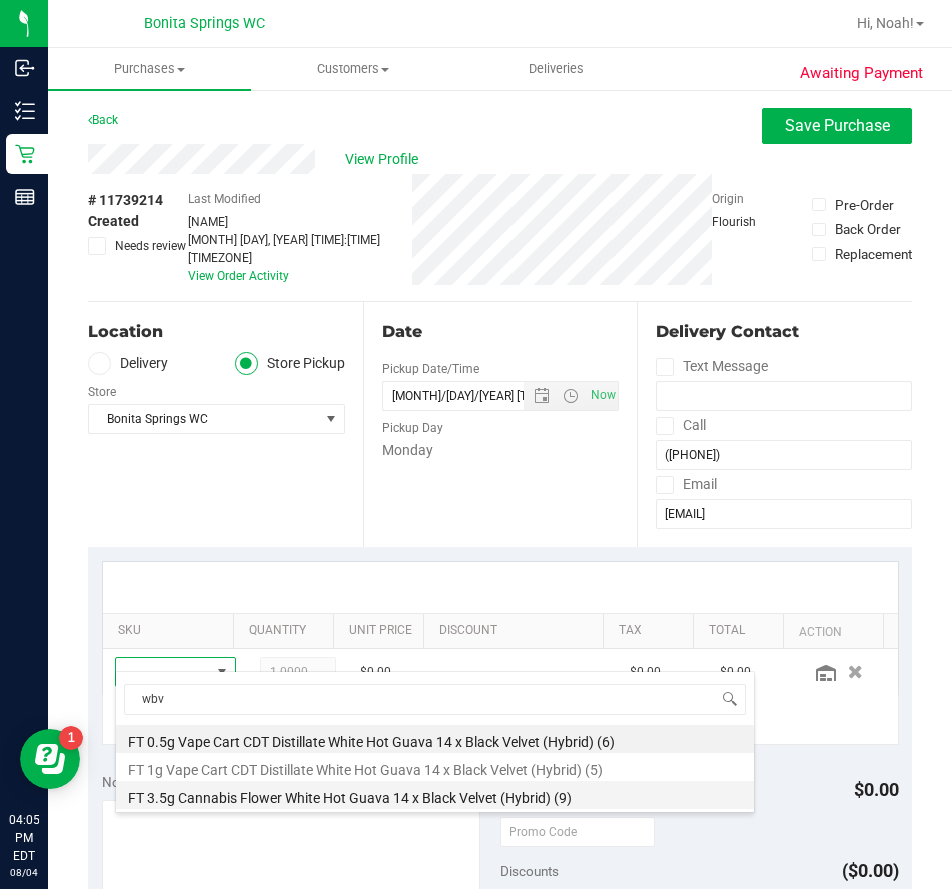 click on "FT 3.5g Cannabis Flower White Hot Guava 14 x Black Velvet (Hybrid) (9)" at bounding box center (435, 795) 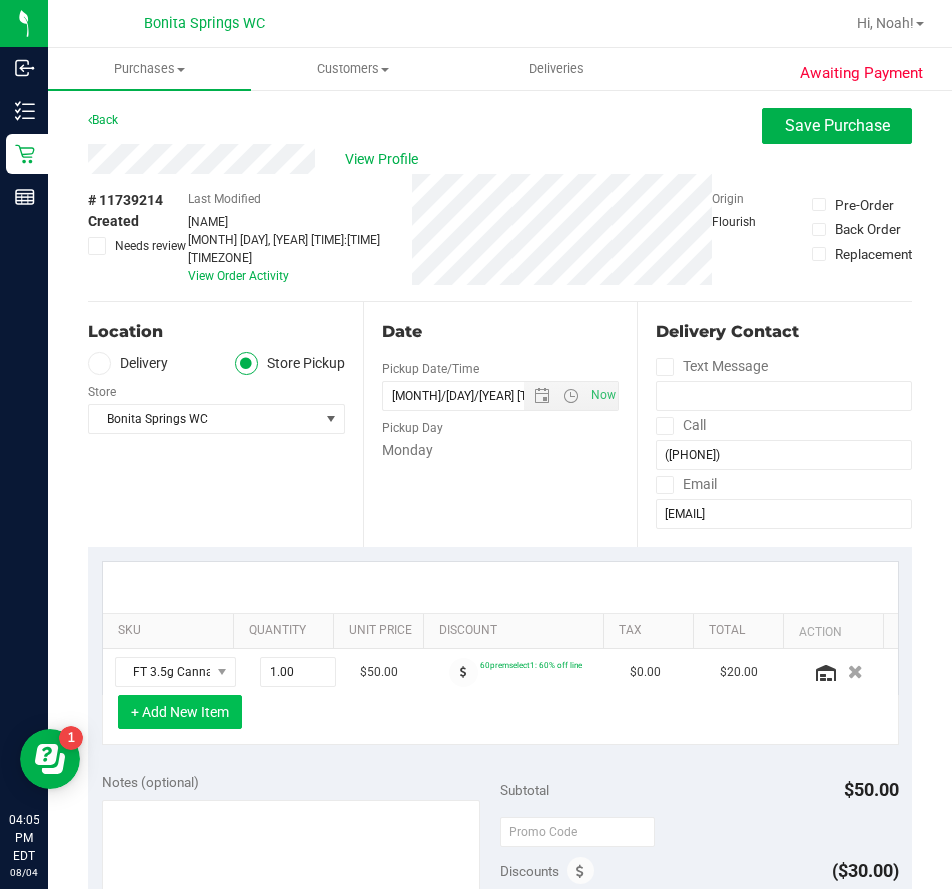 click on "+ Add New Item" at bounding box center (180, 712) 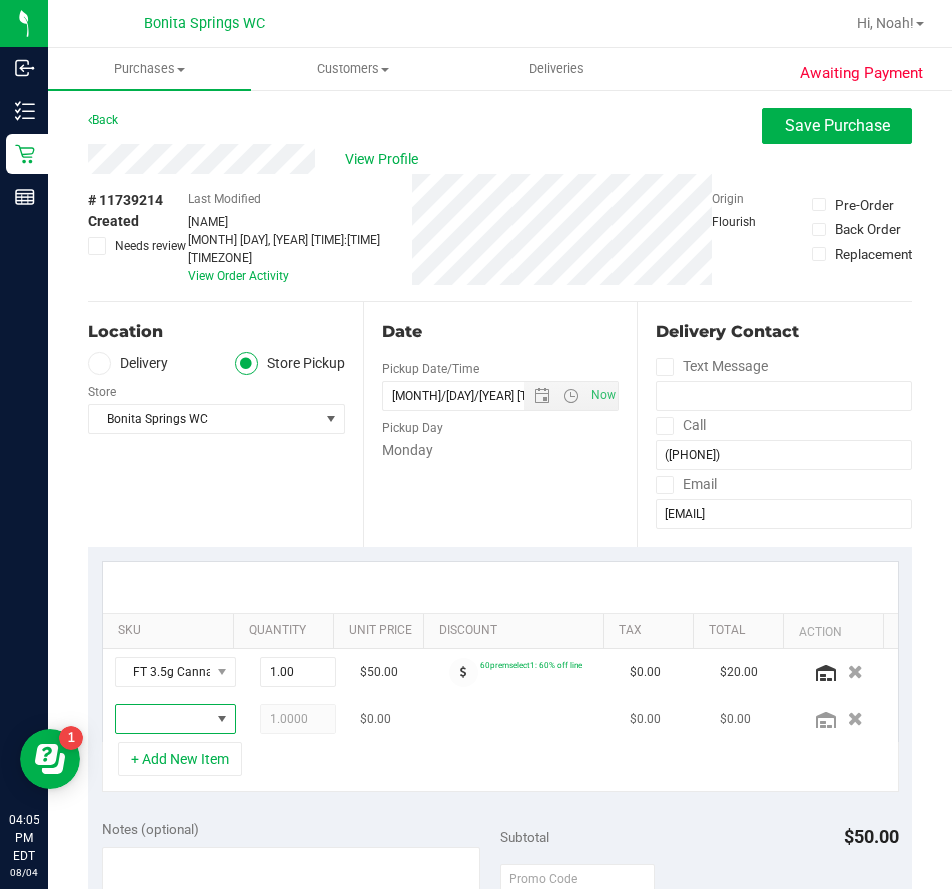 click at bounding box center (163, 719) 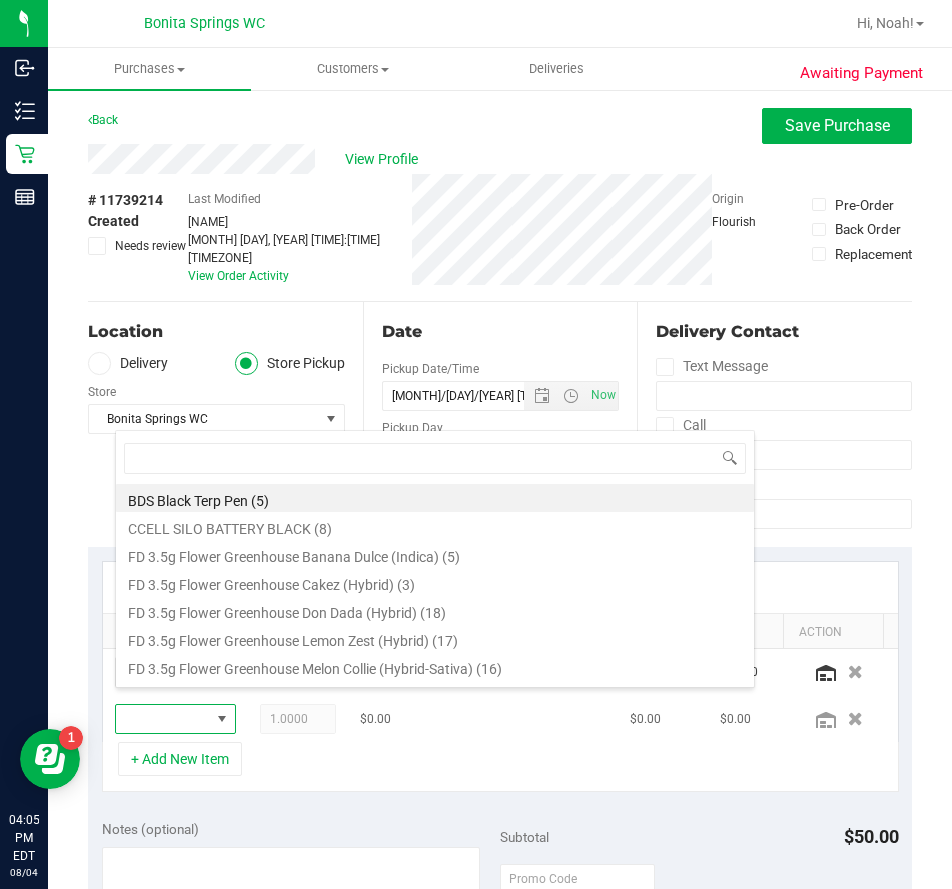 scroll, scrollTop: 99970, scrollLeft: 99909, axis: both 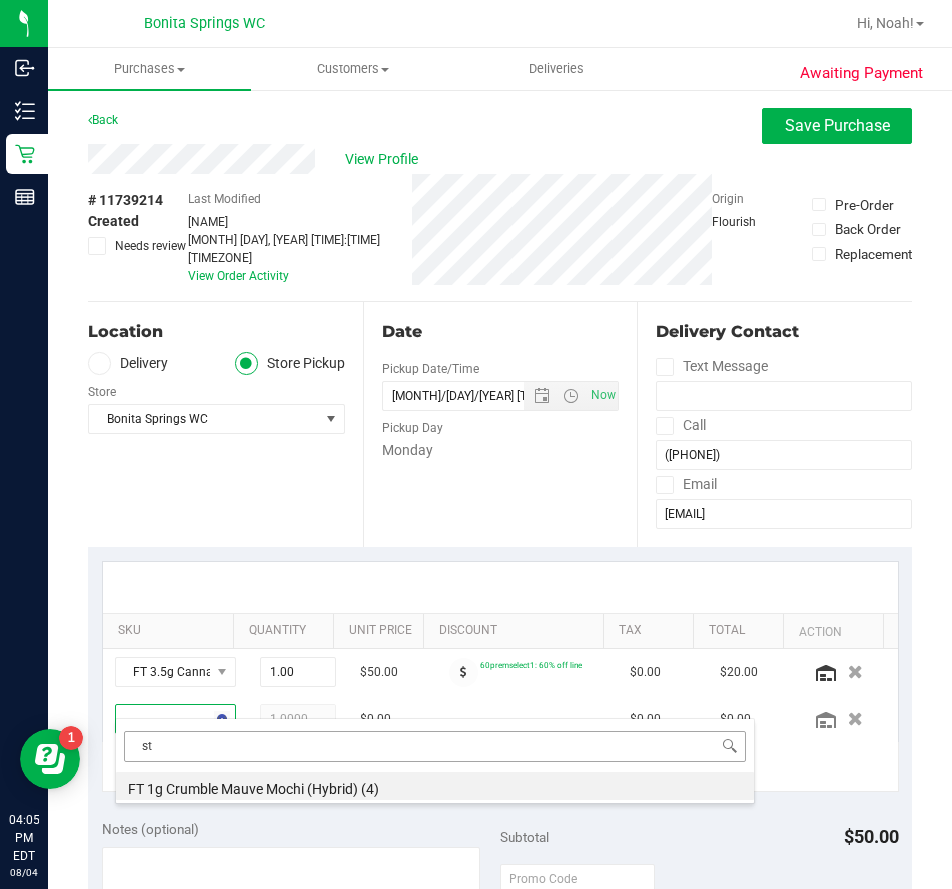 type on "s" 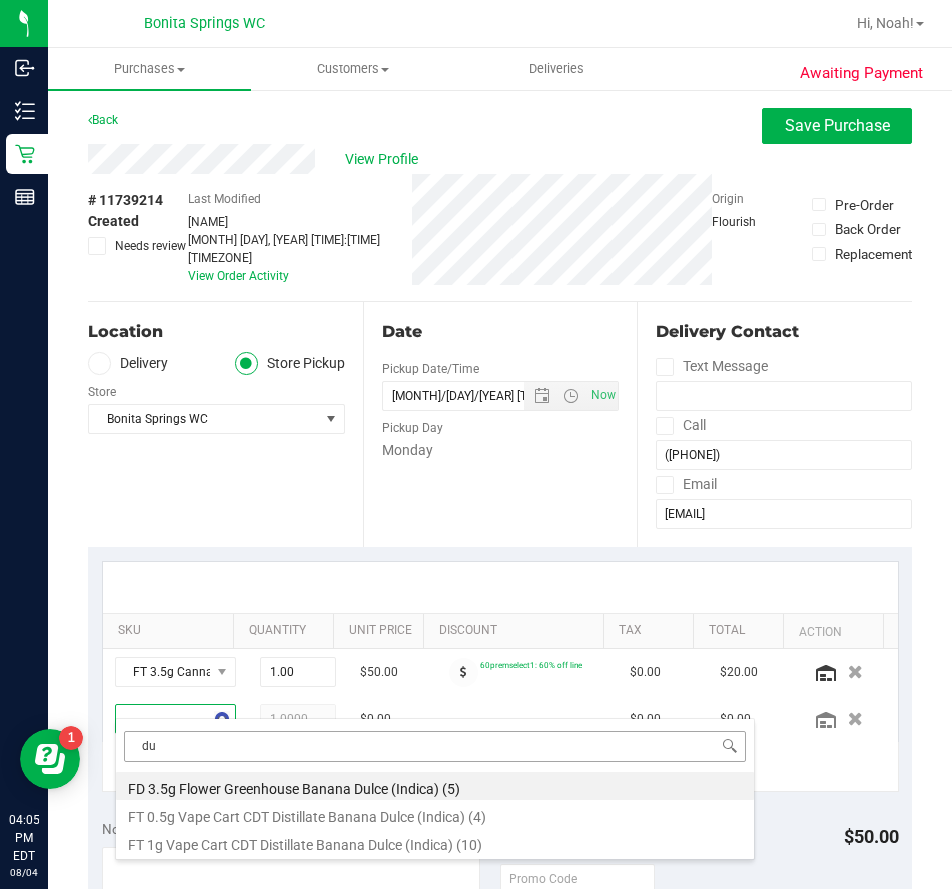 type on "d" 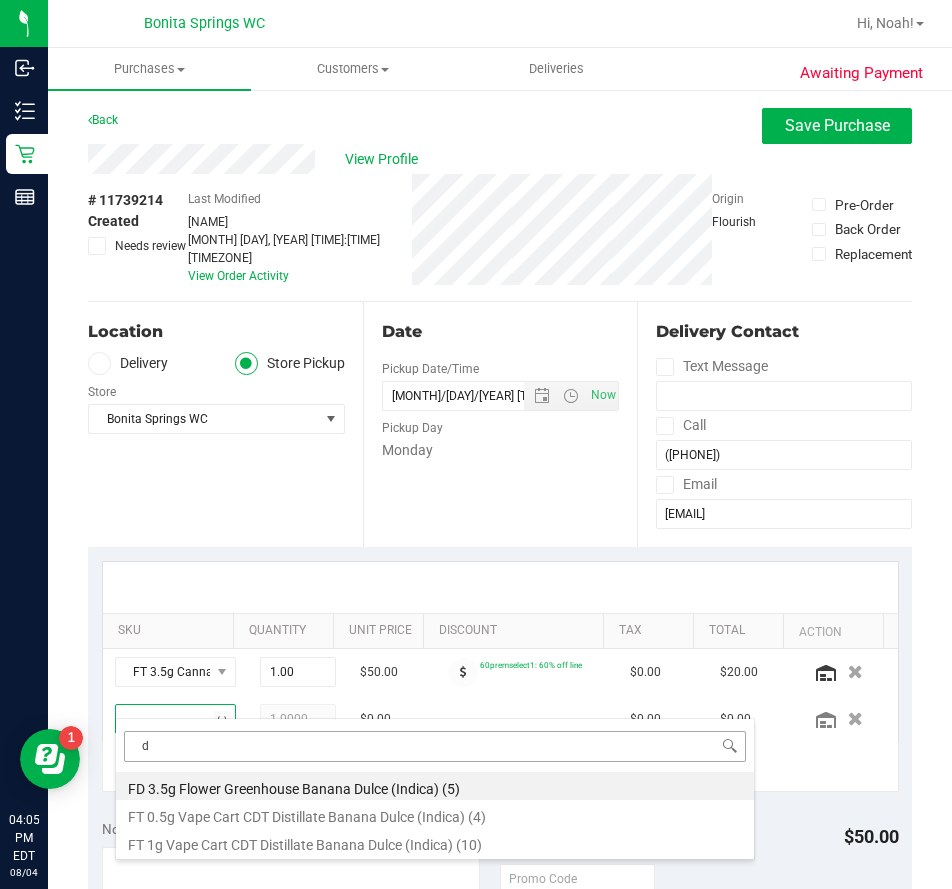 type 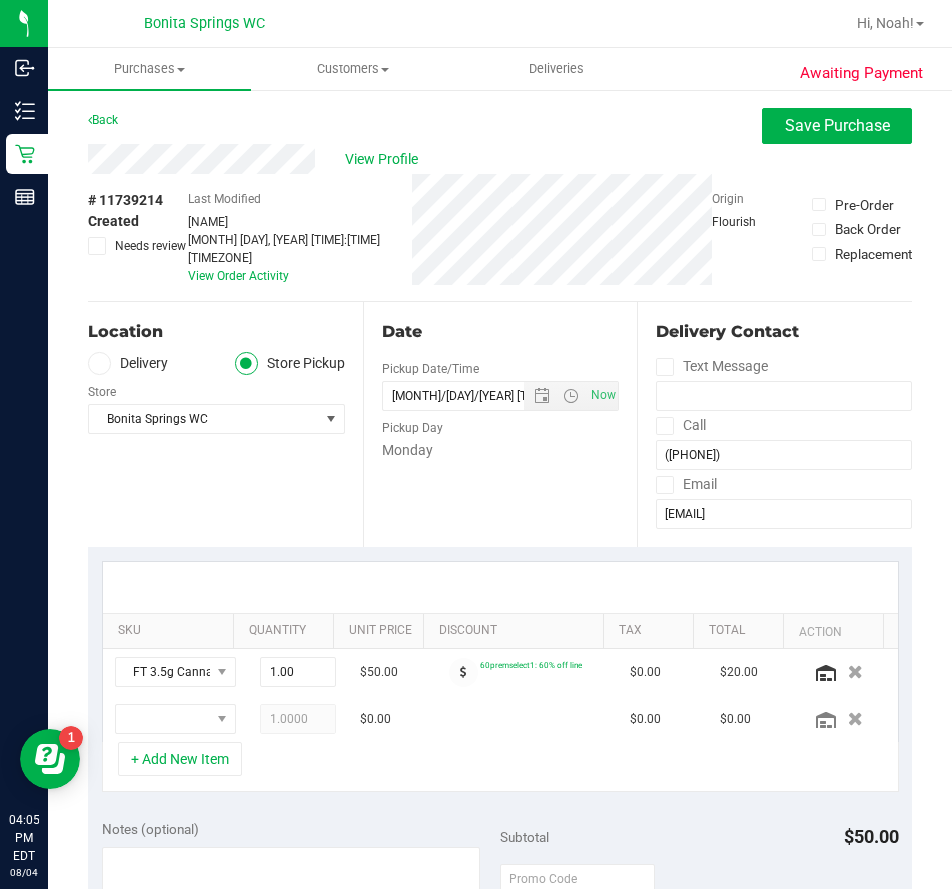 click on "Email" at bounding box center [784, 484] 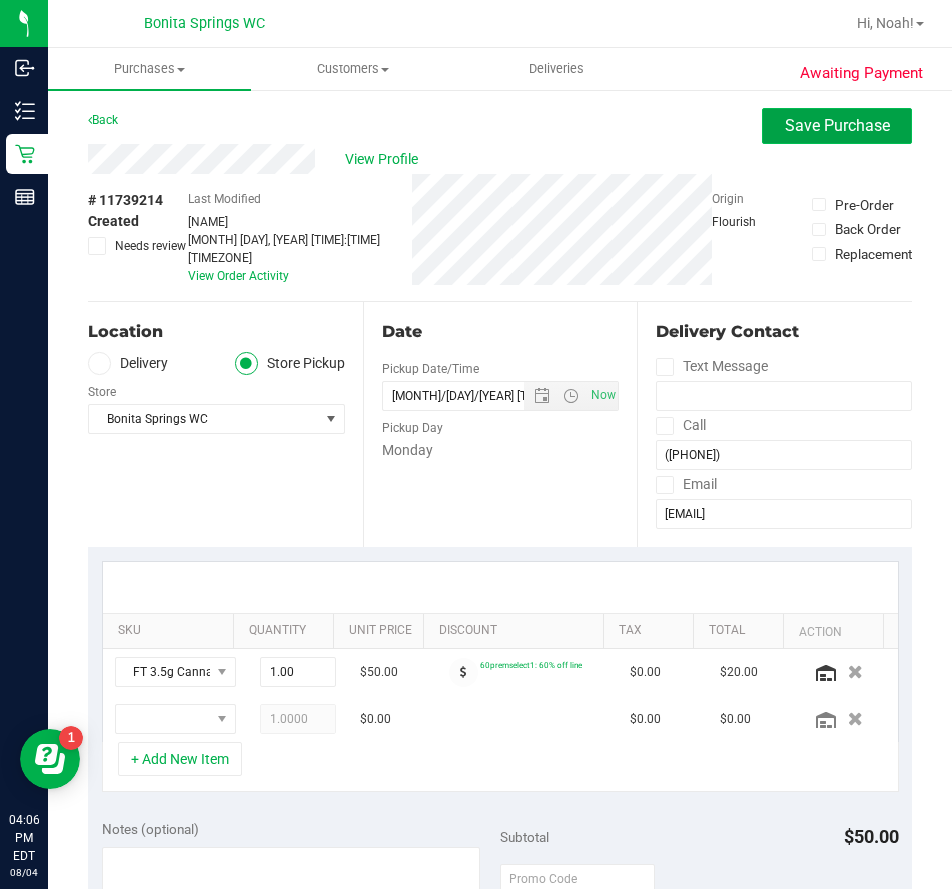 click on "Save Purchase" at bounding box center [837, 126] 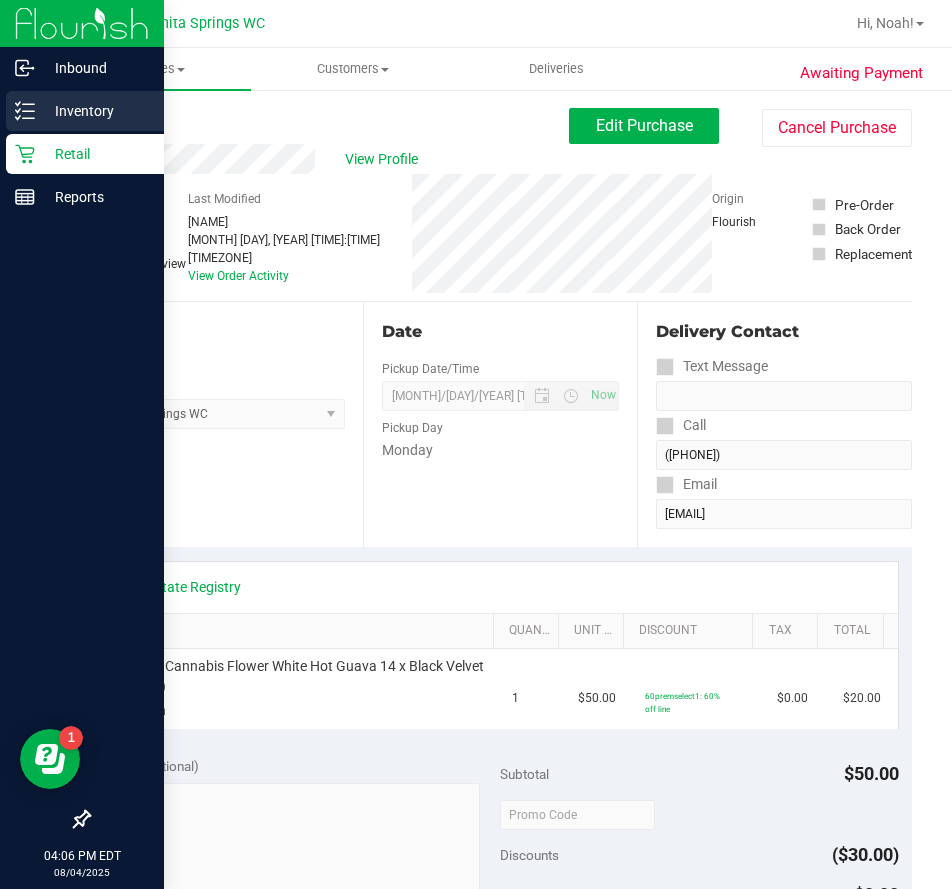 click 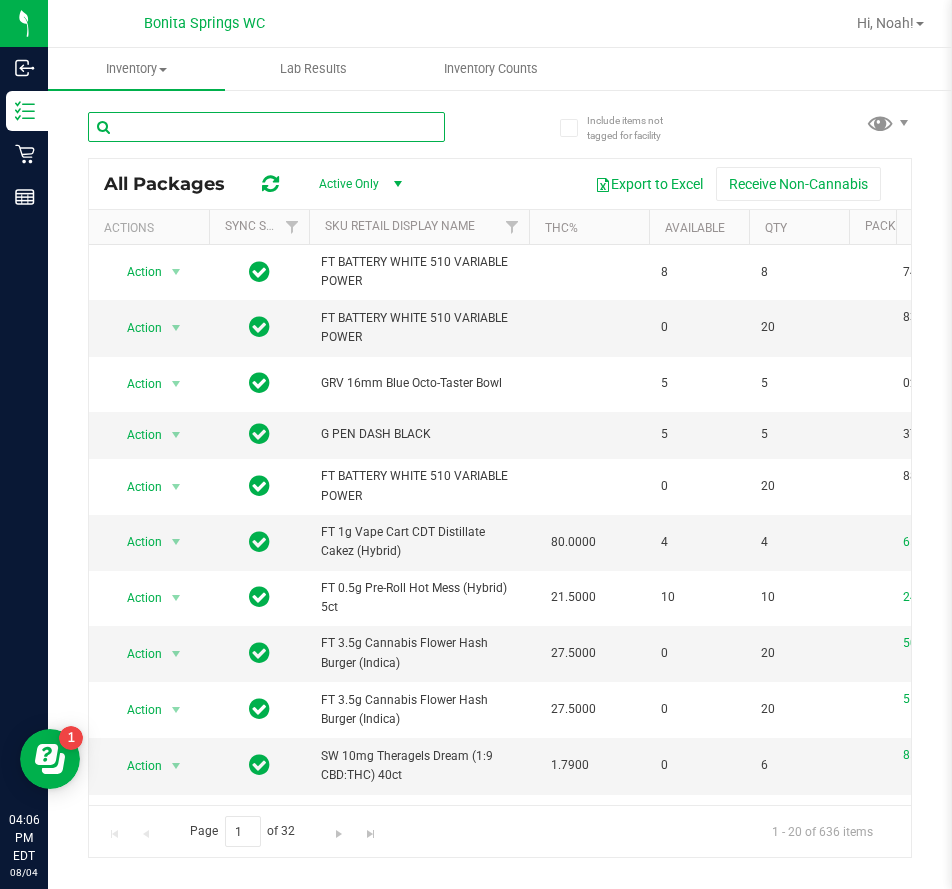 click at bounding box center [266, 127] 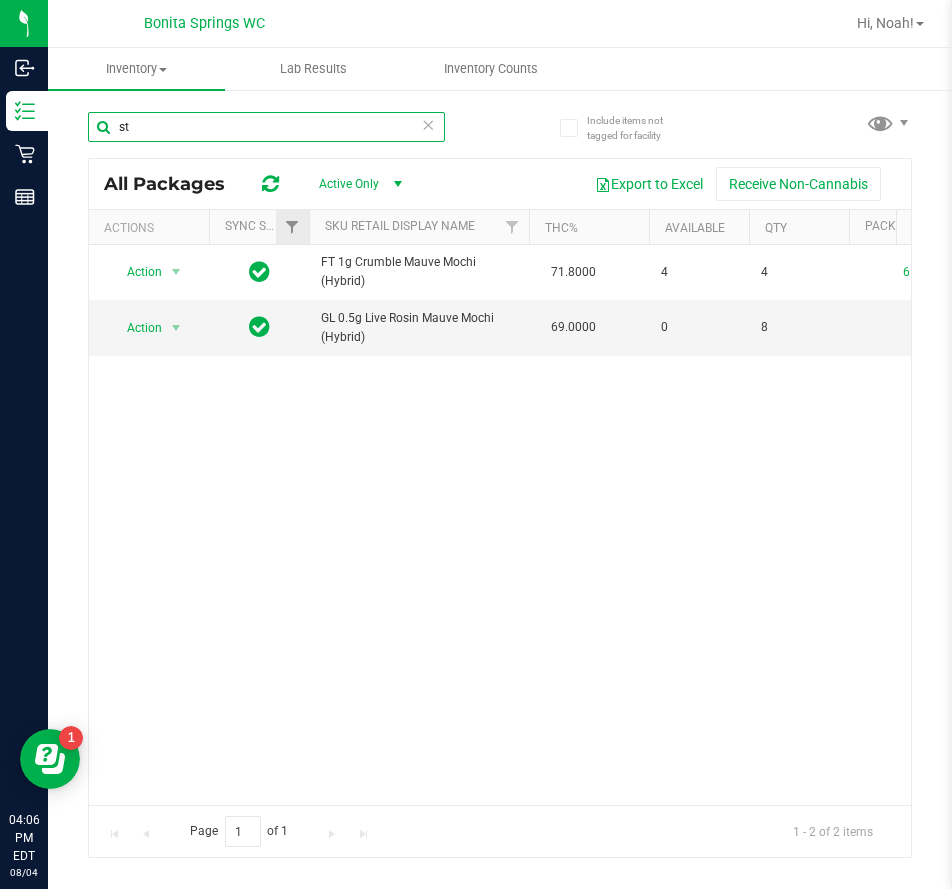 type on "s" 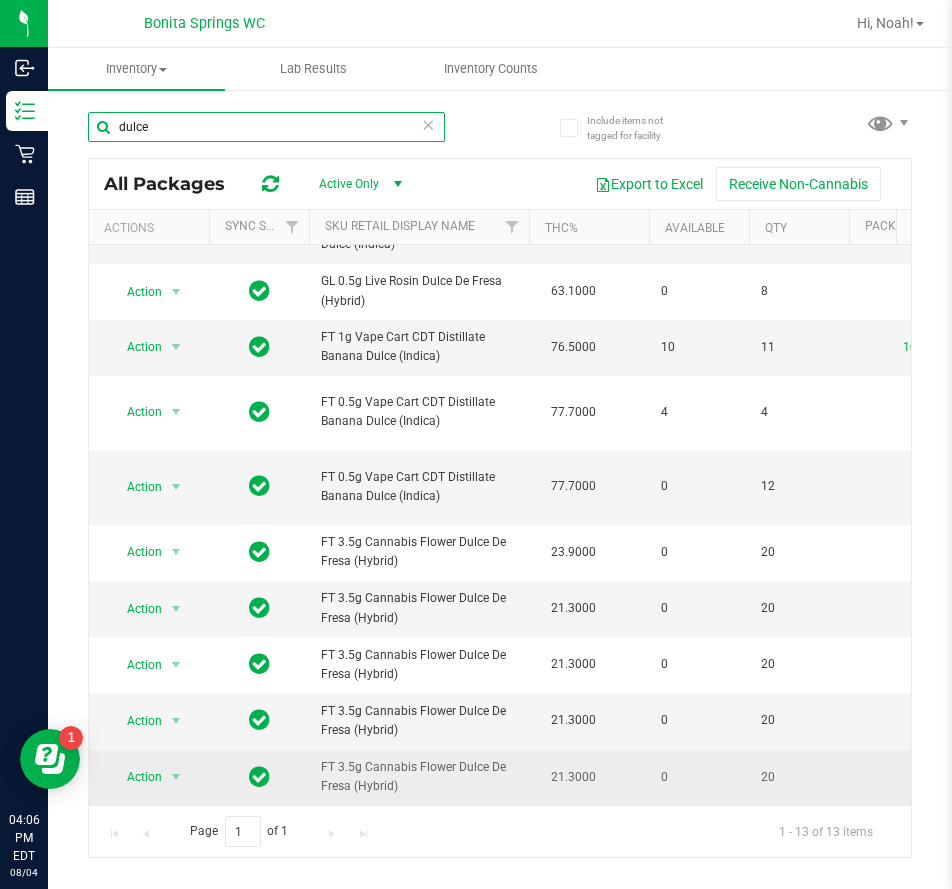 scroll, scrollTop: 220, scrollLeft: 0, axis: vertical 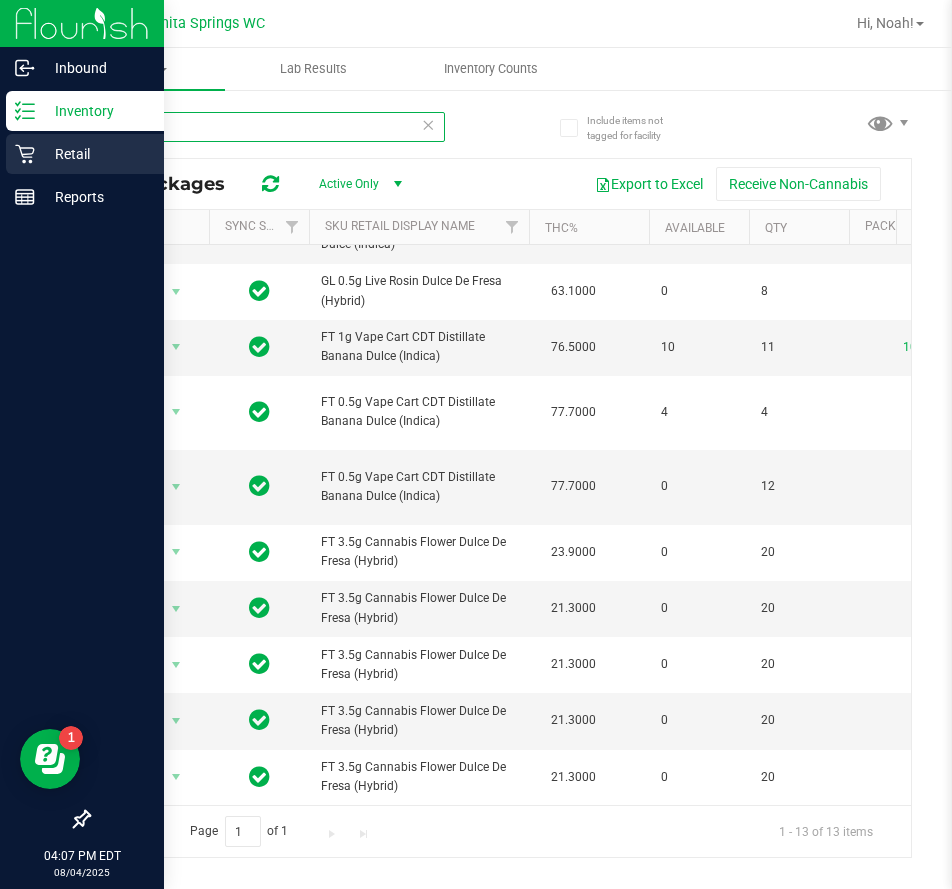 type on "dulce" 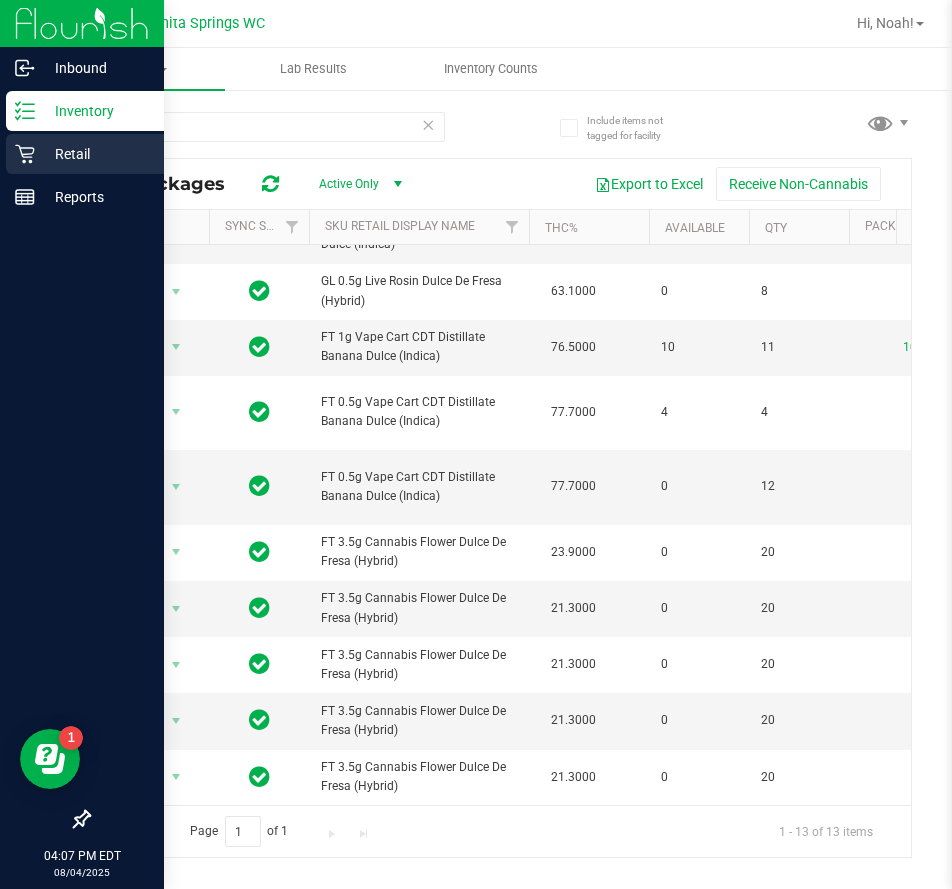 click 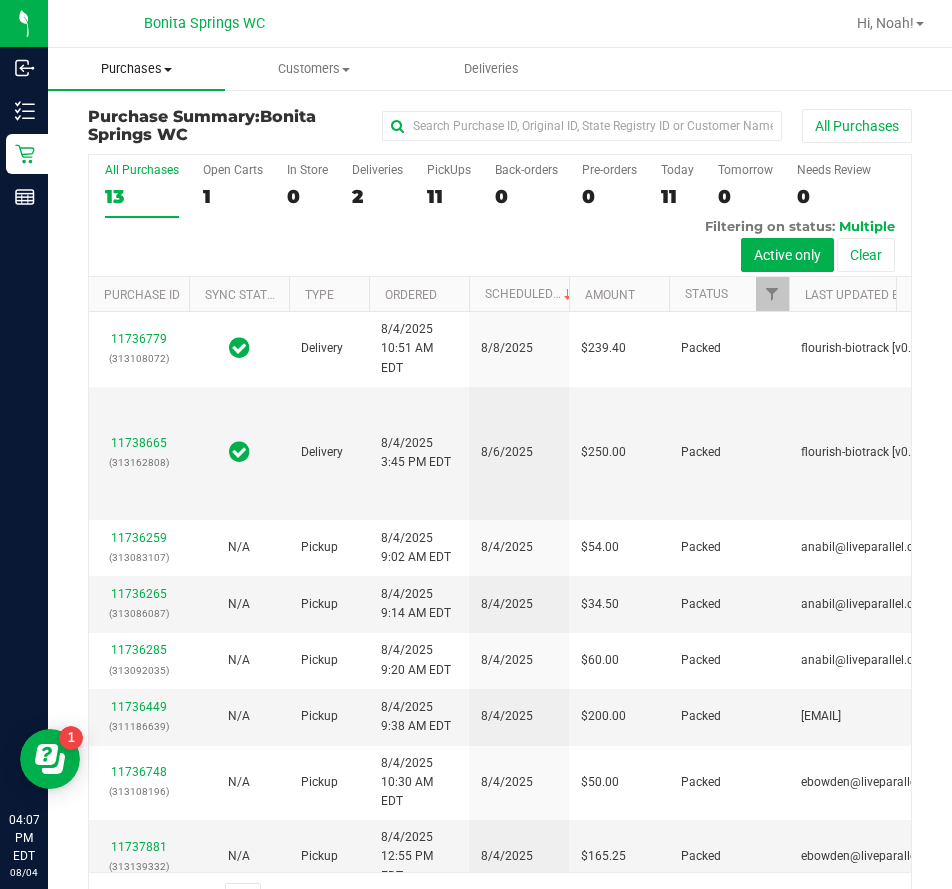 click on "Purchases" at bounding box center (136, 69) 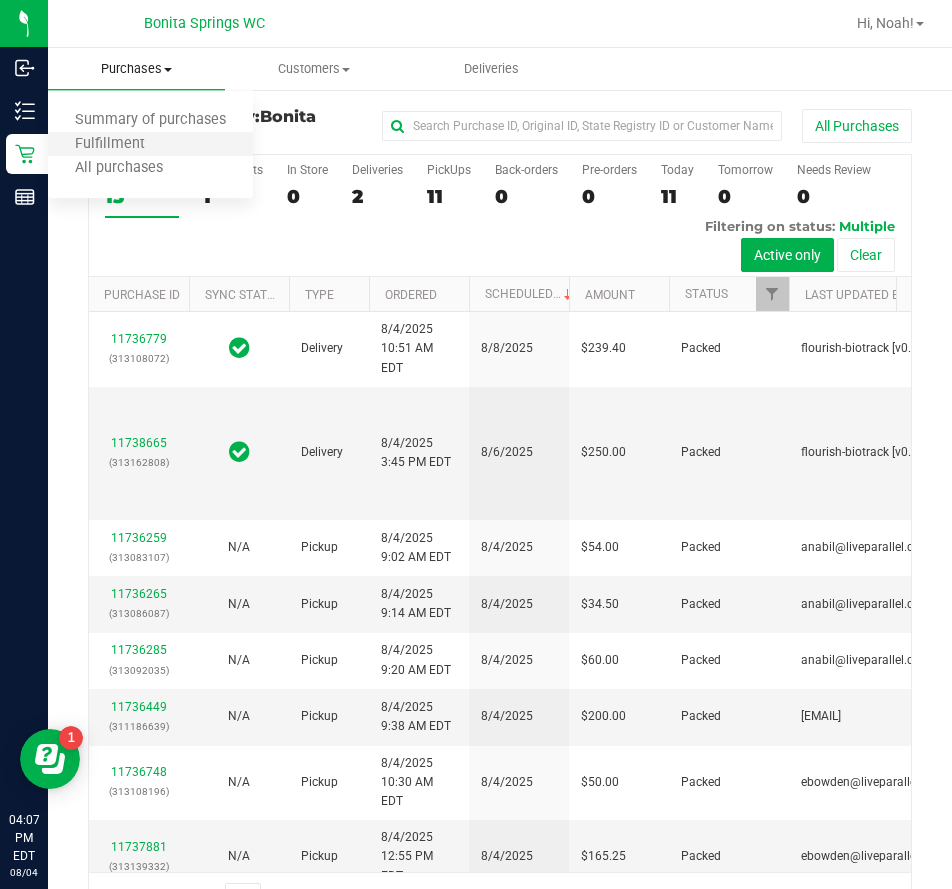 click on "Fulfillment" at bounding box center [150, 145] 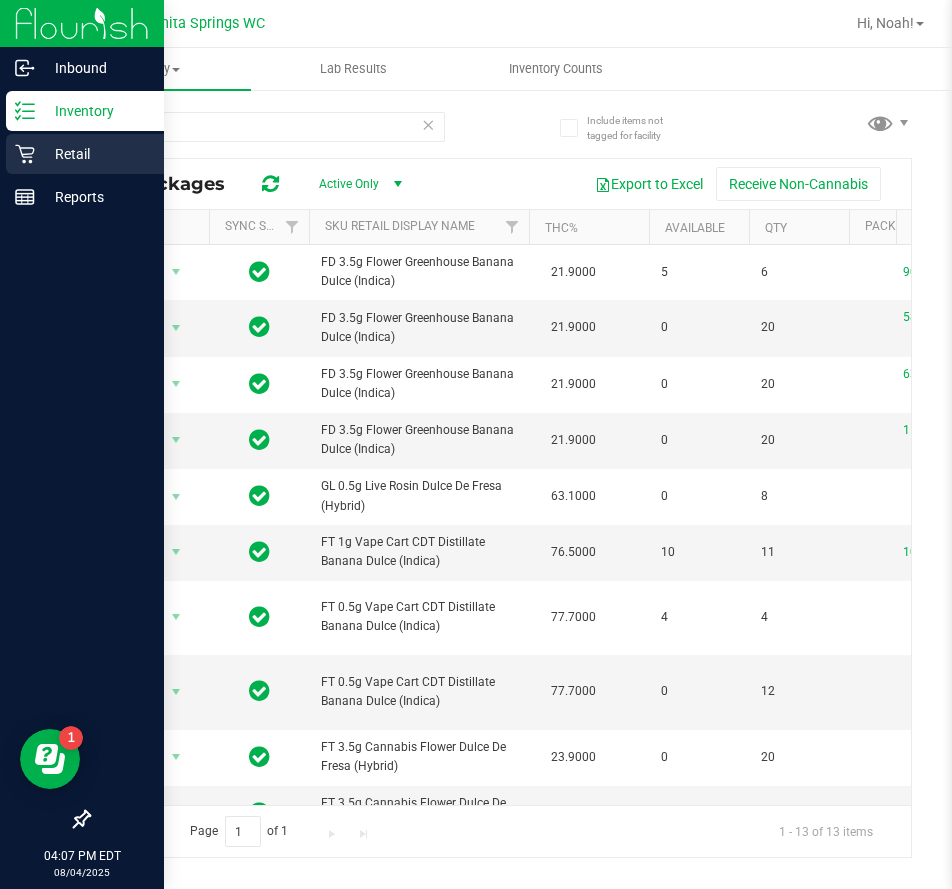 click 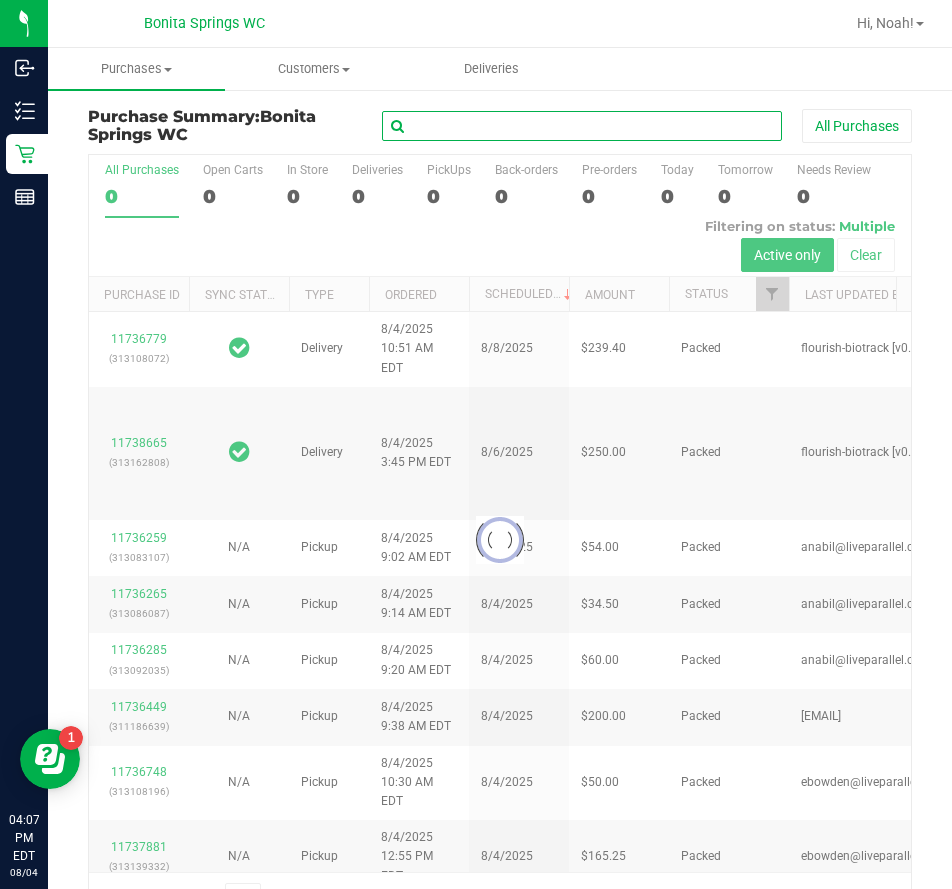 click at bounding box center [582, 126] 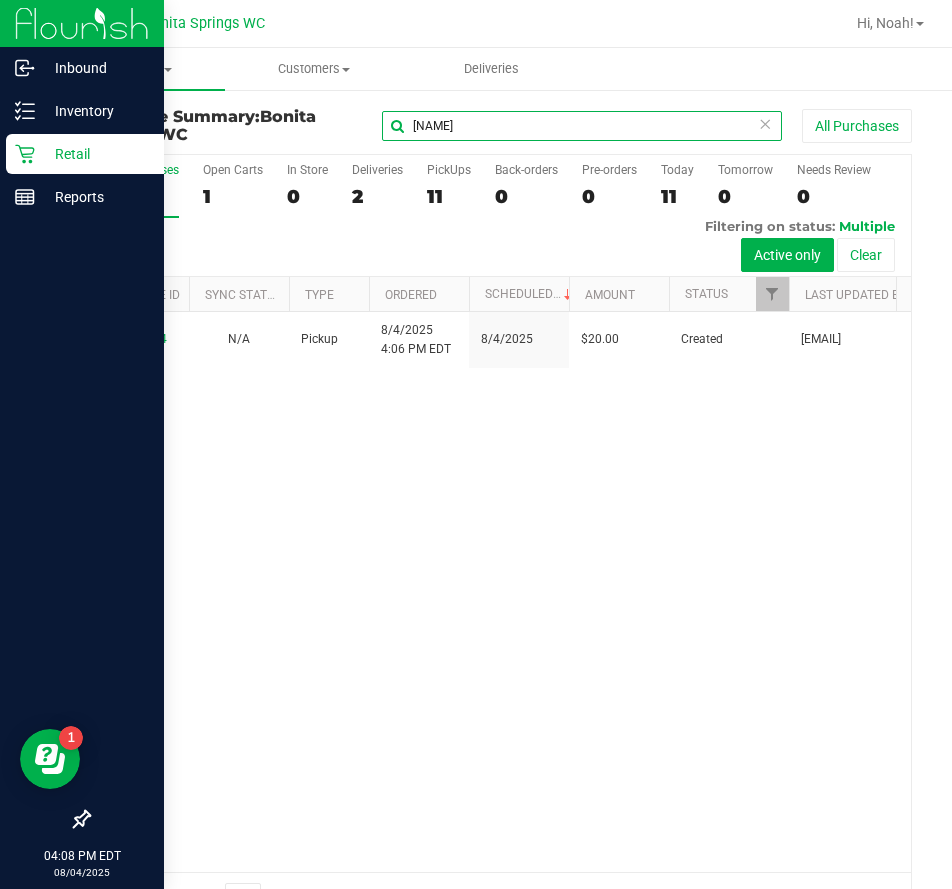type on "bradford" 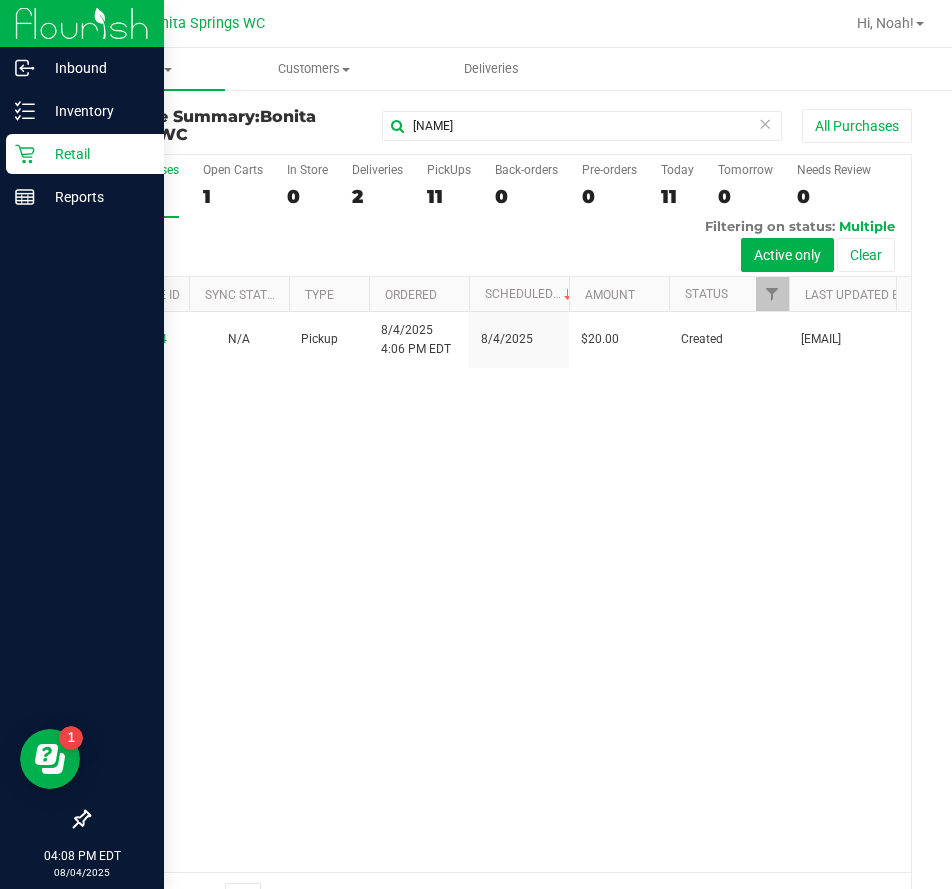 click 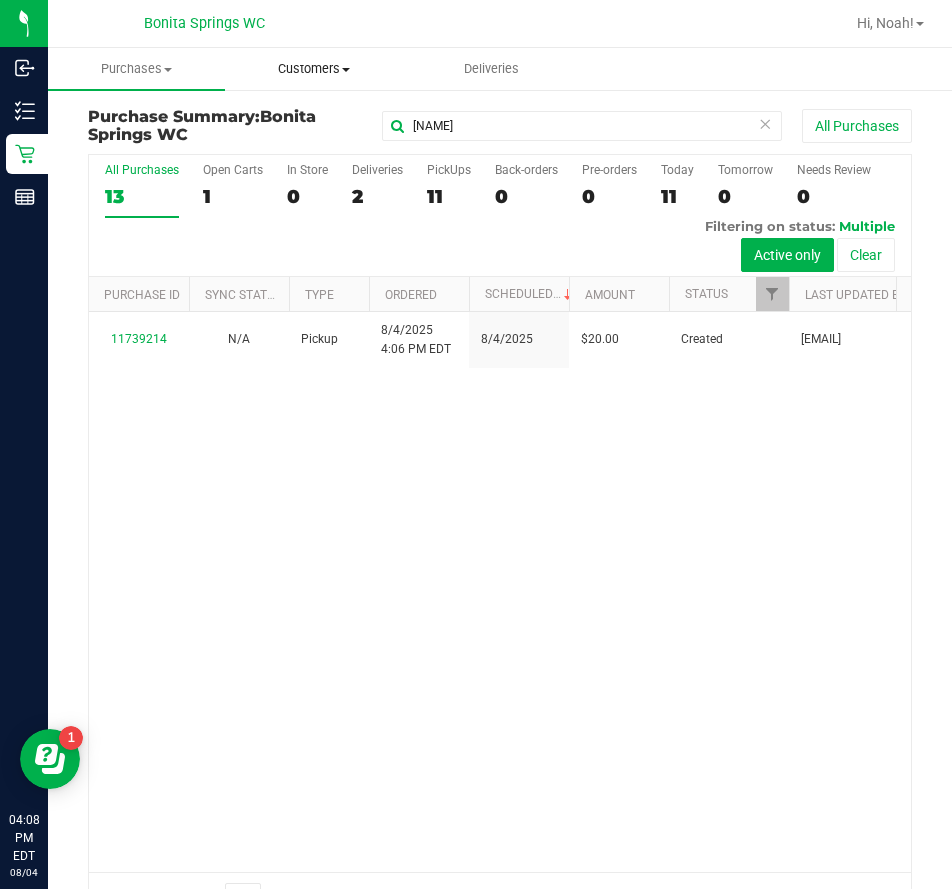 click on "Customers" at bounding box center (313, 69) 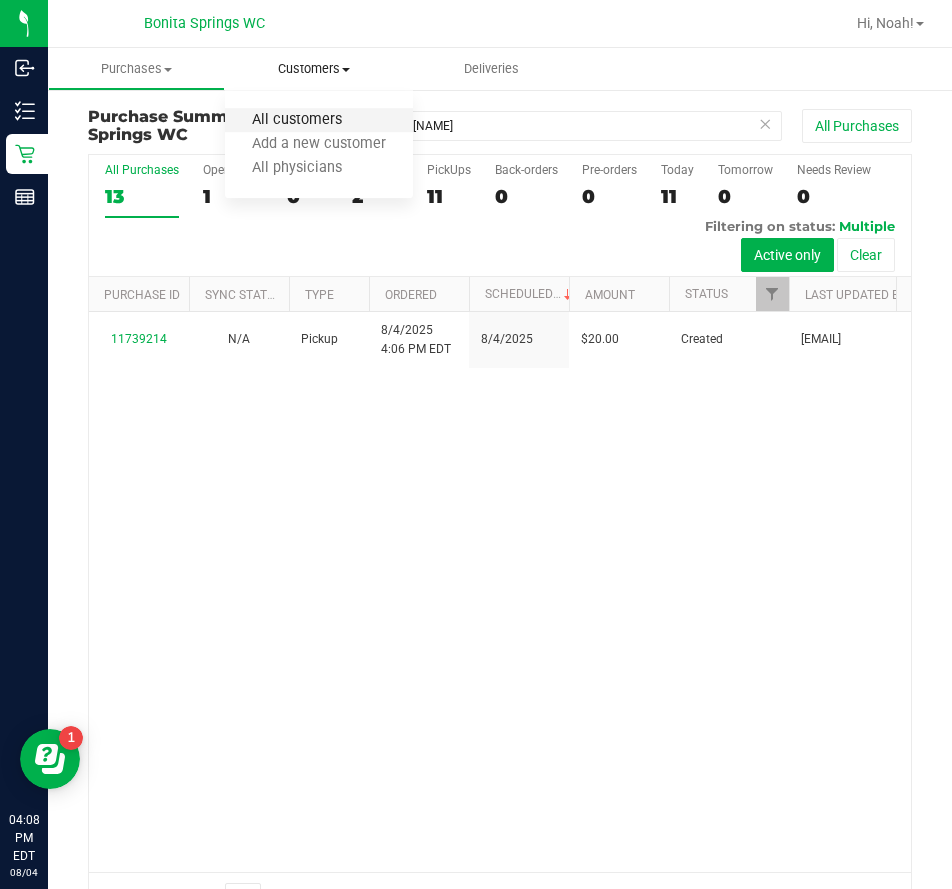 click on "All customers" at bounding box center [297, 120] 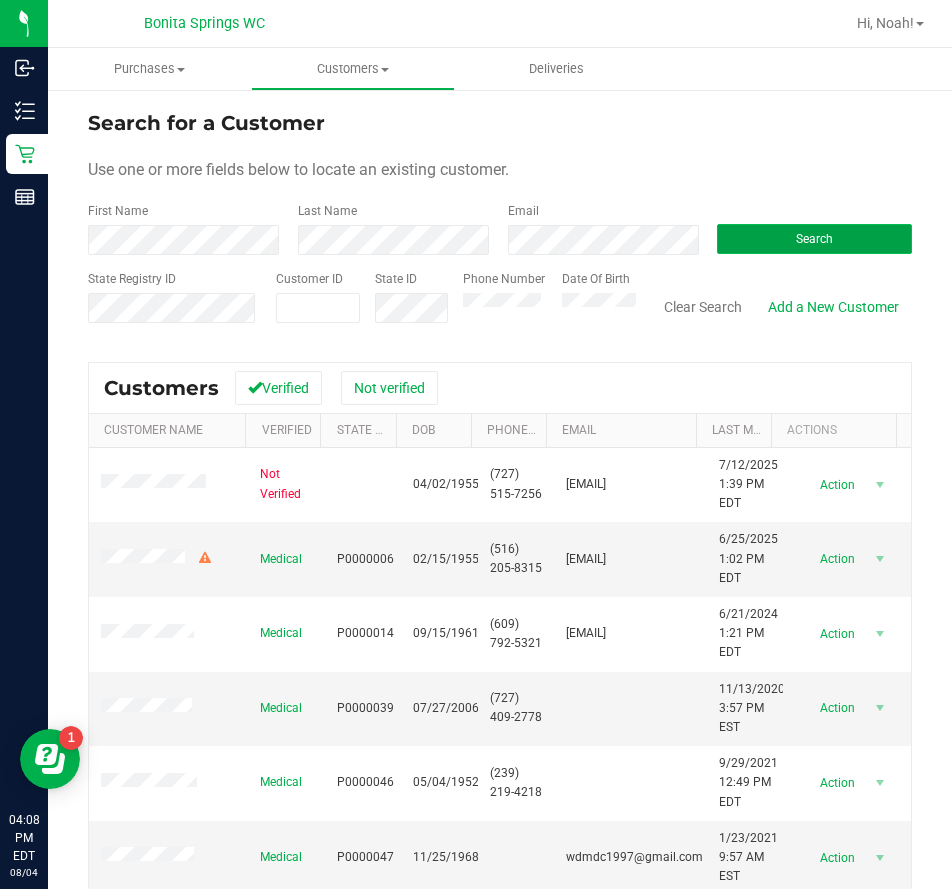 click on "Search" at bounding box center [814, 239] 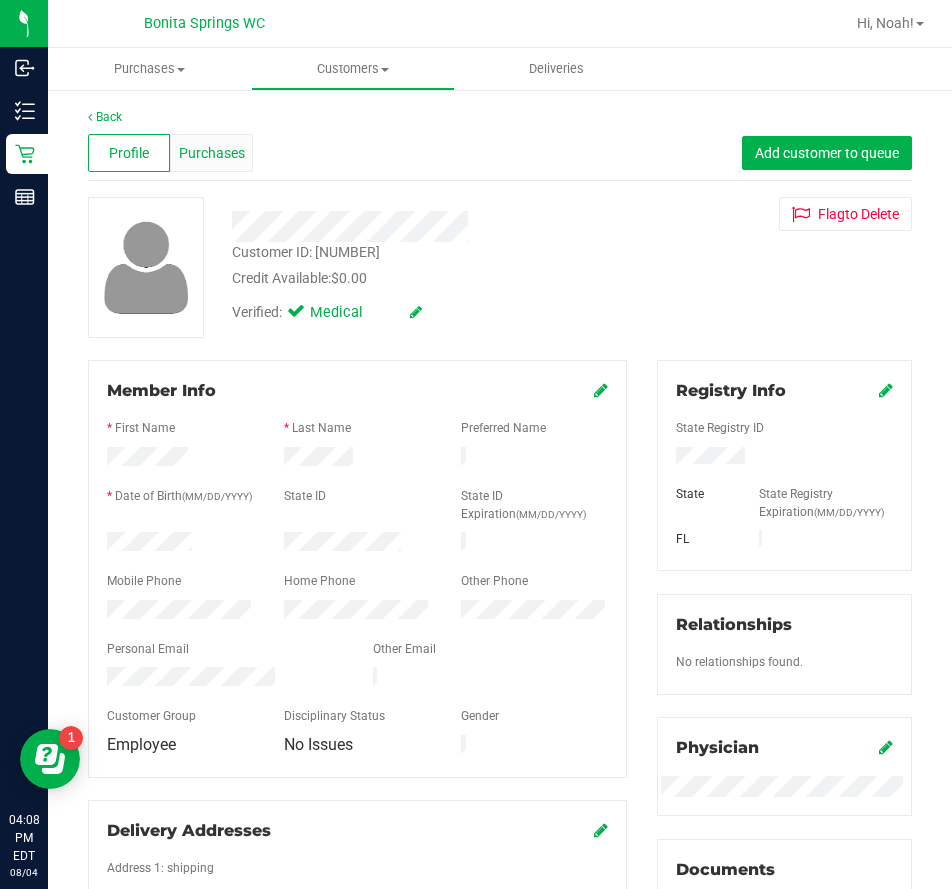 click on "Purchases" at bounding box center (212, 153) 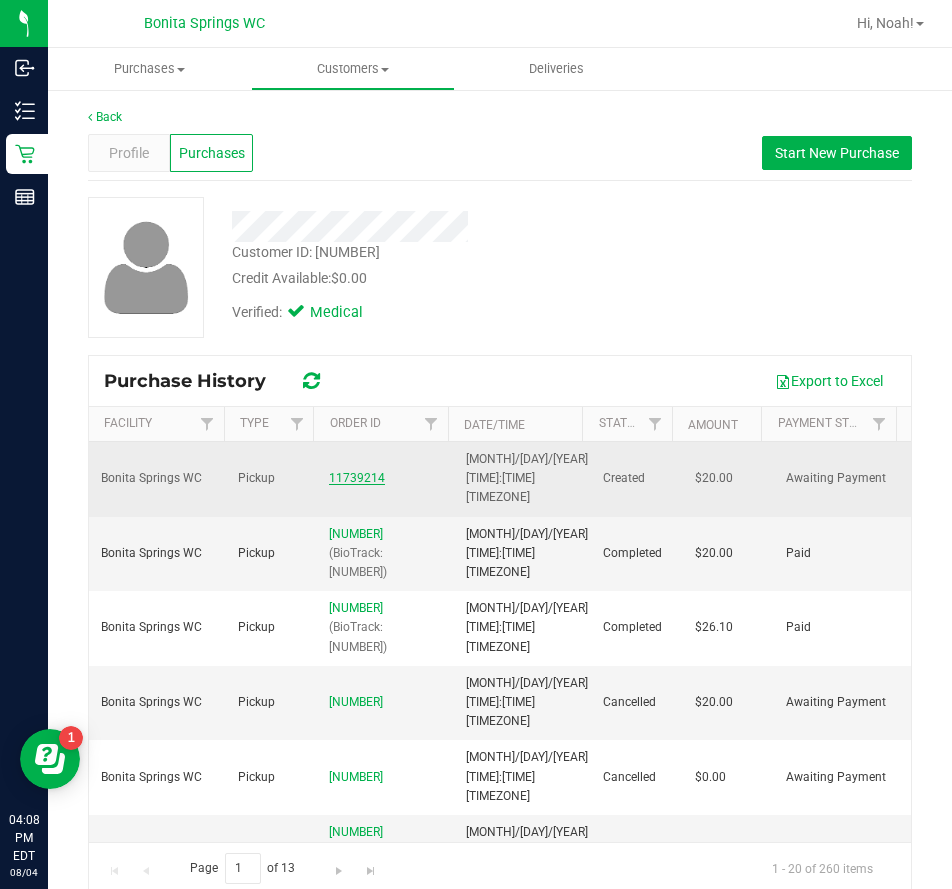 click on "11739214" at bounding box center [357, 478] 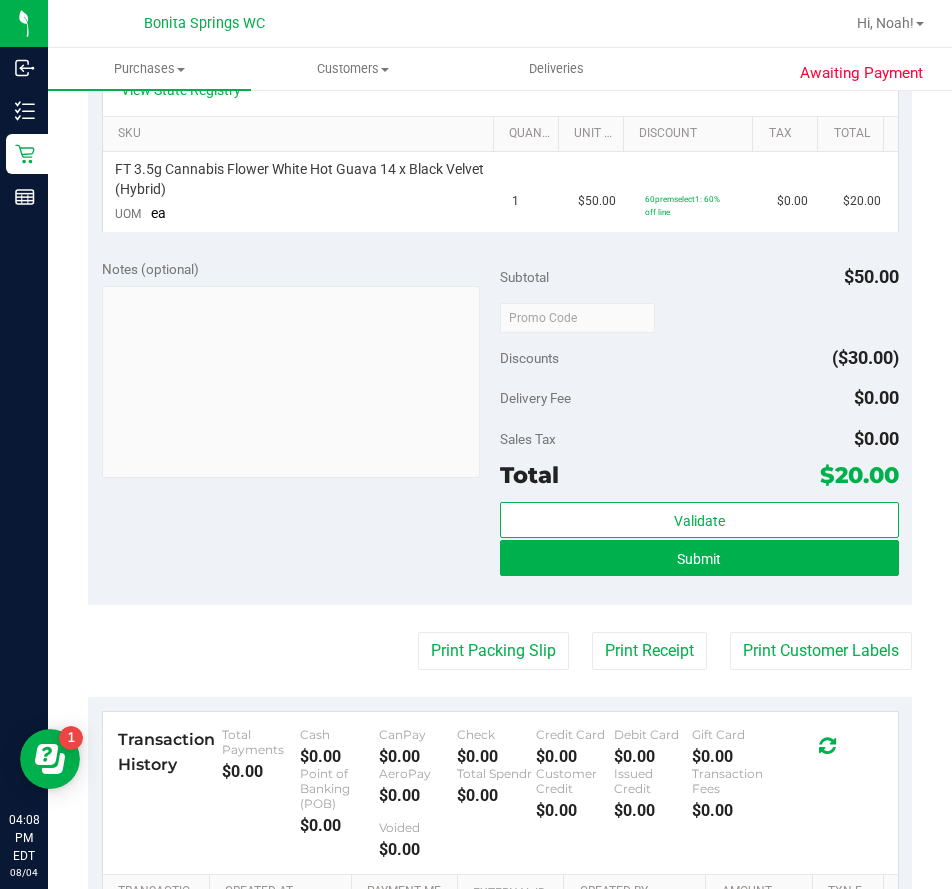 scroll, scrollTop: 500, scrollLeft: 0, axis: vertical 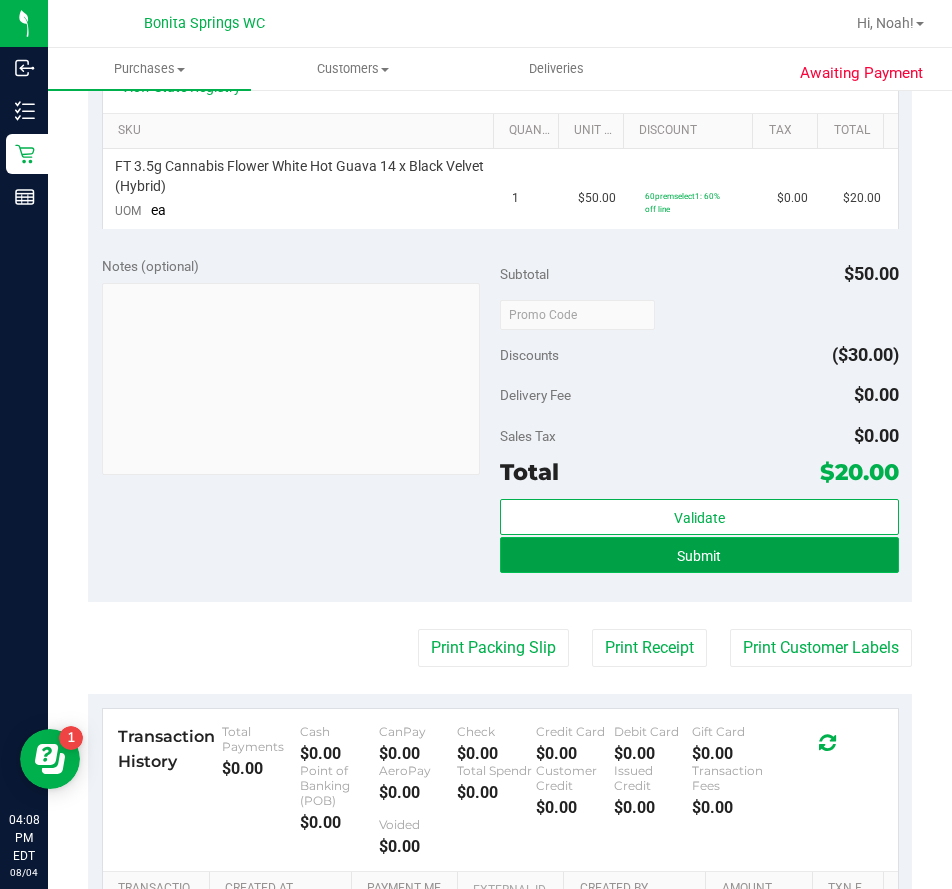 click on "Submit" at bounding box center (699, 555) 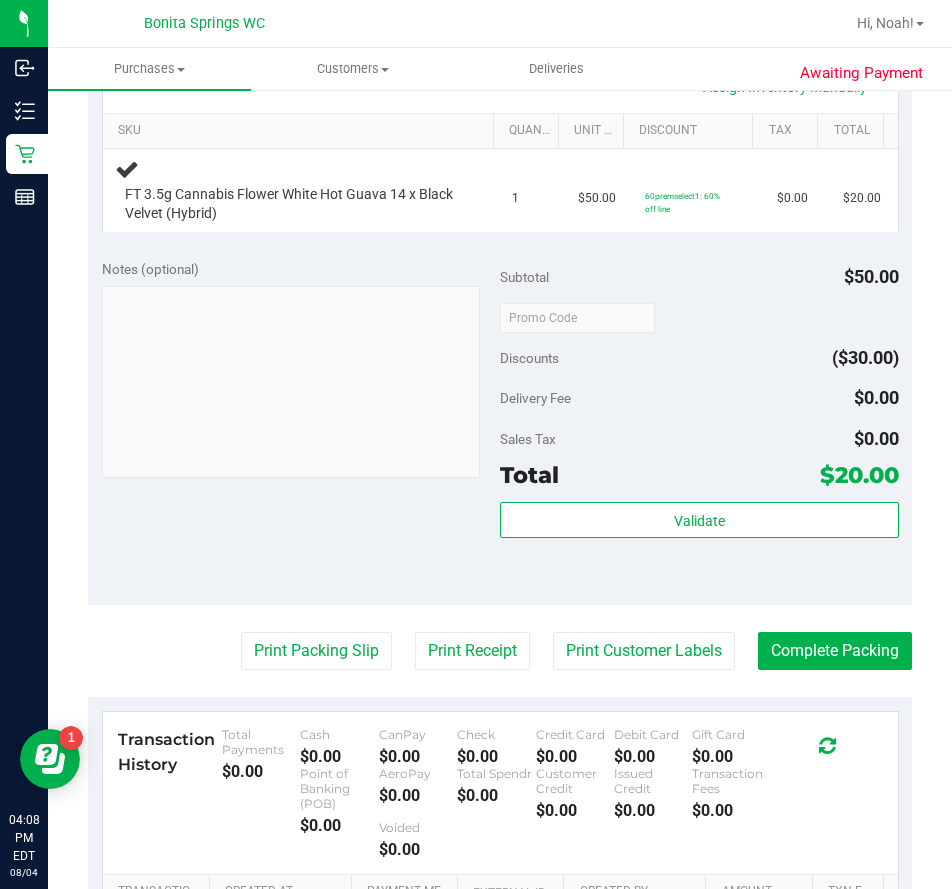 click on "Notes (optional)" at bounding box center (301, 371) 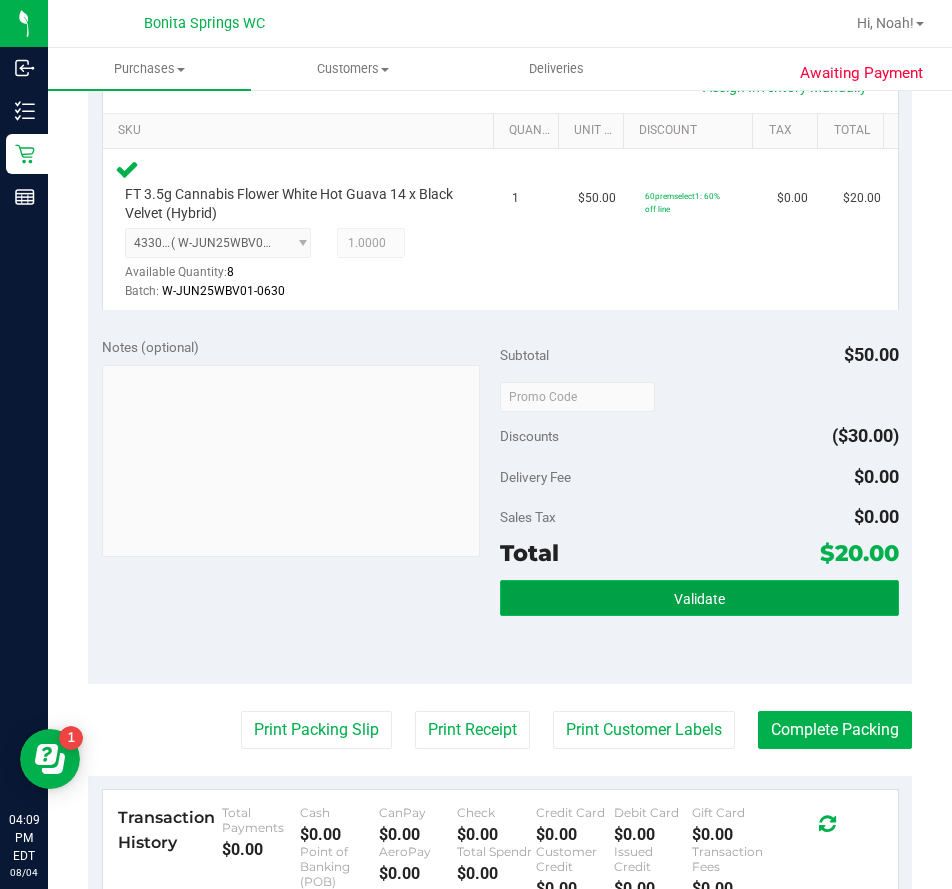 click on "Validate" at bounding box center (699, 599) 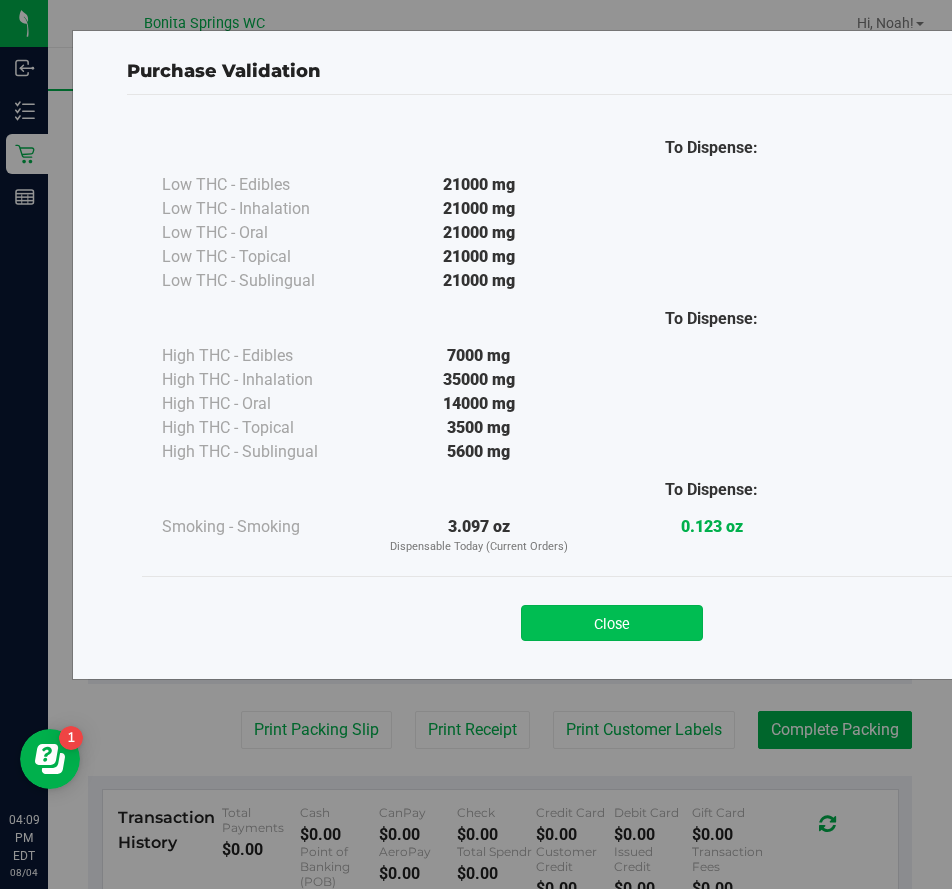 click on "Close" at bounding box center (612, 623) 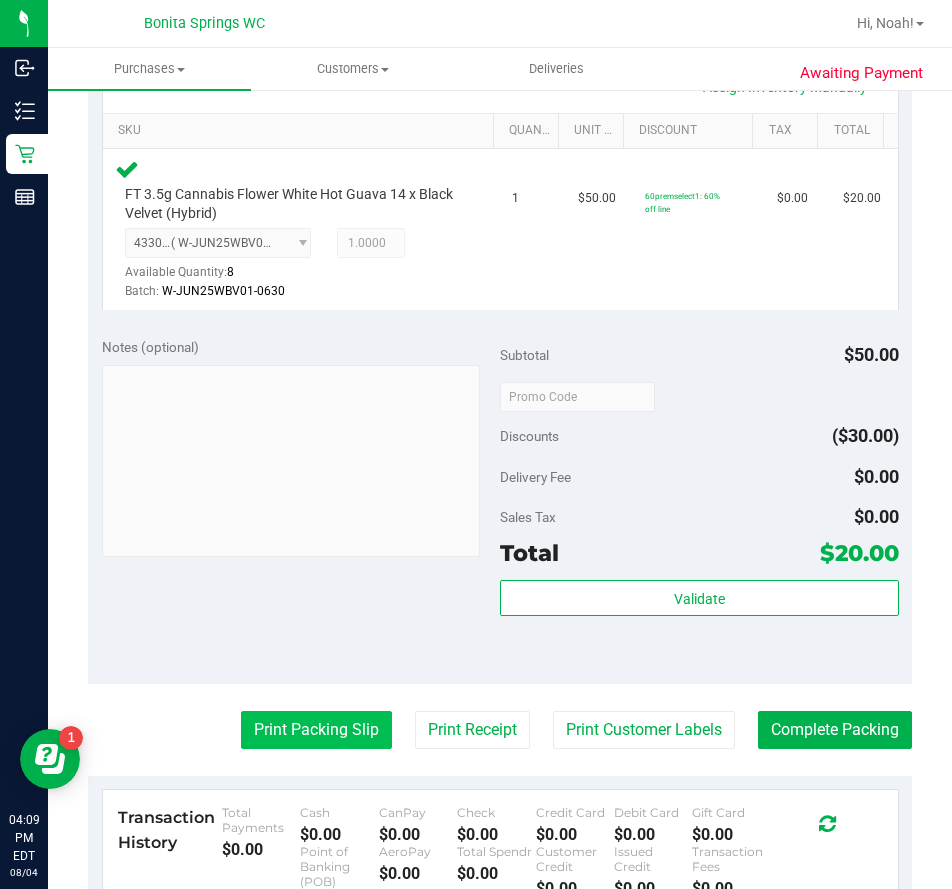 click on "Print Packing Slip" at bounding box center (316, 730) 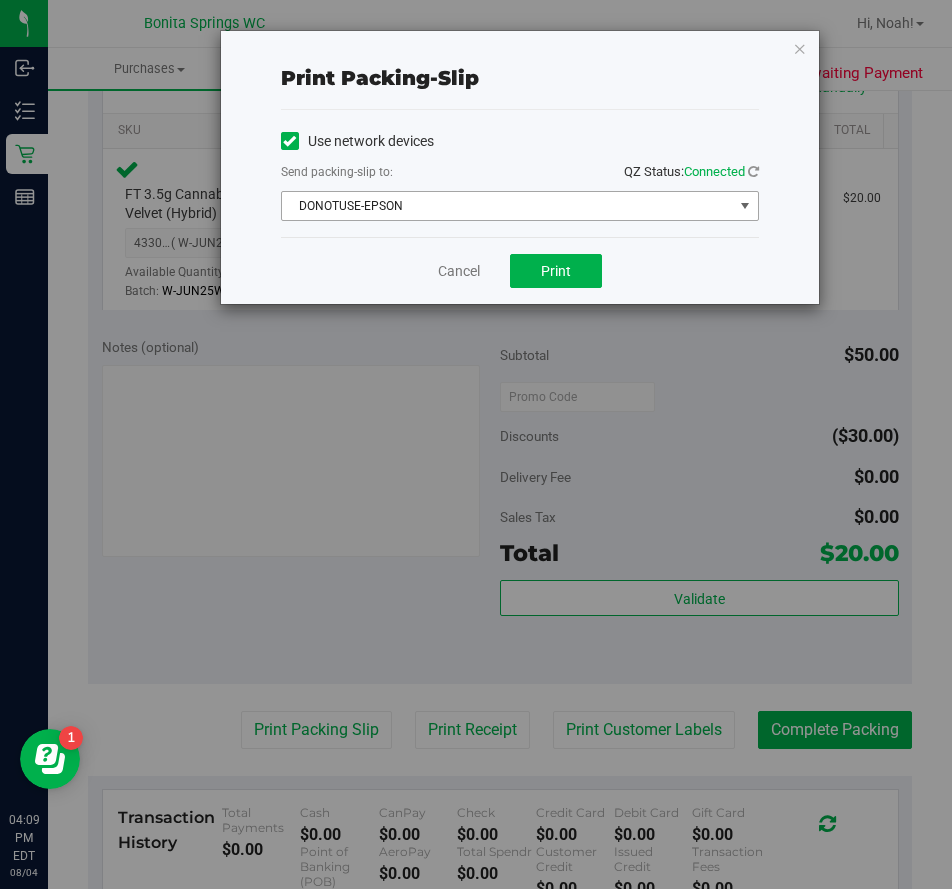 click on "DONOTUSE-EPSON" at bounding box center [507, 206] 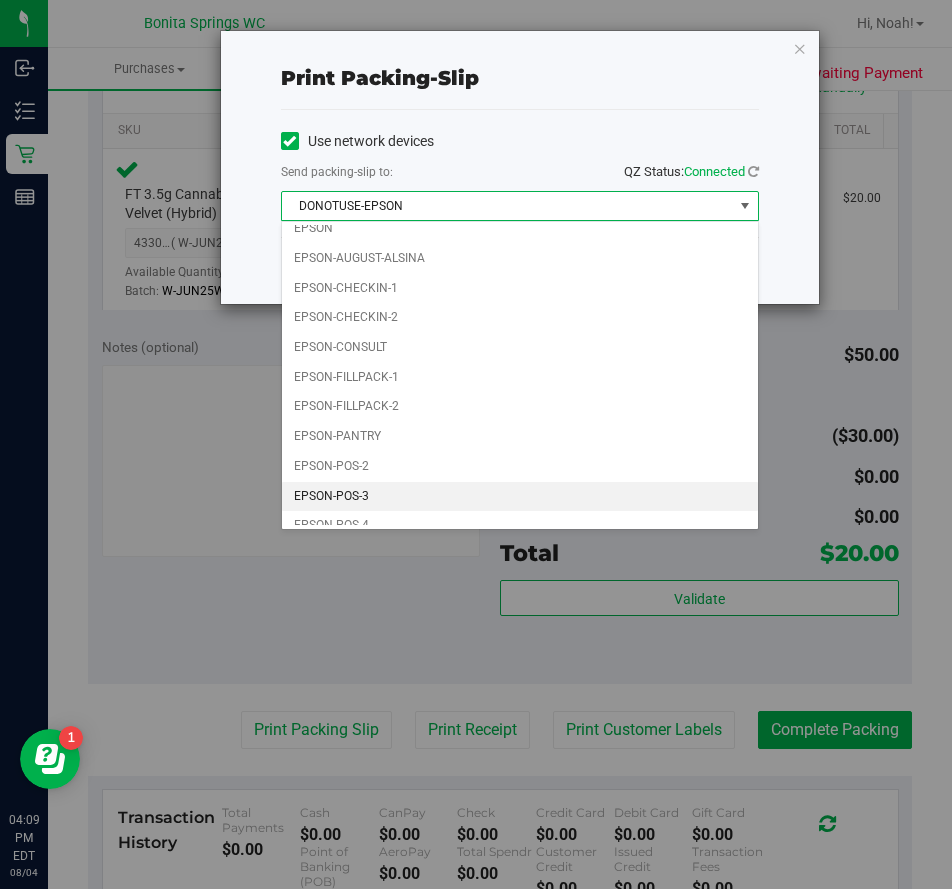 scroll, scrollTop: 57, scrollLeft: 0, axis: vertical 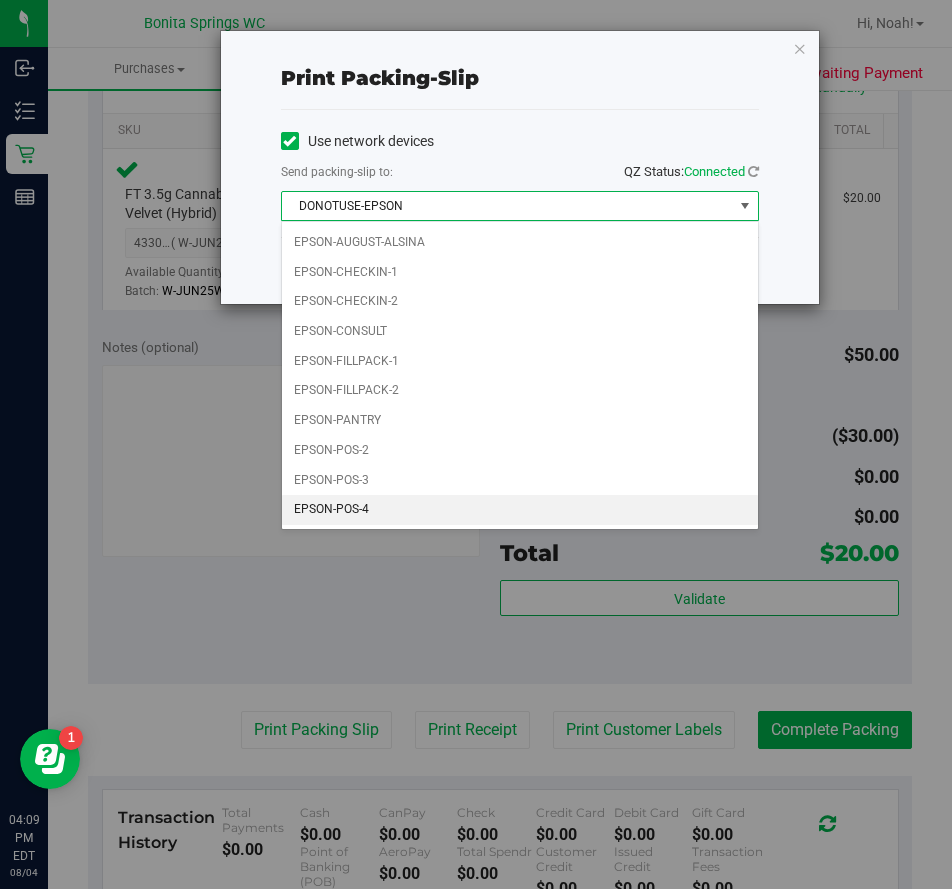 click on "EPSON-POS-4" at bounding box center [520, 510] 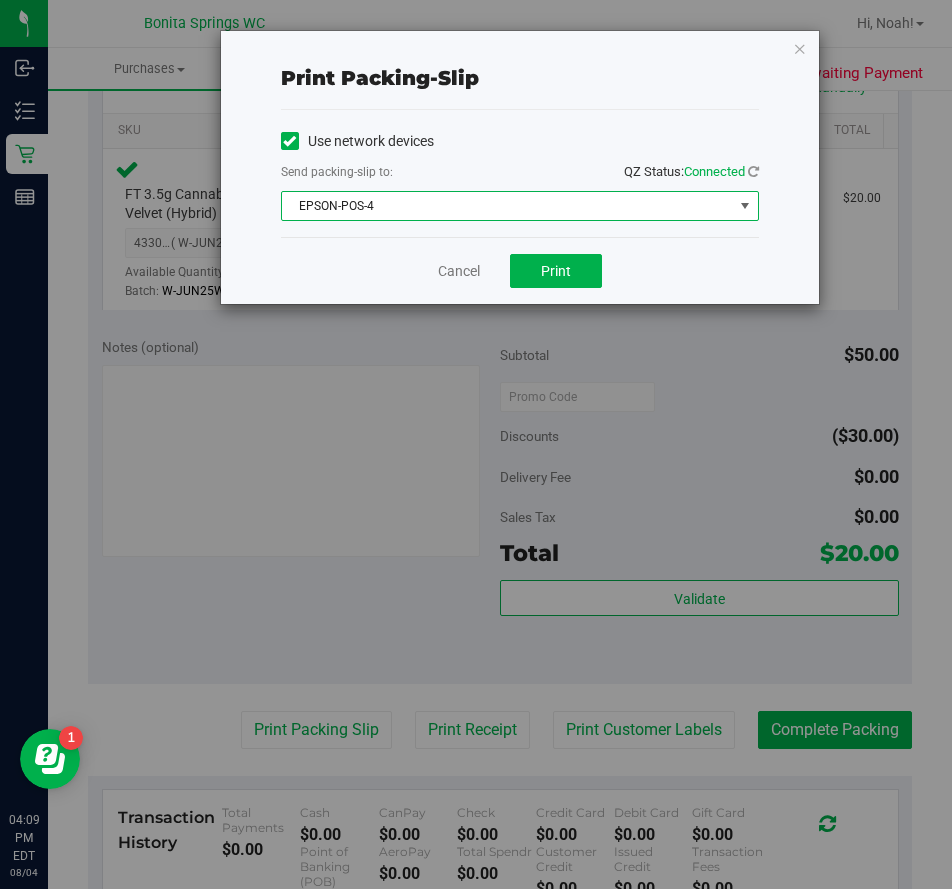 click on "Cancel
Print" at bounding box center [520, 270] 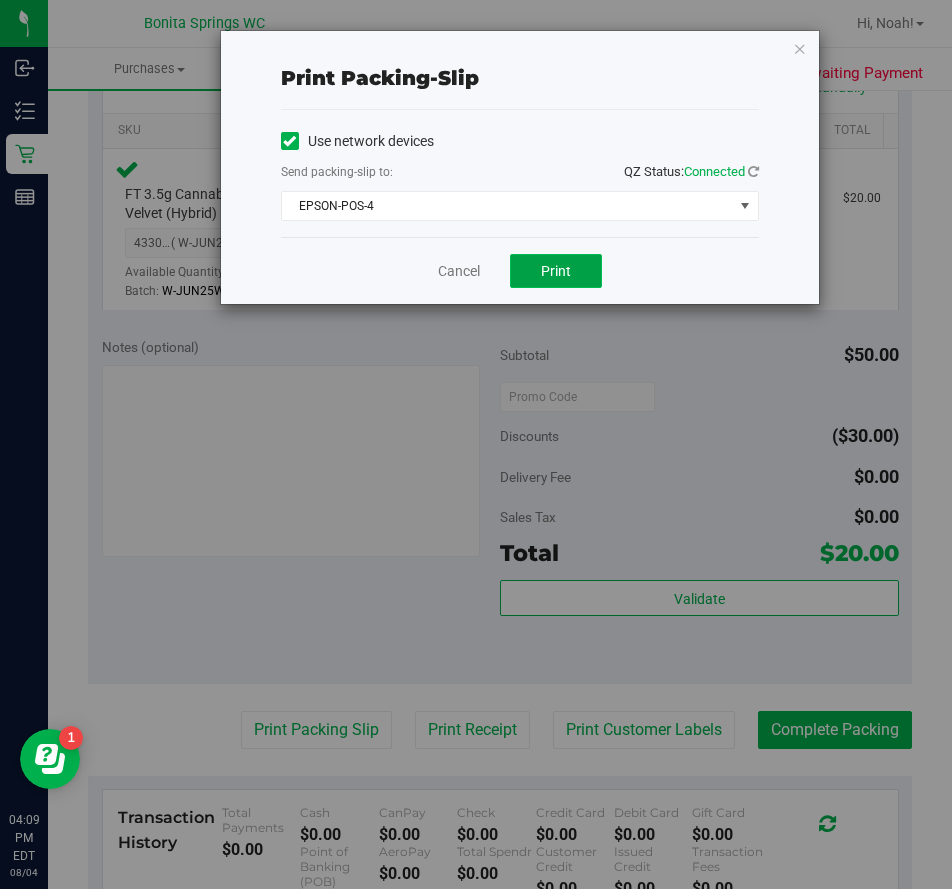 click on "Print" at bounding box center (556, 271) 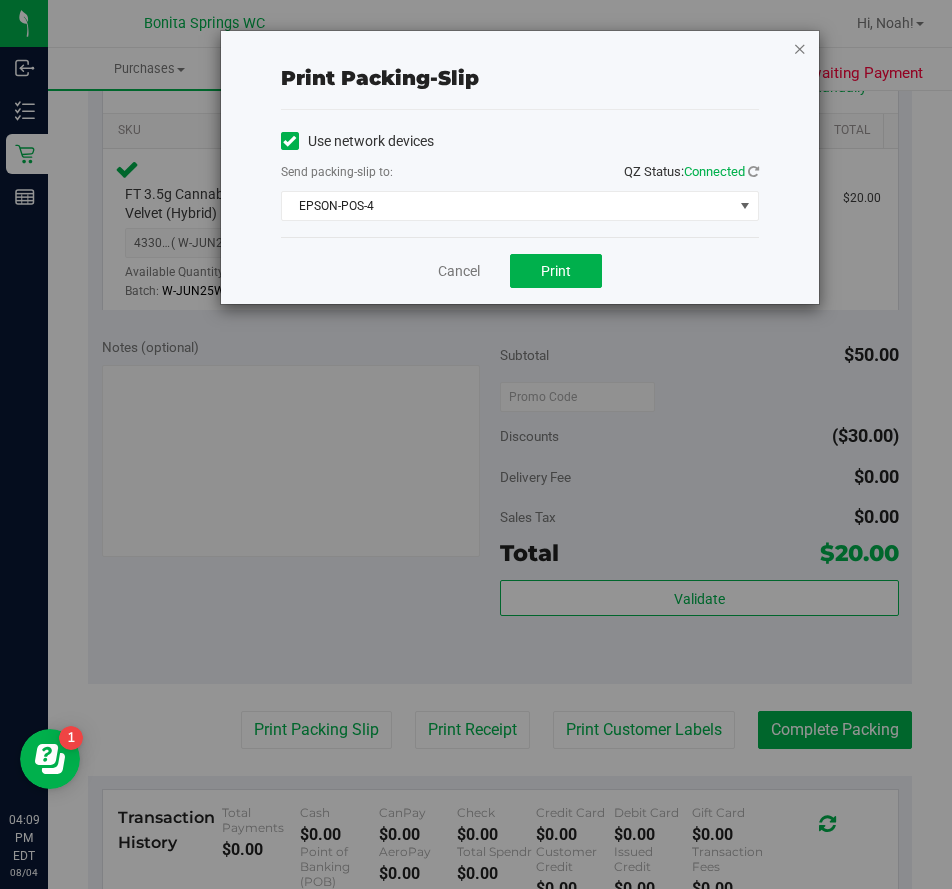 click at bounding box center (800, 48) 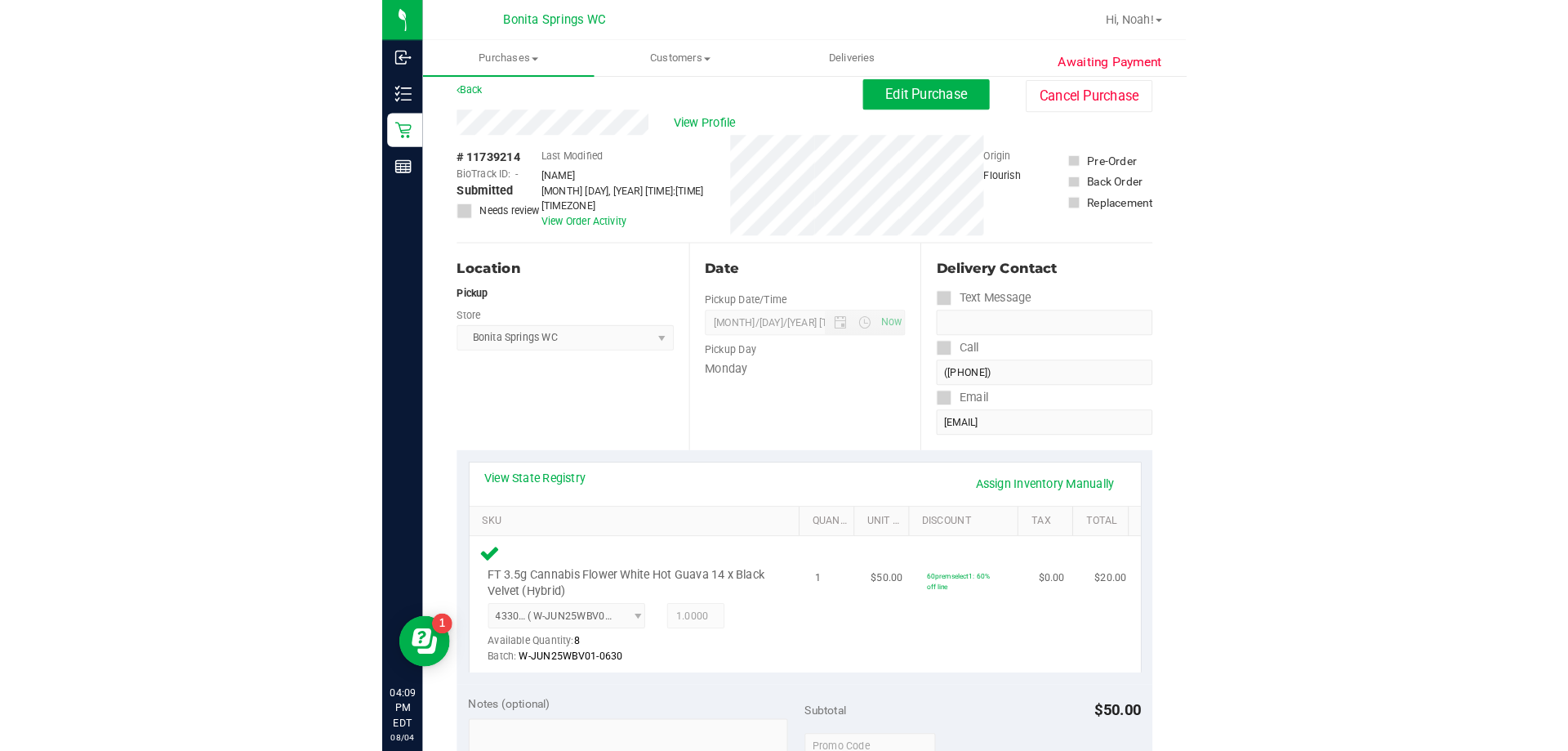 scroll, scrollTop: 0, scrollLeft: 0, axis: both 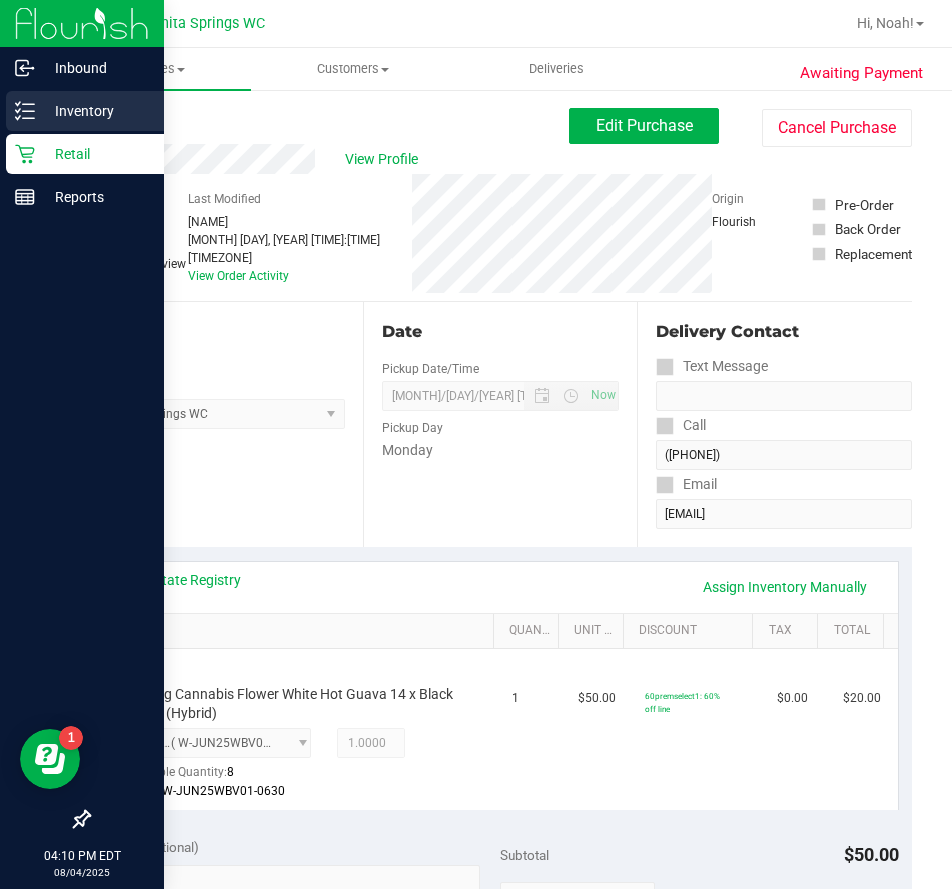 click 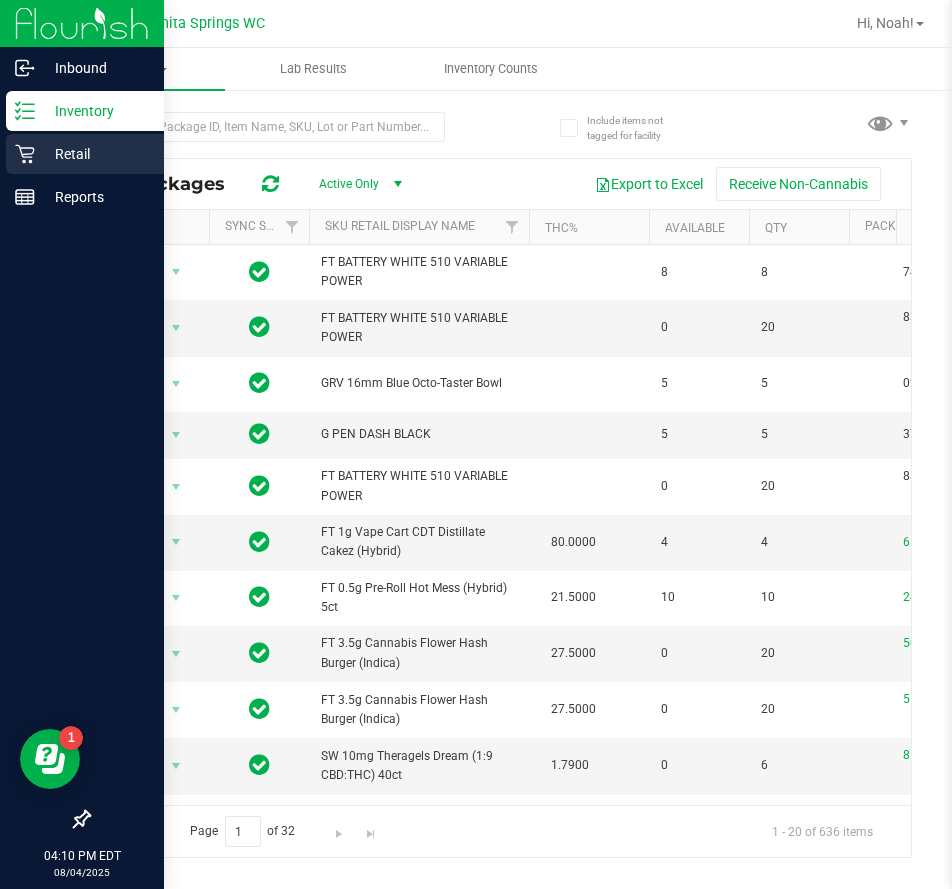 click 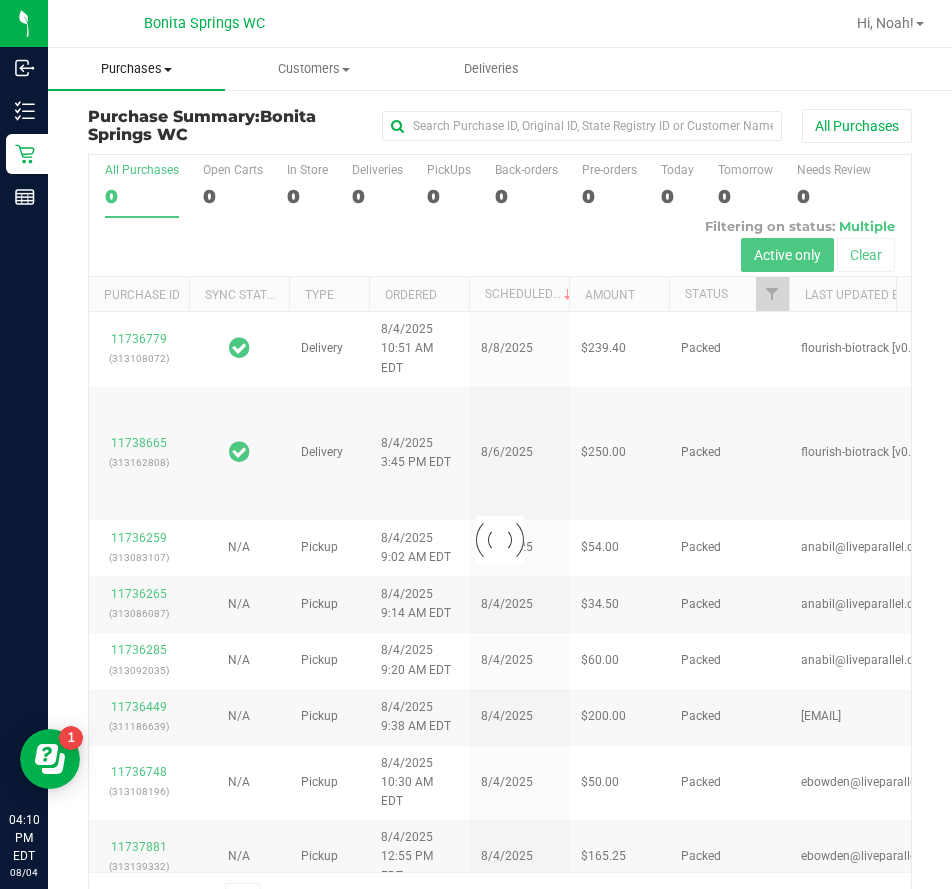 click on "Purchases" at bounding box center (136, 69) 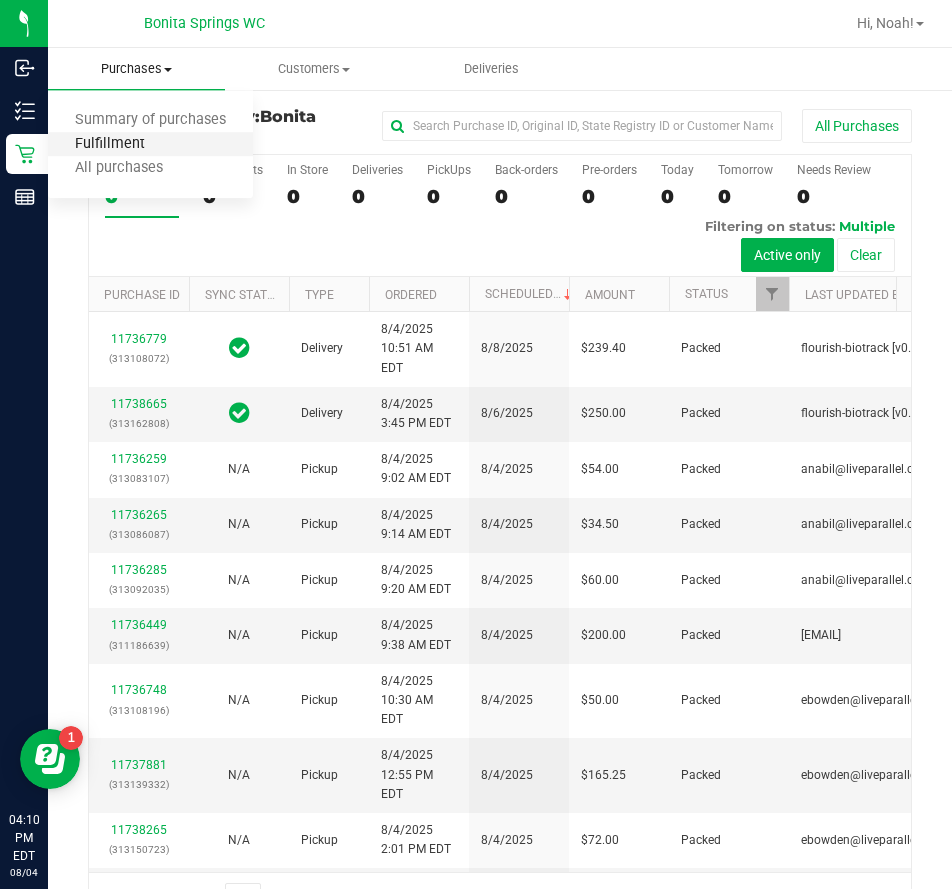 click on "Fulfillment" at bounding box center [110, 144] 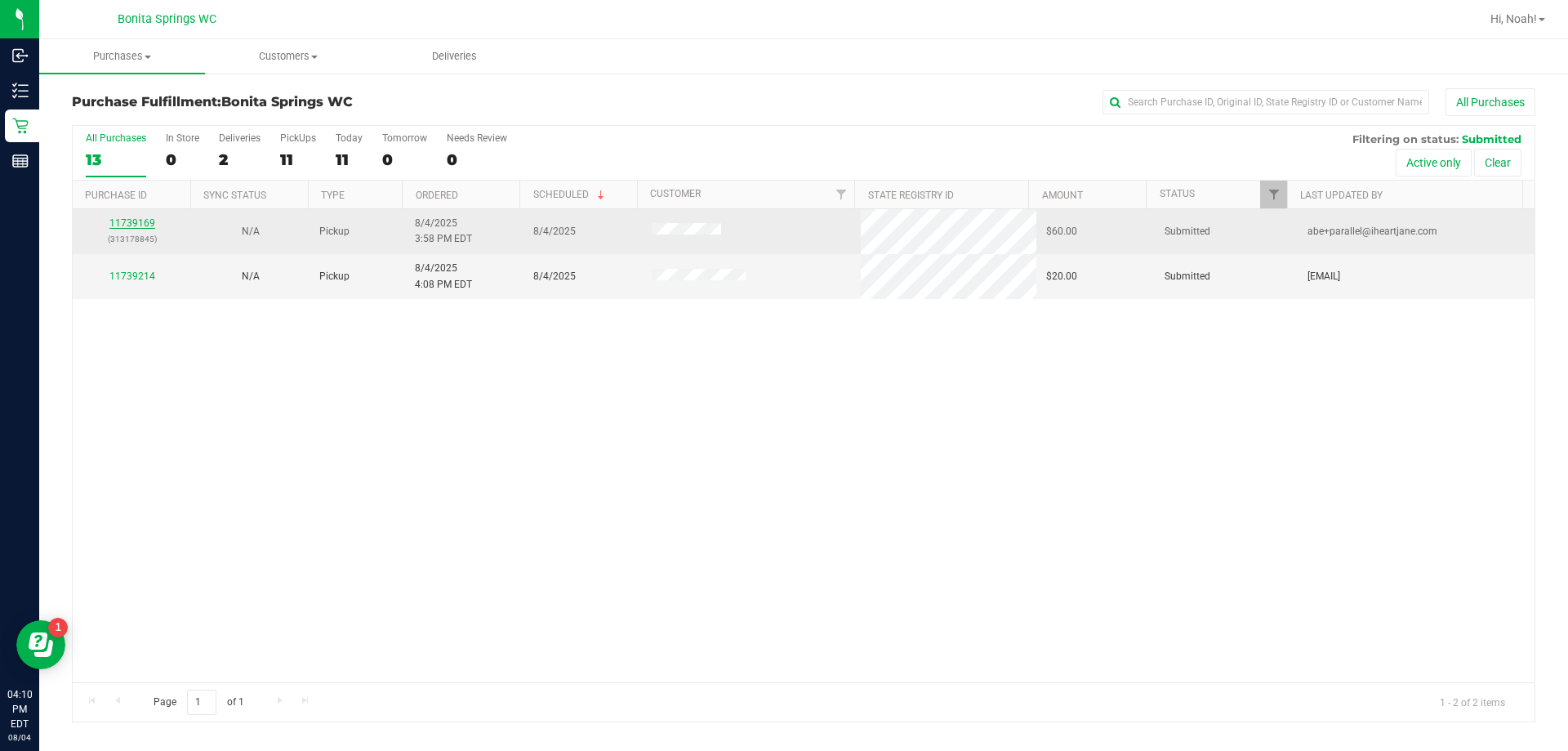 click on "11739169" at bounding box center (132, 223) 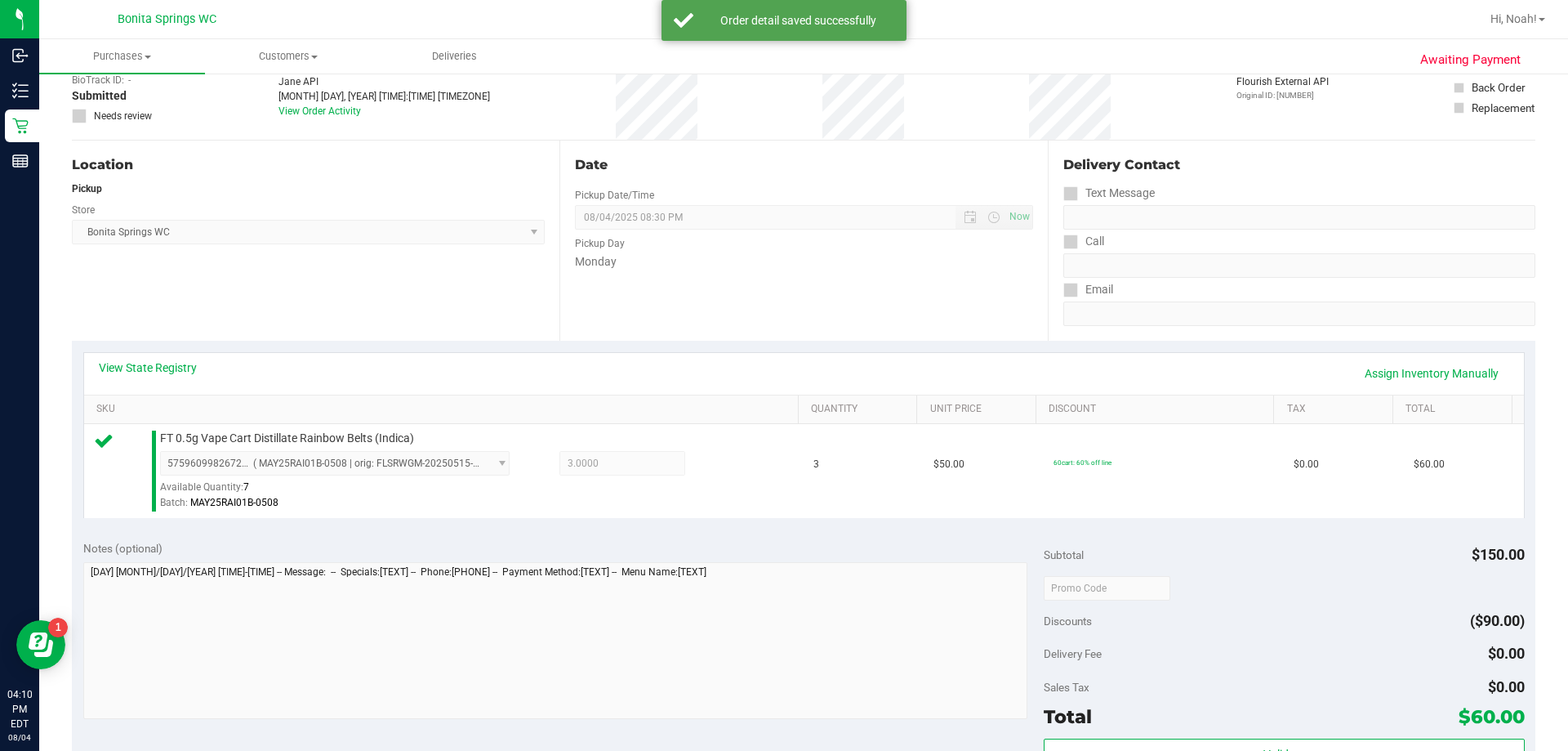 scroll, scrollTop: 327, scrollLeft: 0, axis: vertical 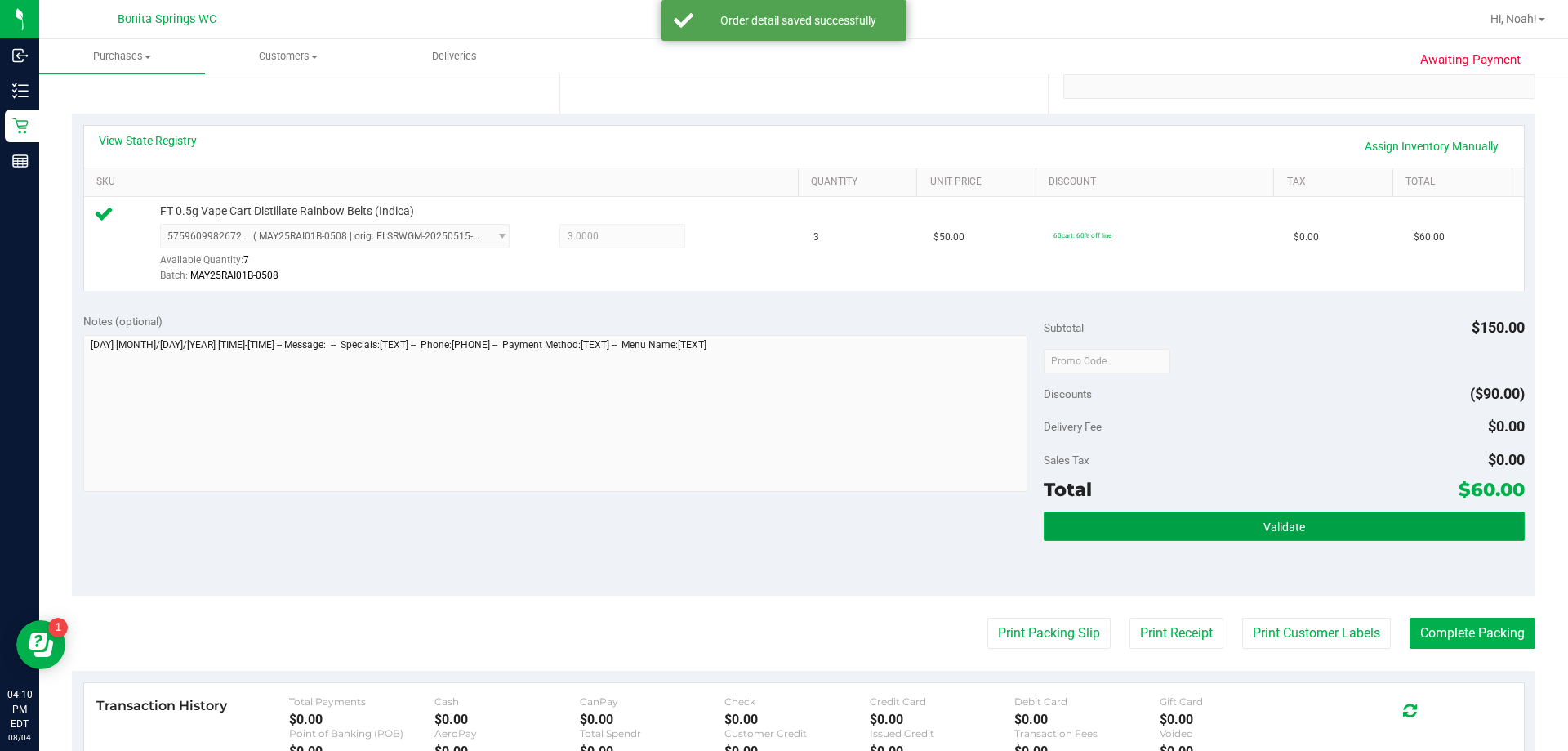 click on "Validate" at bounding box center (1284, 526) 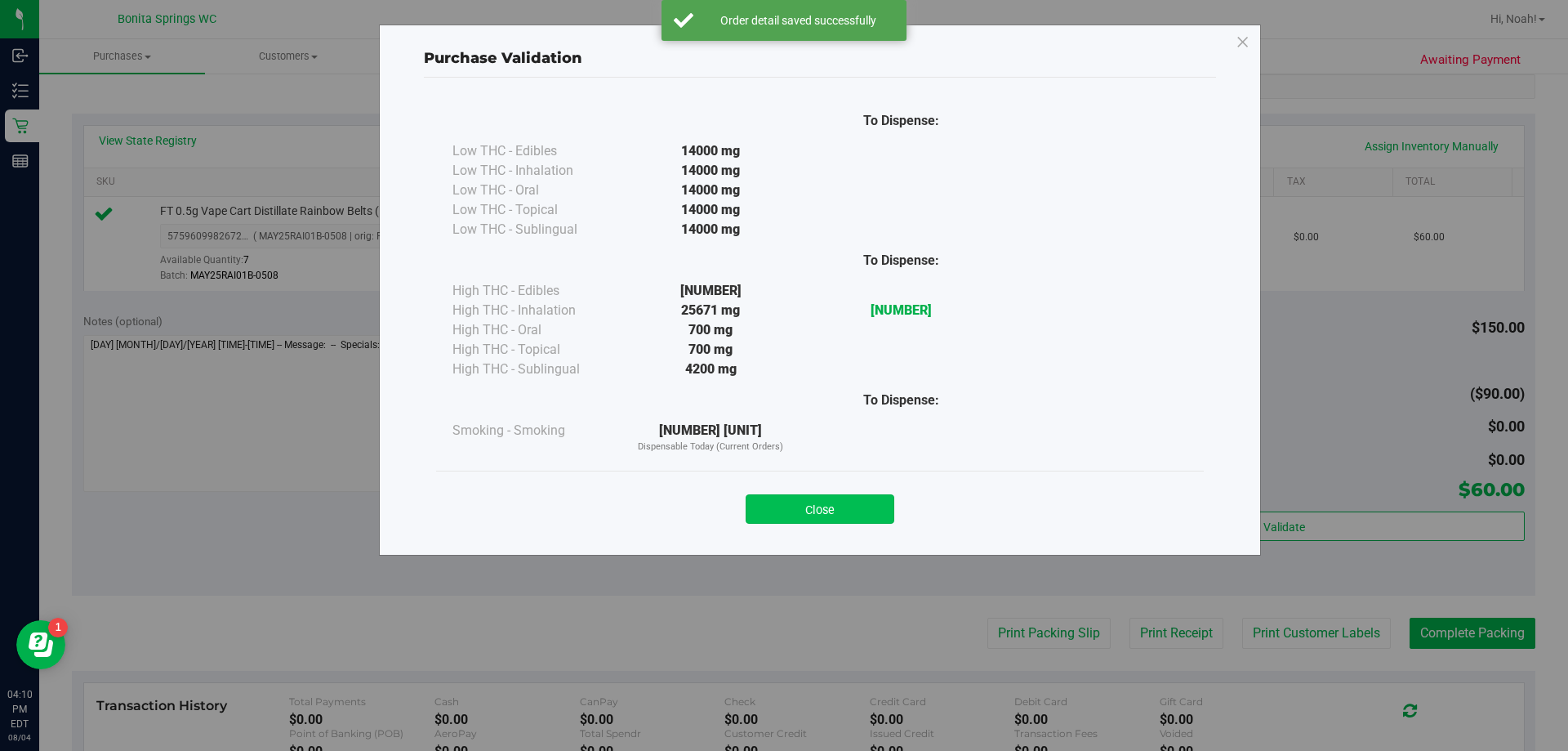 click on "Close" at bounding box center (820, 509) 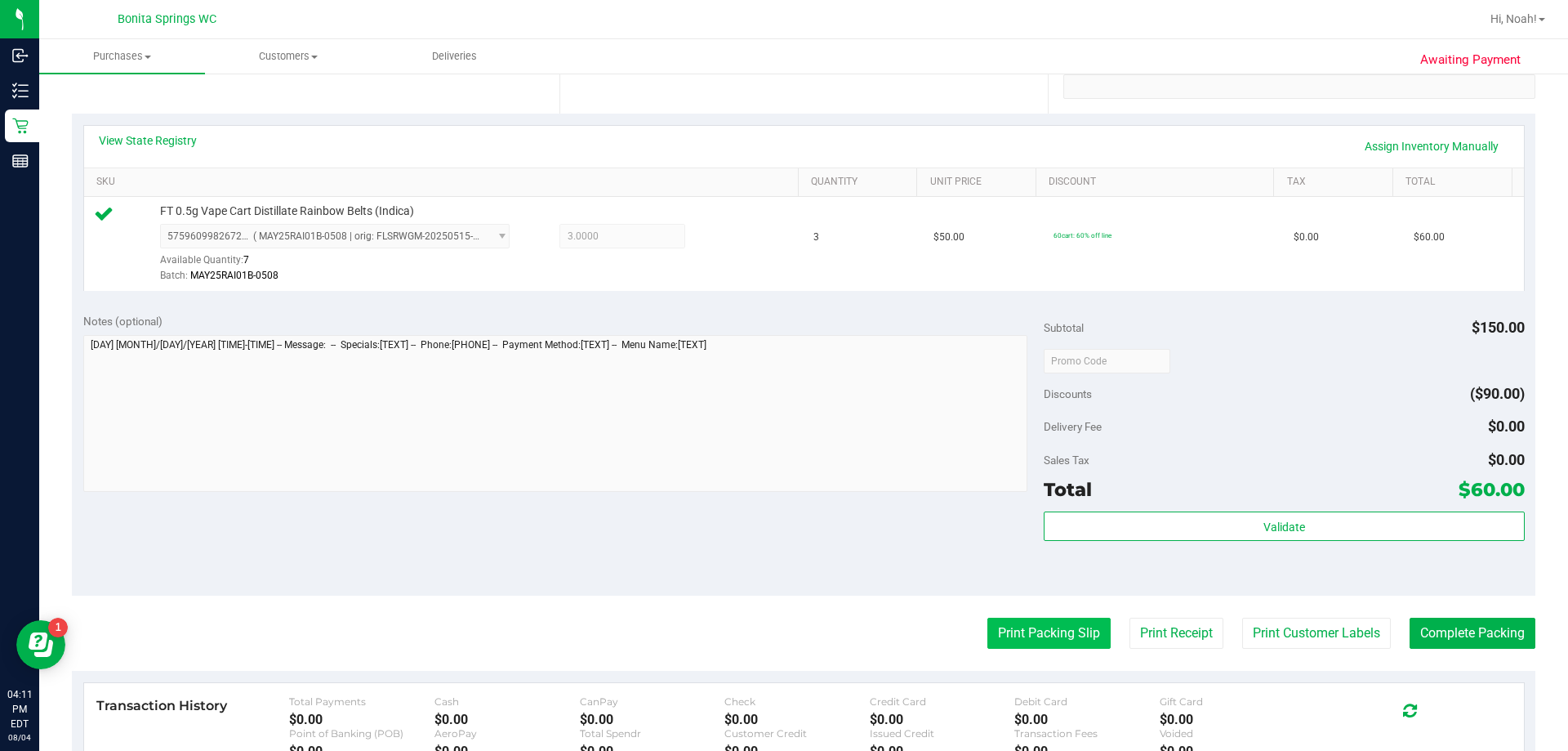 click on "Print Packing Slip" at bounding box center (1049, 633) 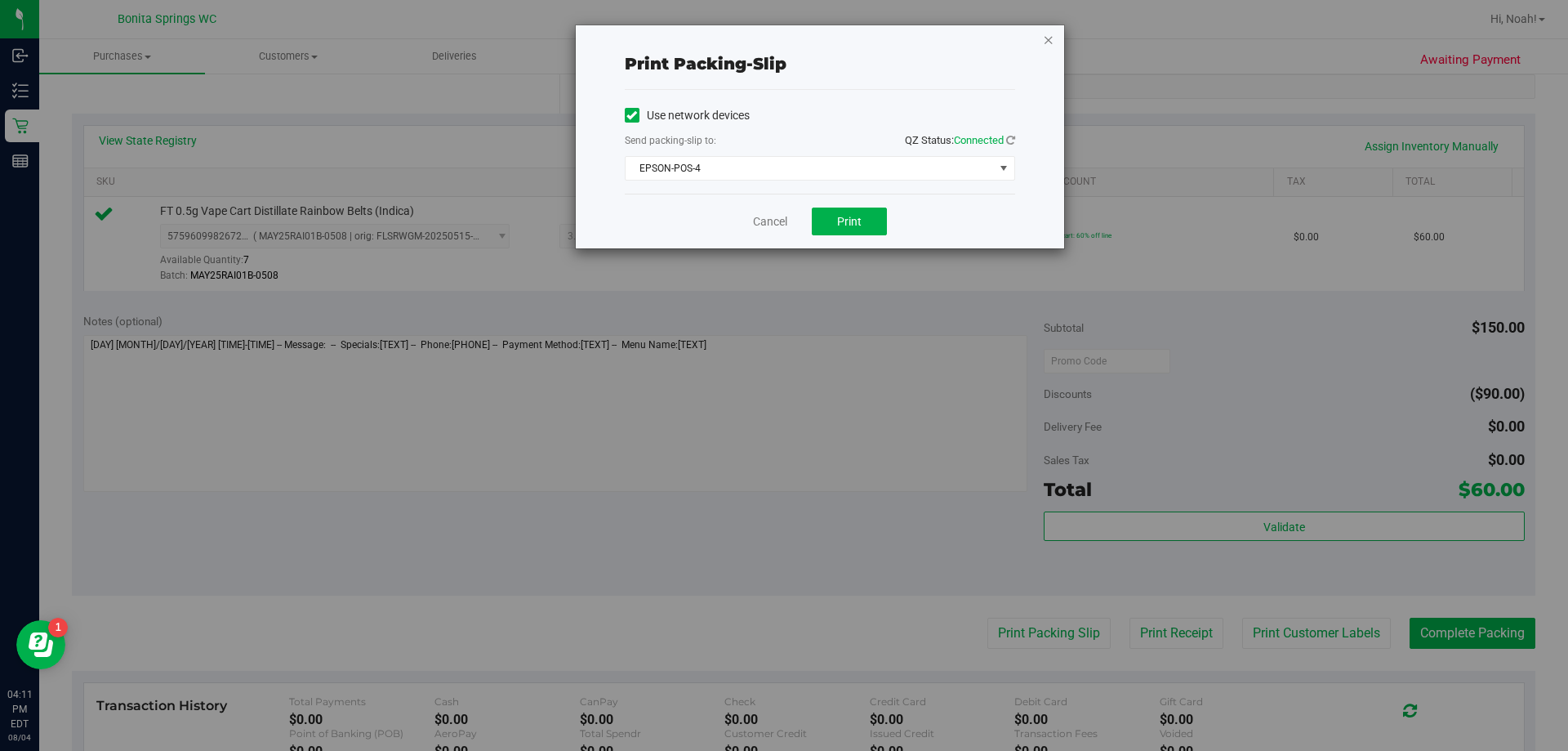 click at bounding box center (1049, 39) 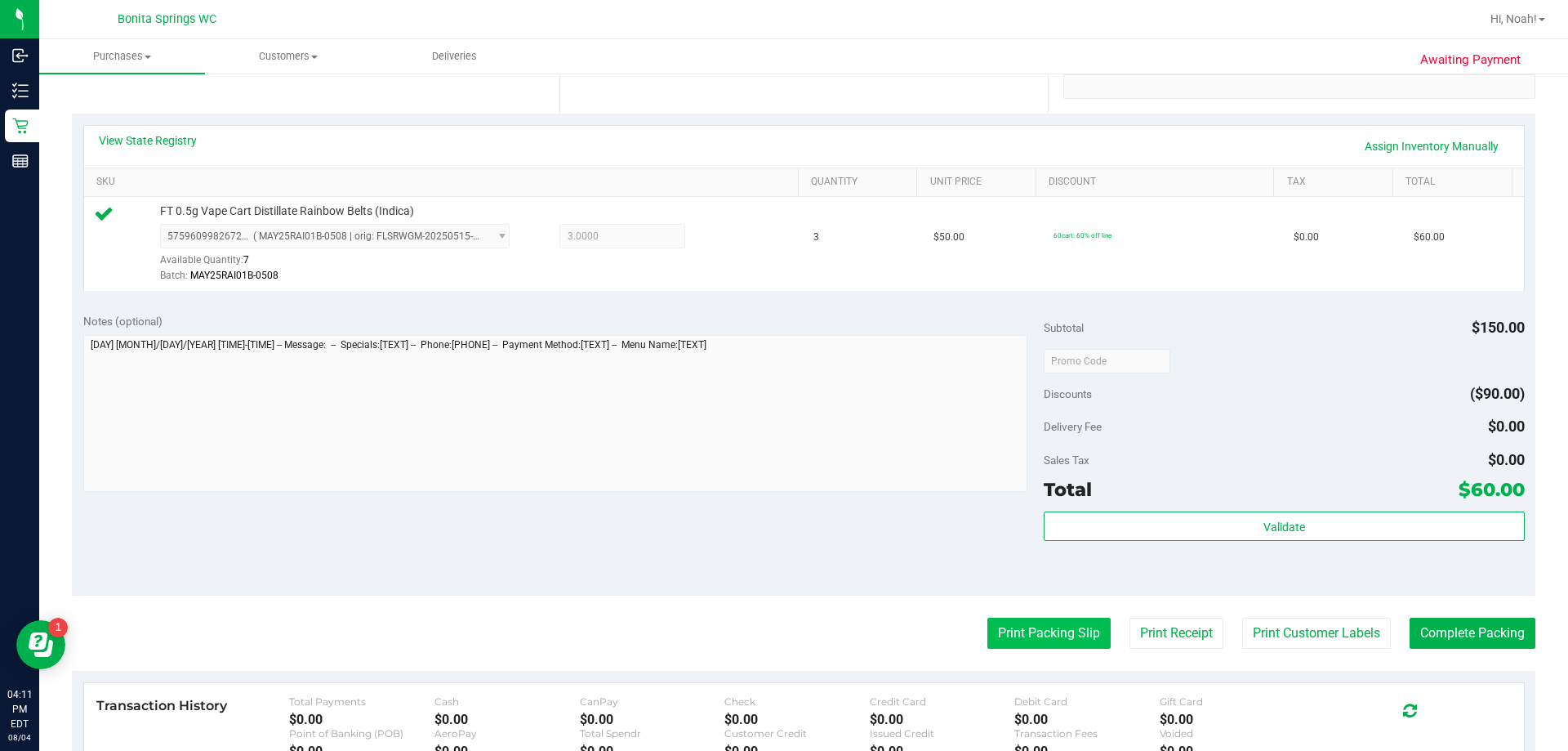 click on "Print Packing Slip" at bounding box center (1049, 633) 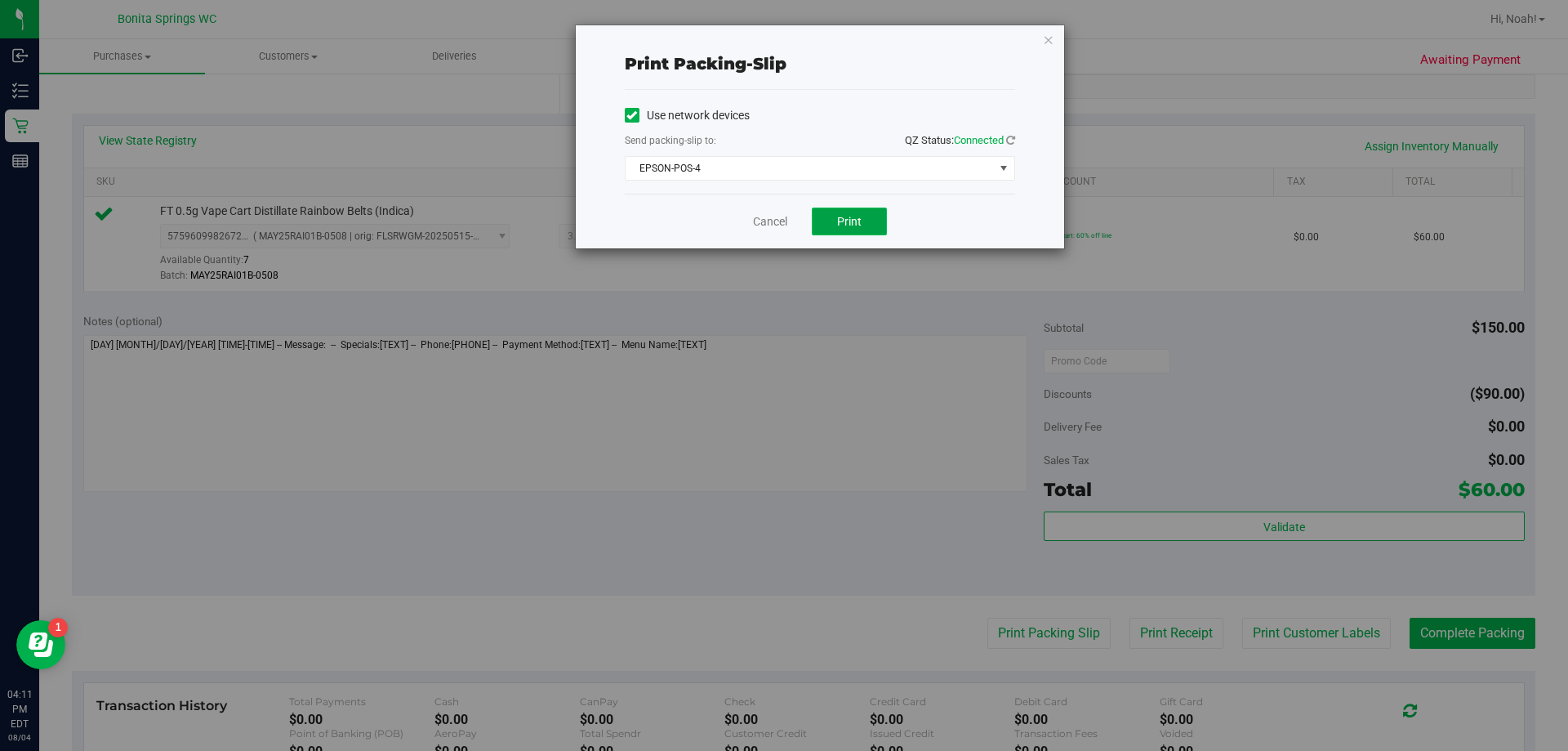 click on "Print" at bounding box center [849, 221] 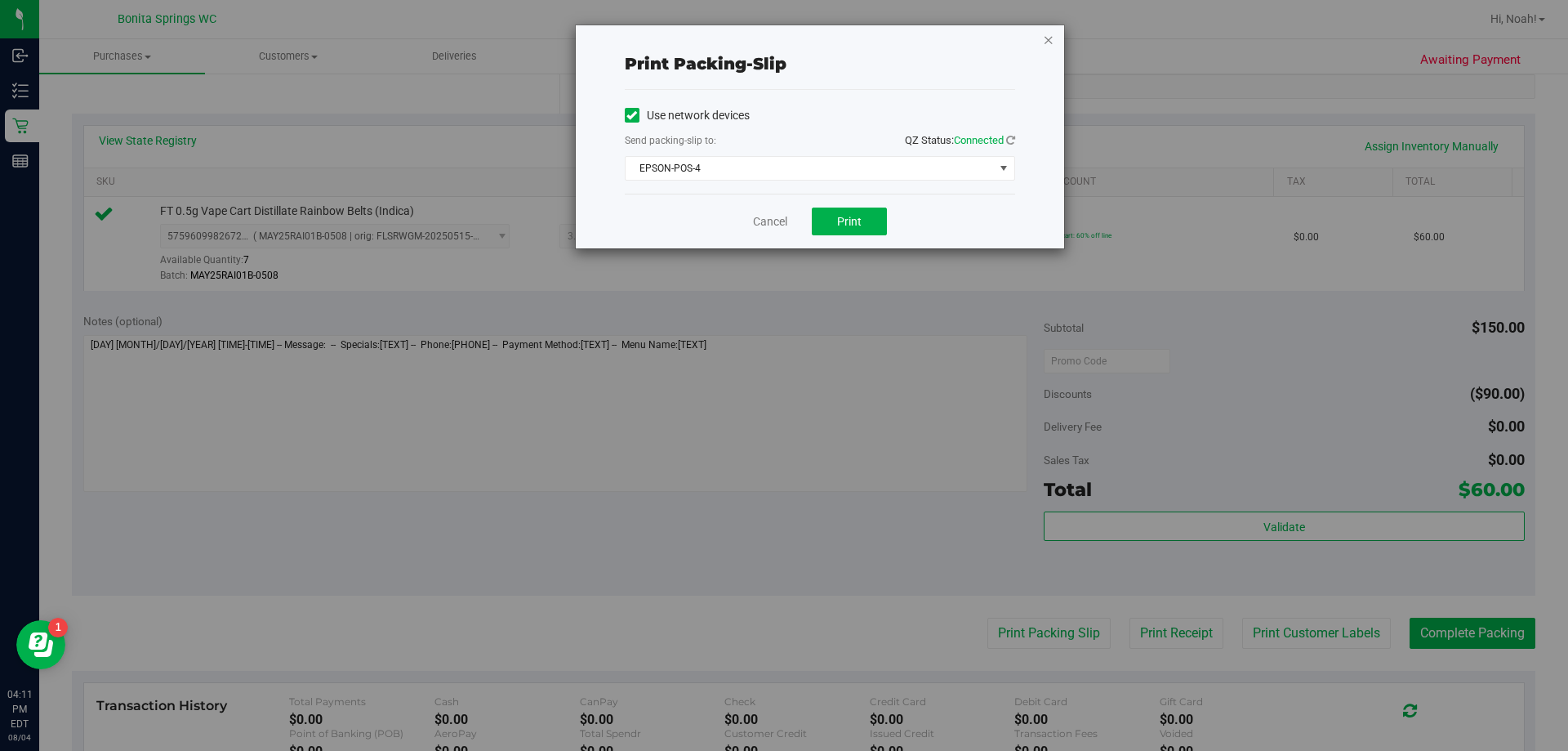 click at bounding box center [1049, 39] 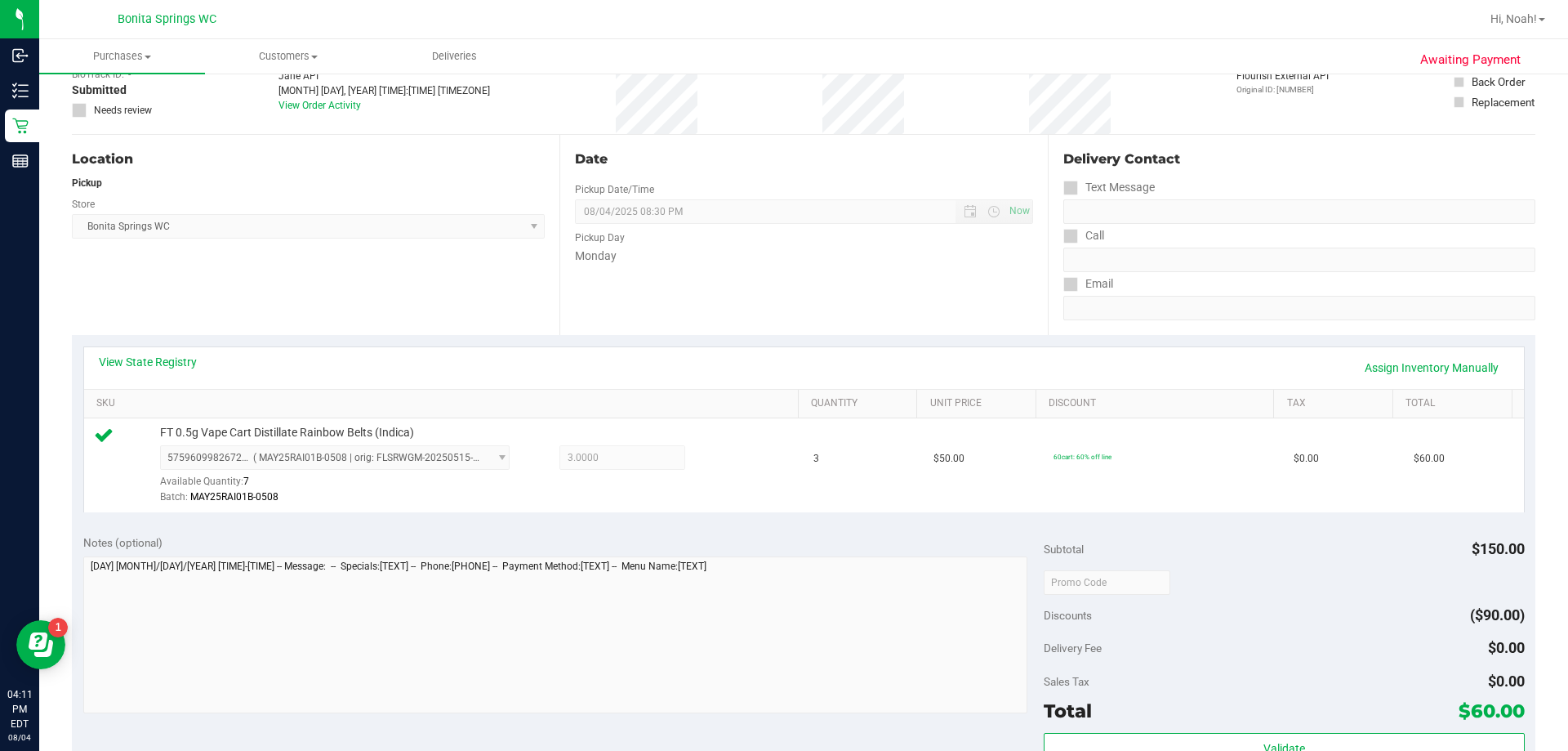 scroll, scrollTop: 327, scrollLeft: 0, axis: vertical 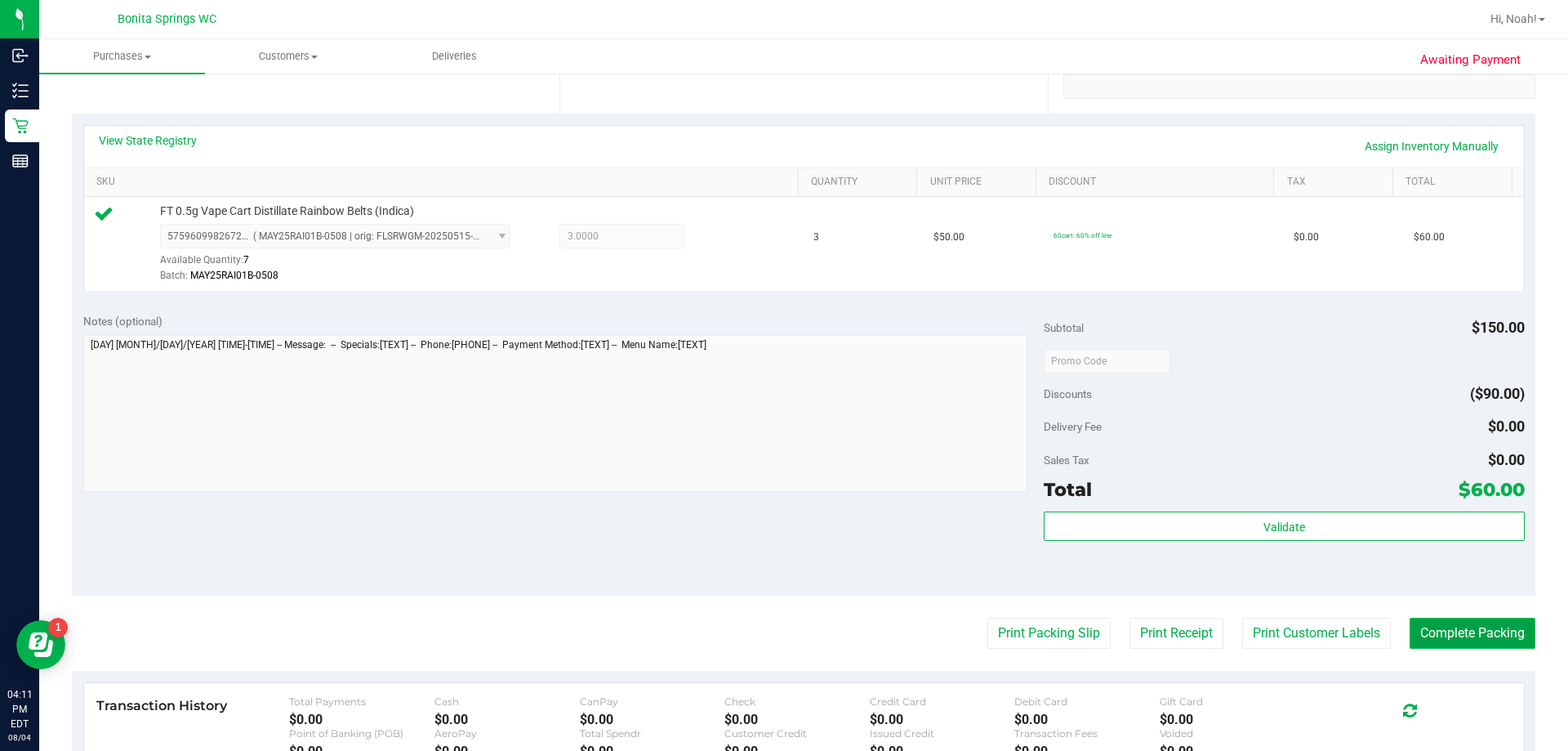 click on "Complete Packing" at bounding box center (1472, 633) 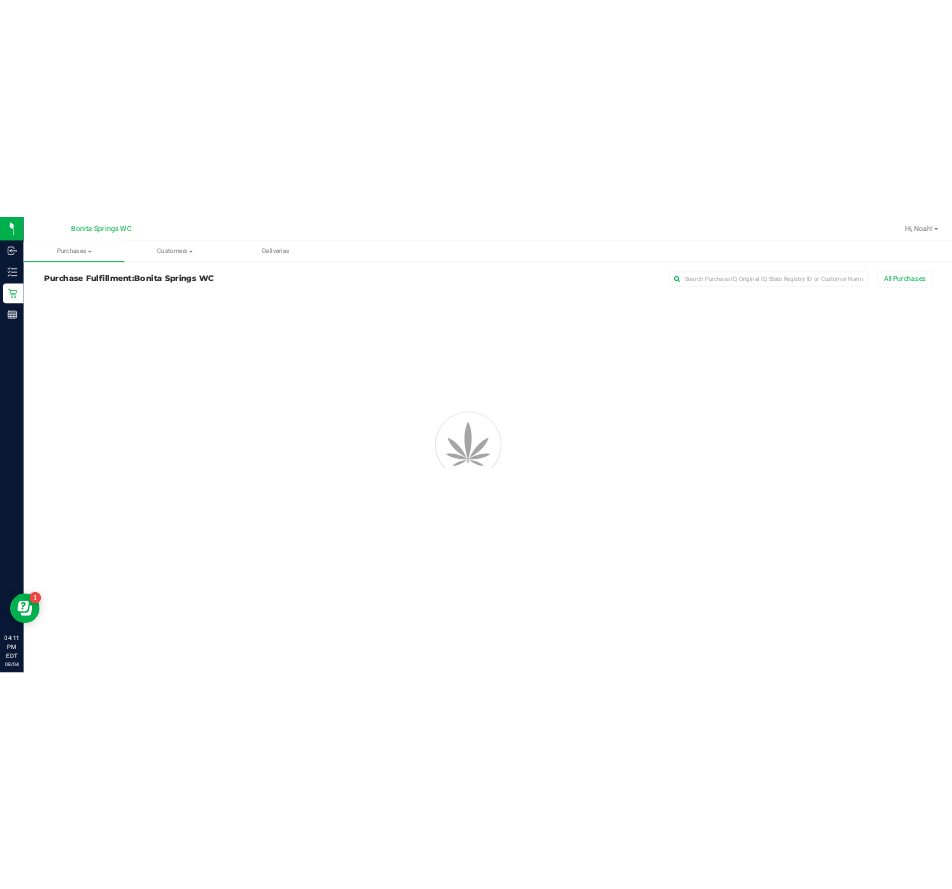 scroll, scrollTop: 0, scrollLeft: 0, axis: both 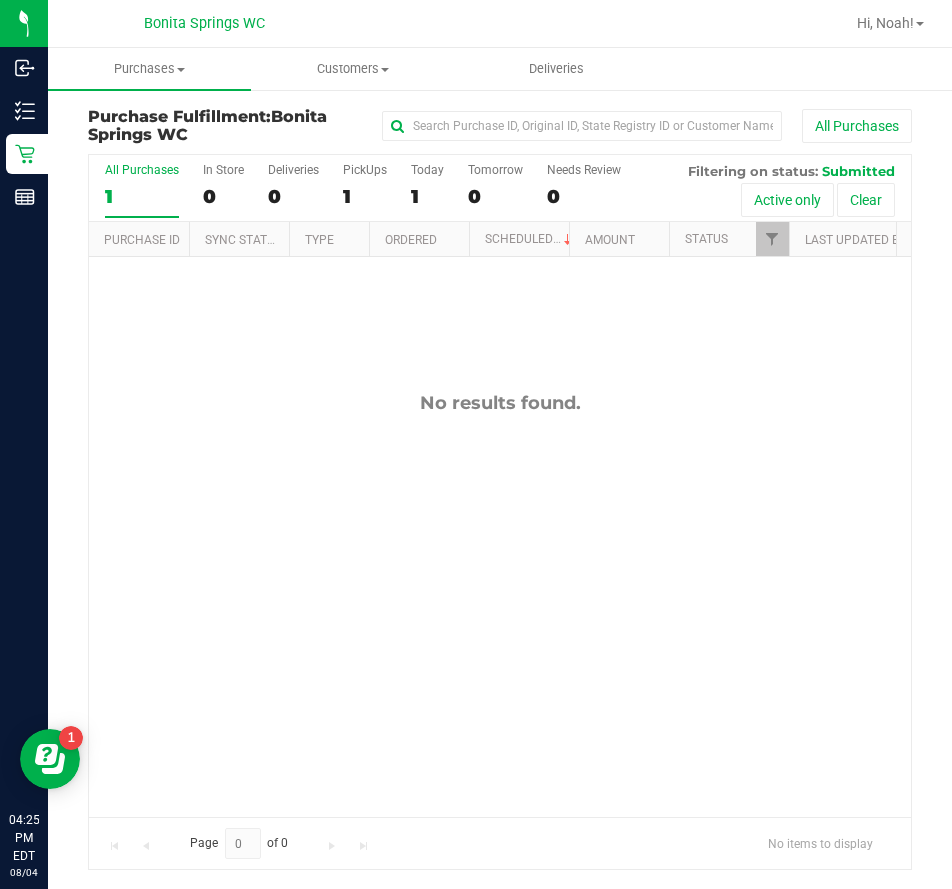 click at bounding box center [601, 23] 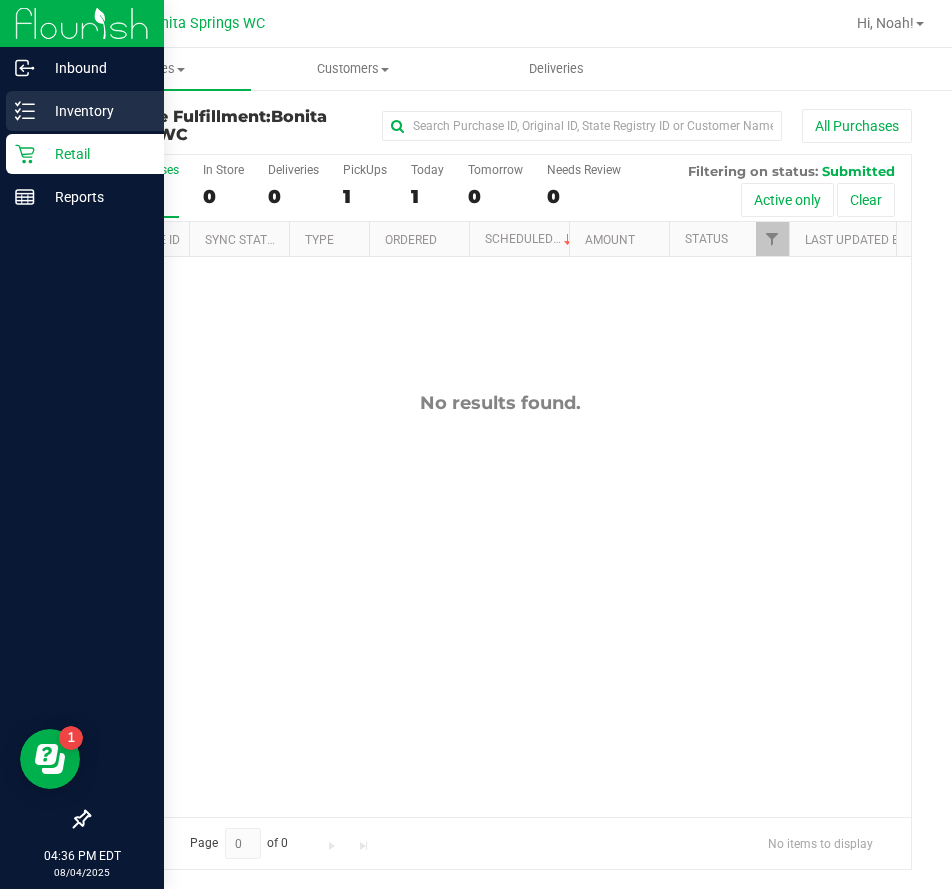 click 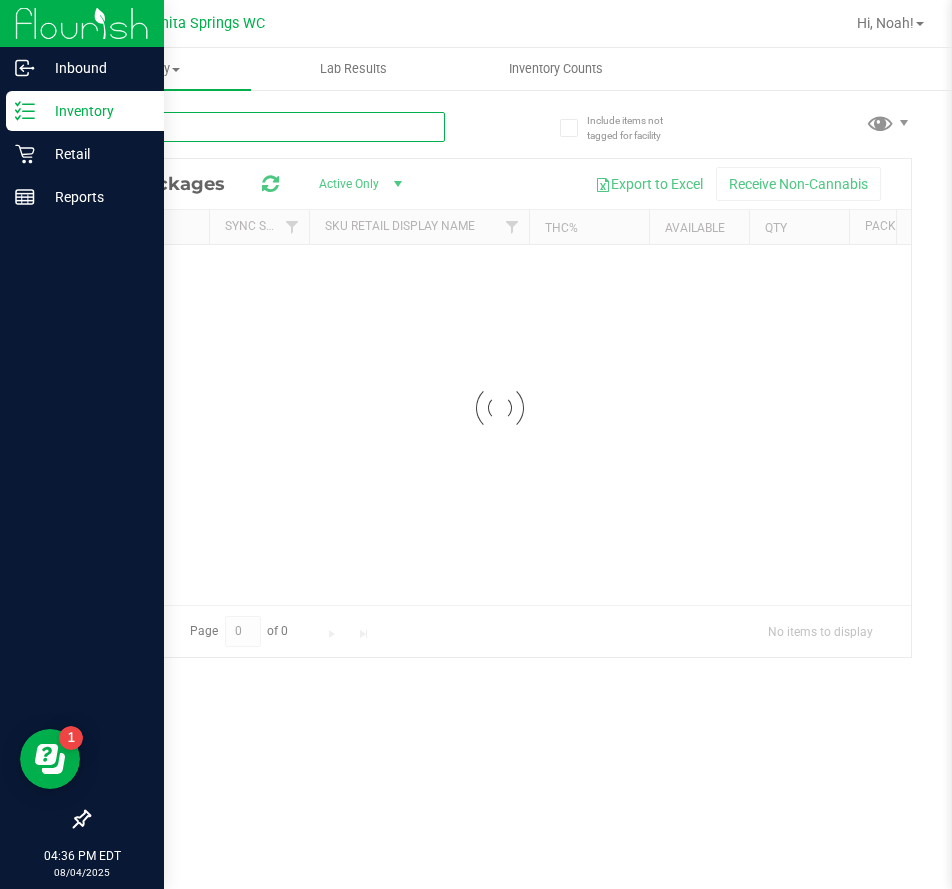click on "Inventory
All packages
All inventory
Waste log
Lab Results
Inventory Counts" at bounding box center [500, 468] 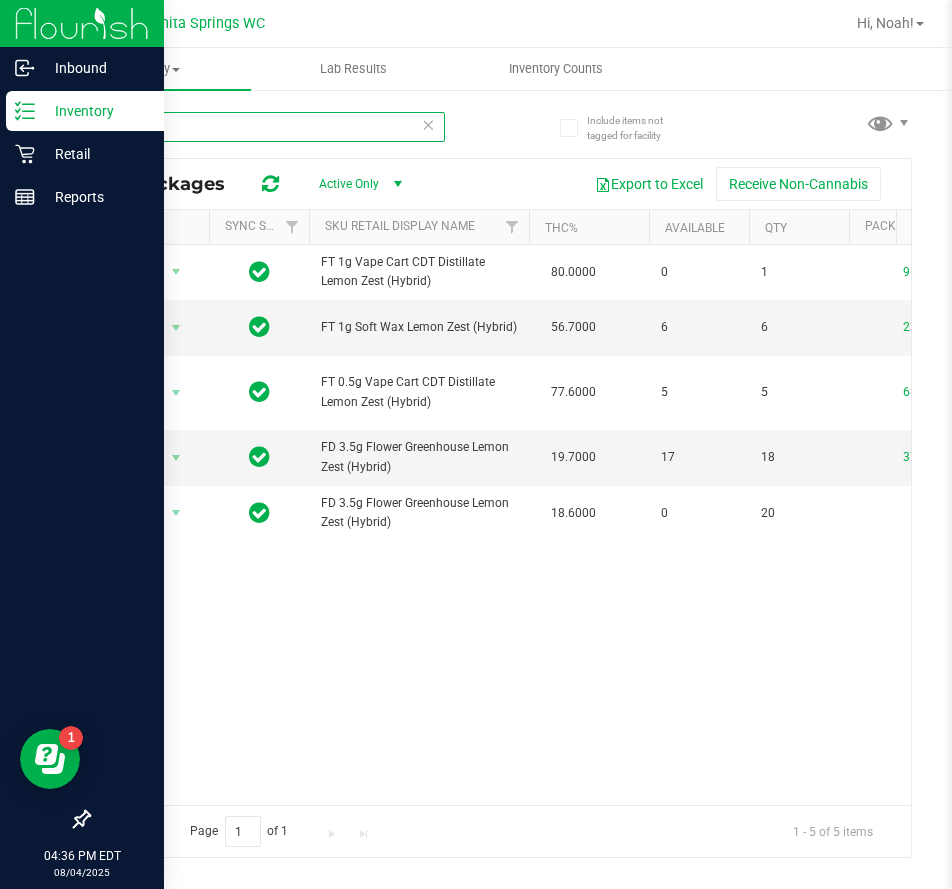click on "LMZ" at bounding box center (266, 127) 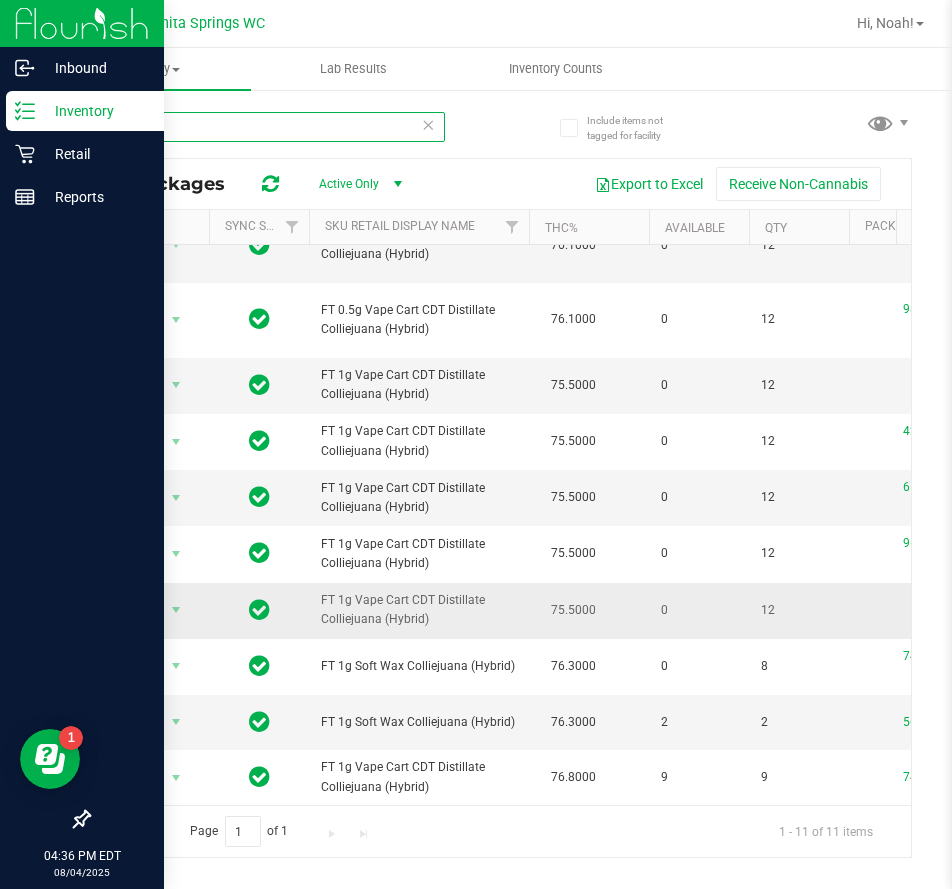 scroll, scrollTop: 126, scrollLeft: 0, axis: vertical 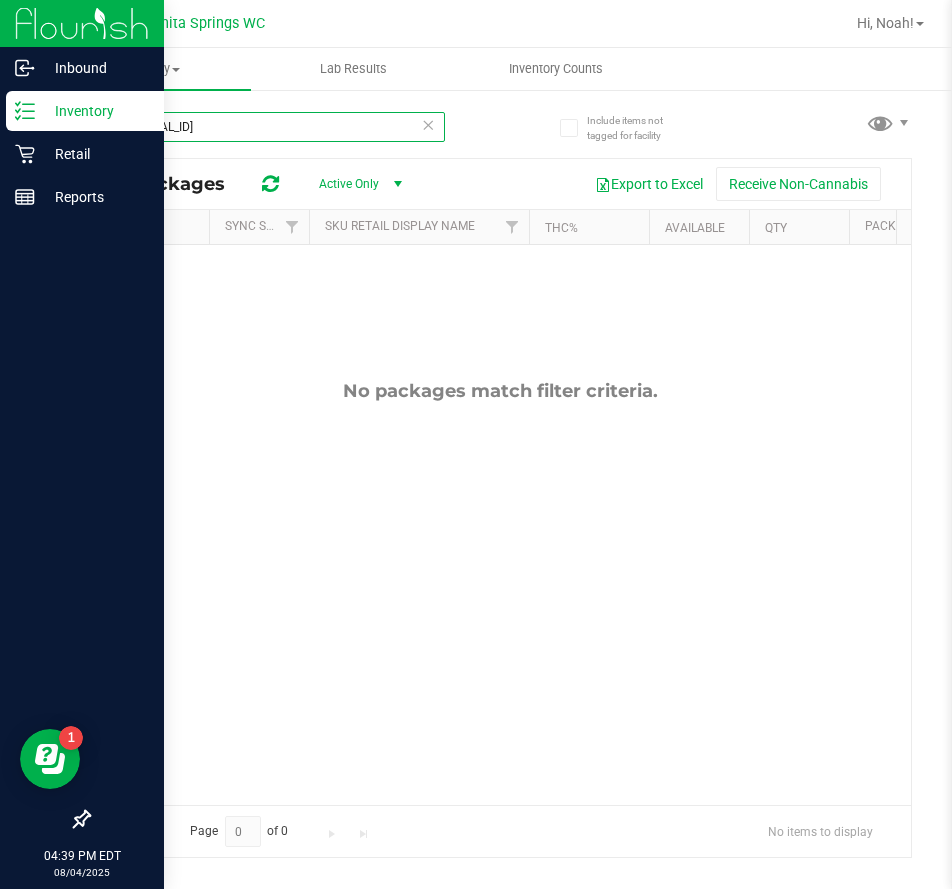 click on "CJAoct23cja01-1011" at bounding box center [266, 127] 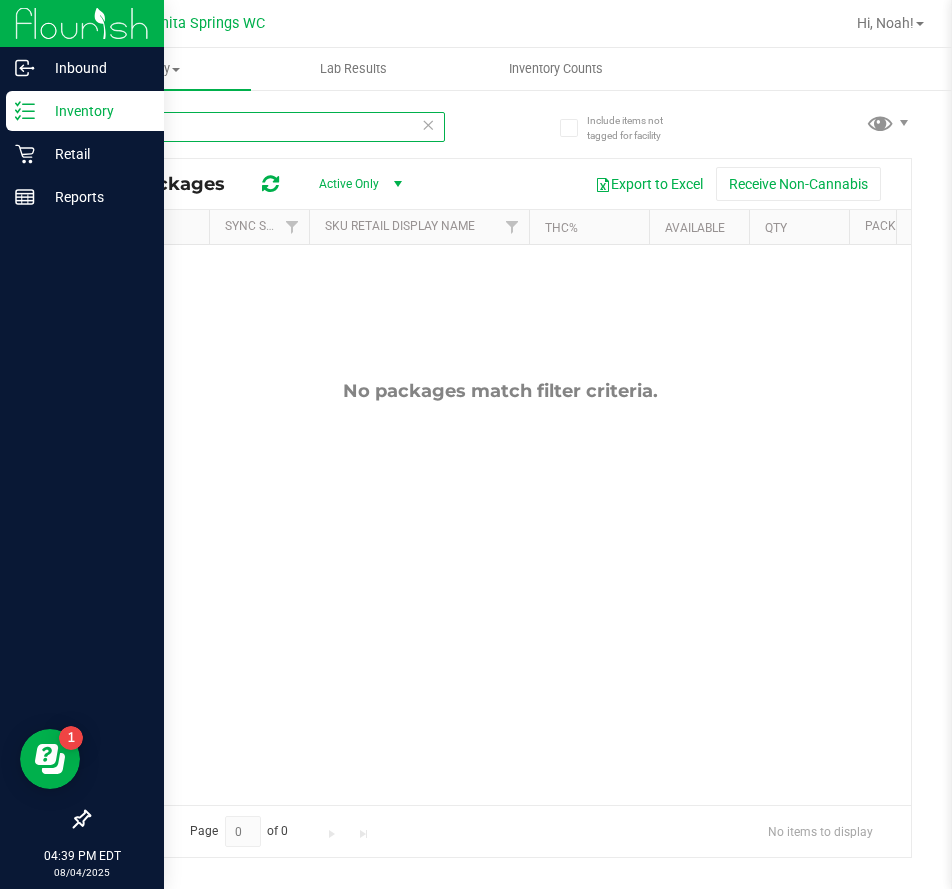 type on "C" 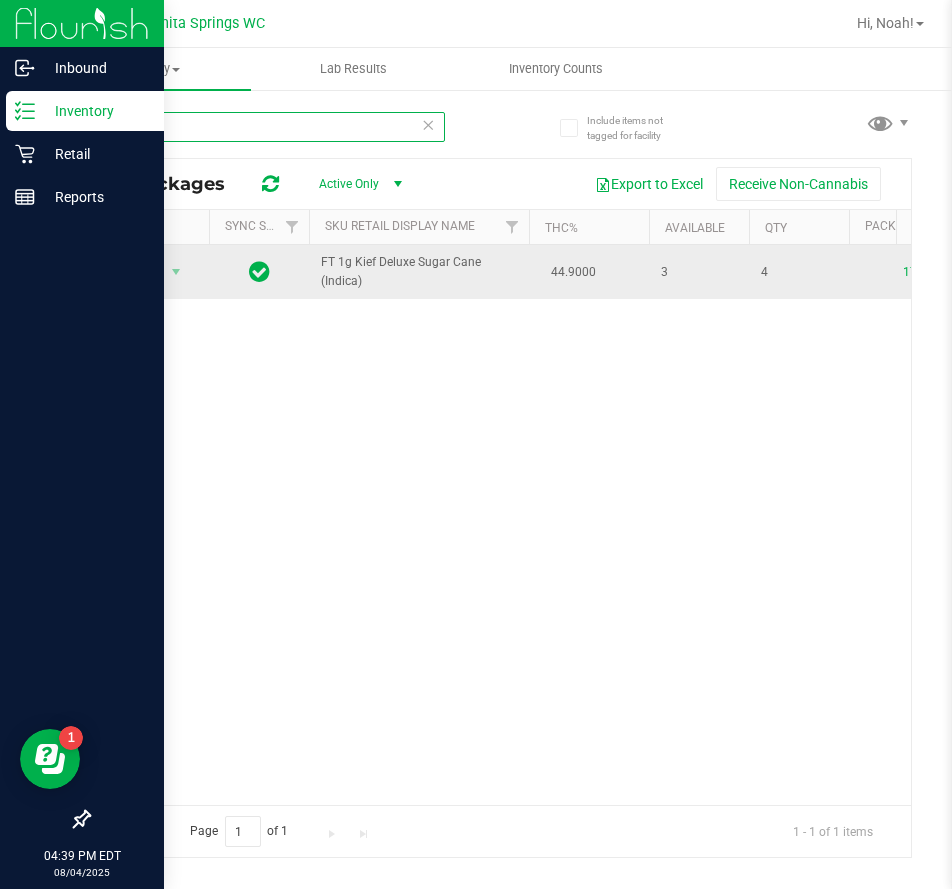 type on "D" 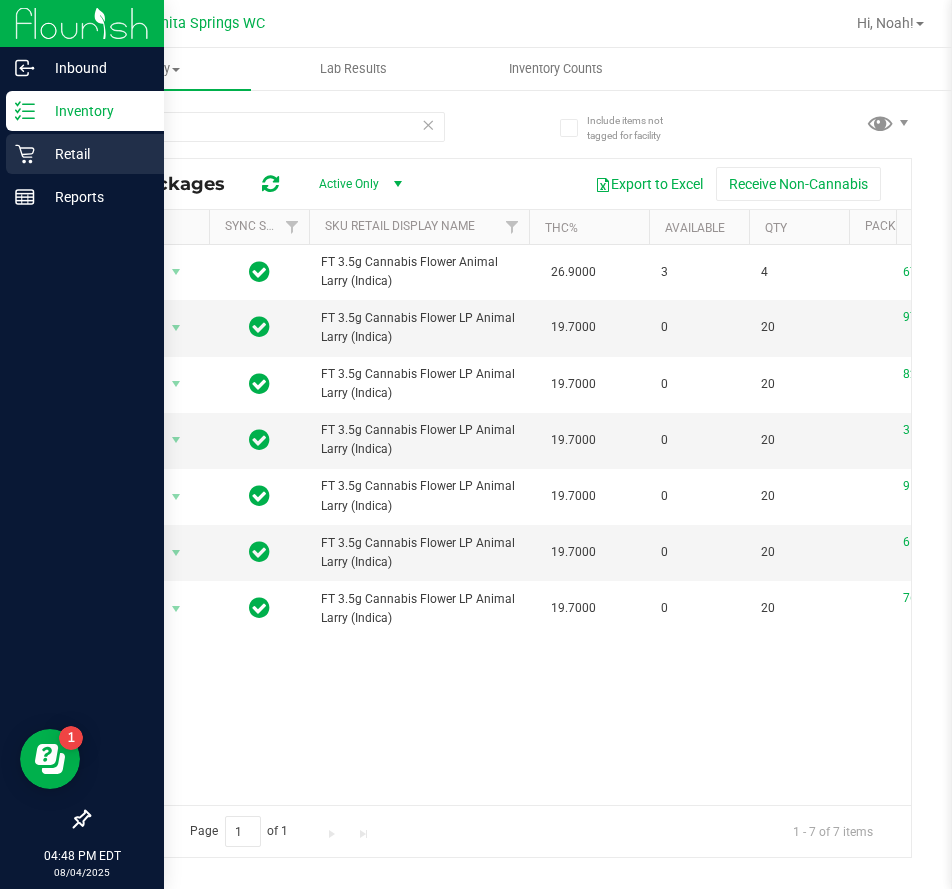 click on "Retail" at bounding box center [85, 154] 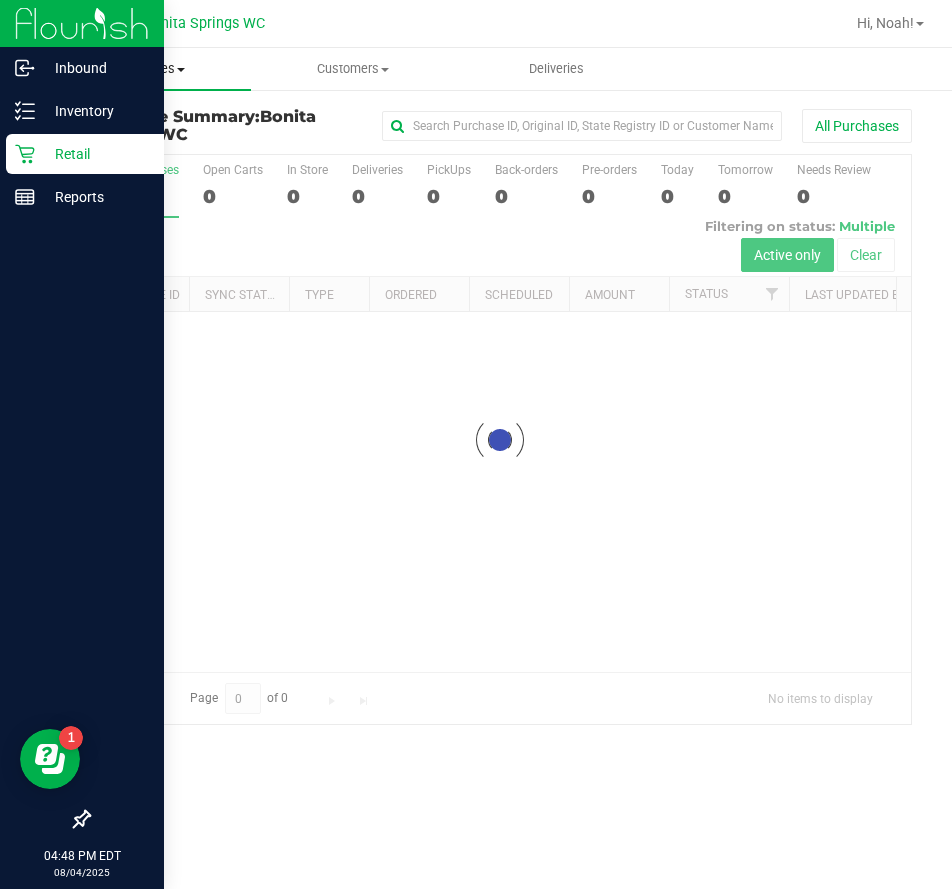 click on "Purchases" at bounding box center [149, 69] 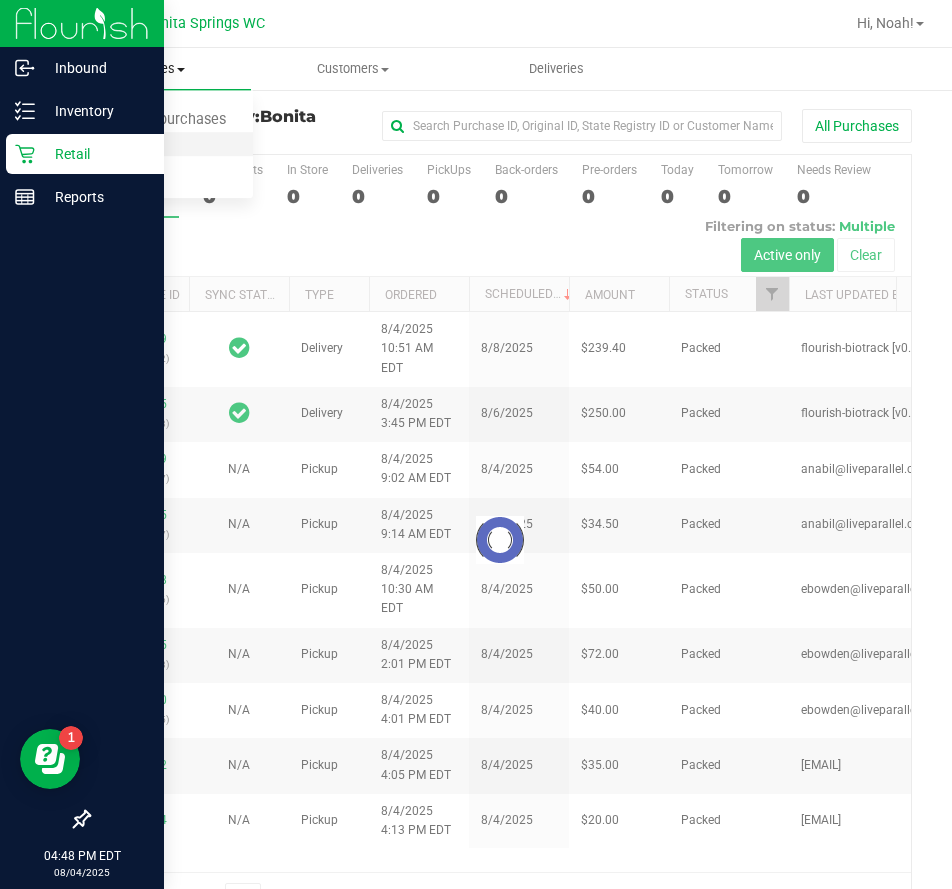 click on "Fulfillment" at bounding box center (110, 144) 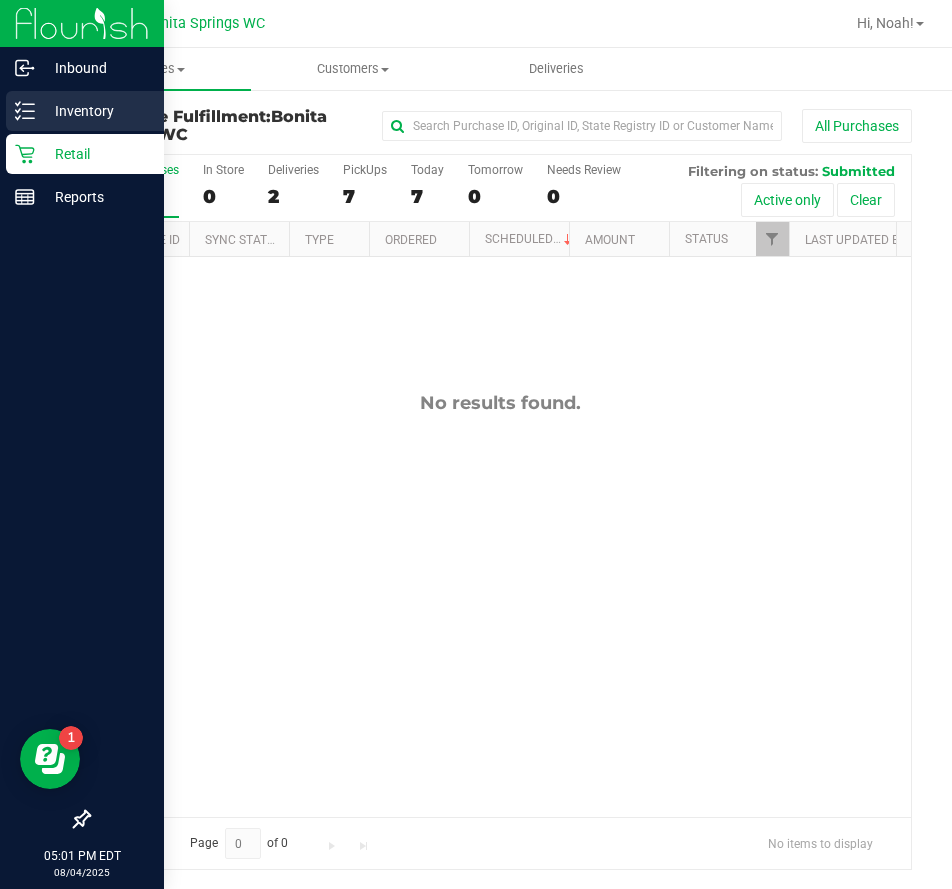 click 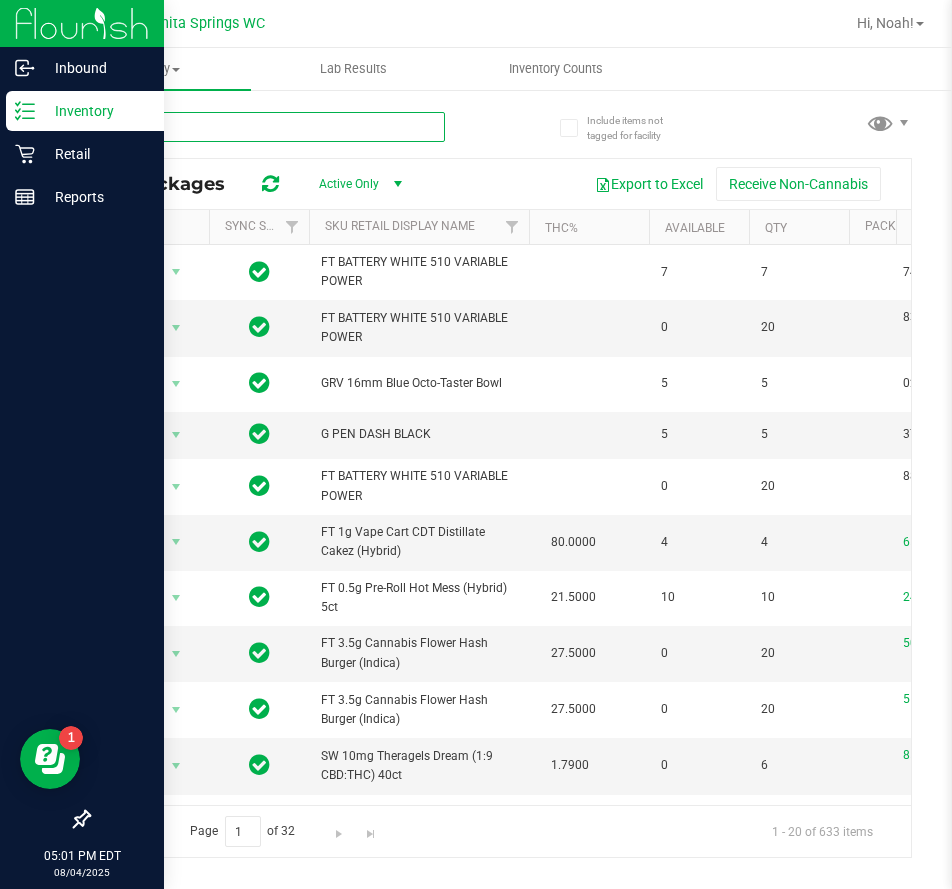 click at bounding box center [266, 127] 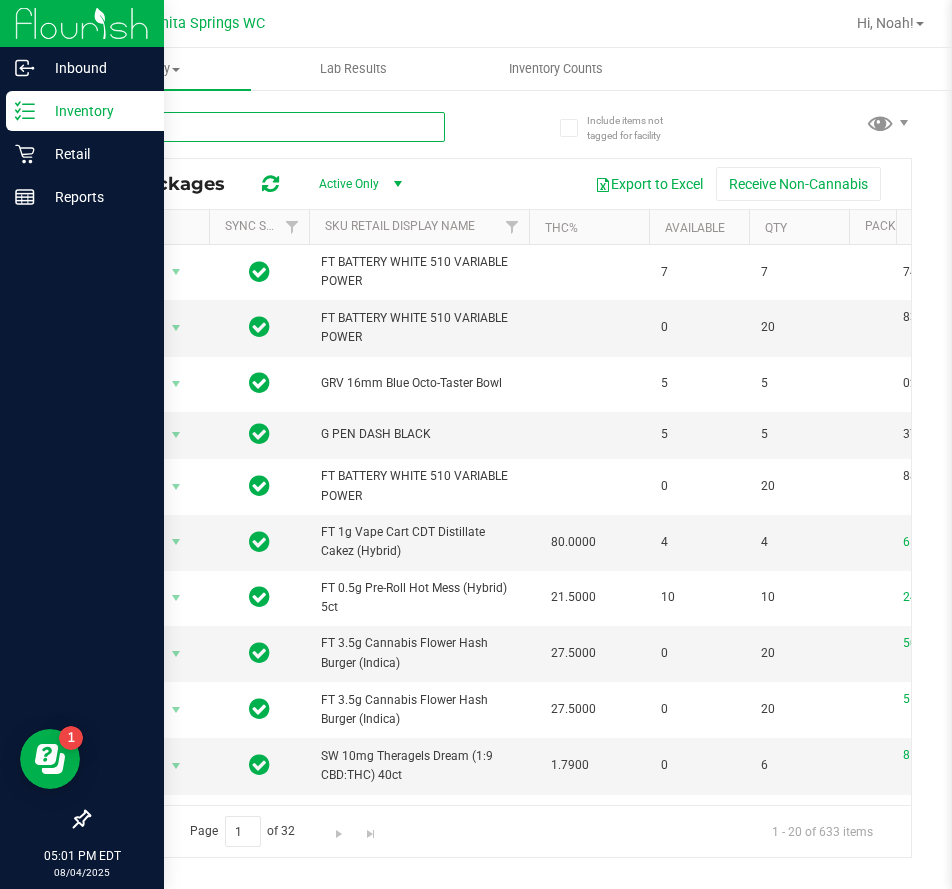 type on "DRM" 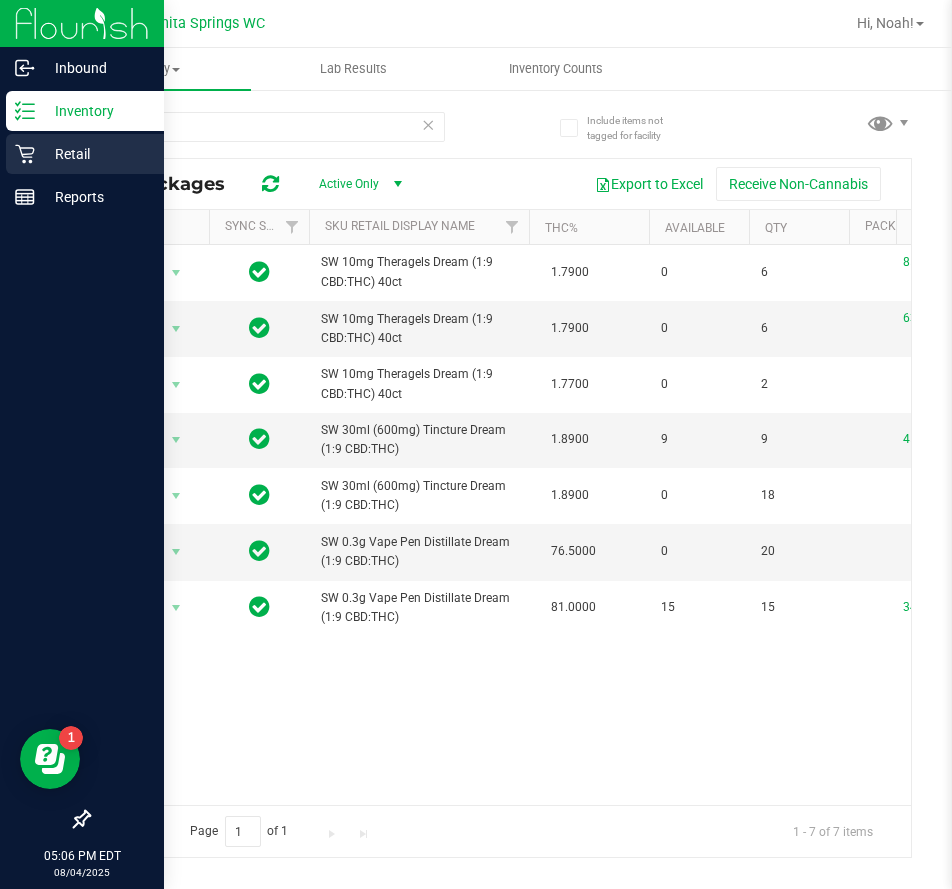 click on "Retail" at bounding box center [85, 154] 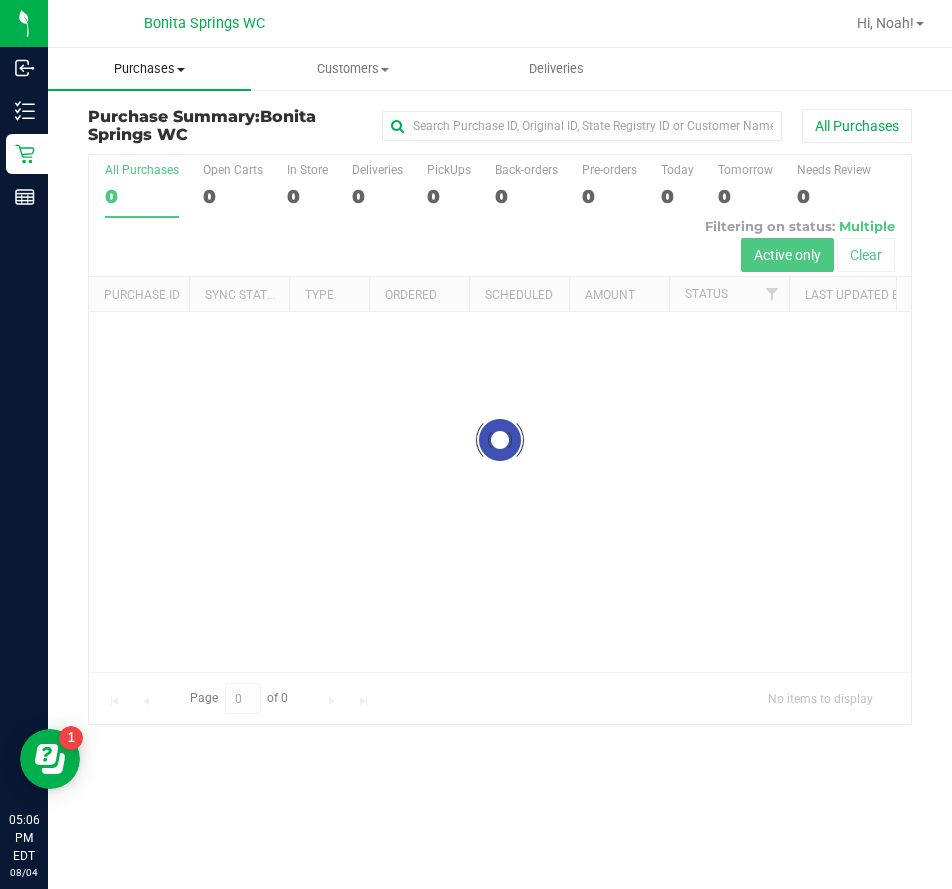 click on "Purchases
Summary of purchases
Fulfillment
All purchases" at bounding box center (149, 69) 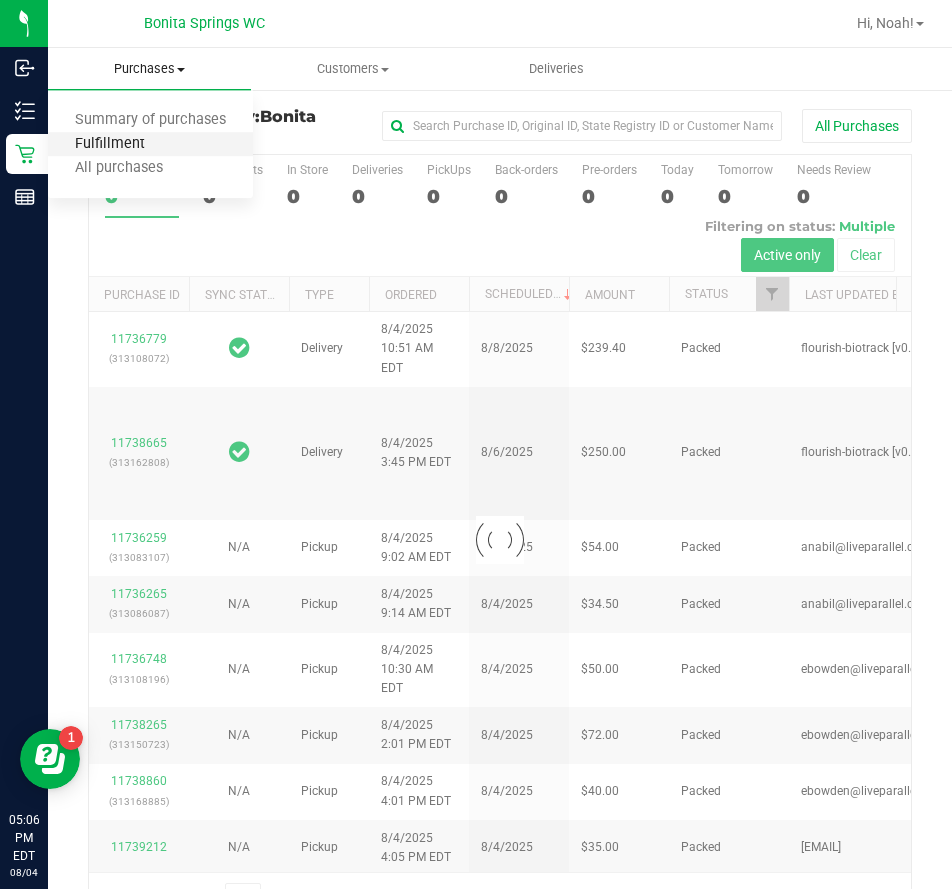 click on "Fulfillment" at bounding box center [110, 144] 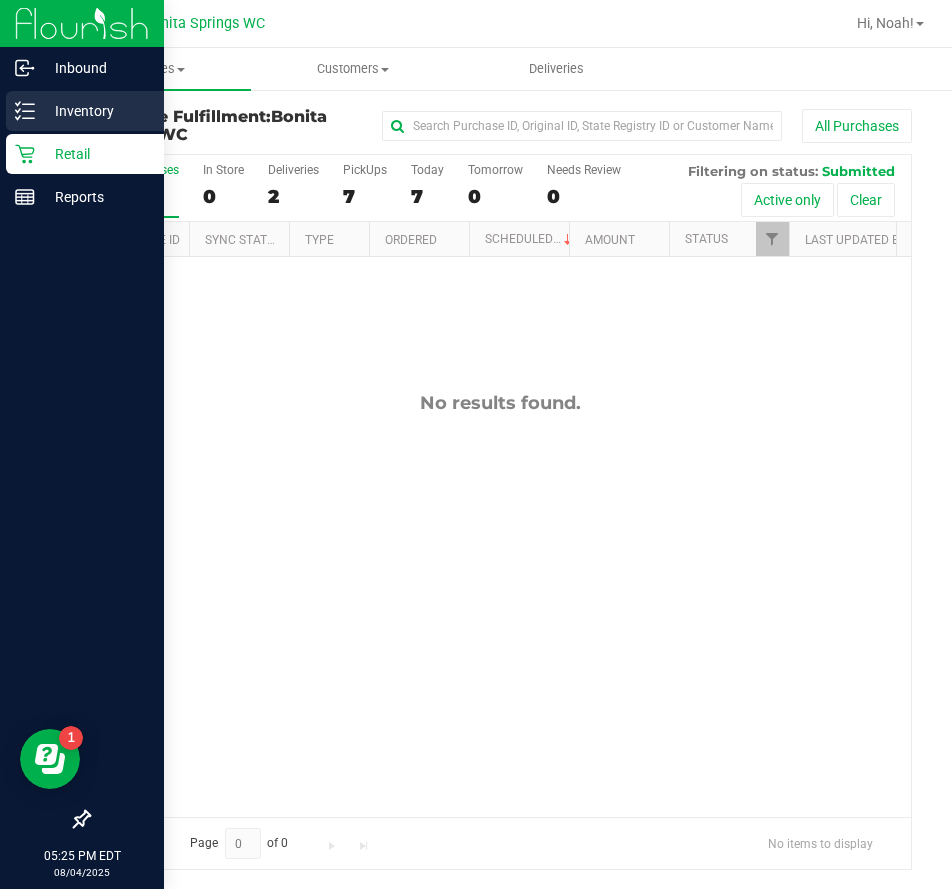 click 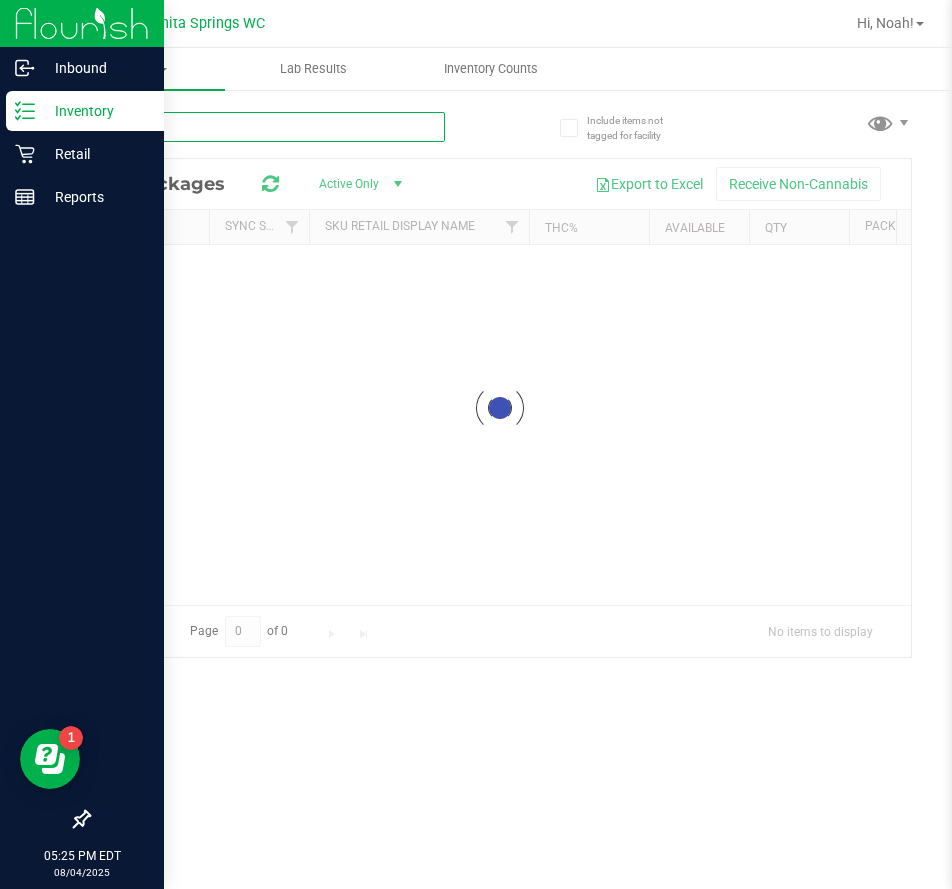click at bounding box center (266, 127) 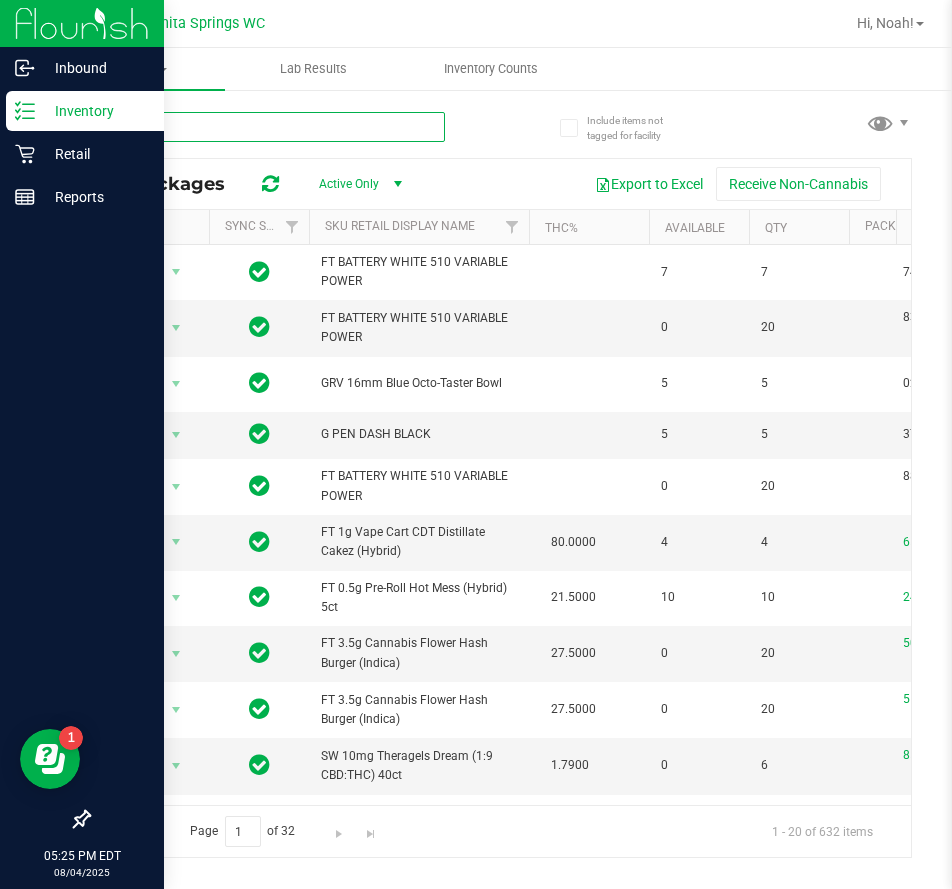 type on "AML" 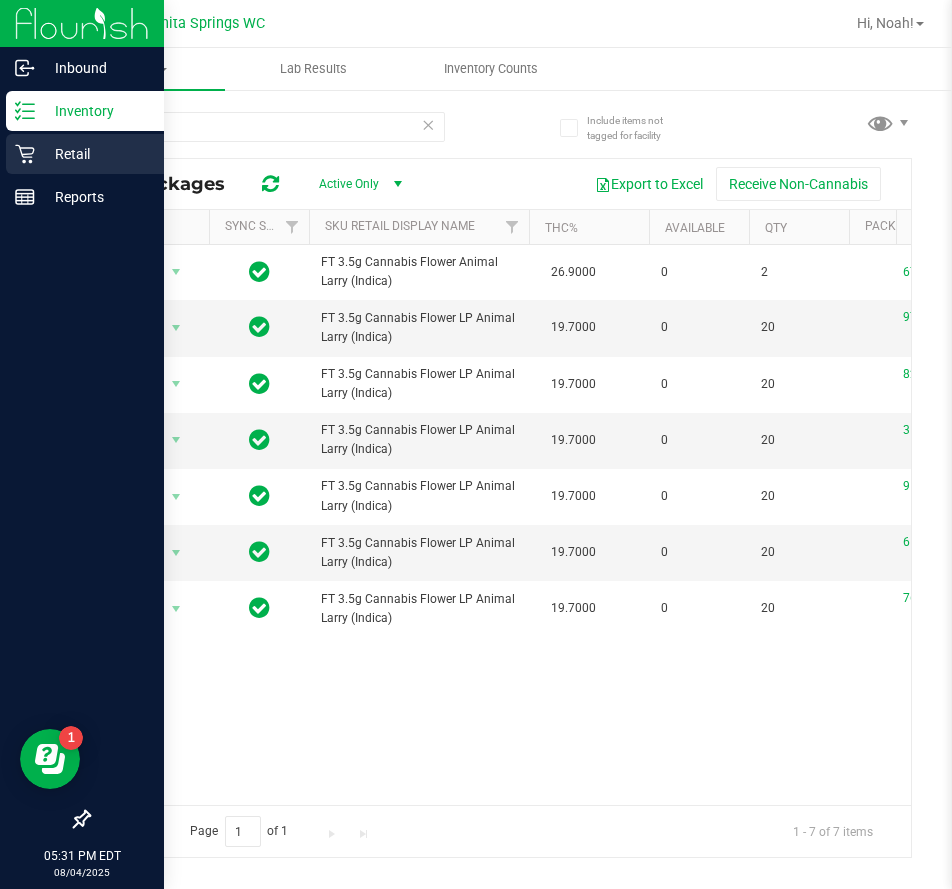 click on "Retail" at bounding box center (85, 154) 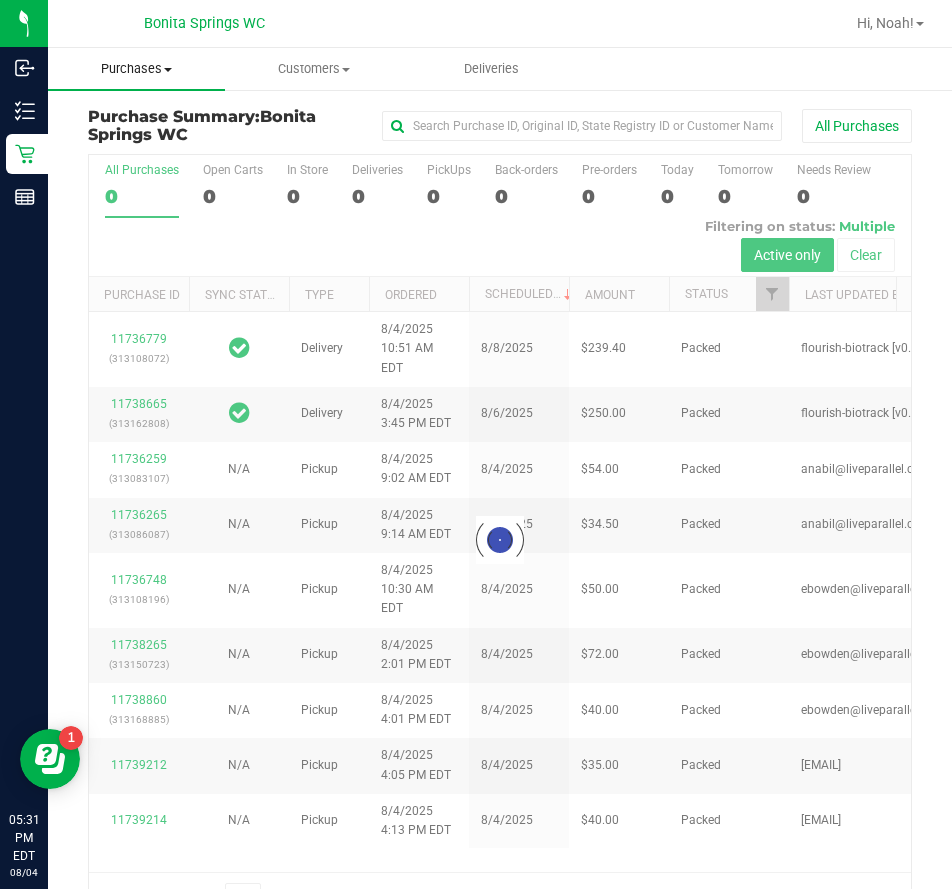 click on "Purchases" at bounding box center [136, 69] 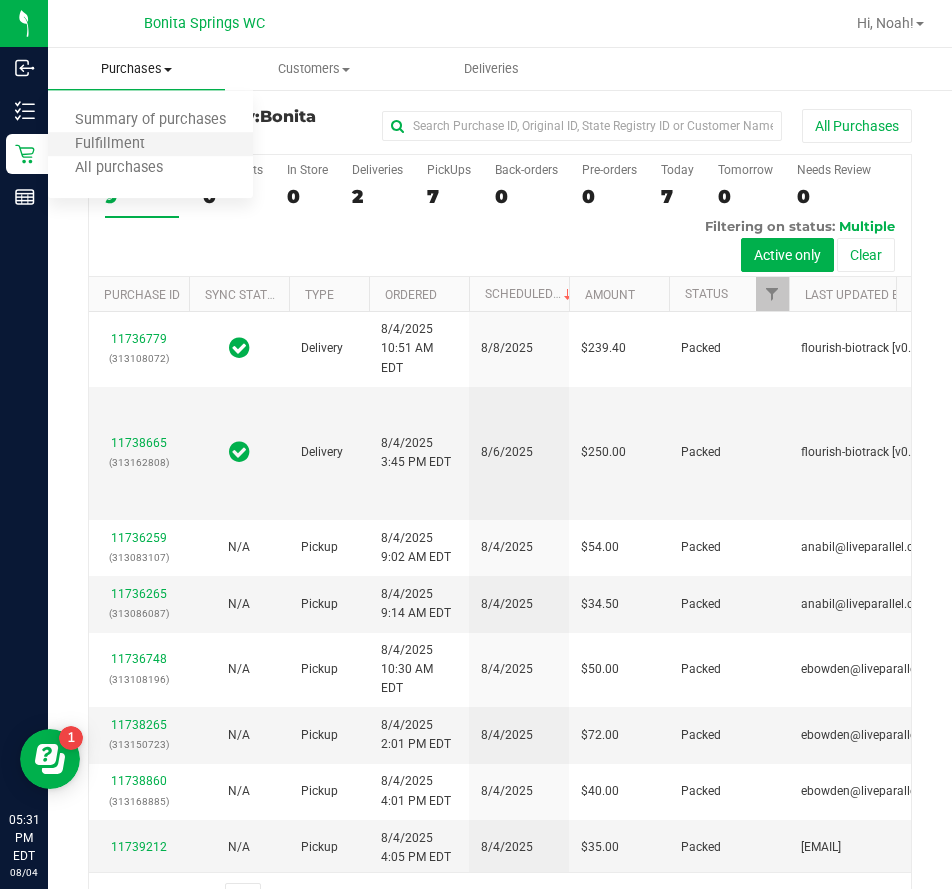 click on "Fulfillment" at bounding box center [150, 145] 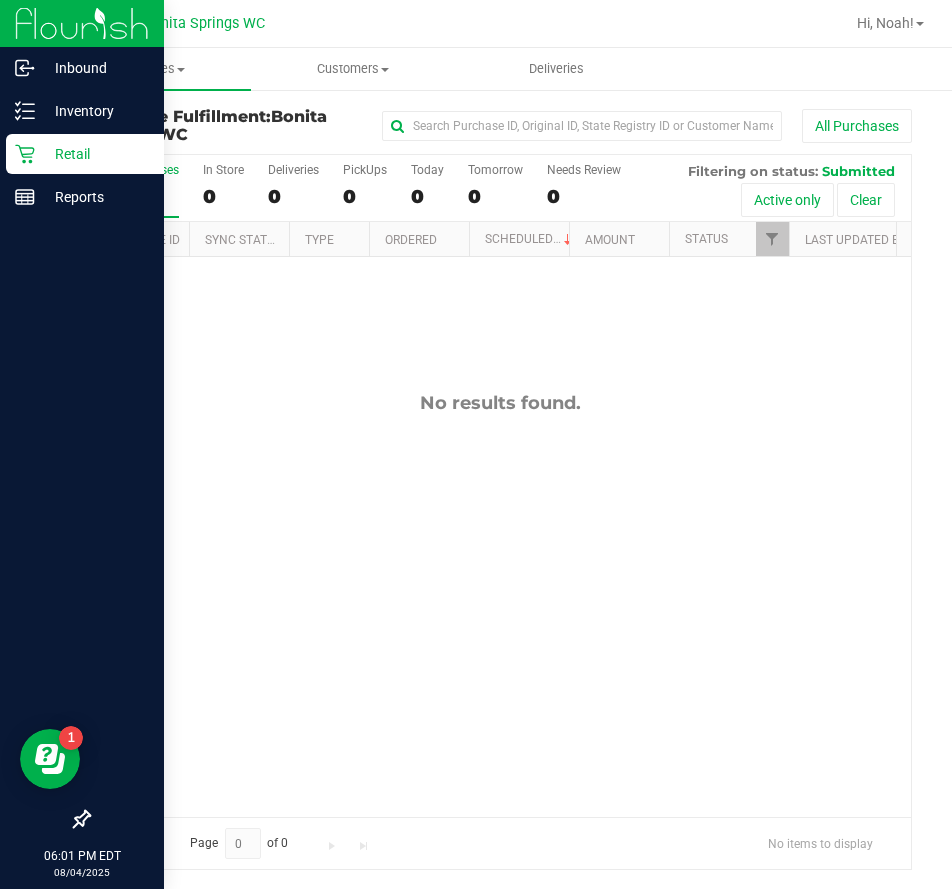 click 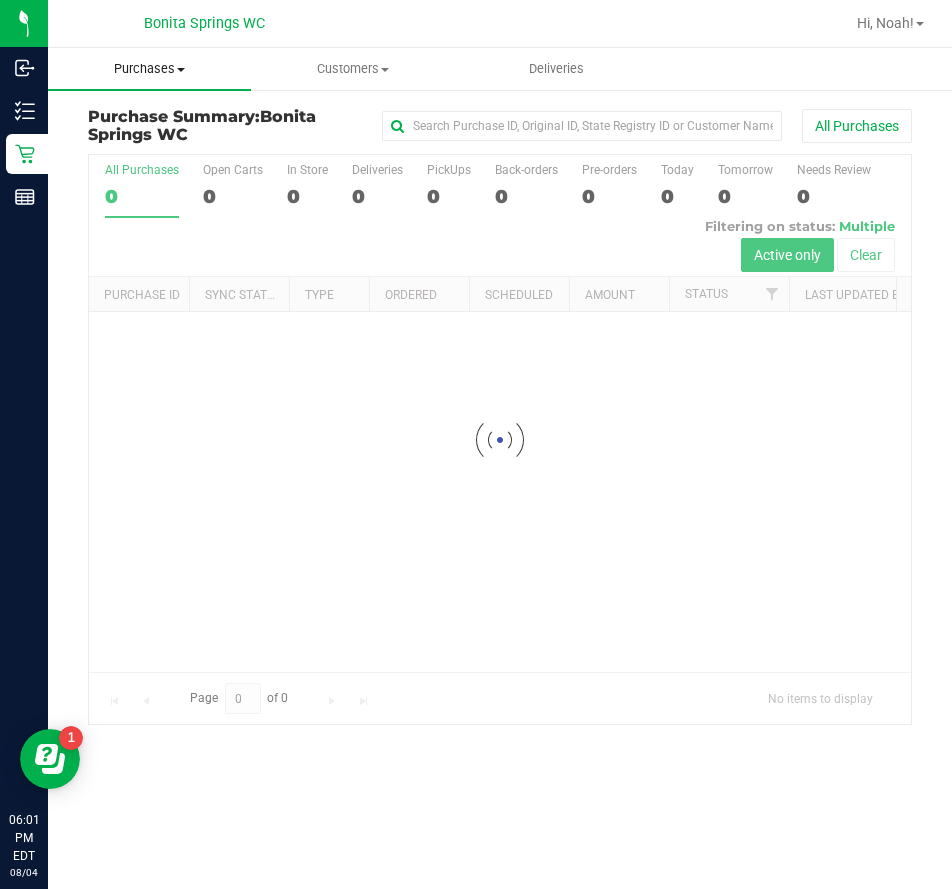 click on "Purchases" at bounding box center (149, 69) 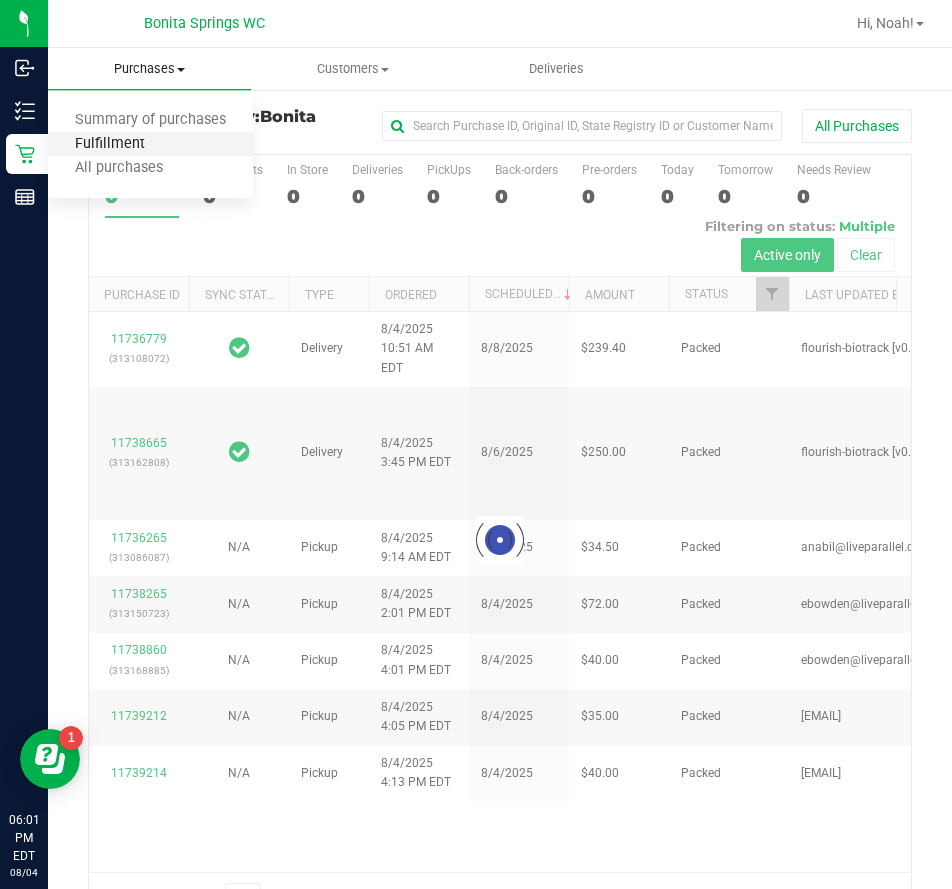 click on "Fulfillment" at bounding box center (110, 144) 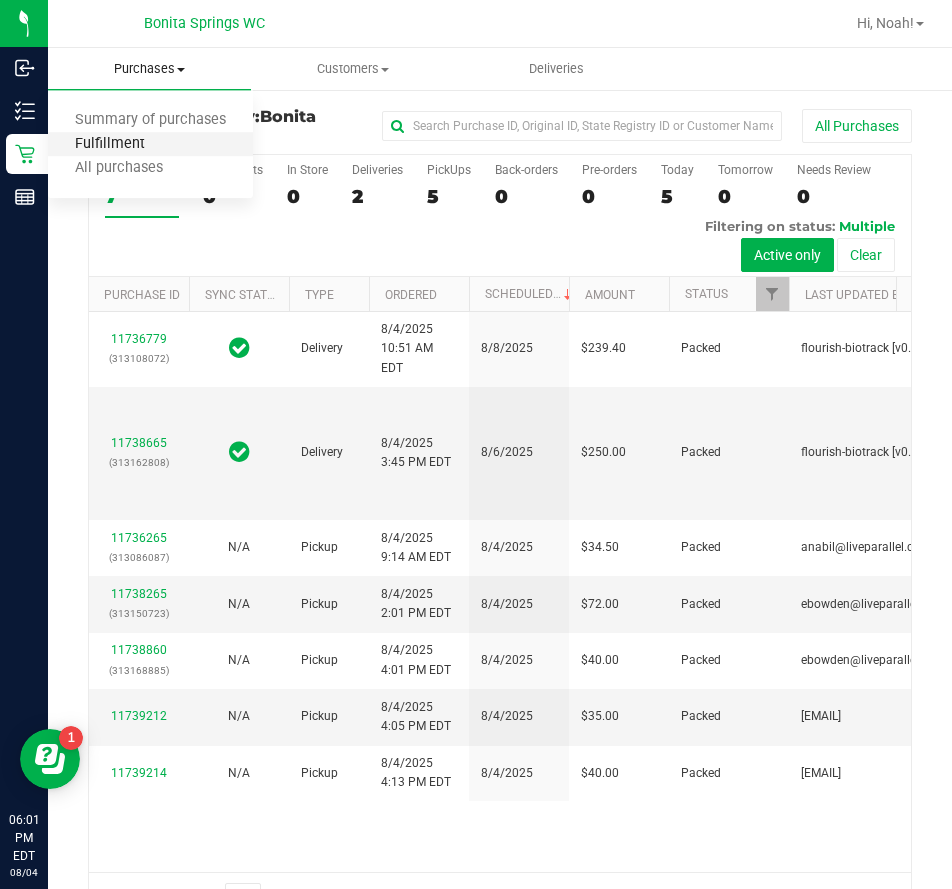 click on "Fulfillment" at bounding box center (110, 144) 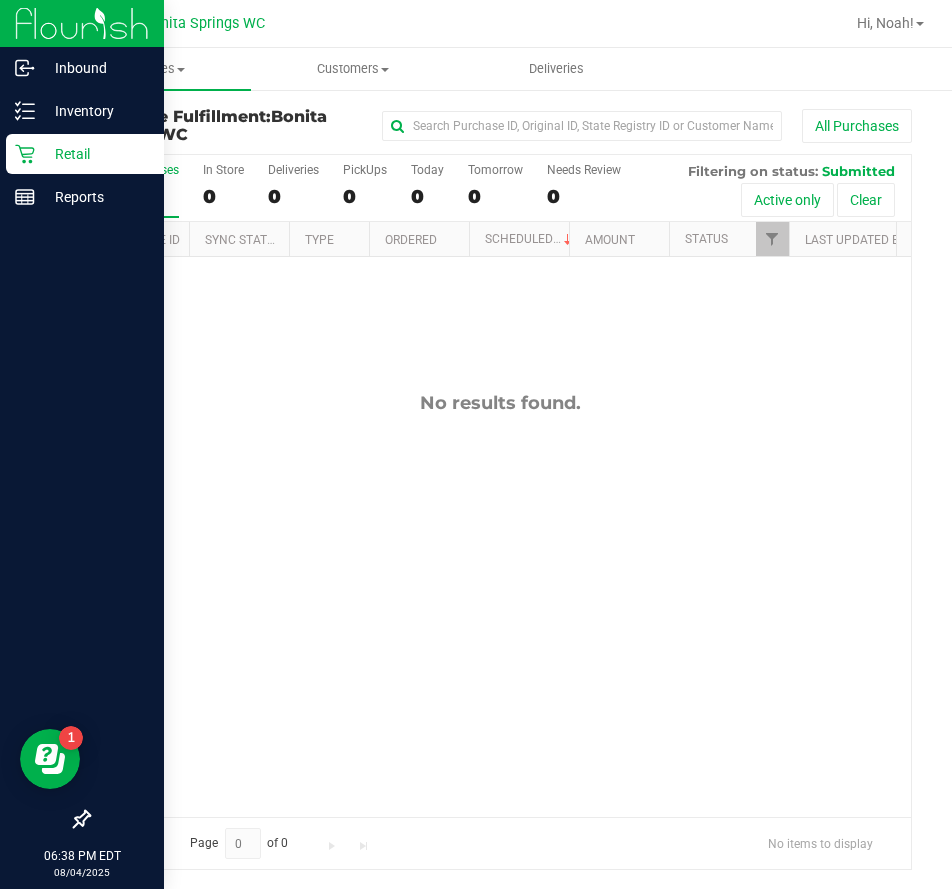 click 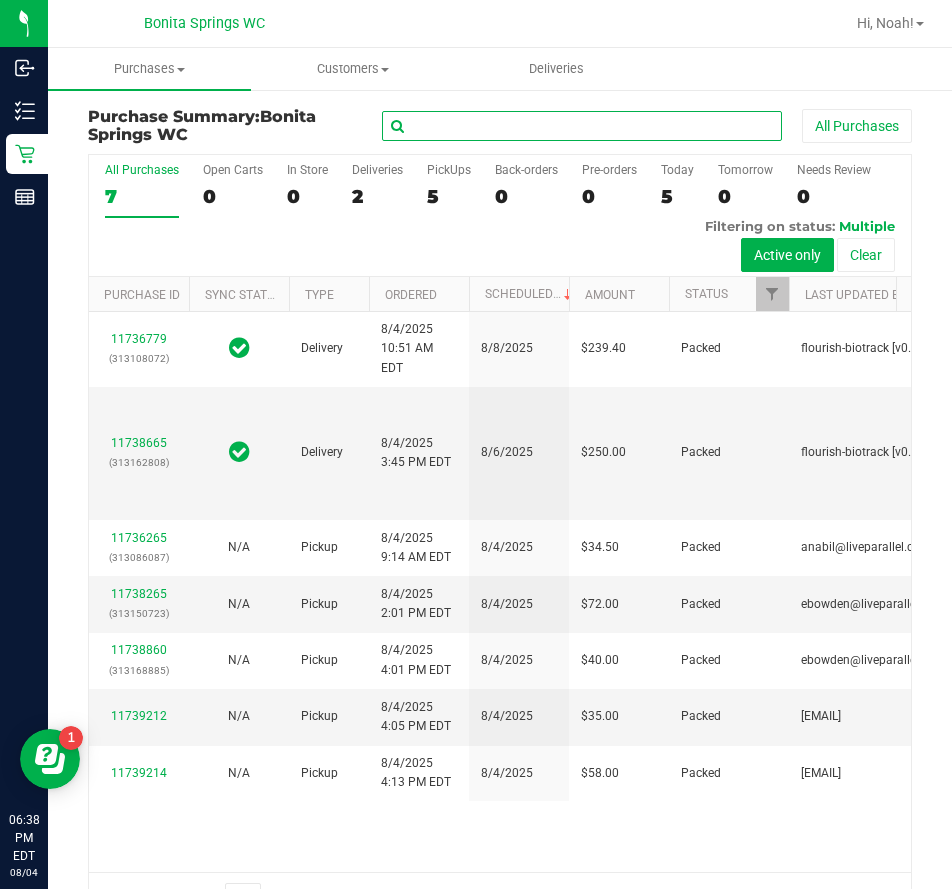 paste on "11739214" 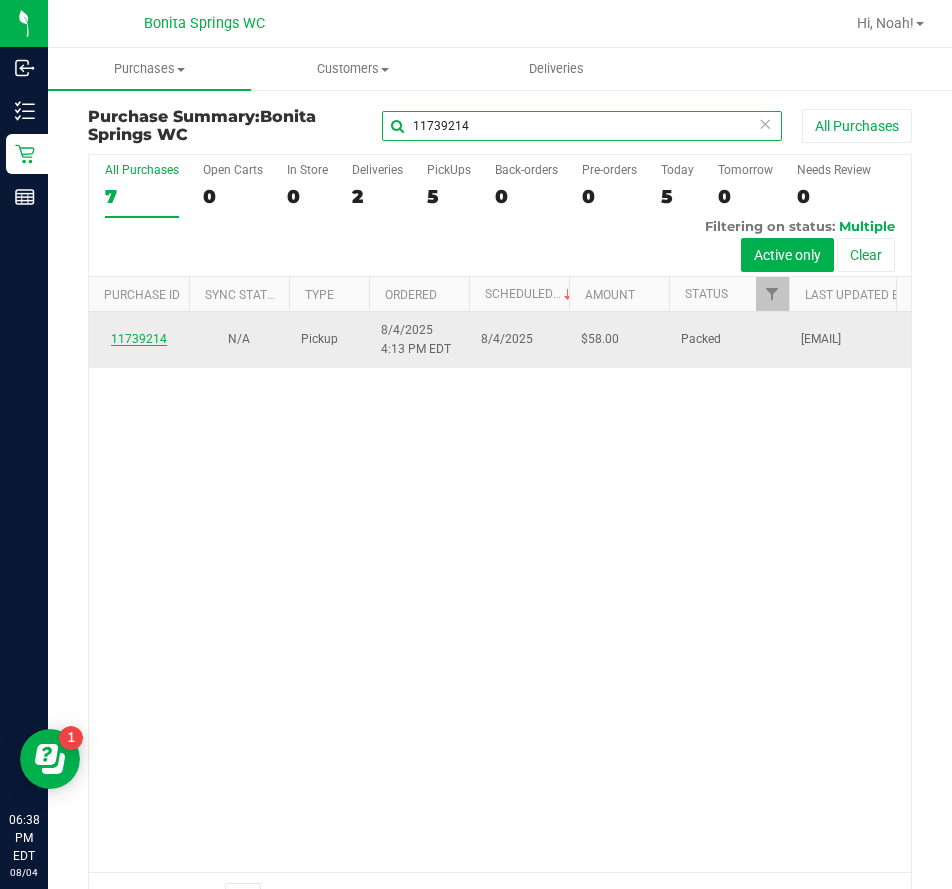 type on "11739214" 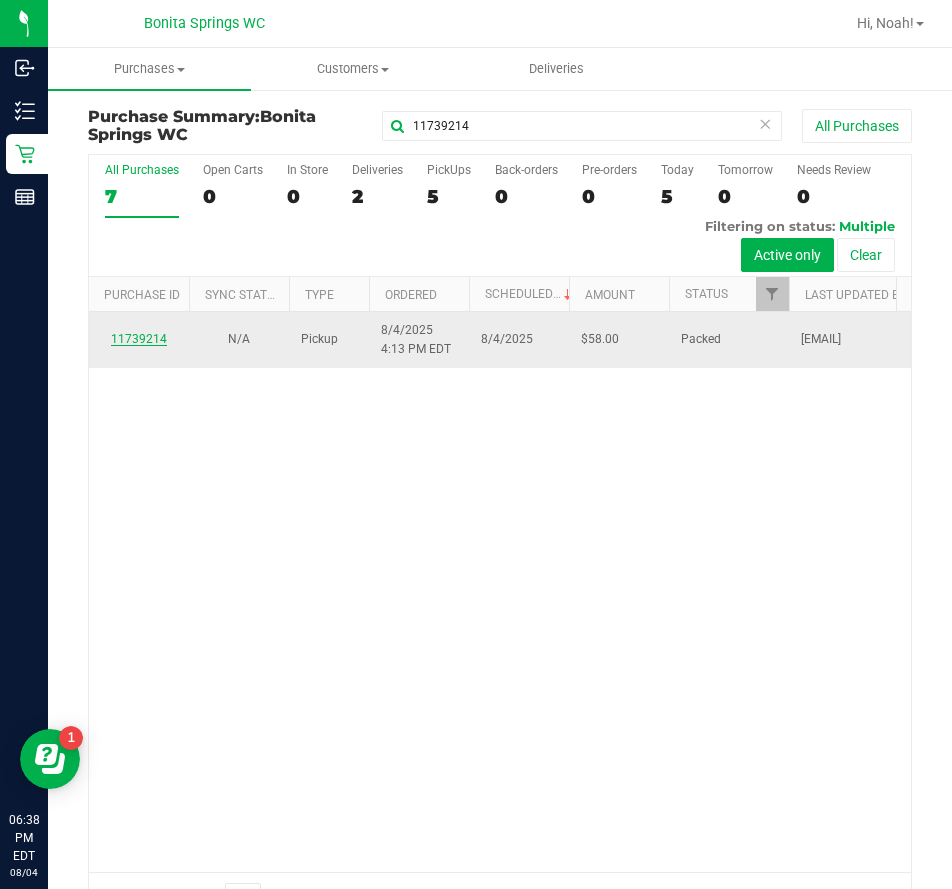 click on "11739214" at bounding box center (139, 339) 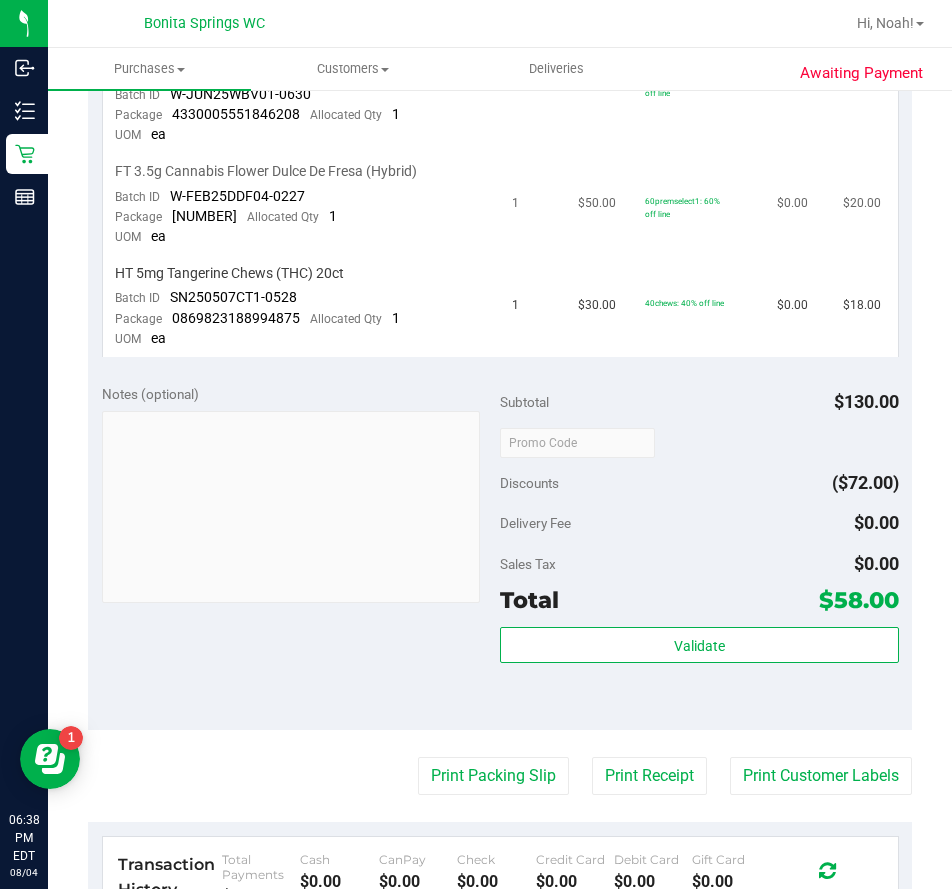 scroll, scrollTop: 700, scrollLeft: 0, axis: vertical 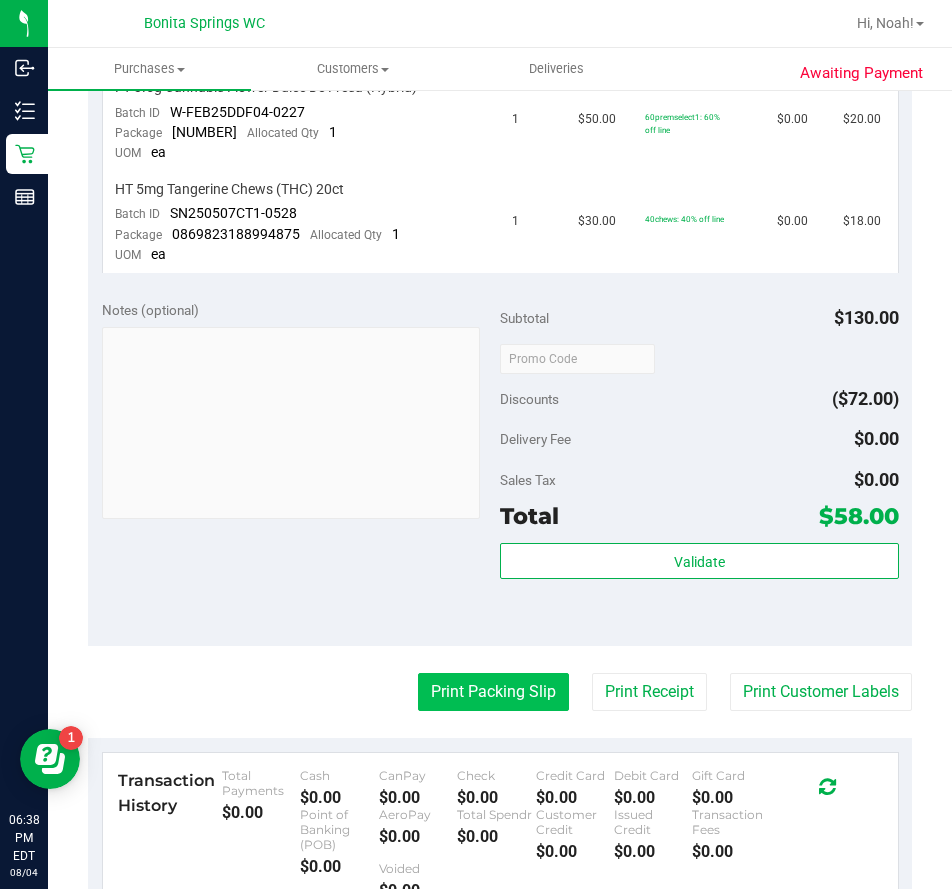 click on "Print Packing Slip" at bounding box center (493, 692) 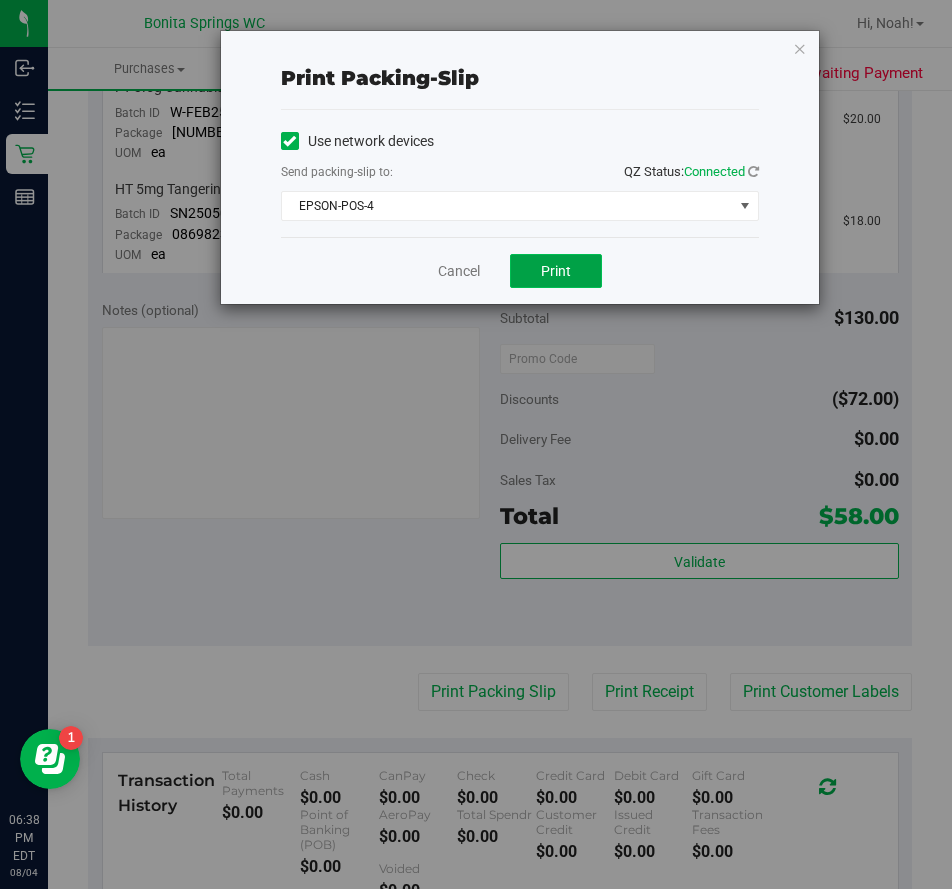 click on "Print" at bounding box center (556, 271) 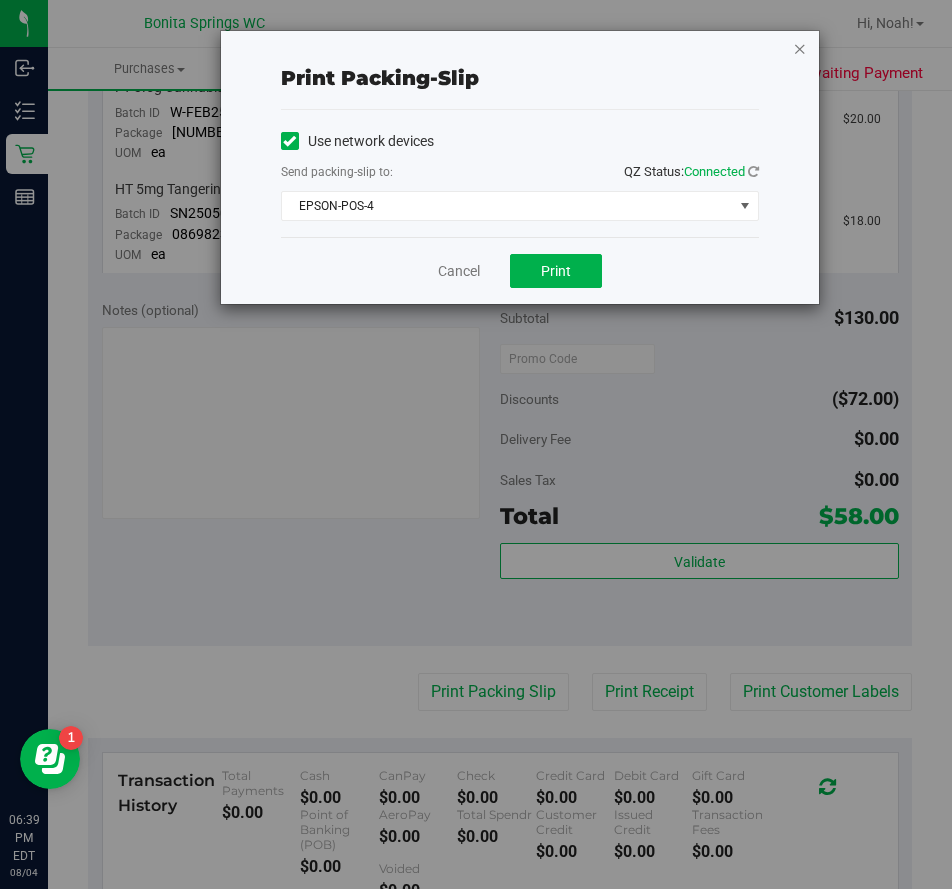 click at bounding box center [800, 48] 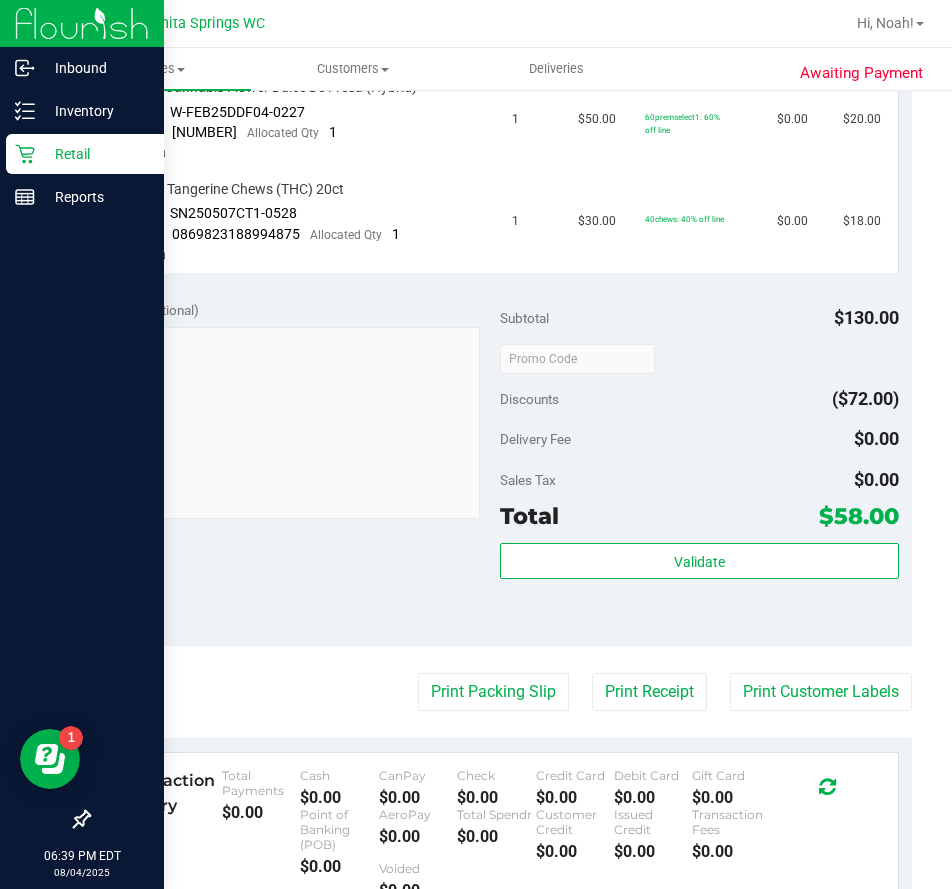 click 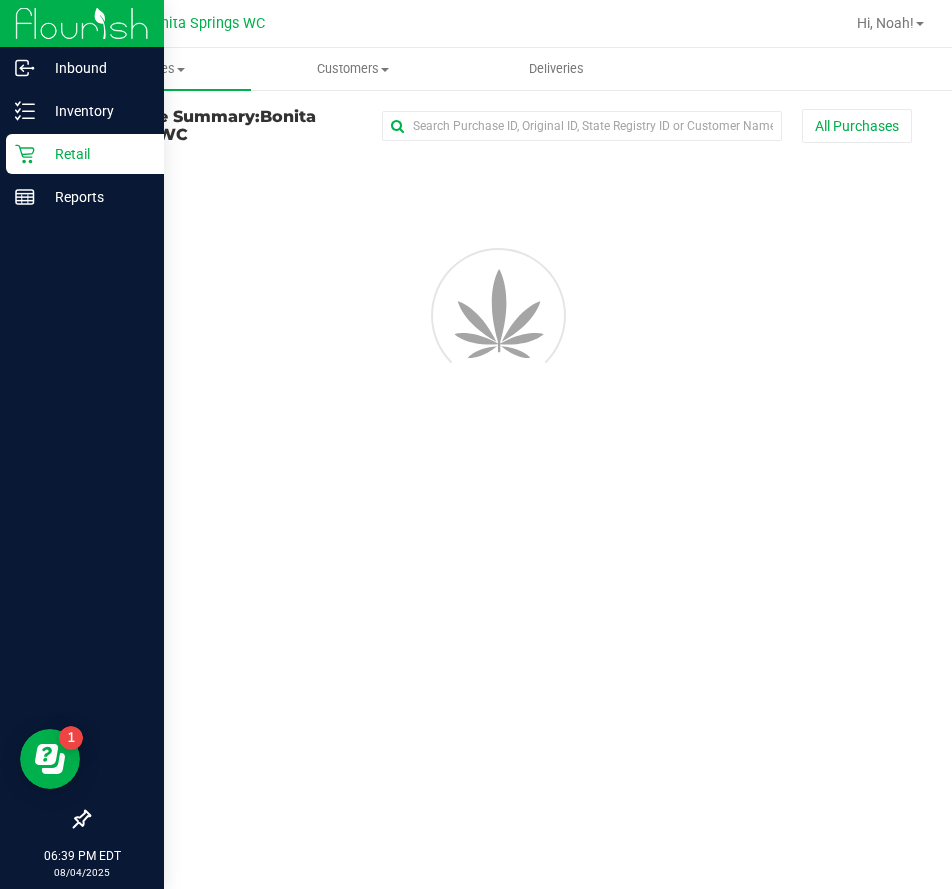 scroll, scrollTop: 0, scrollLeft: 0, axis: both 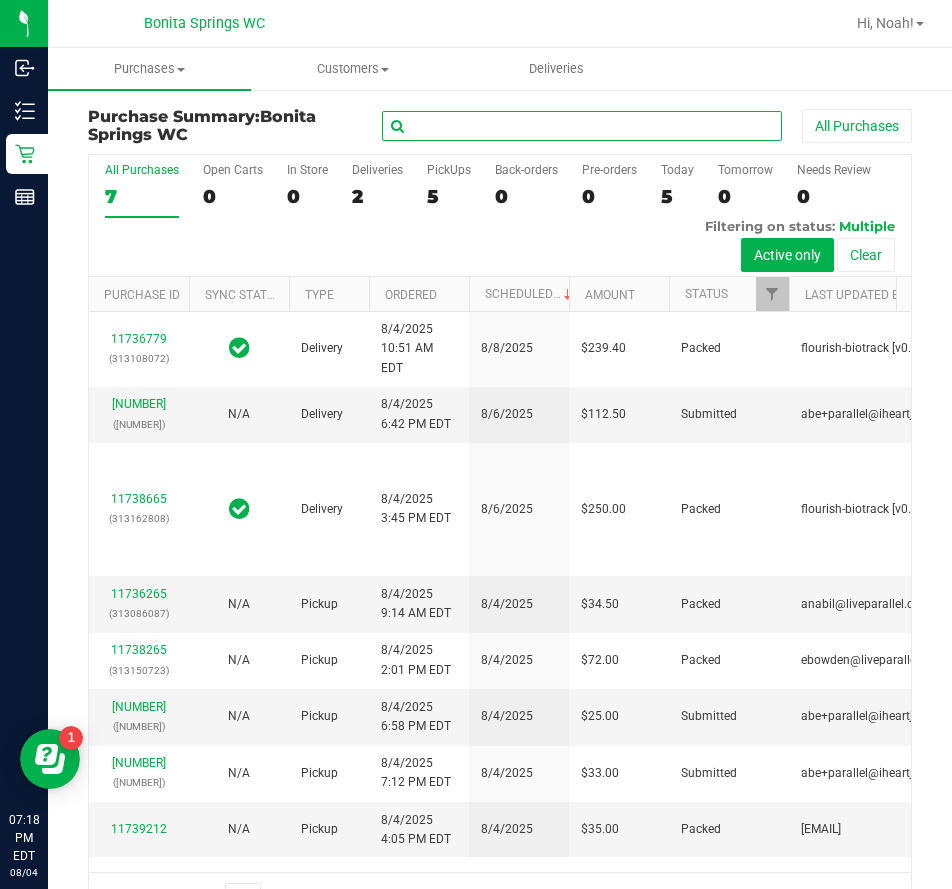 click at bounding box center (582, 126) 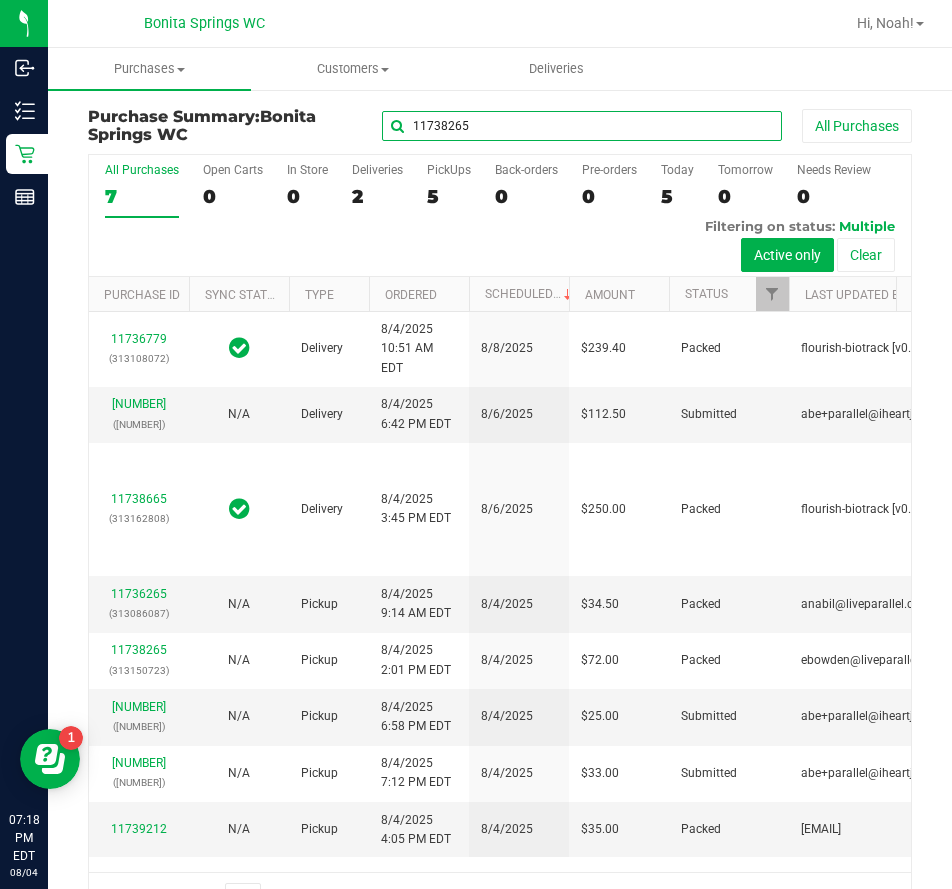 type on "11738265" 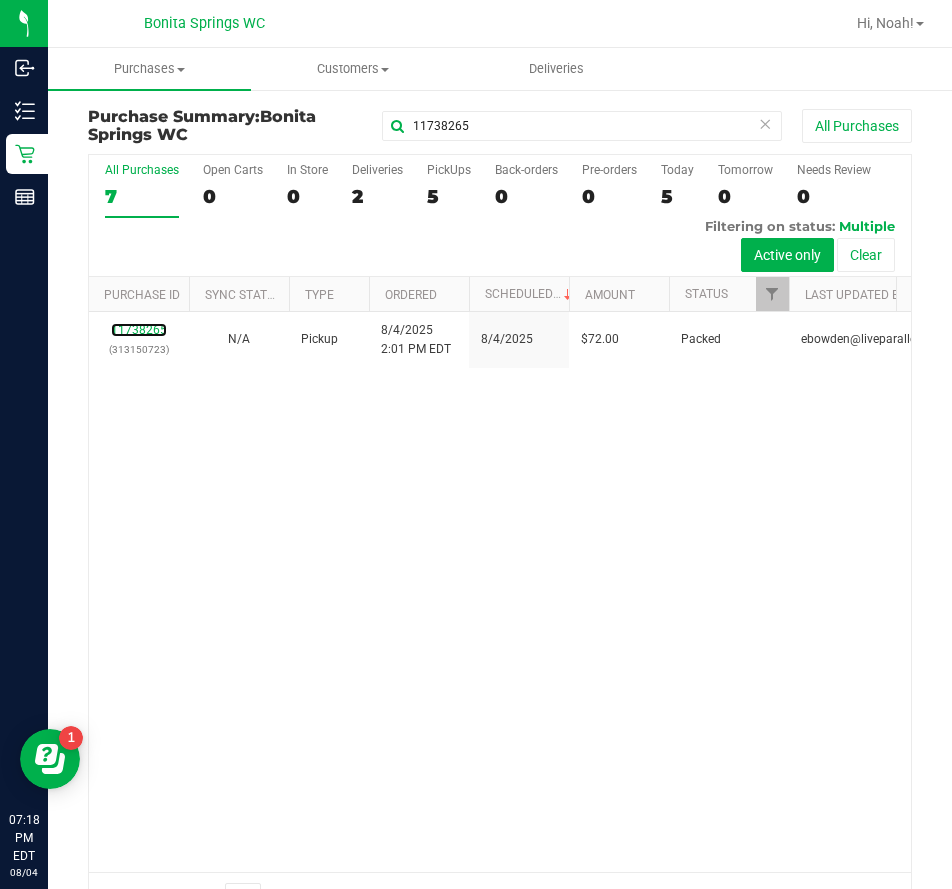 click on "11738265" at bounding box center (139, 330) 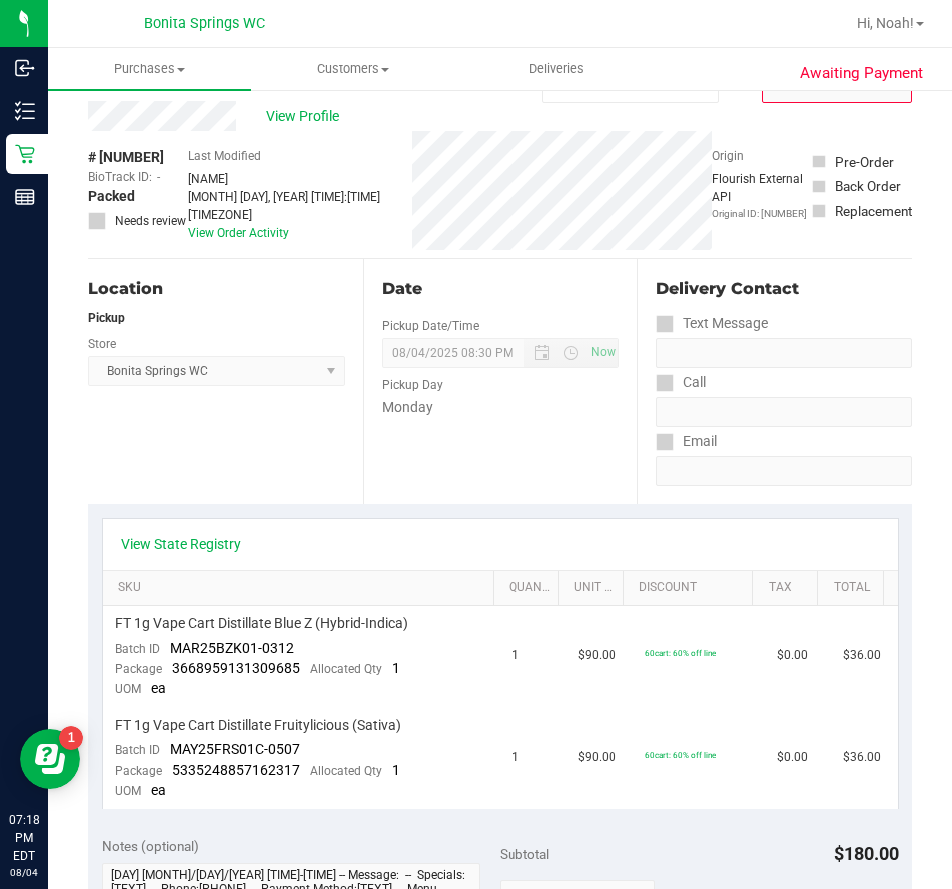 scroll, scrollTop: 0, scrollLeft: 0, axis: both 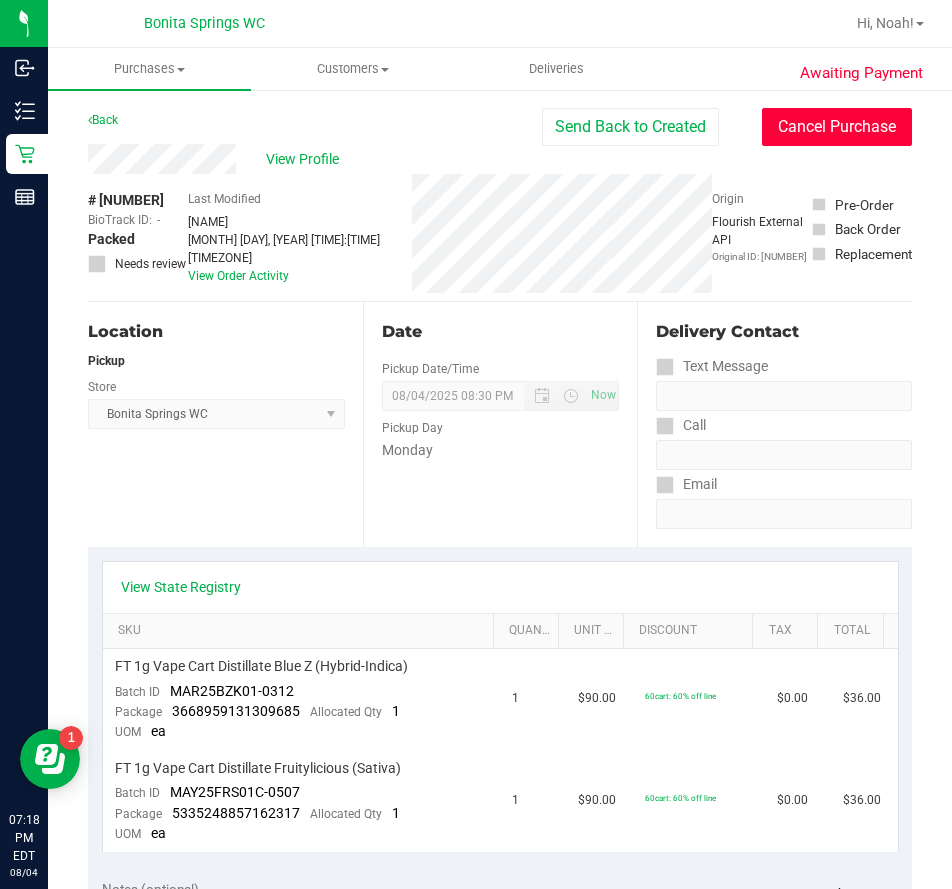 click on "Cancel Purchase" at bounding box center [837, 127] 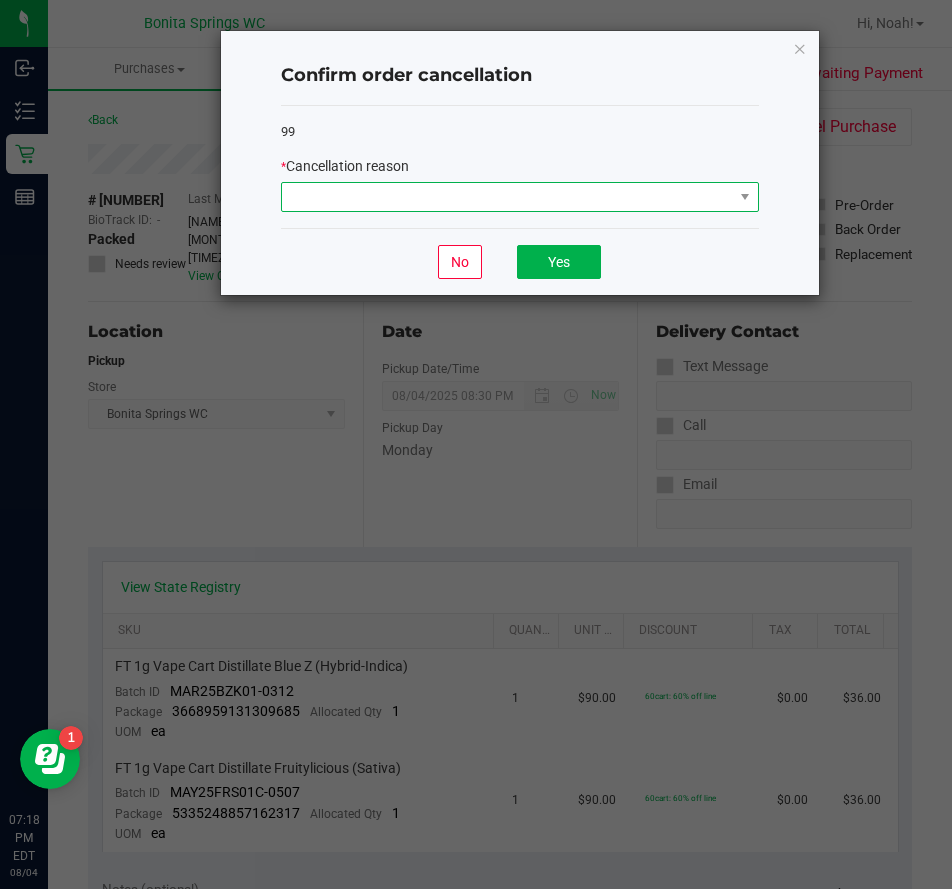 click at bounding box center [507, 197] 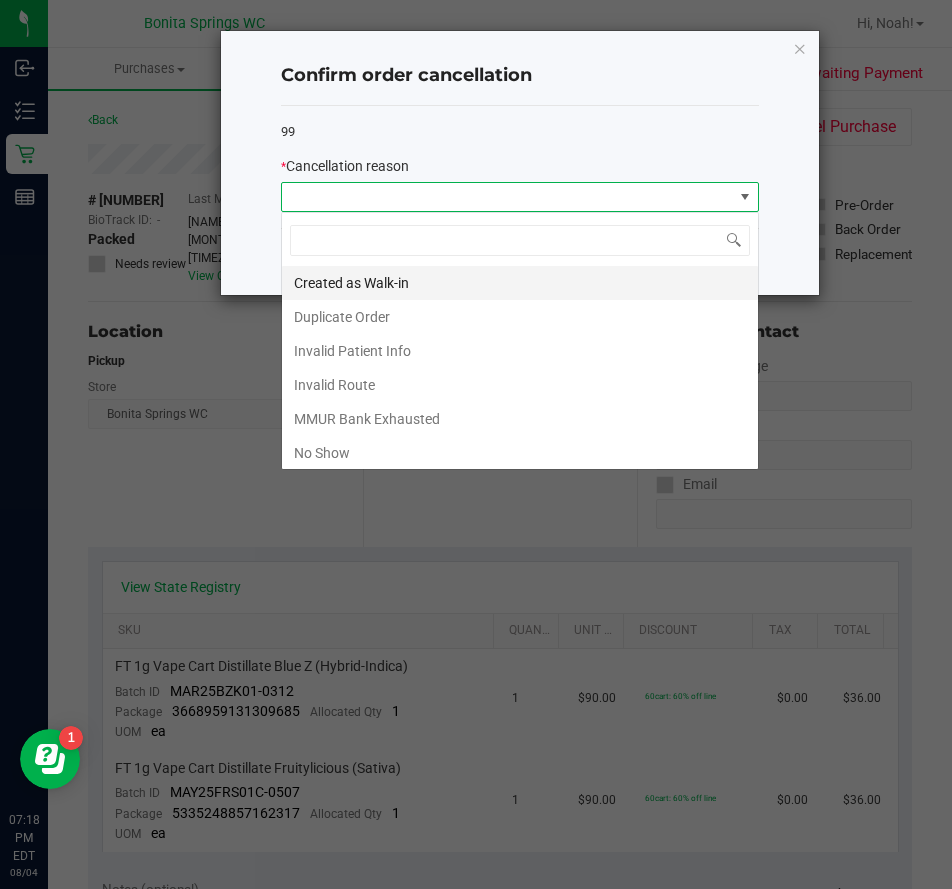 scroll, scrollTop: 99970, scrollLeft: 99522, axis: both 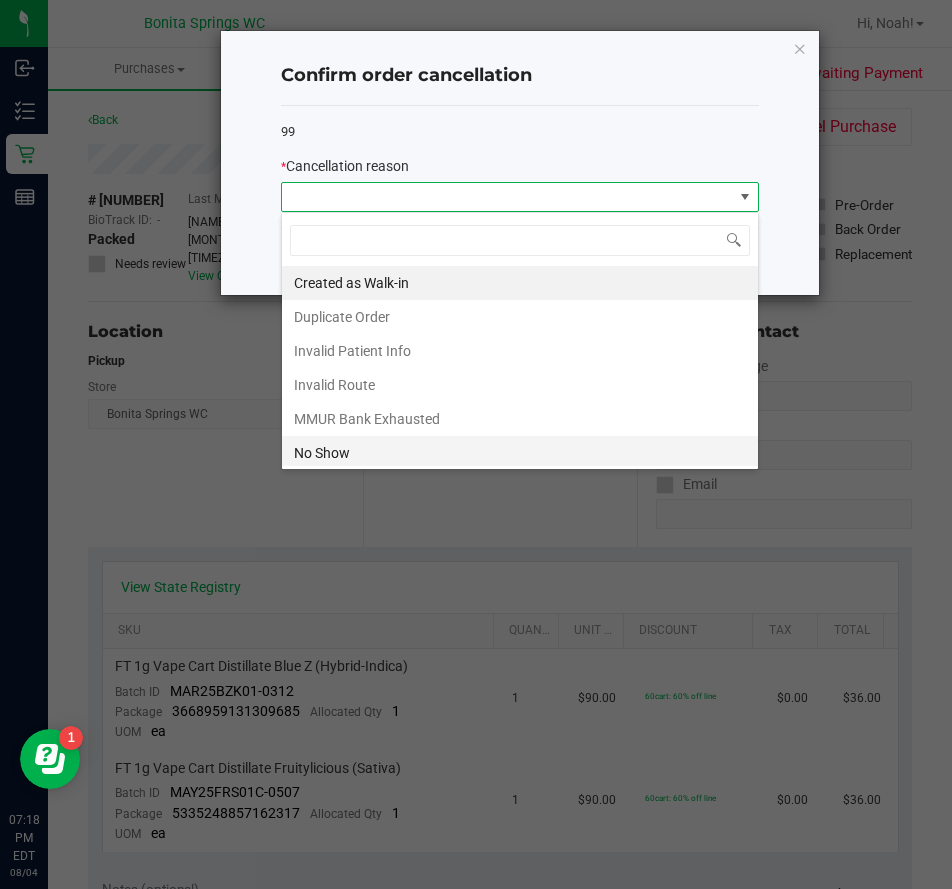 click on "No Show" at bounding box center (520, 453) 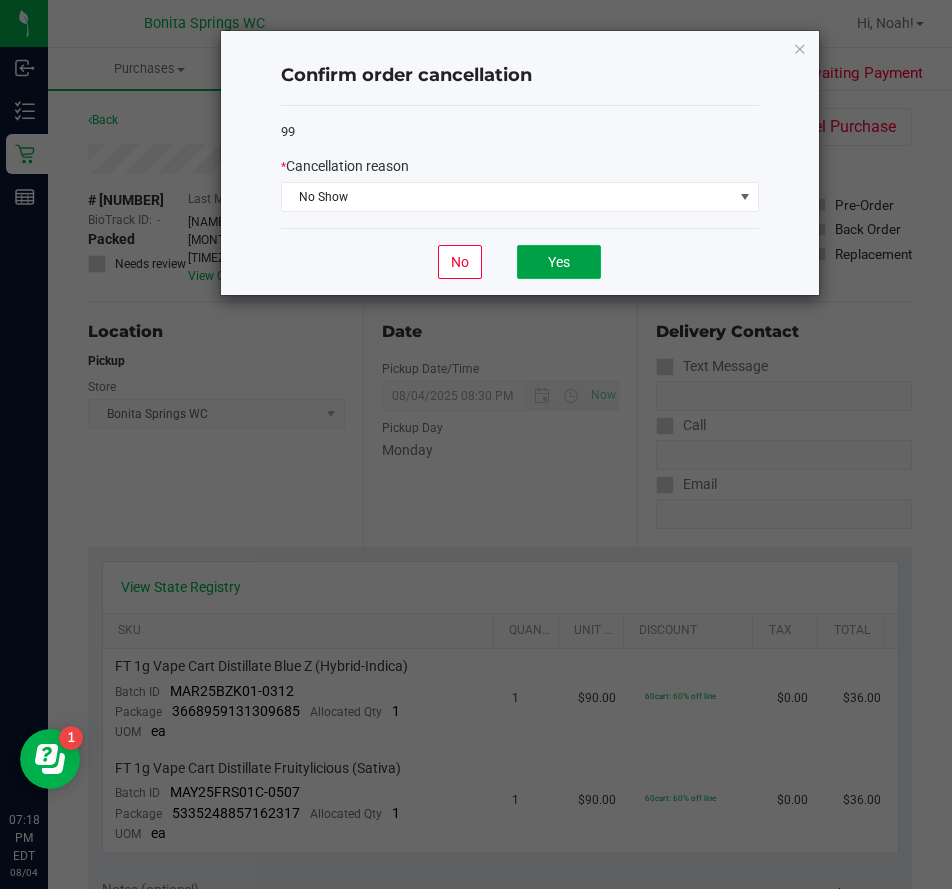 click on "Yes" 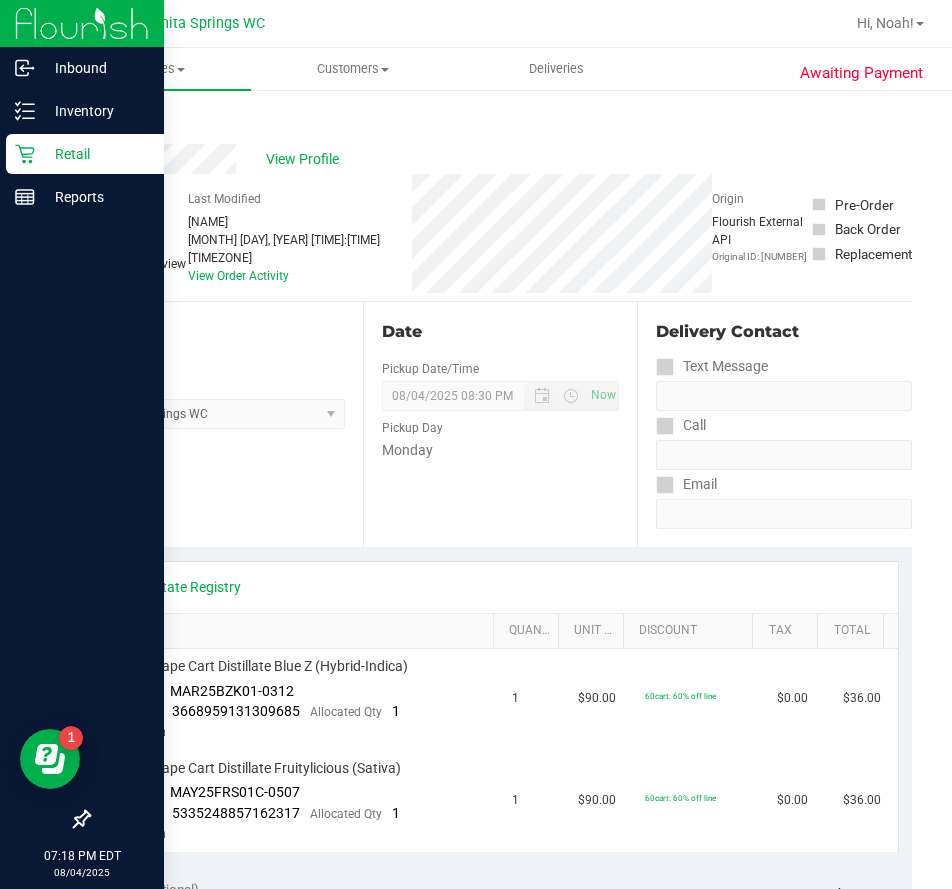 click on "Retail" at bounding box center [85, 154] 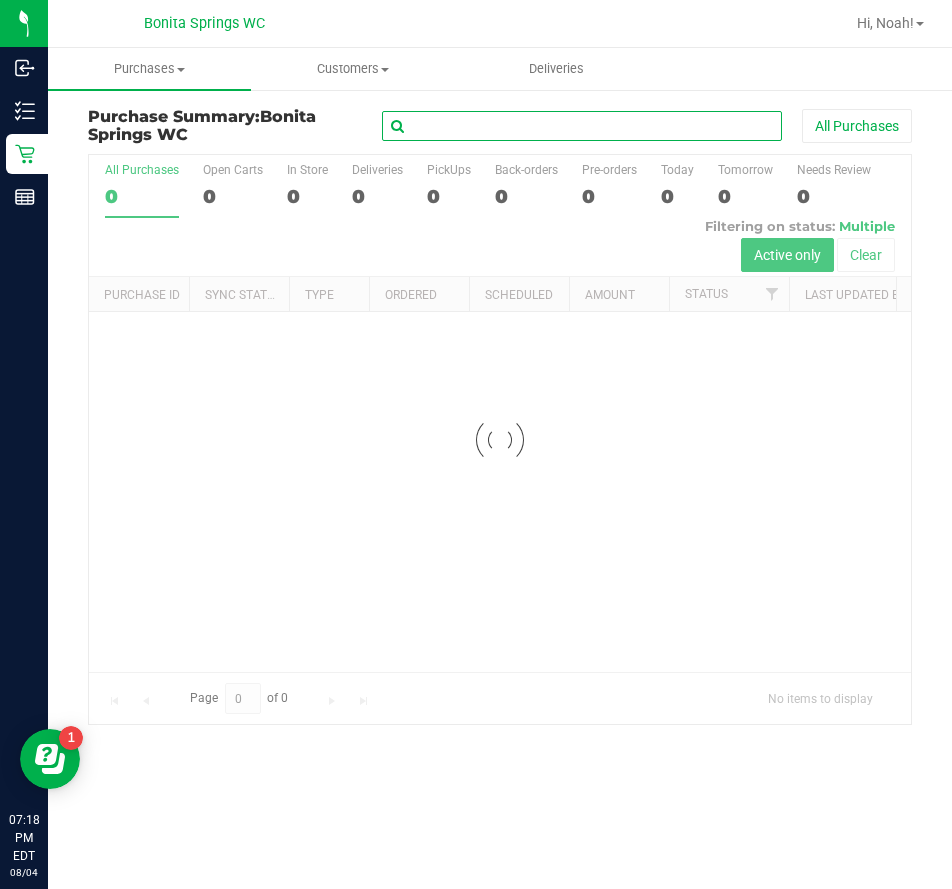 click at bounding box center (582, 126) 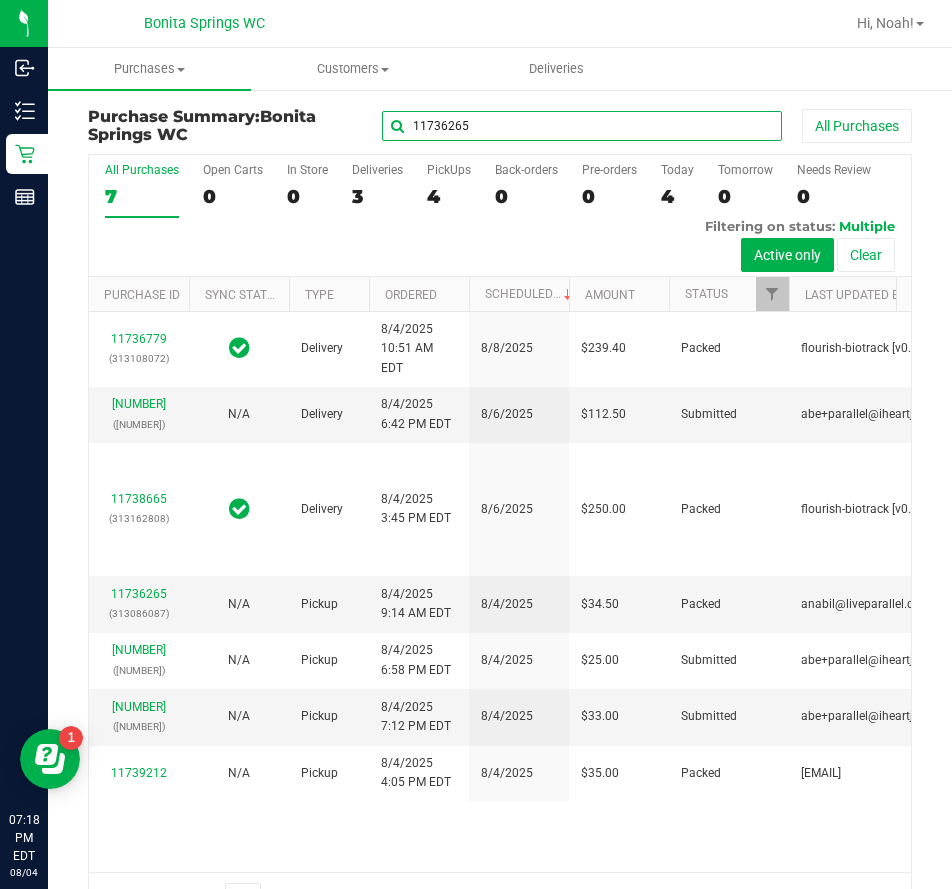 type on "11736265" 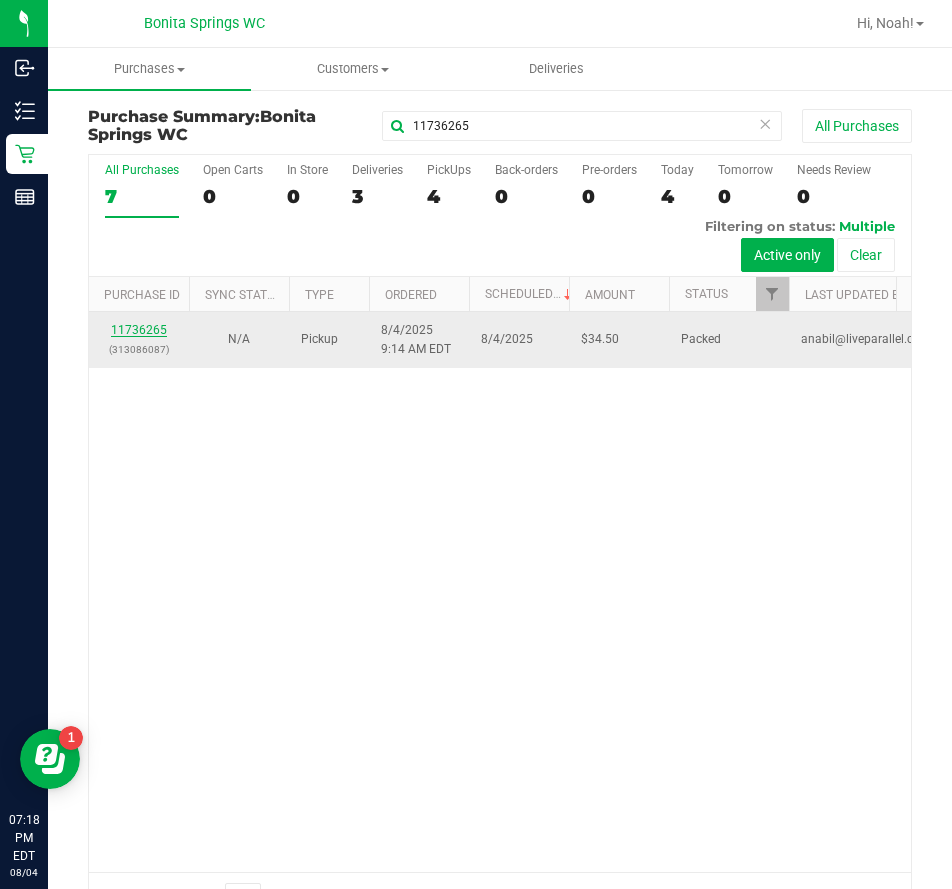 click on "11736265" at bounding box center (139, 330) 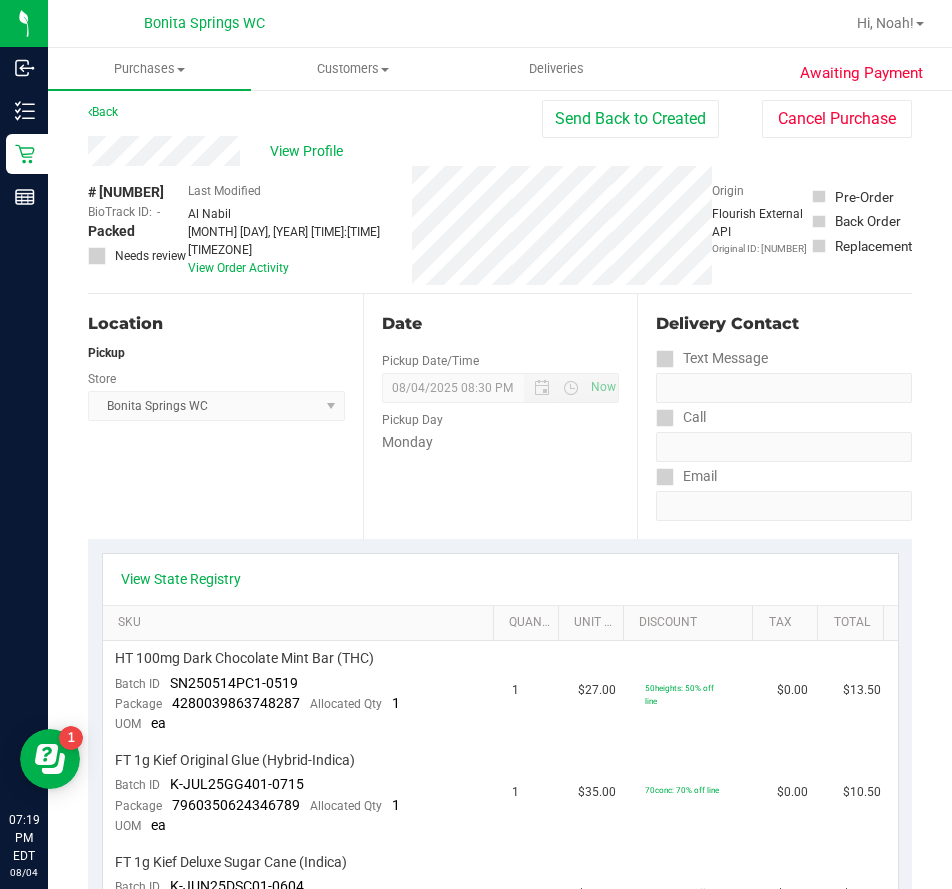 scroll, scrollTop: 0, scrollLeft: 0, axis: both 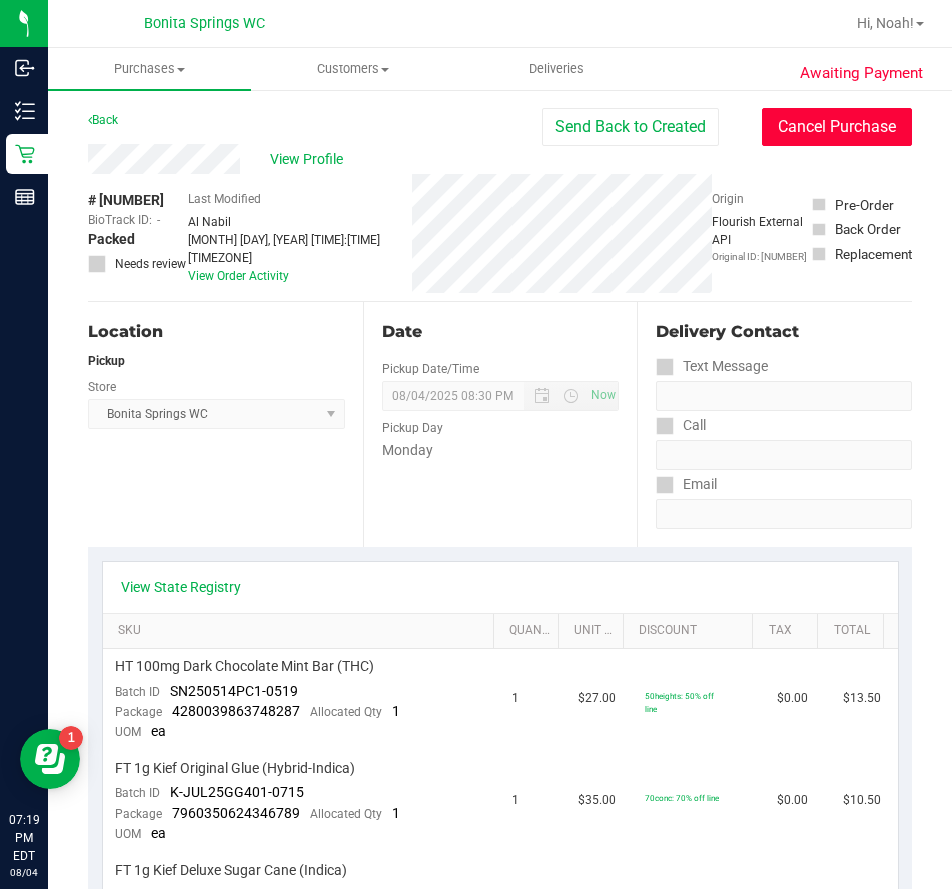click on "Cancel Purchase" at bounding box center [837, 127] 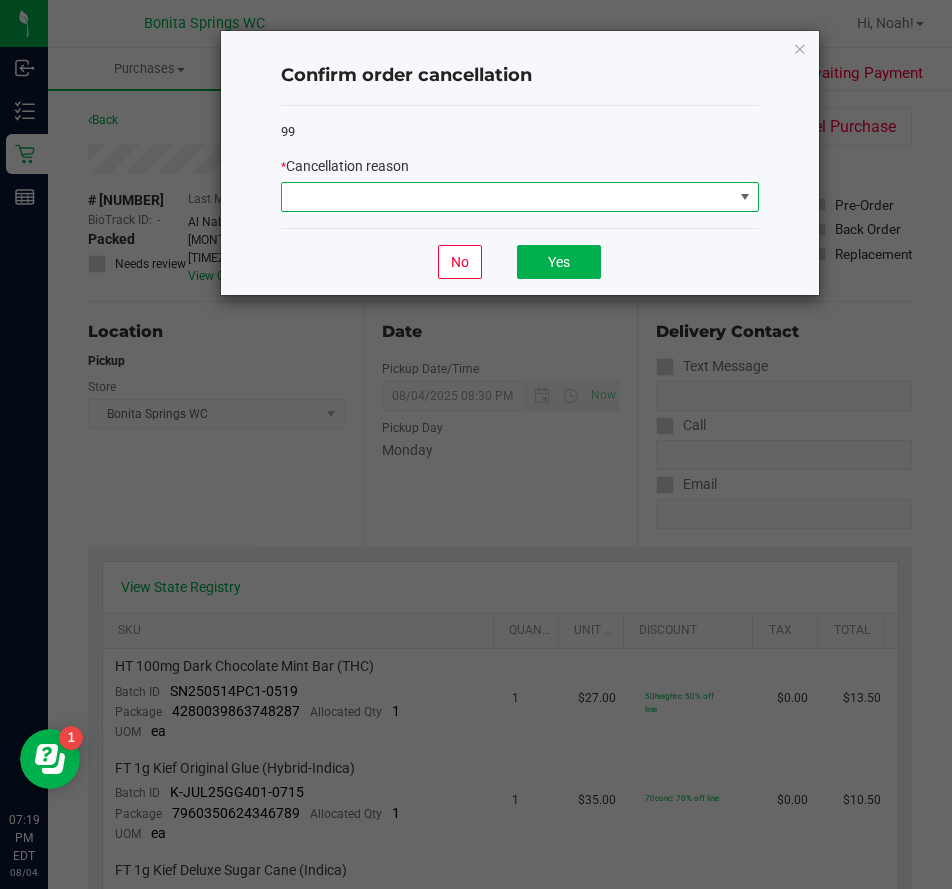 click at bounding box center (507, 197) 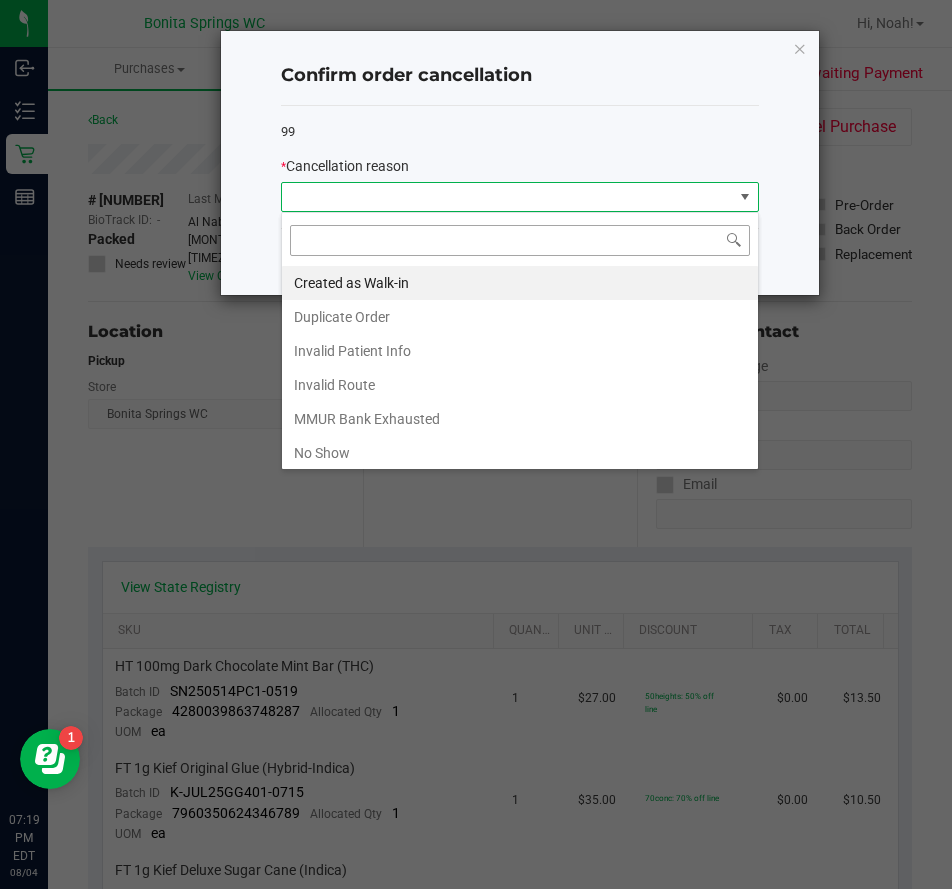 scroll, scrollTop: 99970, scrollLeft: 99522, axis: both 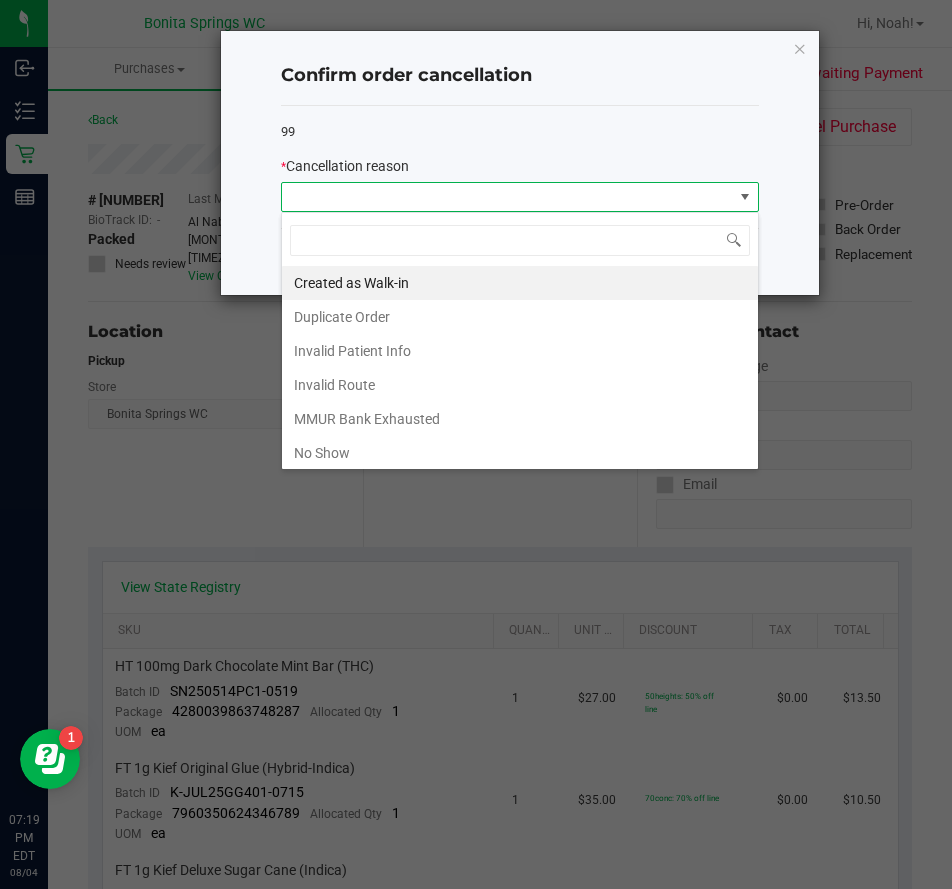click on "No Show" at bounding box center (520, 453) 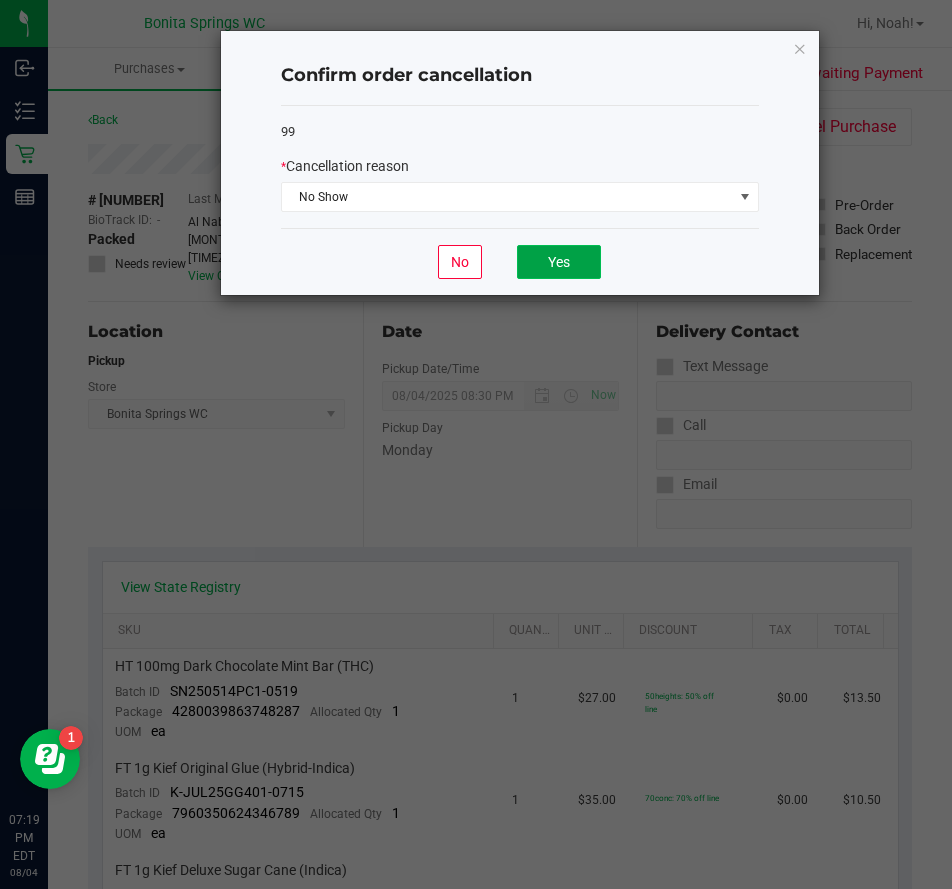 click on "Yes" 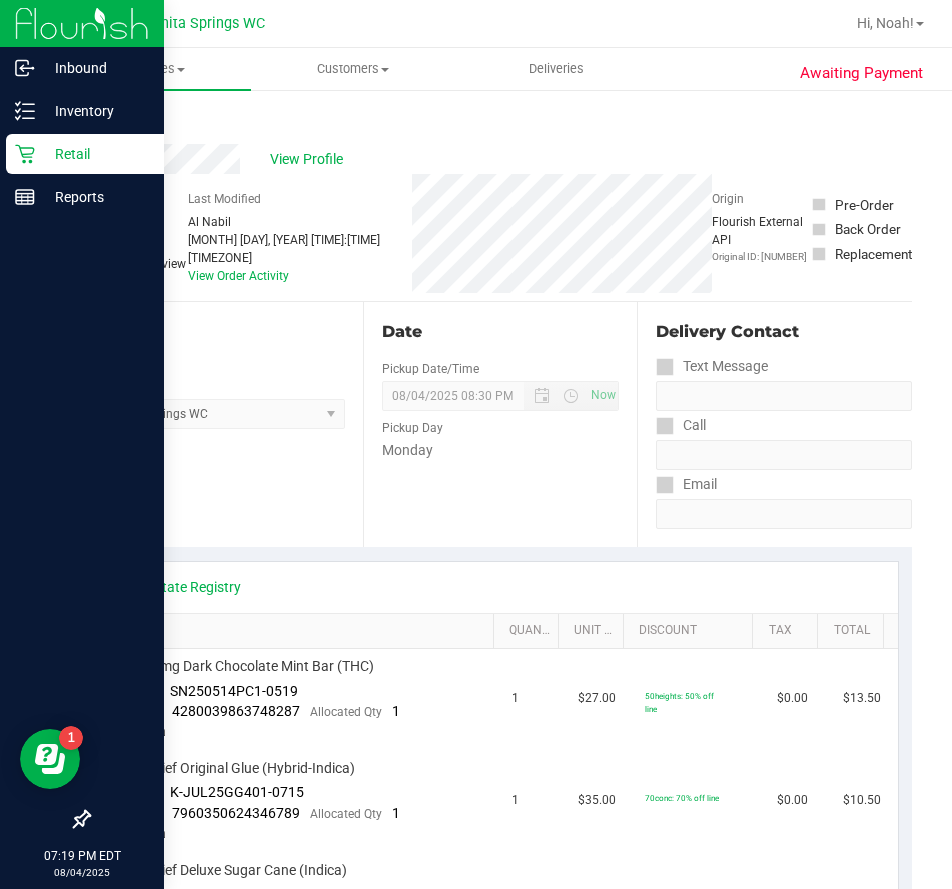 click 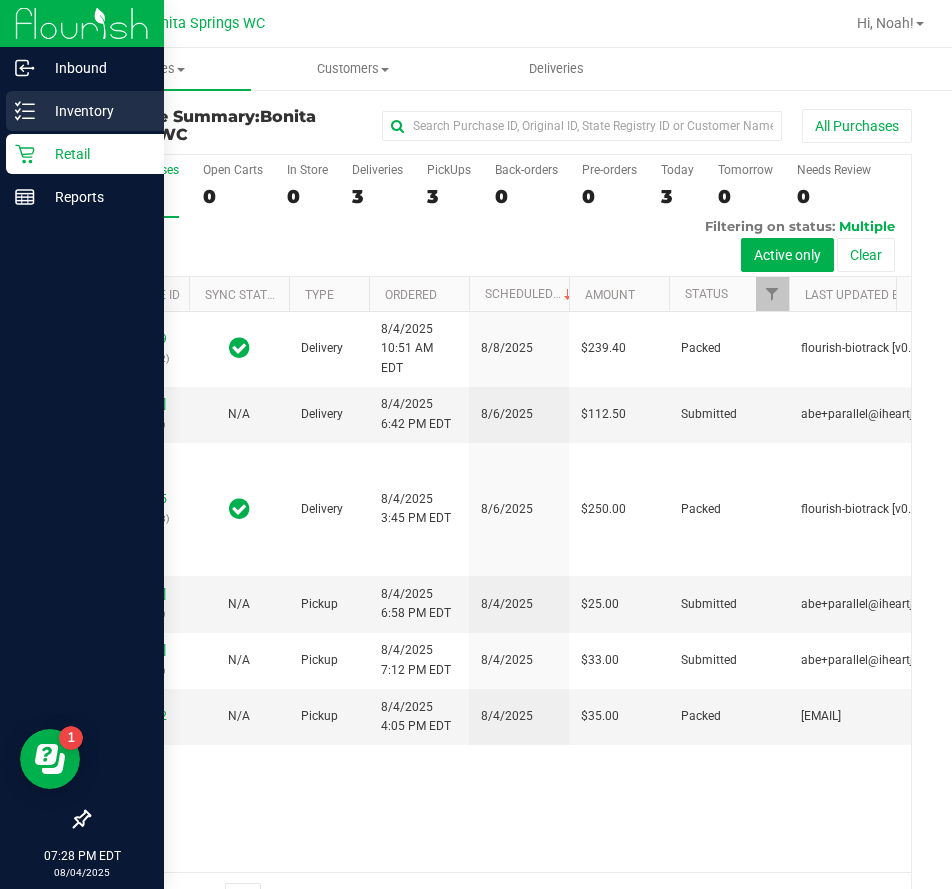 click 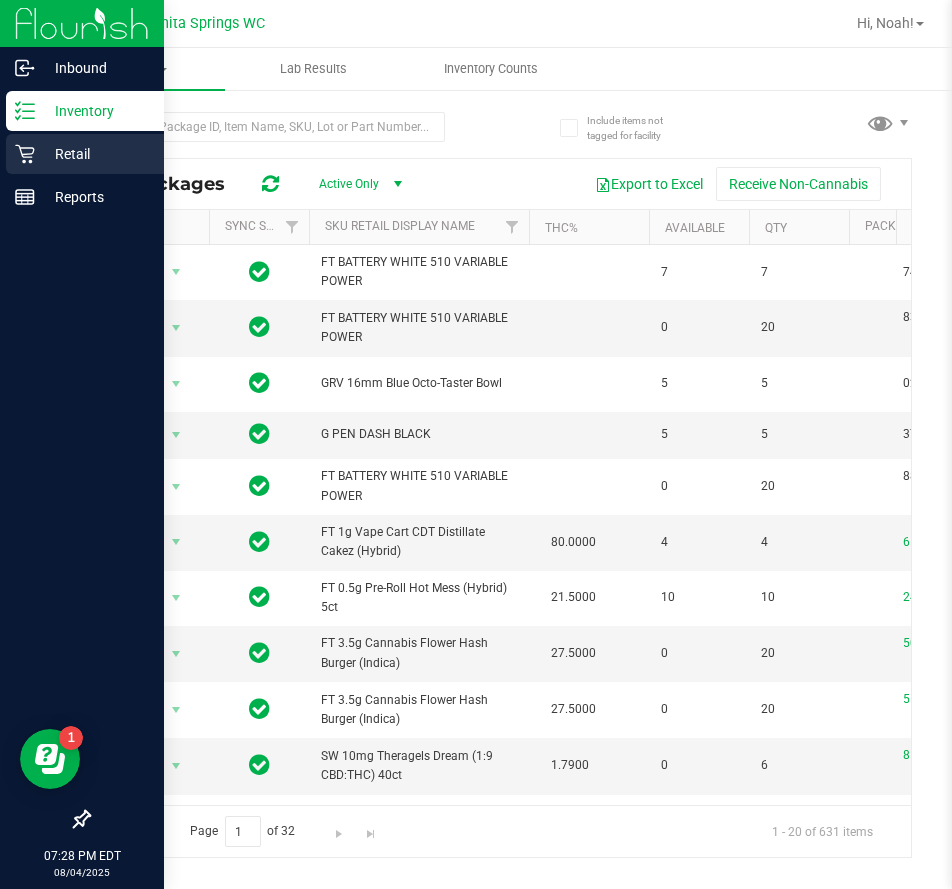 click 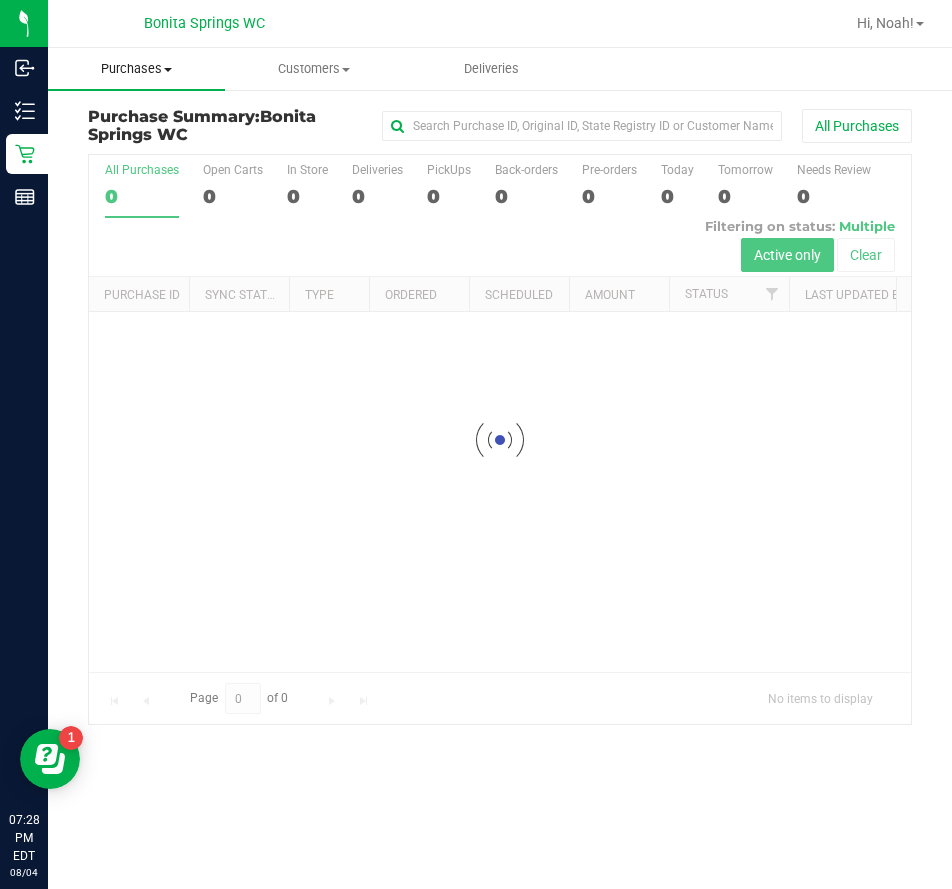 click on "Purchases" at bounding box center [136, 69] 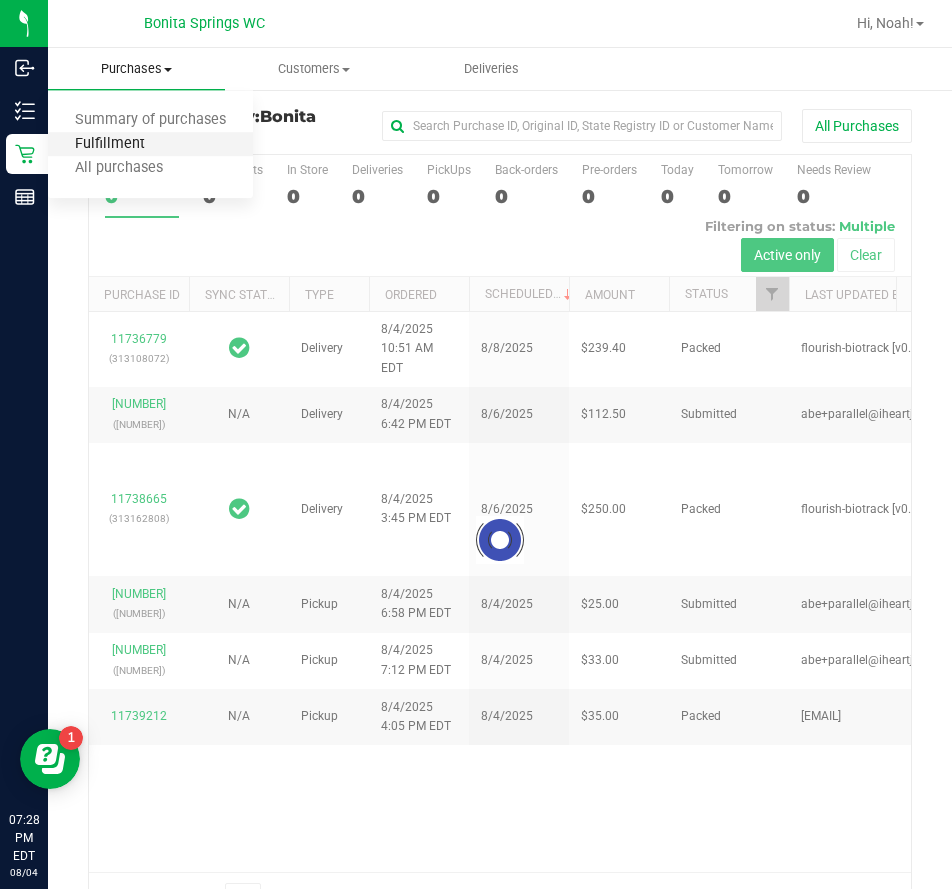 click on "Fulfillment" at bounding box center [110, 144] 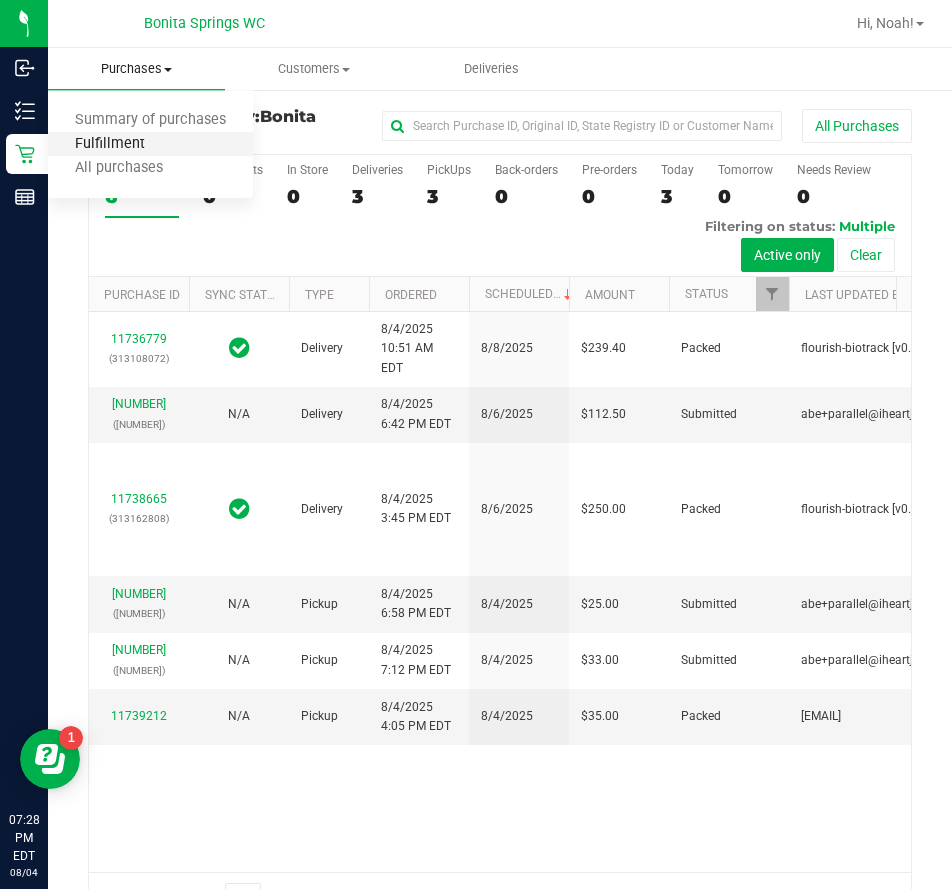 click on "Fulfillment" at bounding box center (110, 144) 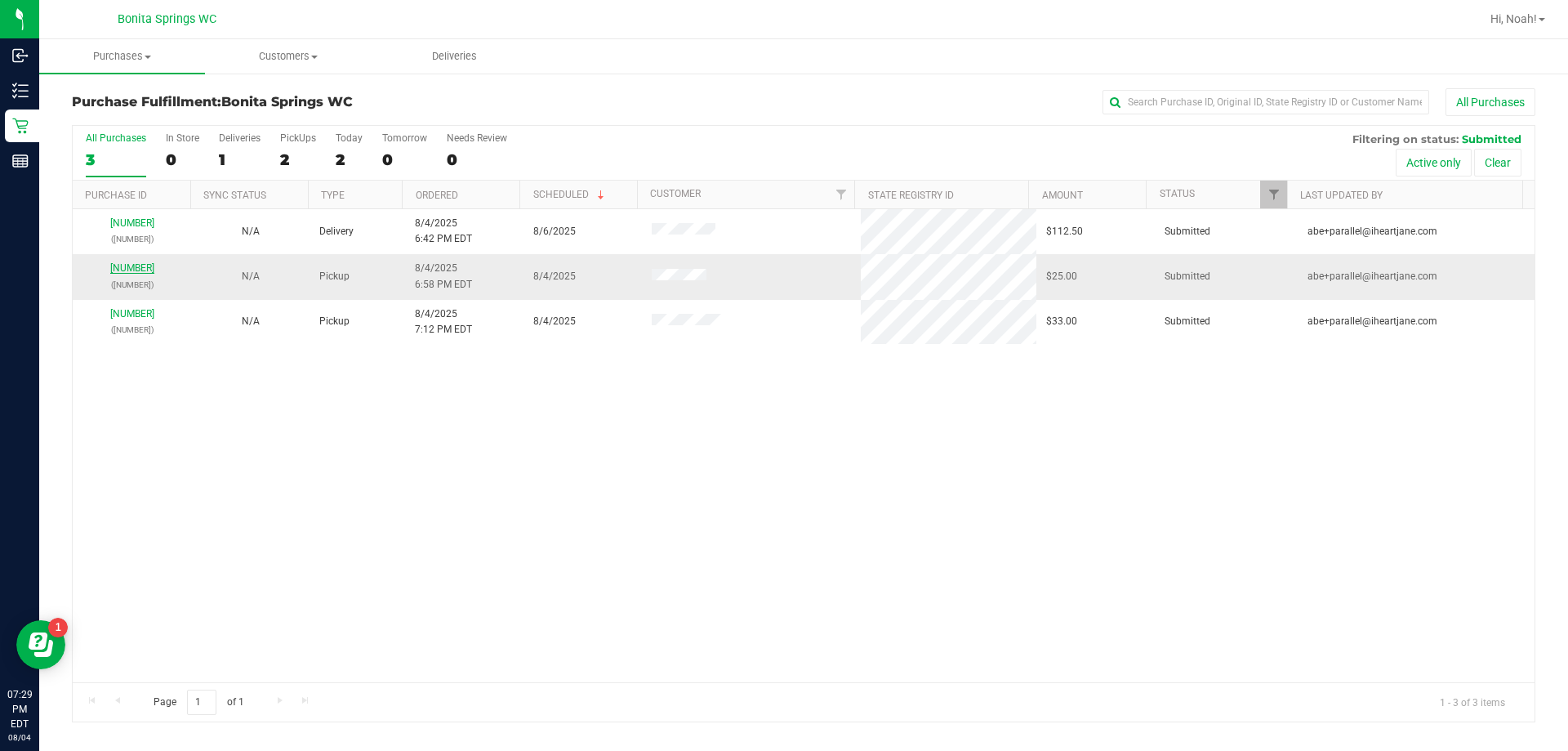 click on "11740394" at bounding box center (132, 268) 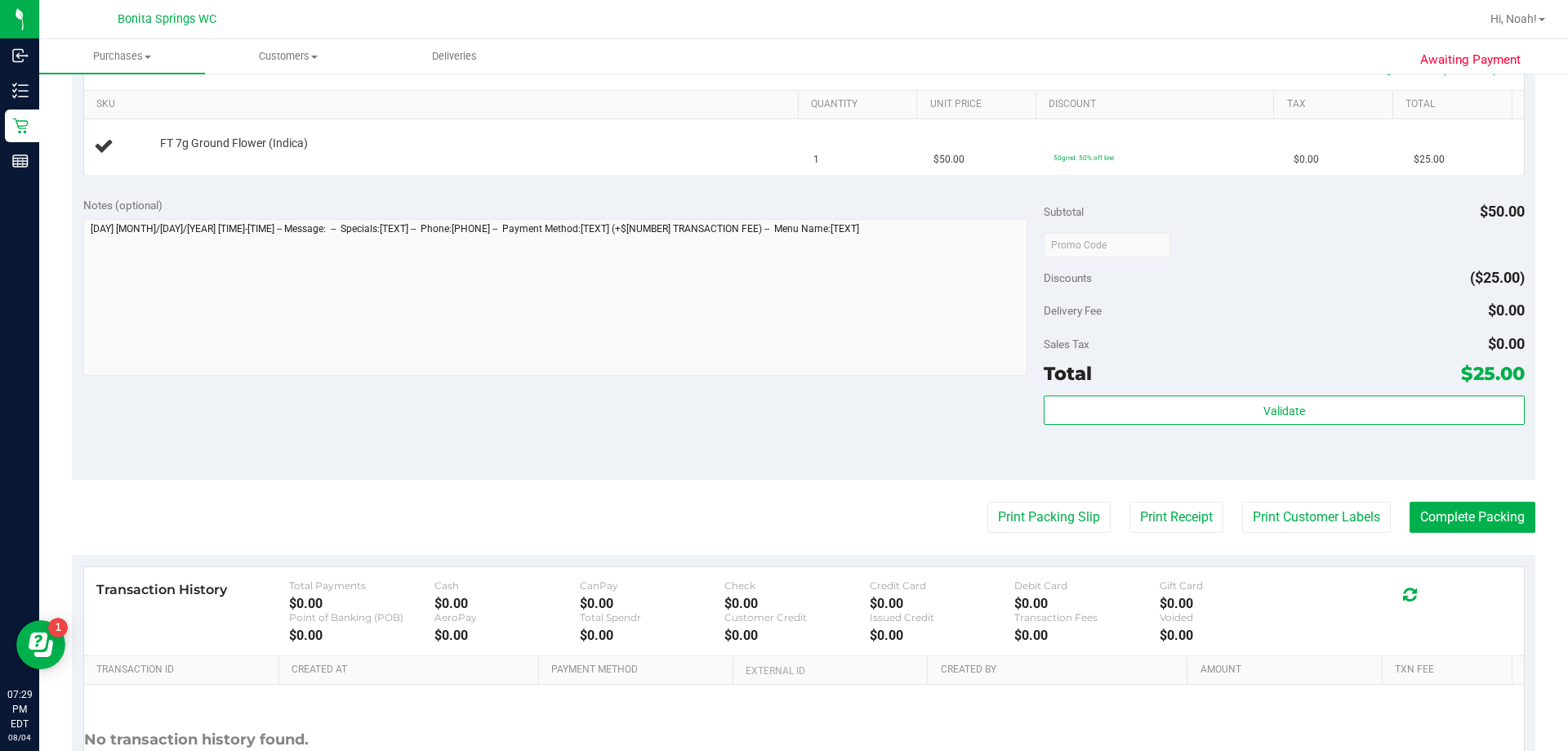 scroll, scrollTop: 409, scrollLeft: 0, axis: vertical 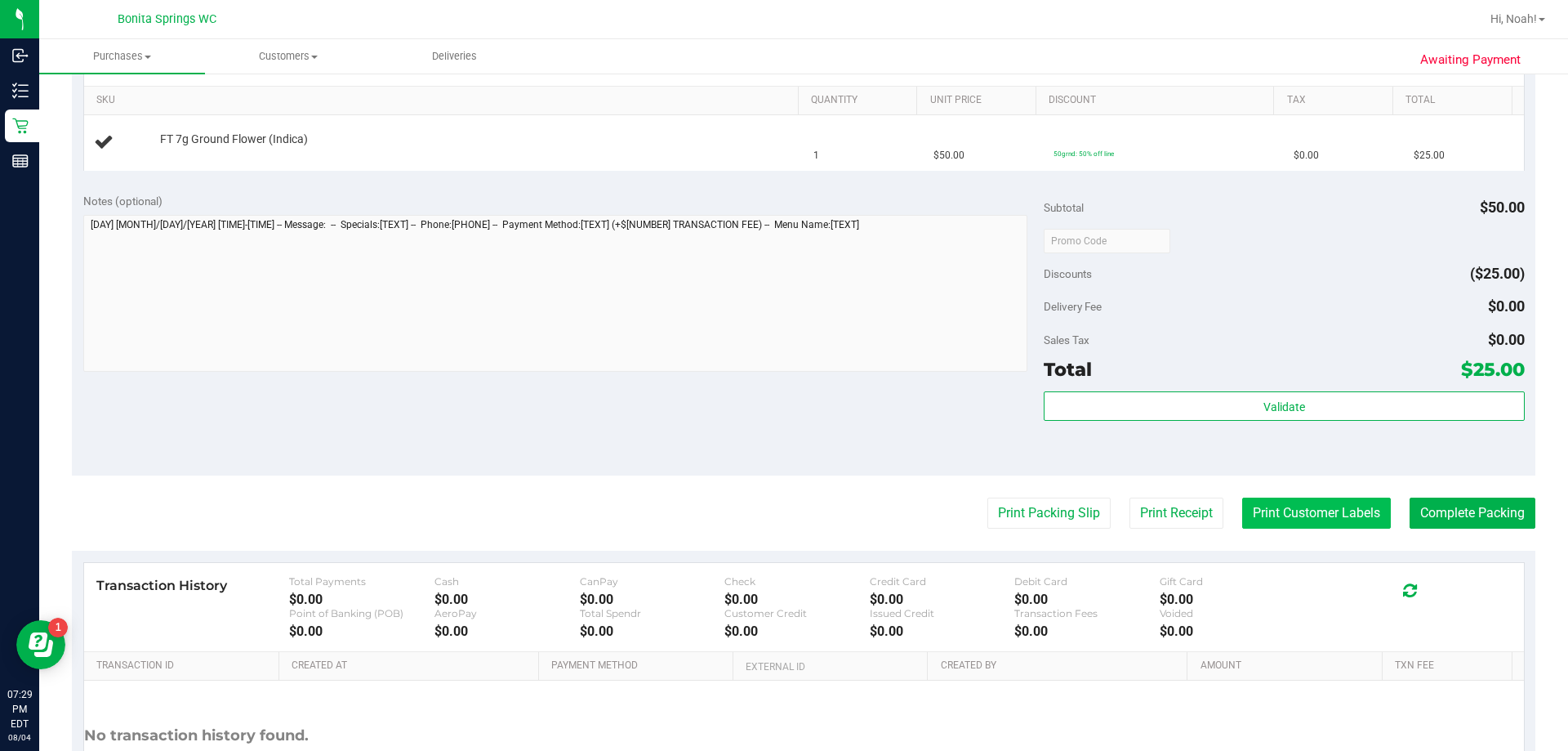 click on "Print Customer Labels" at bounding box center [1316, 513] 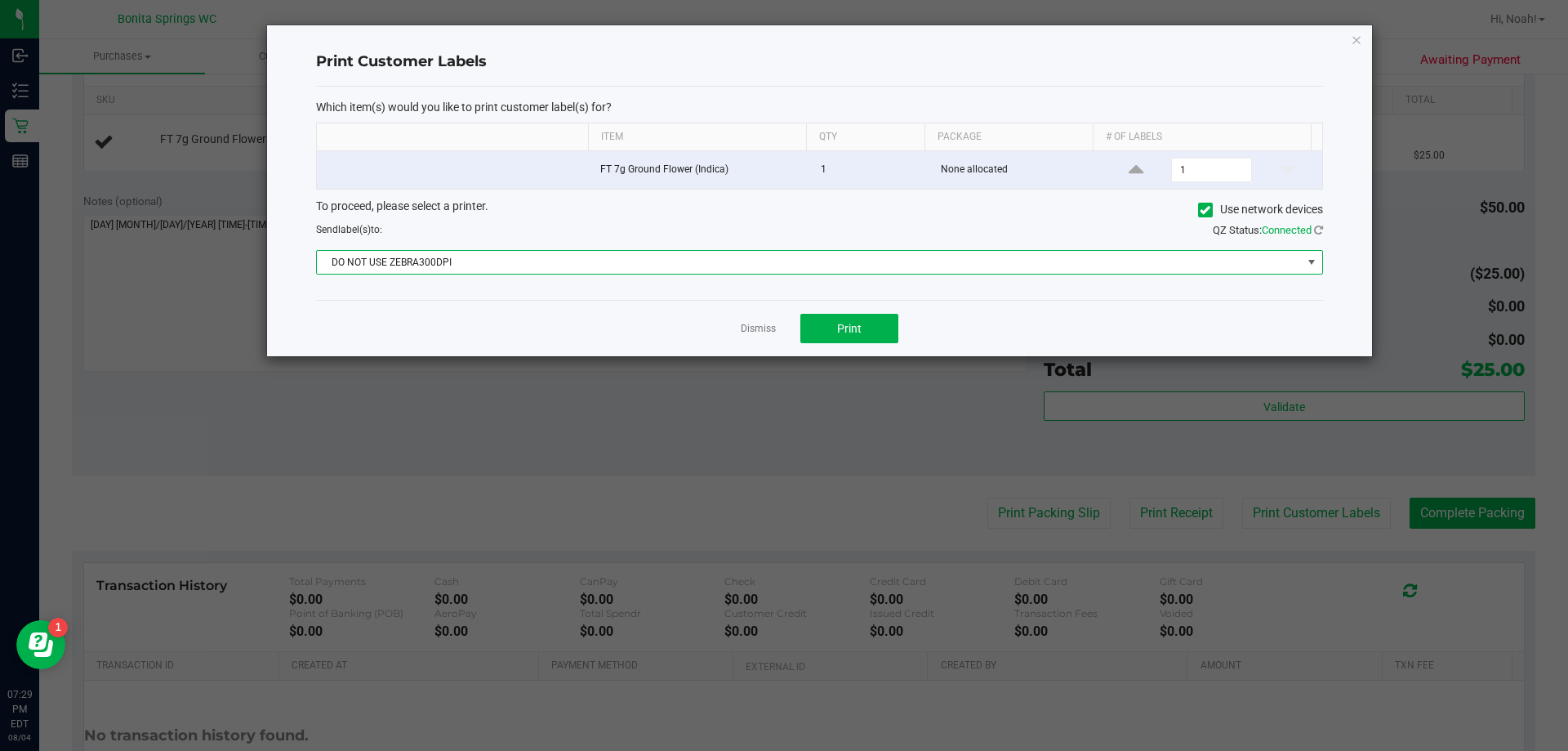 click on "DO NOT USE ZEBRA300DPI" at bounding box center [809, 262] 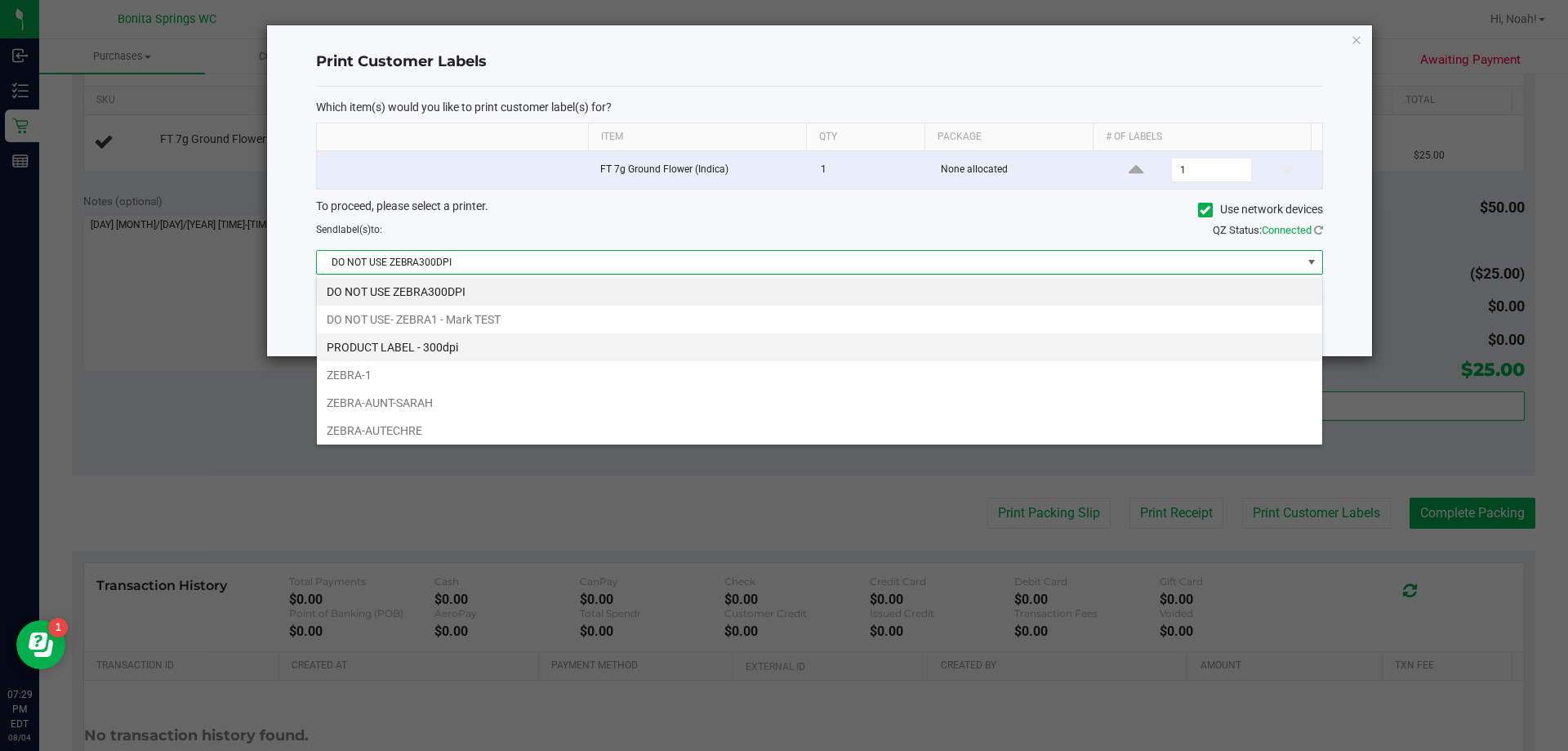 scroll, scrollTop: 81695, scrollLeft: 80660, axis: both 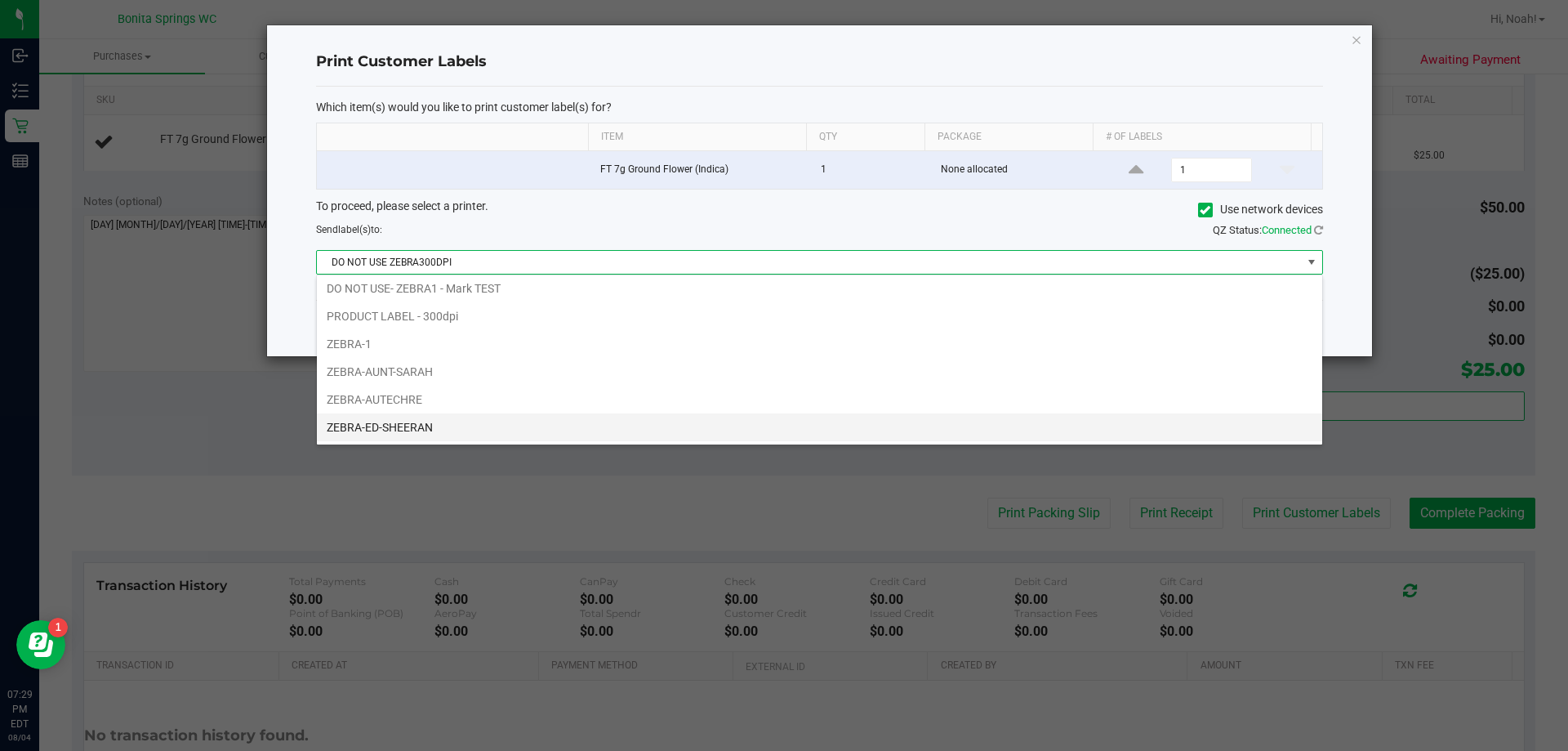 click on "ZEBRA-ED-SHEERAN" at bounding box center (819, 427) 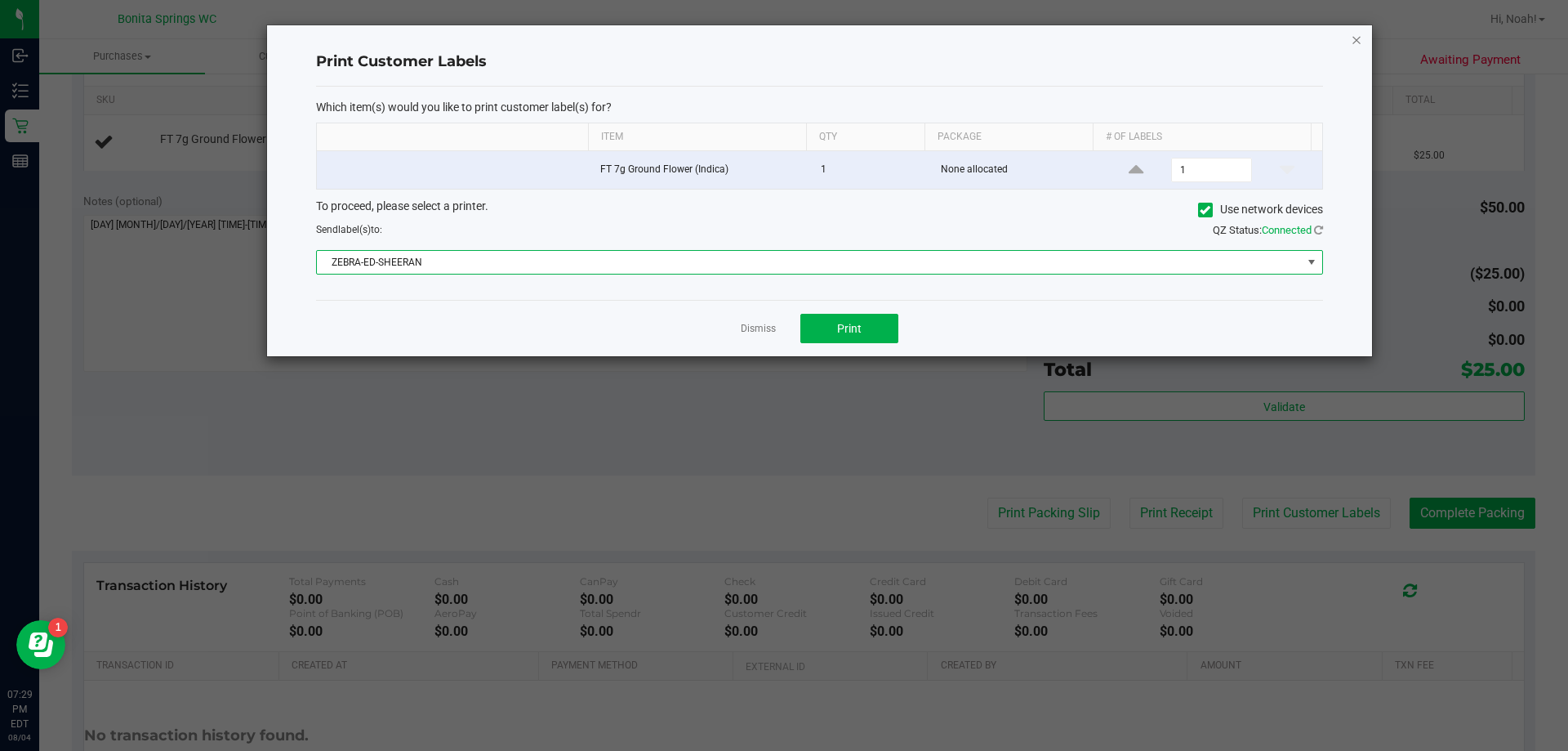 click 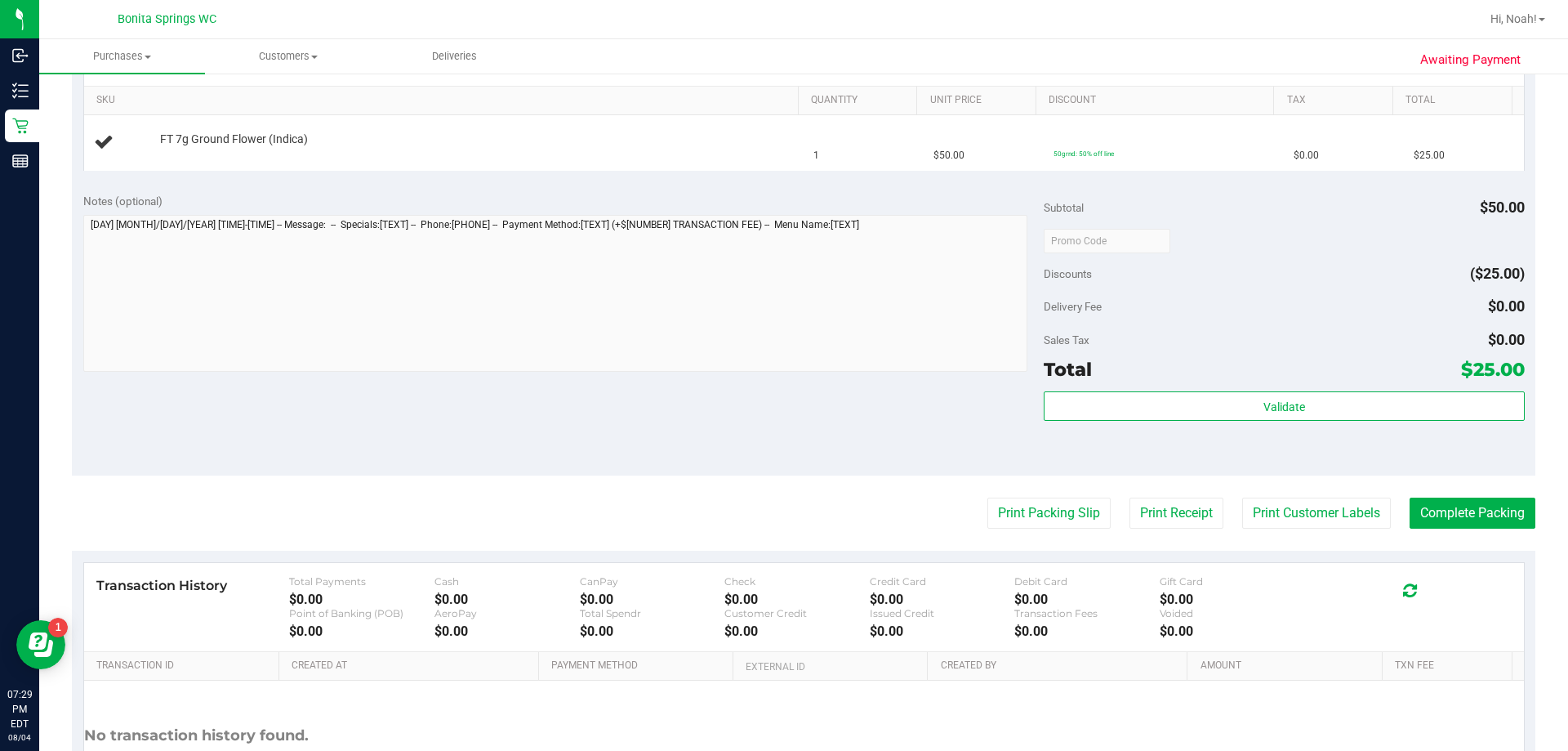 type 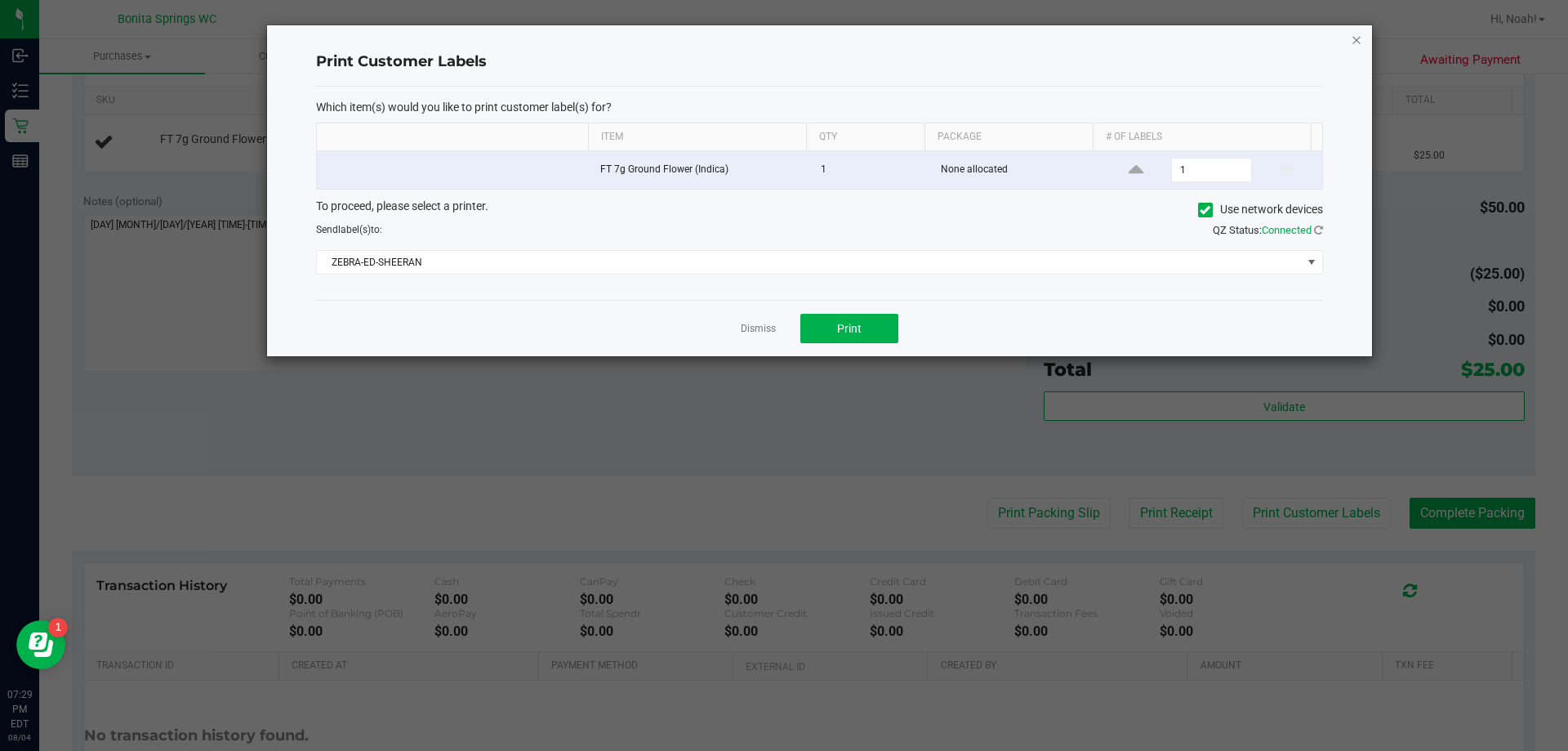 click 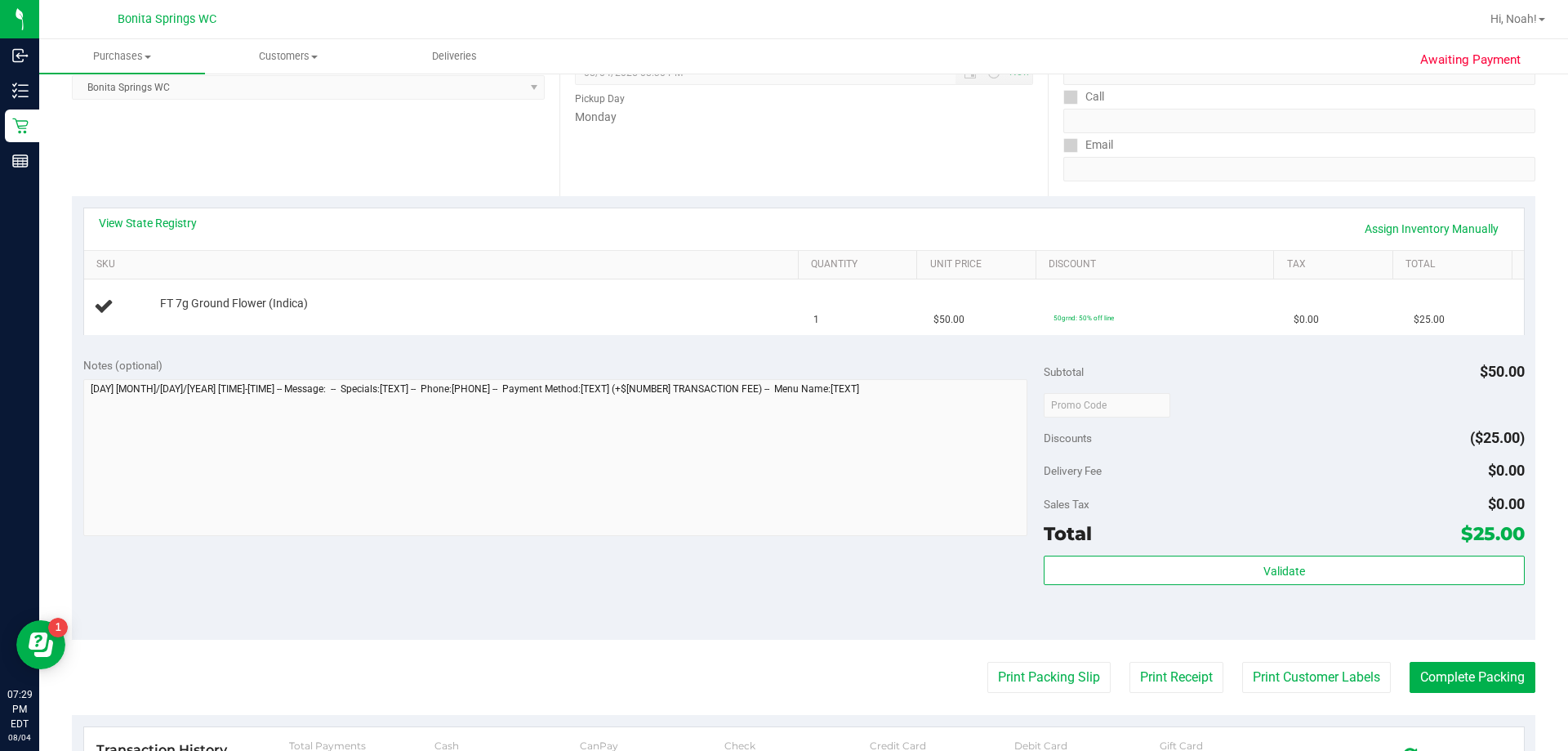 scroll, scrollTop: 82, scrollLeft: 0, axis: vertical 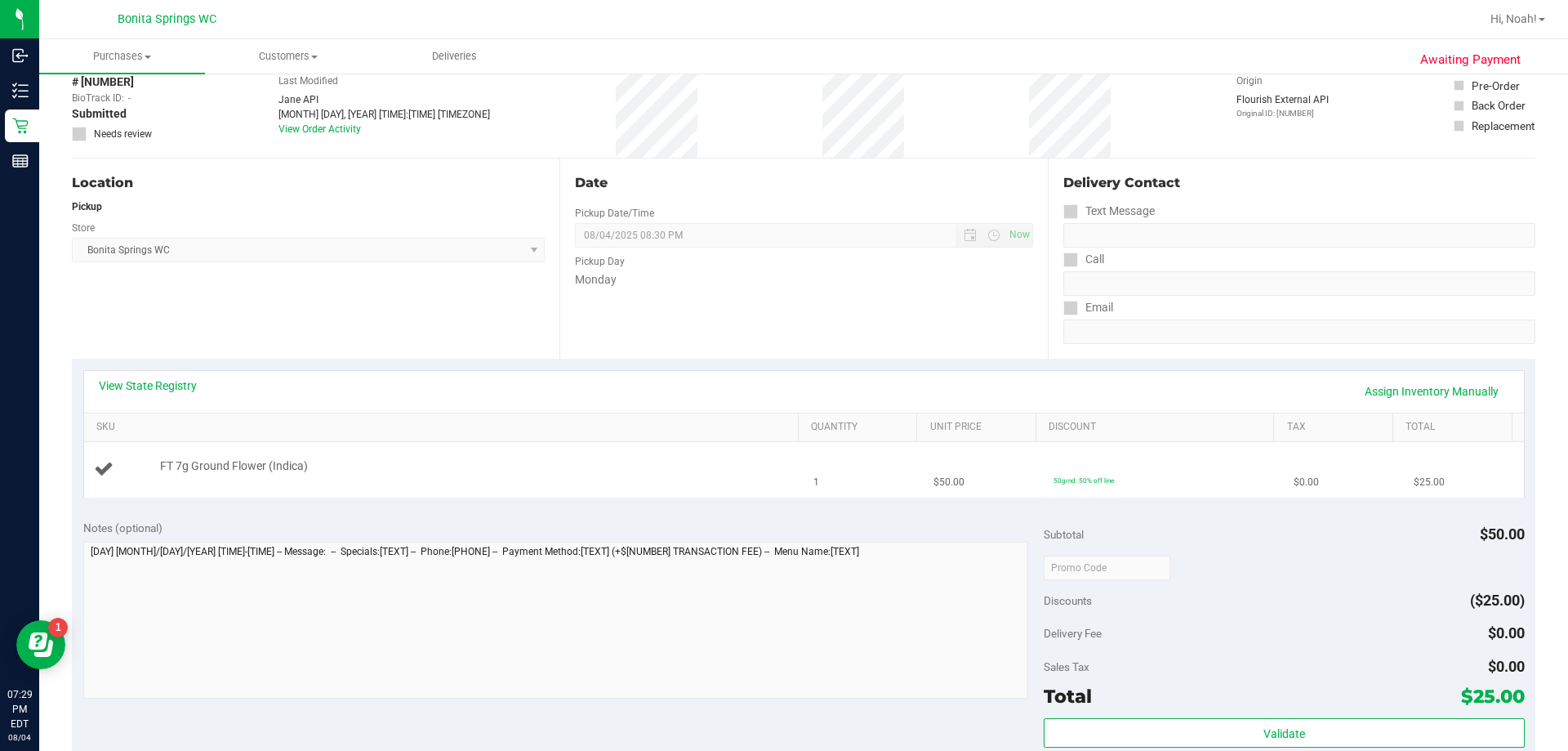 click on "FT 7g Ground Flower (Indica)" at bounding box center [471, 467] 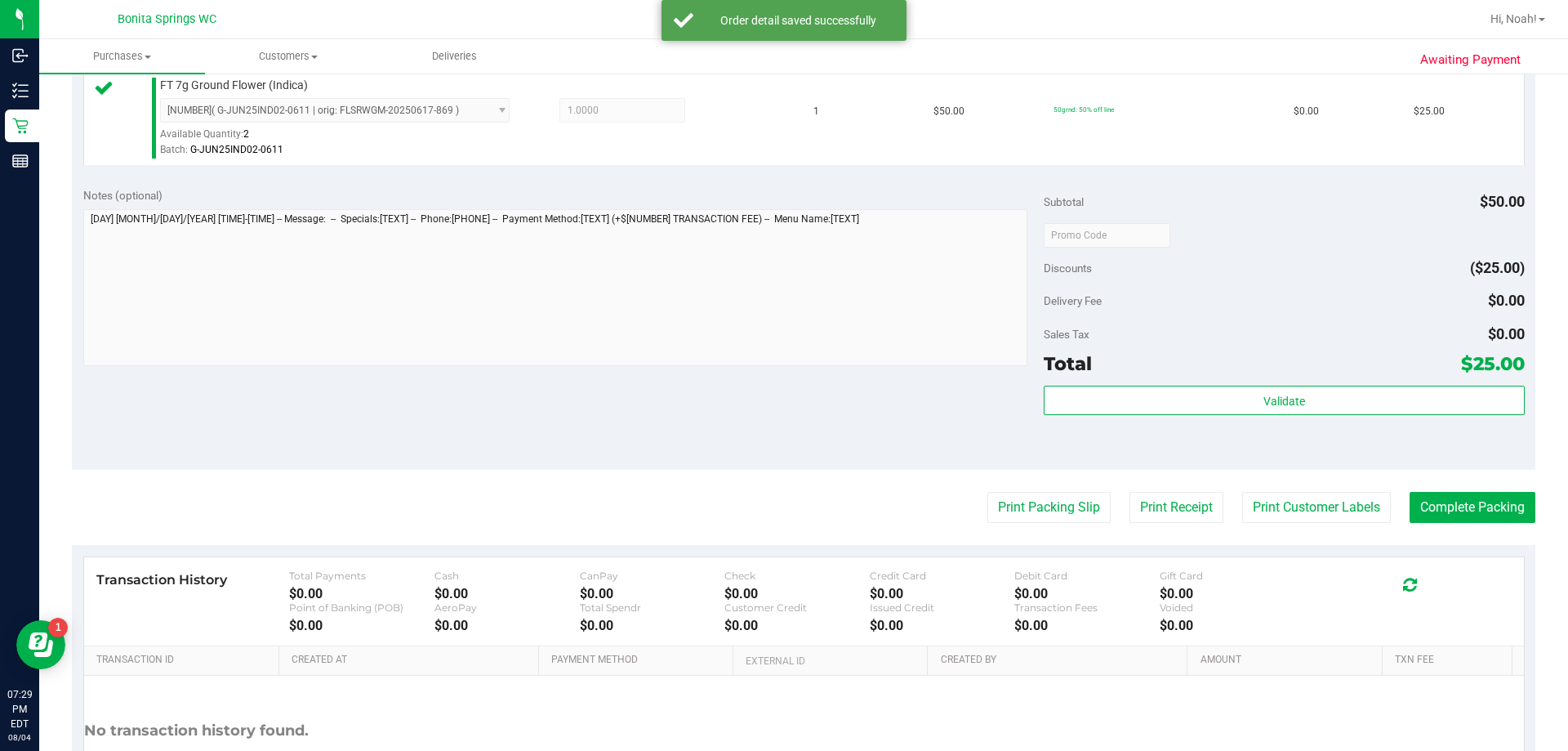 scroll, scrollTop: 572, scrollLeft: 0, axis: vertical 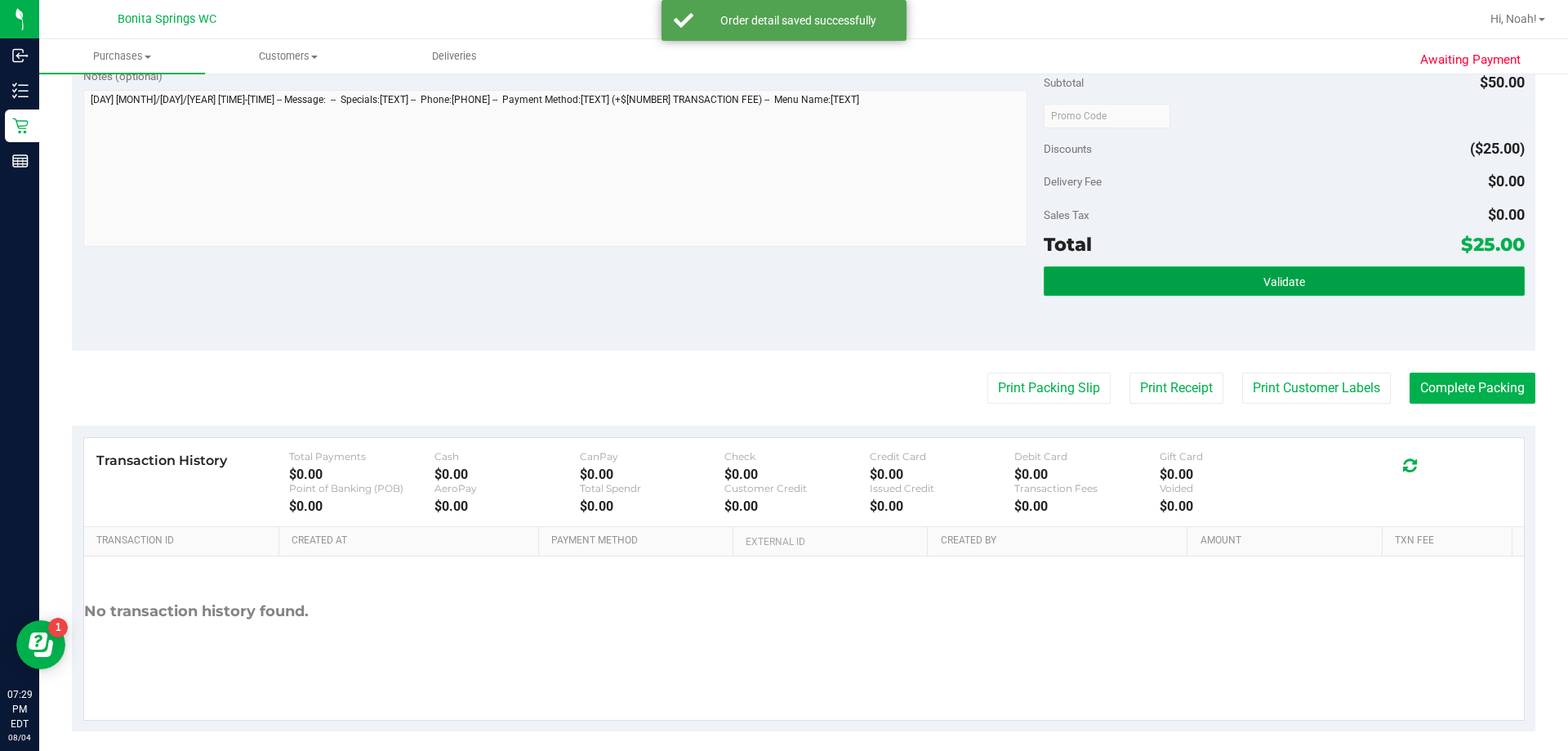 click on "Validate" at bounding box center (1284, 281) 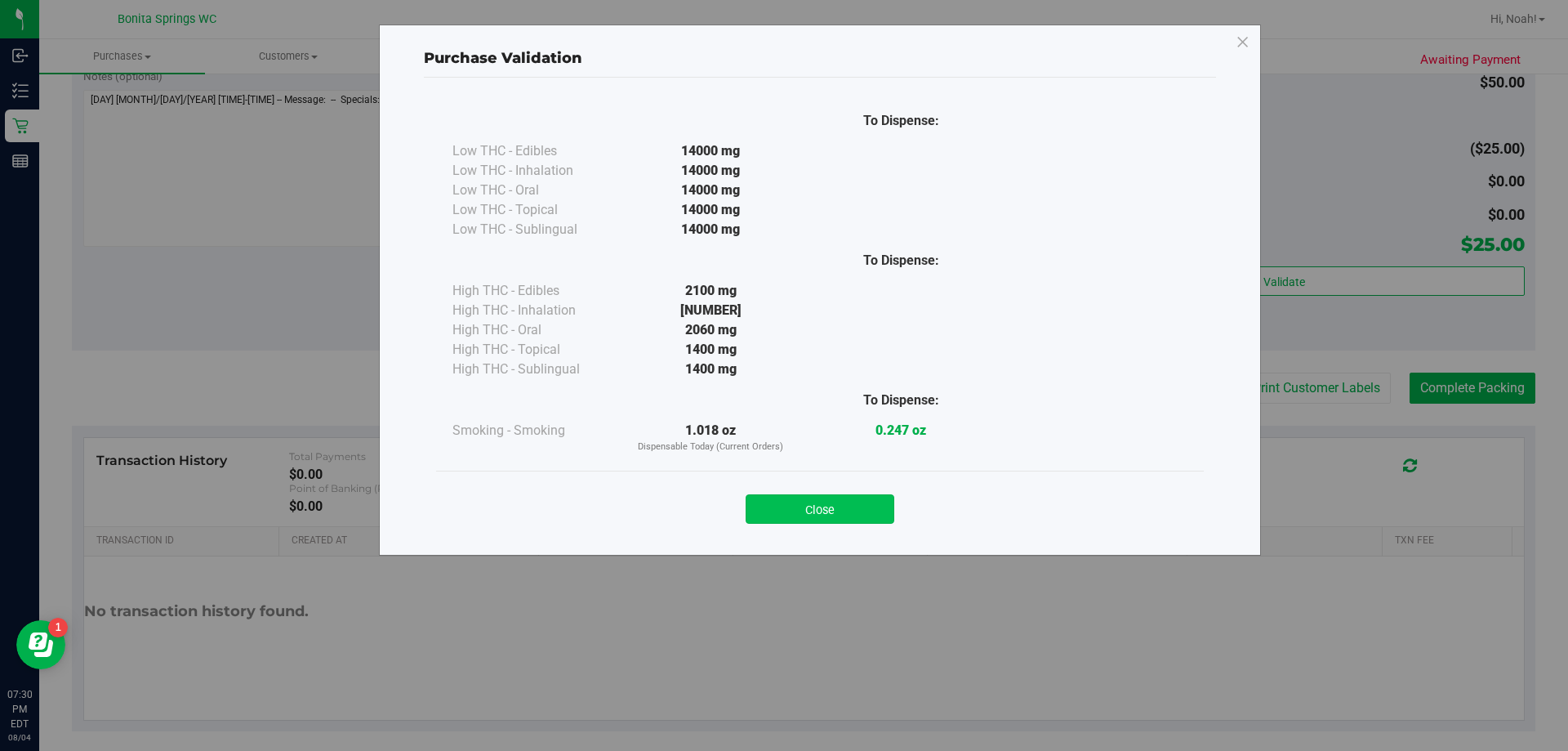 click on "Close" at bounding box center (820, 509) 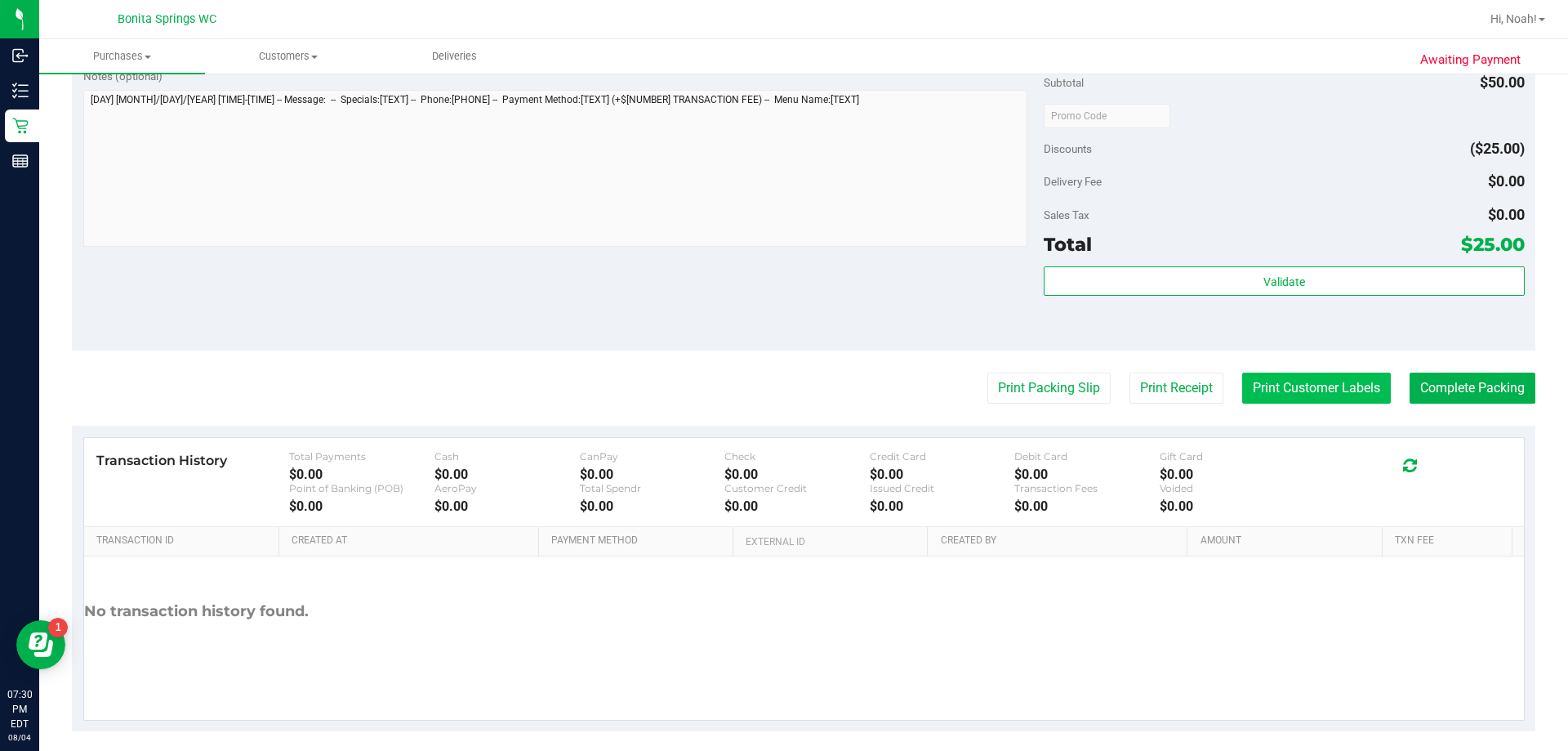 click on "Print Customer Labels" at bounding box center (1316, 388) 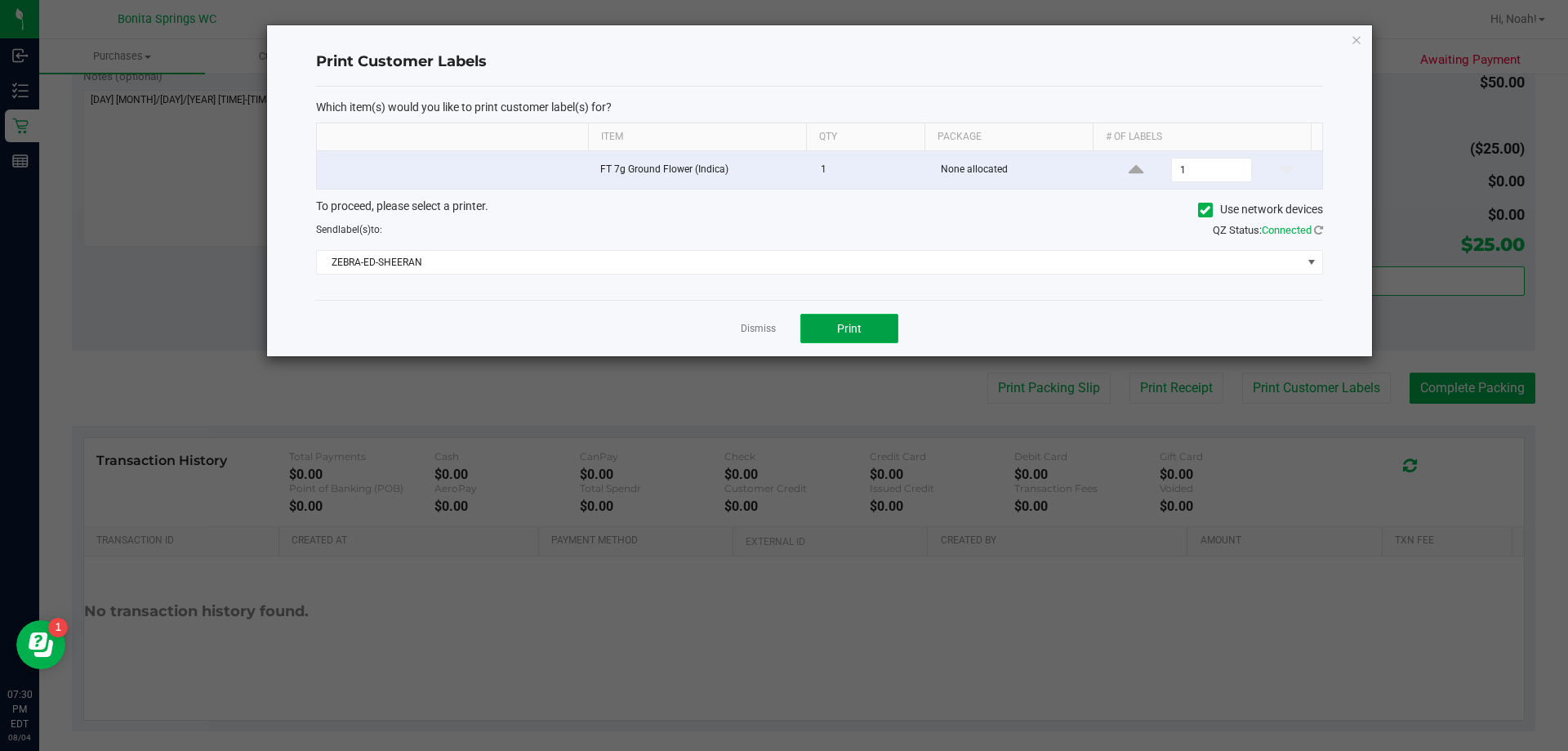 click on "Print" 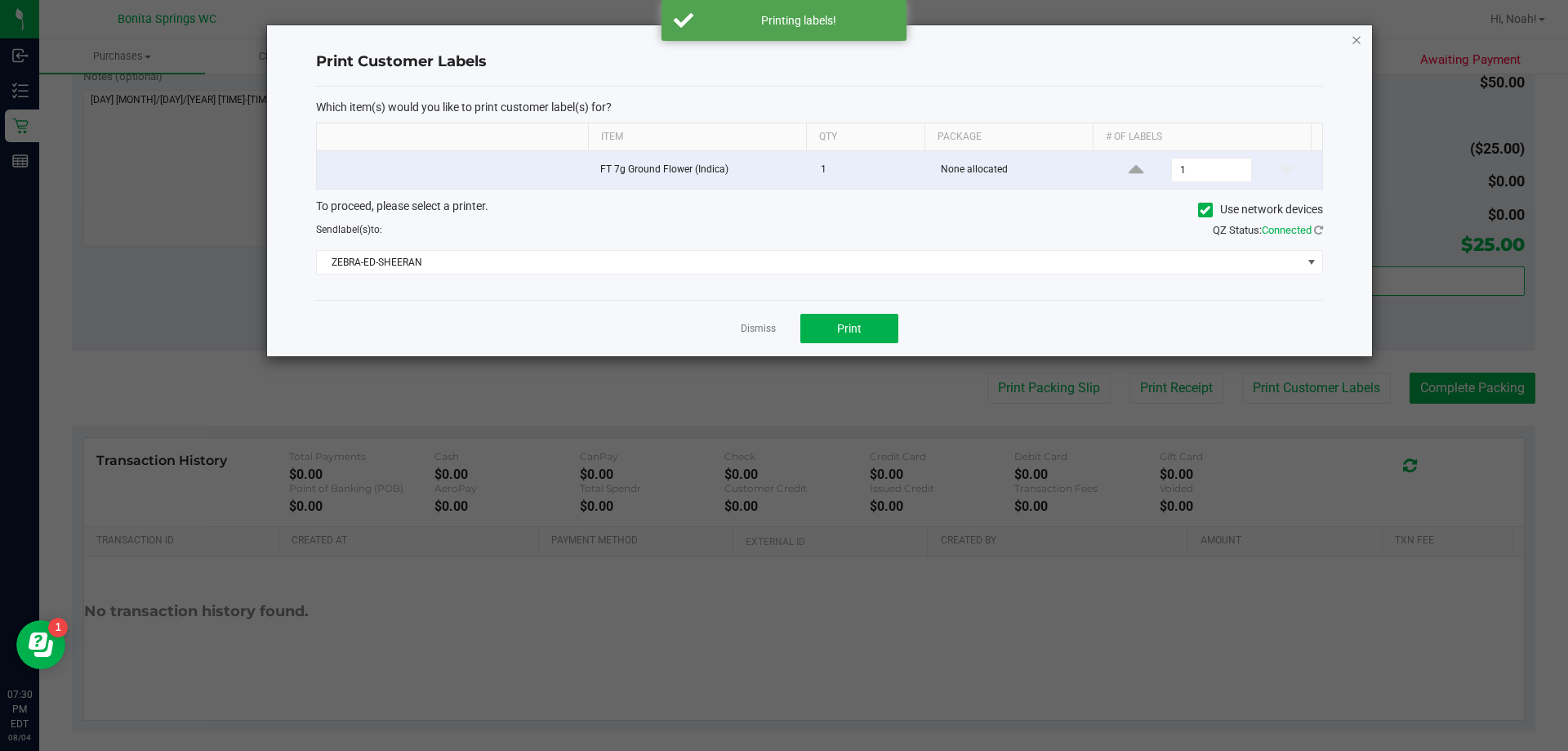 click 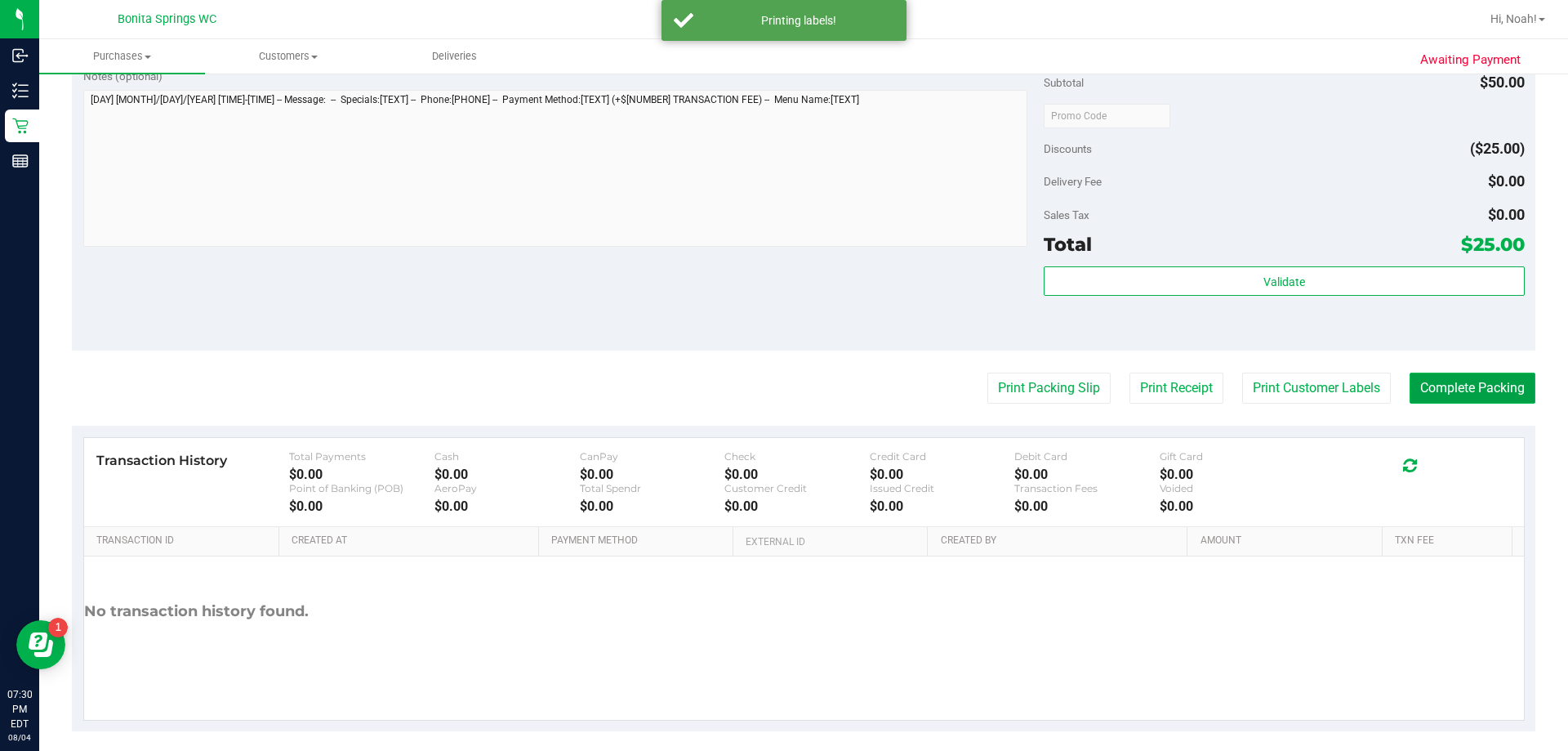click on "Complete Packing" at bounding box center (1472, 388) 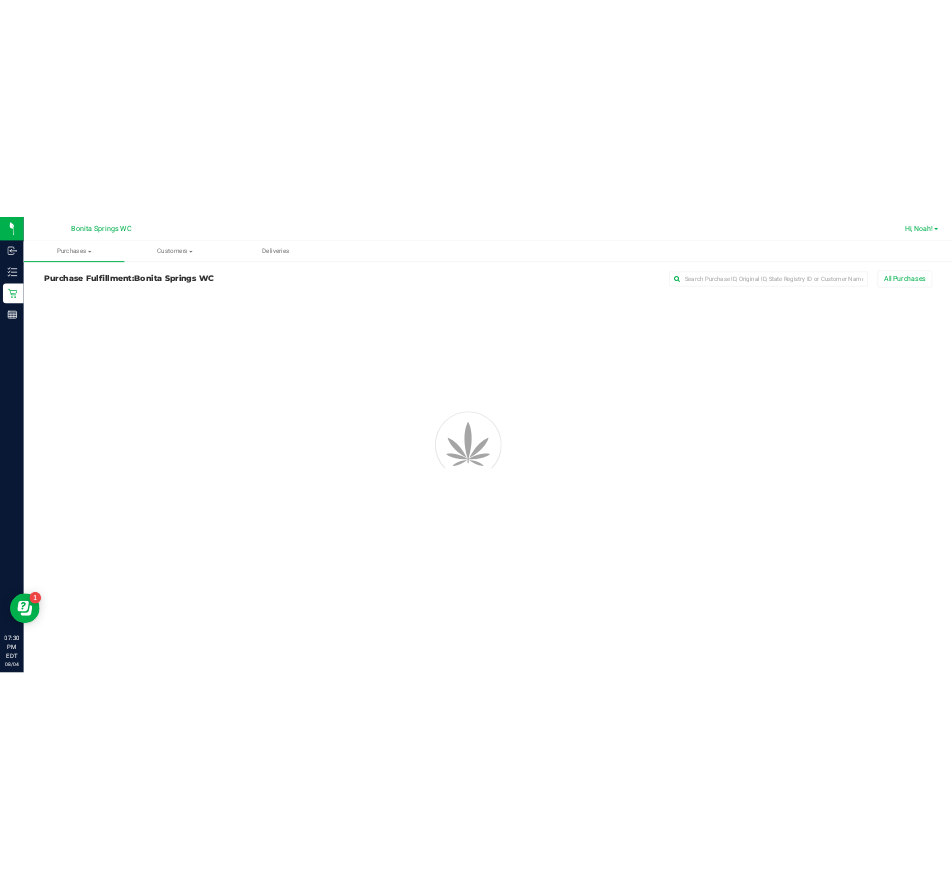 scroll, scrollTop: 0, scrollLeft: 0, axis: both 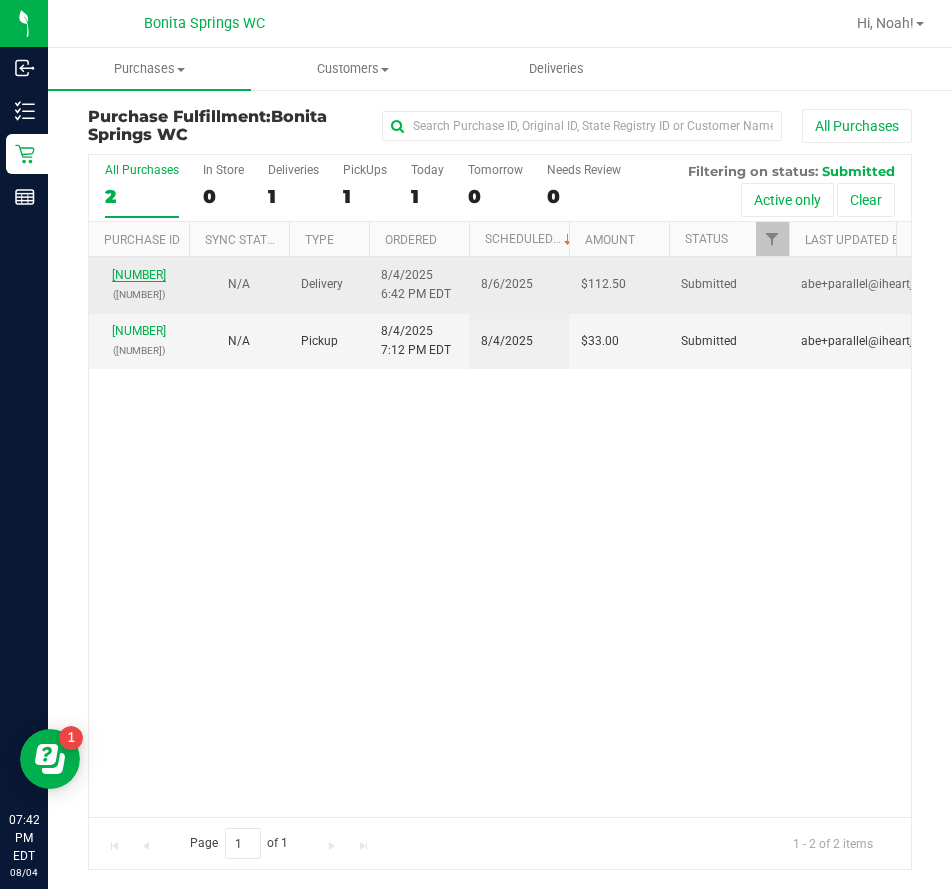 click on "11740287" at bounding box center [139, 275] 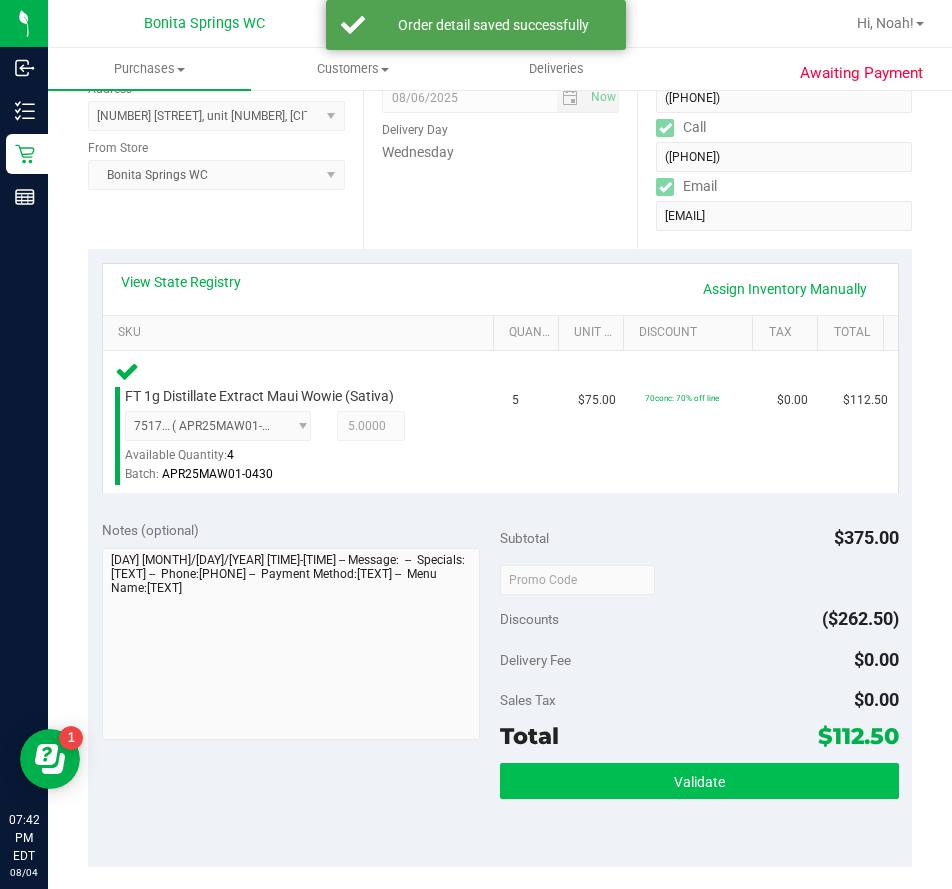 scroll, scrollTop: 300, scrollLeft: 0, axis: vertical 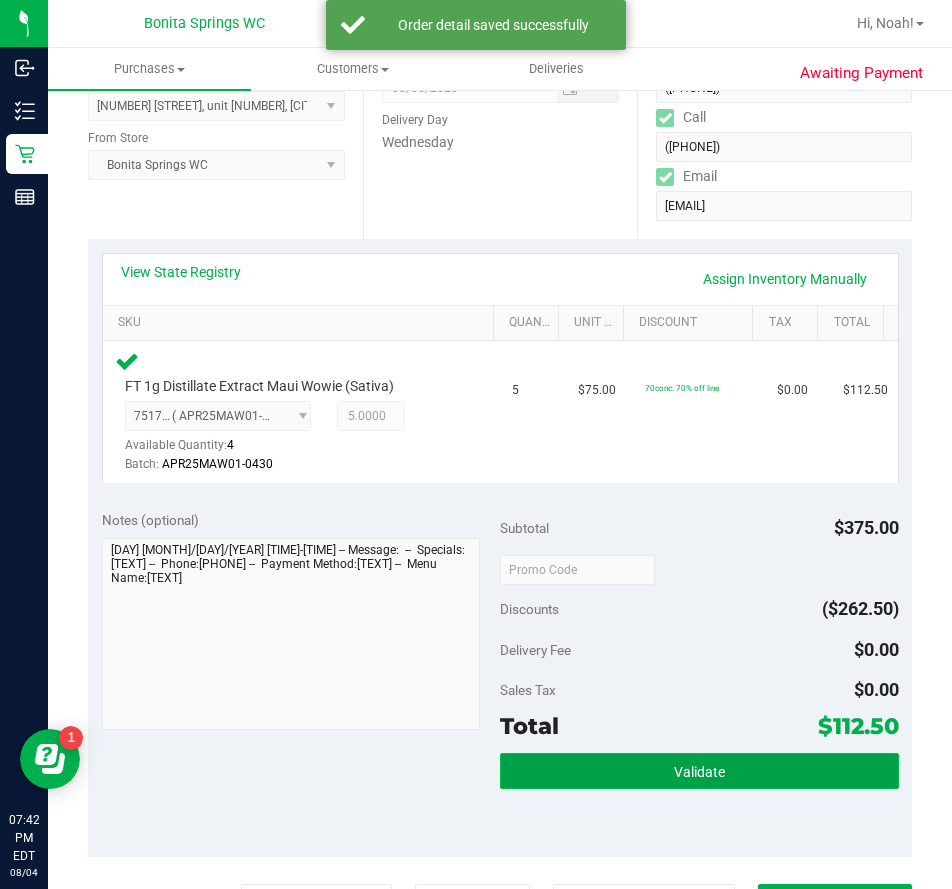click on "Validate" at bounding box center [699, 771] 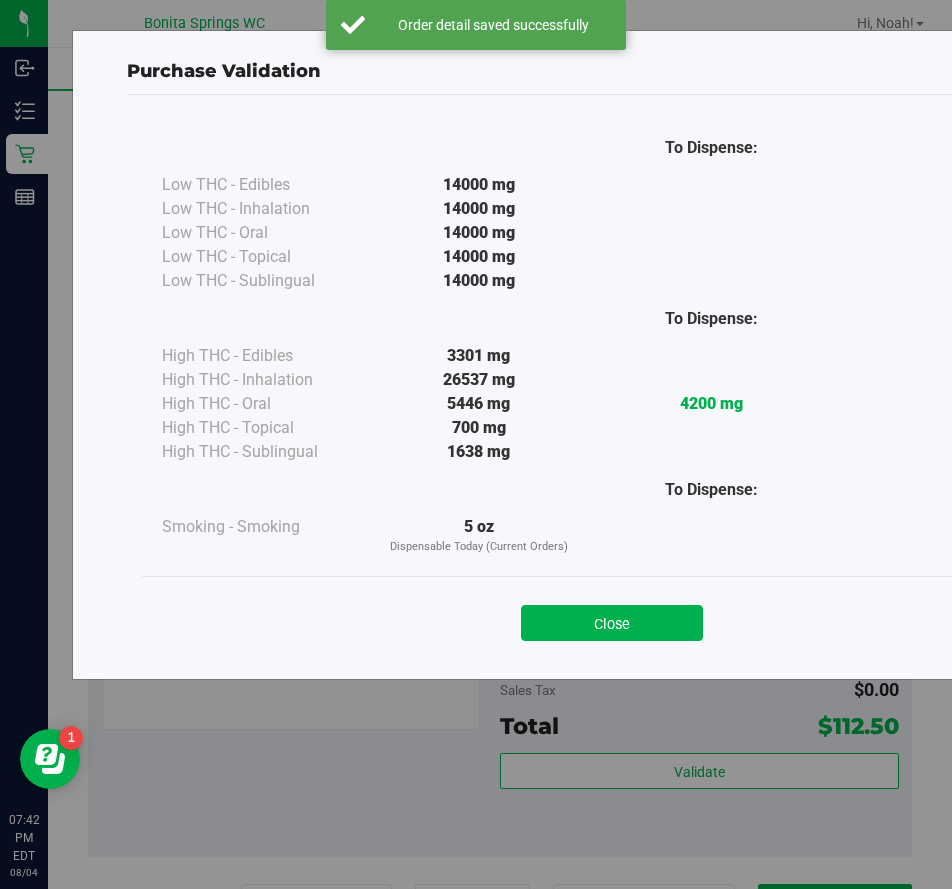 click on "Close" at bounding box center [612, 623] 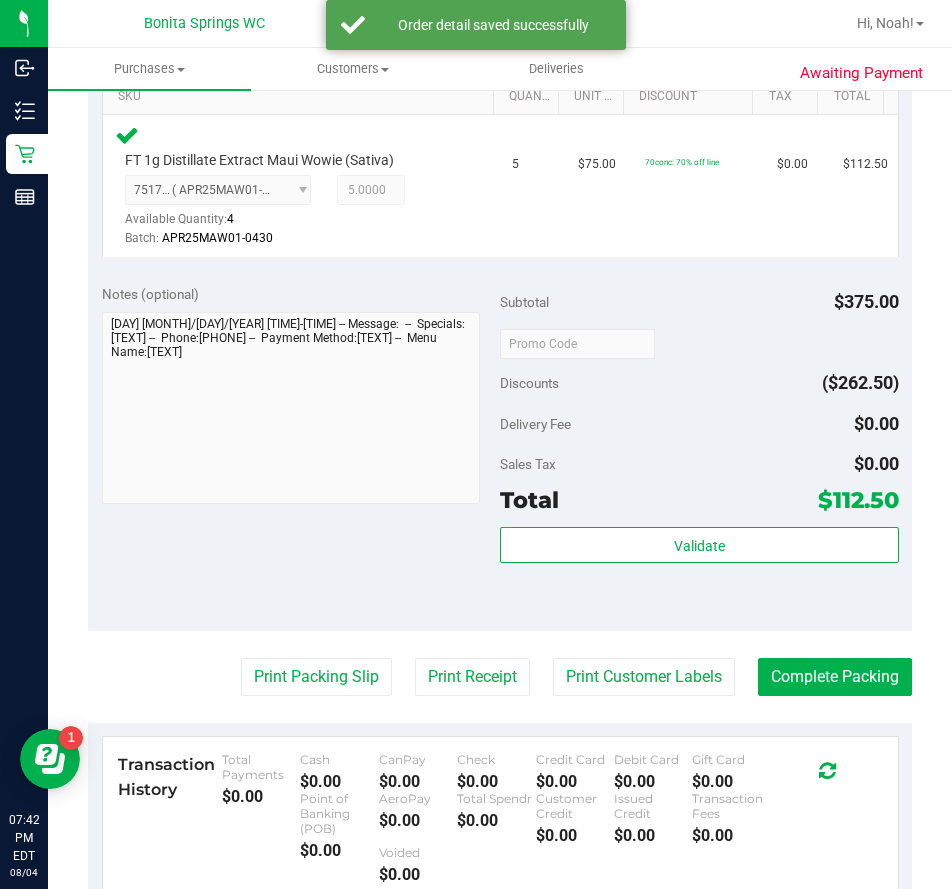 scroll, scrollTop: 700, scrollLeft: 0, axis: vertical 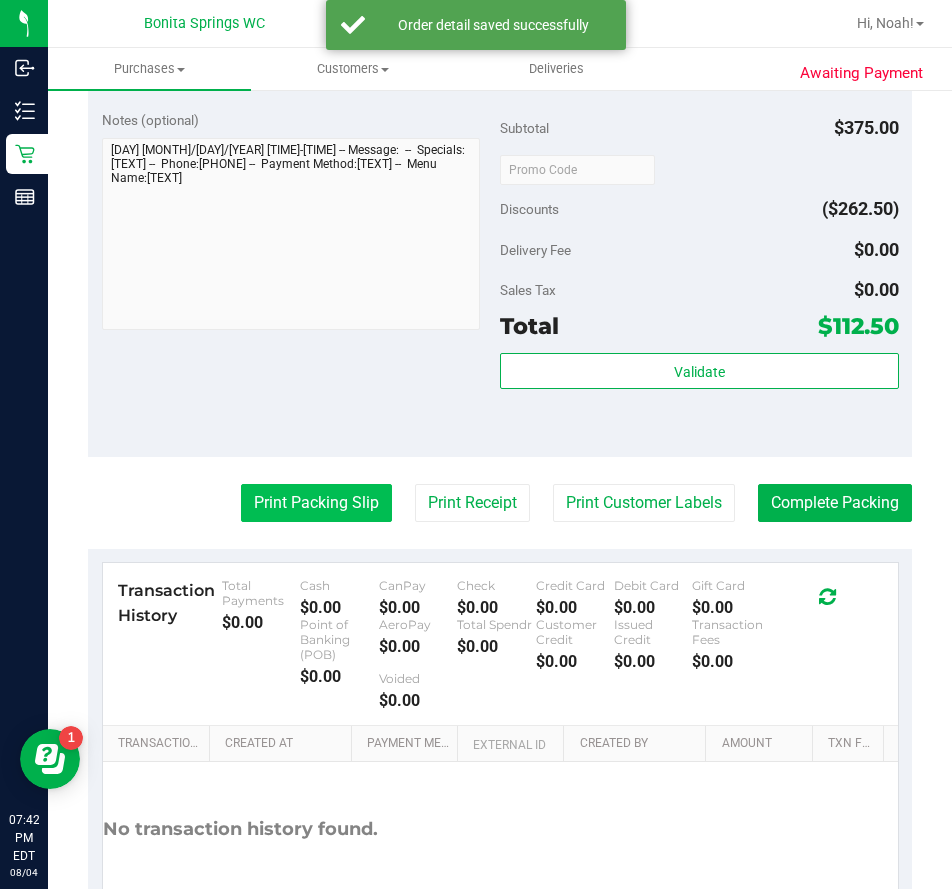 click on "Print Packing Slip" at bounding box center (316, 503) 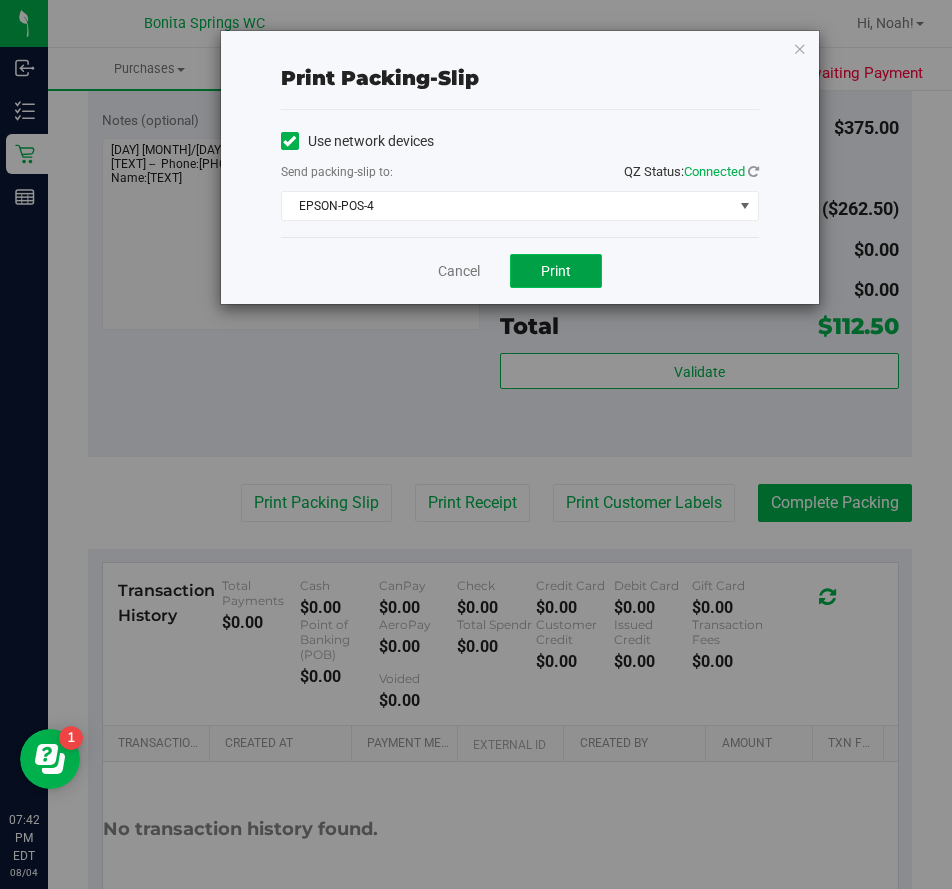 click on "Print" at bounding box center [556, 271] 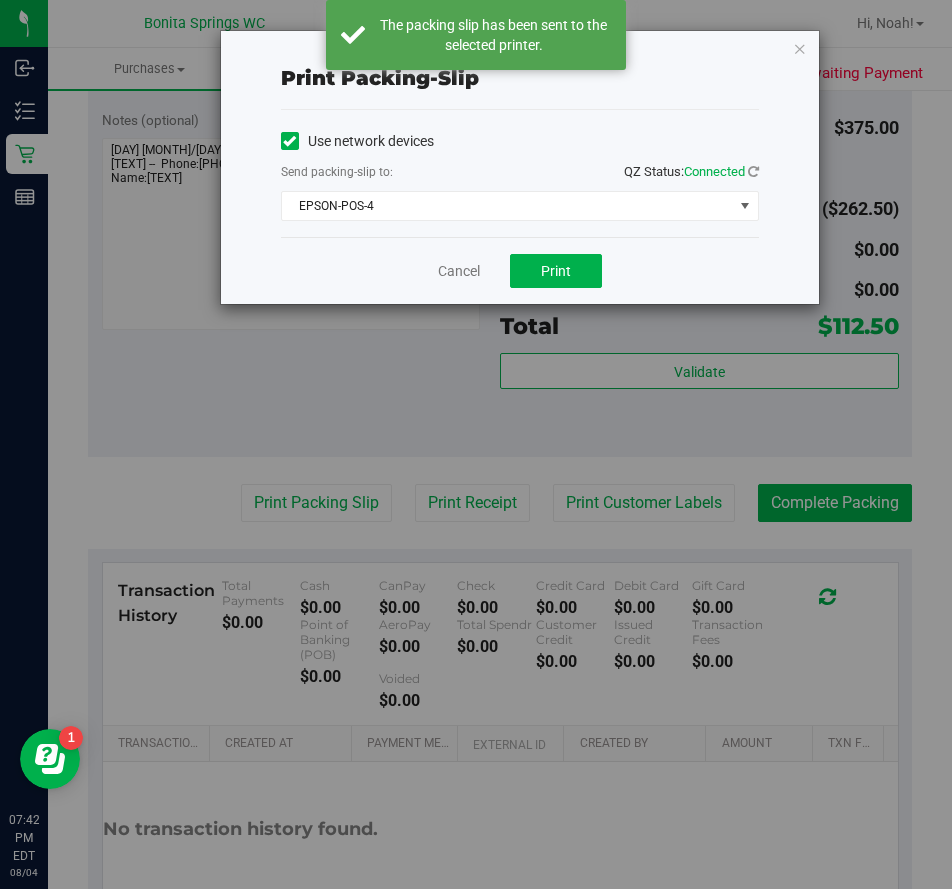 click at bounding box center [800, 48] 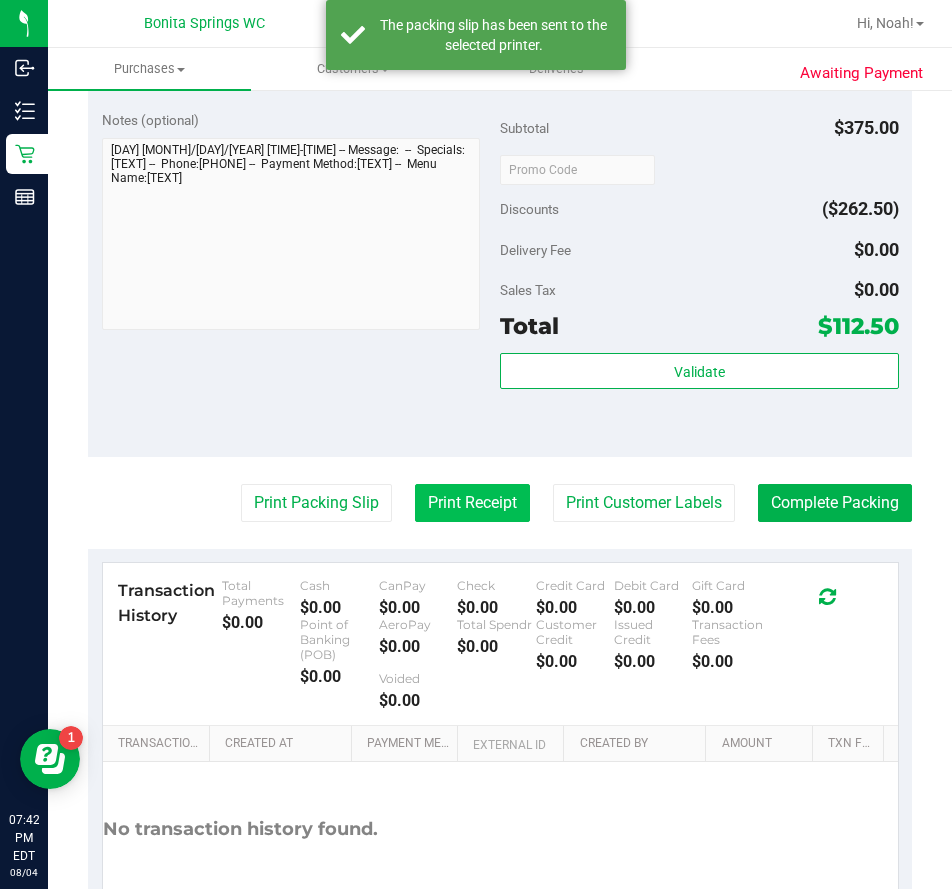 click on "Print Receipt" at bounding box center (472, 503) 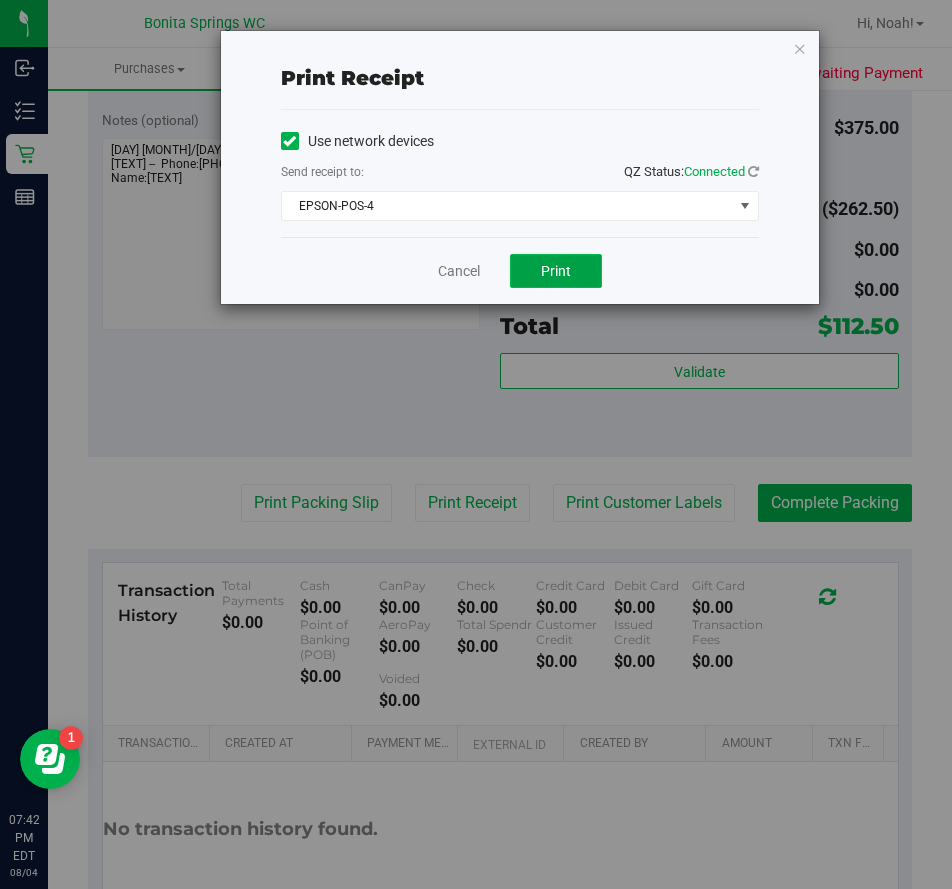 click on "Print" at bounding box center [556, 271] 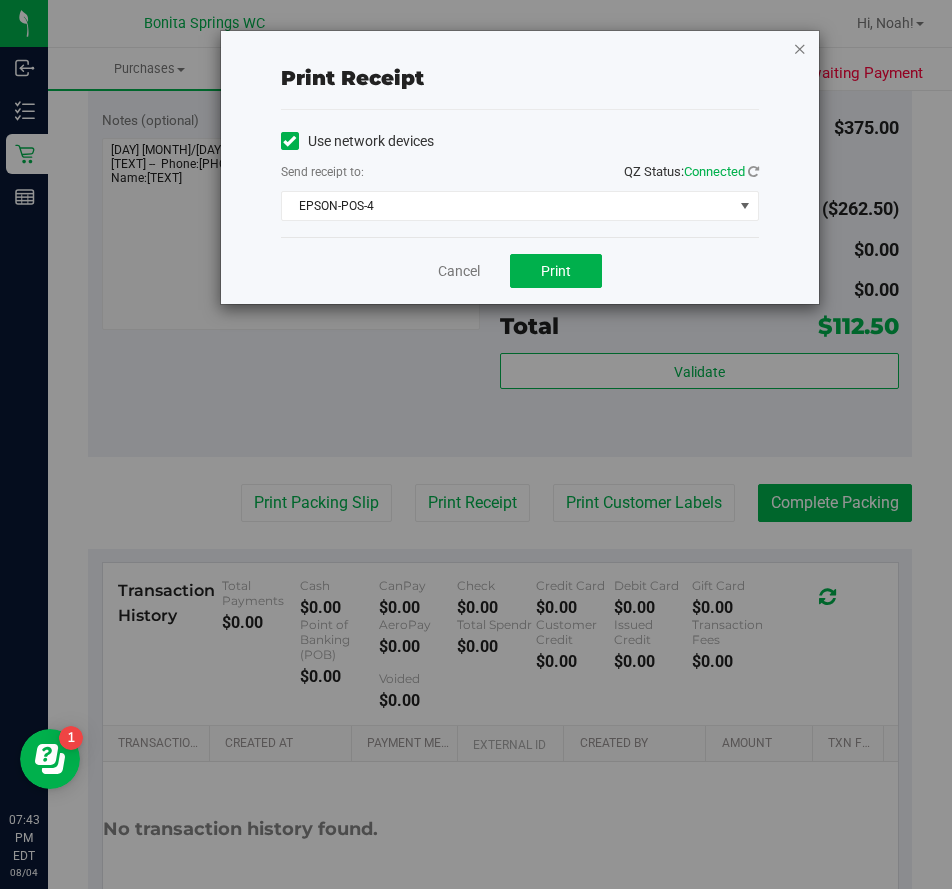 click at bounding box center (800, 48) 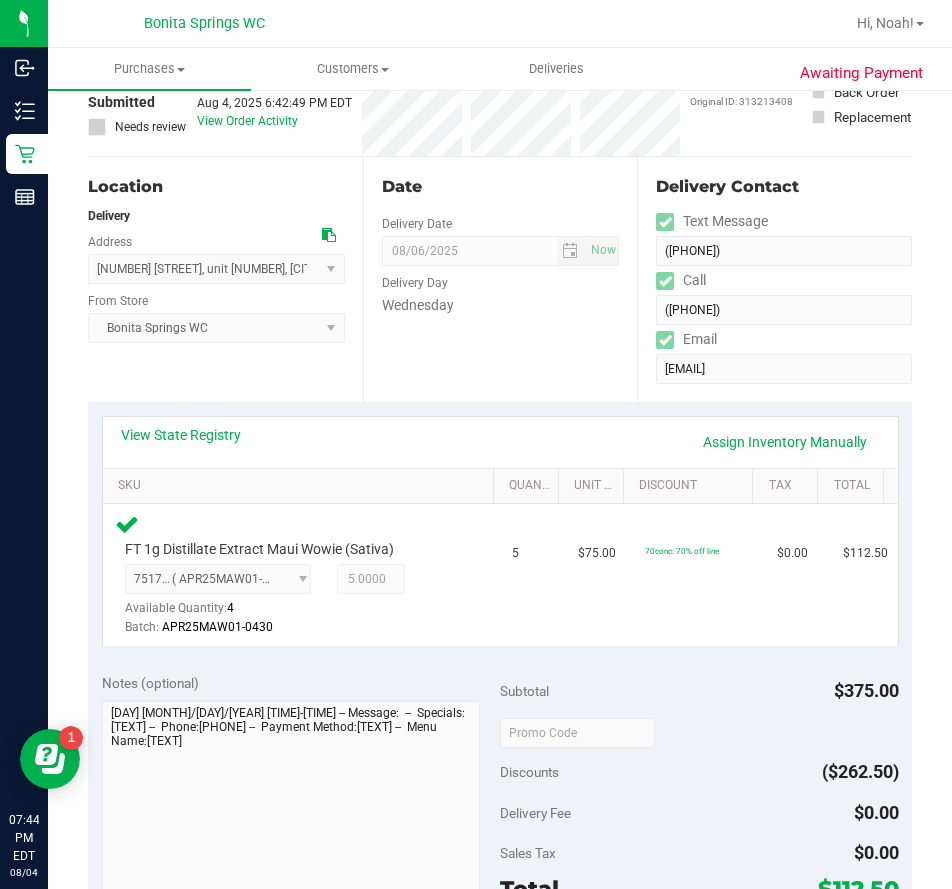 scroll, scrollTop: 400, scrollLeft: 0, axis: vertical 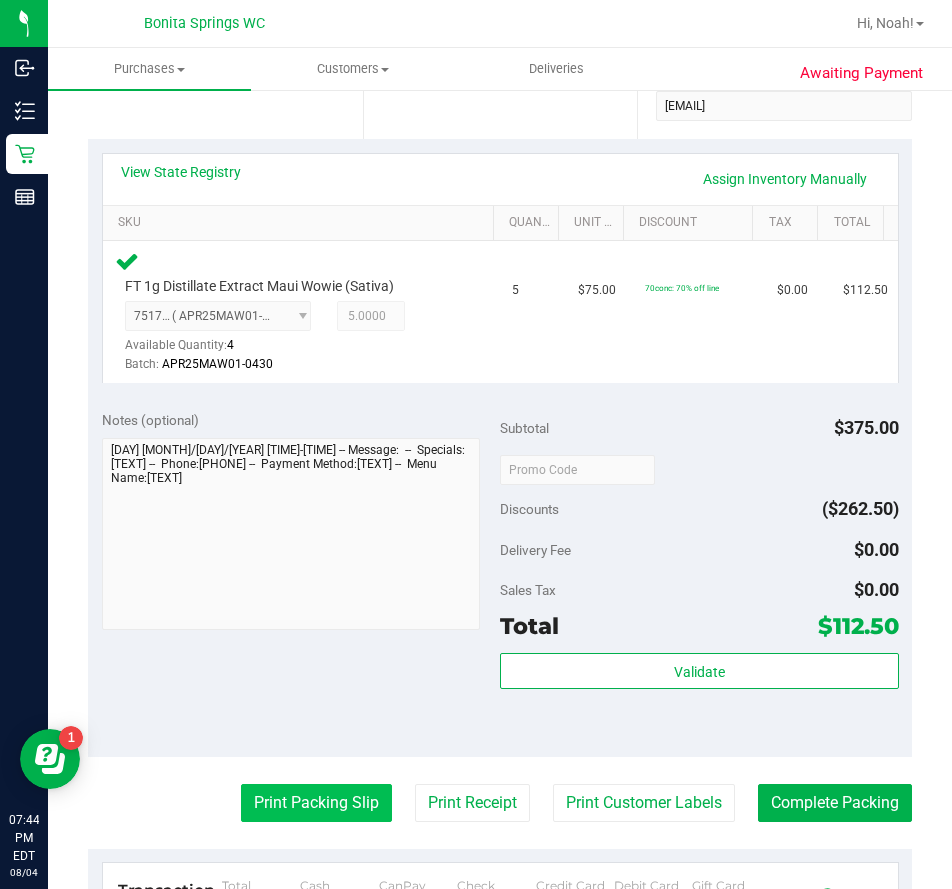 click on "Print Packing Slip" at bounding box center [316, 803] 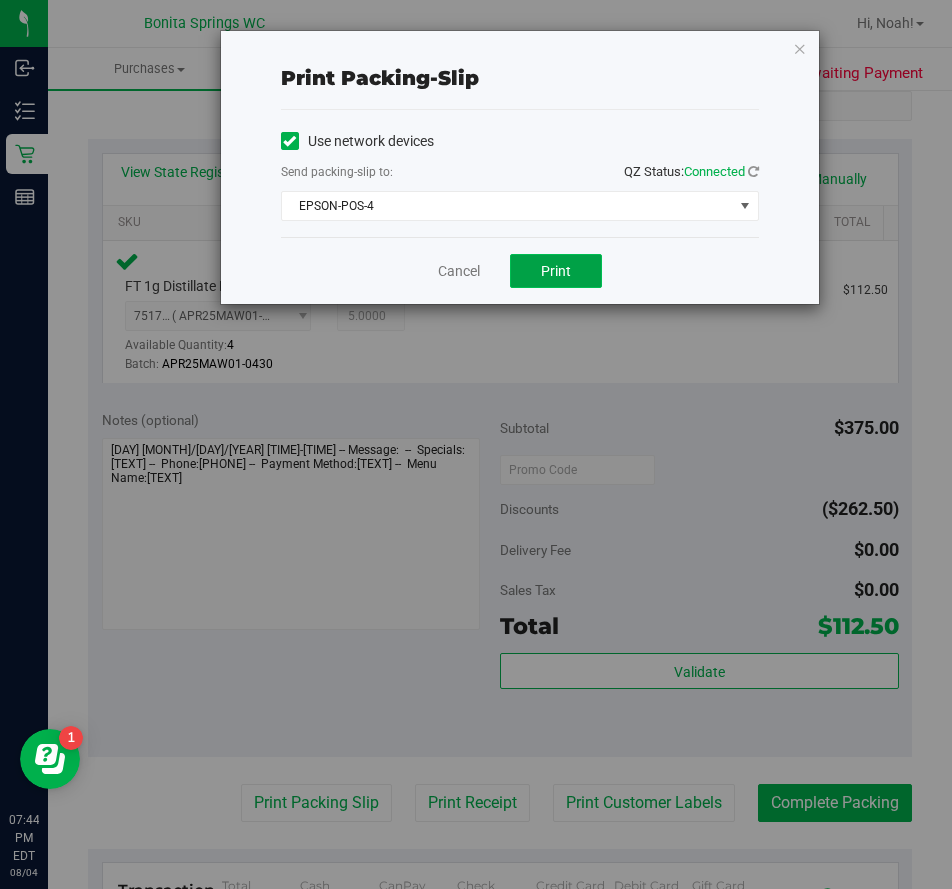 click on "Print" at bounding box center (556, 271) 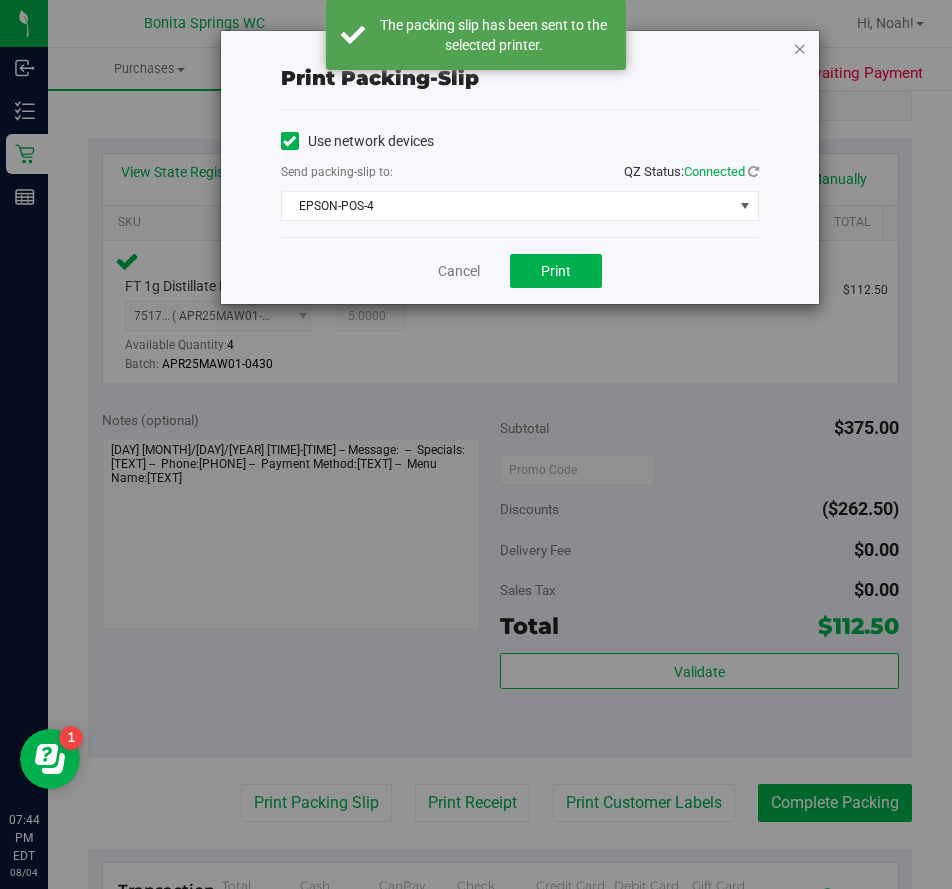 click at bounding box center (800, 48) 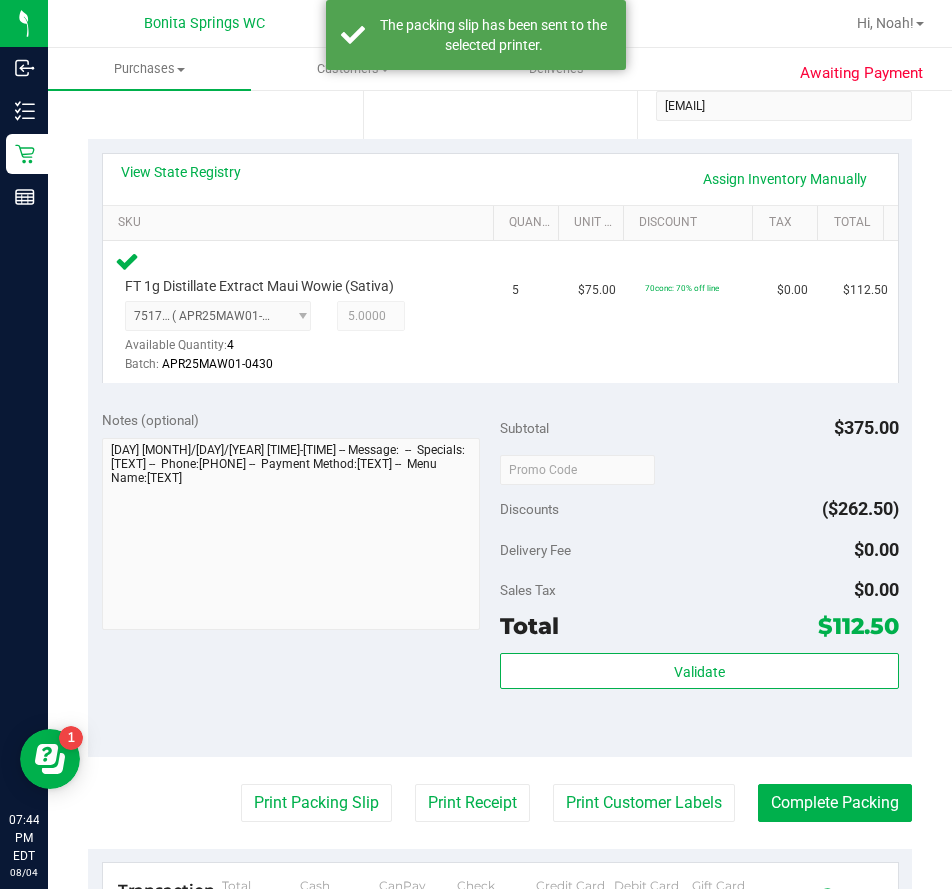 click on "Back
Edit Purchase
Cancel Purchase
View Profile
# 11740287
BioTrack ID:
-
Submitted
Needs review
Last Modified
Jane API
Aug 4, 2025 6:42:49 PM EDT" at bounding box center (500, 492) 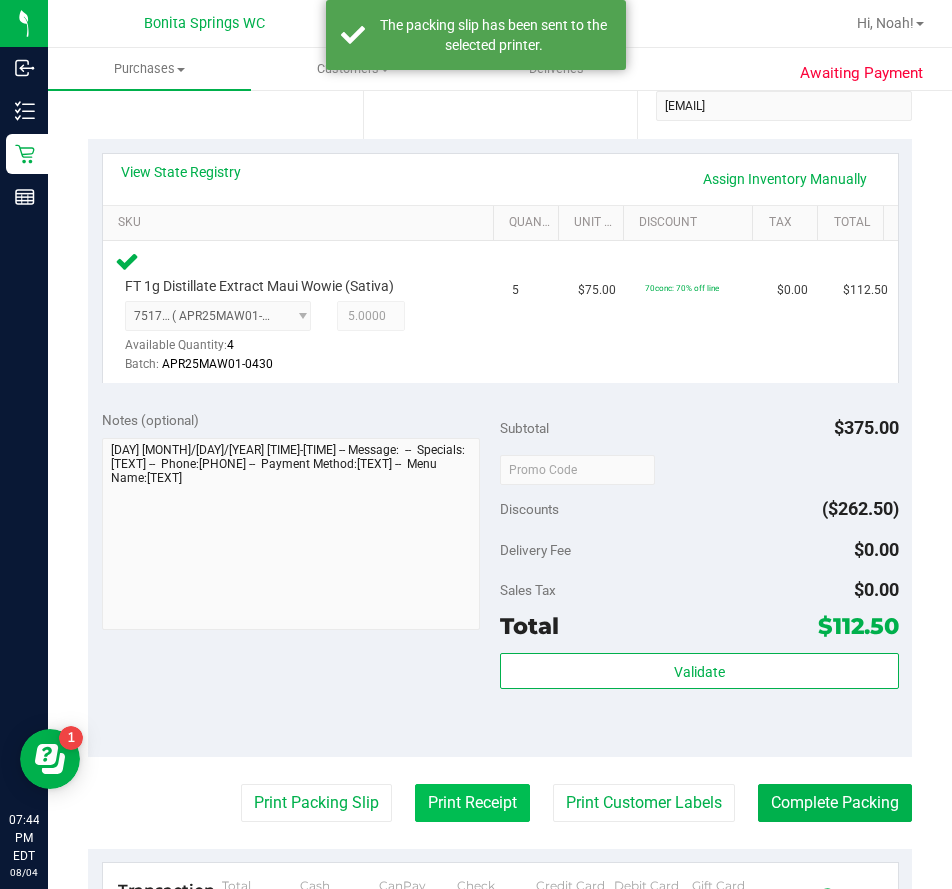 click on "Print Receipt" at bounding box center (472, 803) 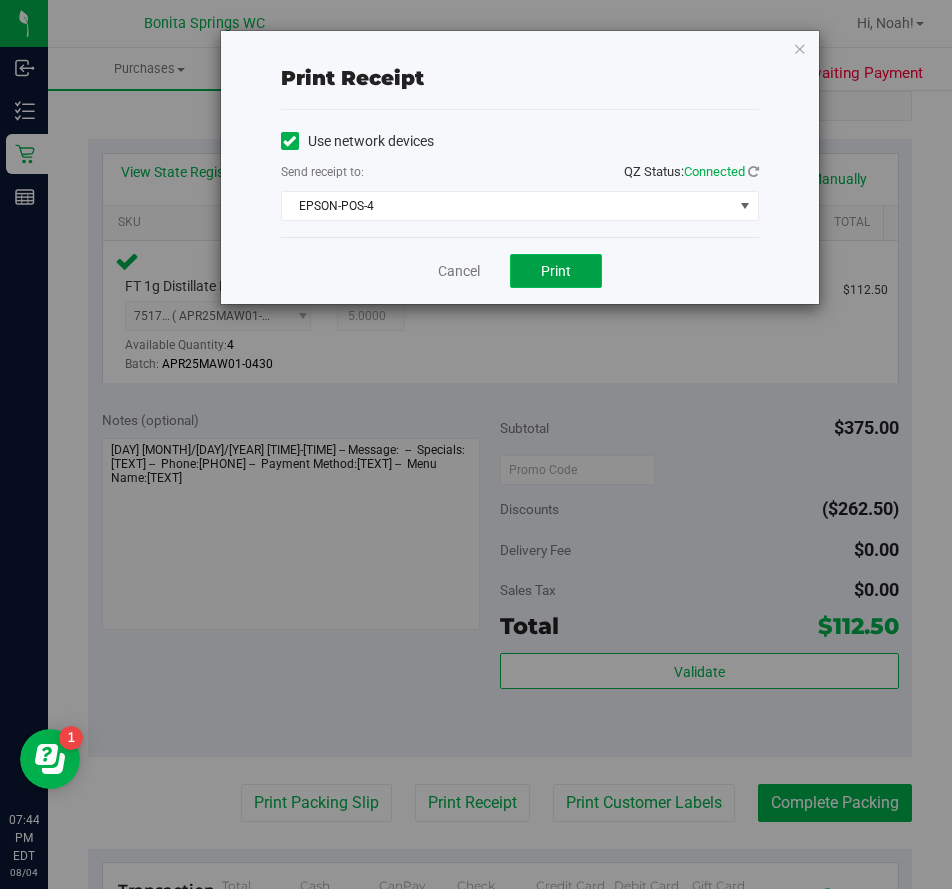 click on "Print" at bounding box center [556, 271] 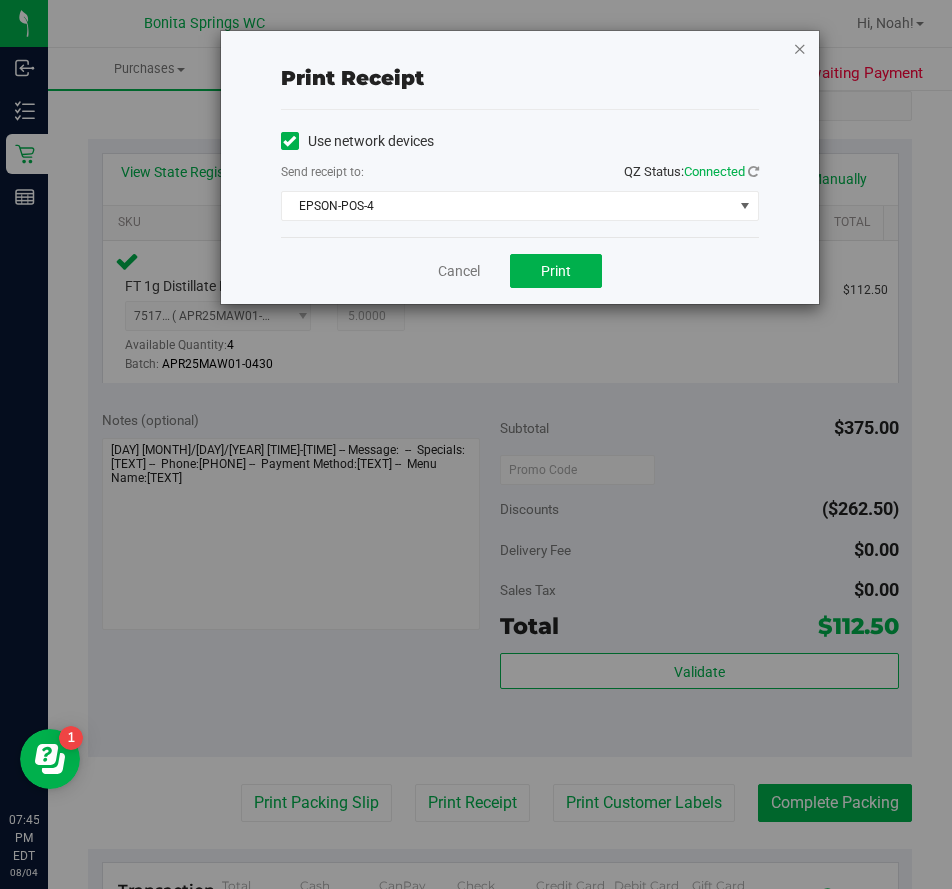 click at bounding box center [800, 48] 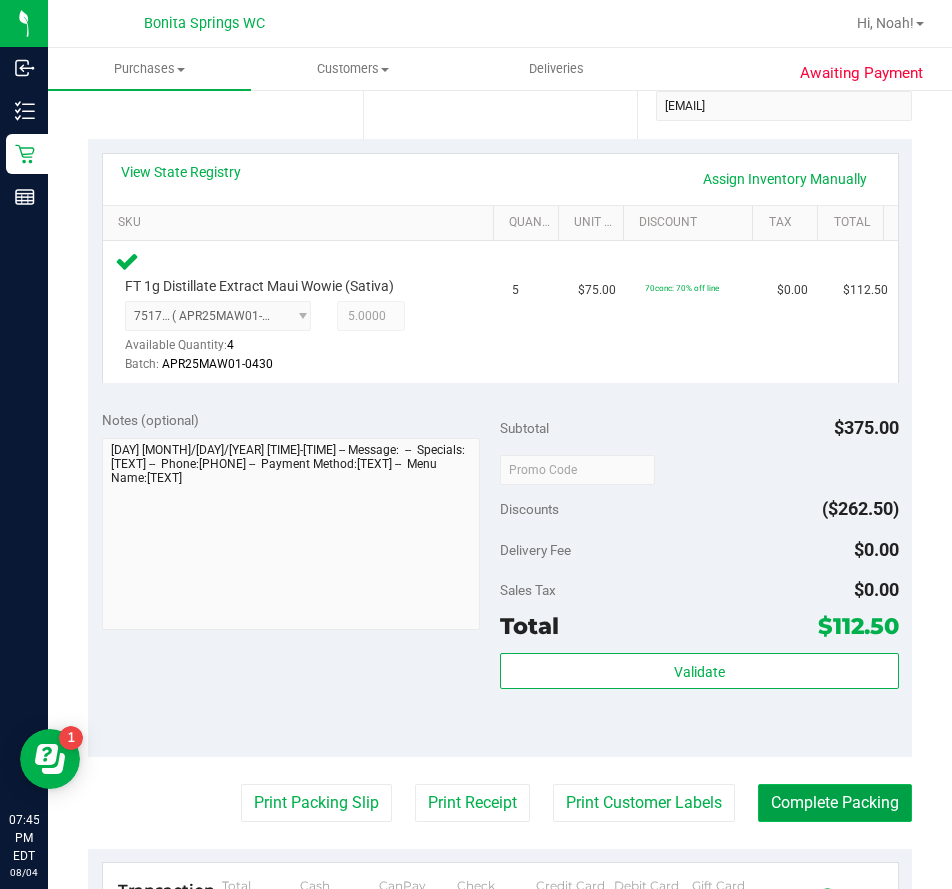 click on "Complete Packing" at bounding box center [835, 803] 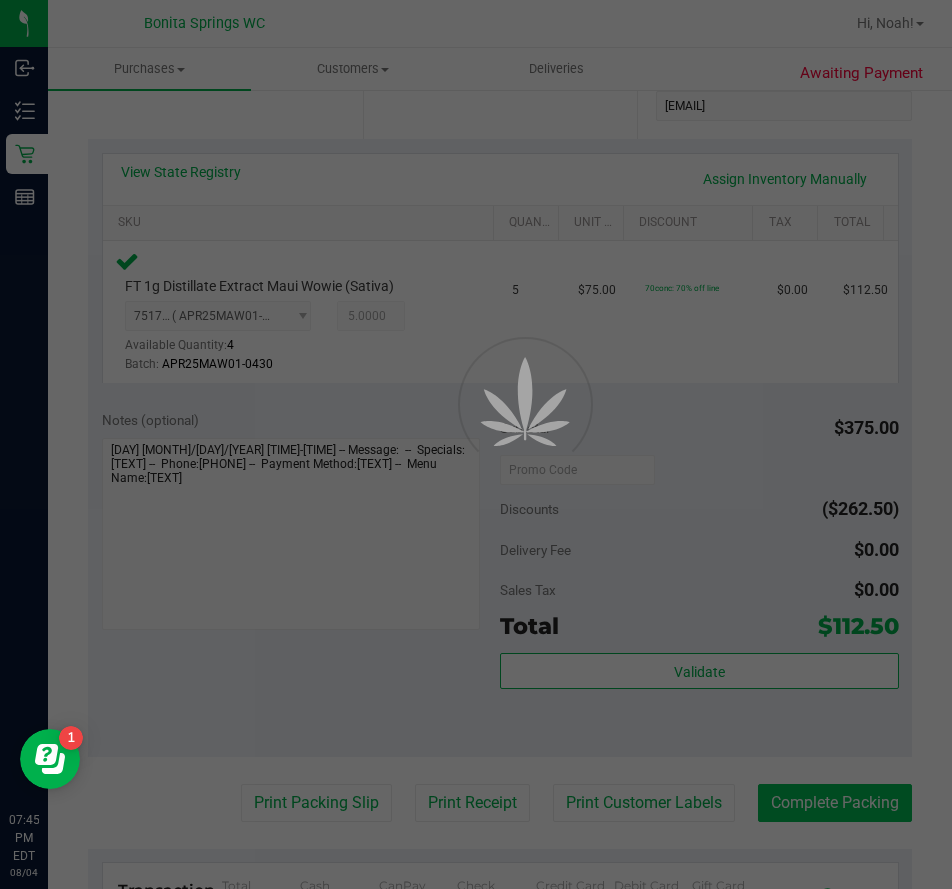 scroll, scrollTop: 0, scrollLeft: 0, axis: both 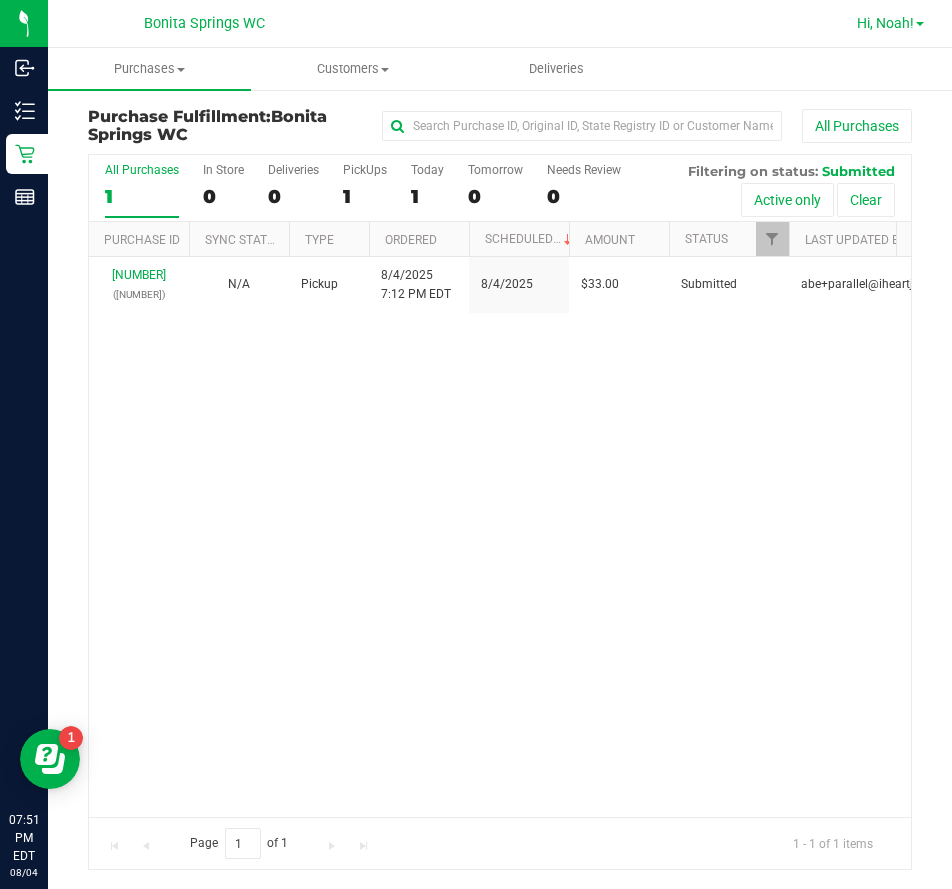 click on "Hi, Noah!" at bounding box center (890, 23) 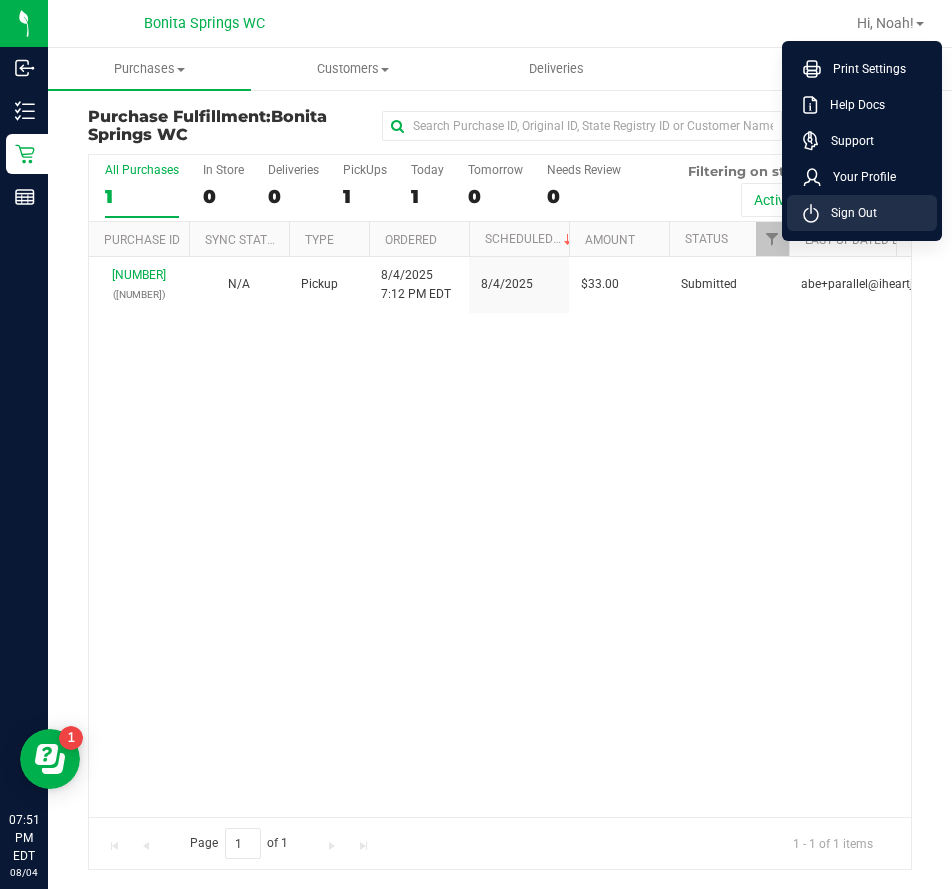 click on "Sign Out" at bounding box center [848, 213] 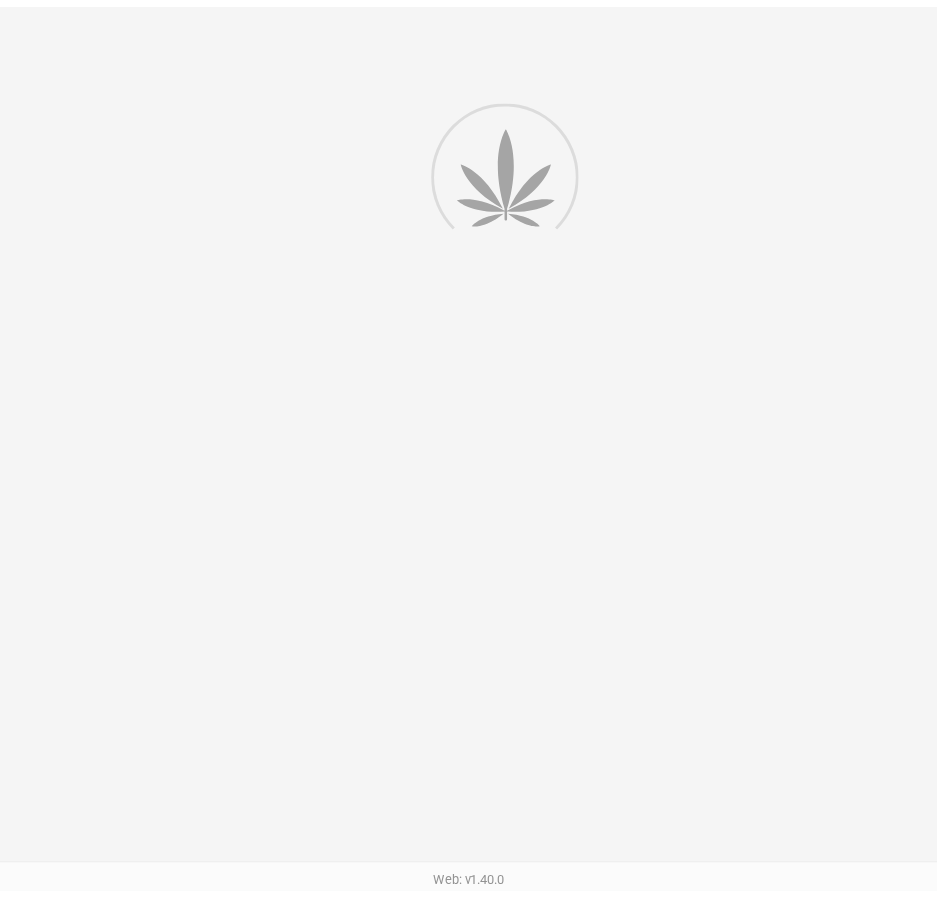 scroll, scrollTop: 0, scrollLeft: 0, axis: both 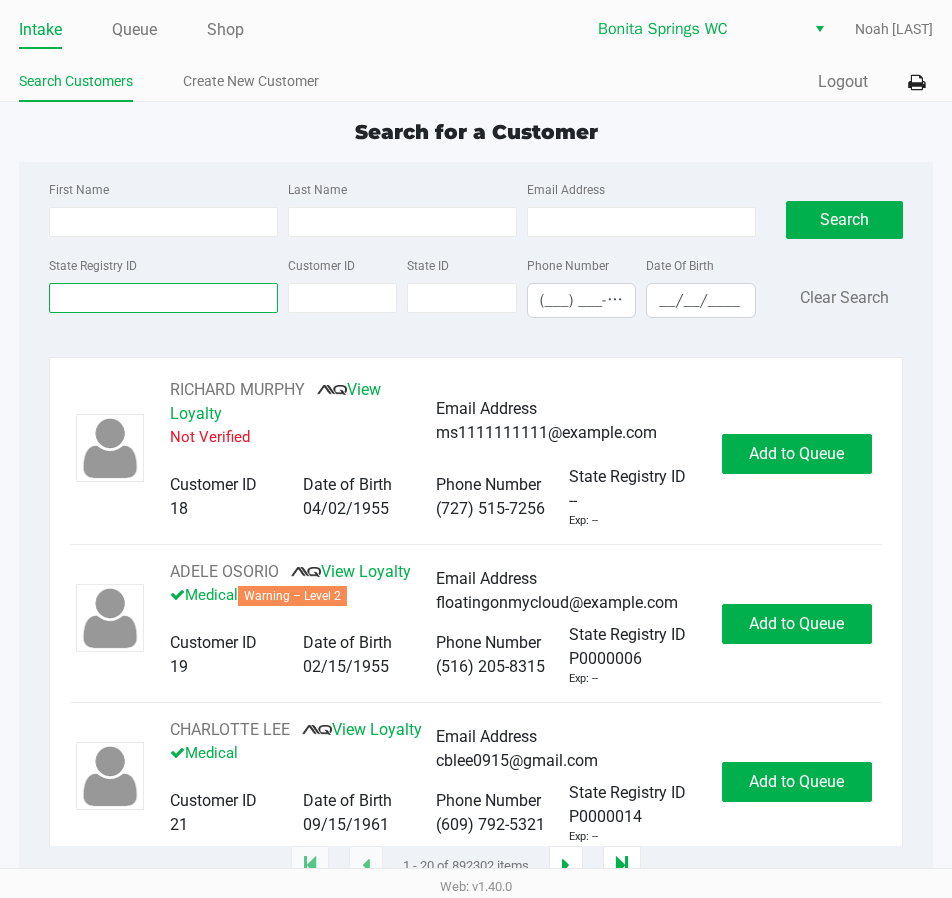 click on "State Registry ID" at bounding box center [163, 298] 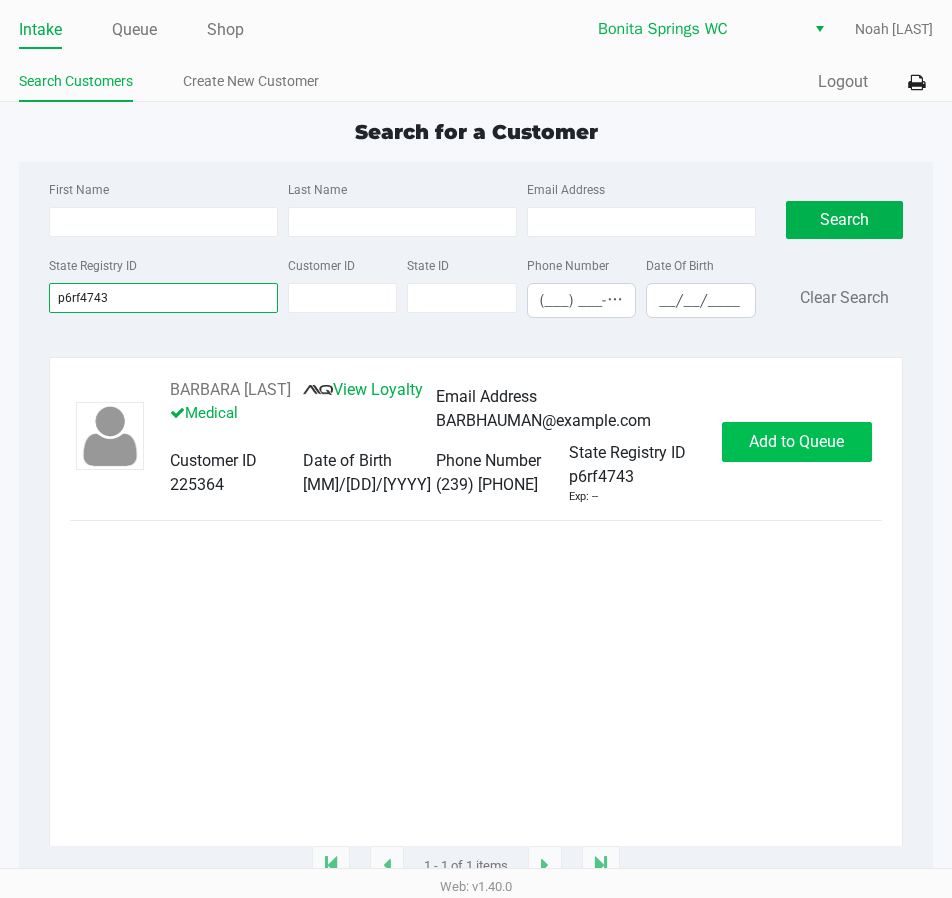 type on "p6rf4743" 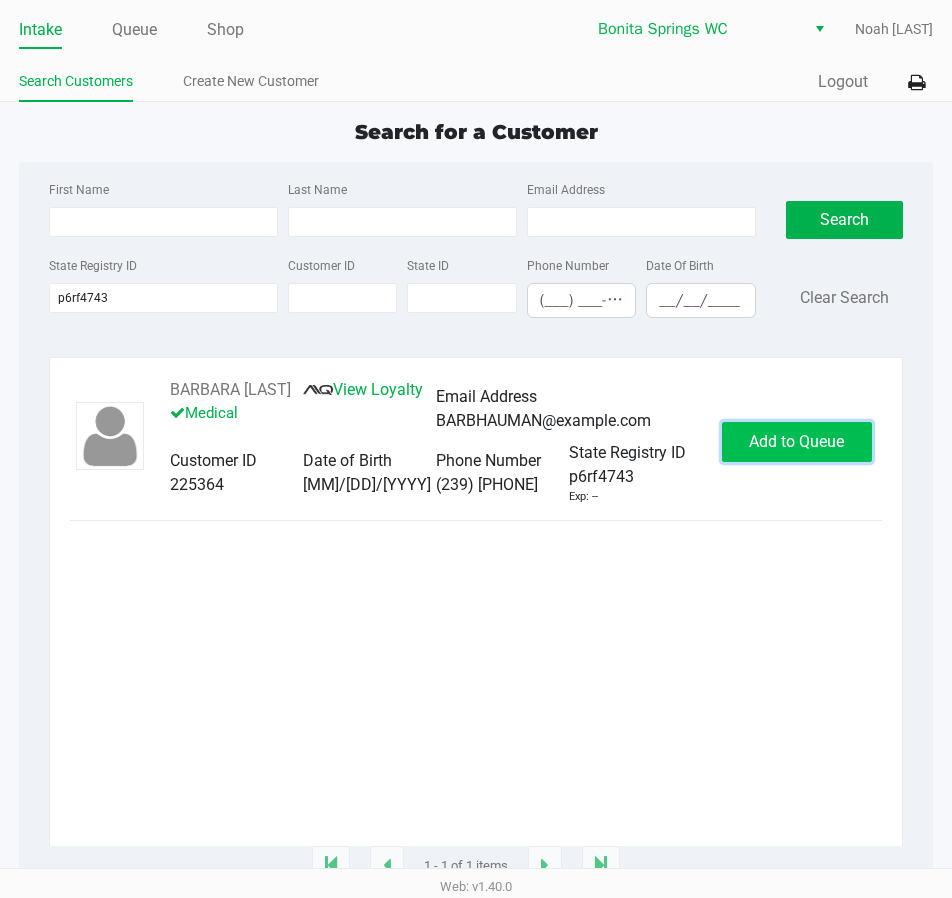 click on "Add to Queue" 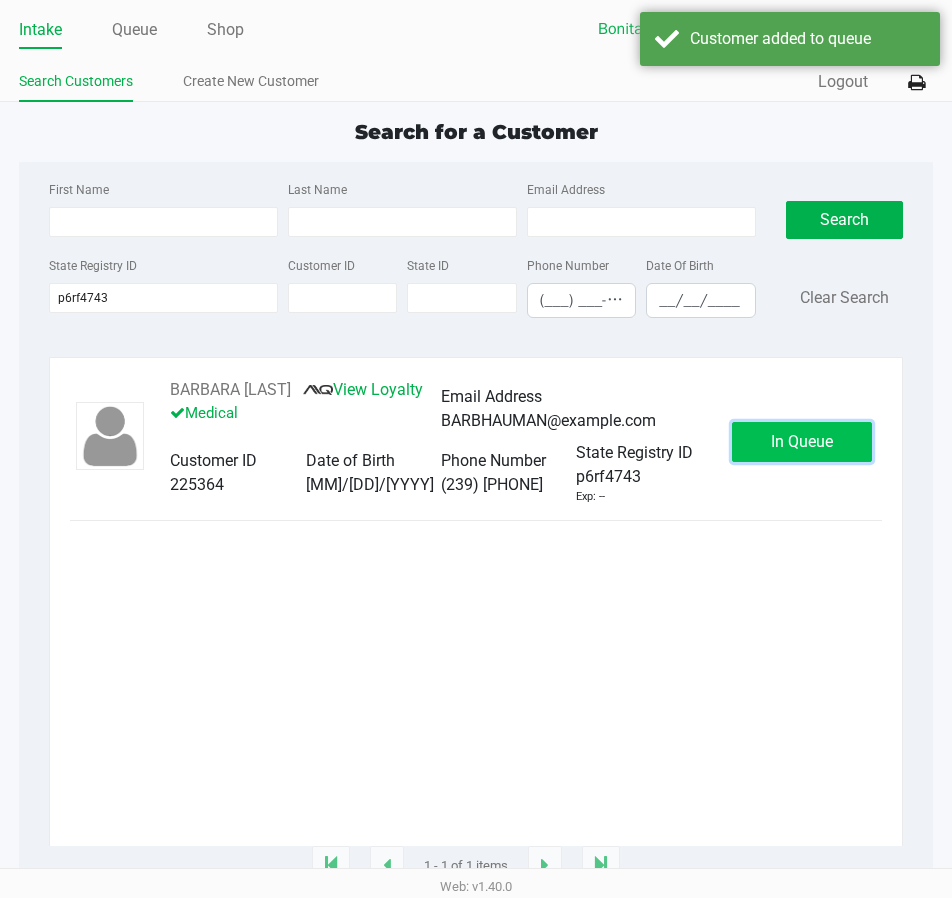 click on "In Queue" 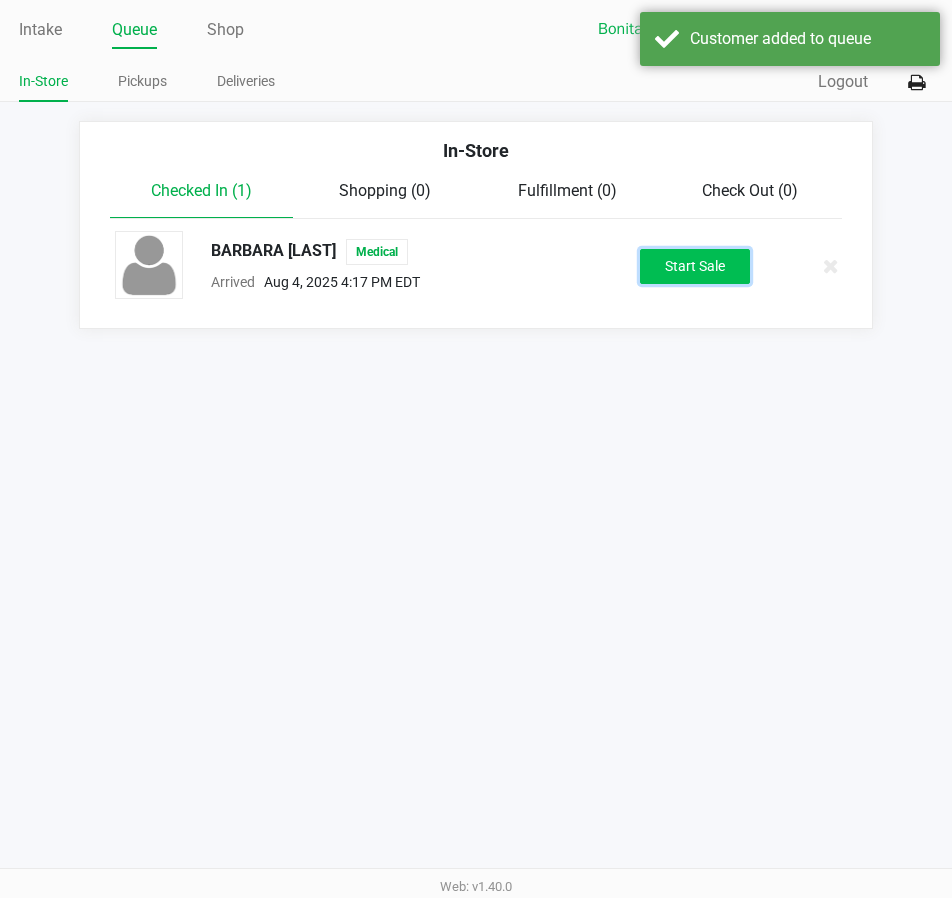 click on "Start Sale" 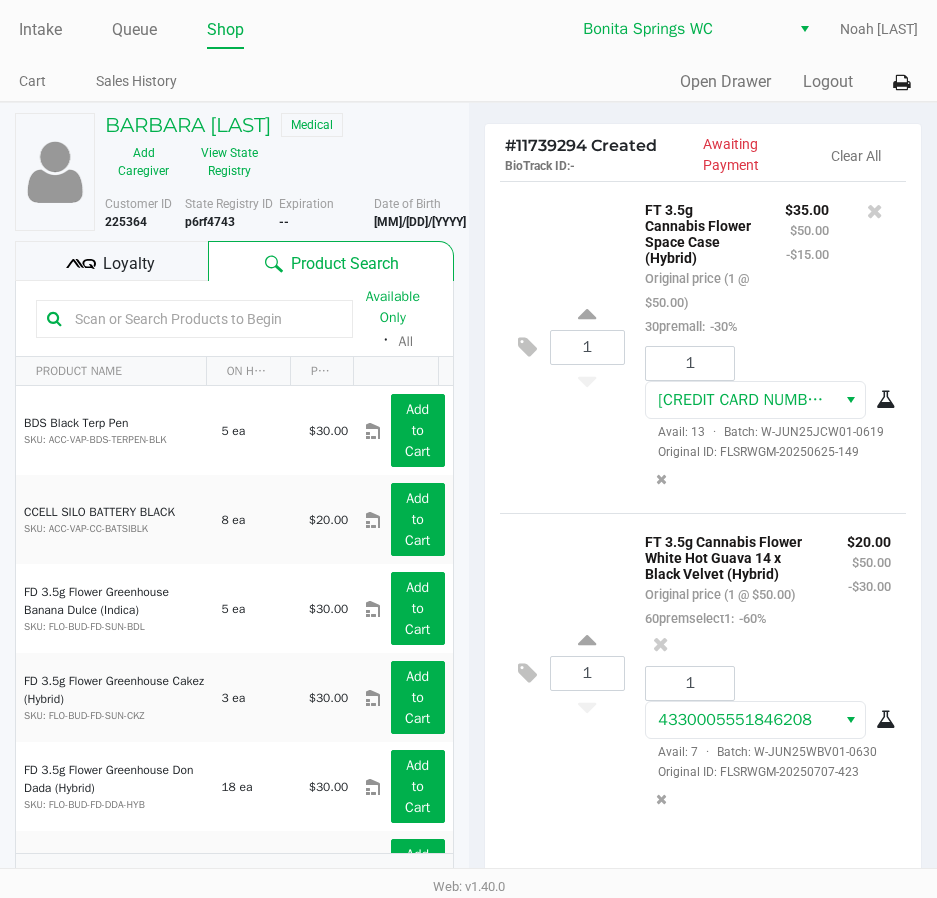 scroll, scrollTop: 97, scrollLeft: 0, axis: vertical 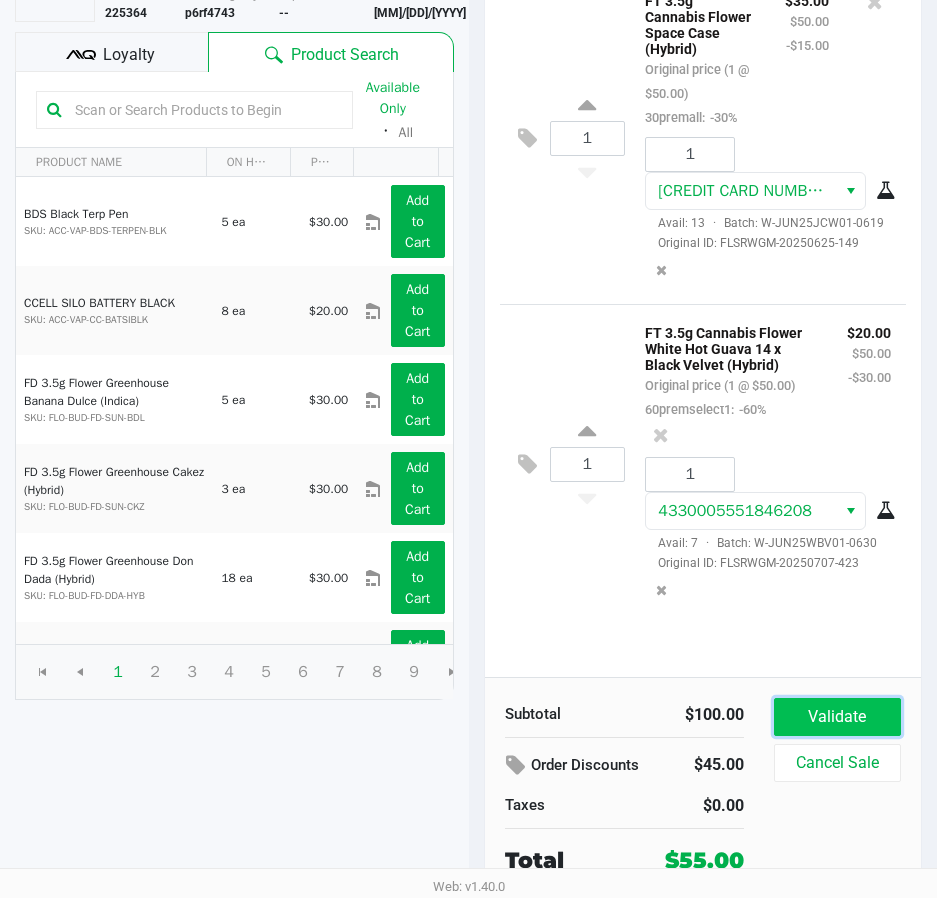 click on "Validate" 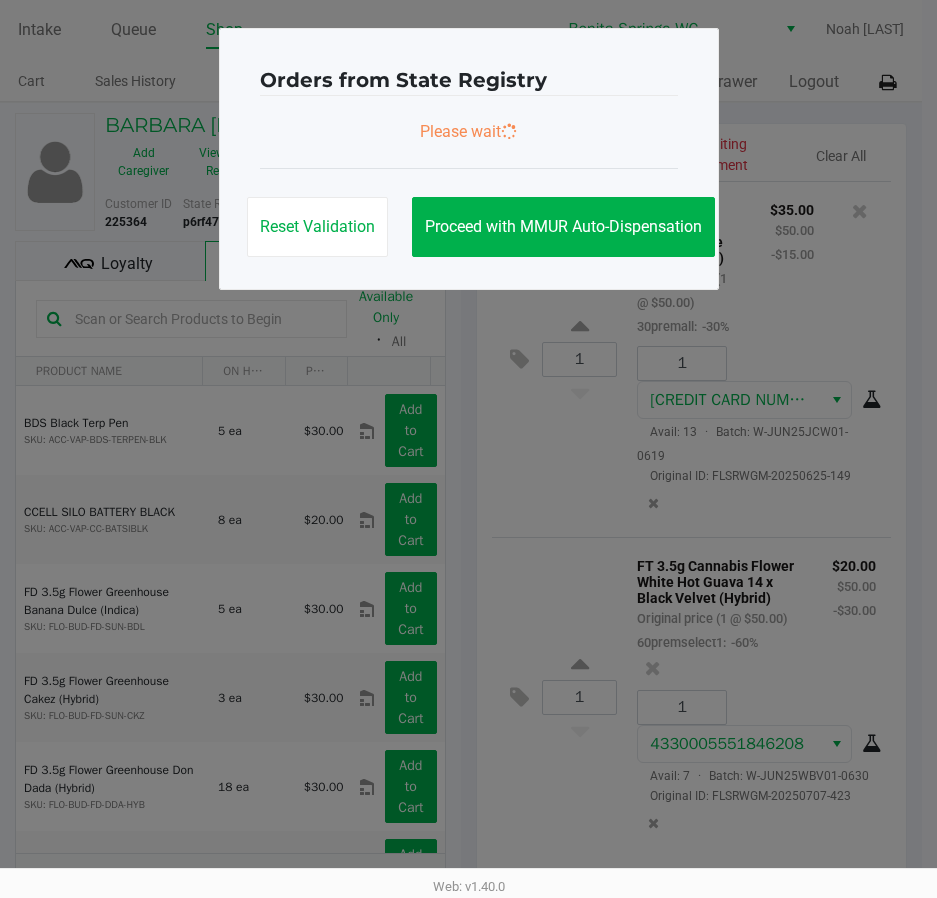 scroll, scrollTop: 0, scrollLeft: 0, axis: both 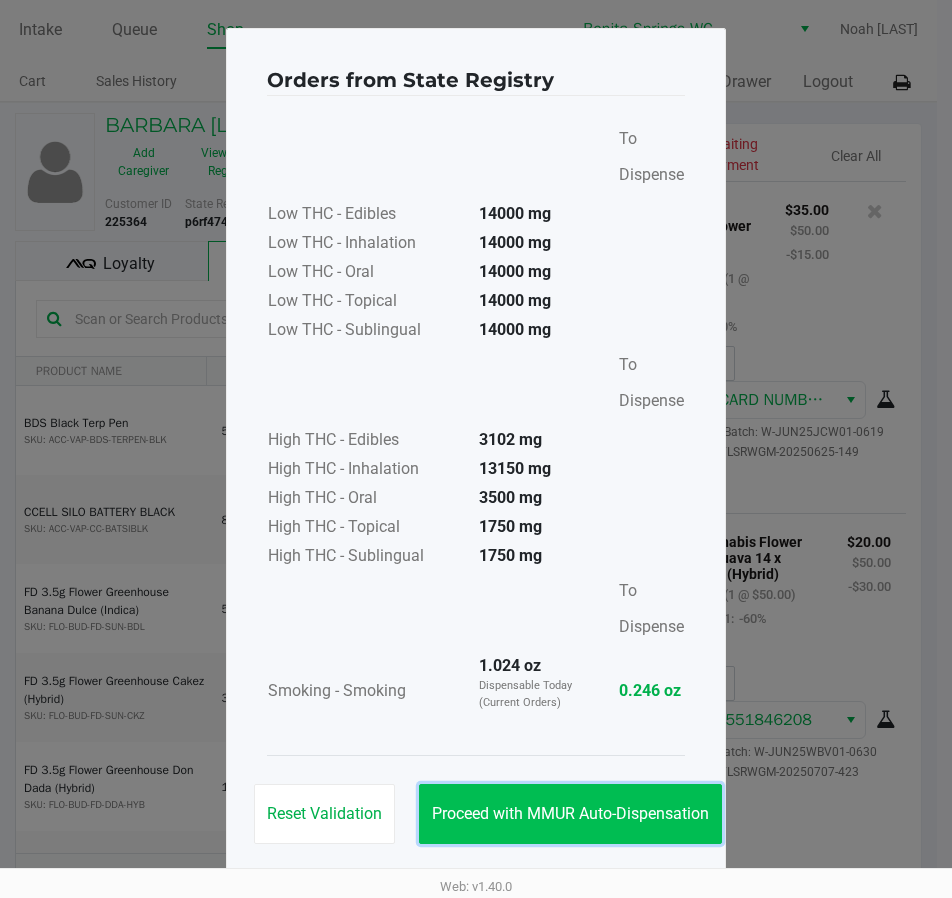 click on "Proceed with MMUR Auto-Dispensation" 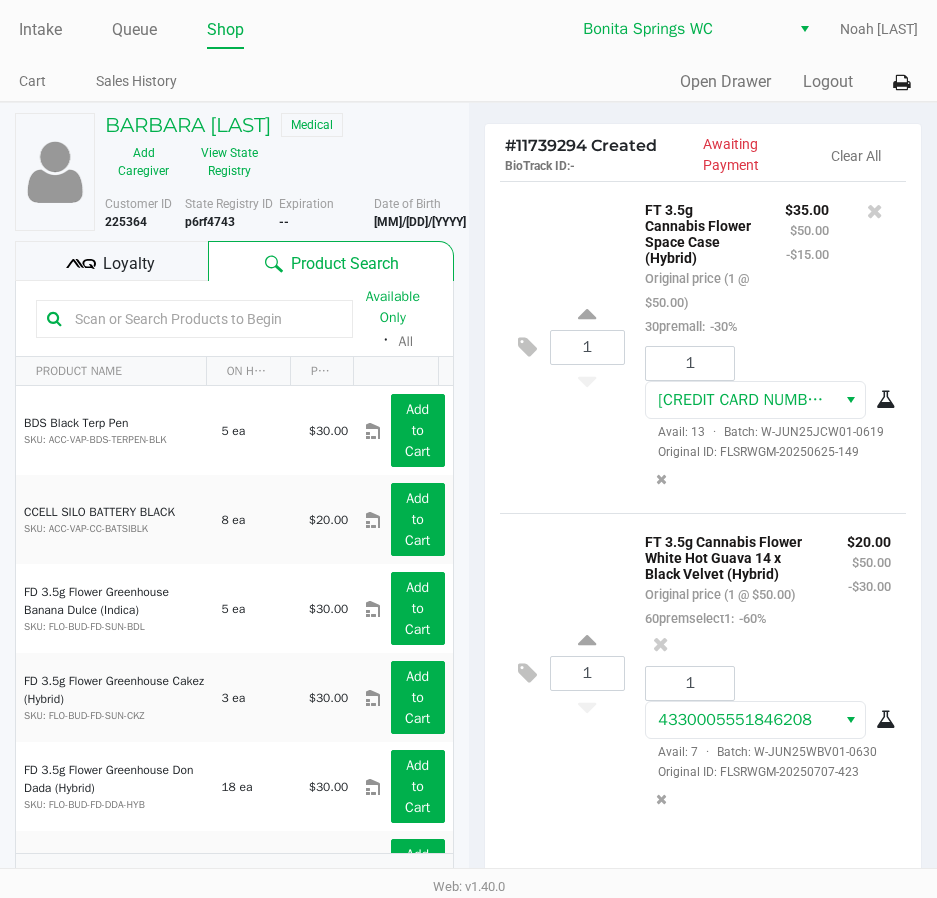 click on "Loyalty" 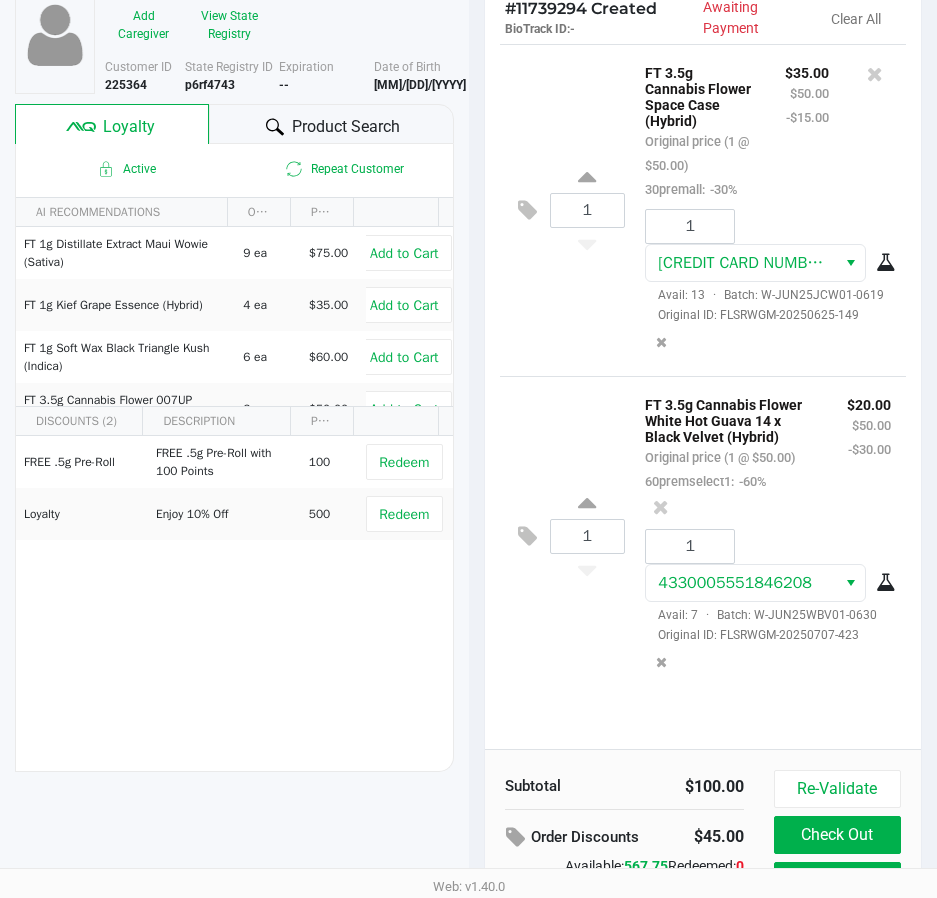 scroll, scrollTop: 254, scrollLeft: 0, axis: vertical 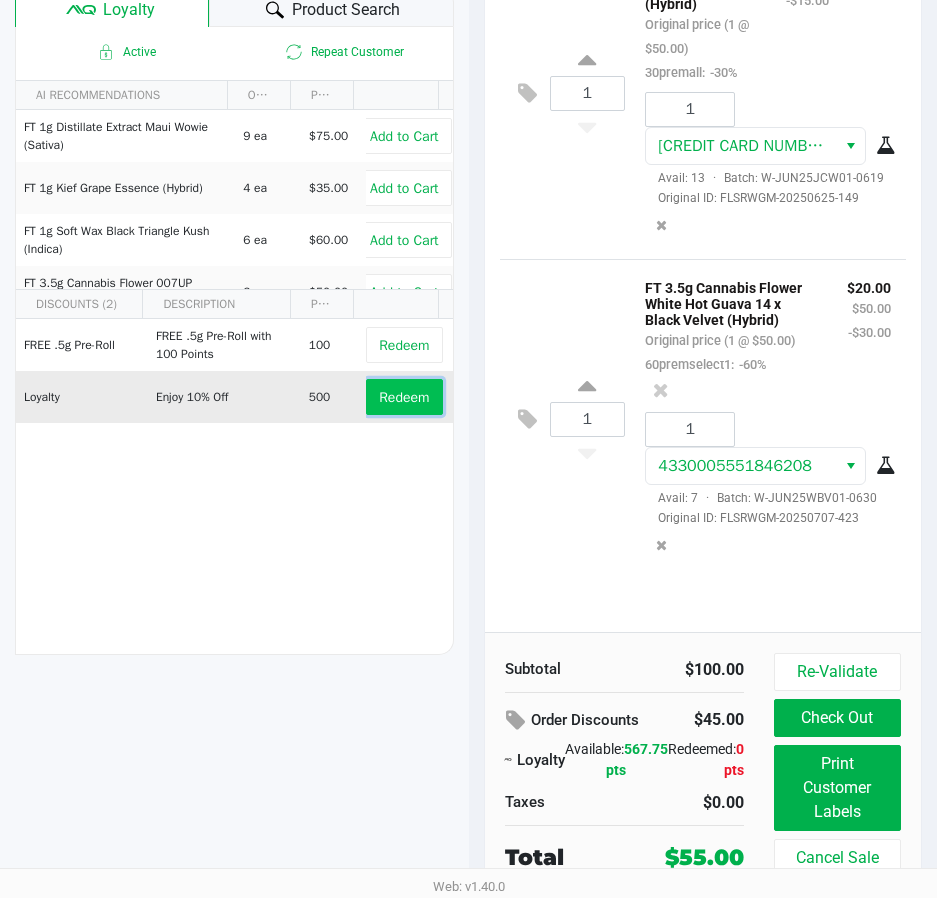 click on "Redeem" 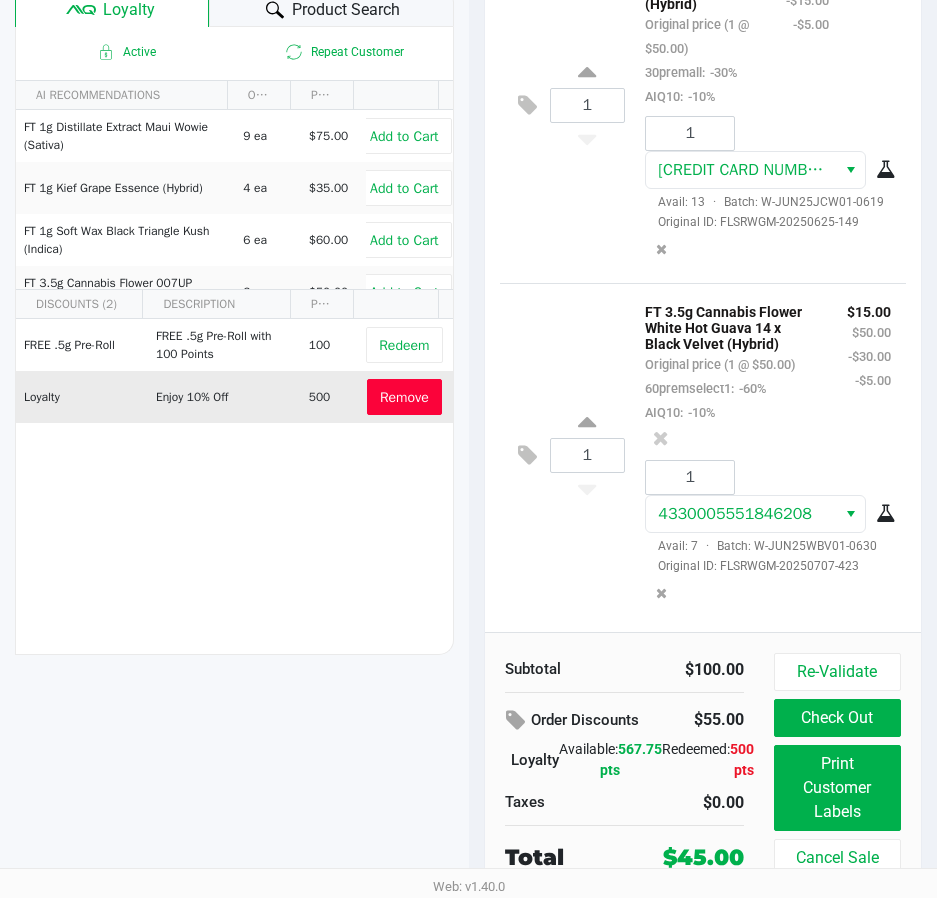 scroll, scrollTop: 145, scrollLeft: 0, axis: vertical 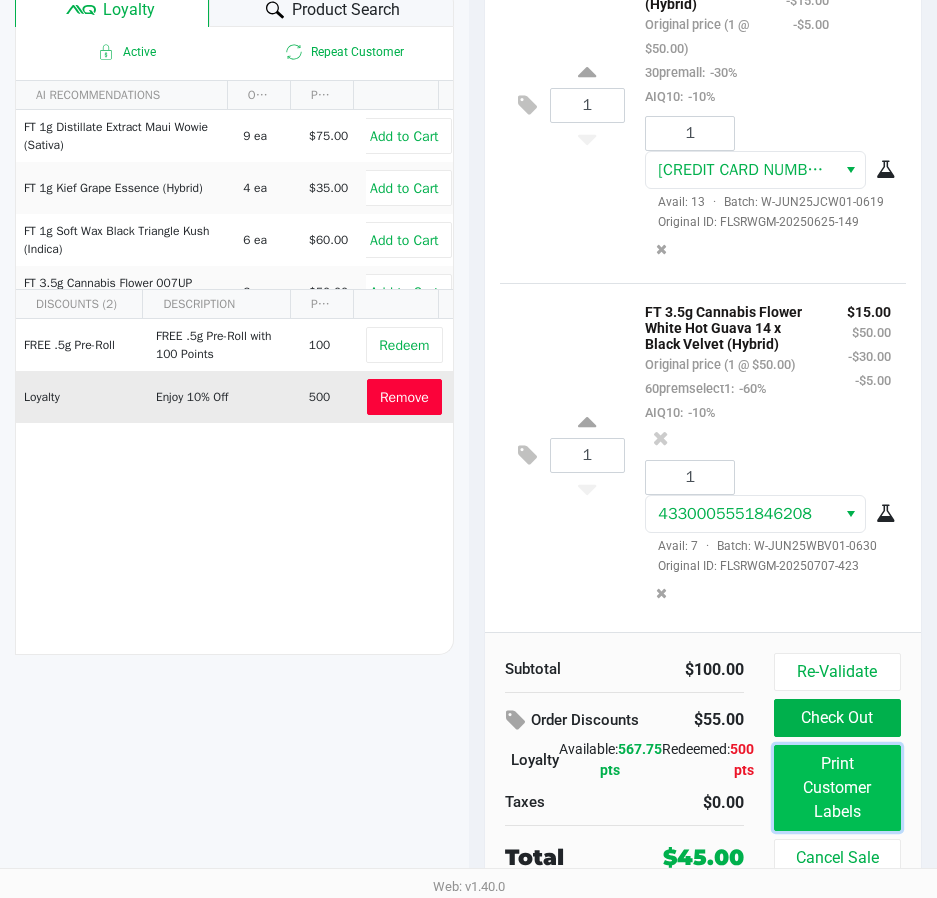 click on "Print Customer Labels" 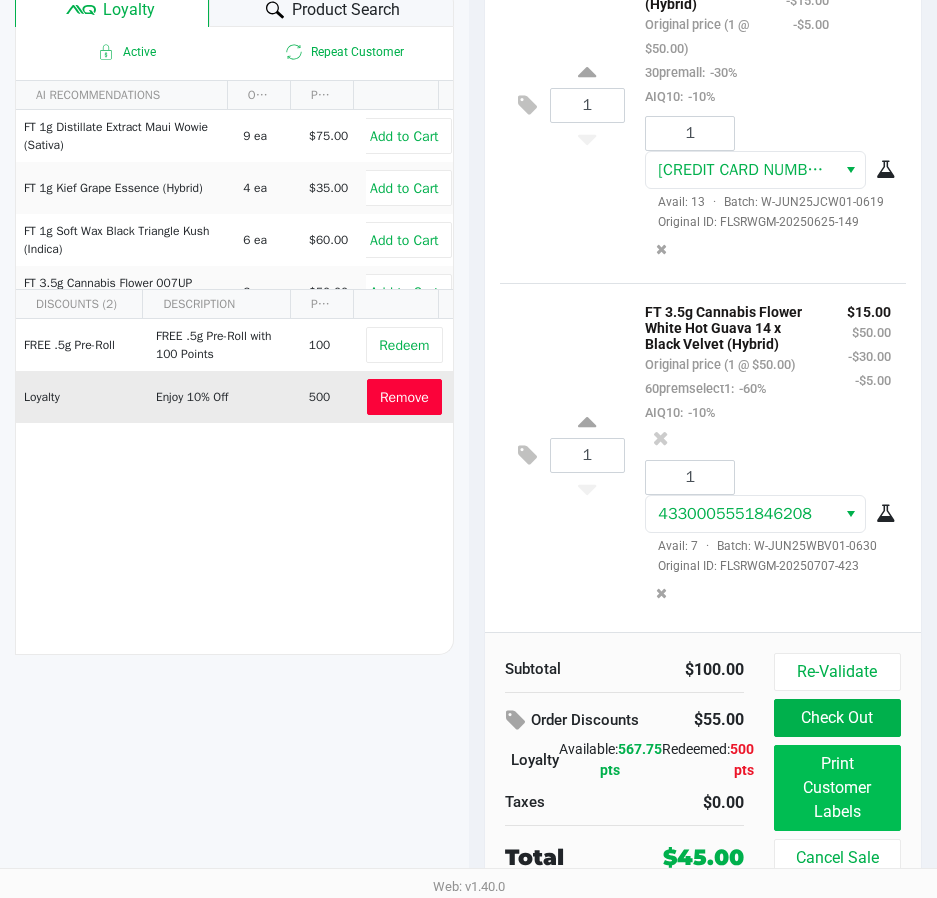 scroll, scrollTop: 0, scrollLeft: 0, axis: both 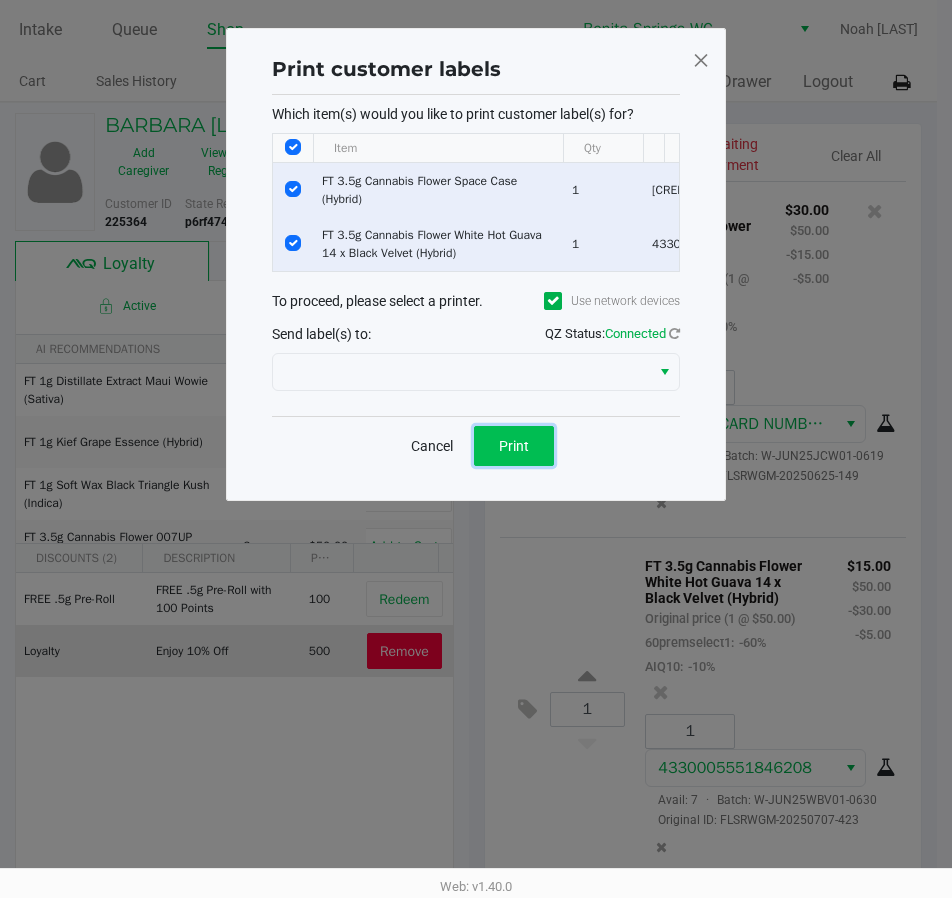 click on "Print" 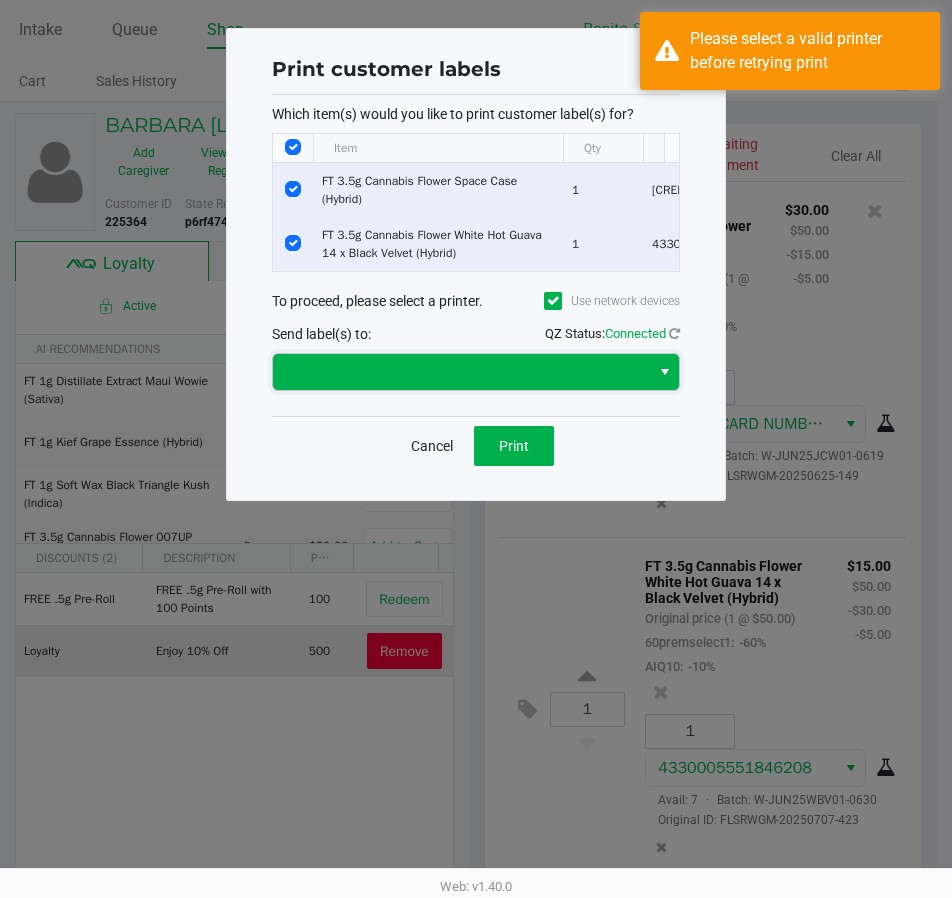 click at bounding box center [461, 372] 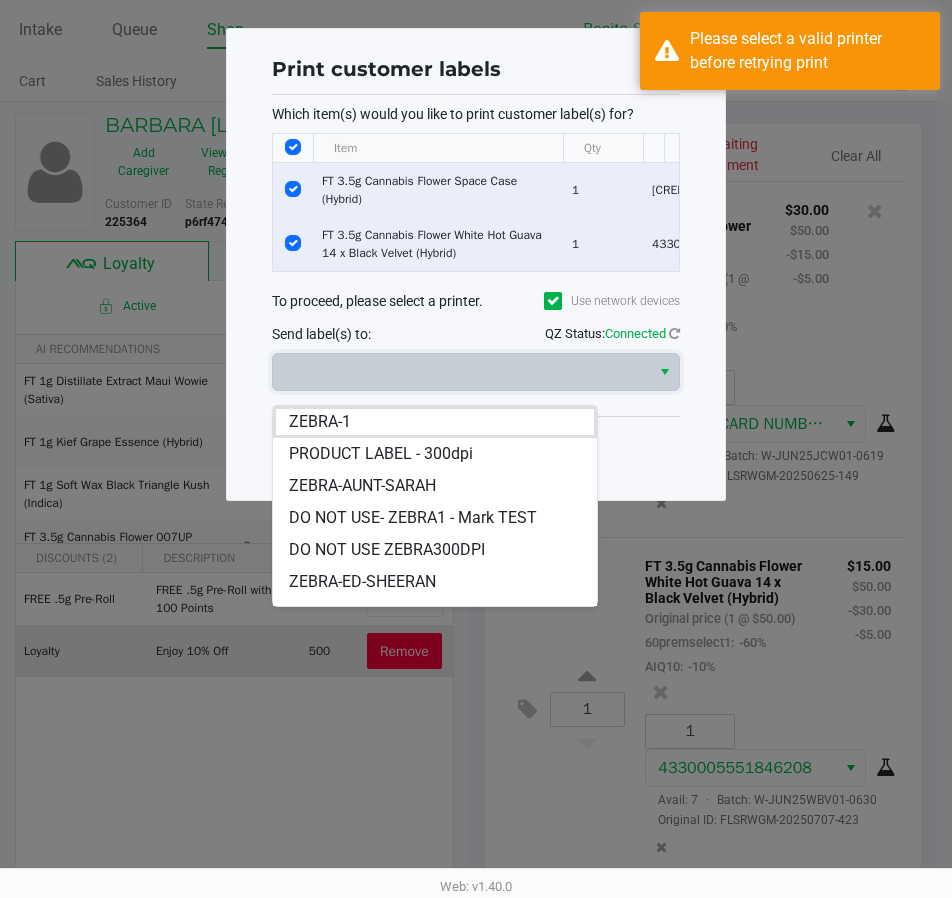 click on "ZEBRA-ED-SHEERAN" at bounding box center (362, 582) 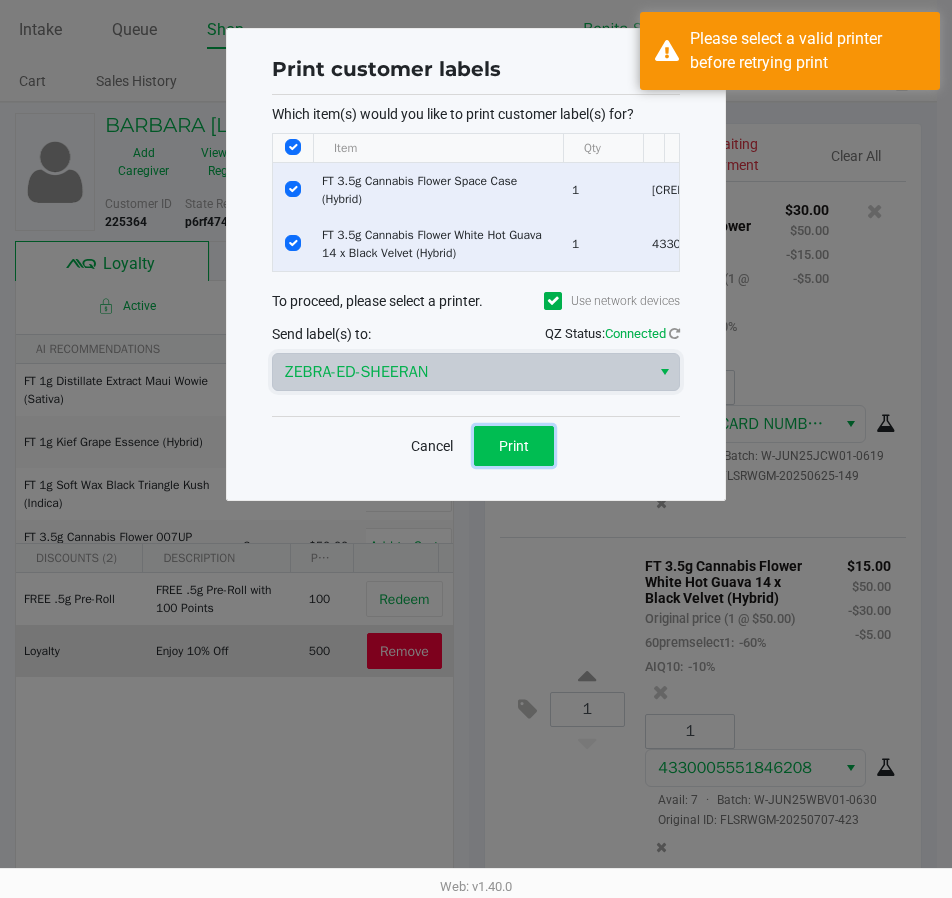 click on "Print" 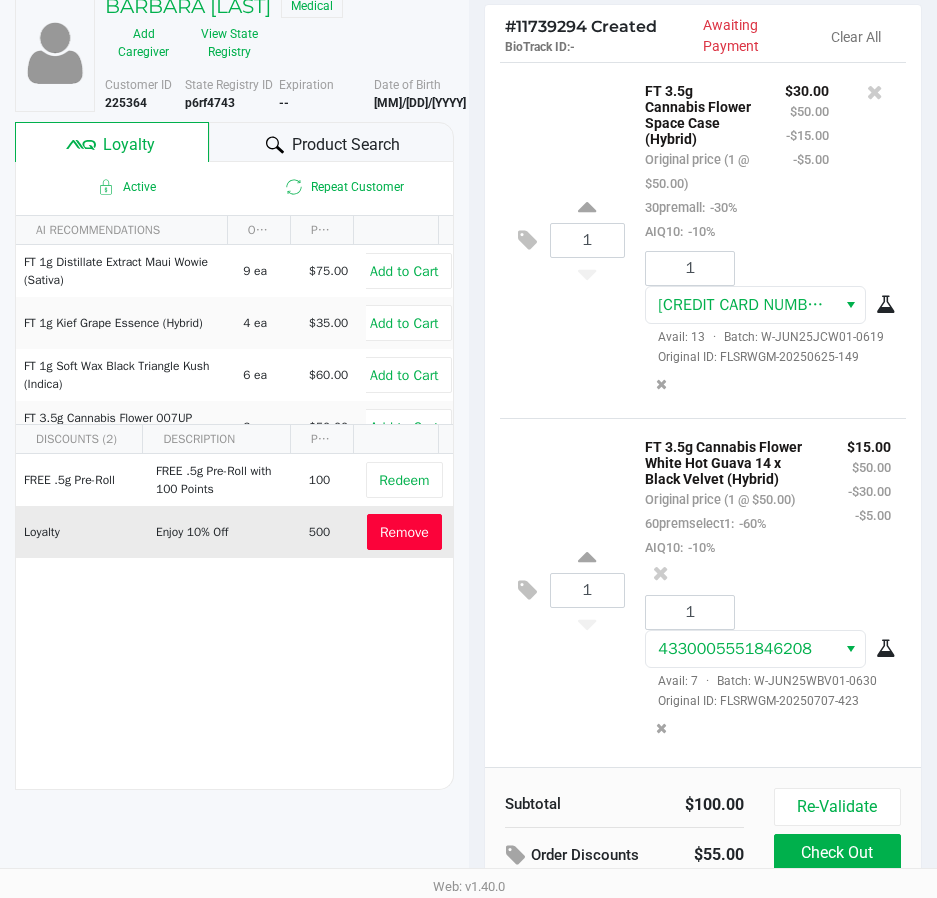 scroll, scrollTop: 254, scrollLeft: 0, axis: vertical 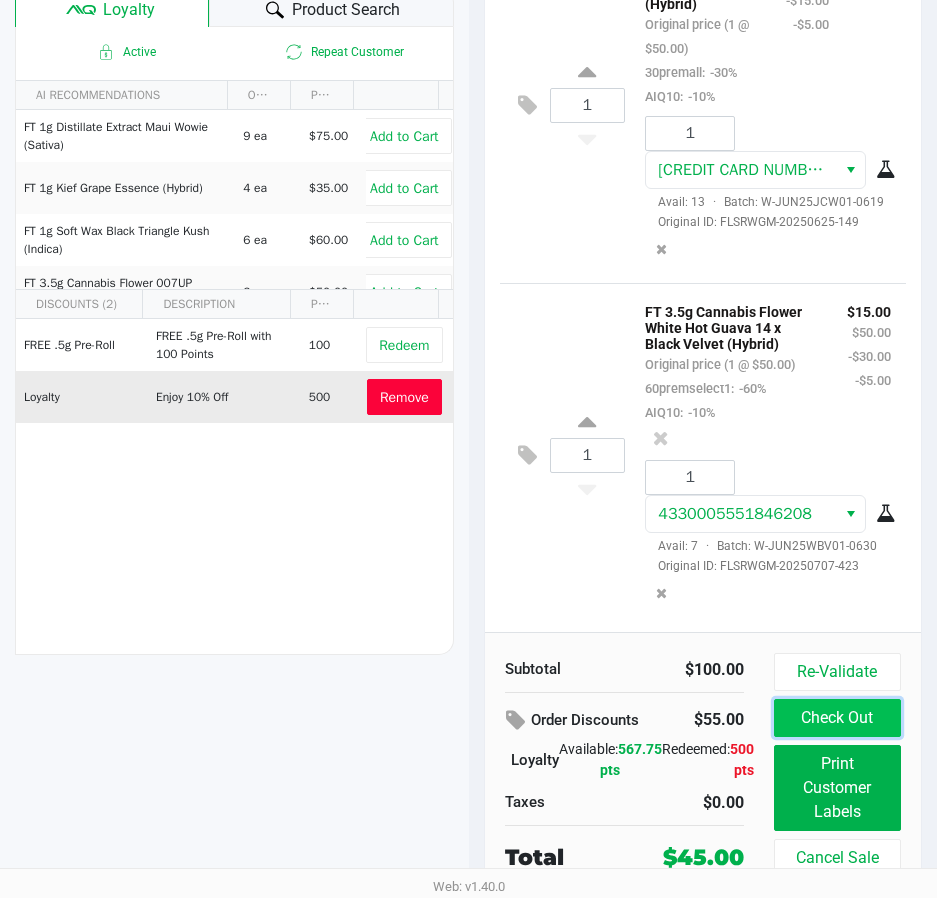click on "Check Out" 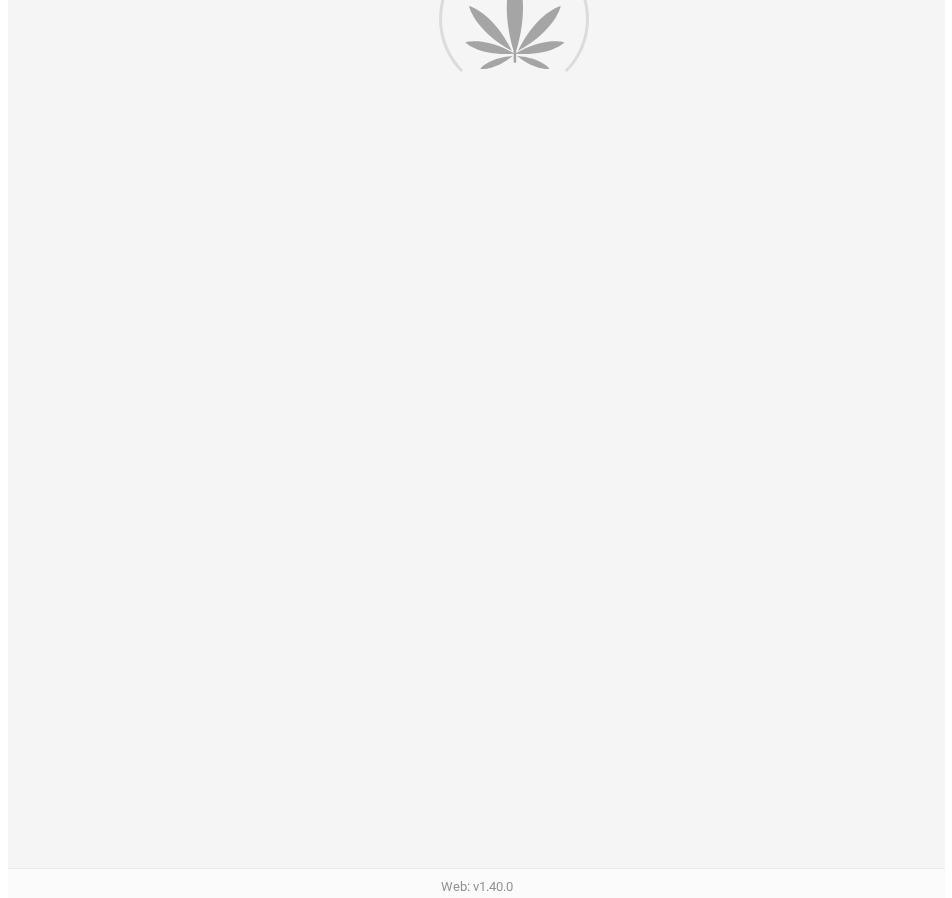 scroll, scrollTop: 0, scrollLeft: 0, axis: both 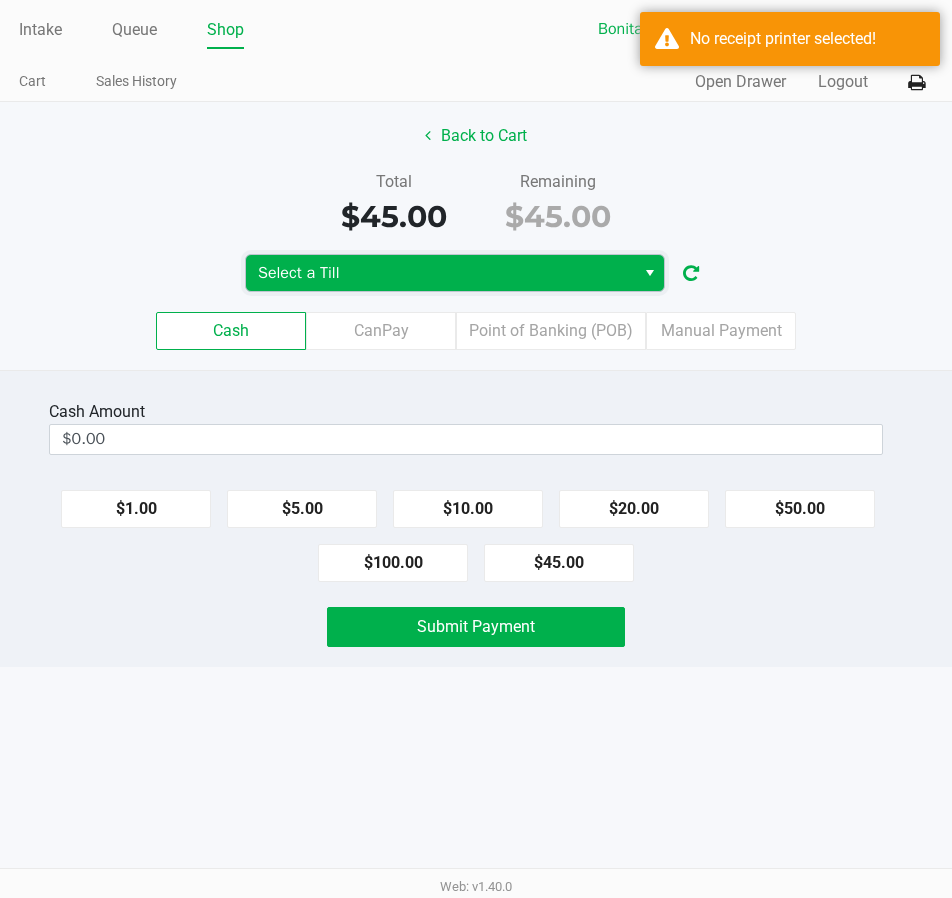 click on "Select a Till" at bounding box center [440, 273] 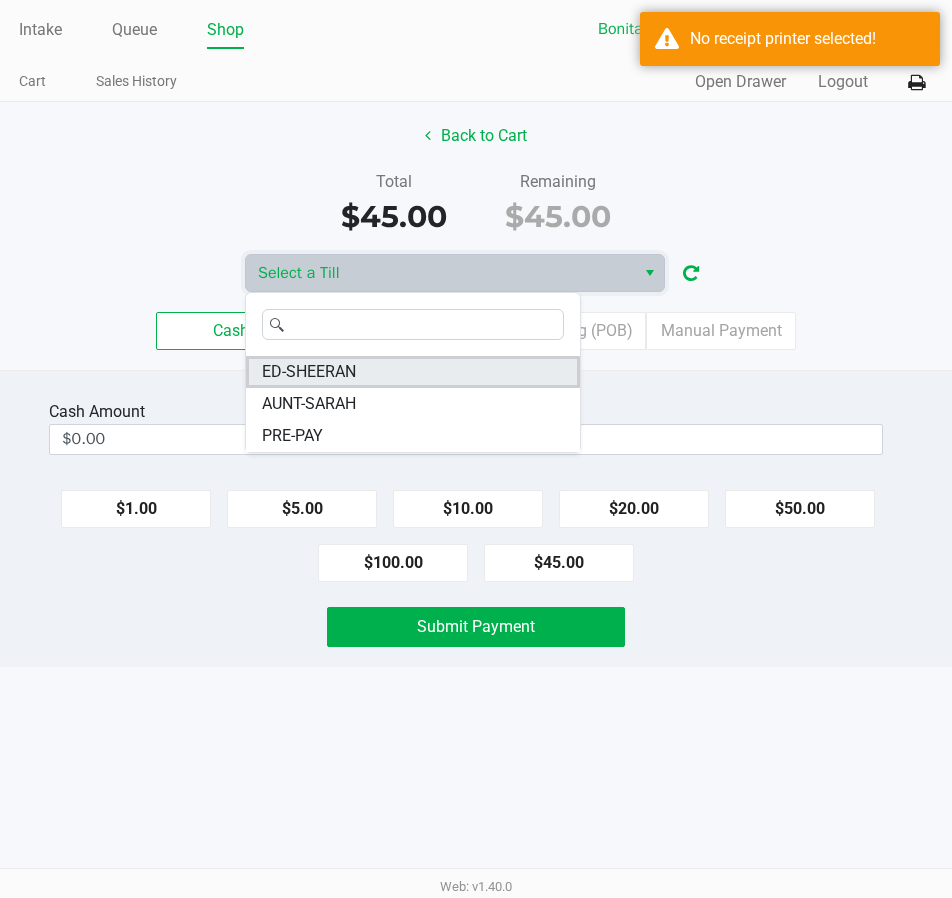 click on "ED-SHEERAN" at bounding box center [413, 372] 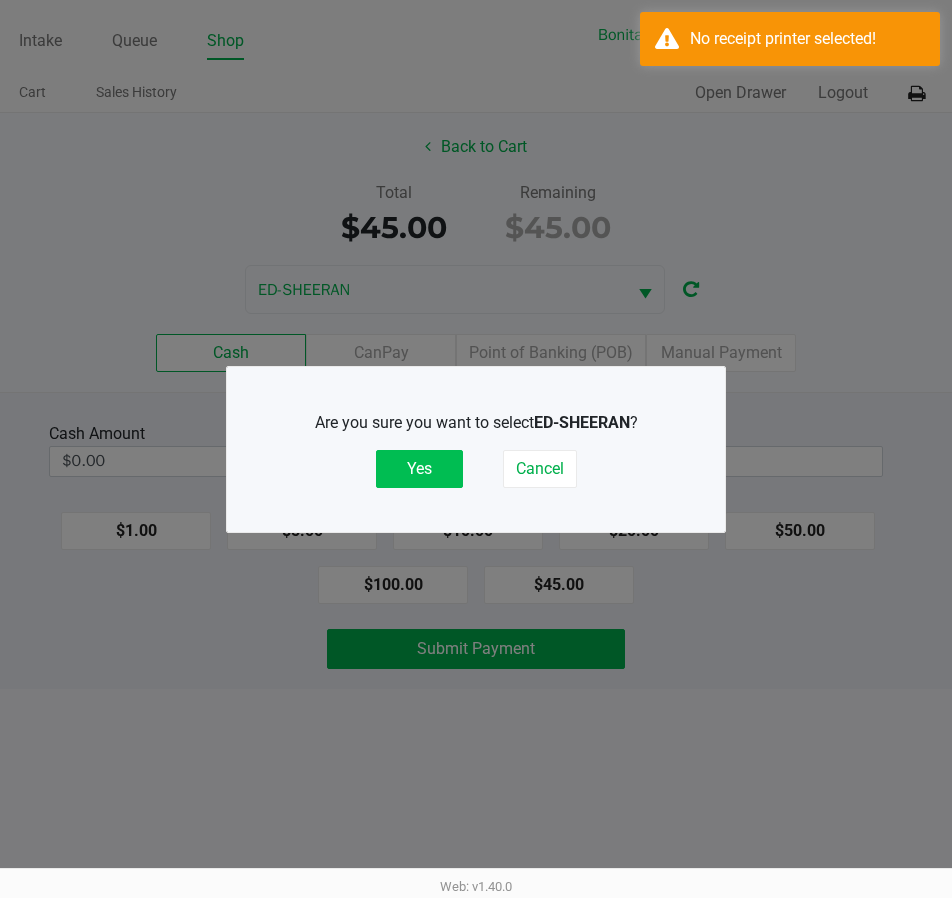 click on "Yes" 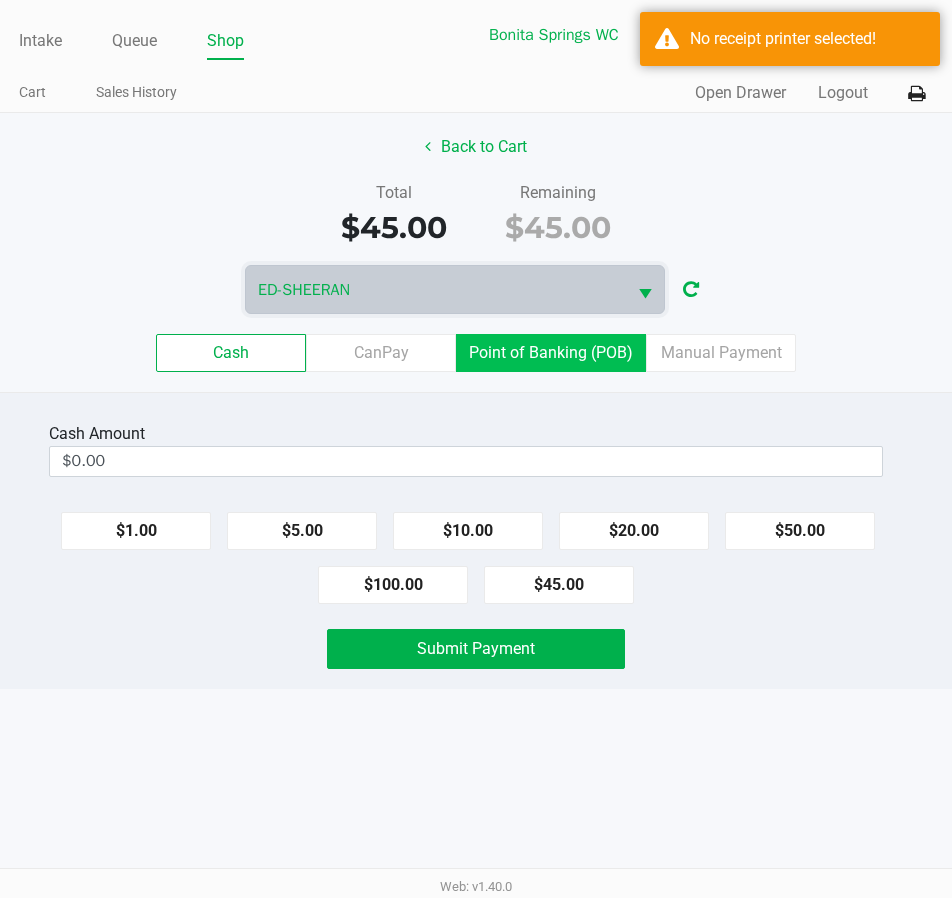 click on "Point of Banking (POB)" 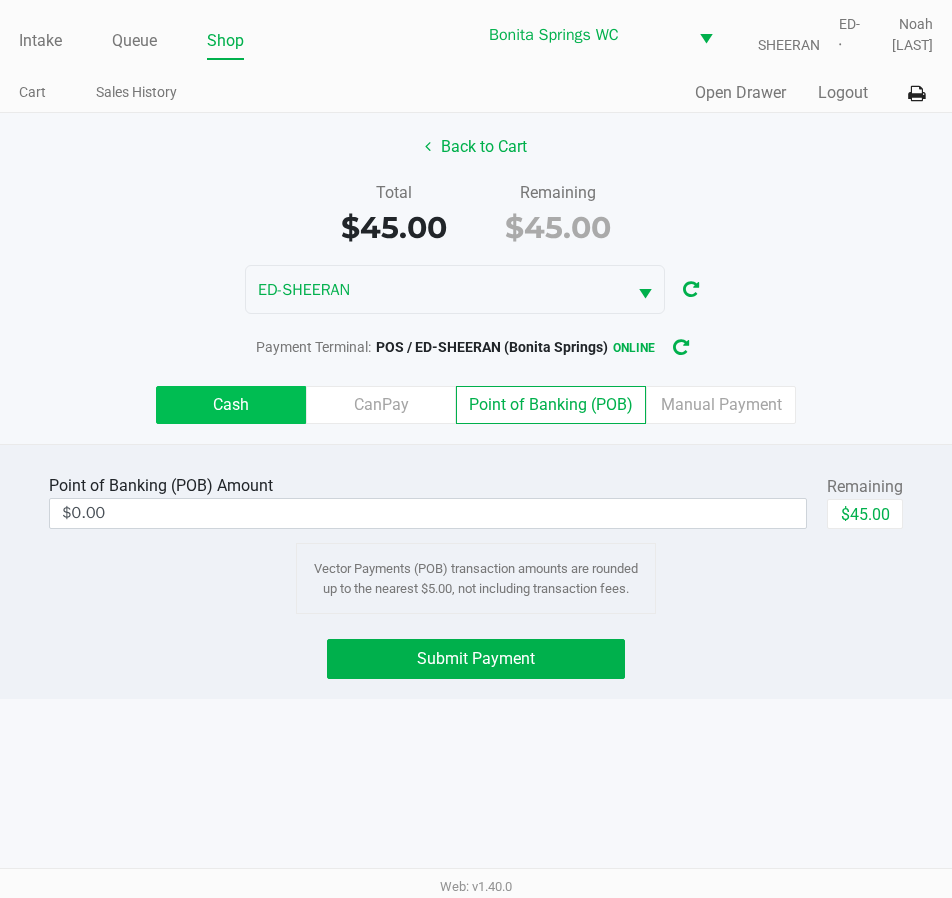 click on "Cash" 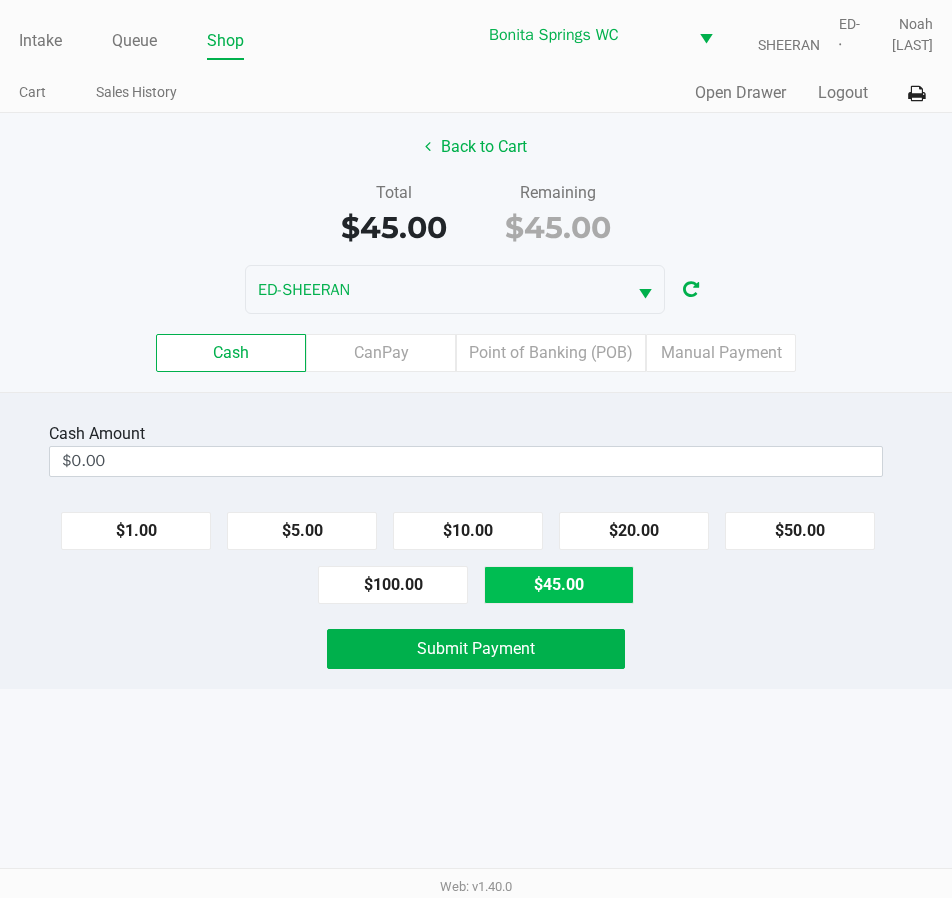 click on "$45.00" 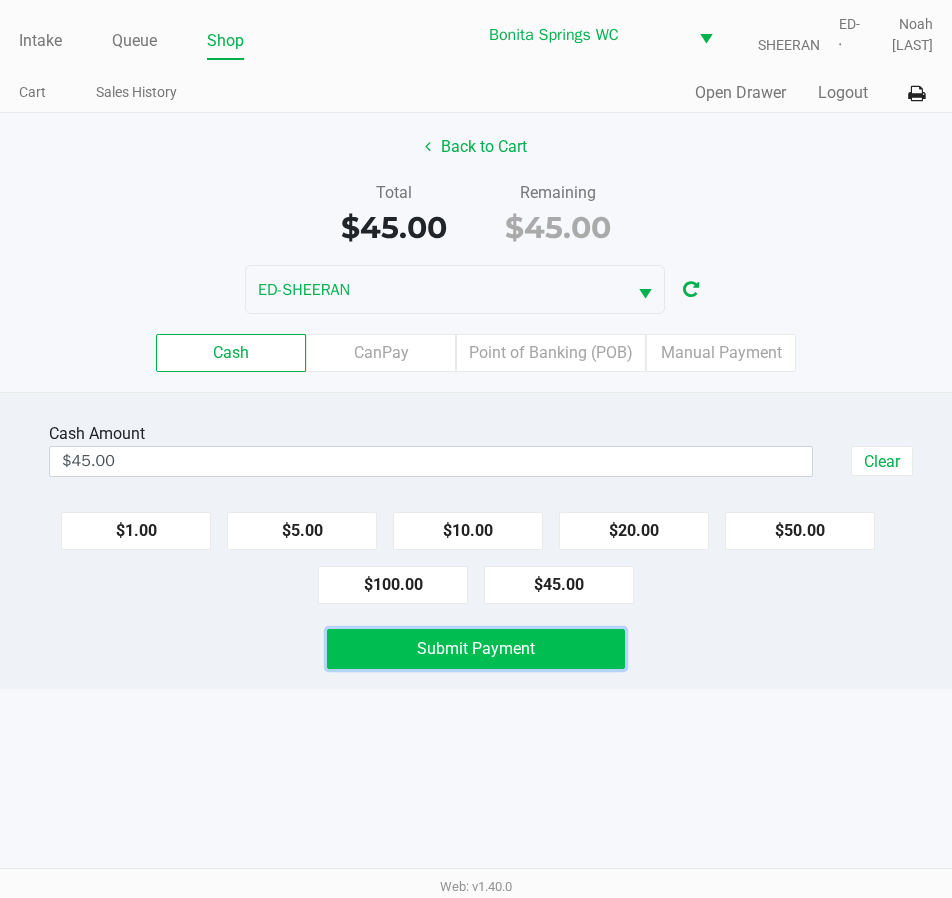 click on "Submit Payment" 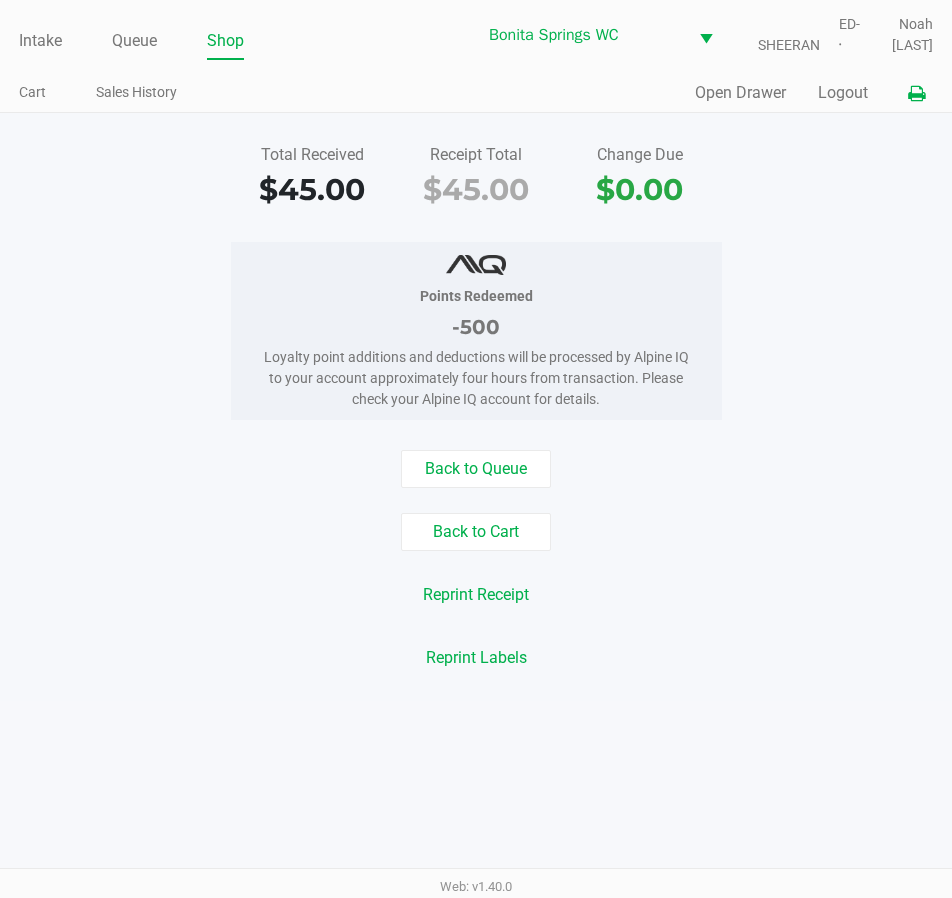 click 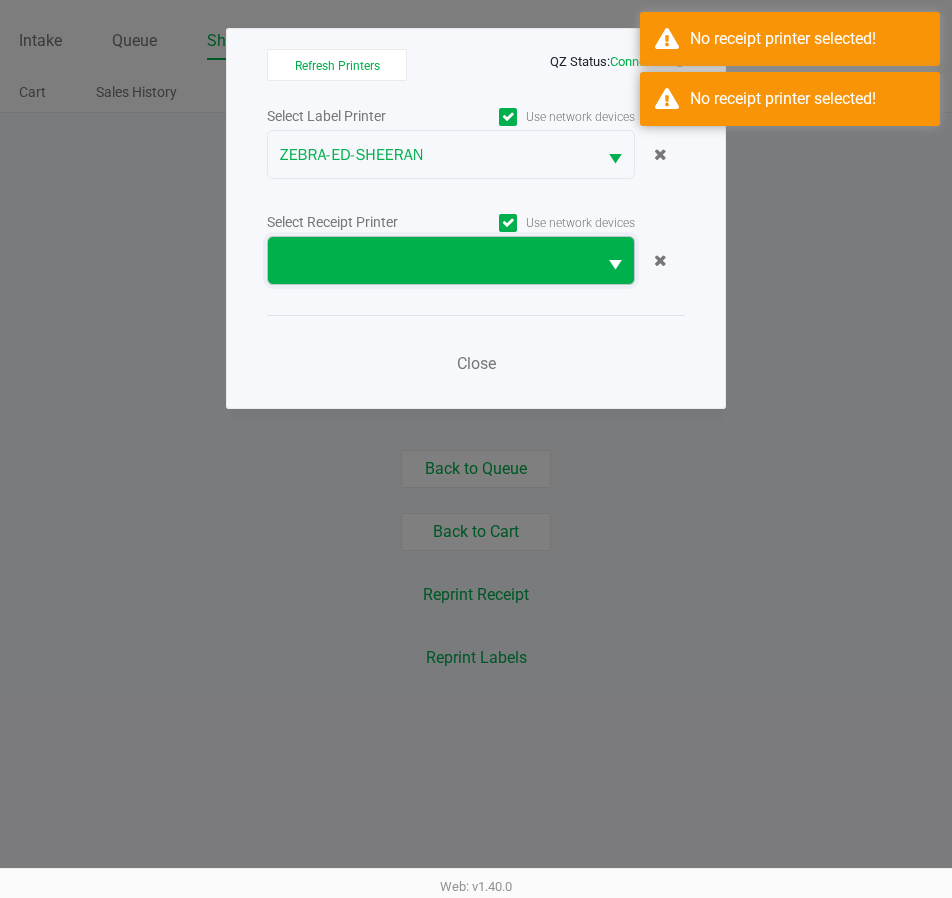 click at bounding box center [432, 261] 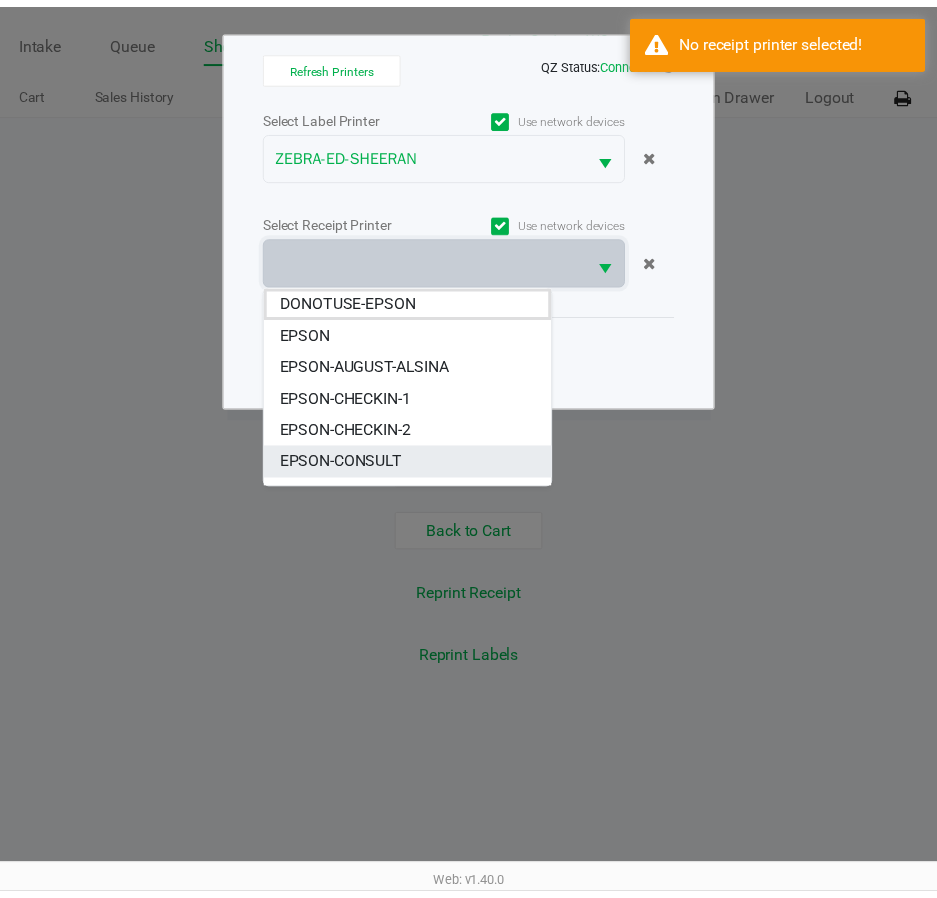 scroll, scrollTop: 184, scrollLeft: 0, axis: vertical 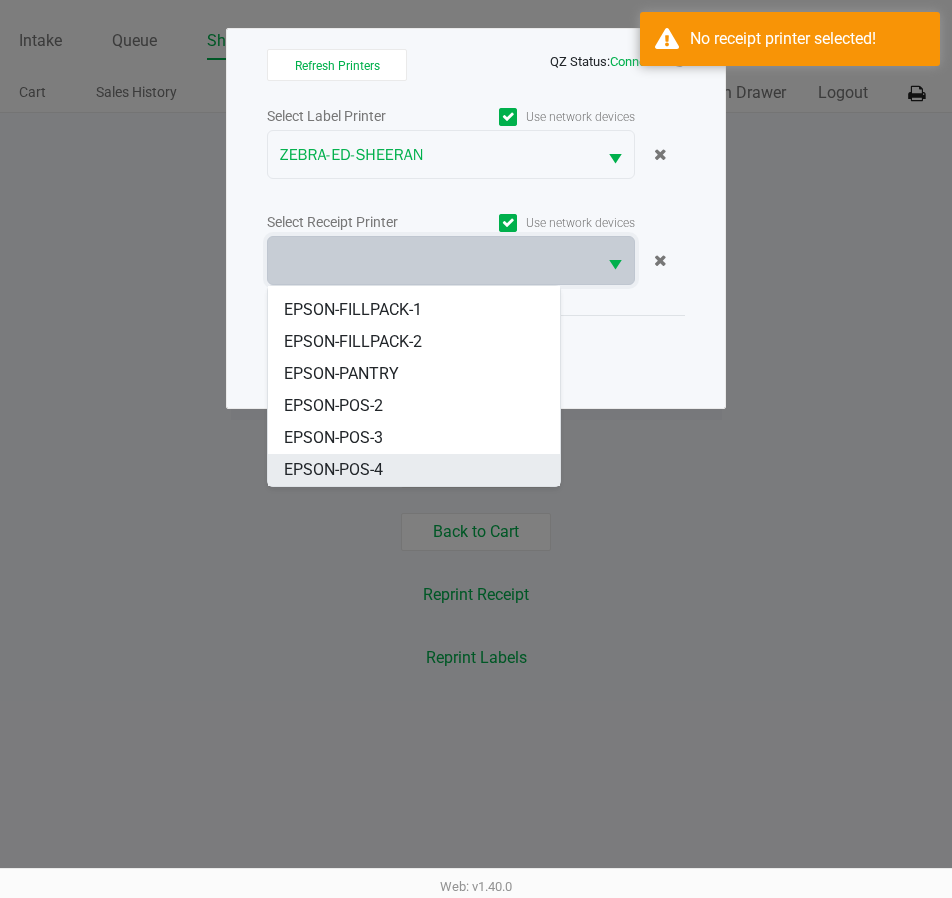 click on "EPSON-POS-4" at bounding box center (333, 470) 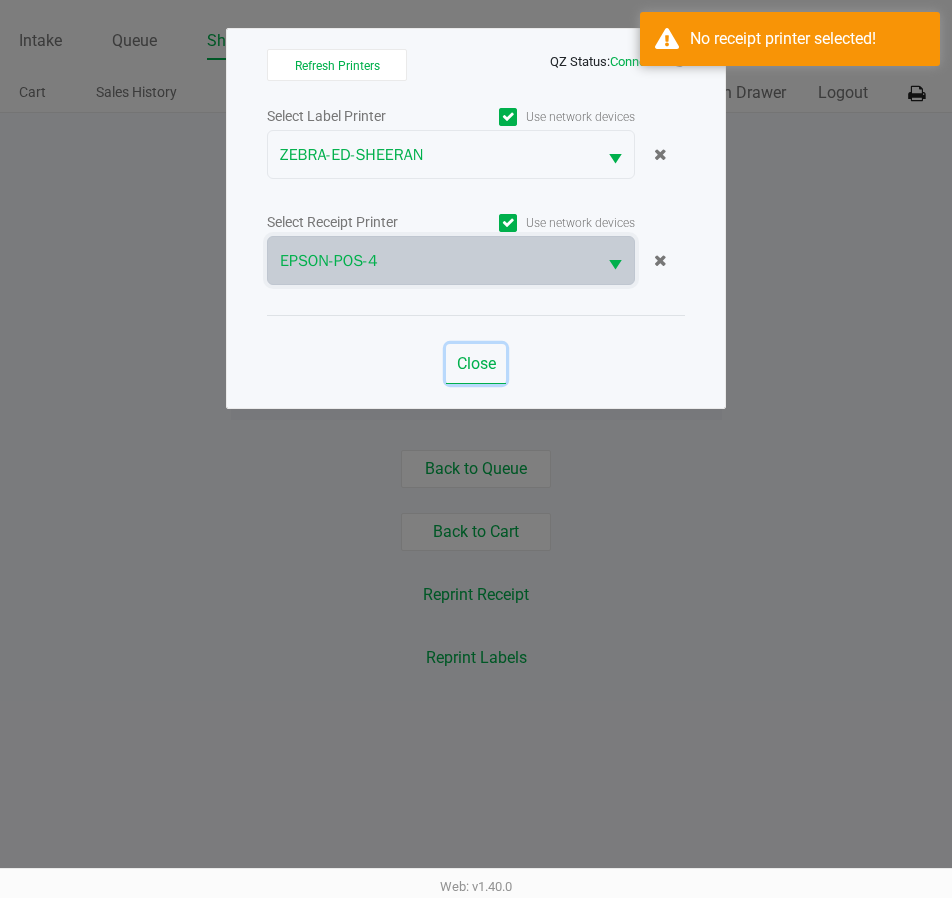 click on "Close" 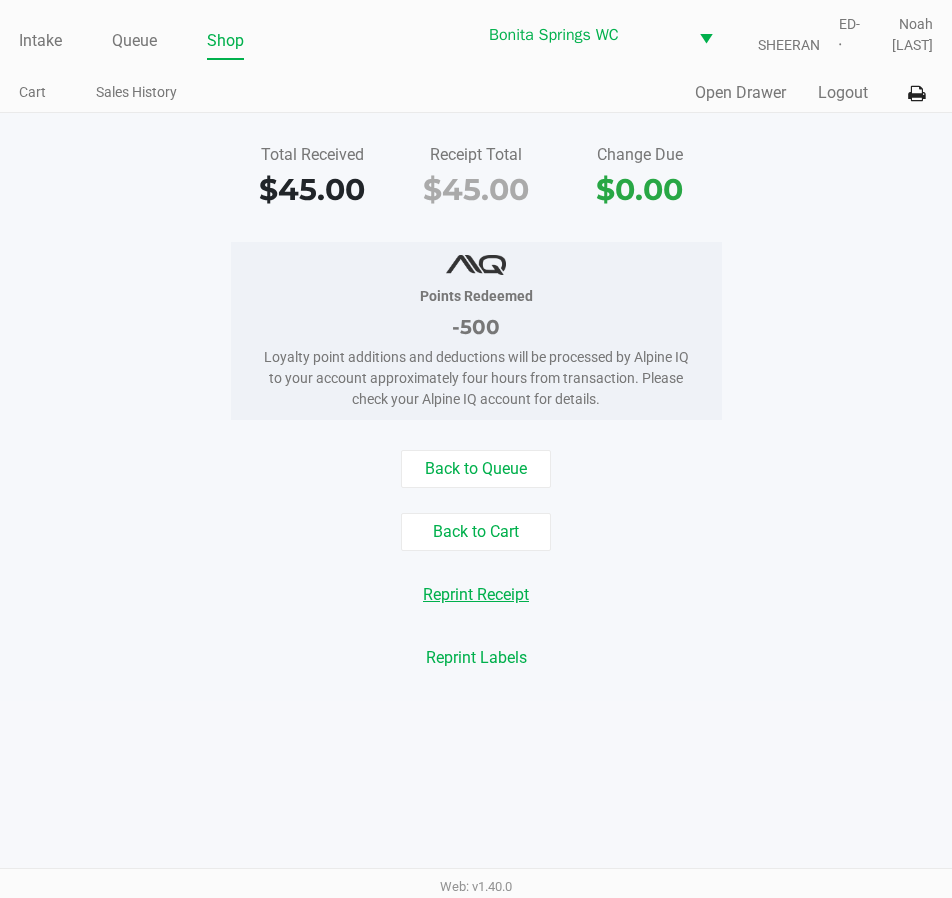 click on "Reprint Receipt" 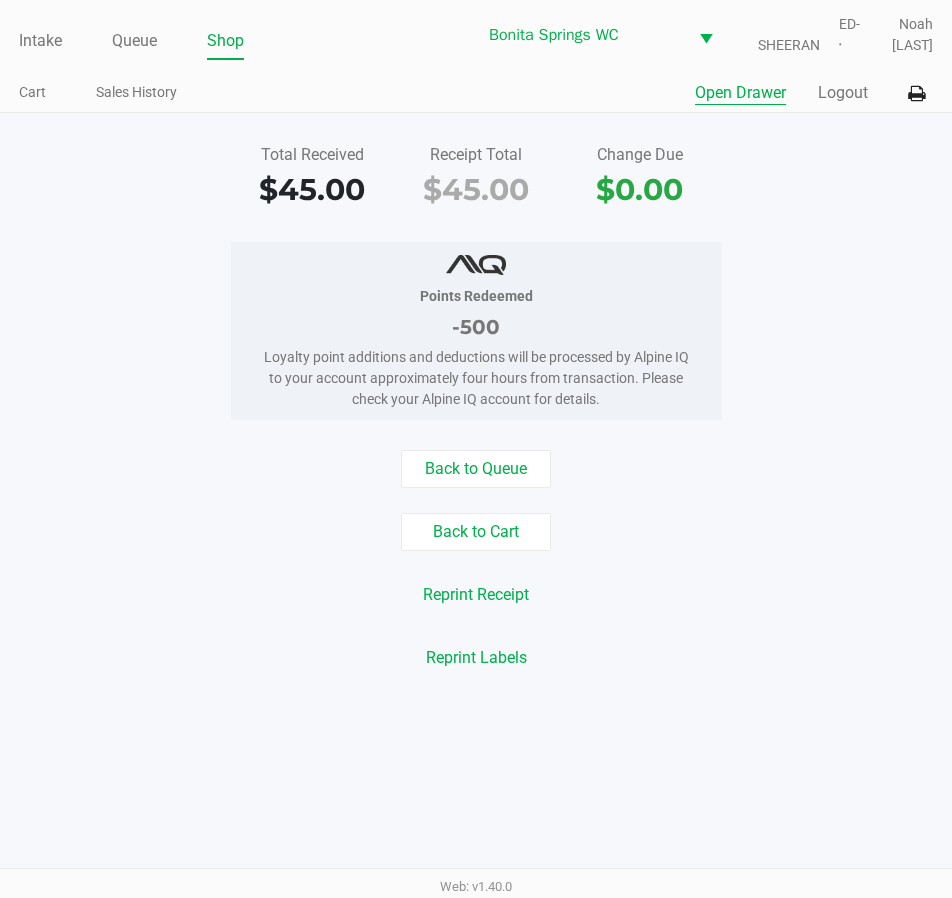 click on "Open Drawer" 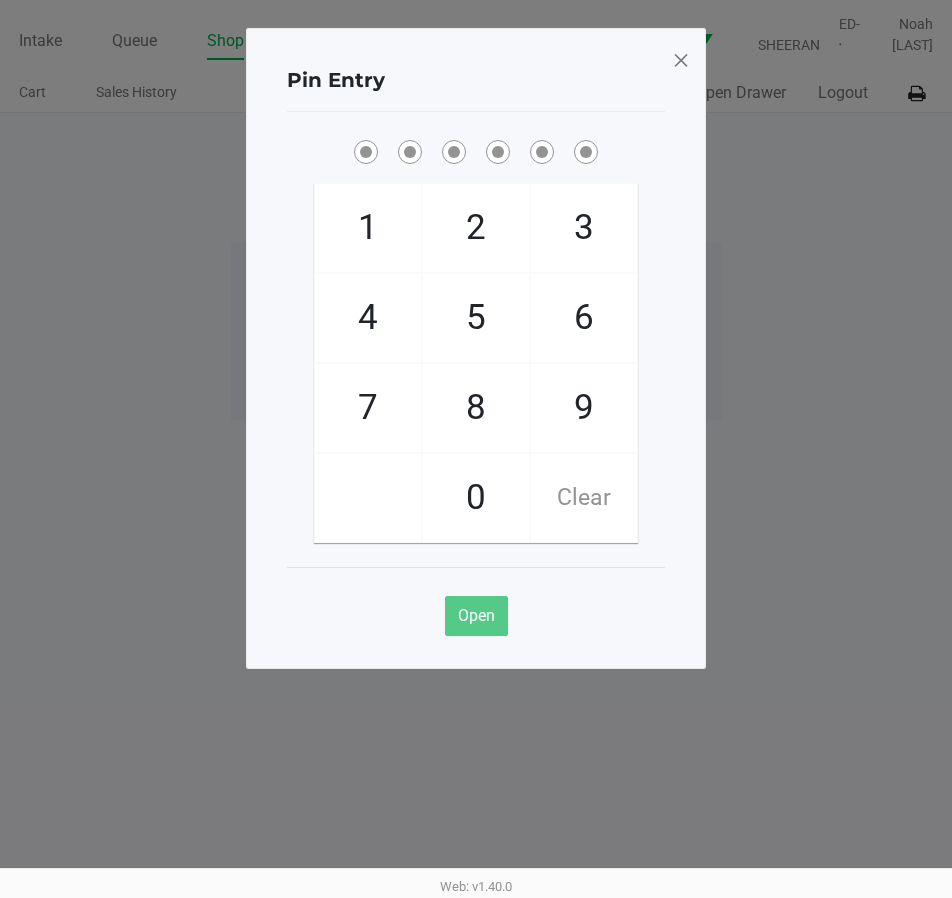 drag, startPoint x: 480, startPoint y: 227, endPoint x: 469, endPoint y: 449, distance: 222.27235 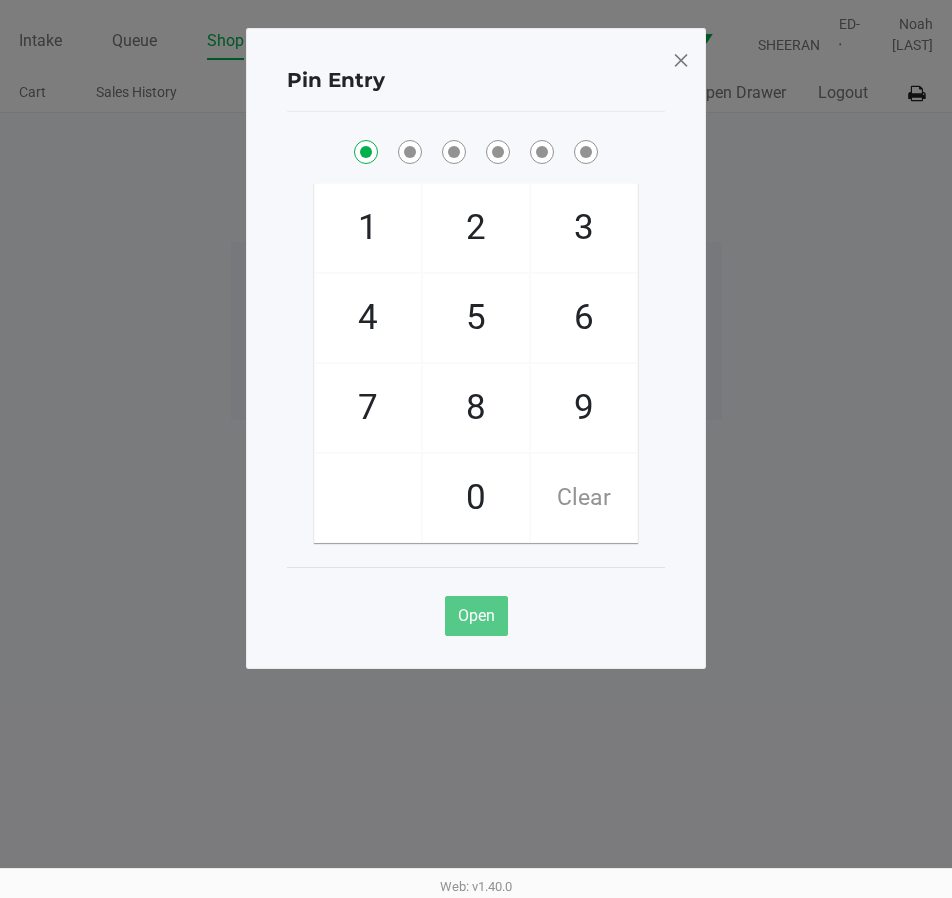 checkbox on "true" 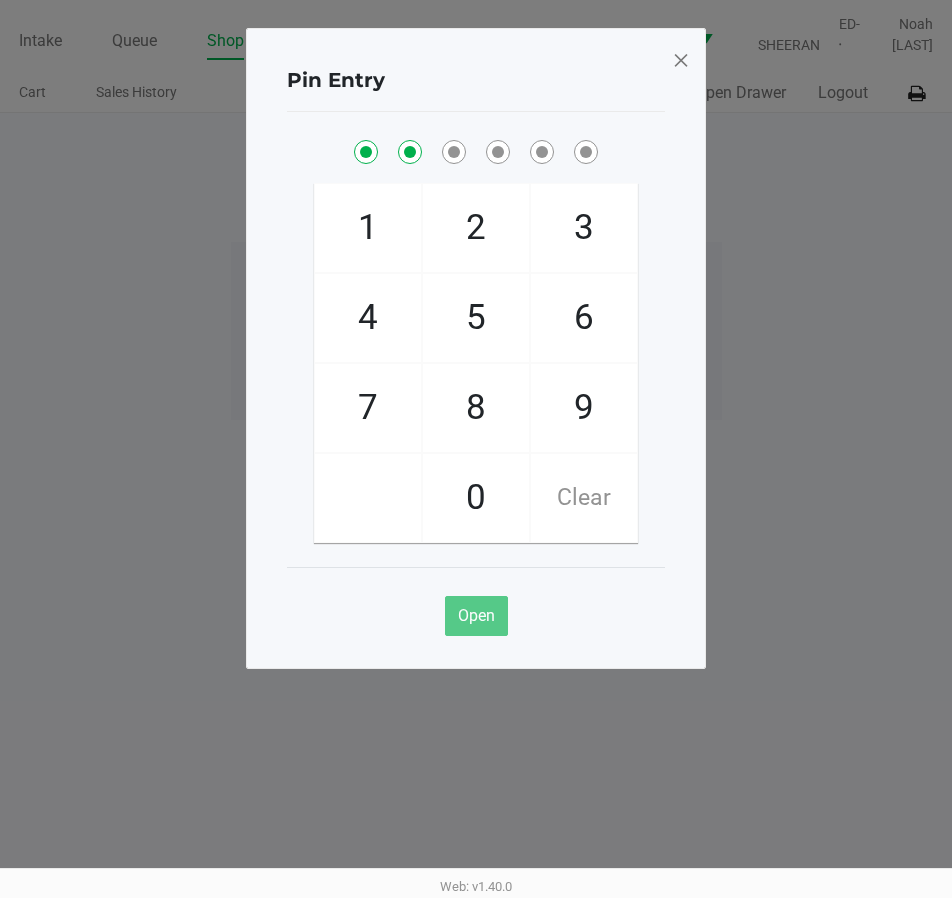 checkbox on "true" 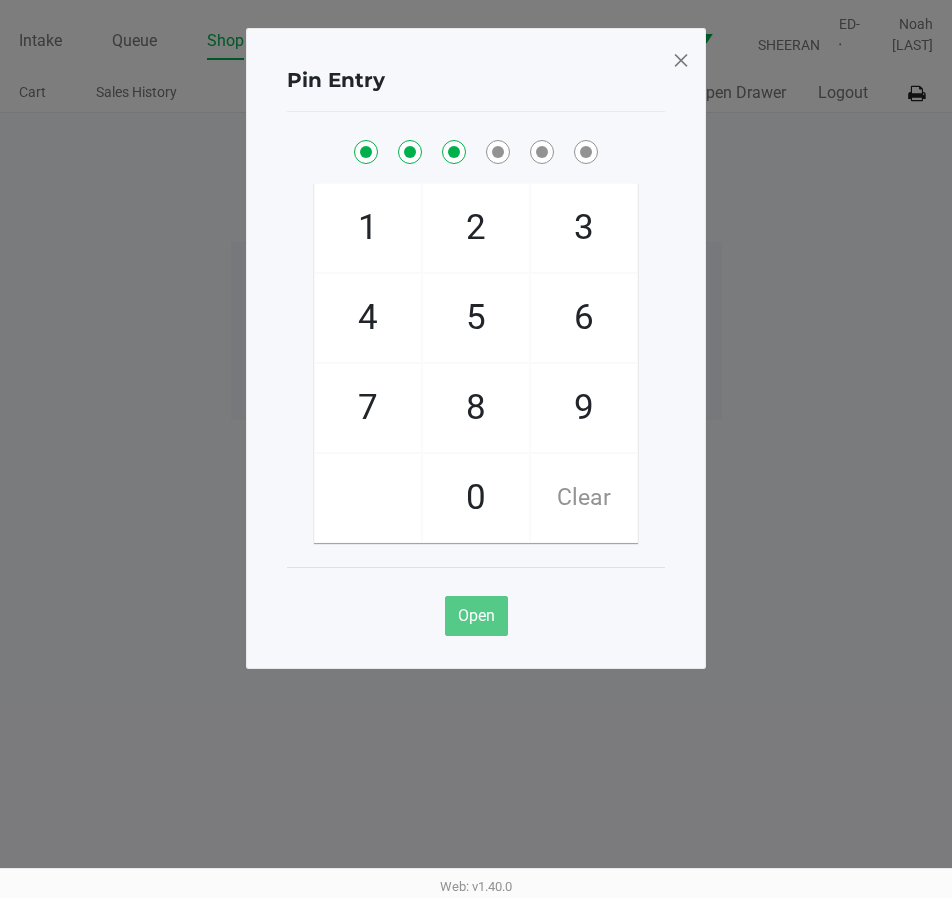 checkbox on "true" 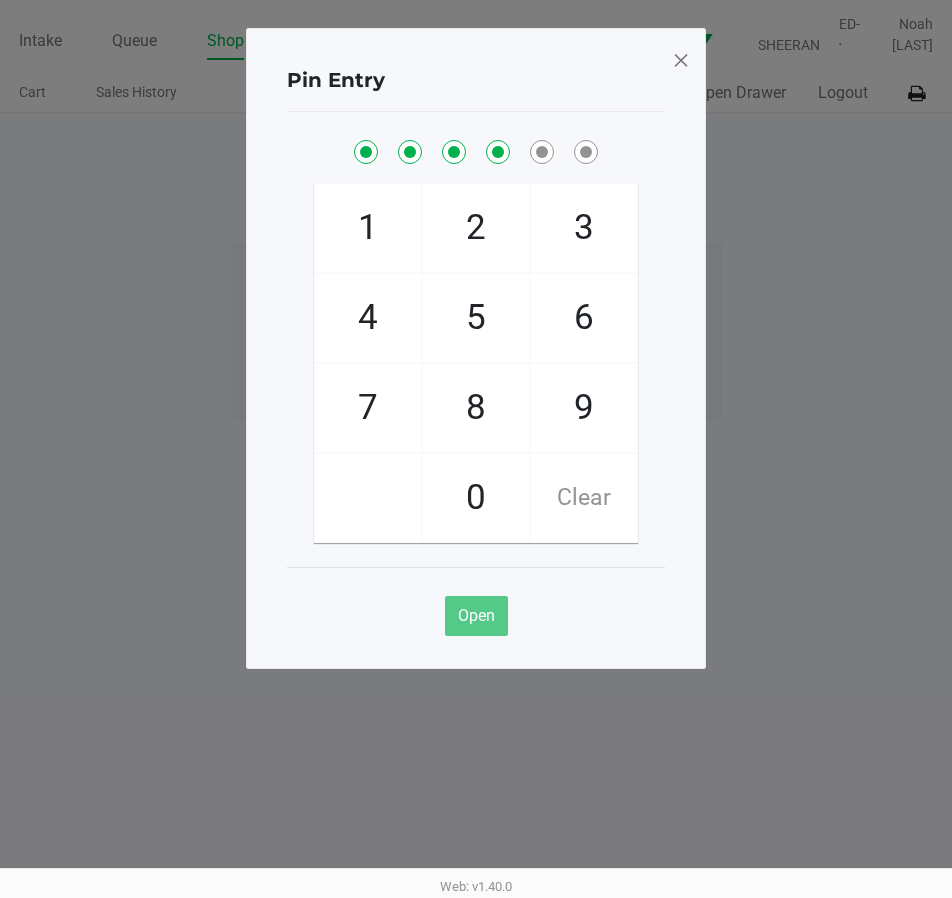 checkbox on "true" 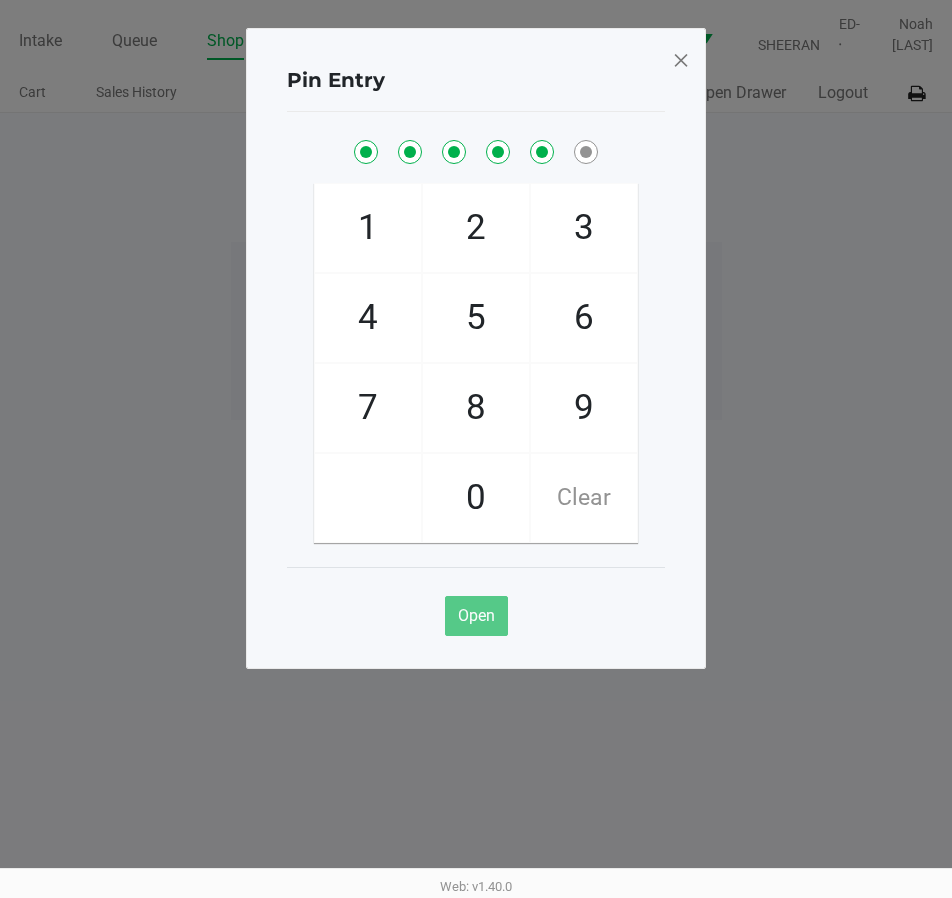 checkbox on "true" 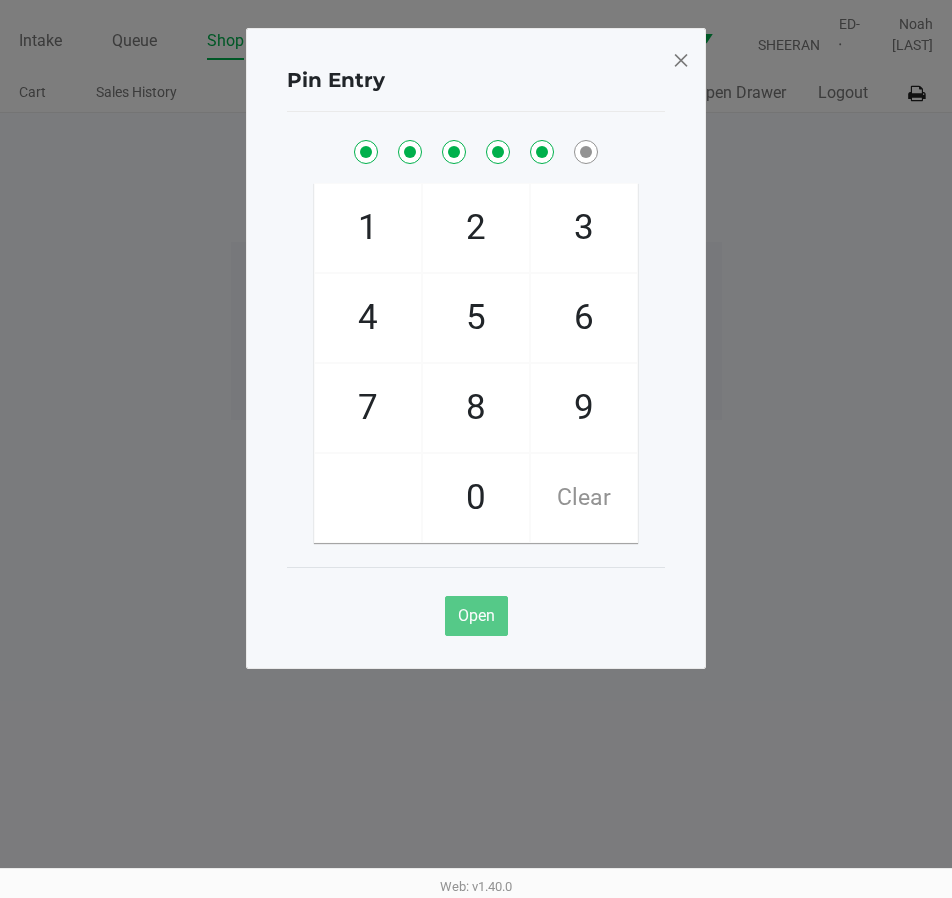 click on "5" 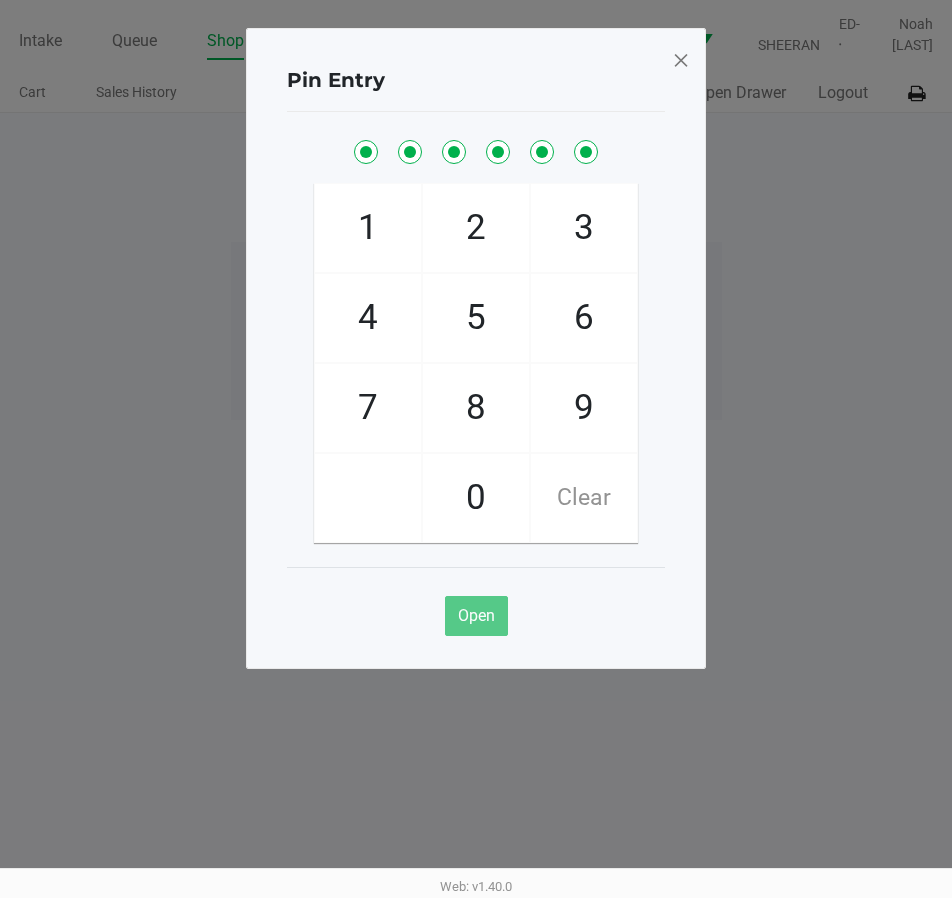 checkbox on "true" 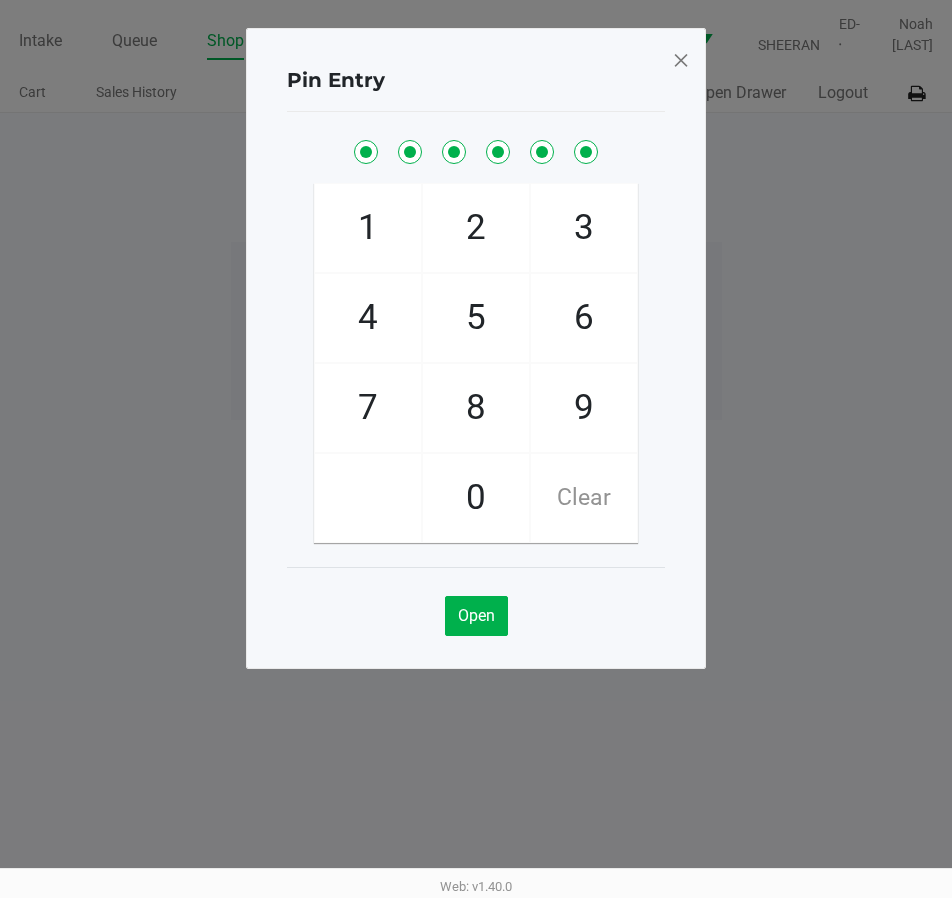 click on "Pin Entry  1   4   7       2   5   8   0   3   6   9   Clear   Open" 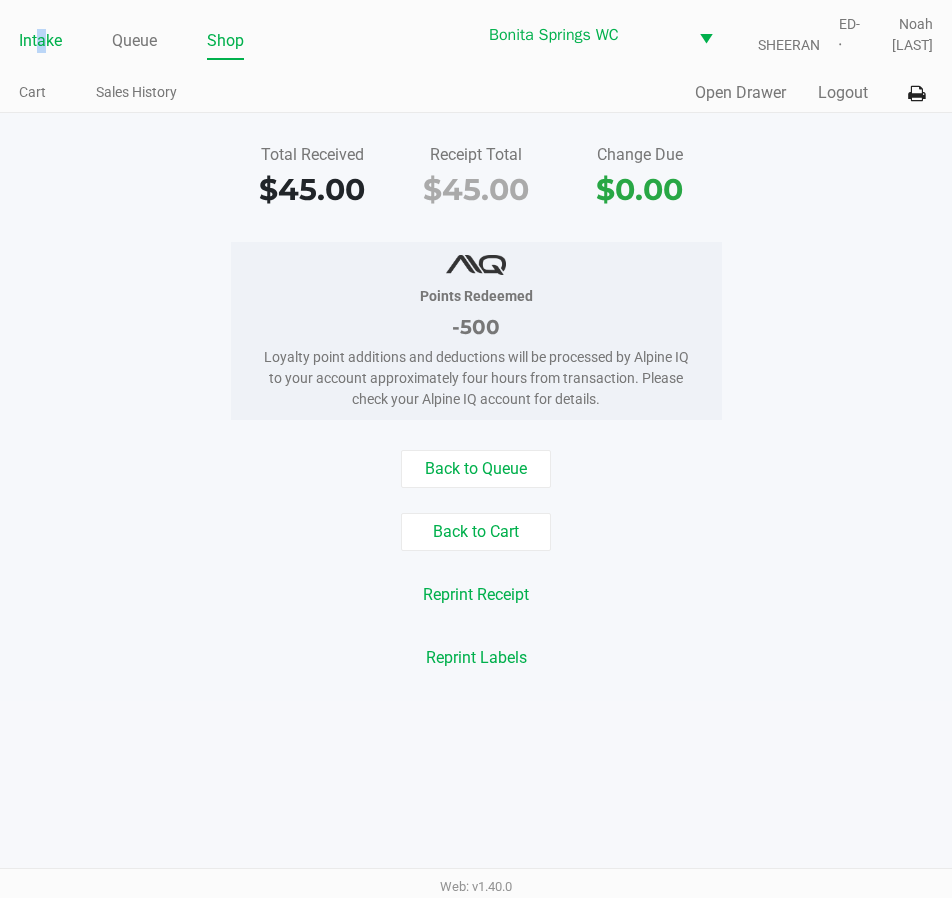 click on "Intake" 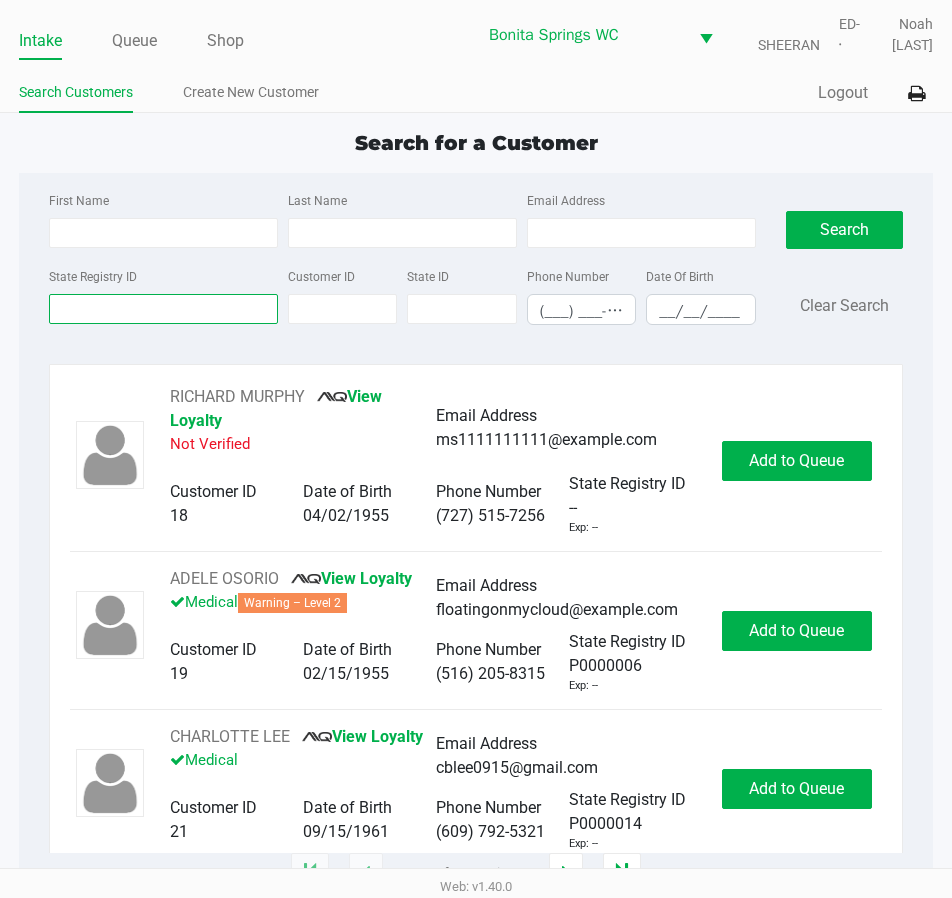 click on "State Registry ID" at bounding box center (163, 309) 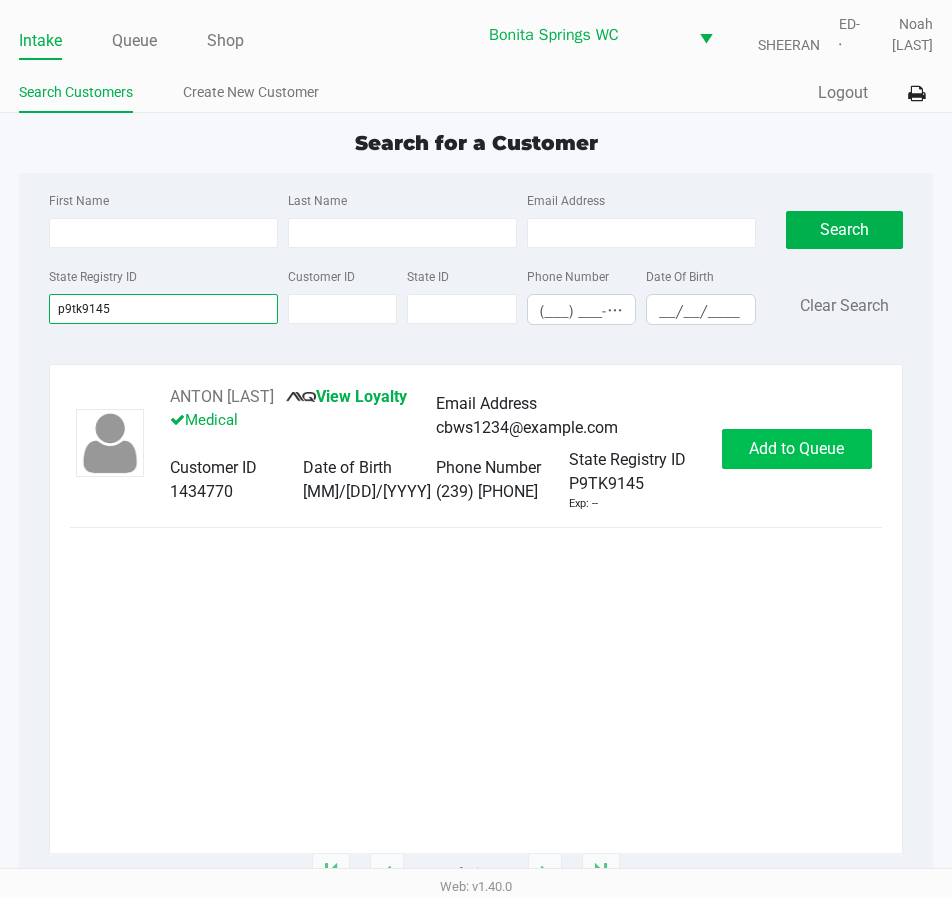 type on "p9tk9145" 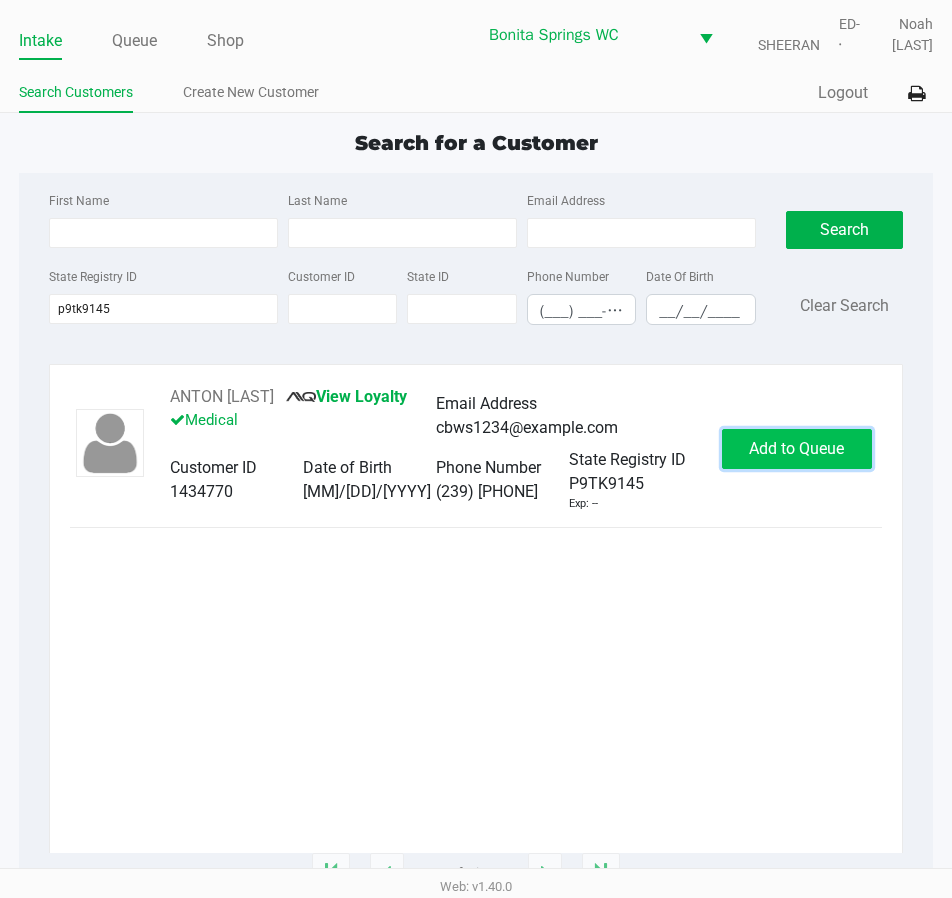 click on "Add to Queue" 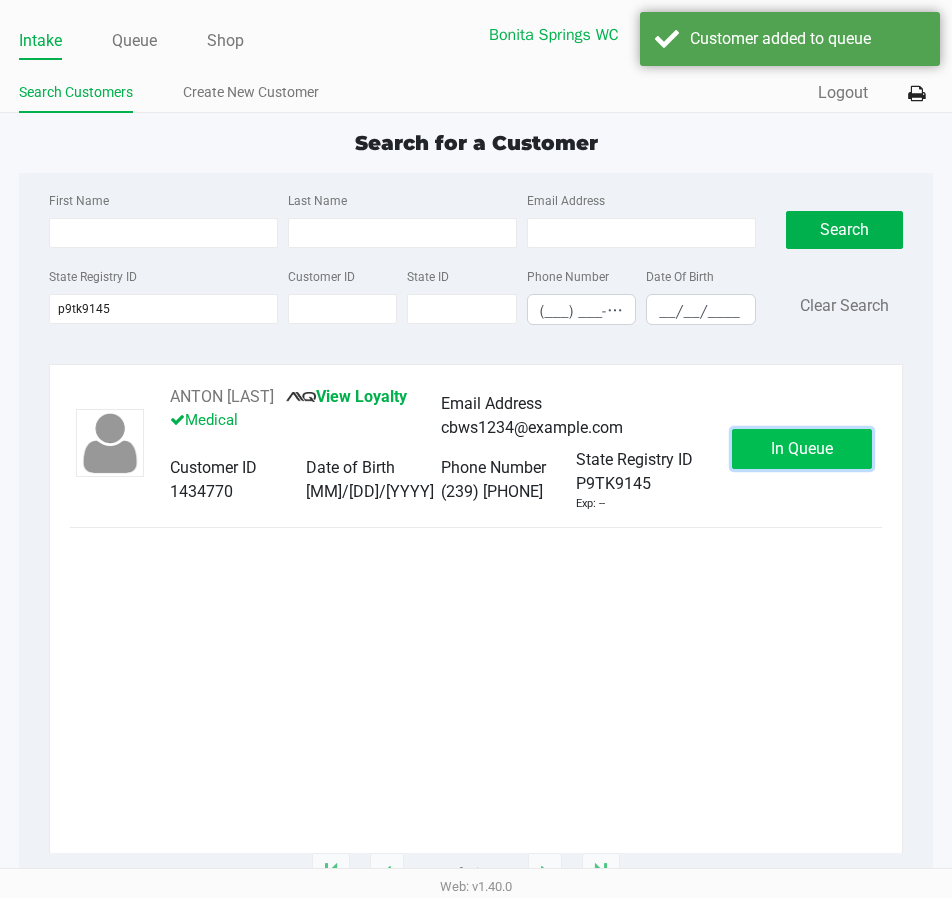 click on "In Queue" 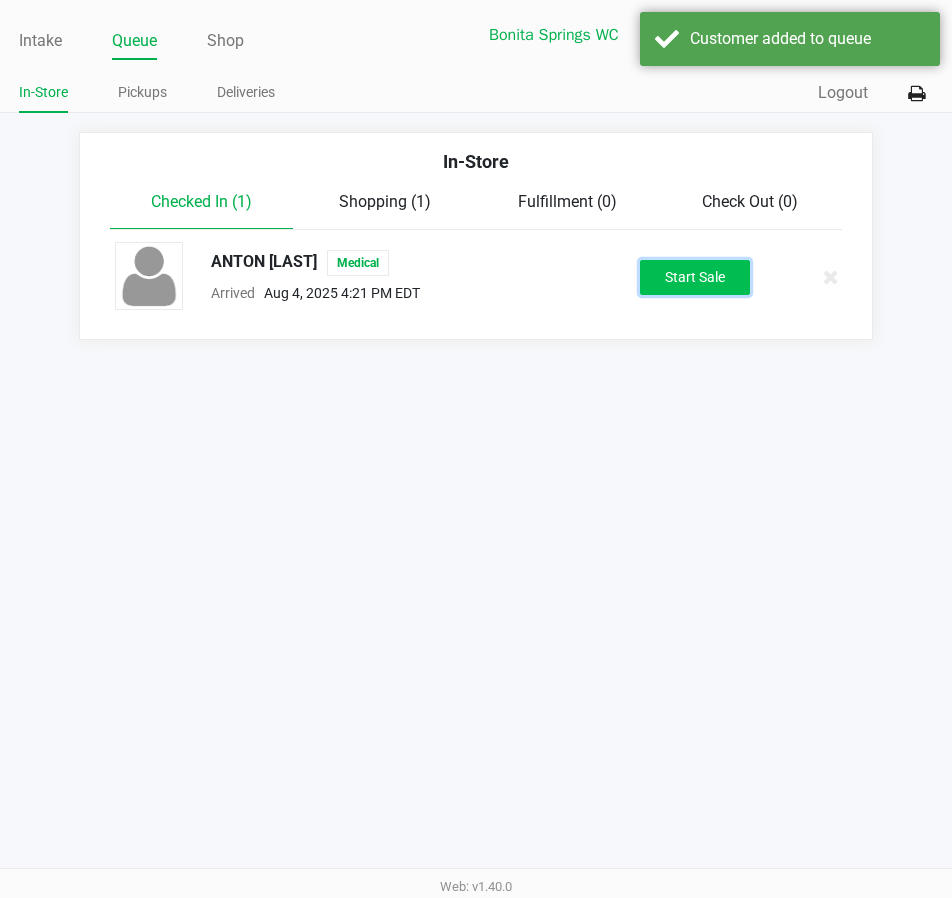 click on "Start Sale" 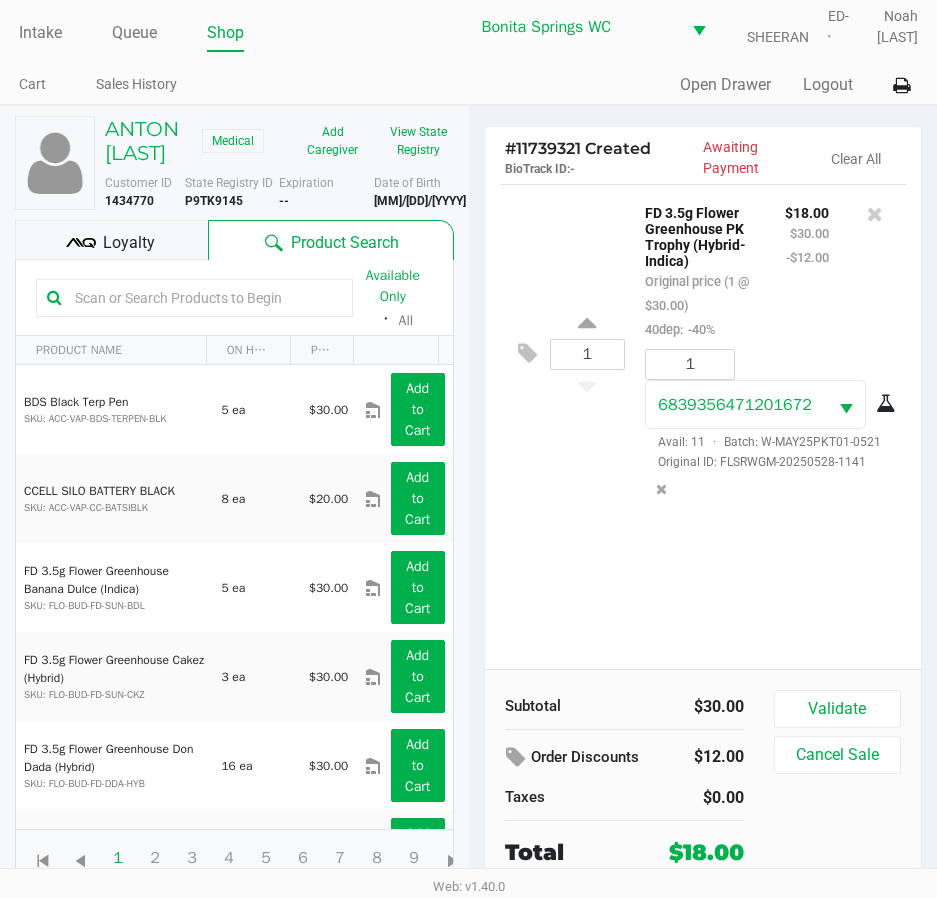 scroll, scrollTop: 32, scrollLeft: 0, axis: vertical 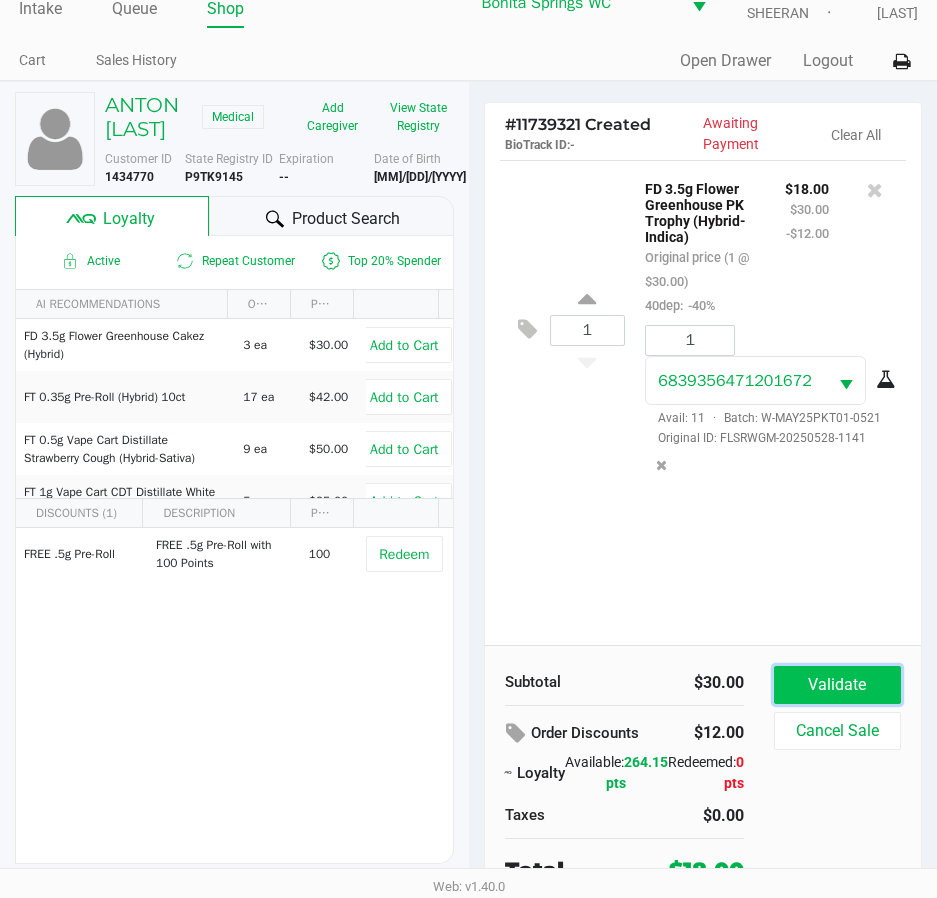 click on "Validate" 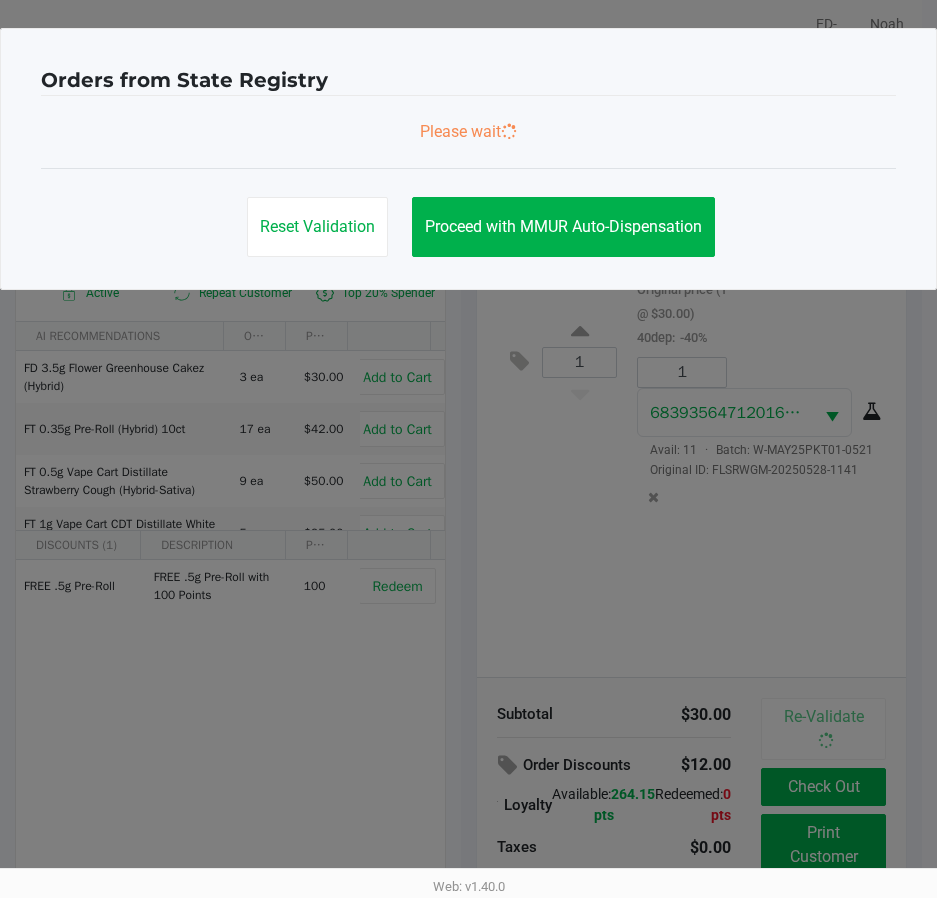 scroll, scrollTop: 0, scrollLeft: 0, axis: both 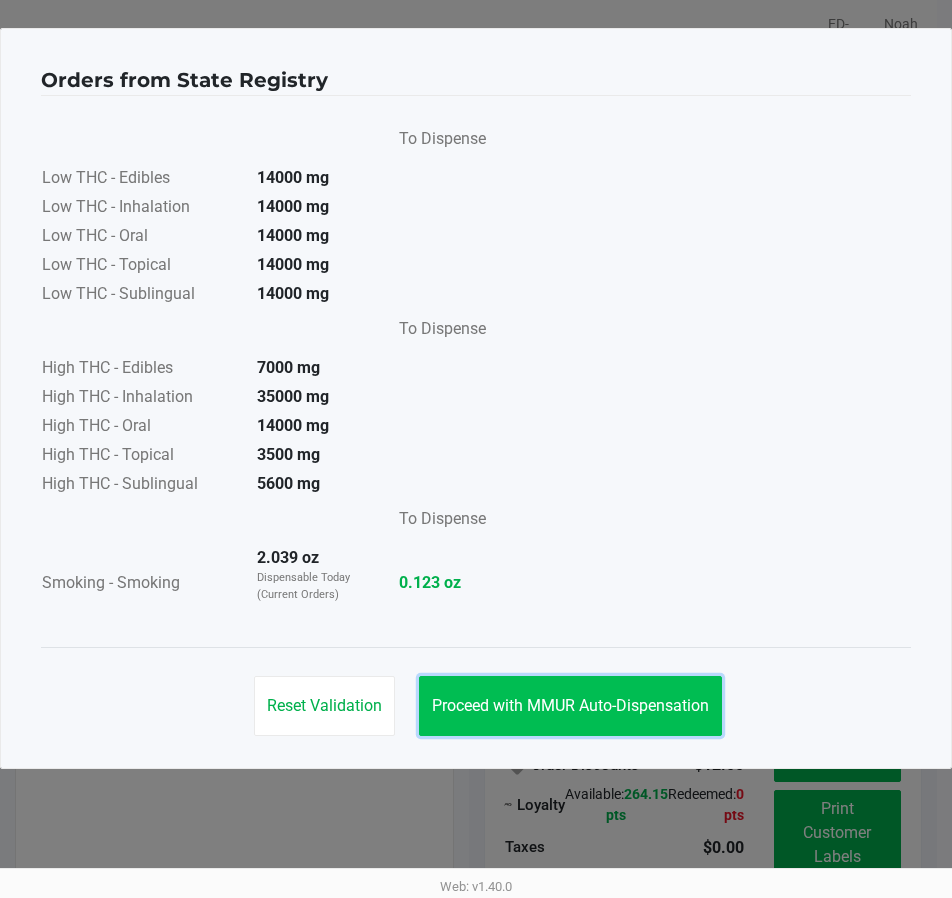 click on "Proceed with MMUR Auto-Dispensation" 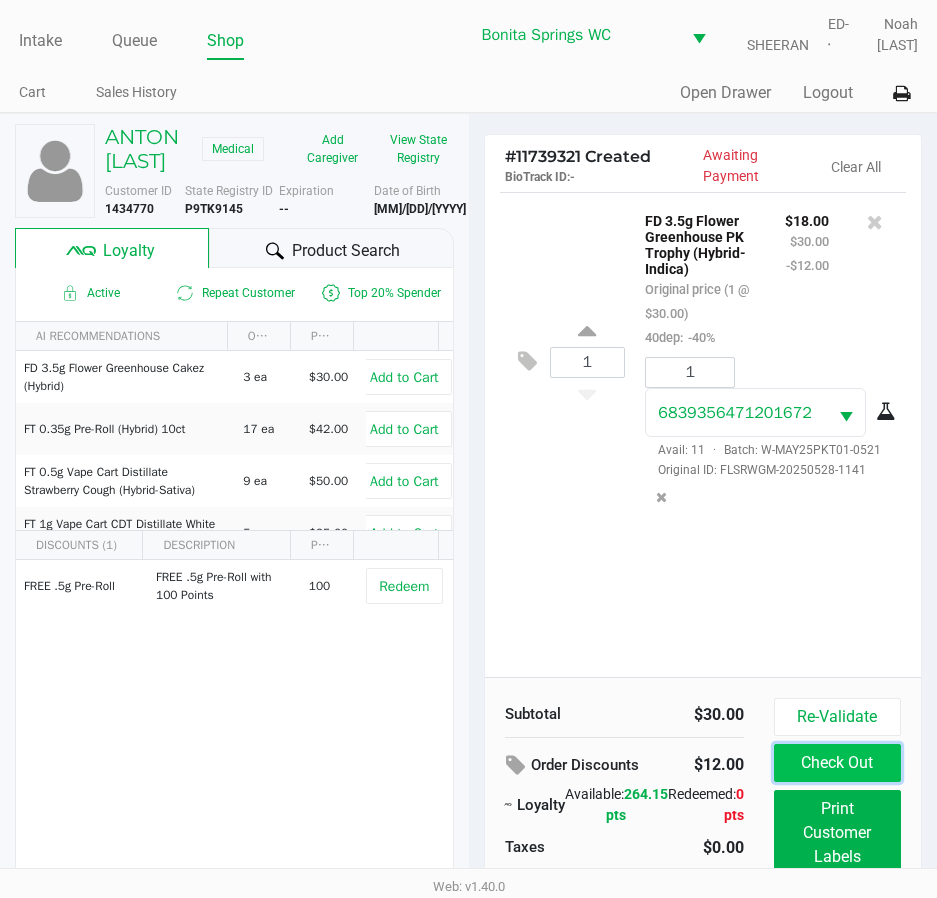 click on "Check Out" 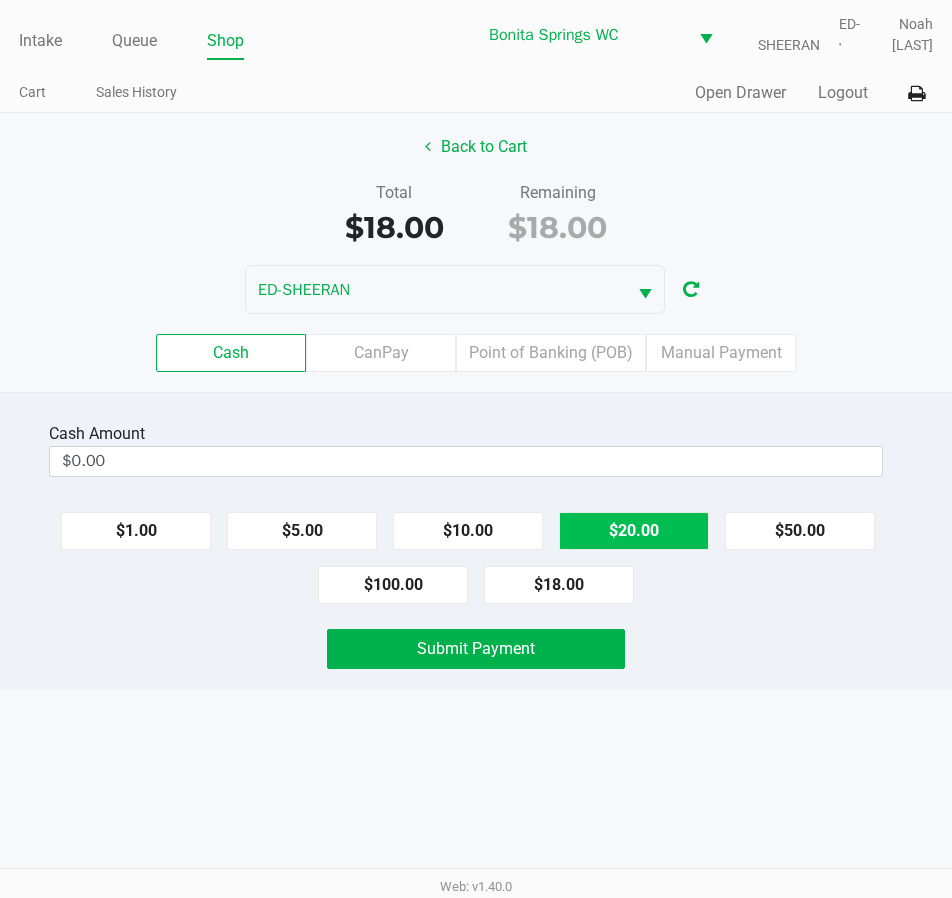 click on "$20.00" 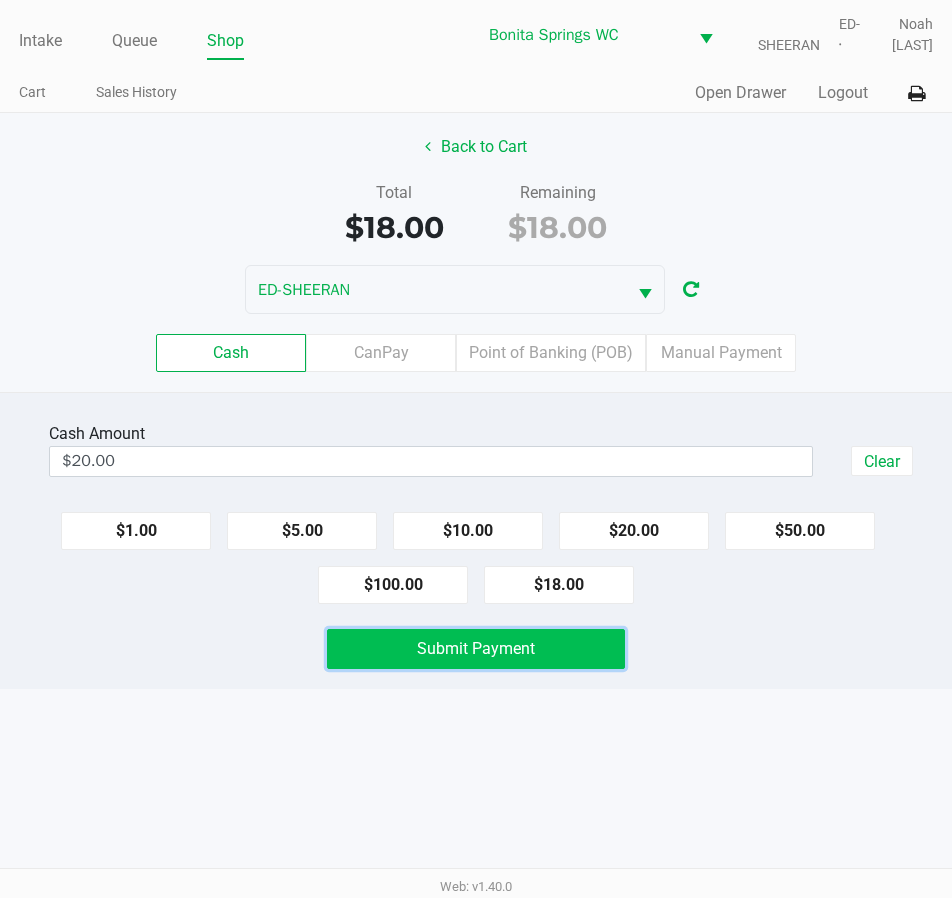 click on "Submit Payment" 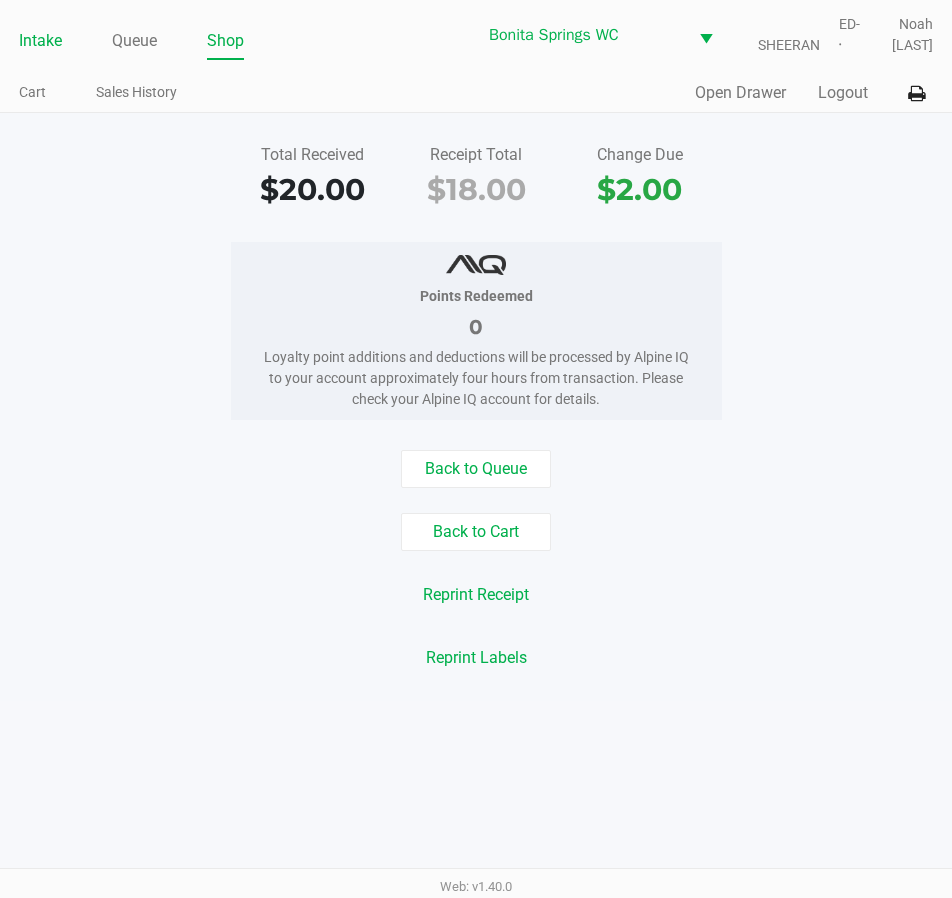 click on "Intake" 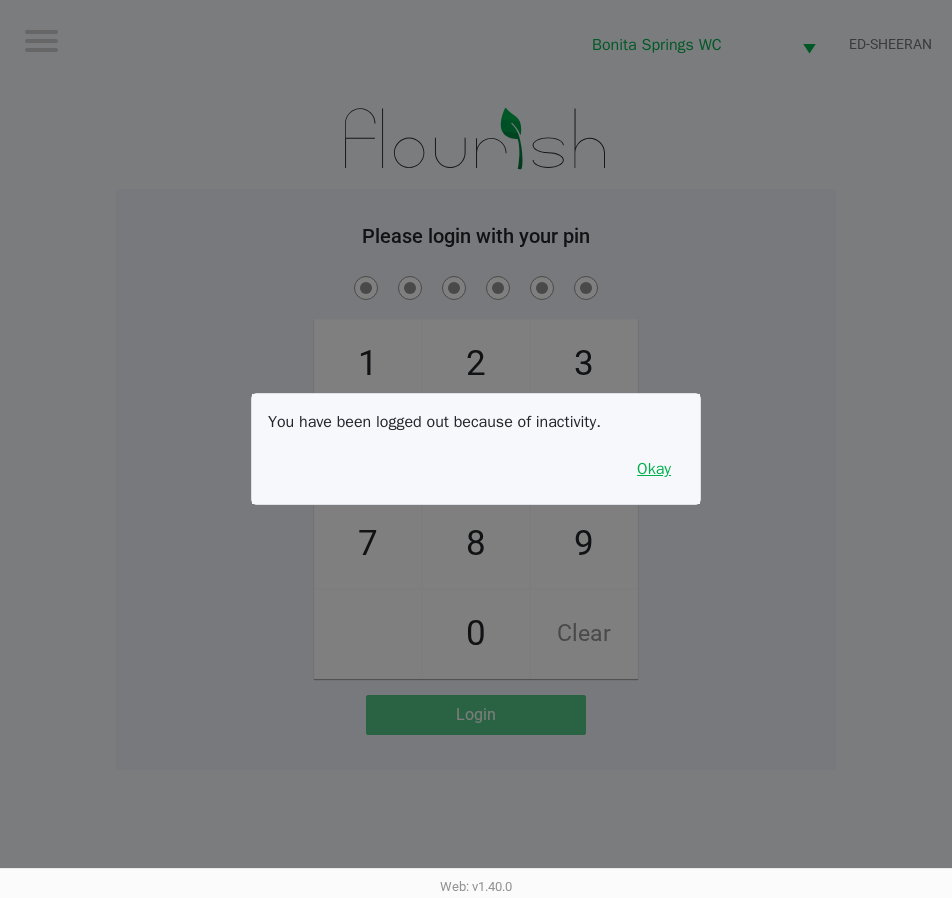 click on "Okay" at bounding box center [654, 469] 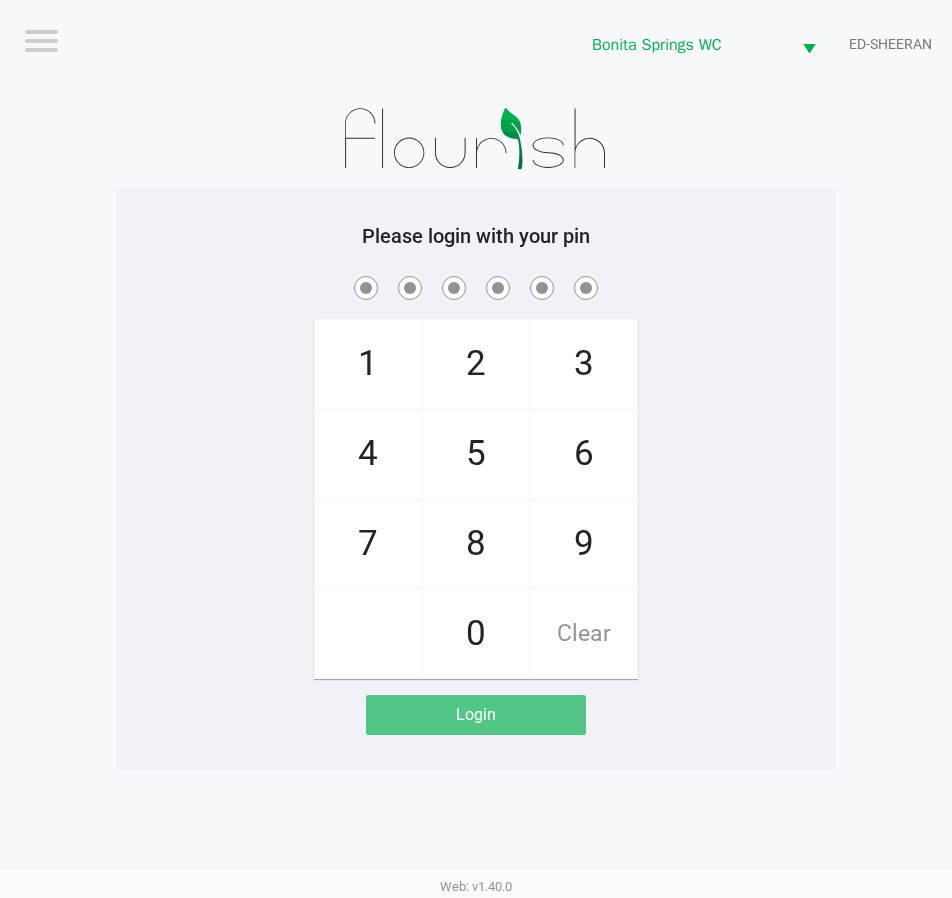 drag, startPoint x: 483, startPoint y: 324, endPoint x: 481, endPoint y: 351, distance: 27.073973 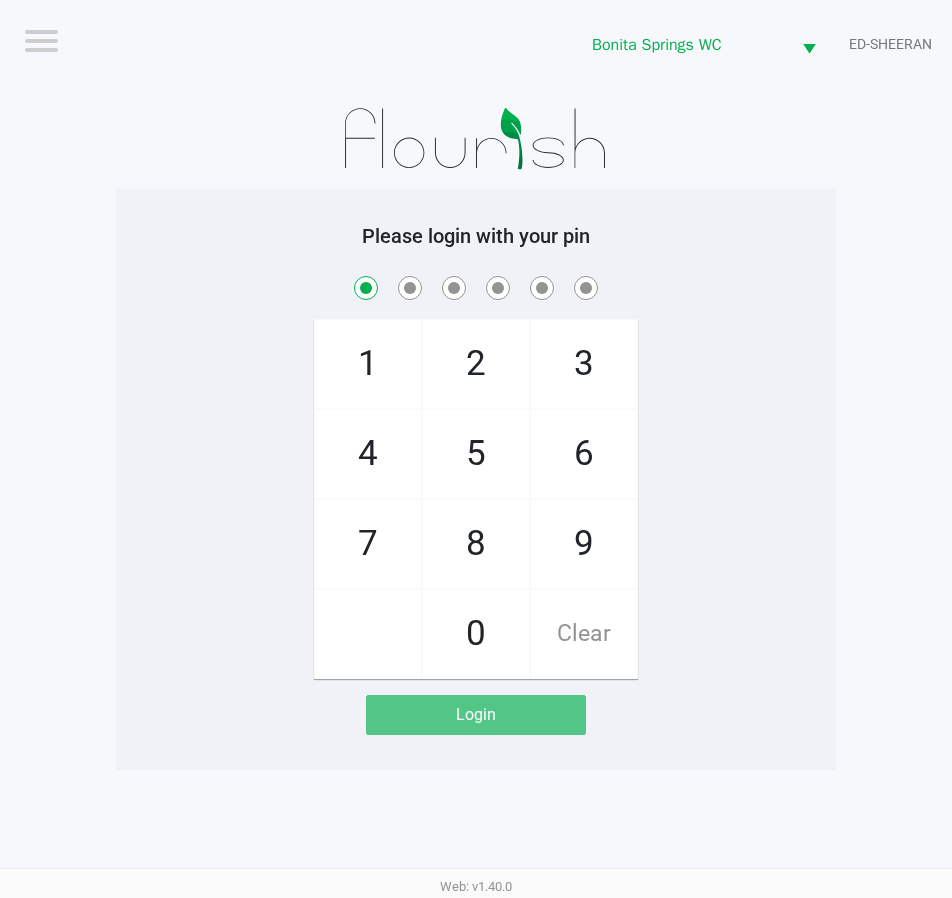 checkbox on "true" 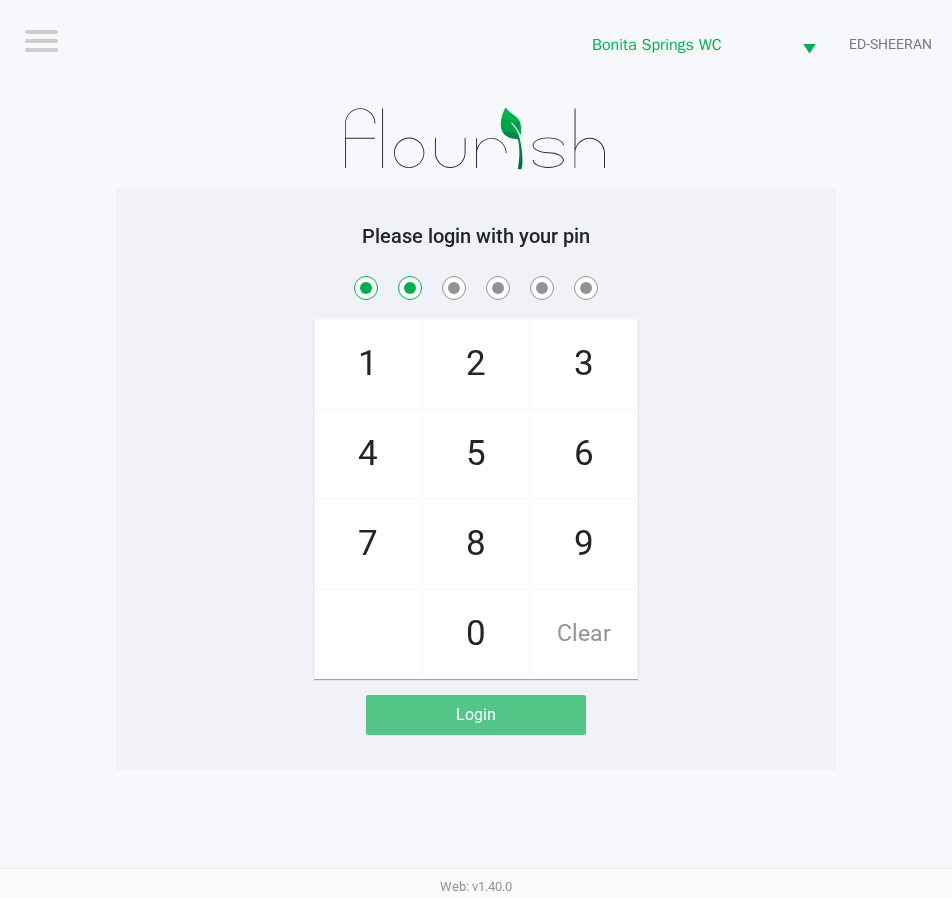 checkbox on "true" 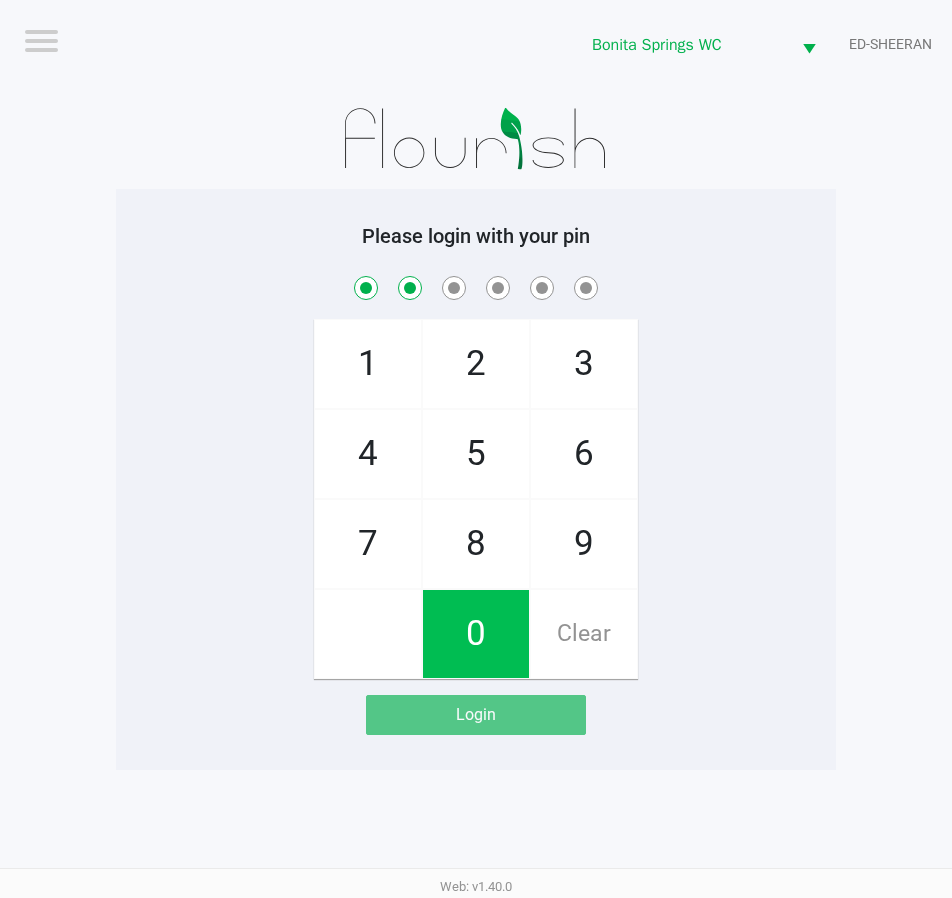 click on "0" 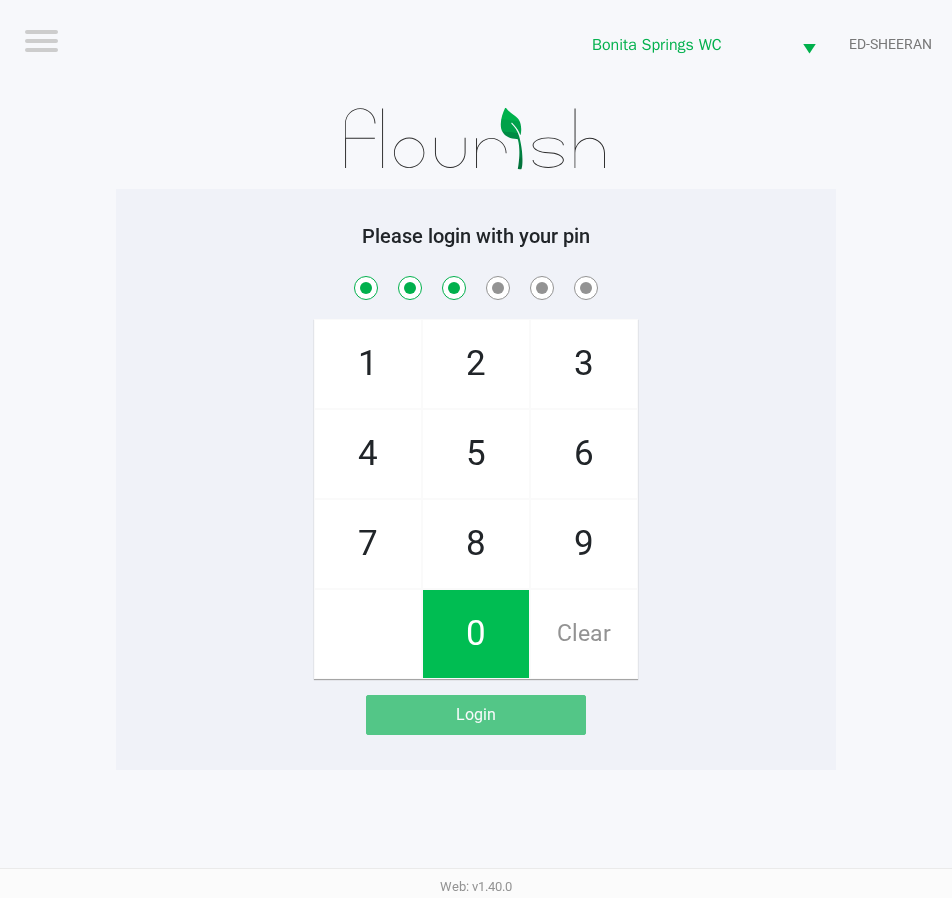 checkbox on "true" 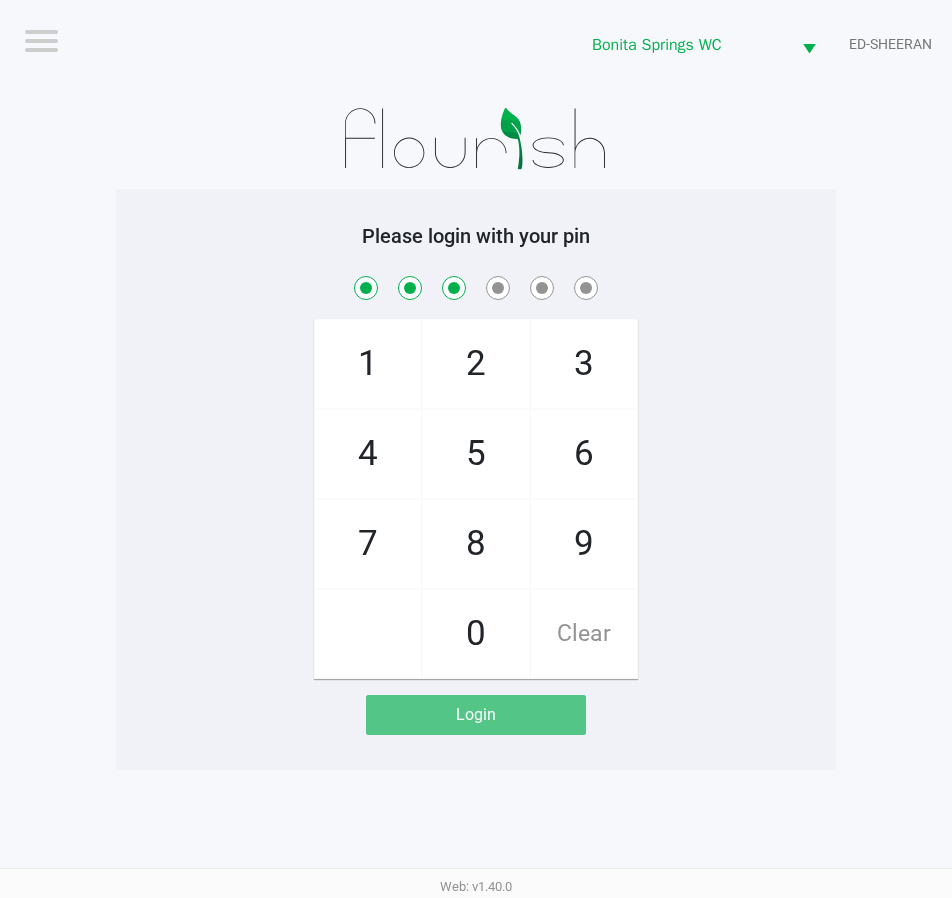 click on "0" 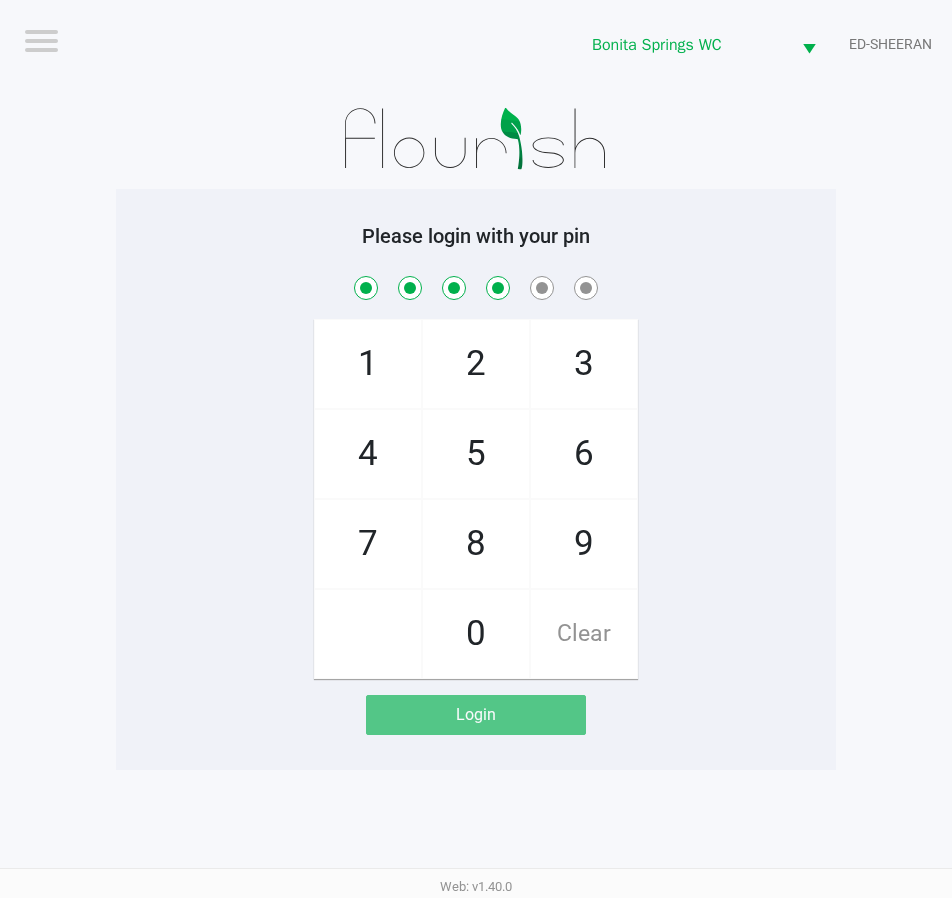 checkbox on "true" 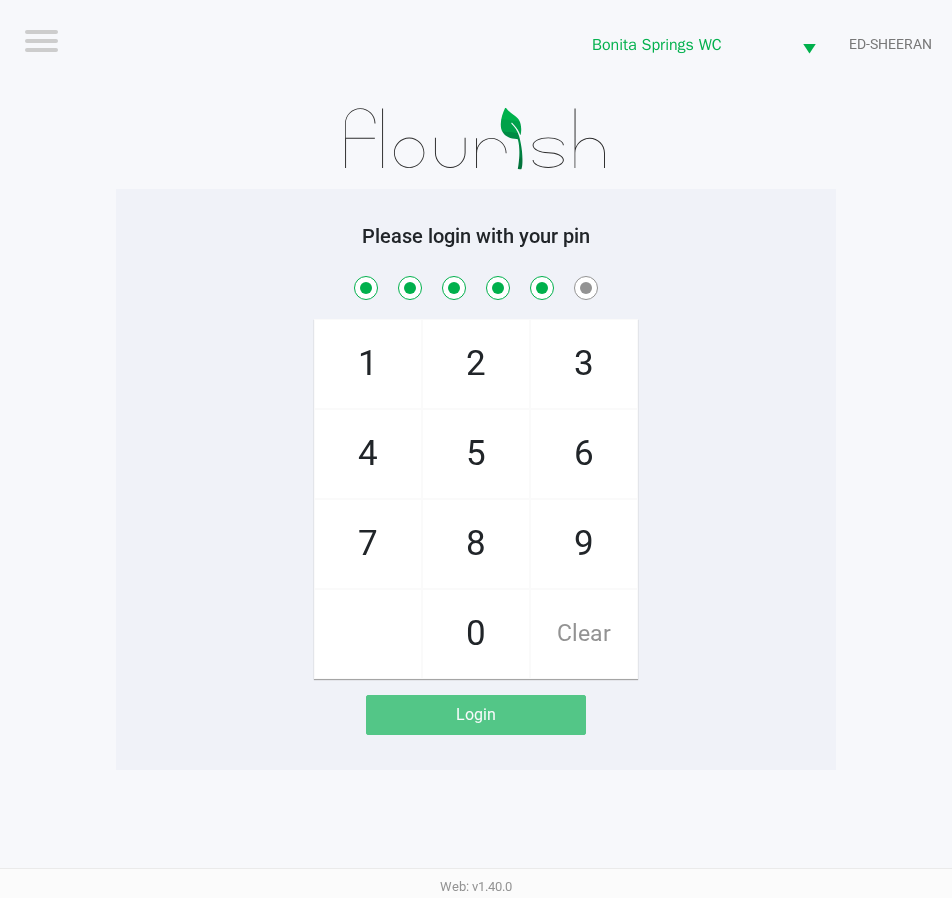 checkbox on "true" 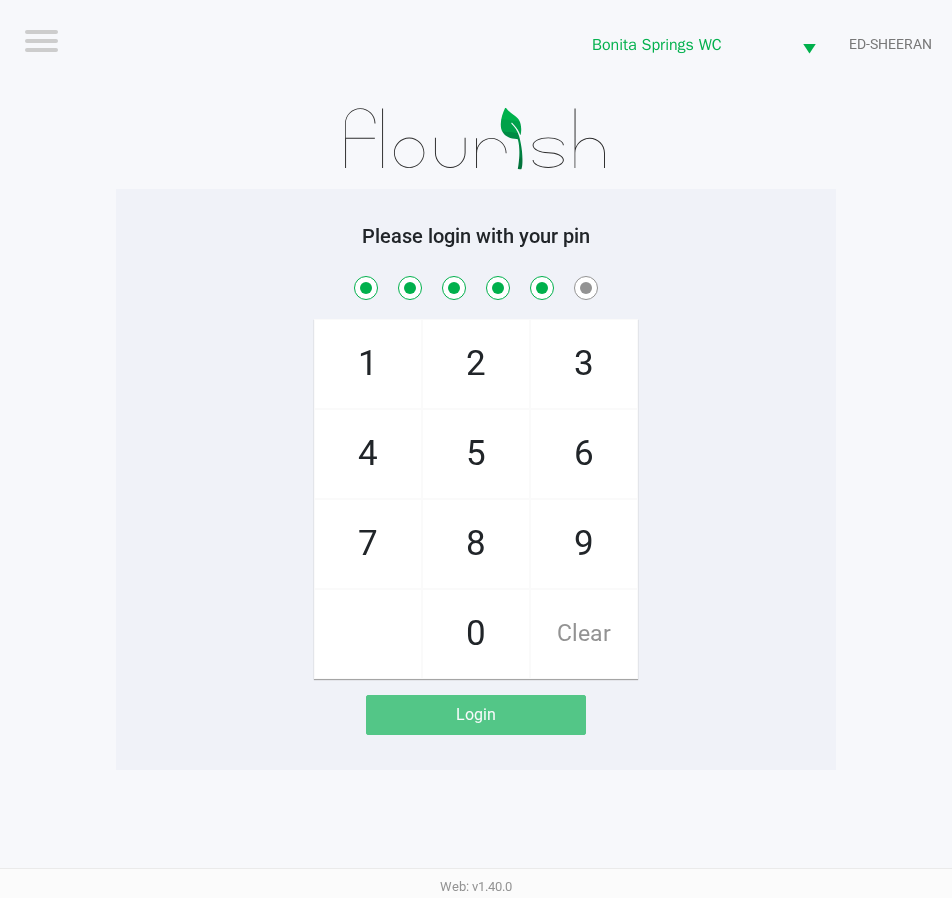 click on "5" 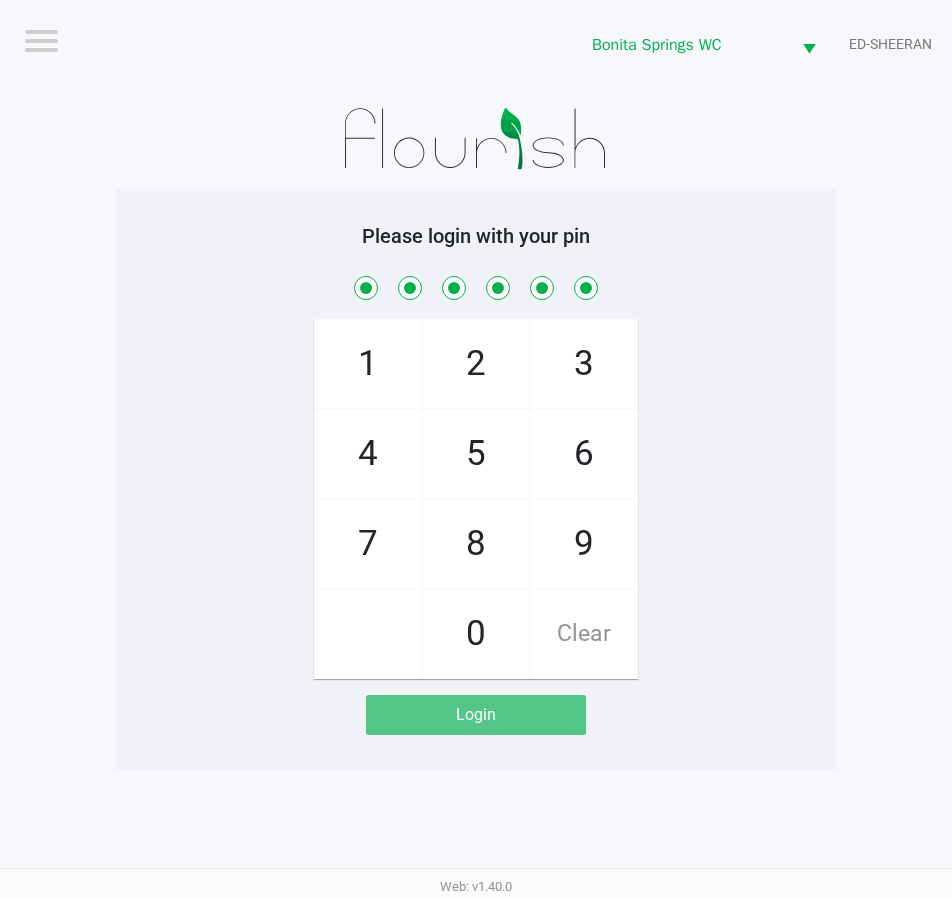 checkbox on "true" 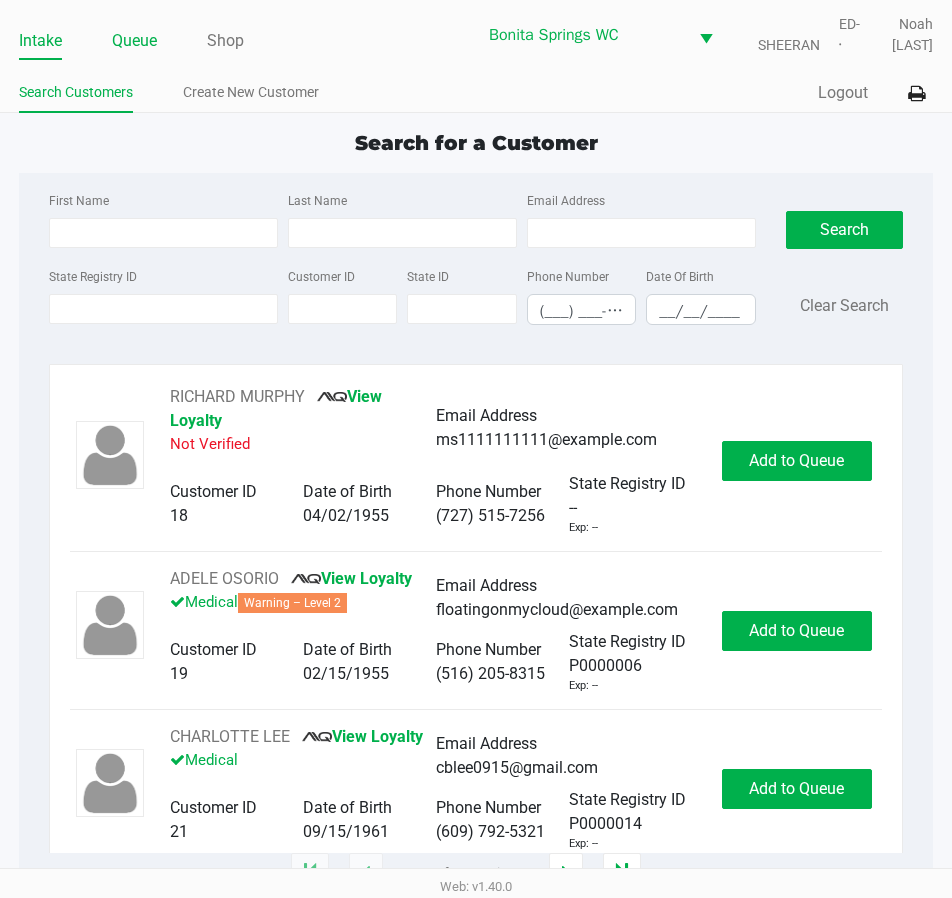 click on "Queue" 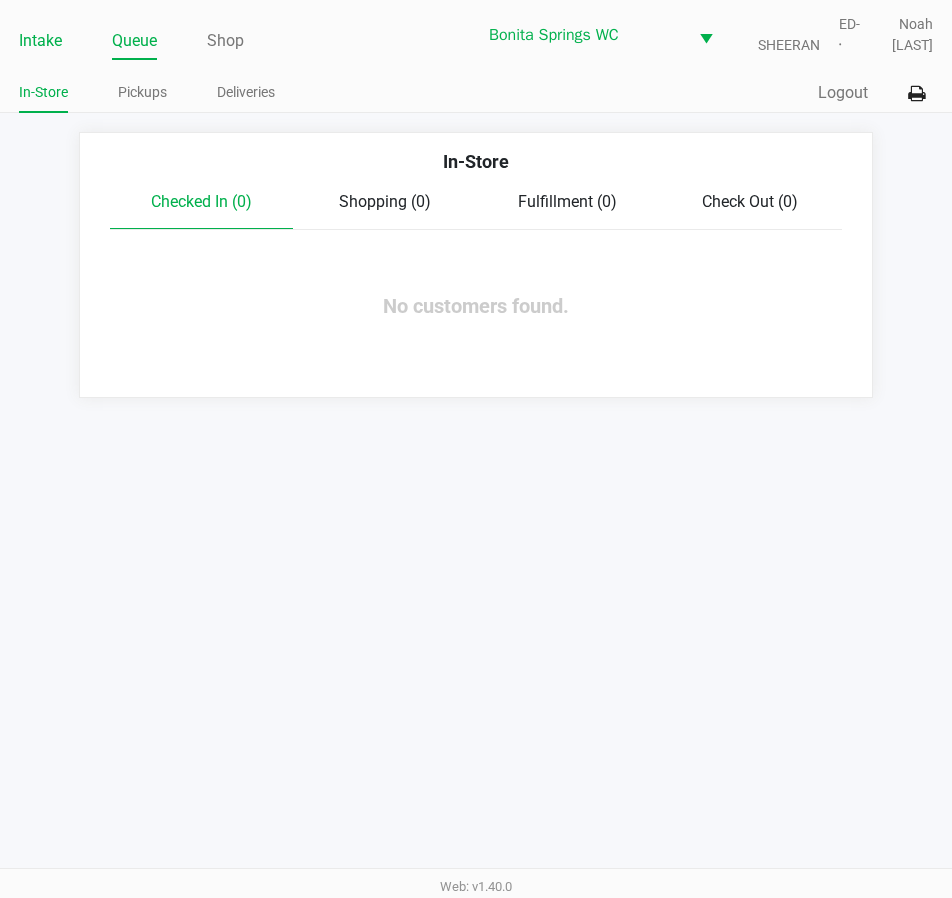 click on "Intake" 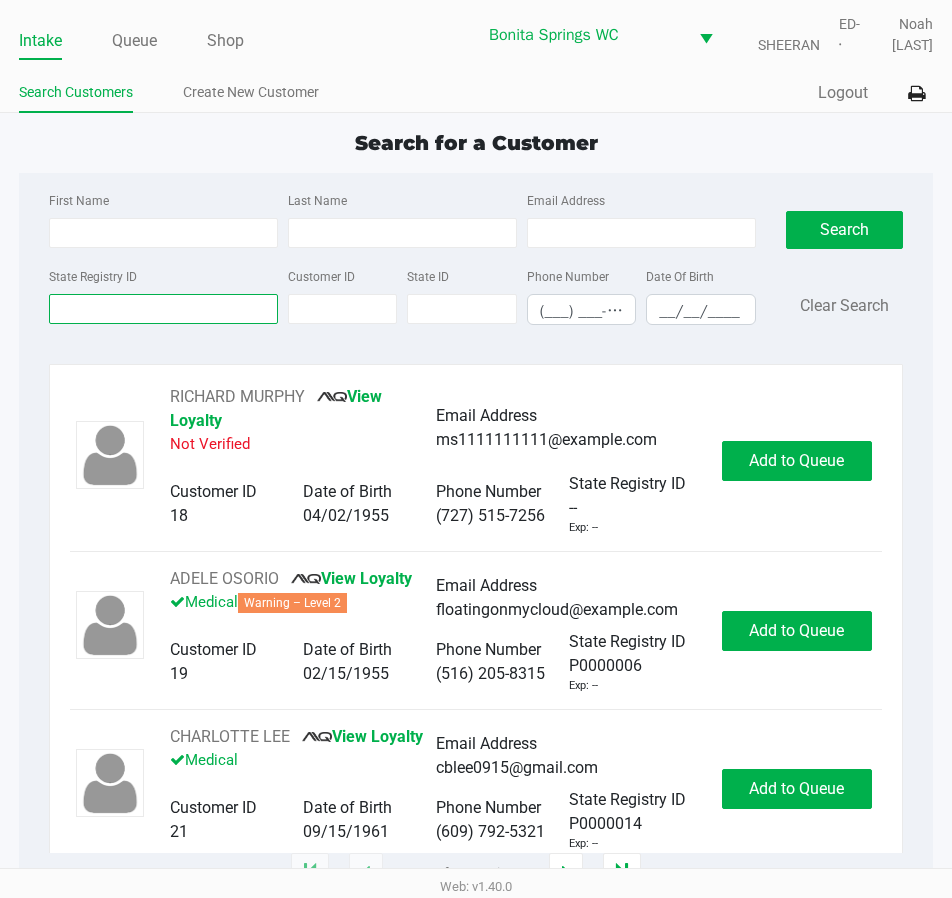 click on "State Registry ID" at bounding box center [163, 309] 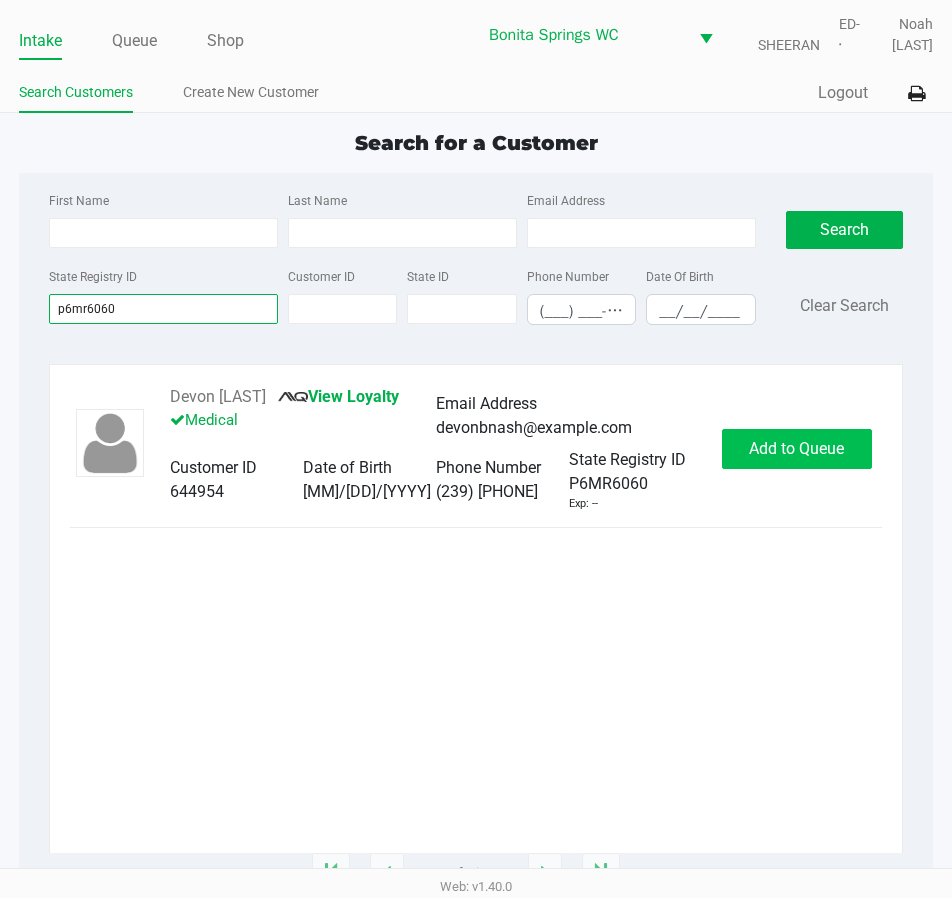 type on "p6mr6060" 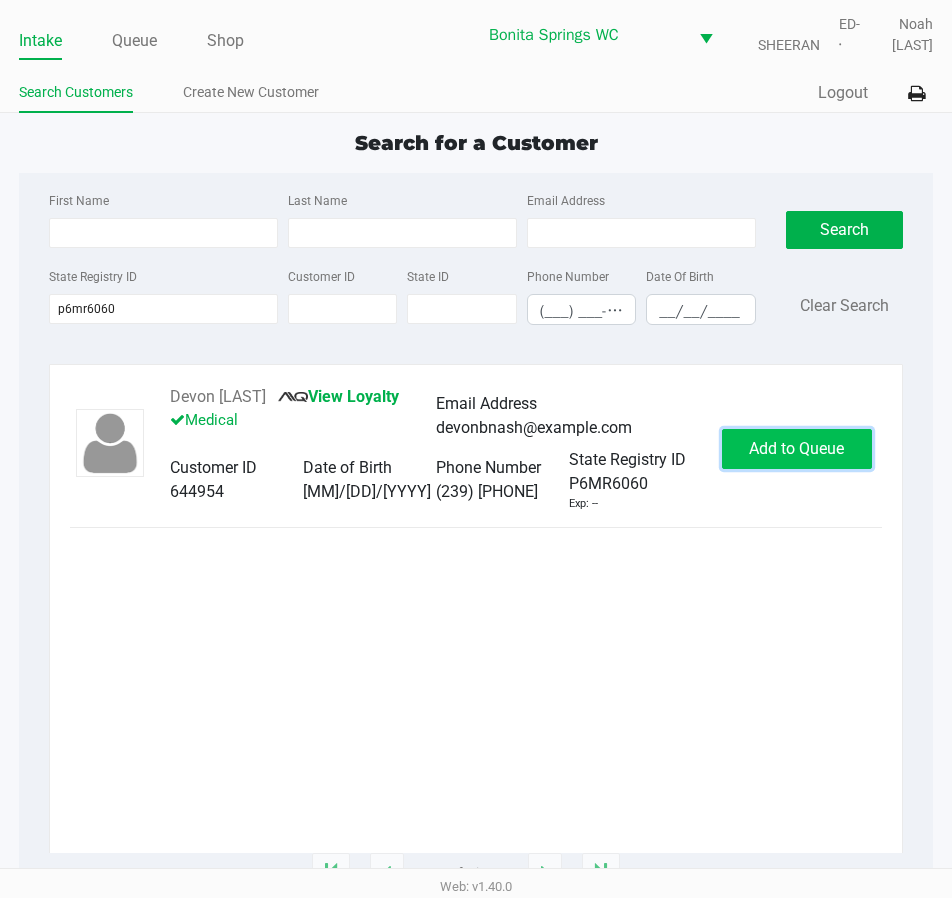 click on "Add to Queue" 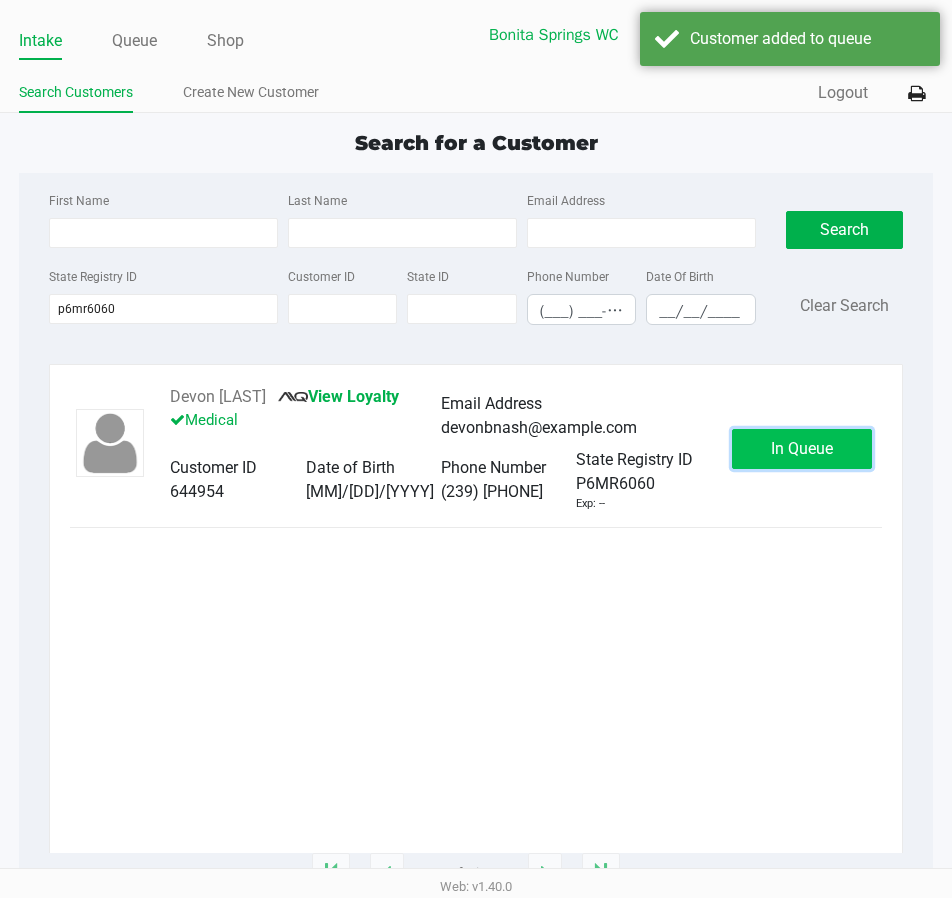 click on "In Queue" 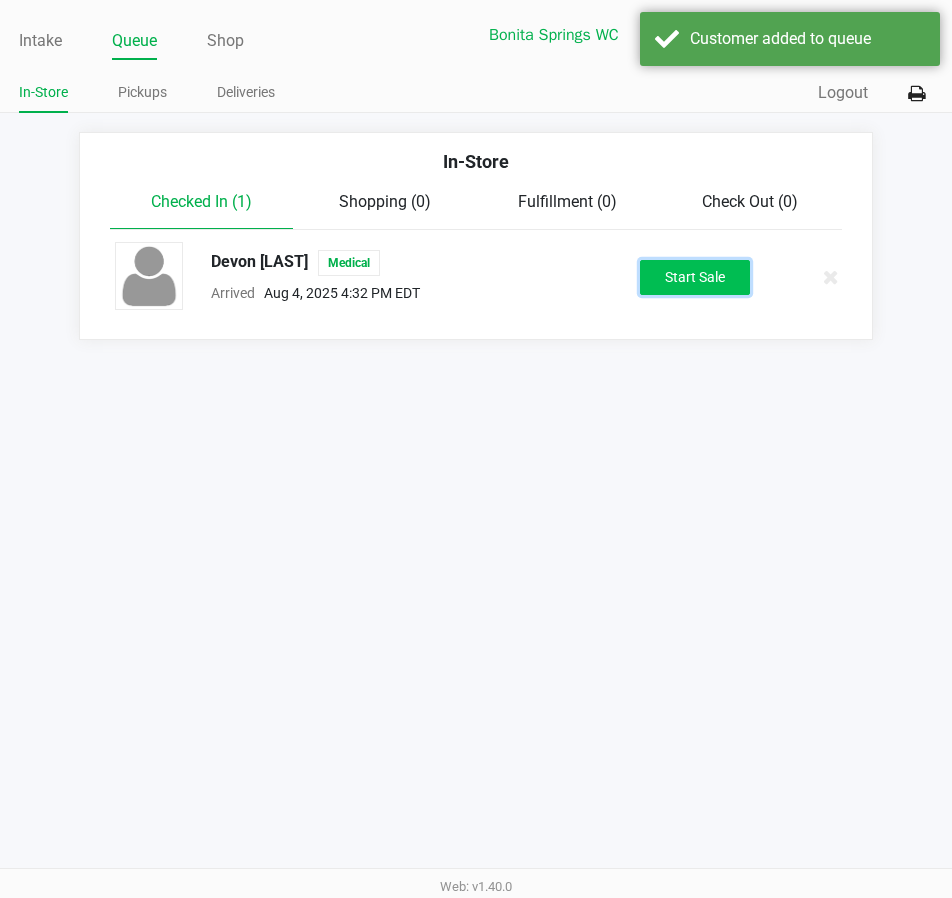 click on "Start Sale" 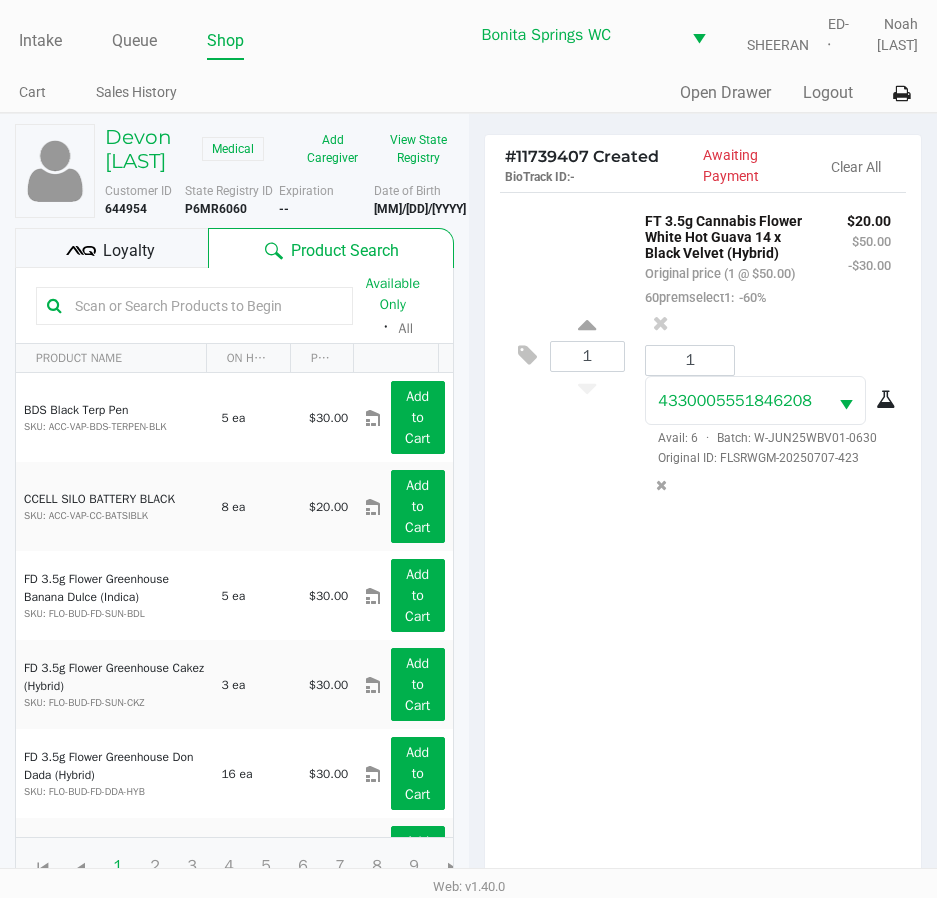 click 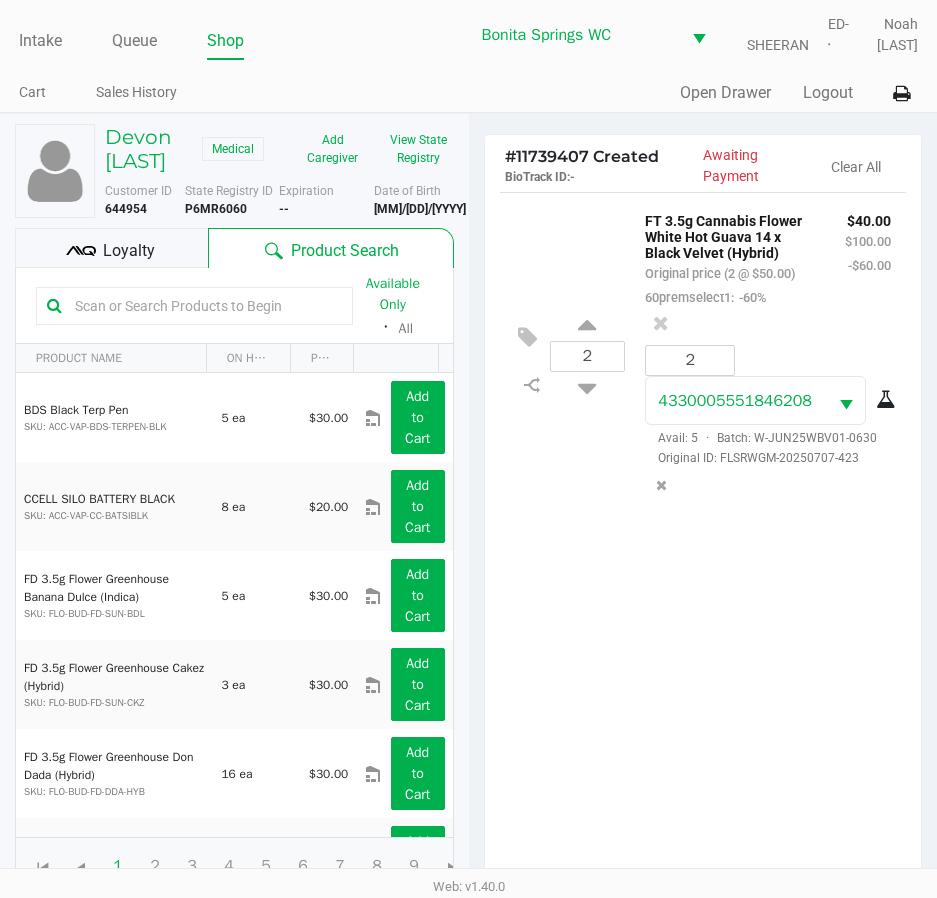 click on "2 FT 3.5g Cannabis Flower White Hot Guava 14 x Black Velvet (Hybrid) Original price (2 @ $50.00) 60premselect1: -60% $40.00 $100.00 -$60.00 2 [CREDIT CARD NUMBER] Avail: 5 · Batch: W-JUN25WBV01-0630 Original ID: FLSRWGM-20250707-423" 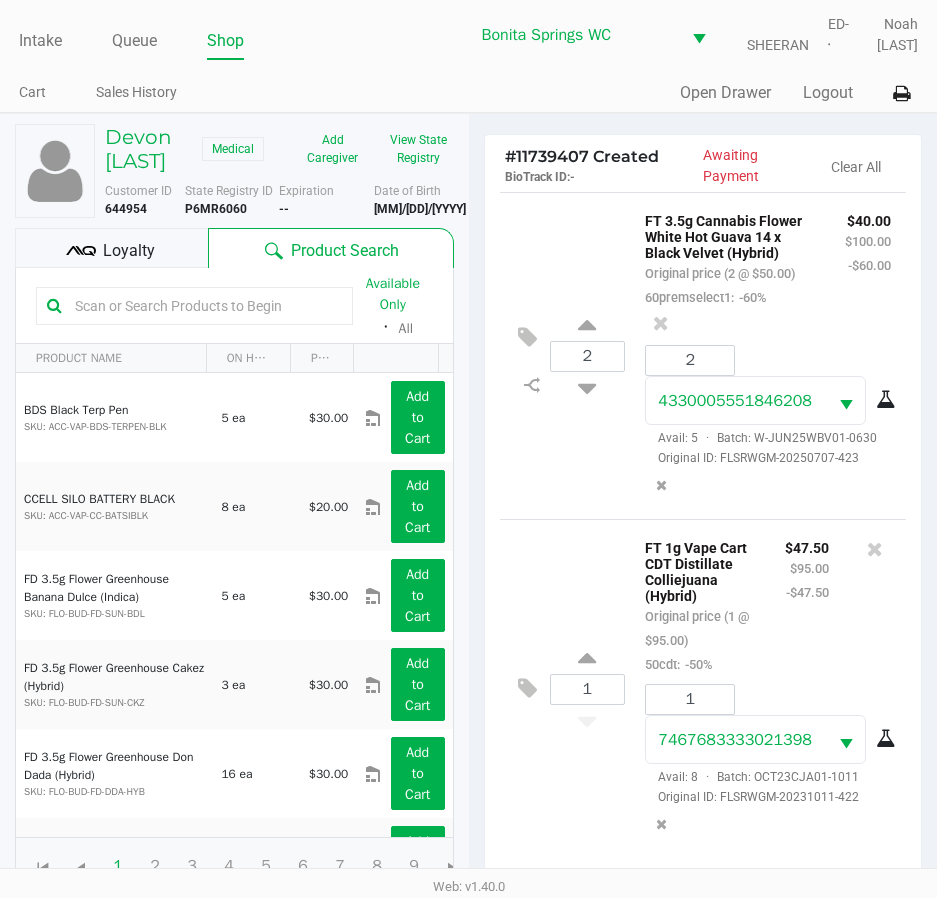 scroll, scrollTop: 80, scrollLeft: 0, axis: vertical 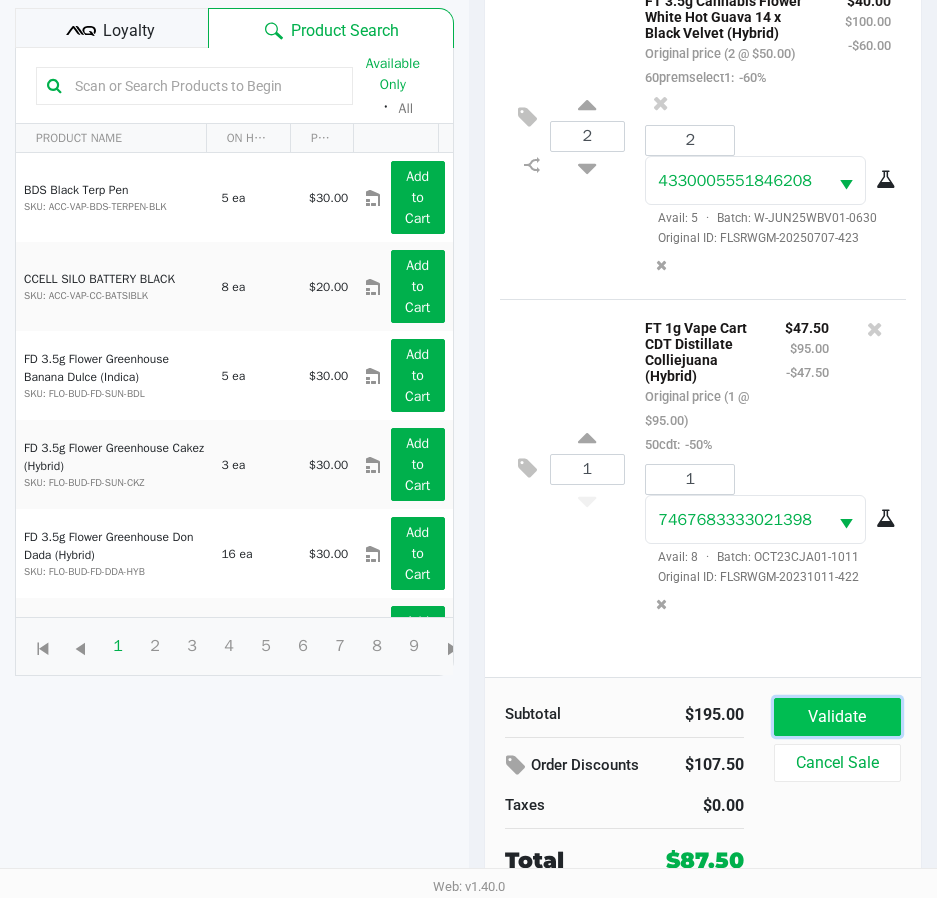 click on "Validate" 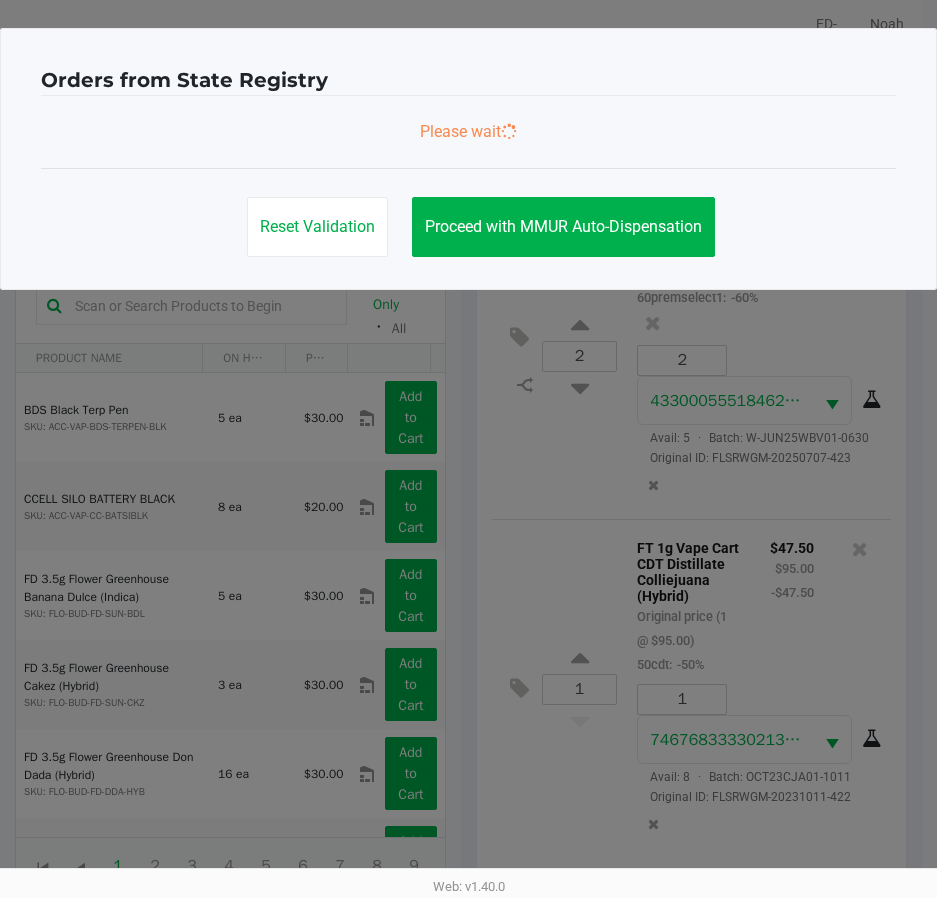 scroll, scrollTop: 0, scrollLeft: 0, axis: both 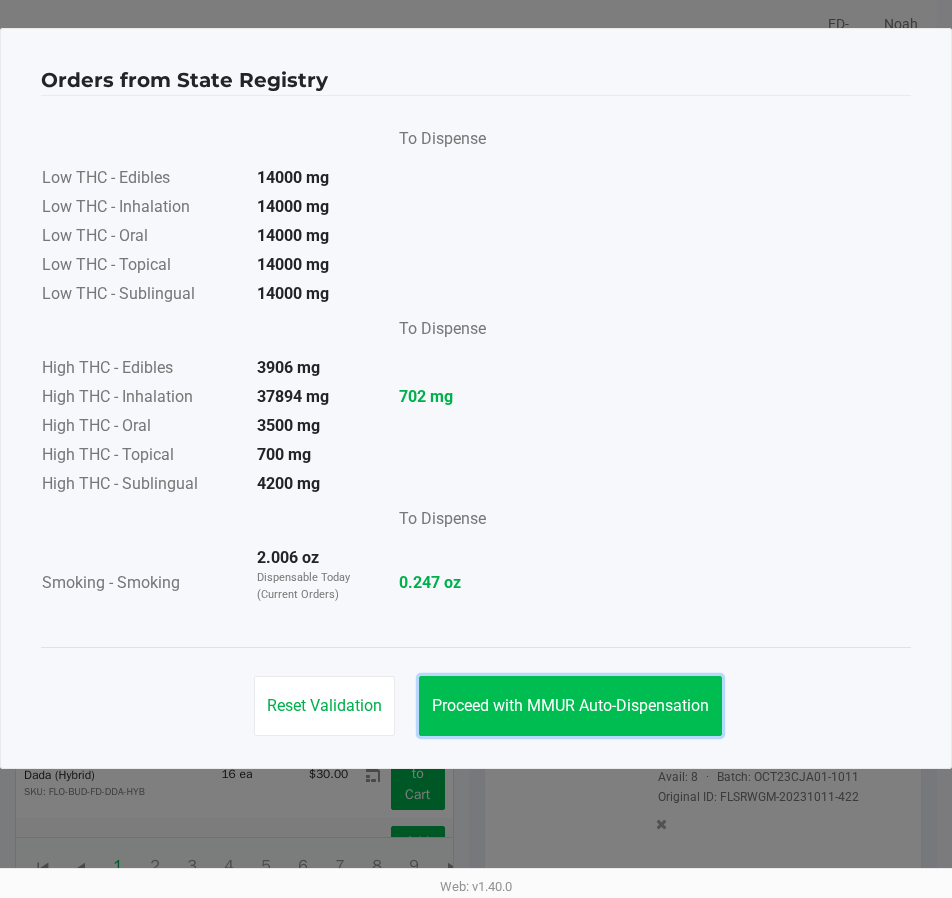 click on "Proceed with MMUR Auto-Dispensation" 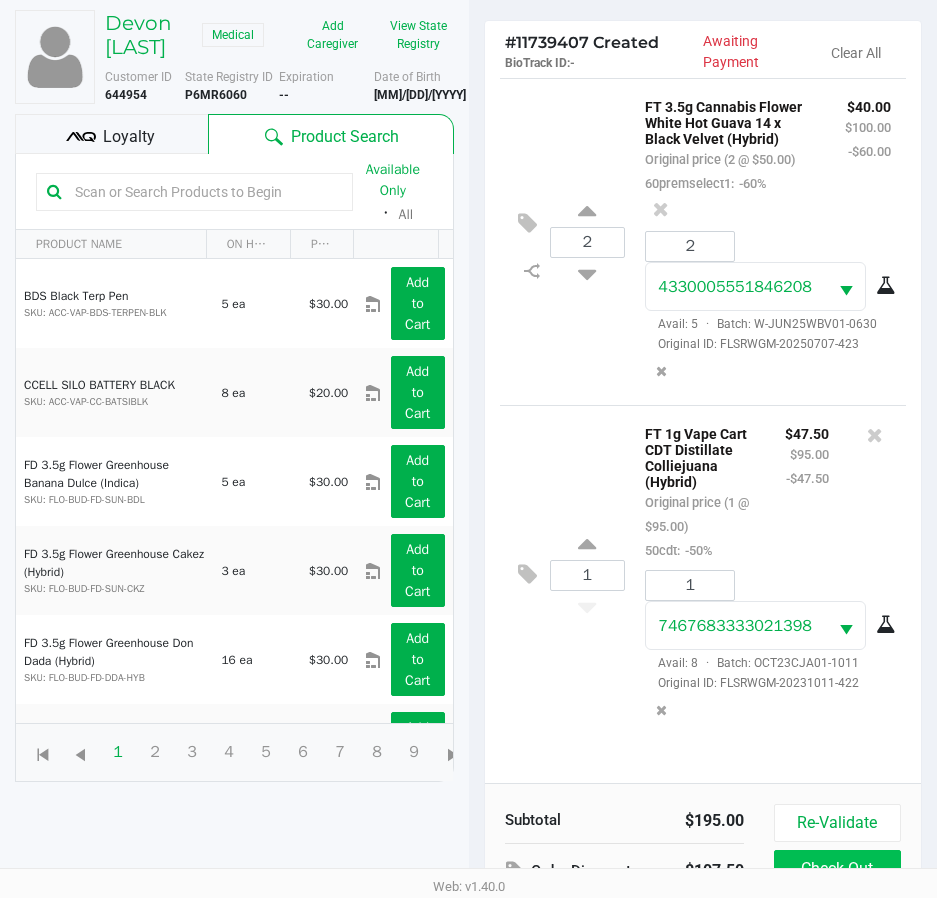 scroll, scrollTop: 265, scrollLeft: 0, axis: vertical 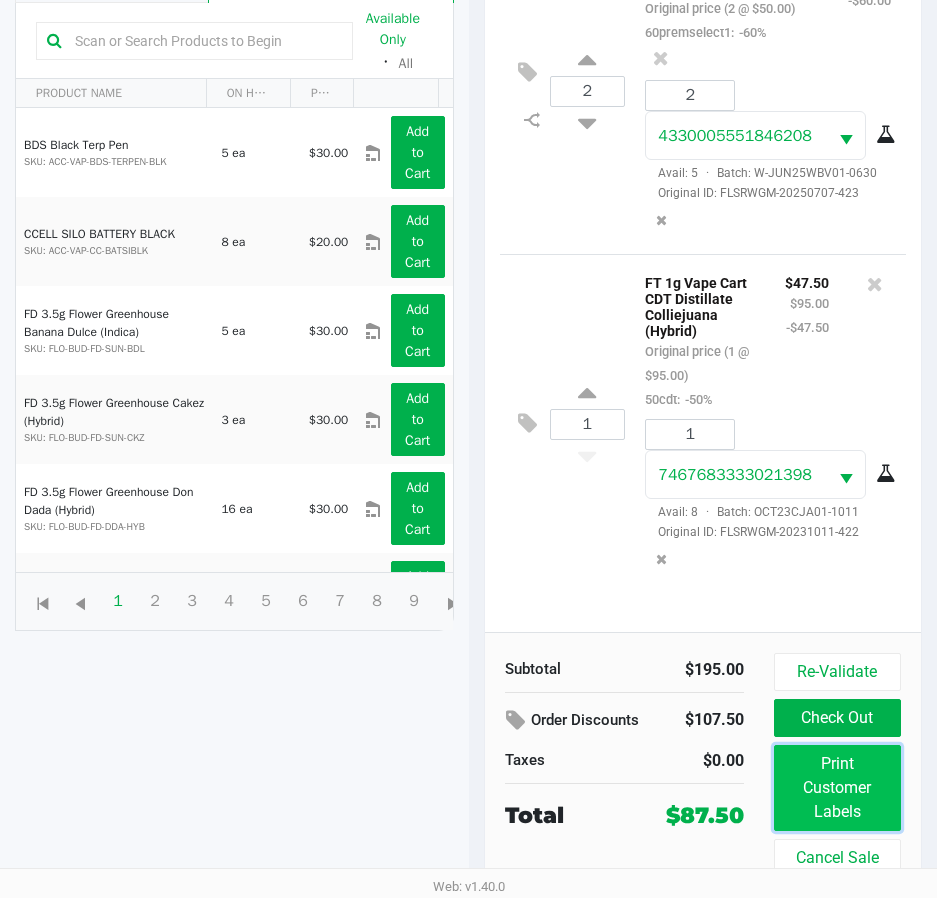 click on "Print Customer Labels" 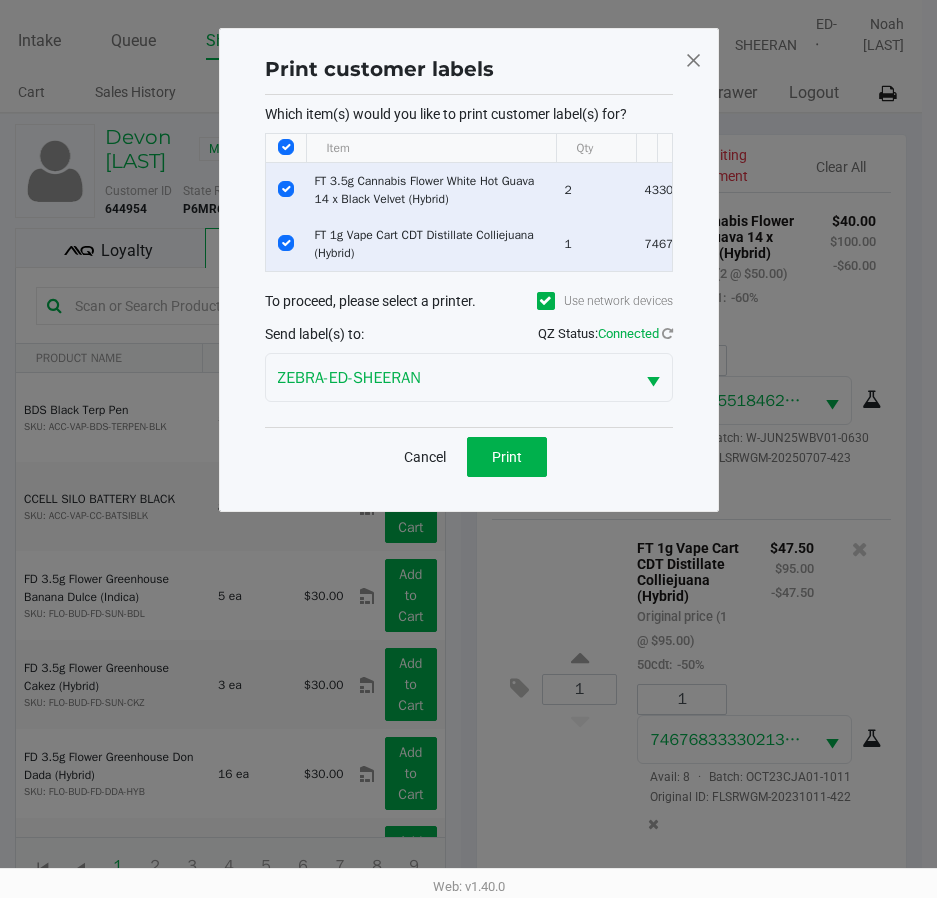 scroll, scrollTop: 0, scrollLeft: 0, axis: both 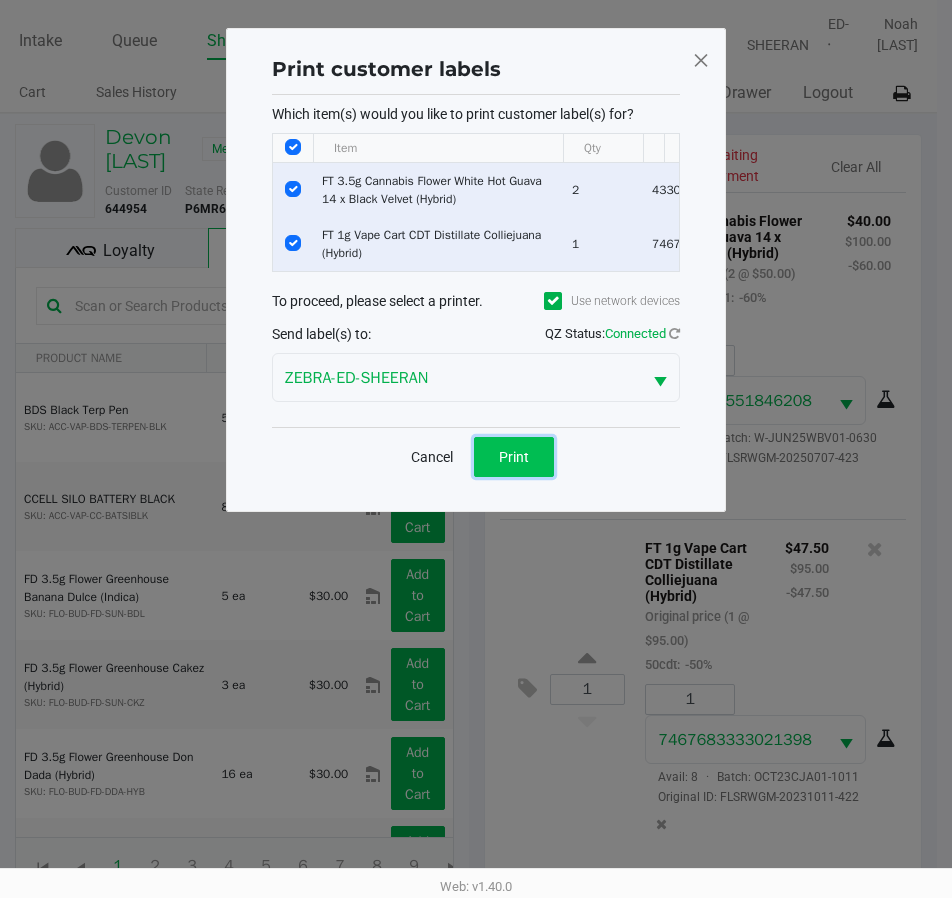 click on "Print" 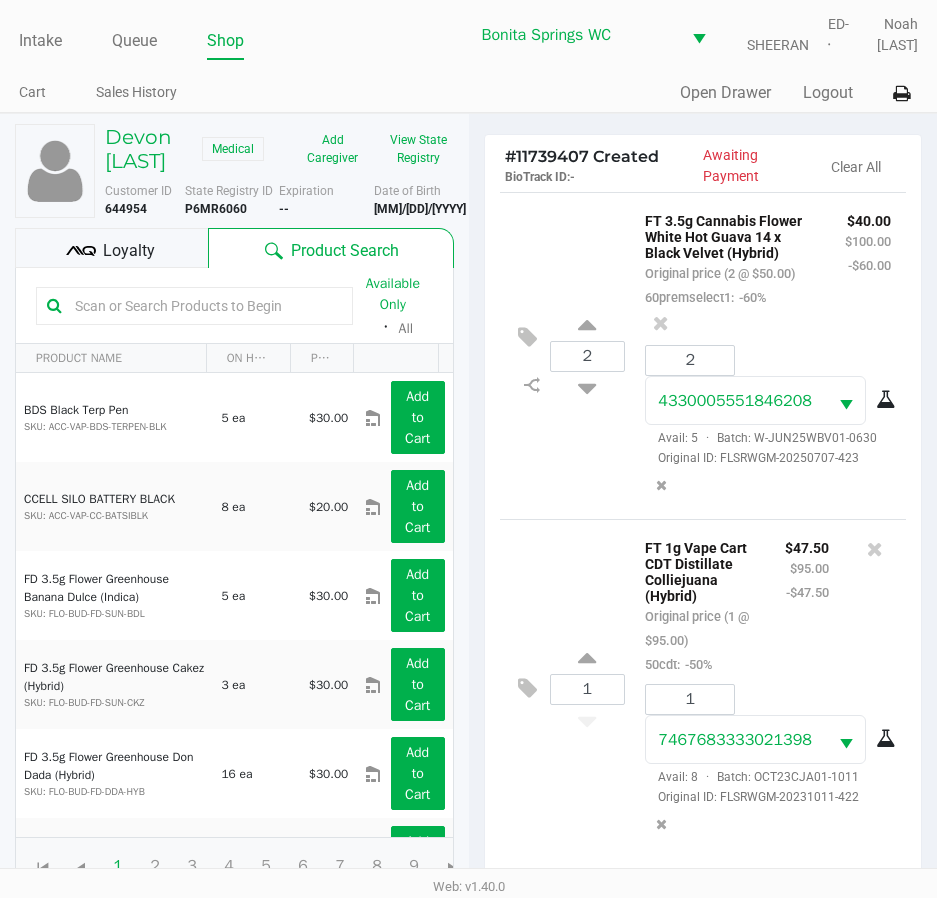 click on "Loyalty" 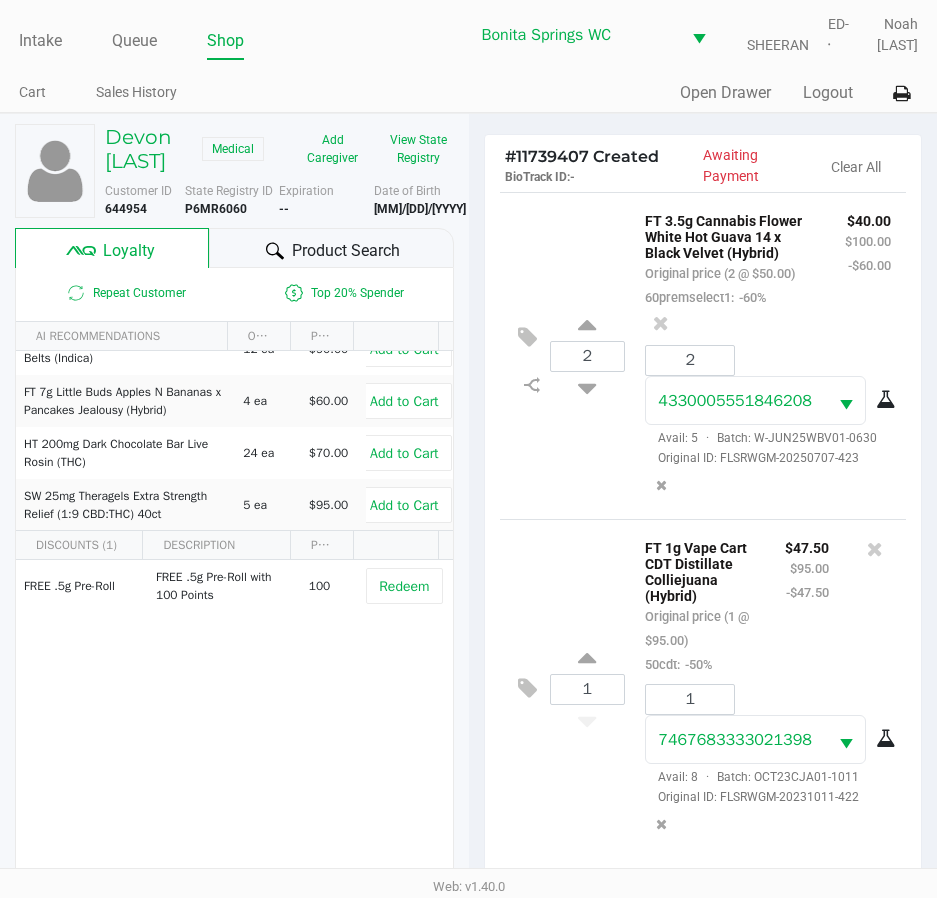 scroll, scrollTop: 133, scrollLeft: 0, axis: vertical 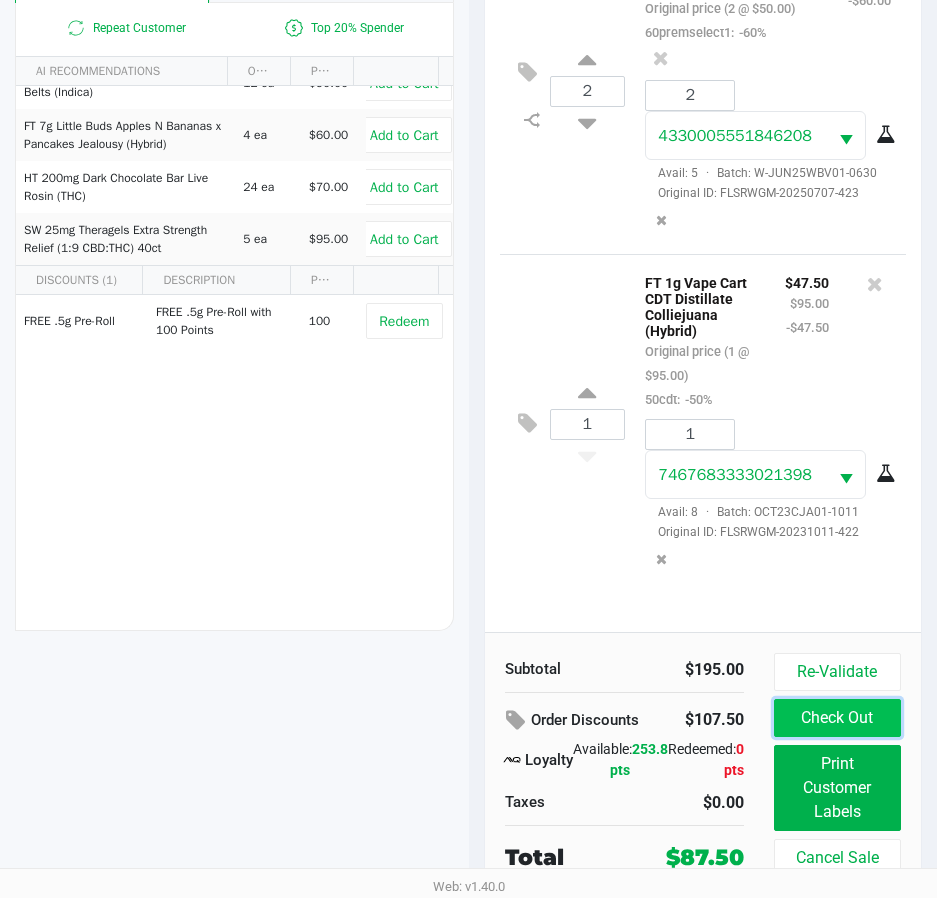 click on "Check Out" 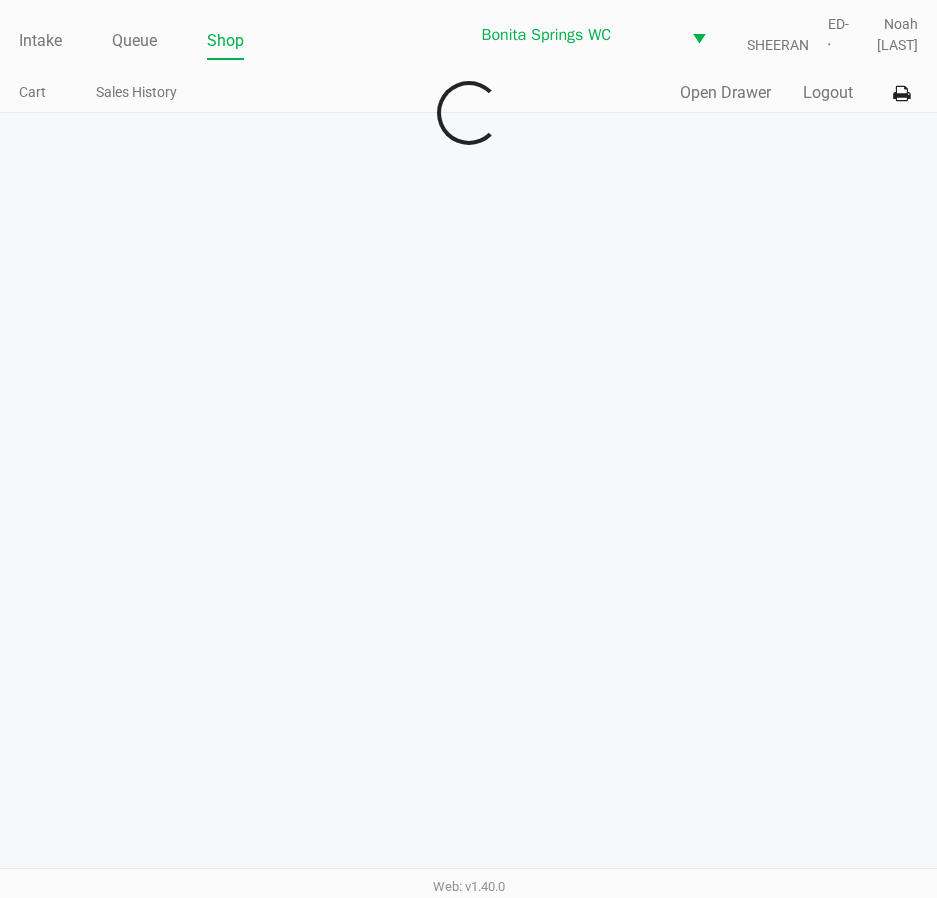 scroll, scrollTop: 0, scrollLeft: 0, axis: both 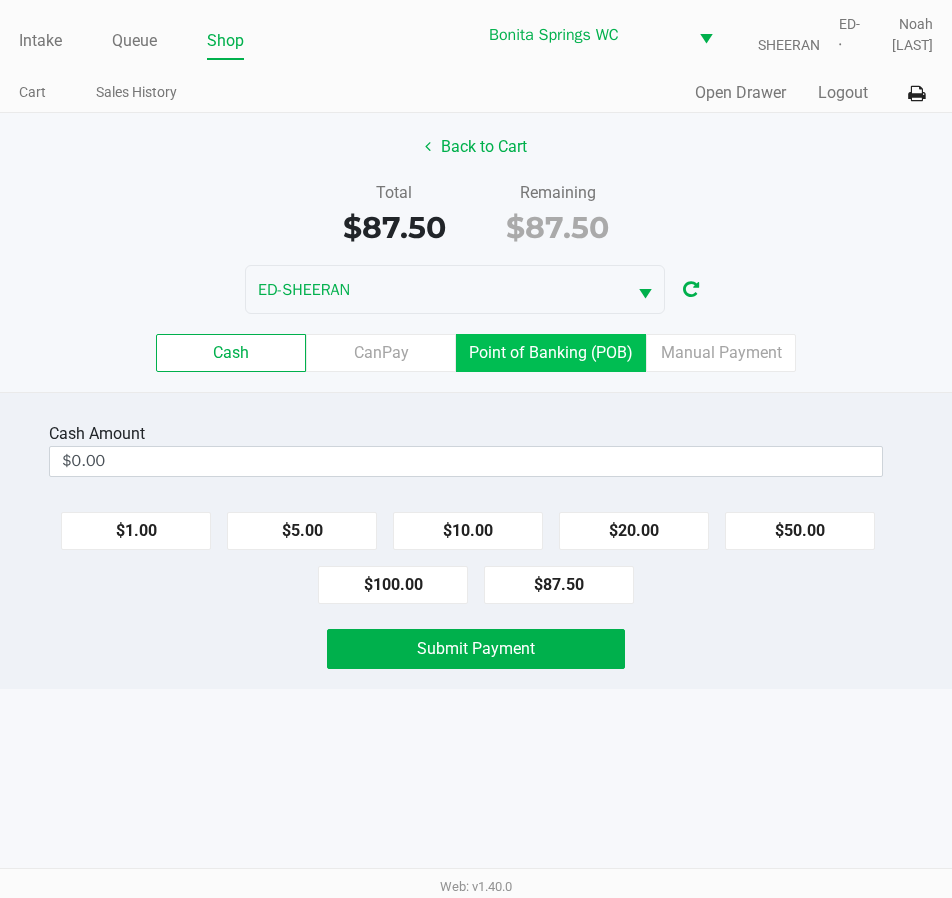 click on "Point of Banking (POB)" 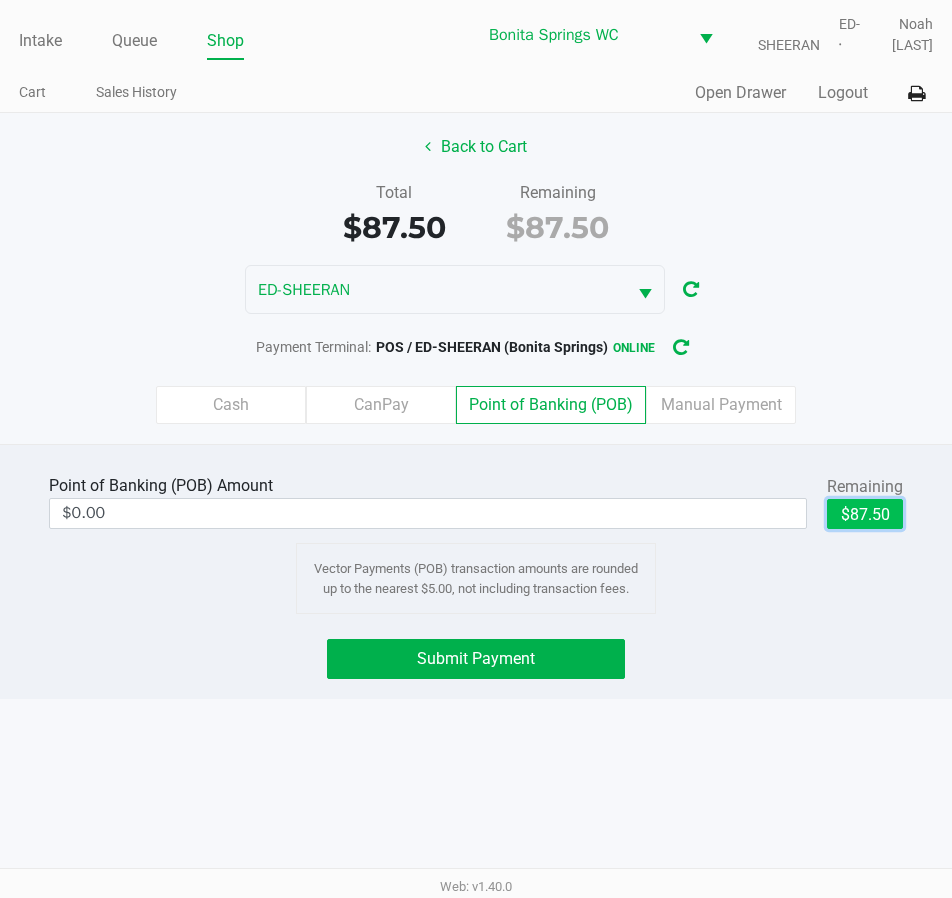 click on "$87.50" 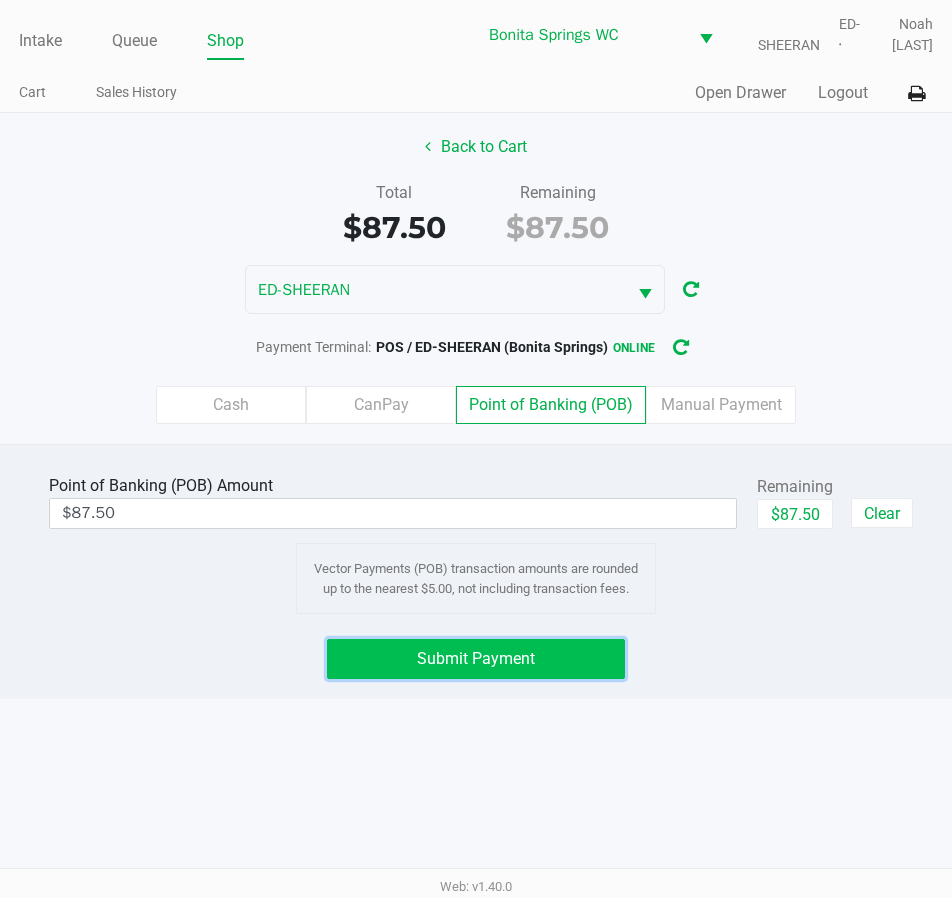 drag, startPoint x: 561, startPoint y: 642, endPoint x: 571, endPoint y: 637, distance: 11.18034 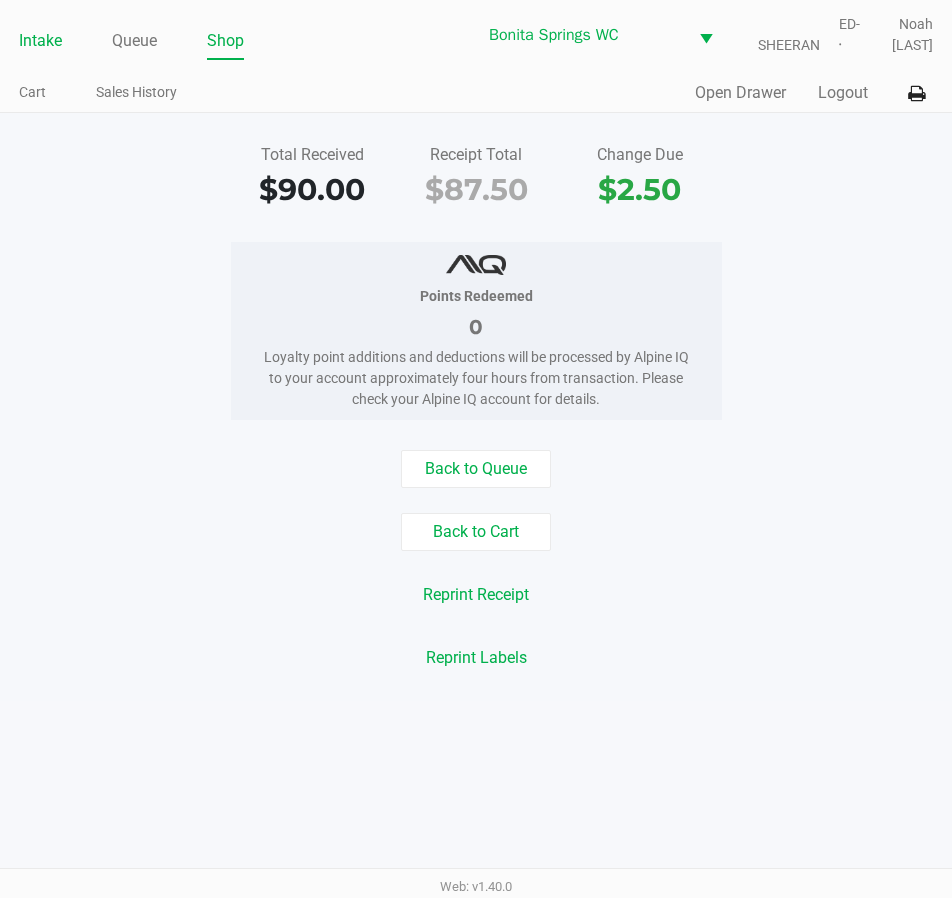 click on "Intake" 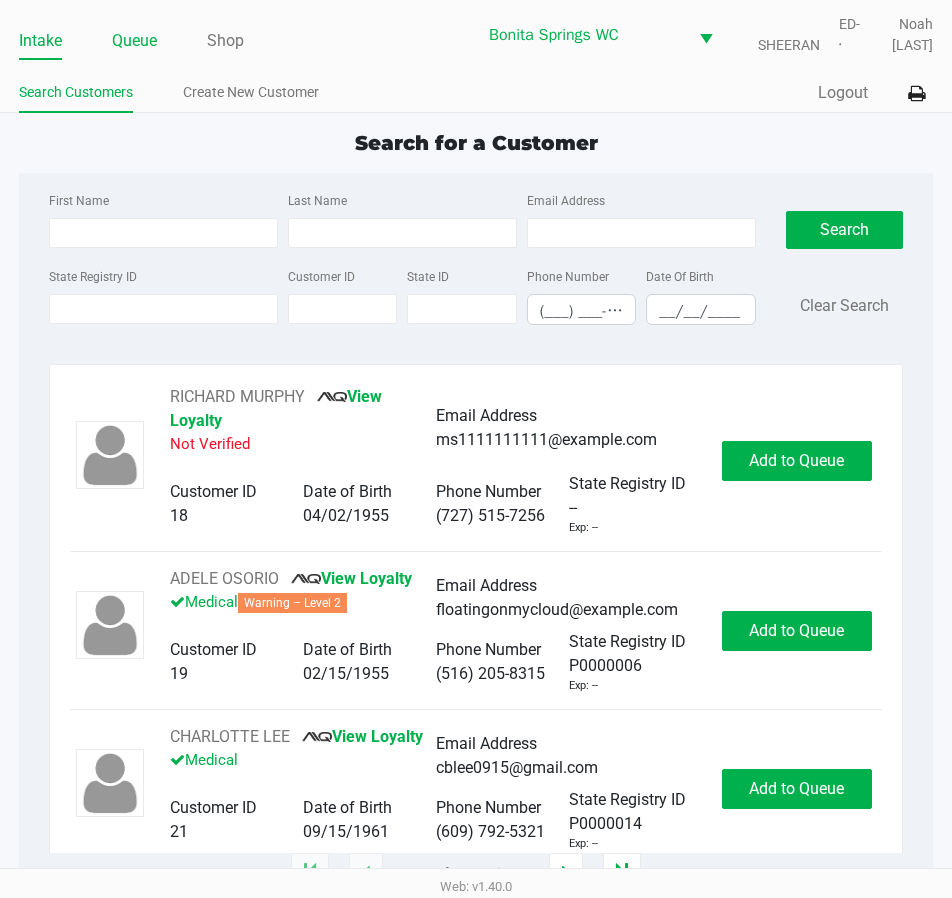 click on "Queue" 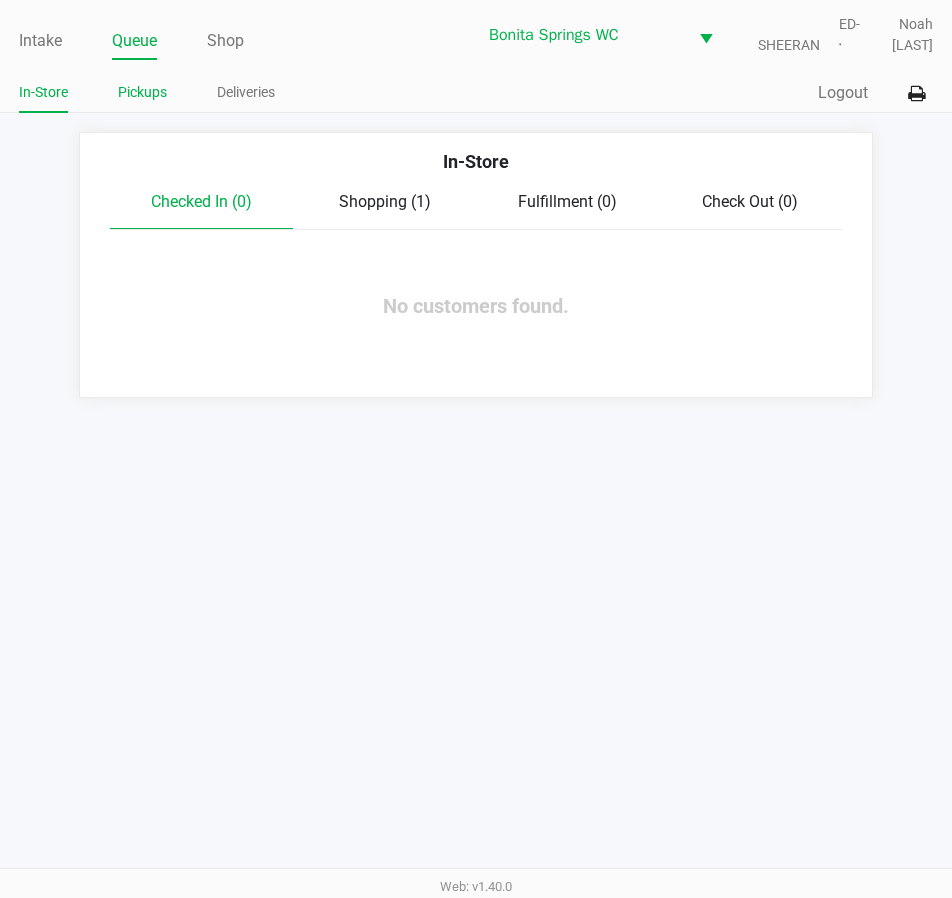 click on "Pickups" 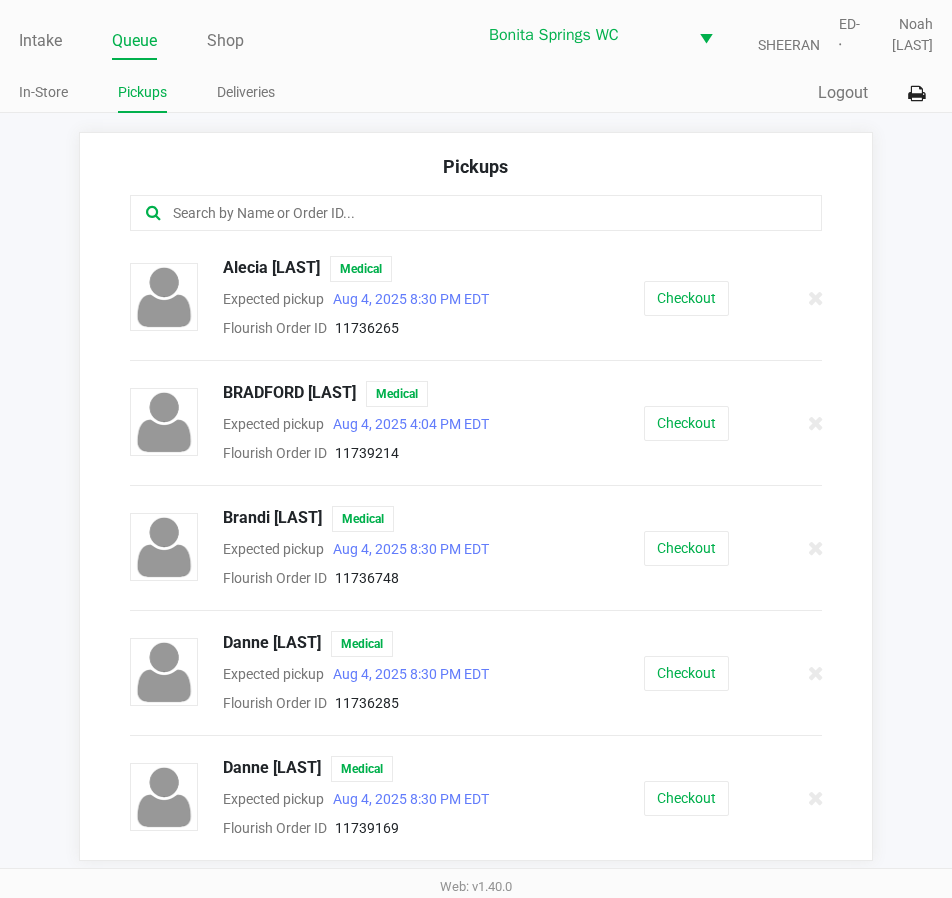 click 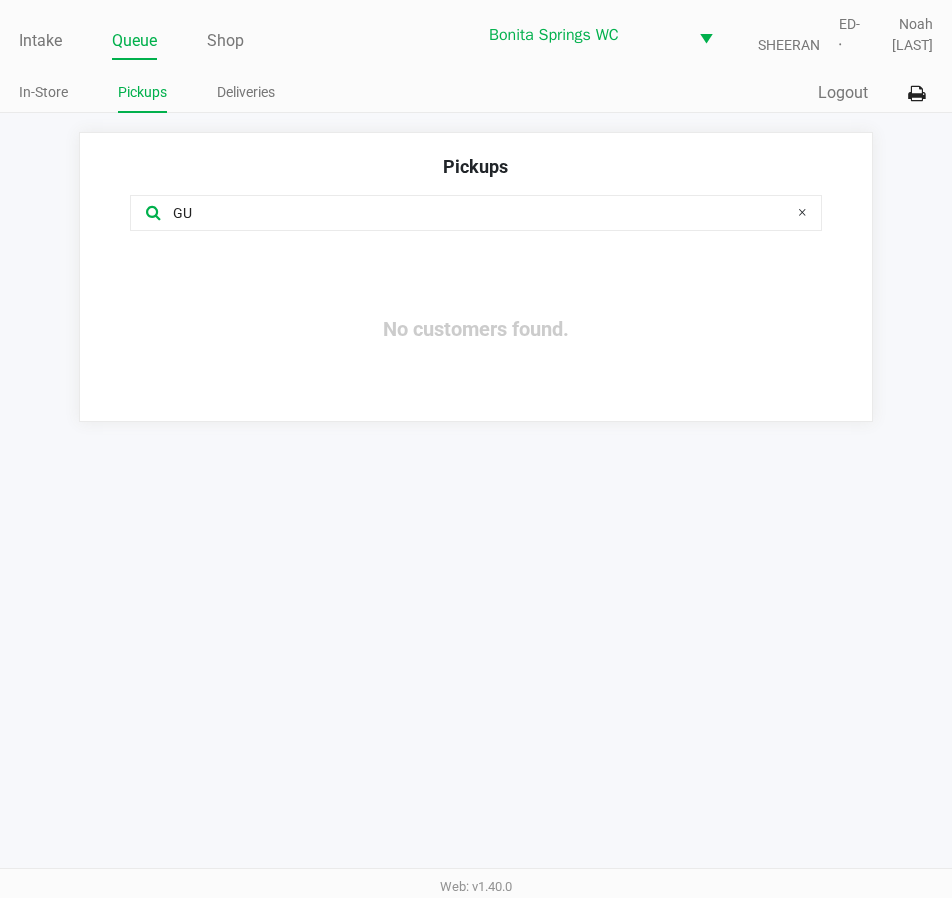 type on "G" 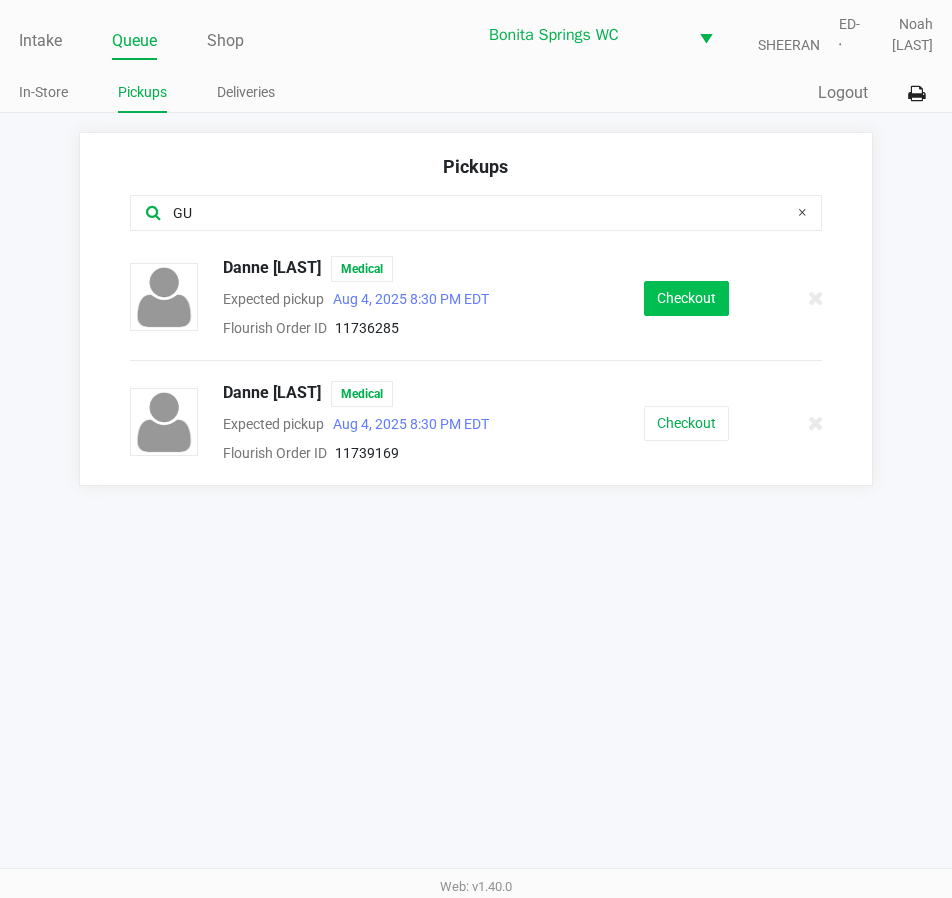 type on "GU" 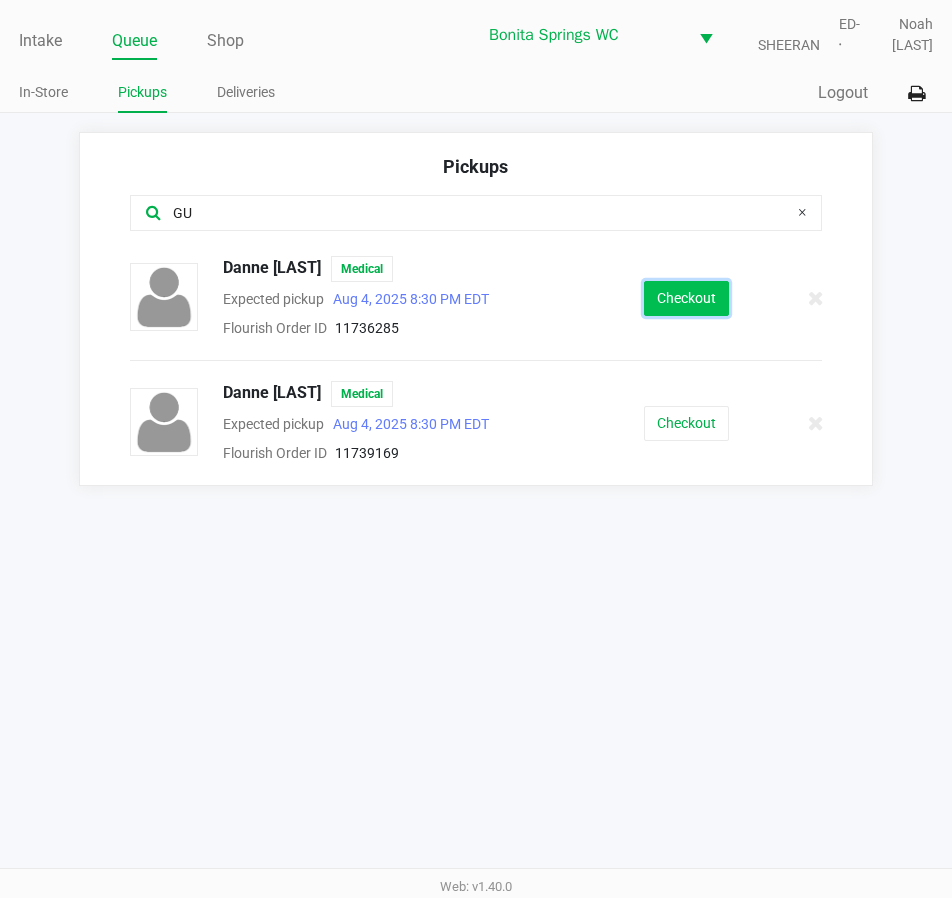 click on "Checkout" 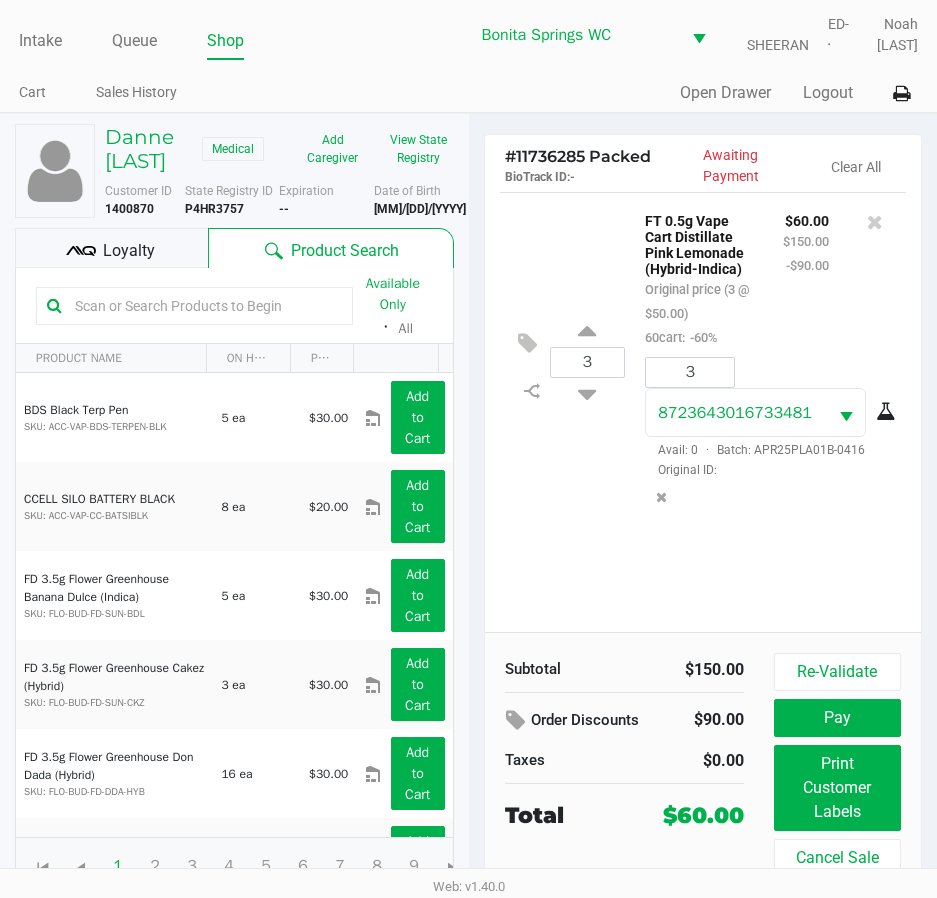 click on "Loyalty" 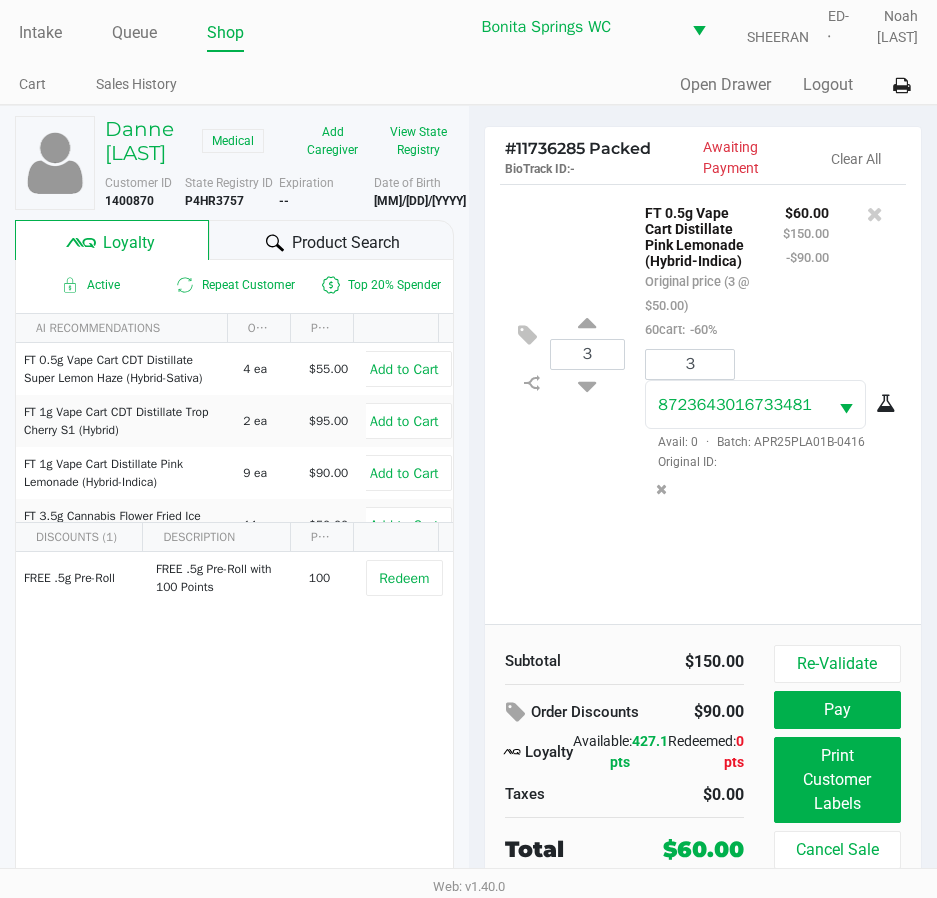 scroll, scrollTop: 32, scrollLeft: 0, axis: vertical 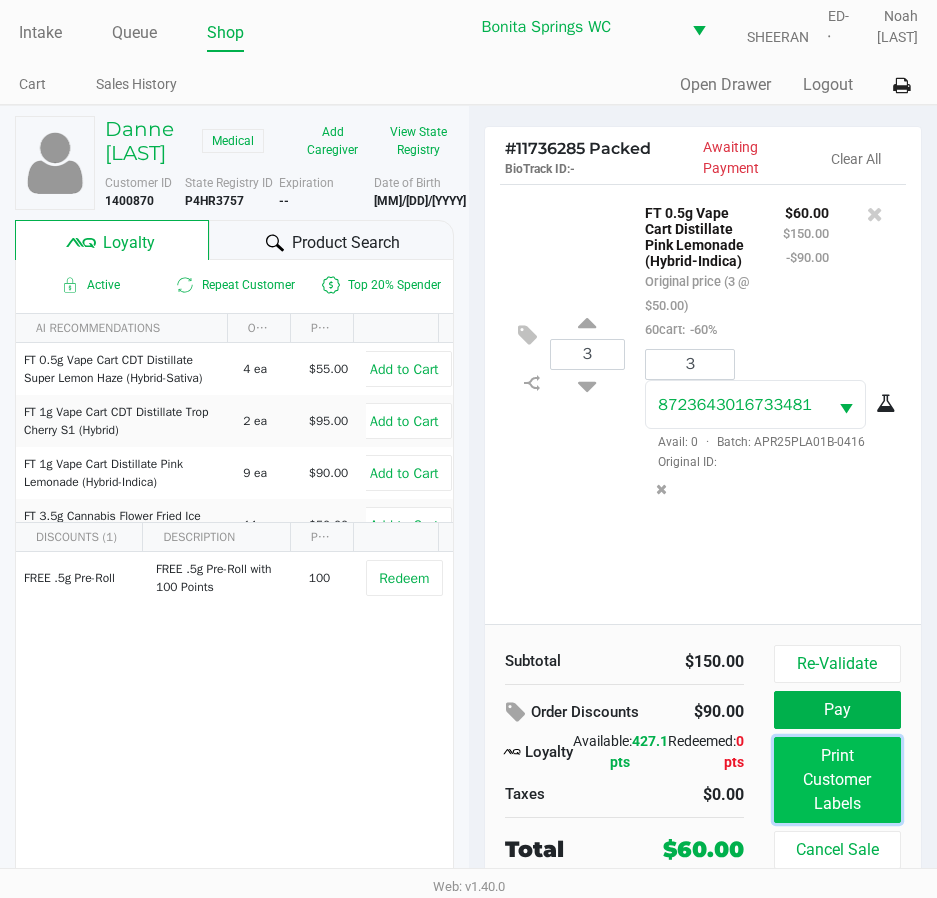 click on "Print Customer Labels" 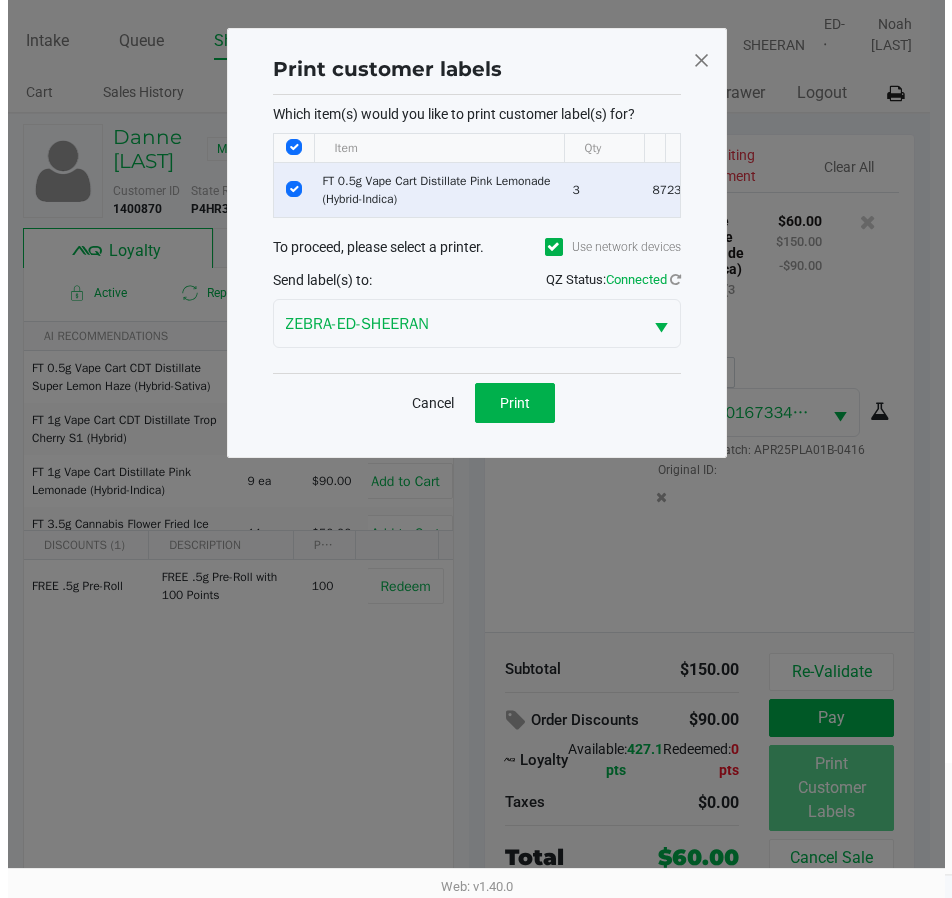 scroll, scrollTop: 0, scrollLeft: 0, axis: both 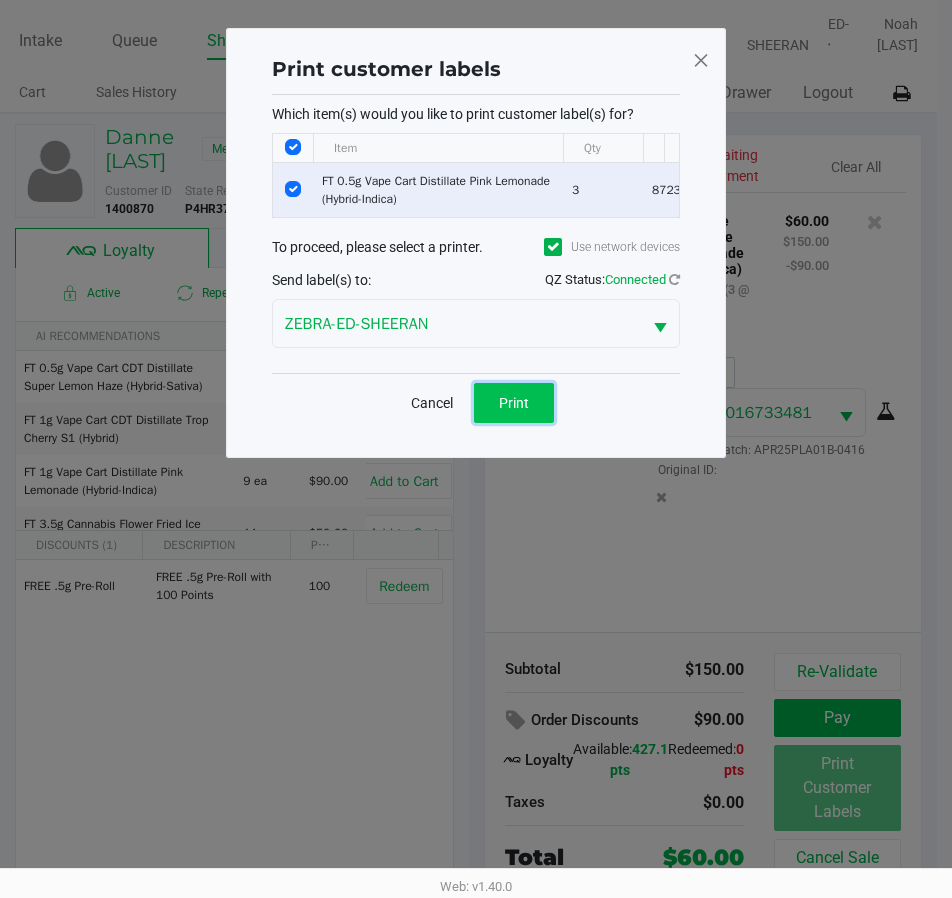 click on "Print" 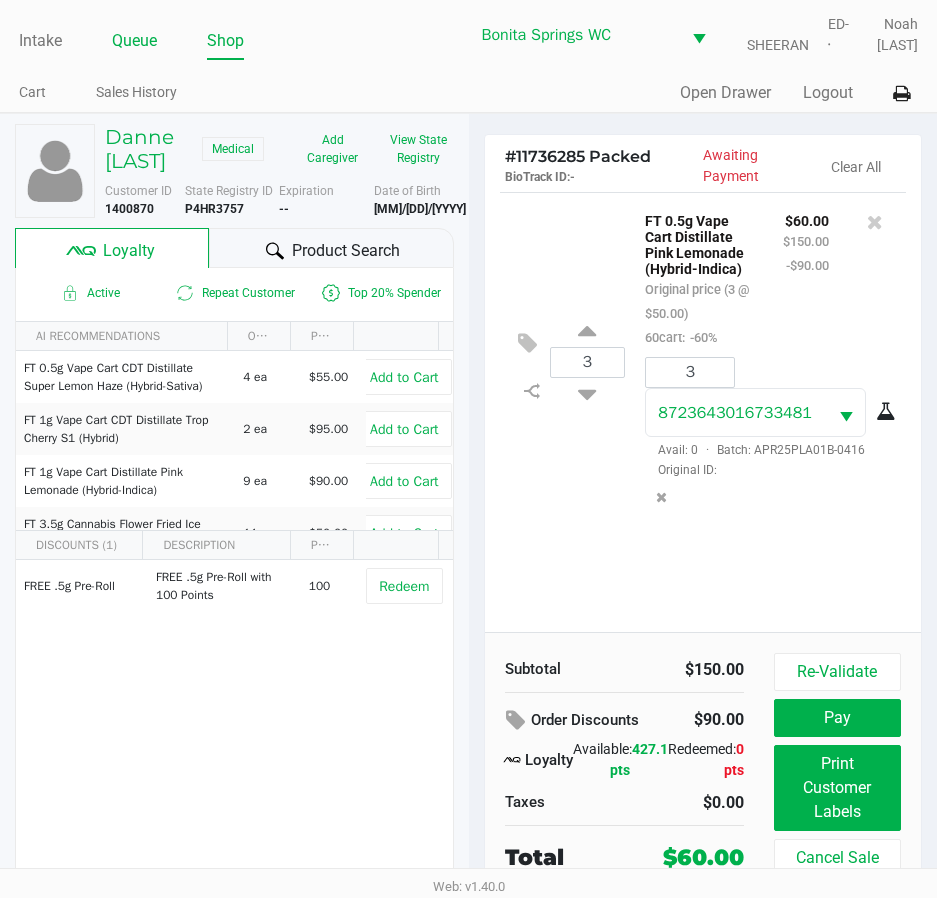 click on "Queue" 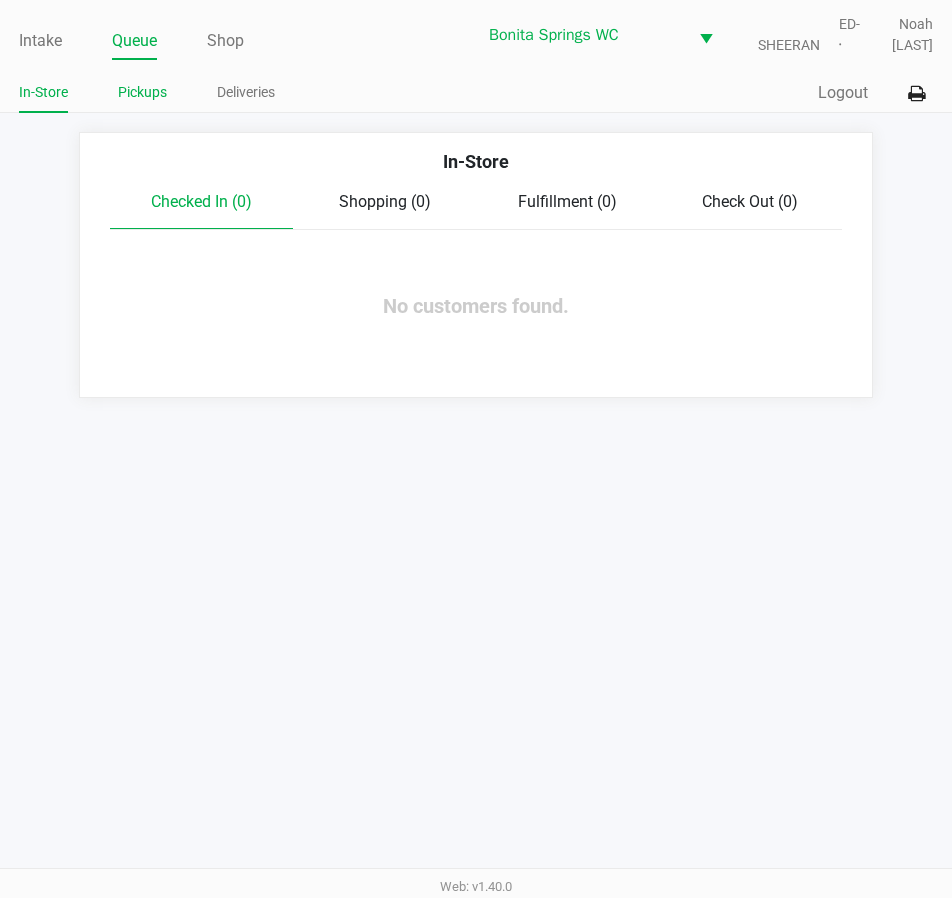 click on "Pickups" 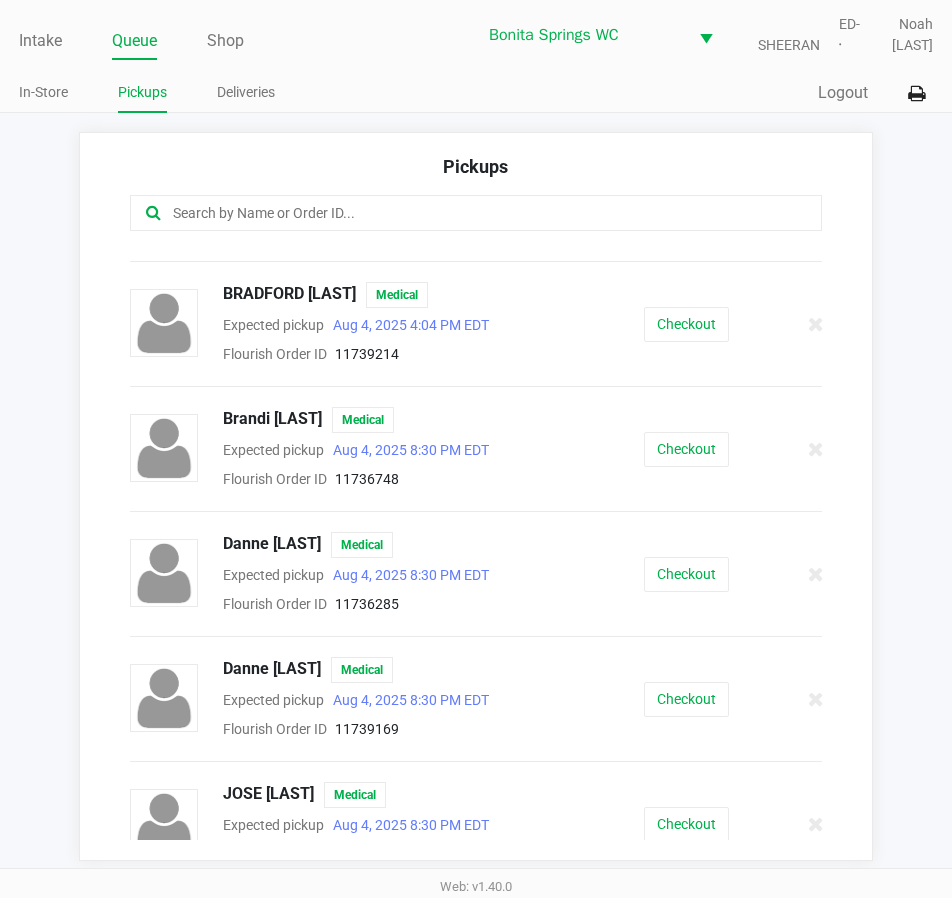 scroll, scrollTop: 300, scrollLeft: 0, axis: vertical 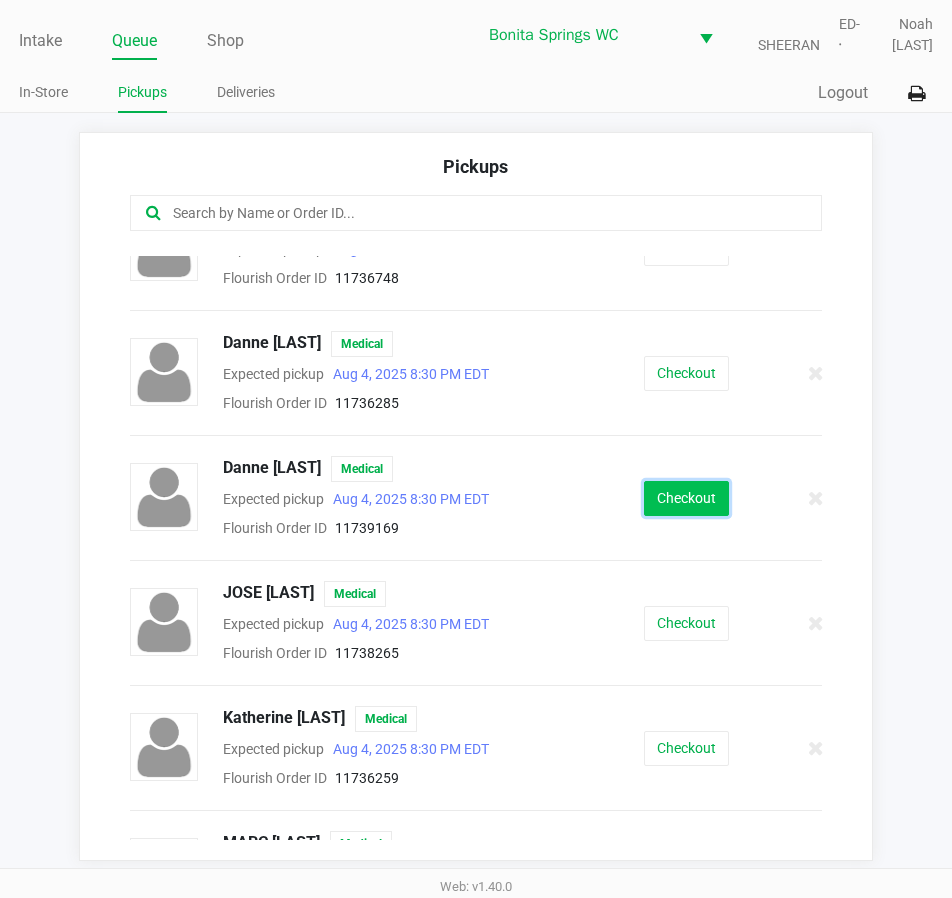 click on "Checkout" 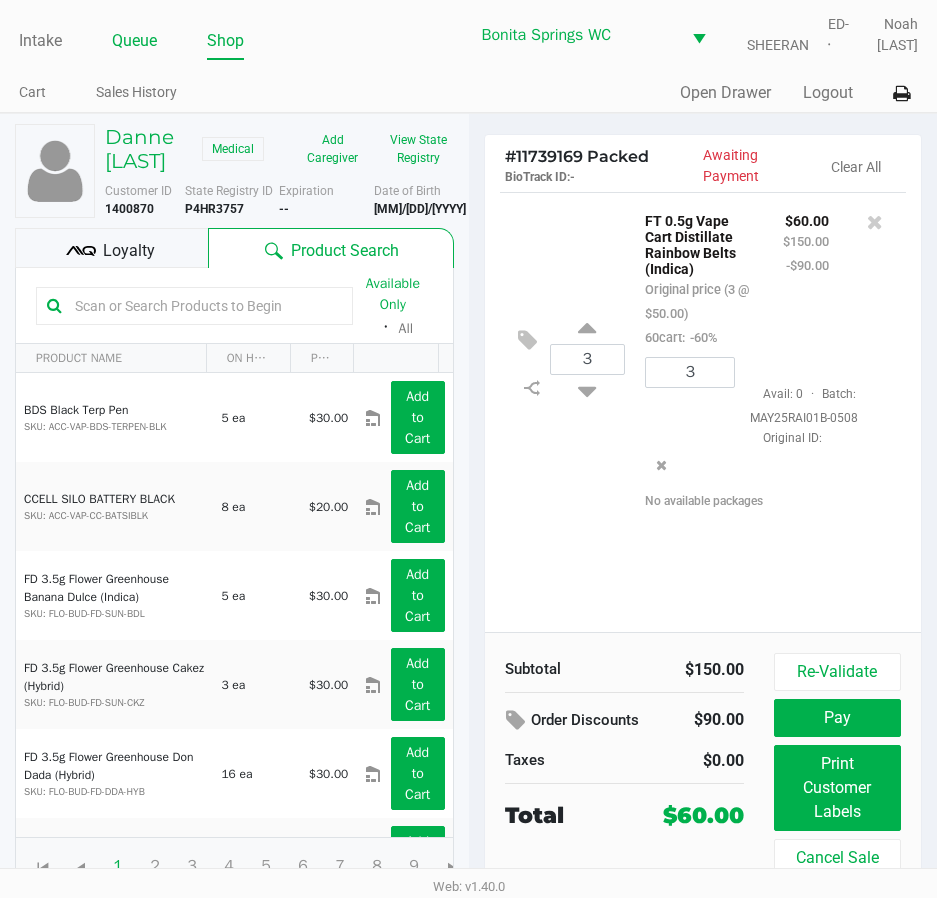 click on "Queue" 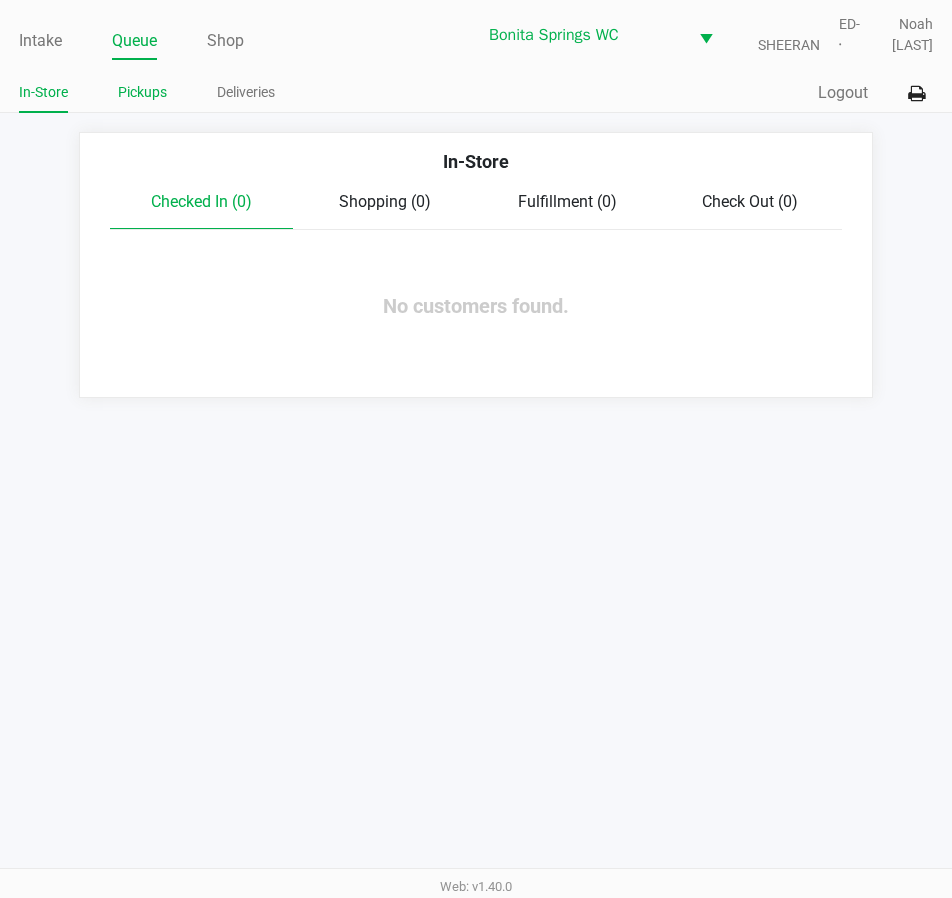 click on "Pickups" 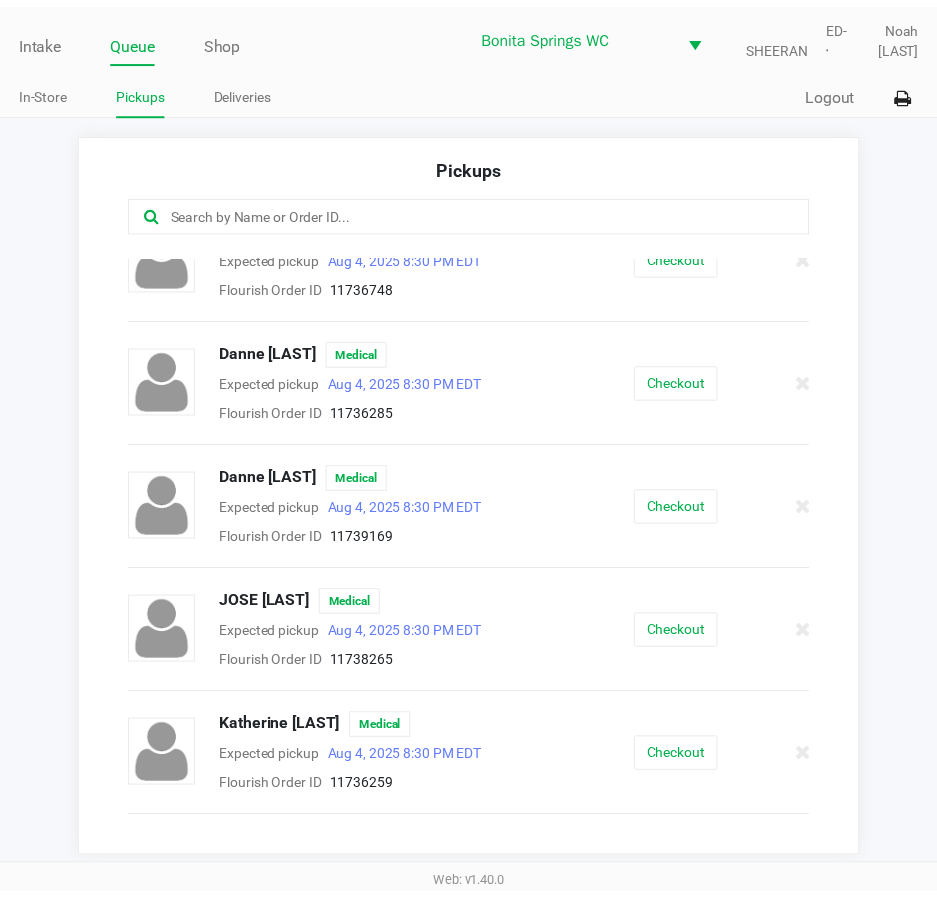 scroll, scrollTop: 300, scrollLeft: 0, axis: vertical 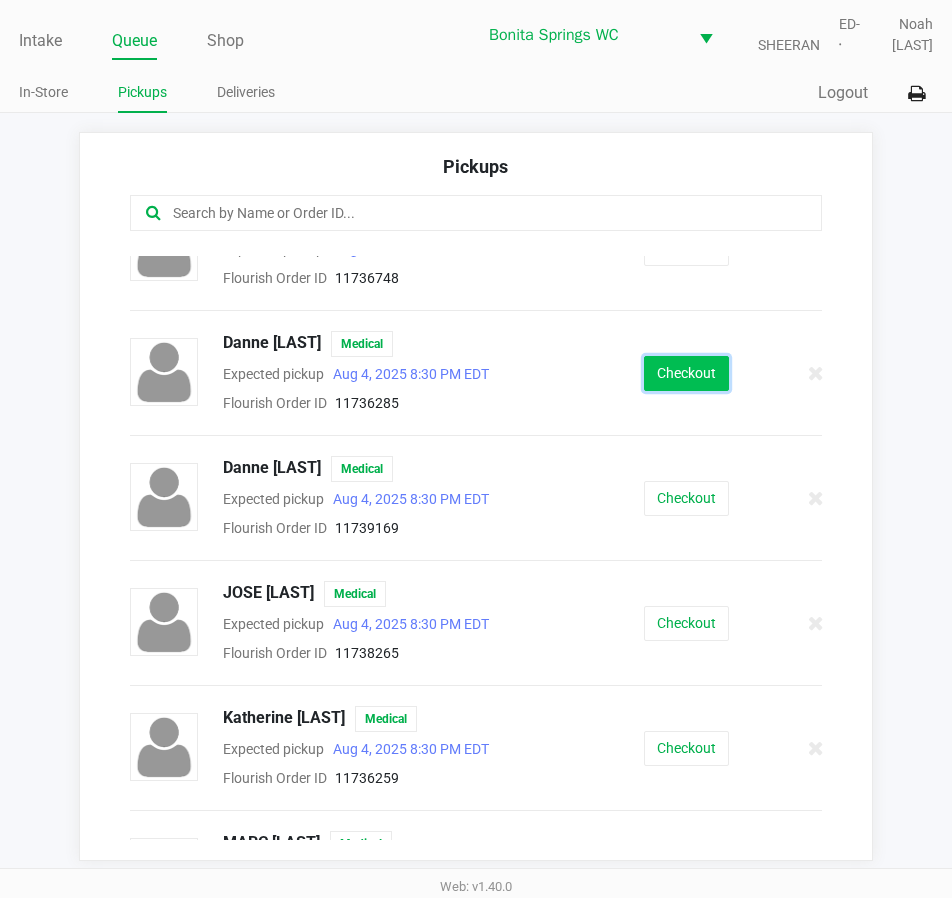 click on "Checkout" 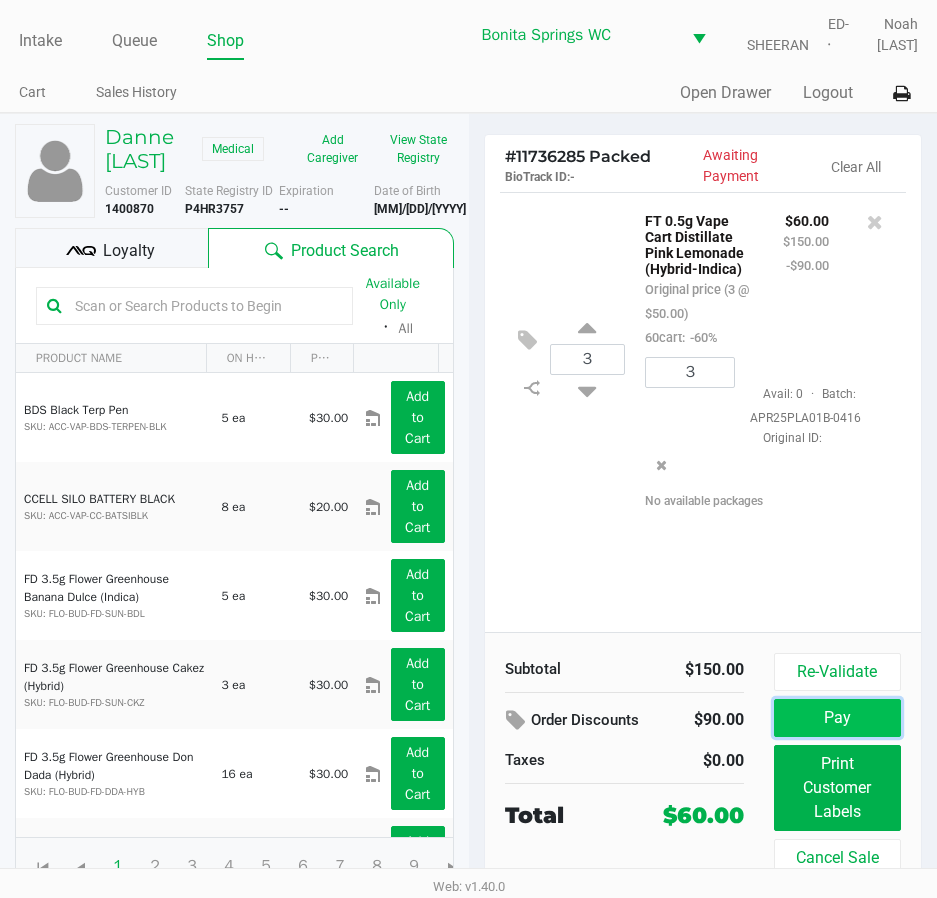 click on "Pay" 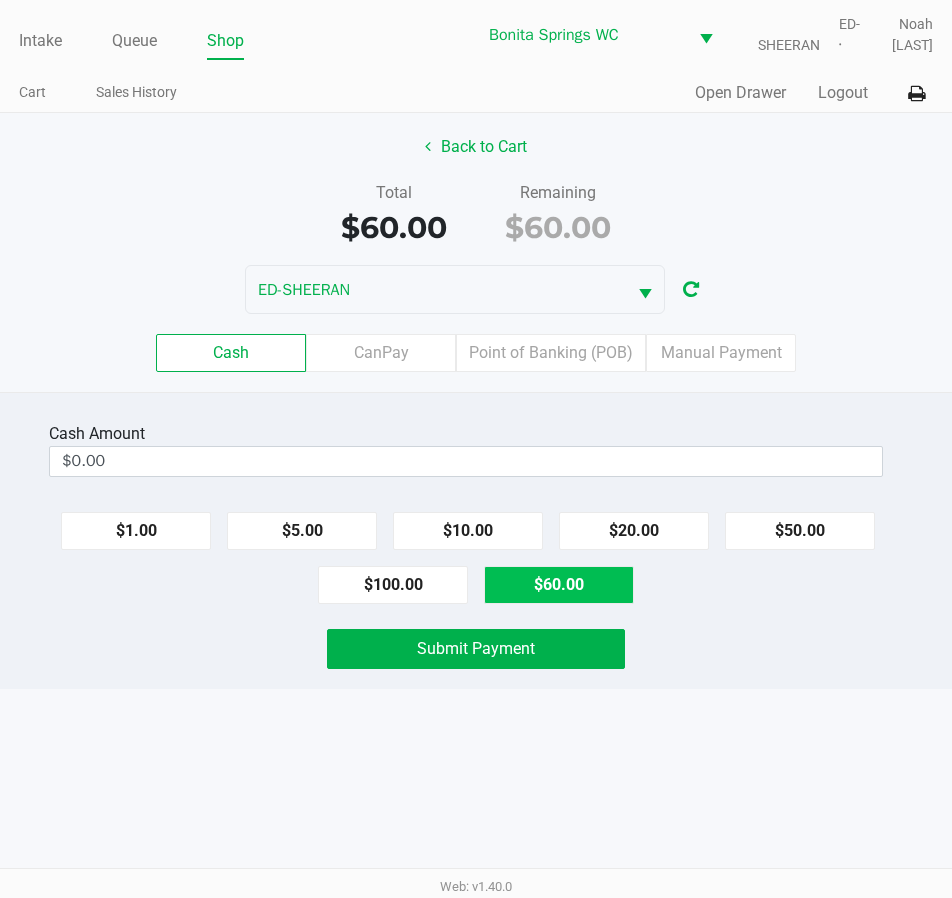 click on "$60.00" 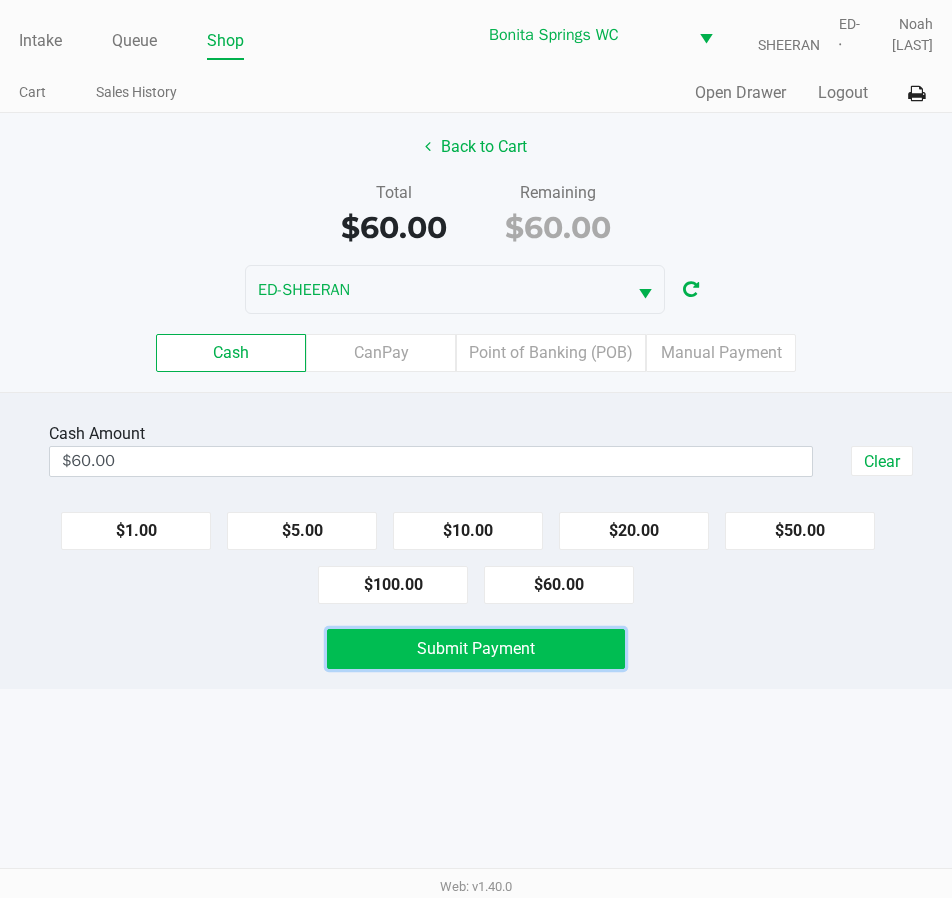click on "Submit Payment" 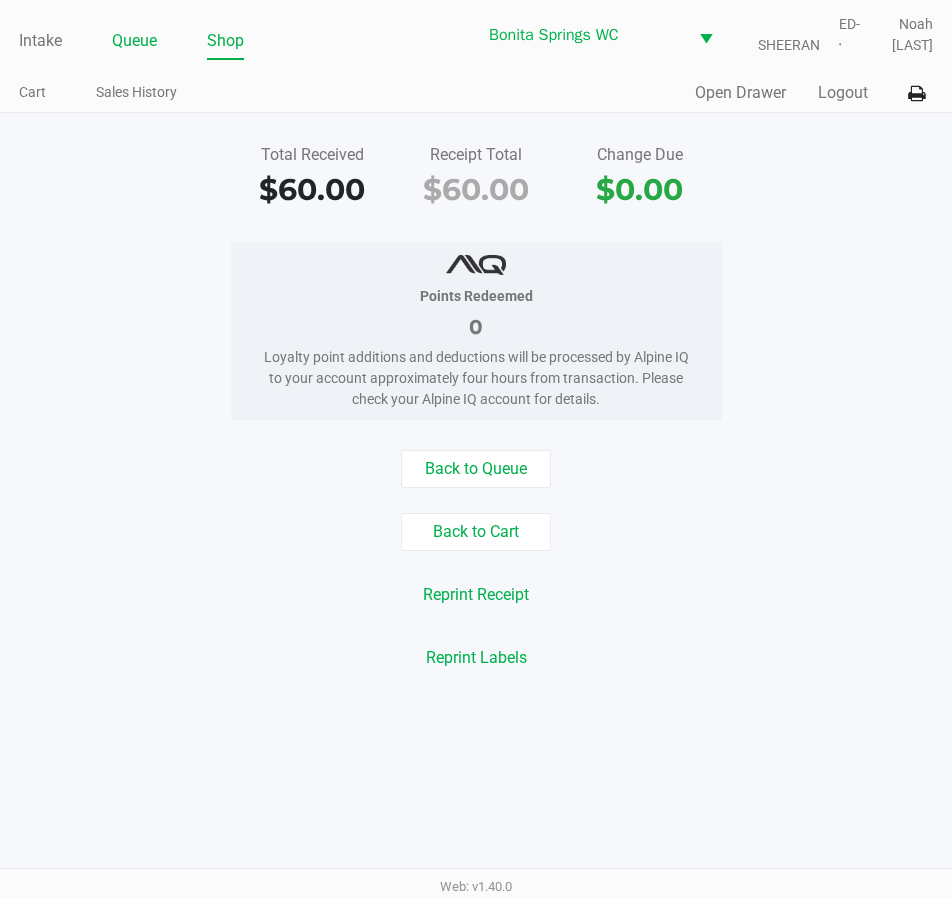 click on "Queue" 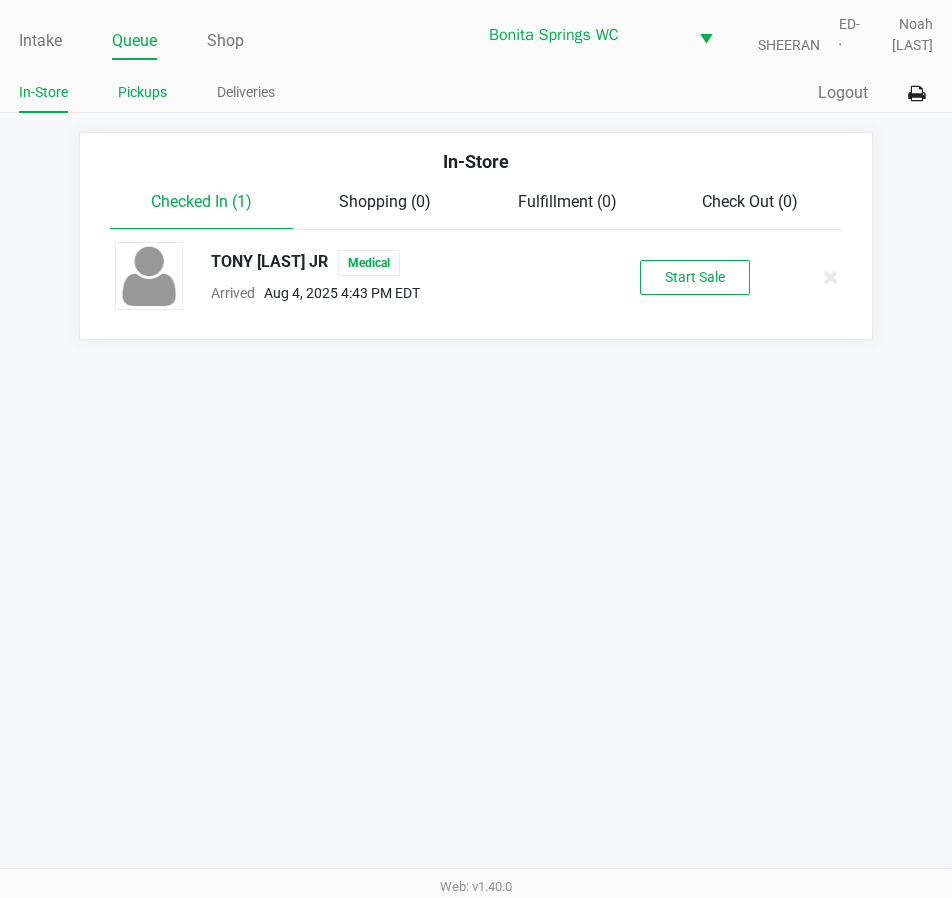 click on "Pickups" 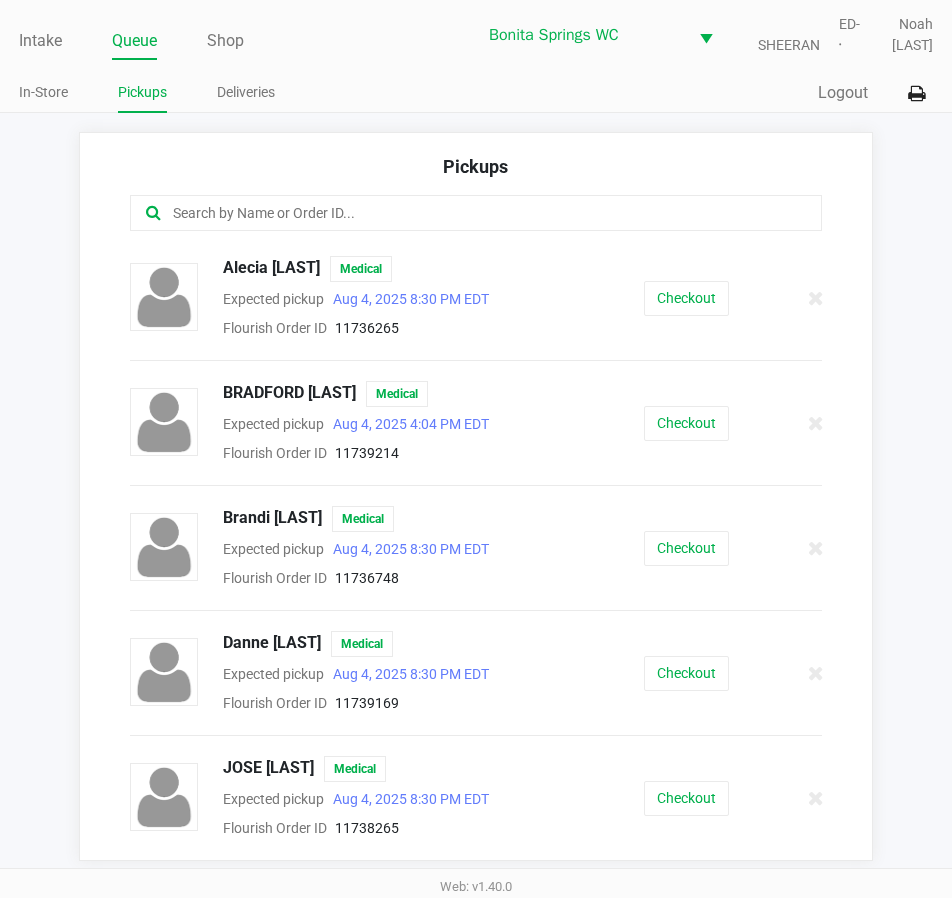 click 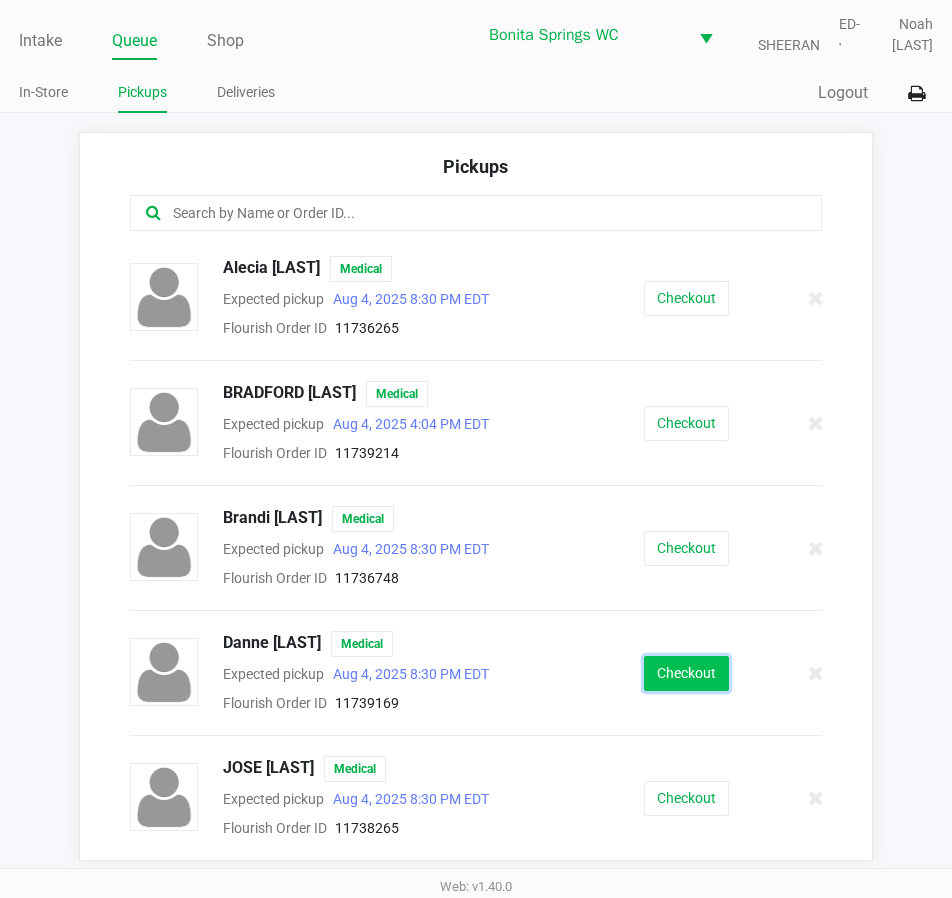 click on "Checkout" 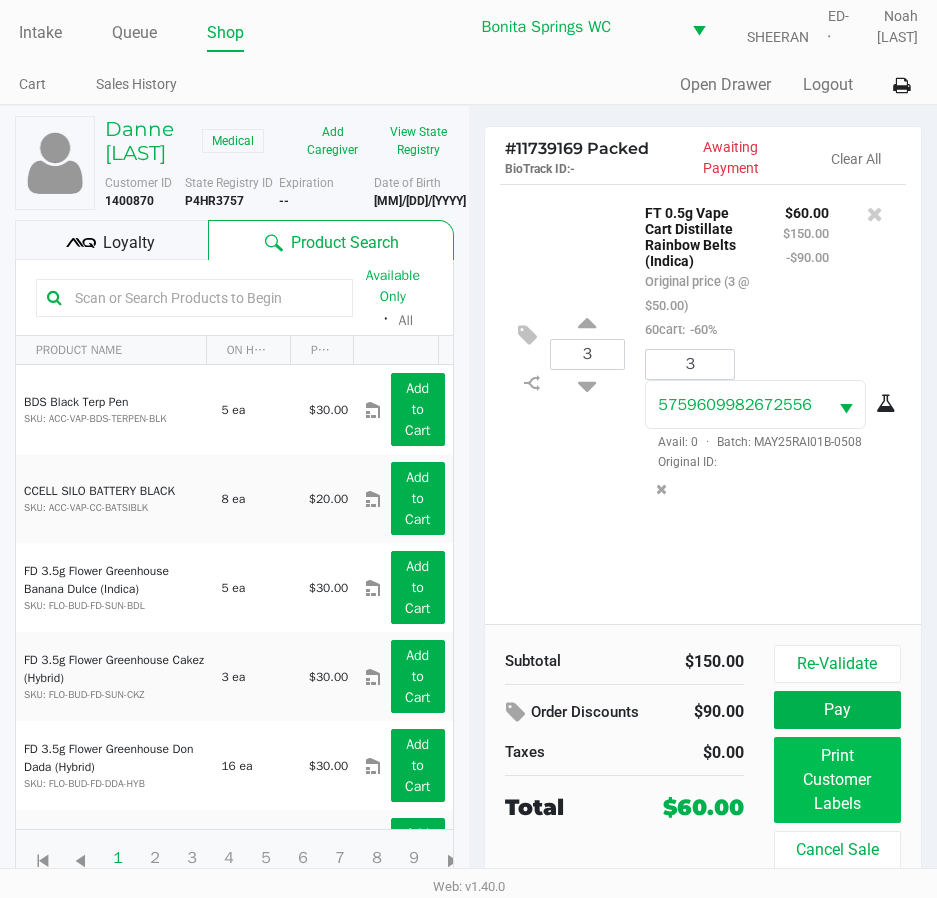 scroll, scrollTop: 32, scrollLeft: 0, axis: vertical 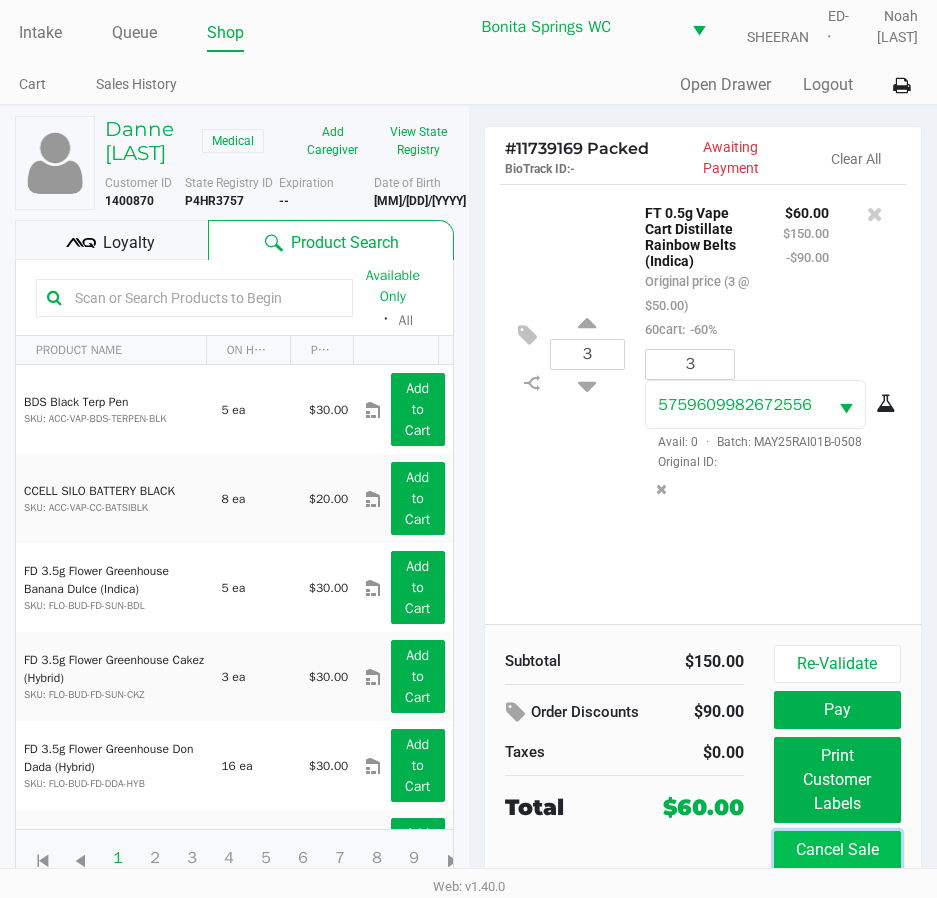 click on "Cancel Sale" 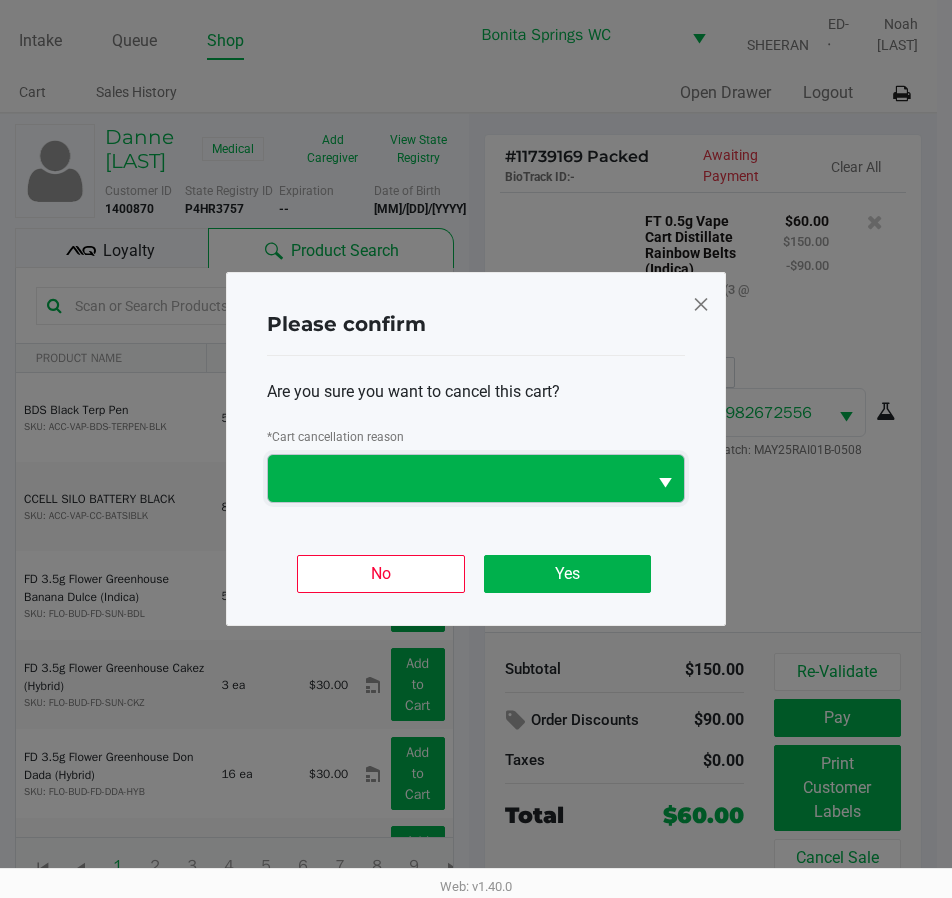 click at bounding box center [457, 479] 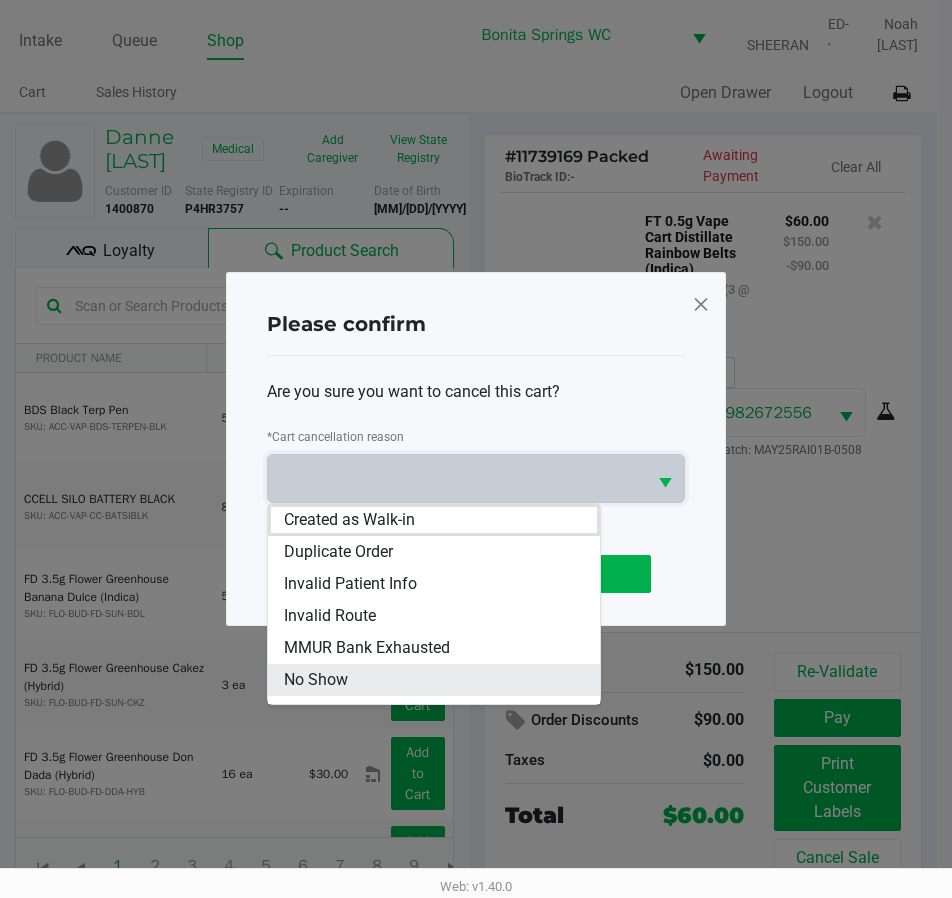 click on "No Show" at bounding box center (434, 680) 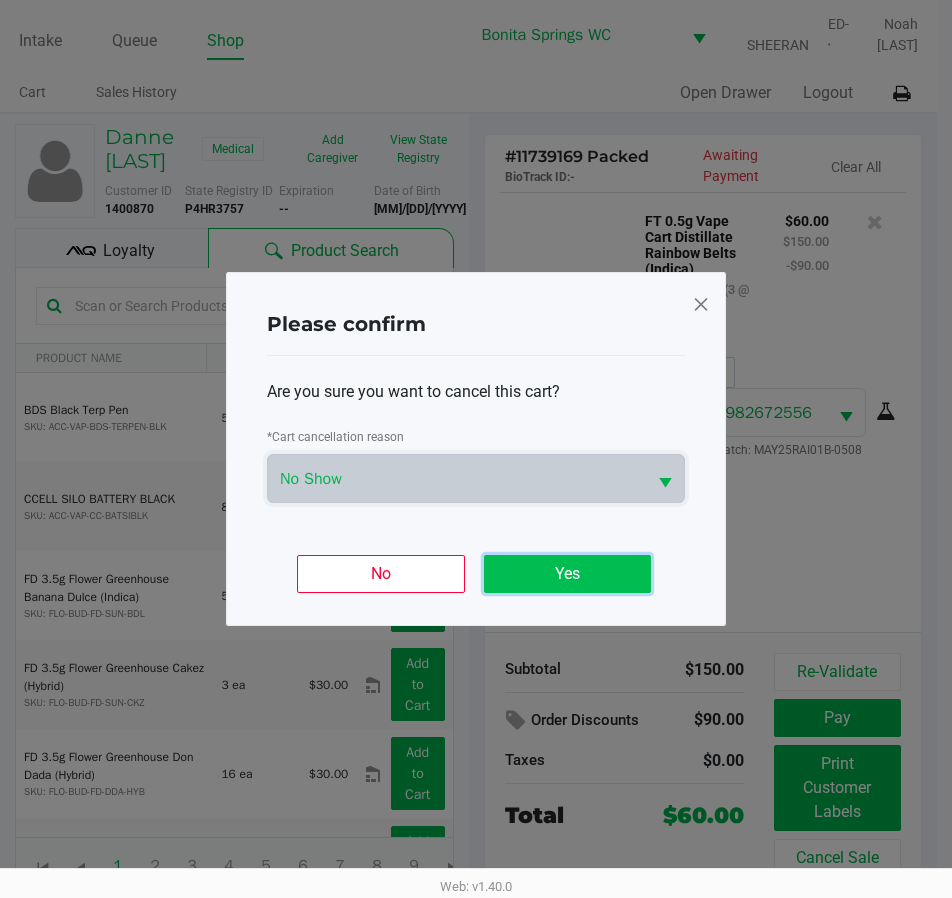 click on "Yes" 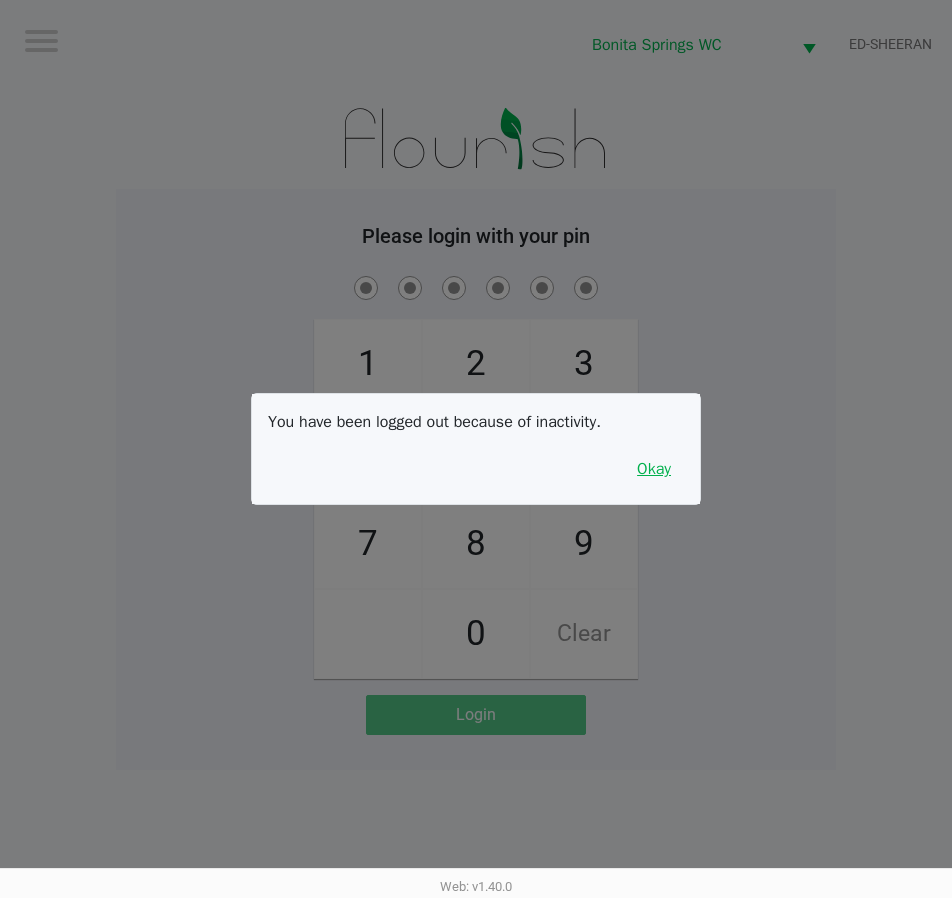 click on "Okay" at bounding box center (654, 469) 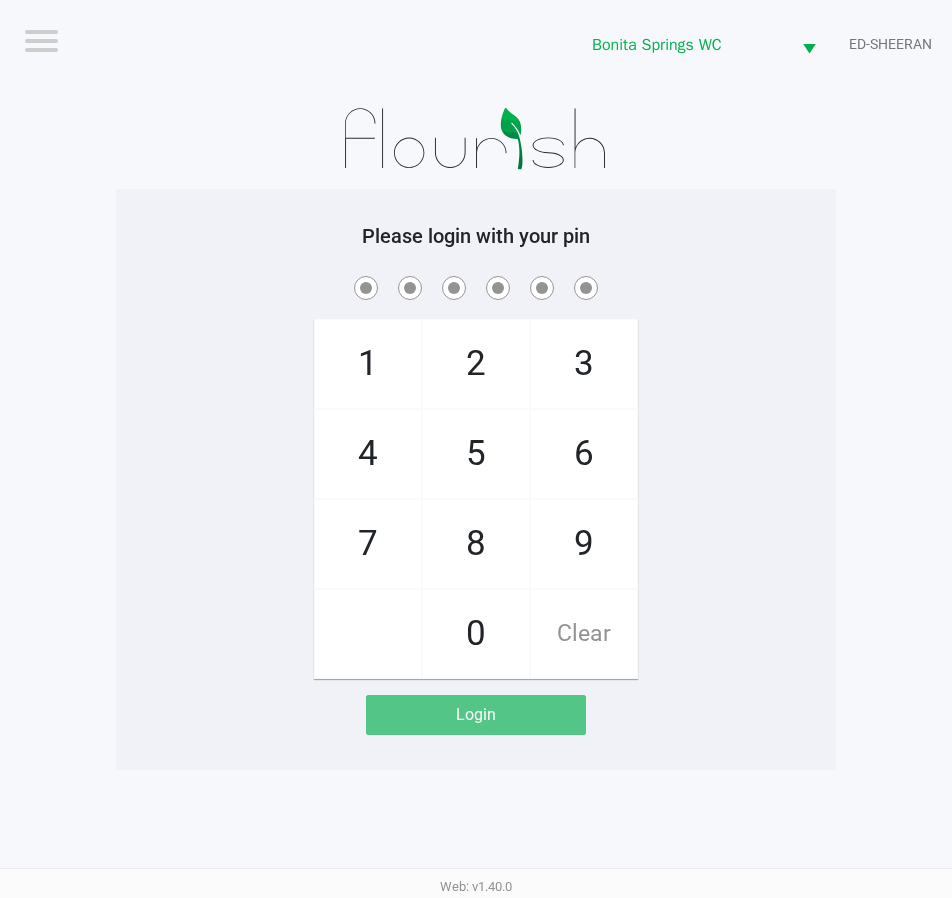 click on "2" 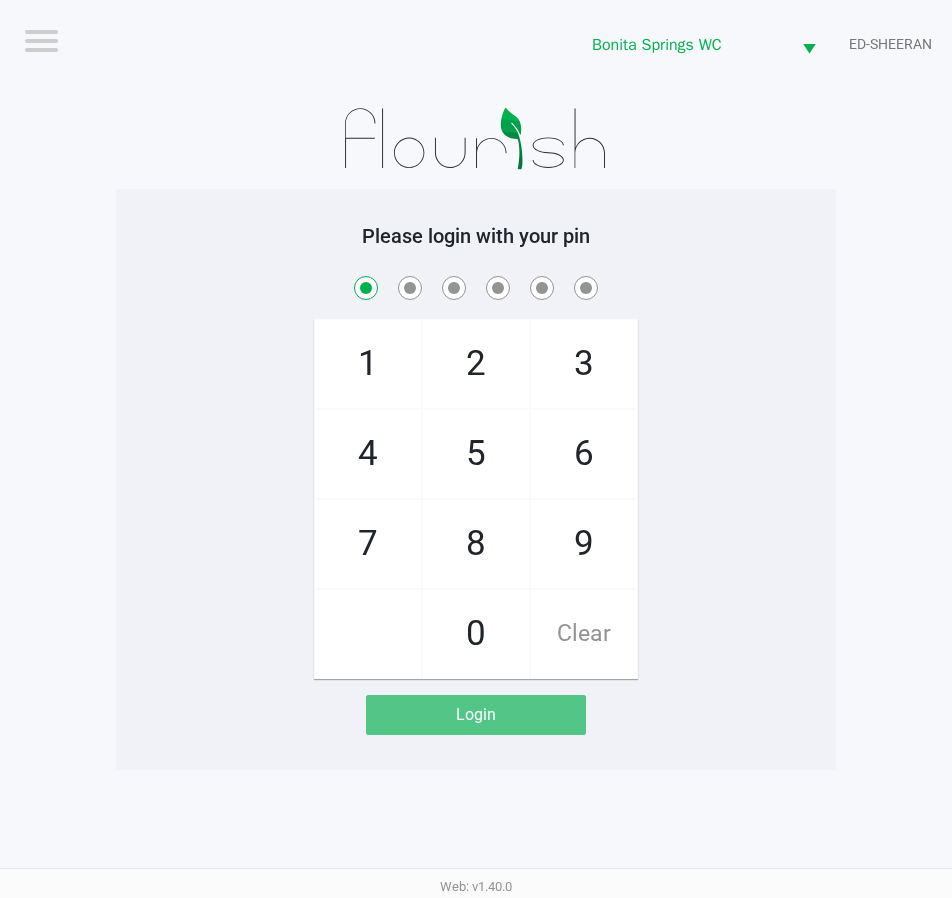 checkbox on "true" 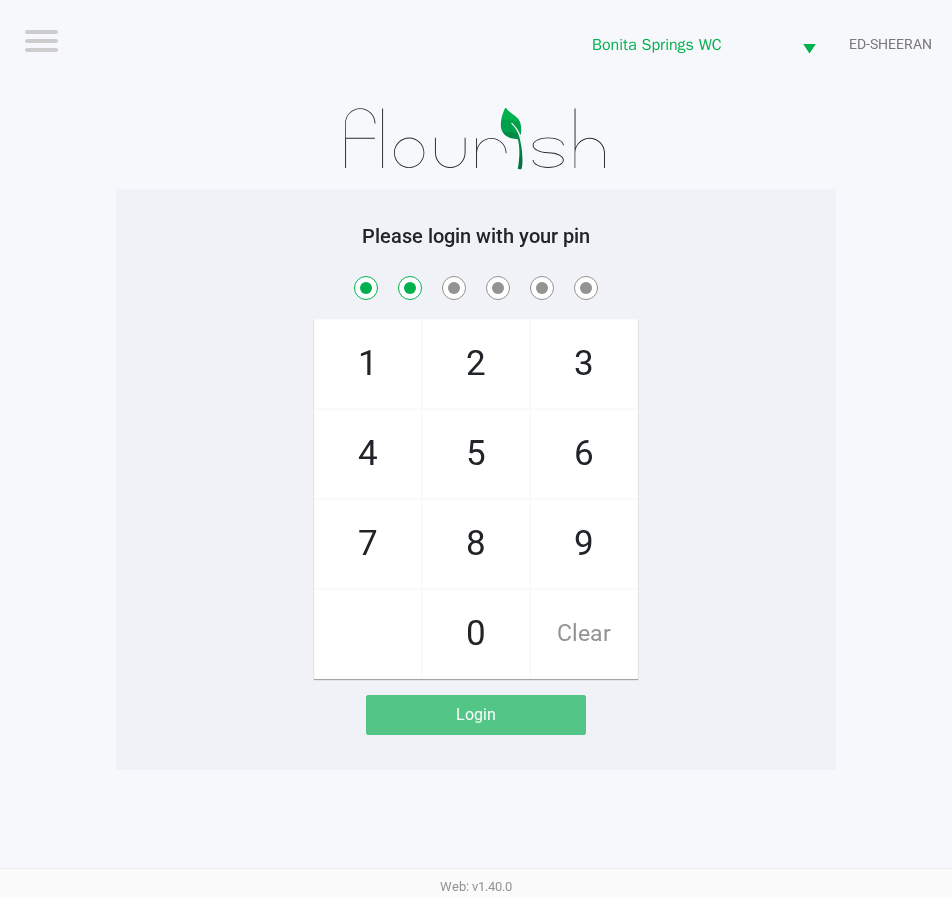checkbox on "true" 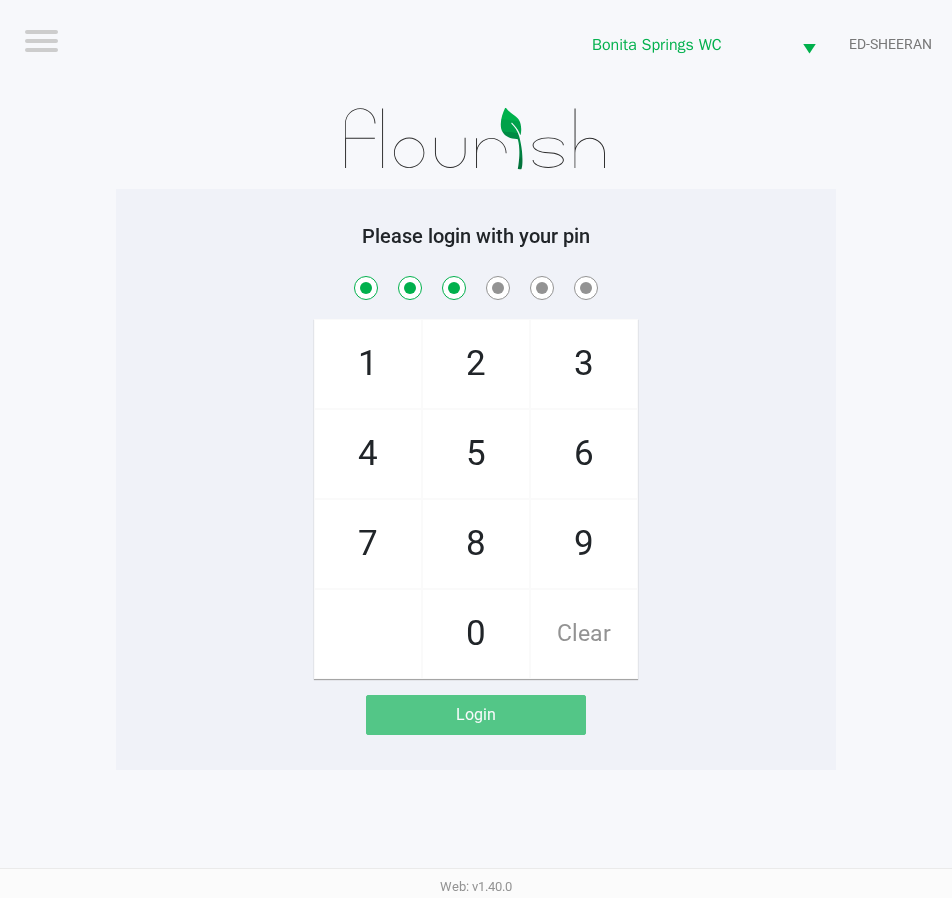 checkbox on "true" 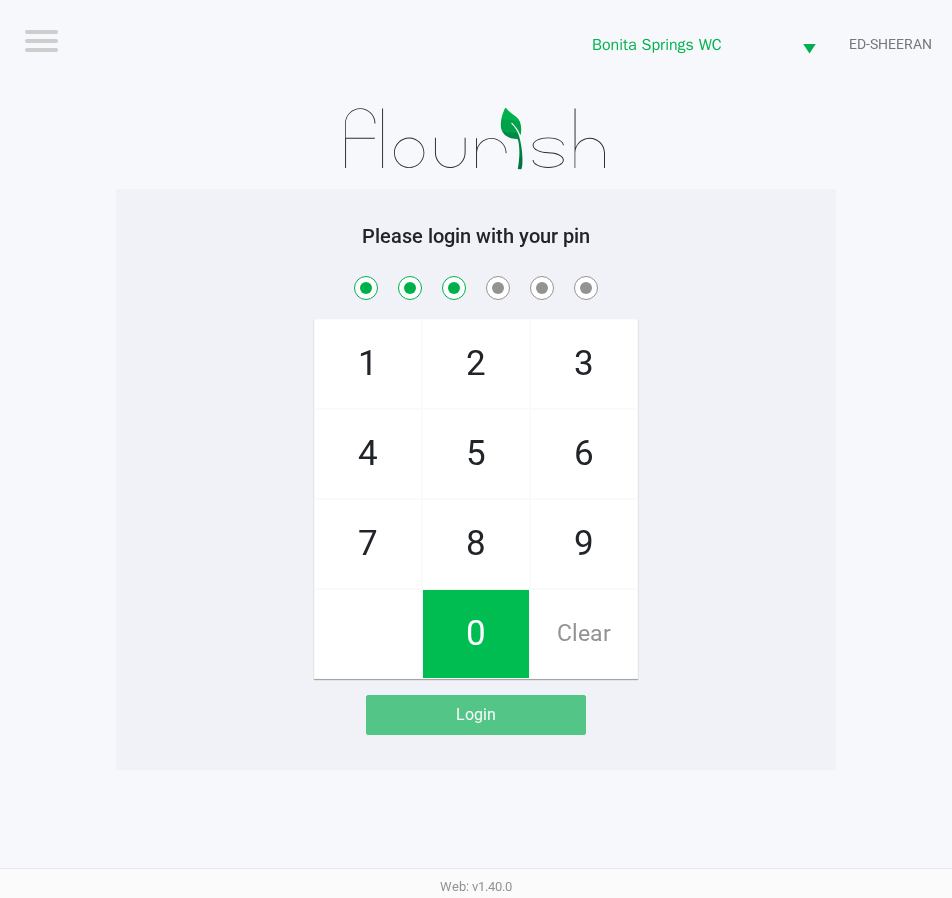click on "0" 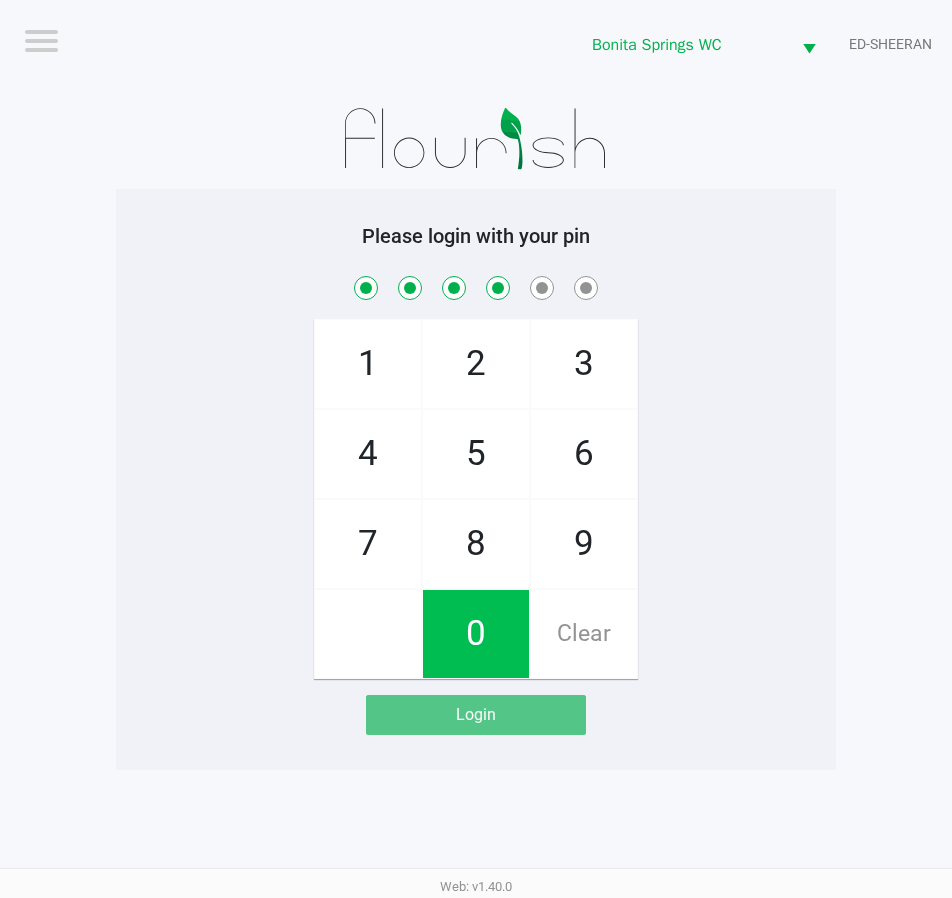 checkbox on "true" 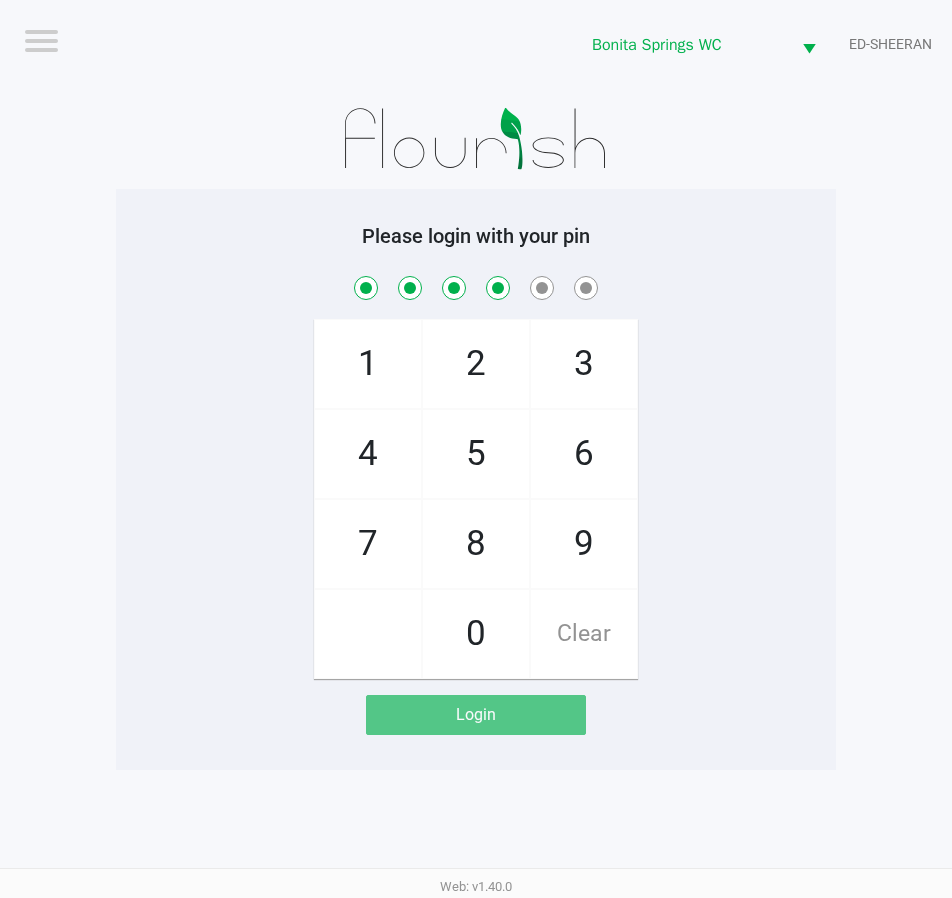 click on "0" 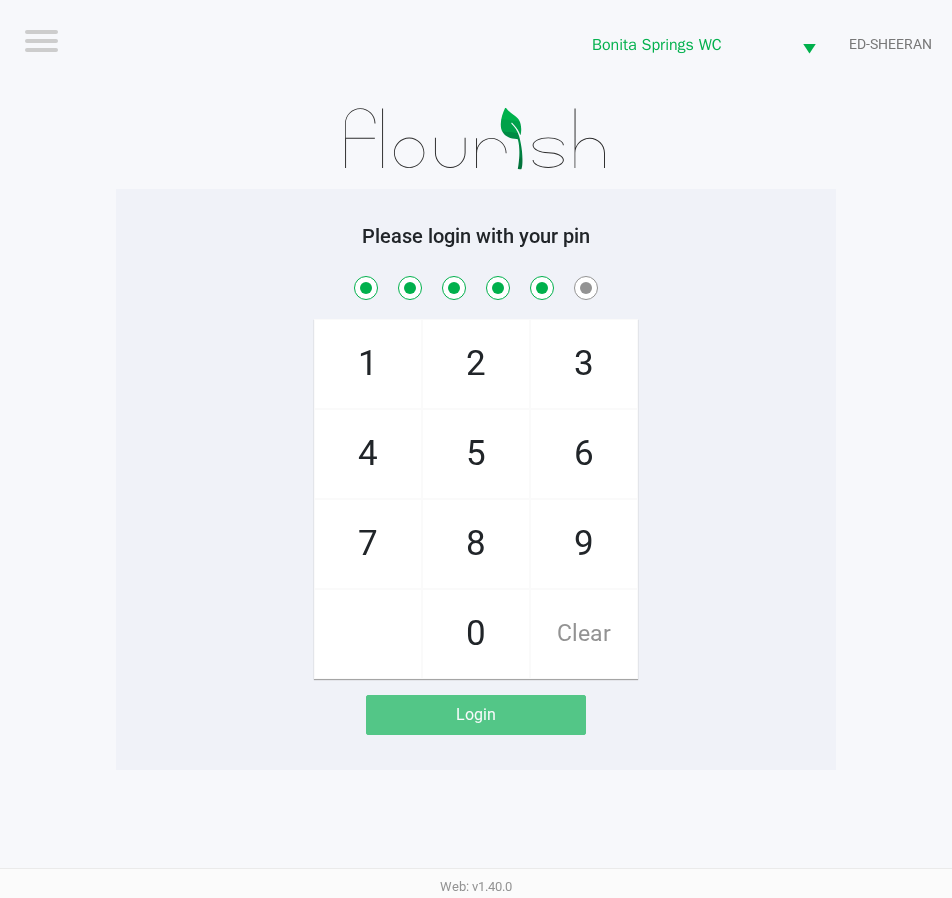 checkbox on "true" 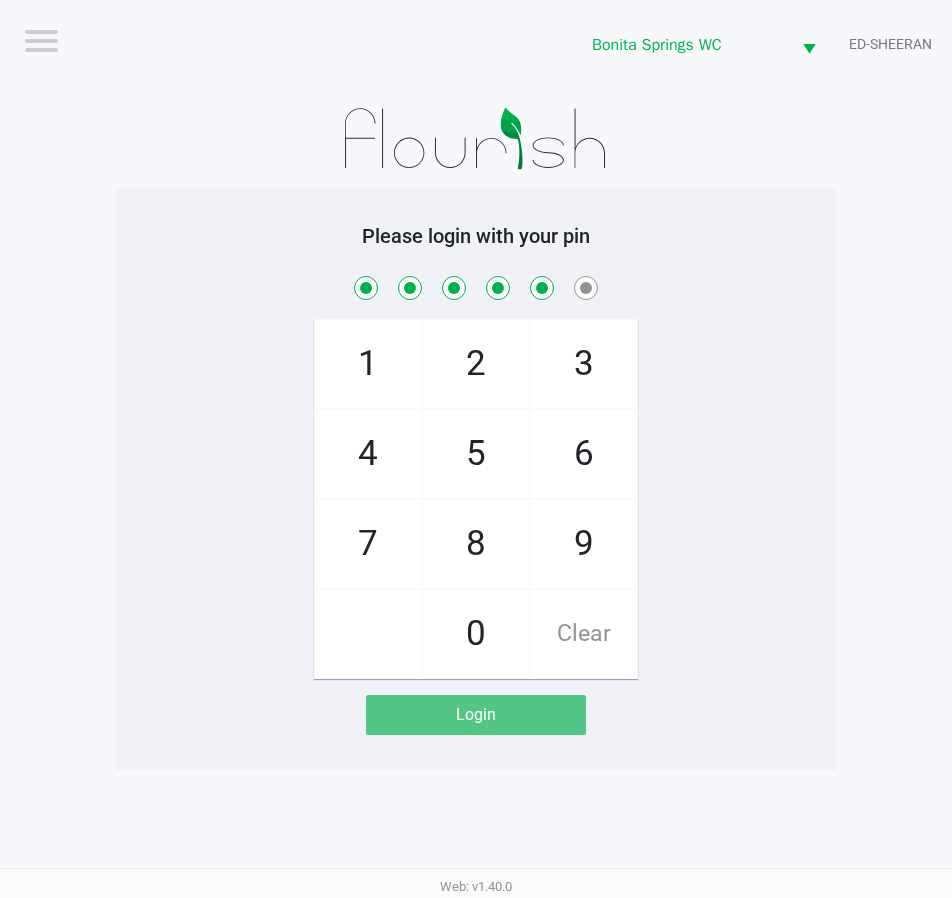 click on "5" 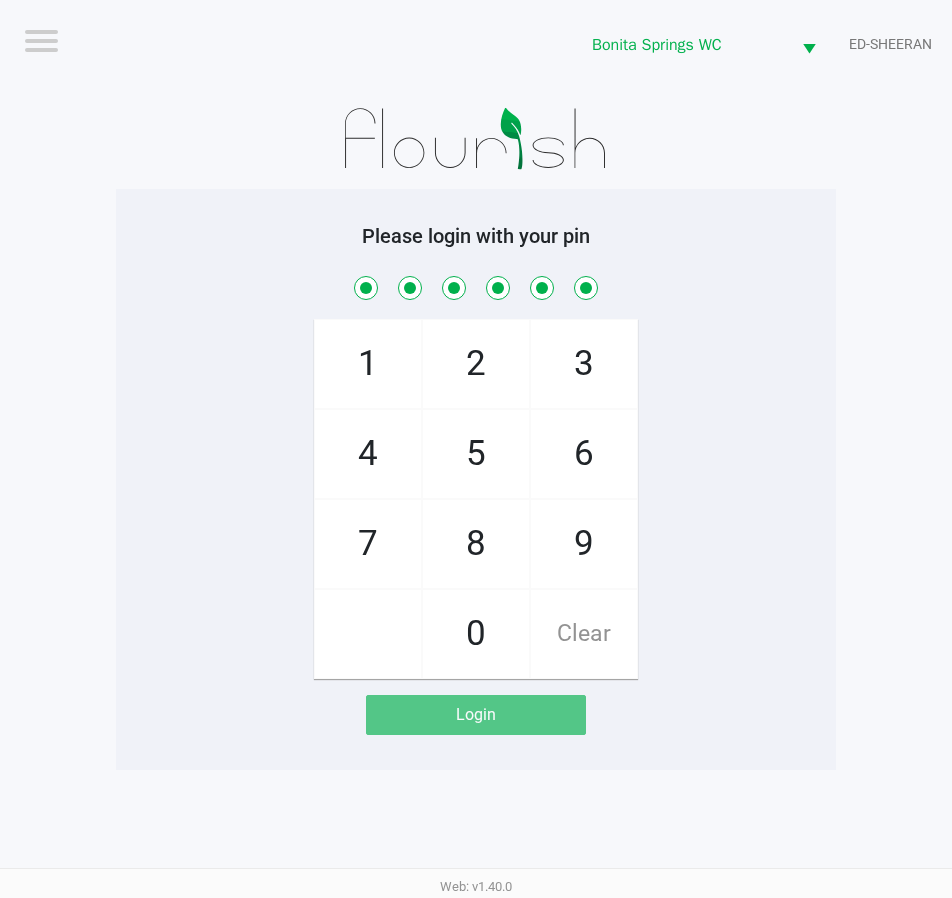 checkbox on "true" 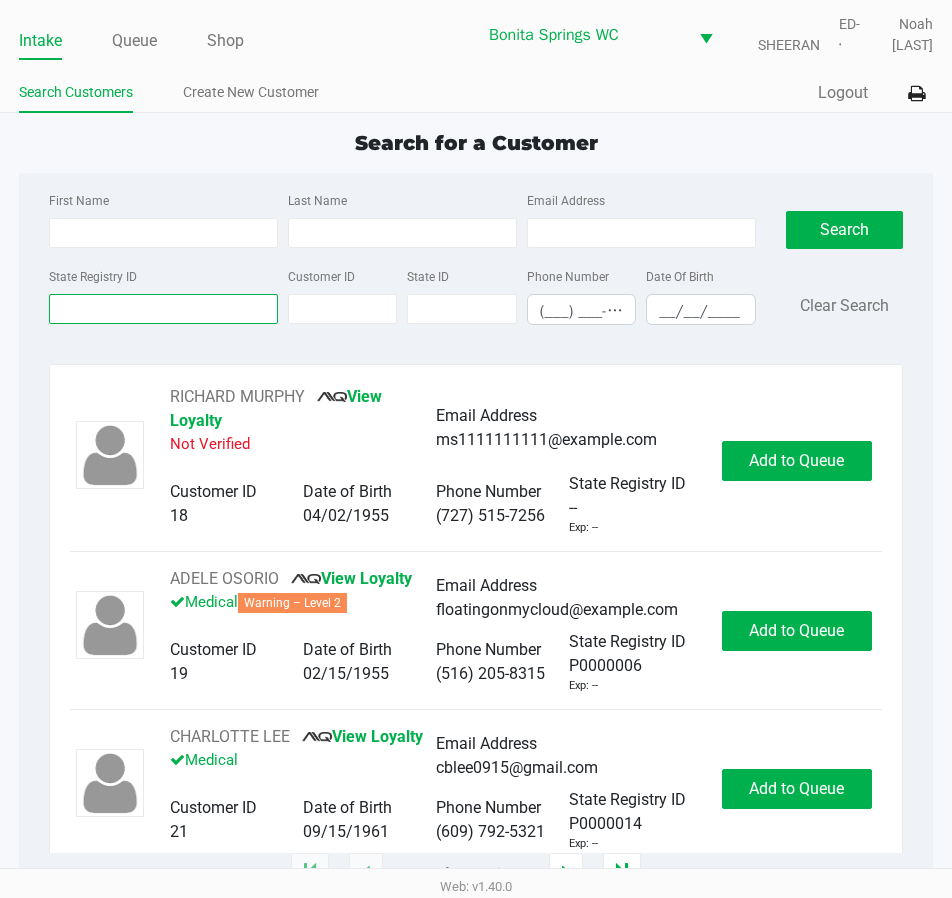 click on "State Registry ID" at bounding box center [163, 309] 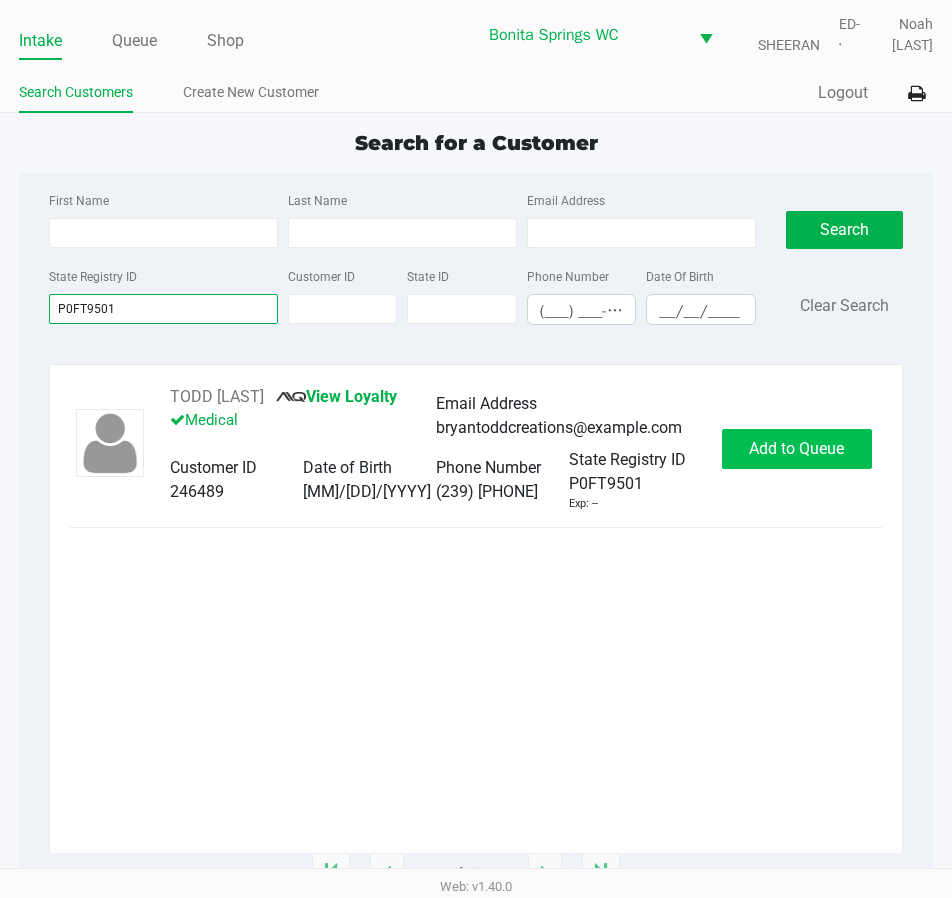 type on "P0FT9501" 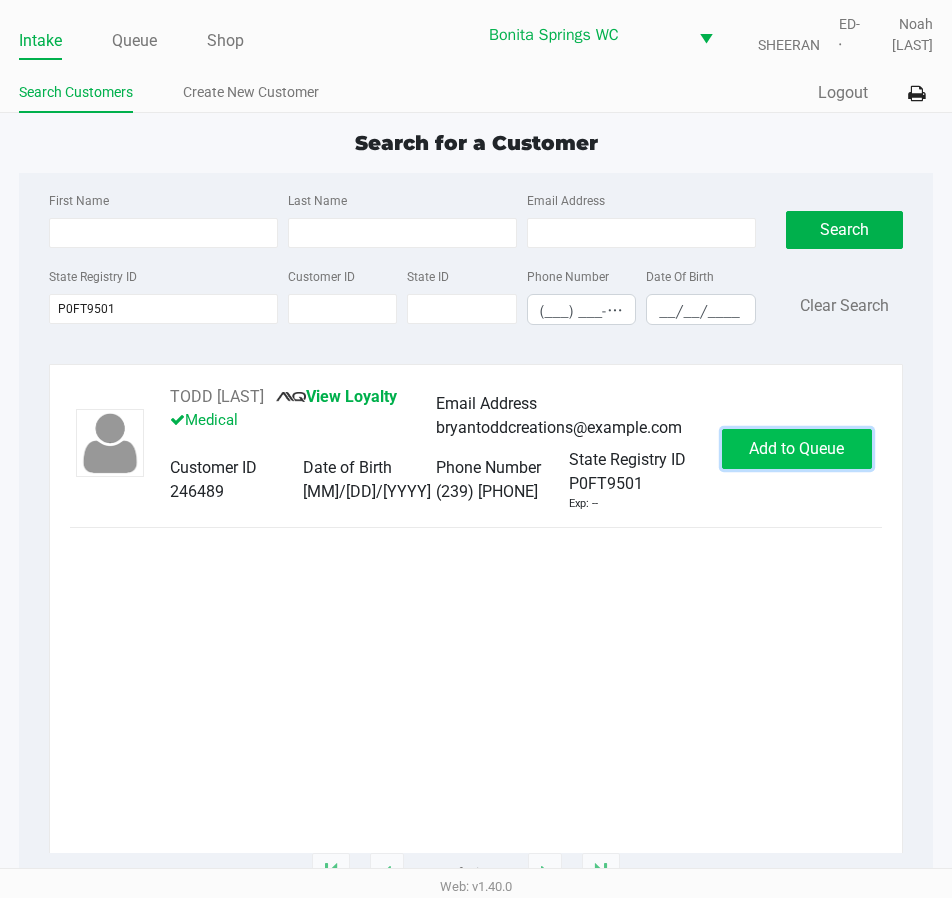 click on "Add to Queue" 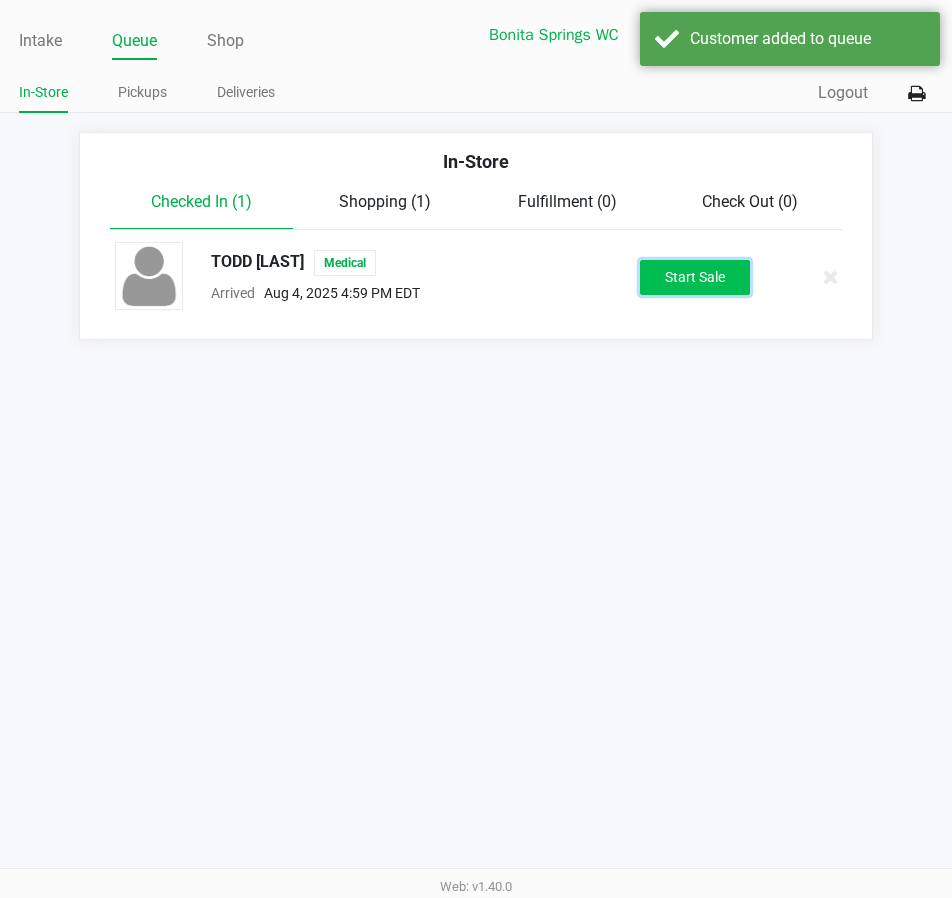 click on "Start Sale" 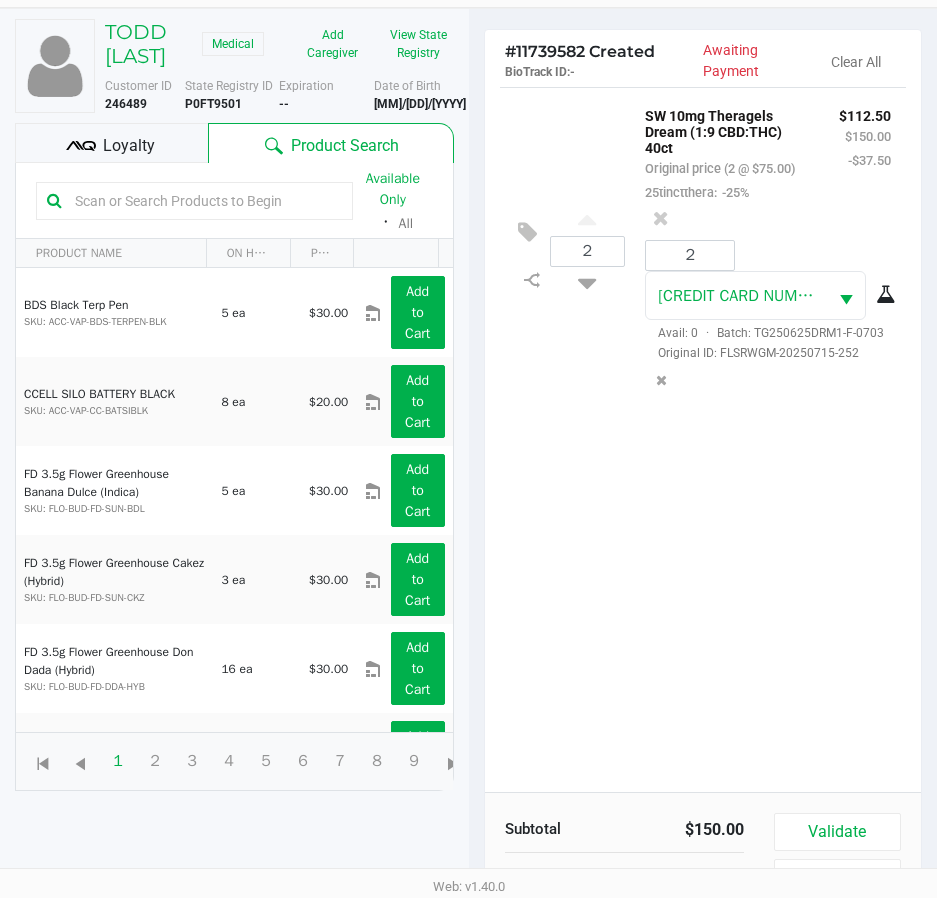 scroll, scrollTop: 220, scrollLeft: 0, axis: vertical 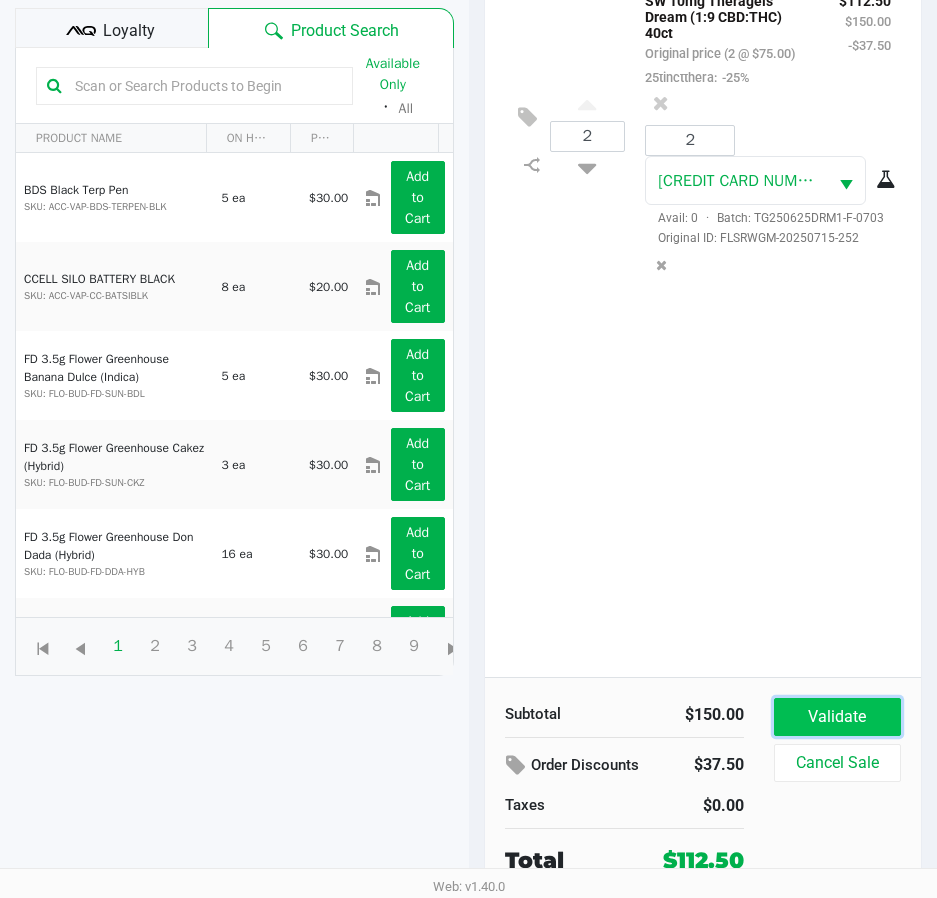 click on "Validate" 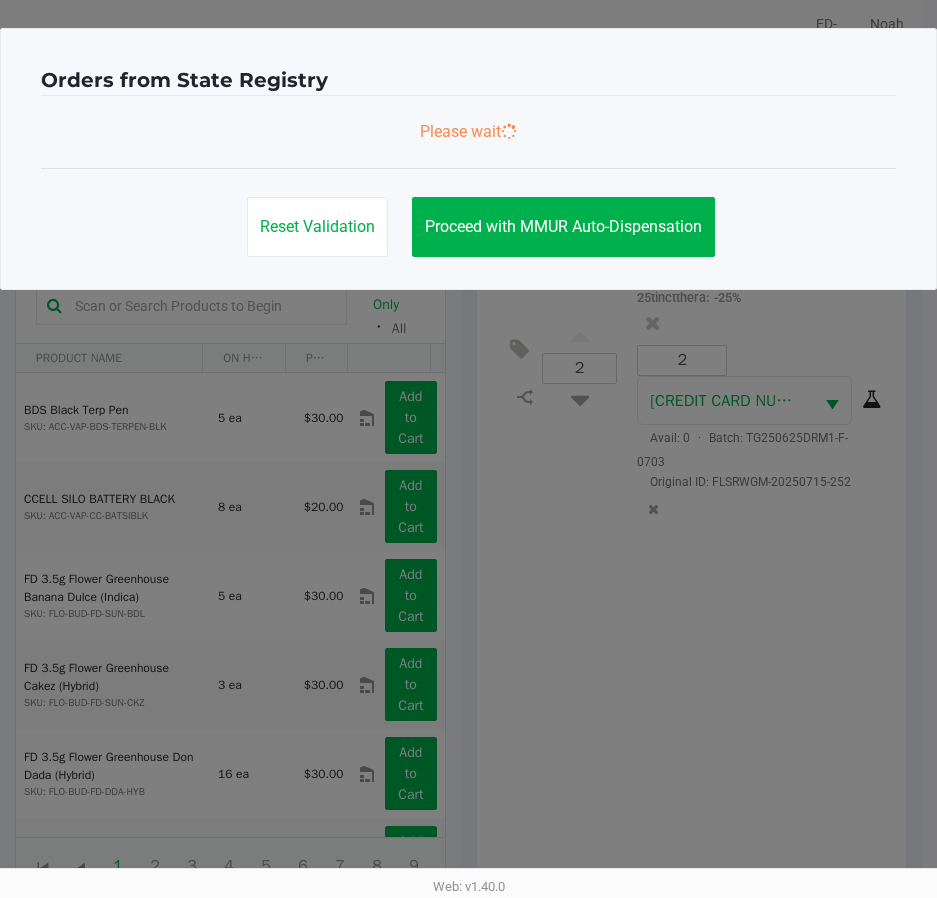 scroll, scrollTop: 0, scrollLeft: 0, axis: both 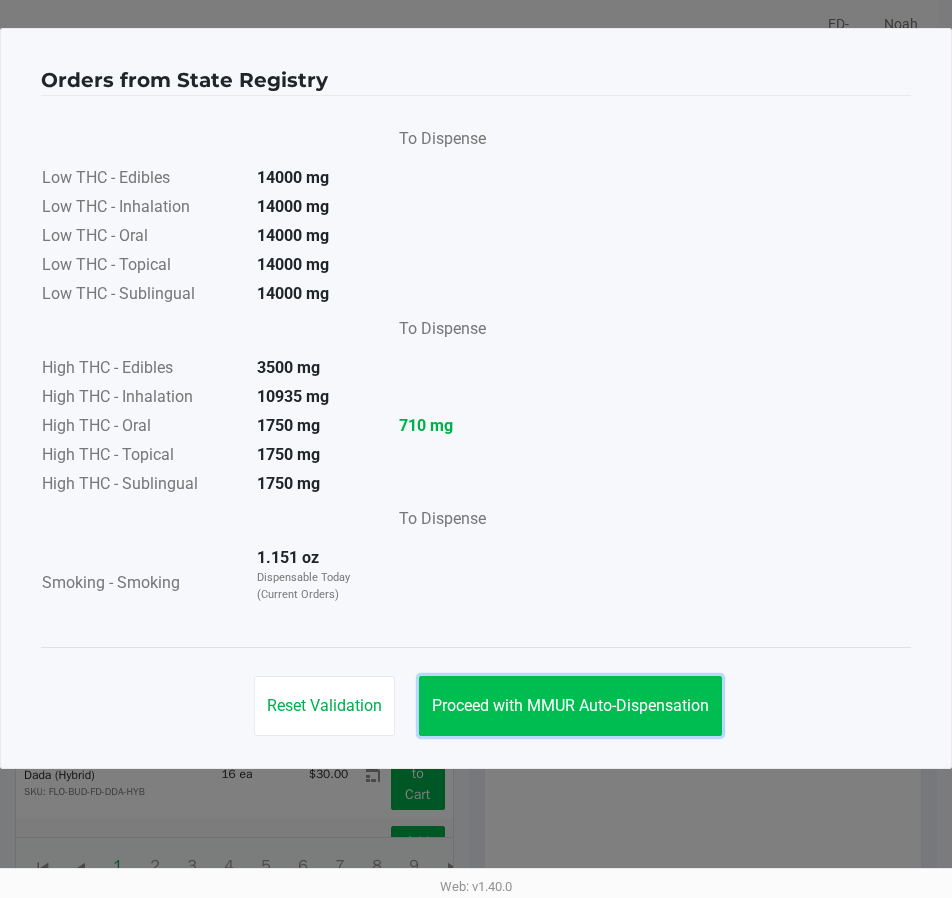 click on "Proceed with MMUR Auto-Dispensation" 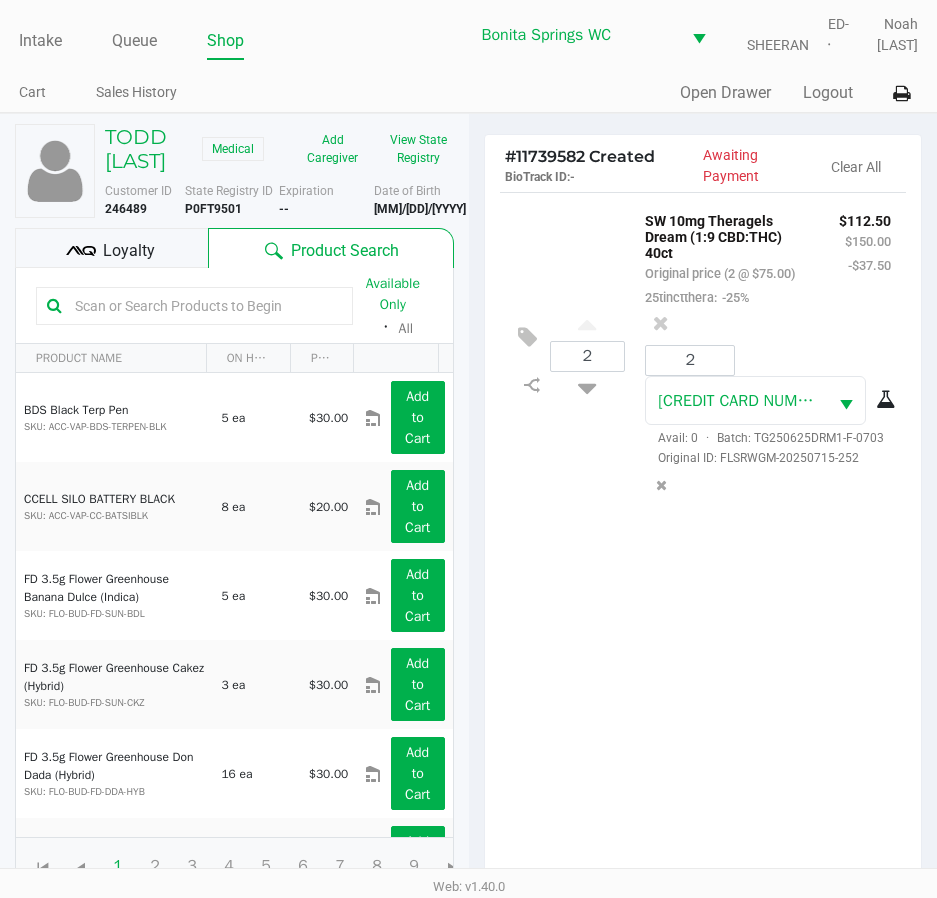 click on "Loyalty" 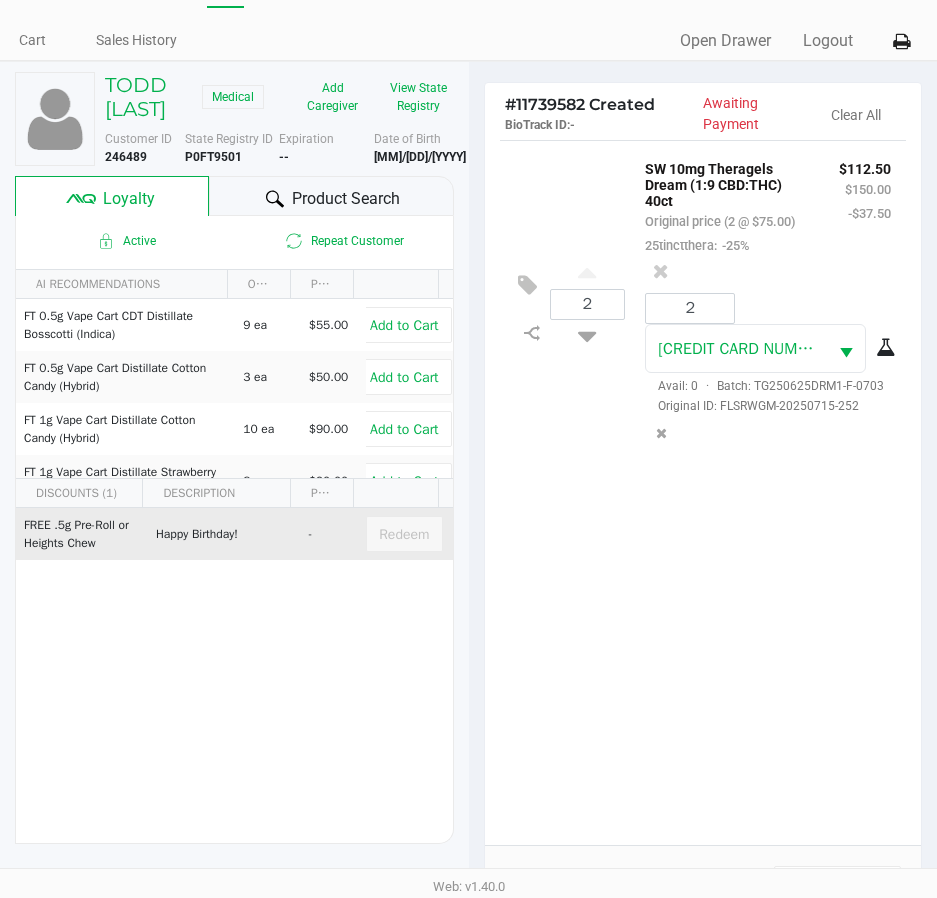 scroll, scrollTop: 0, scrollLeft: 0, axis: both 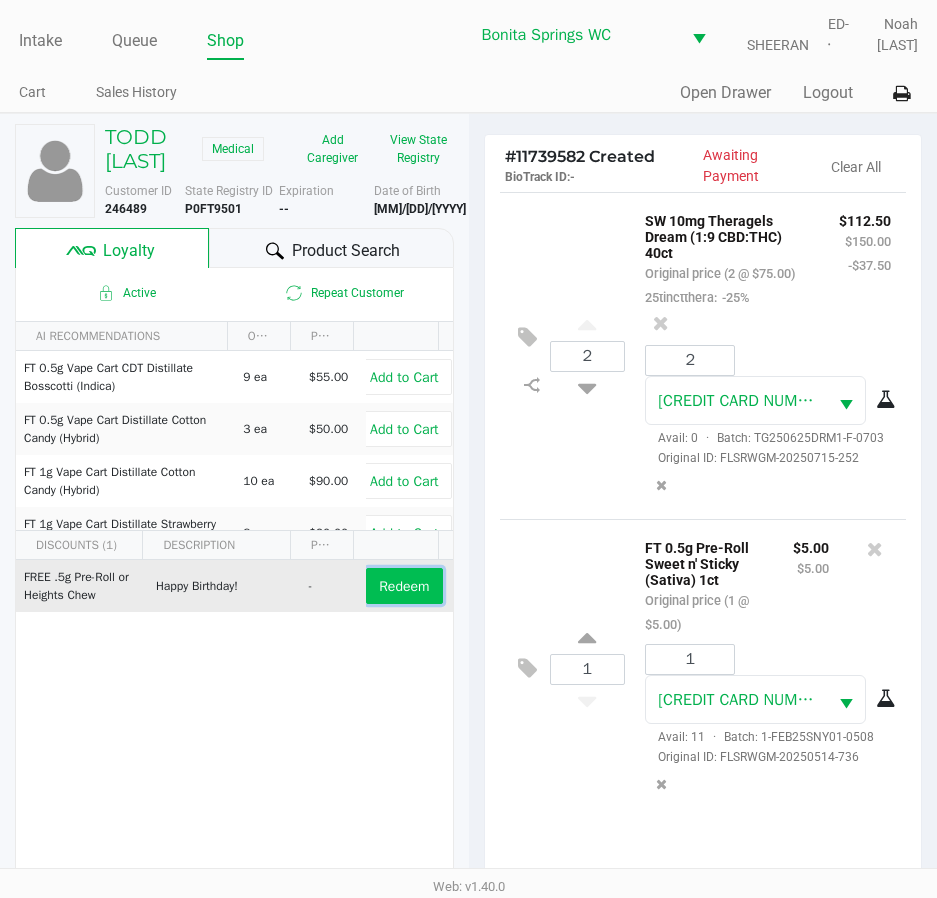 click on "Redeem" 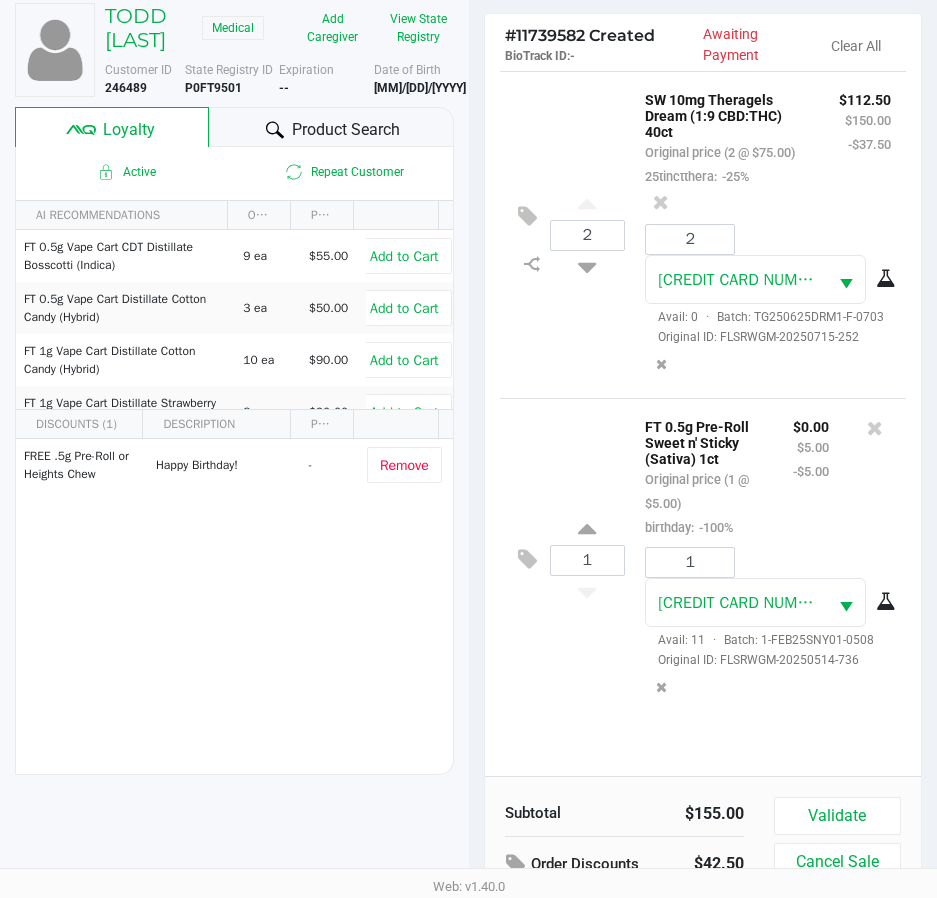 scroll, scrollTop: 262, scrollLeft: 0, axis: vertical 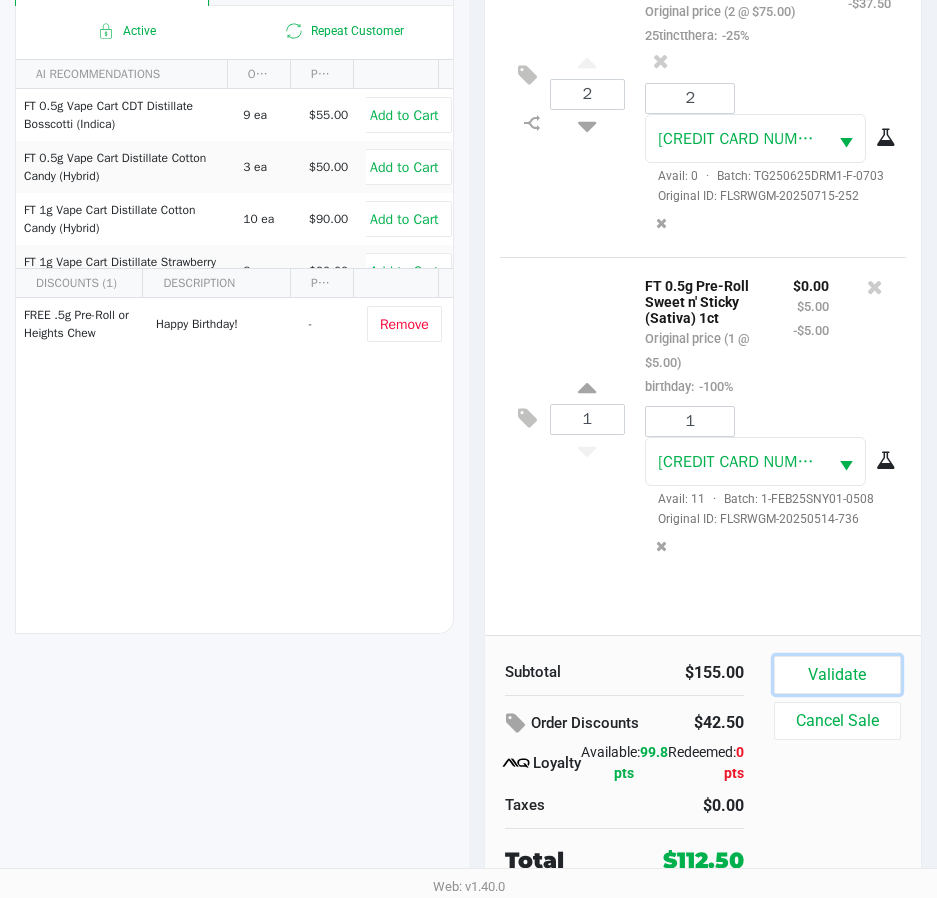 click on "Validate" 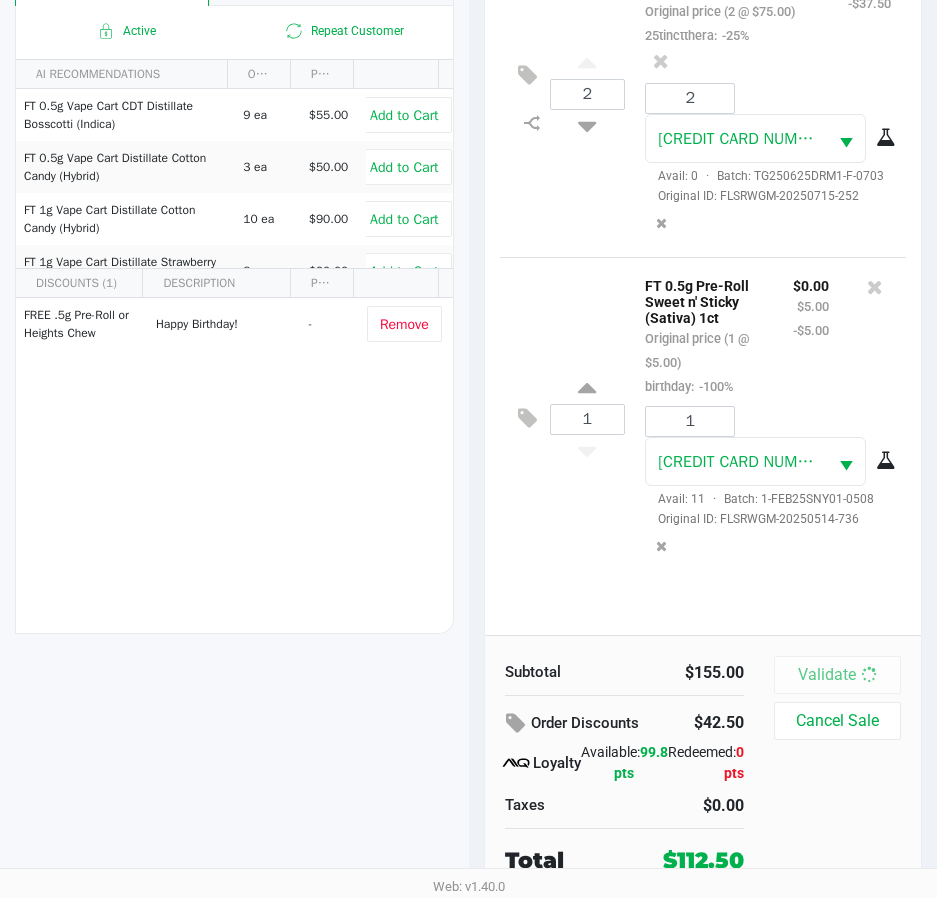scroll, scrollTop: 0, scrollLeft: 0, axis: both 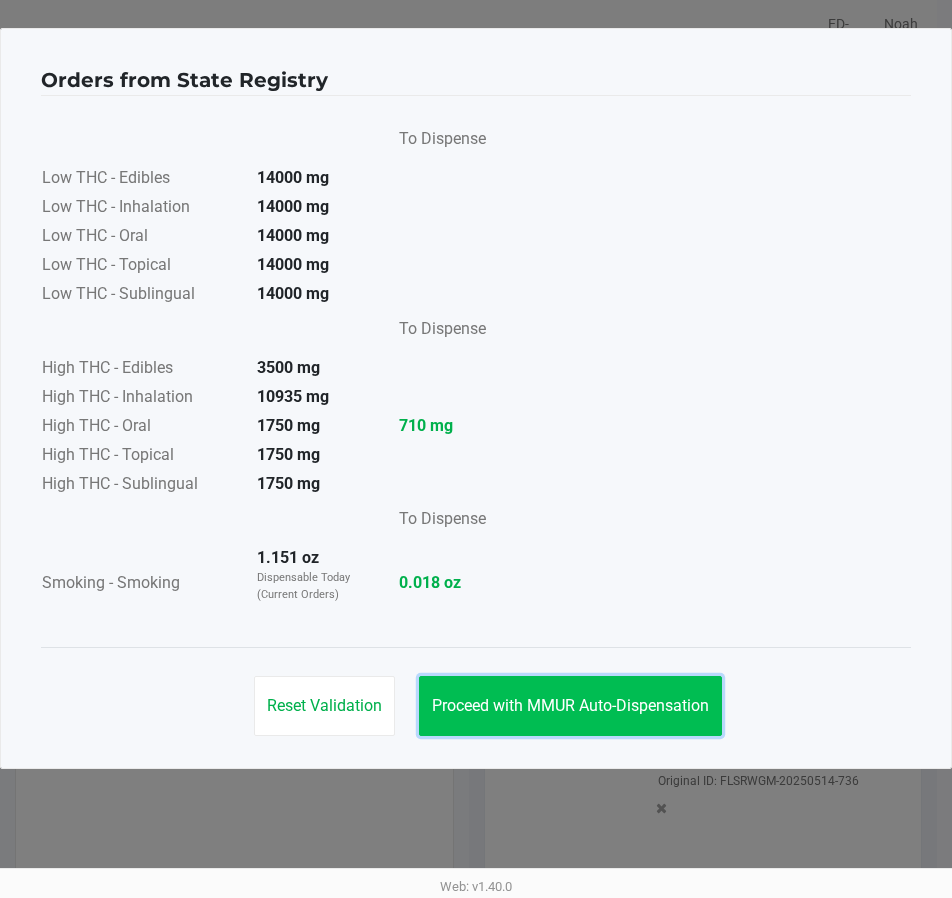 click on "Proceed with MMUR Auto-Dispensation" 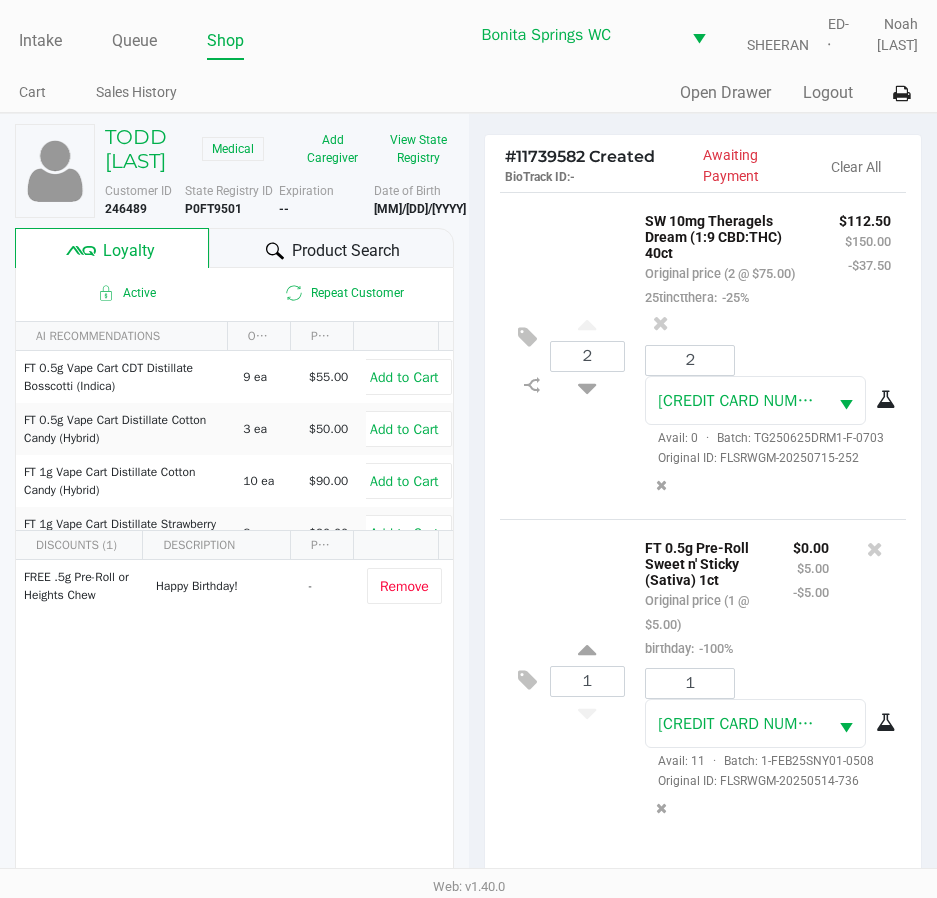scroll, scrollTop: 29, scrollLeft: 0, axis: vertical 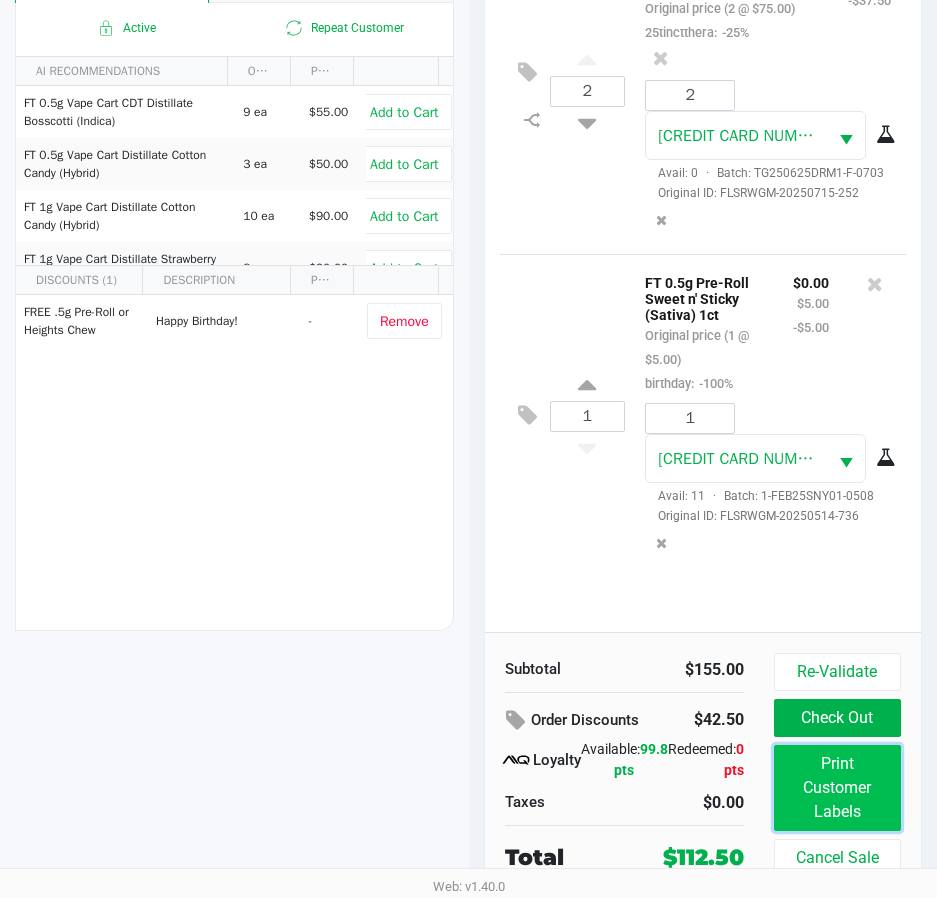 click on "Print Customer Labels" 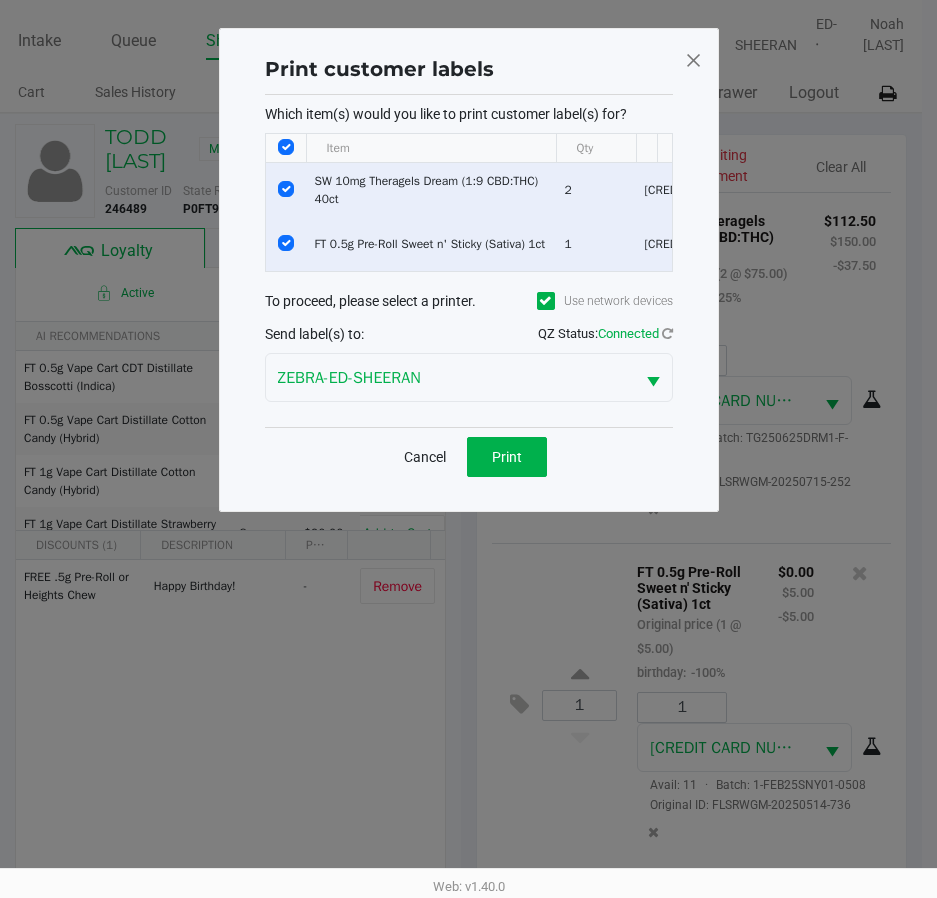 scroll, scrollTop: 0, scrollLeft: 0, axis: both 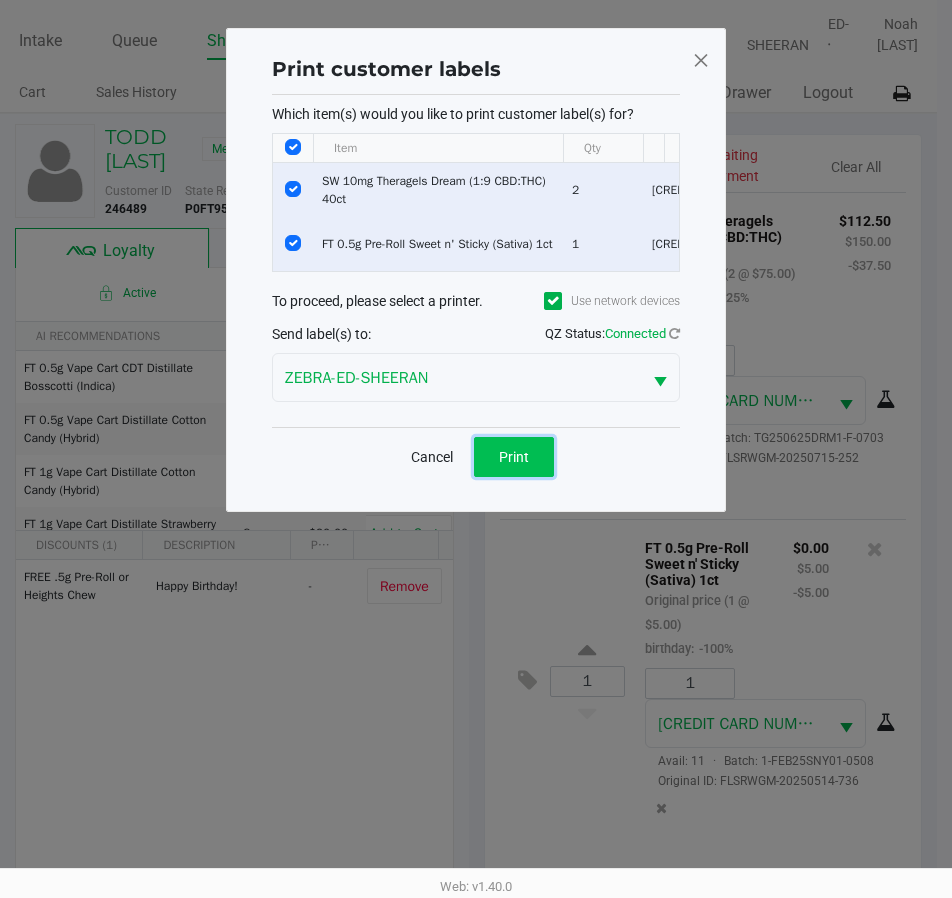 click on "Print" 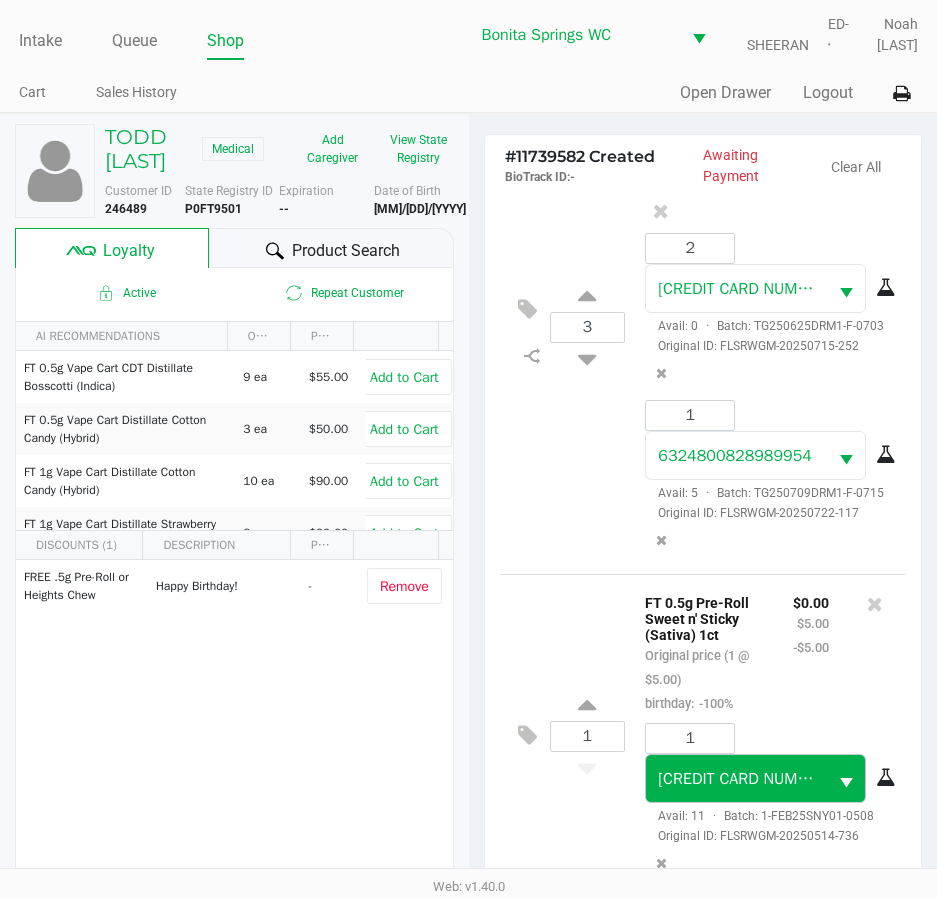scroll, scrollTop: 220, scrollLeft: 0, axis: vertical 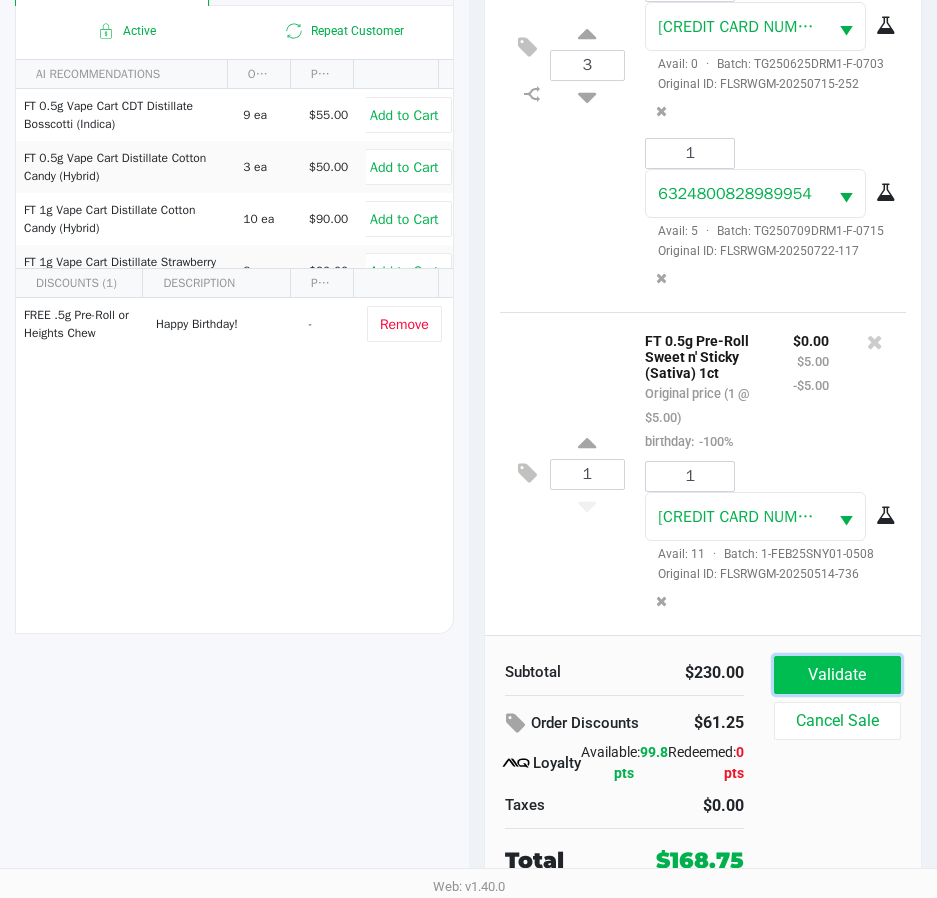 click on "Validate" 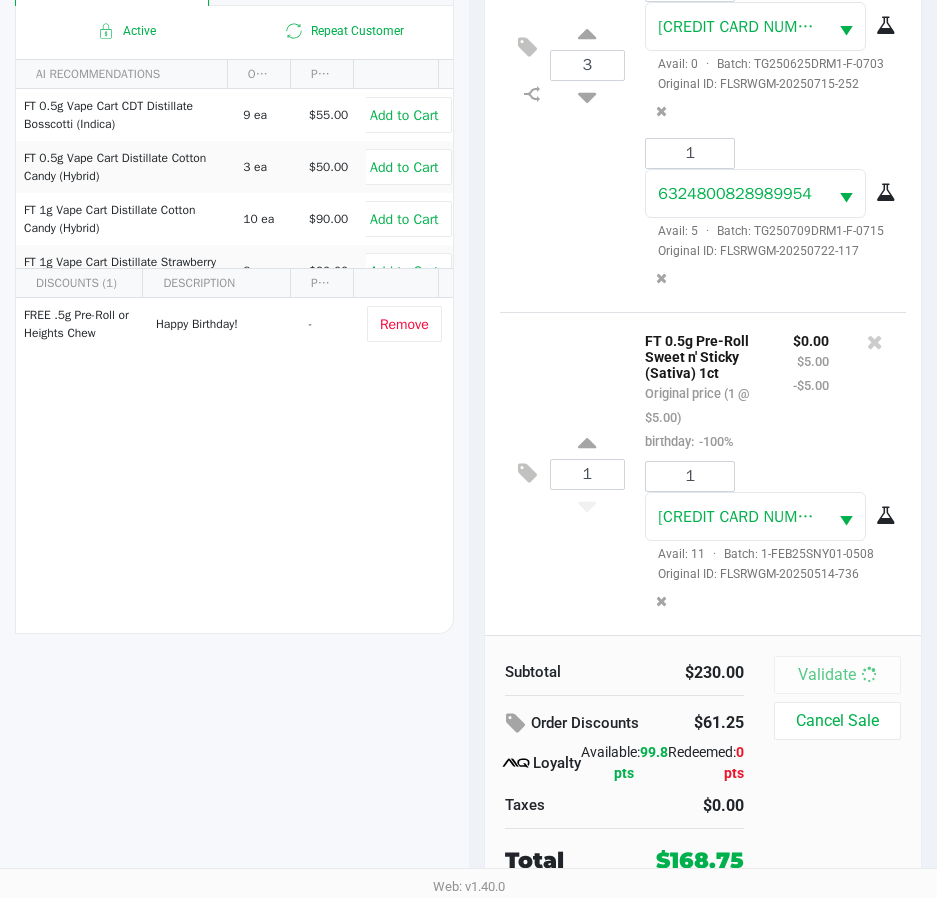 scroll, scrollTop: 0, scrollLeft: 0, axis: both 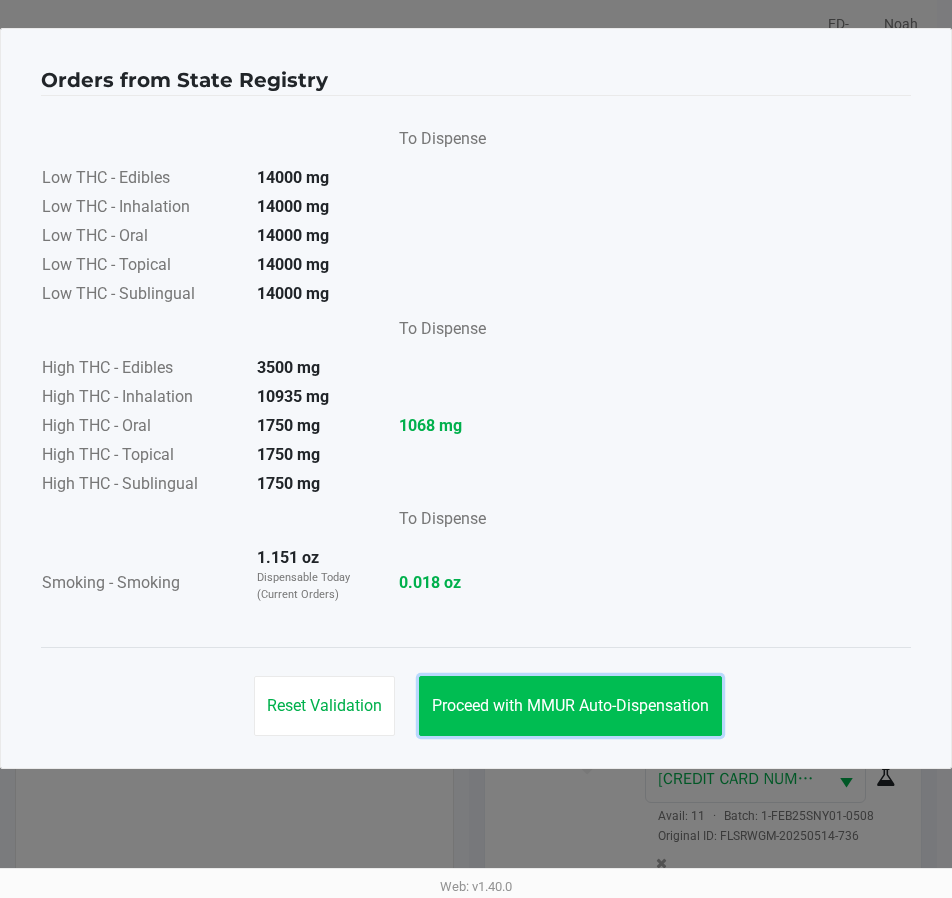 click on "Proceed with MMUR Auto-Dispensation" 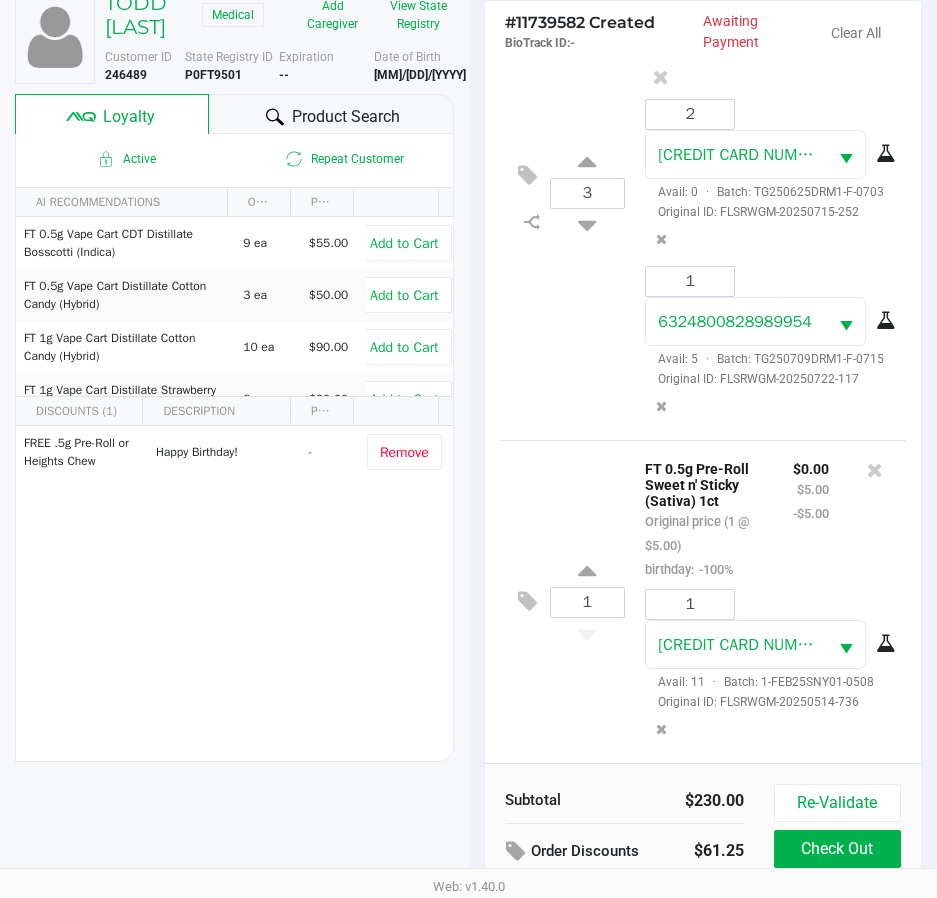 scroll, scrollTop: 265, scrollLeft: 0, axis: vertical 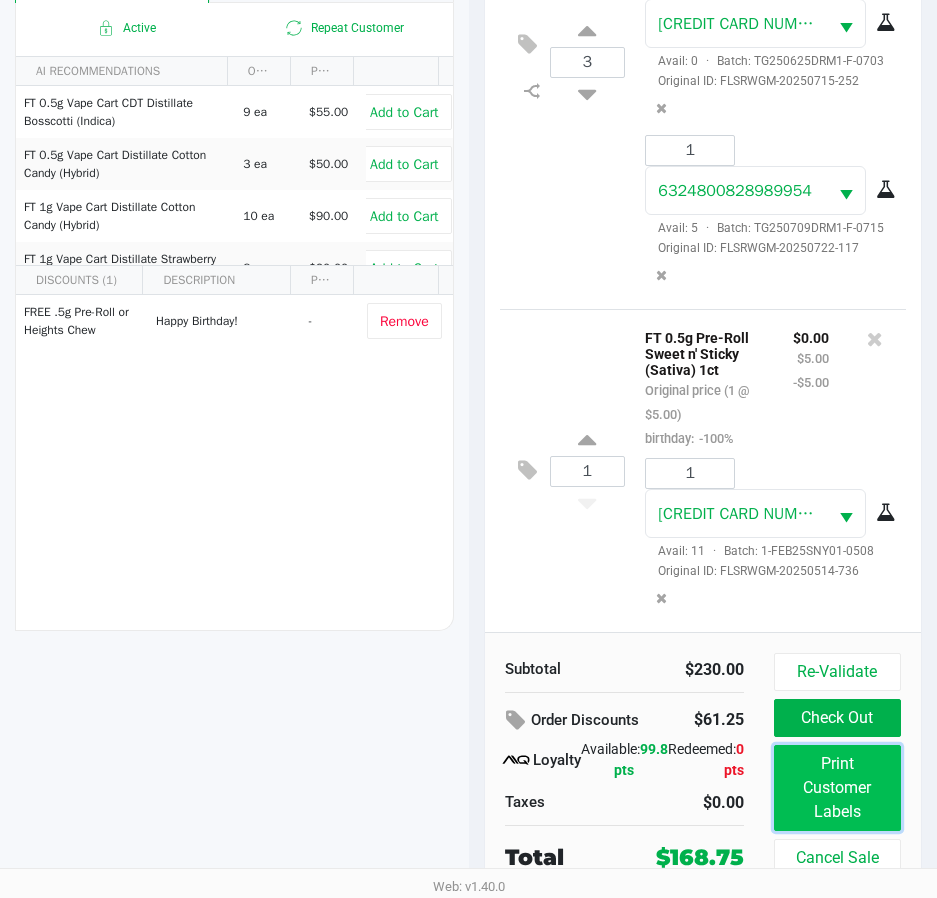 click on "Print Customer Labels" 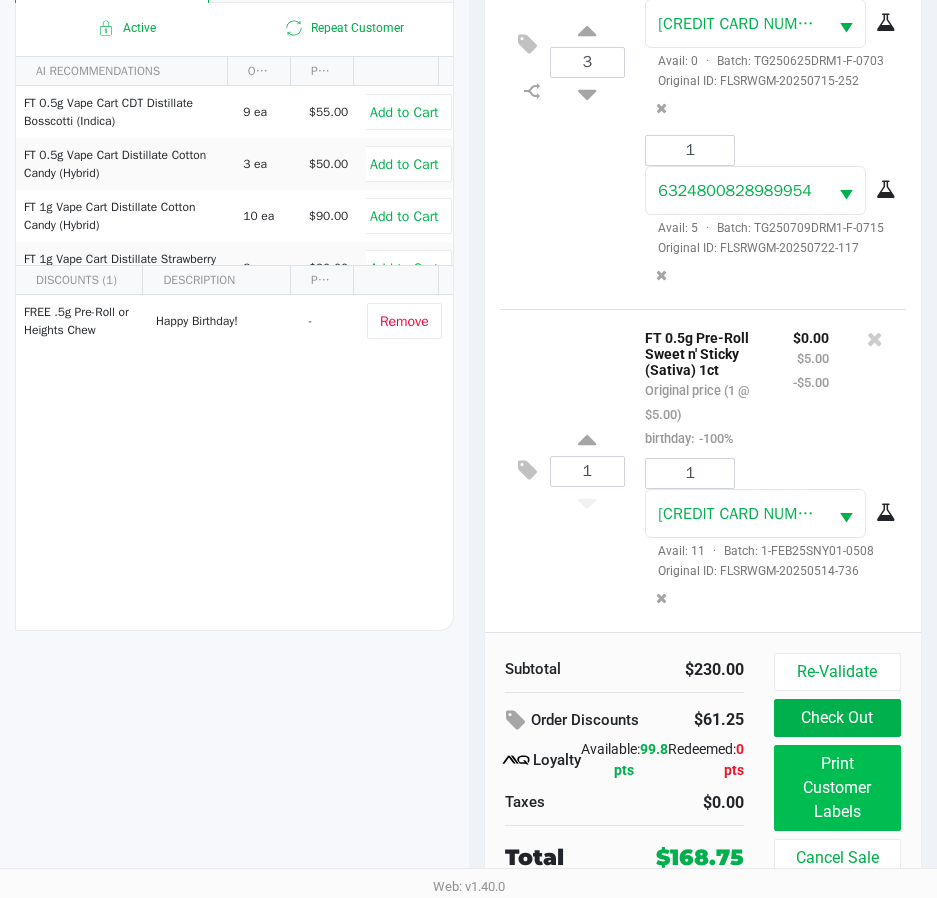 scroll, scrollTop: 0, scrollLeft: 0, axis: both 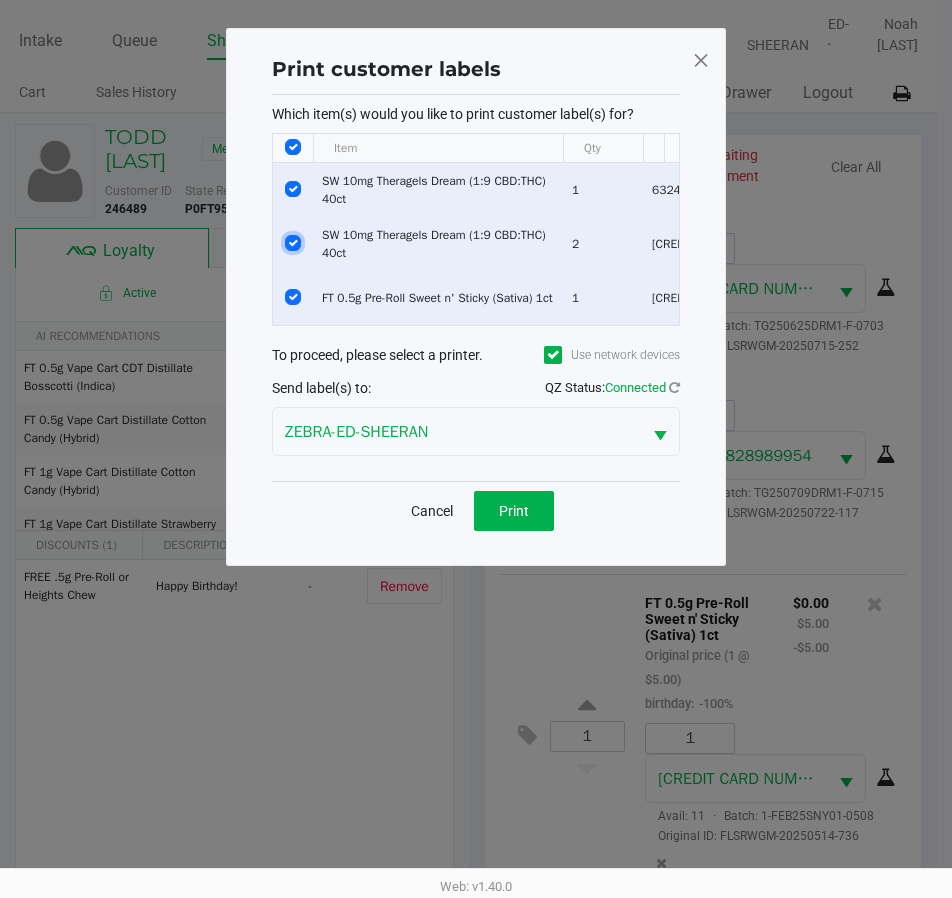 click at bounding box center [293, 243] 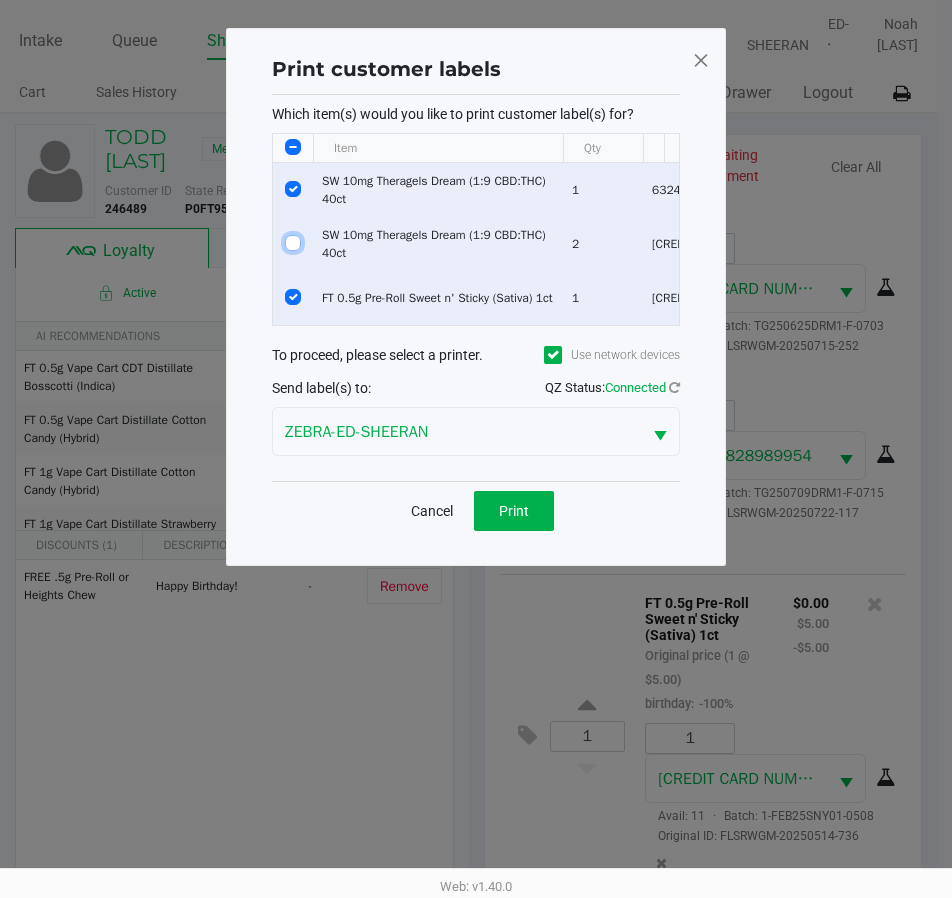 checkbox on "false" 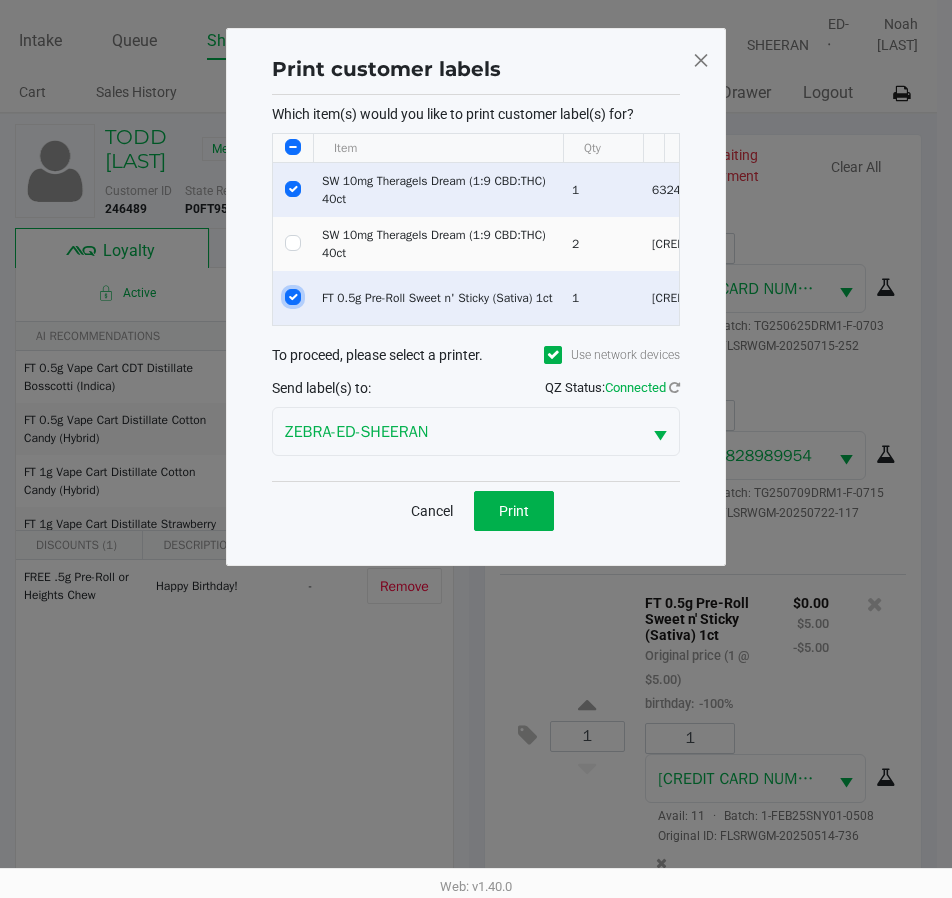 click at bounding box center [293, 297] 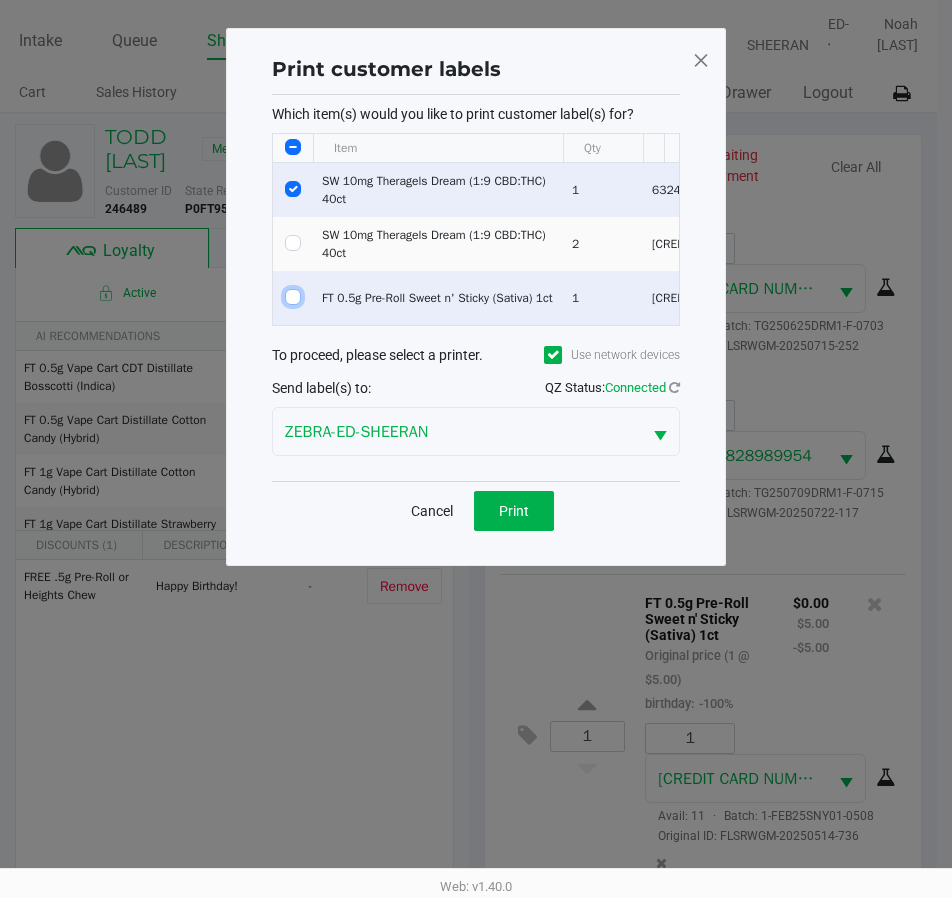 checkbox on "false" 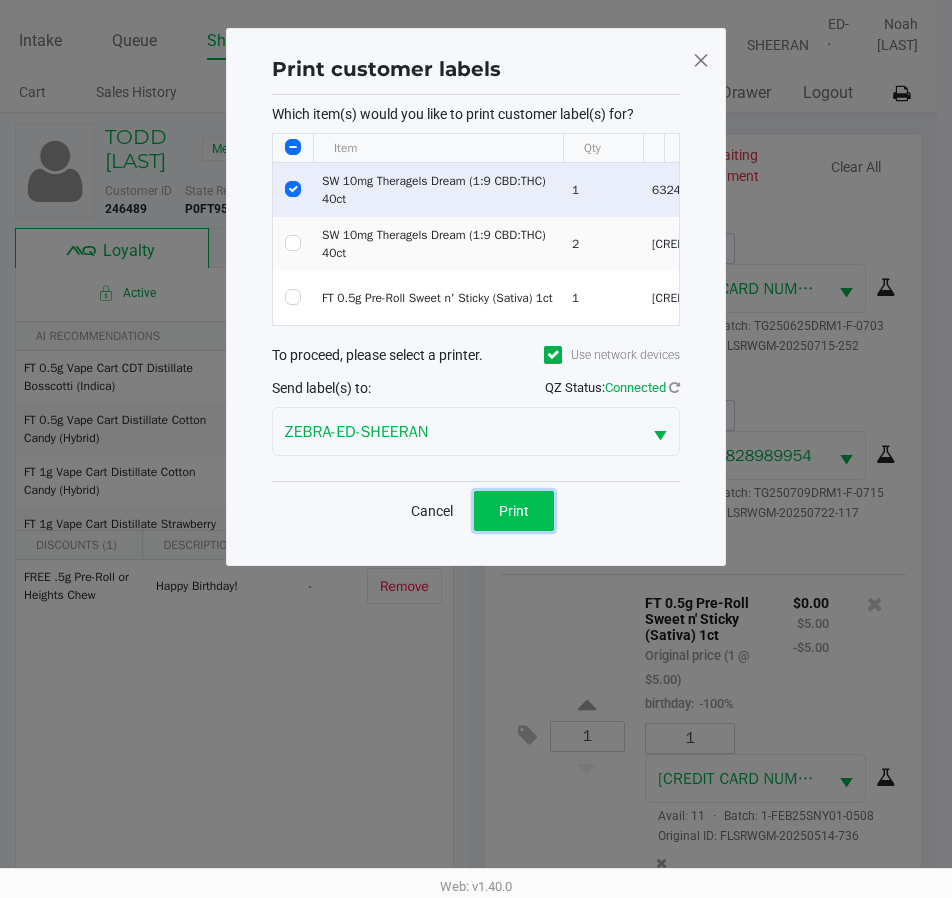 click on "Print" 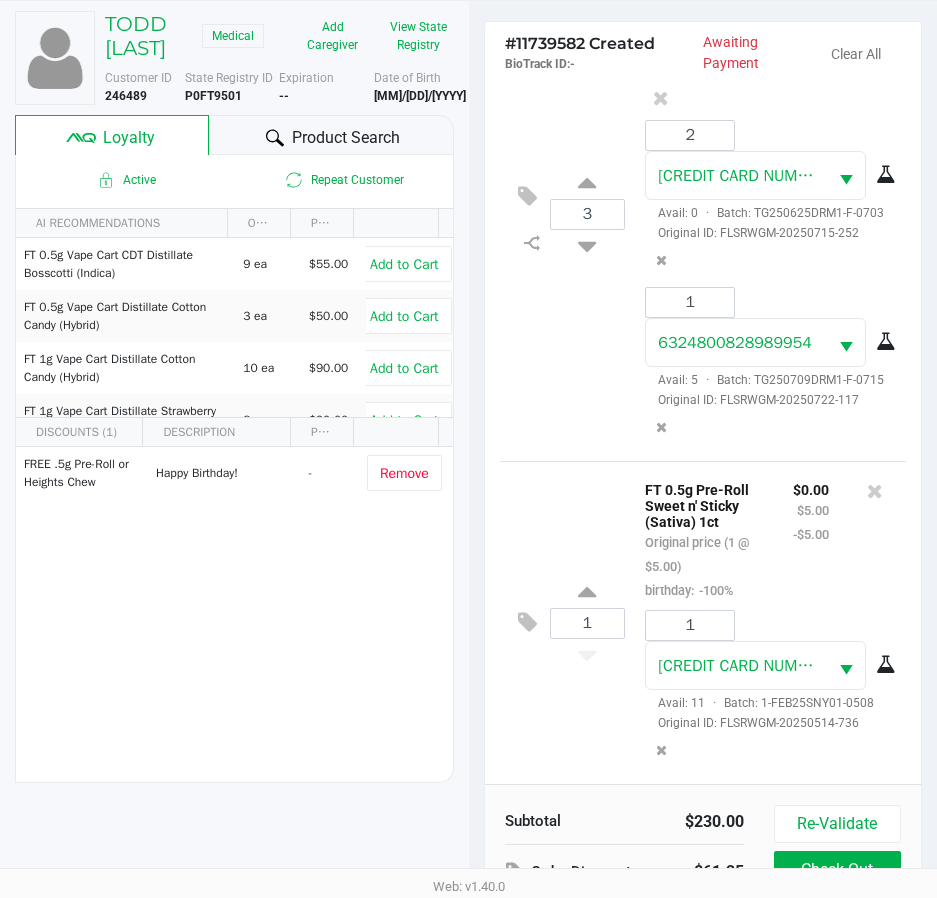 scroll, scrollTop: 265, scrollLeft: 0, axis: vertical 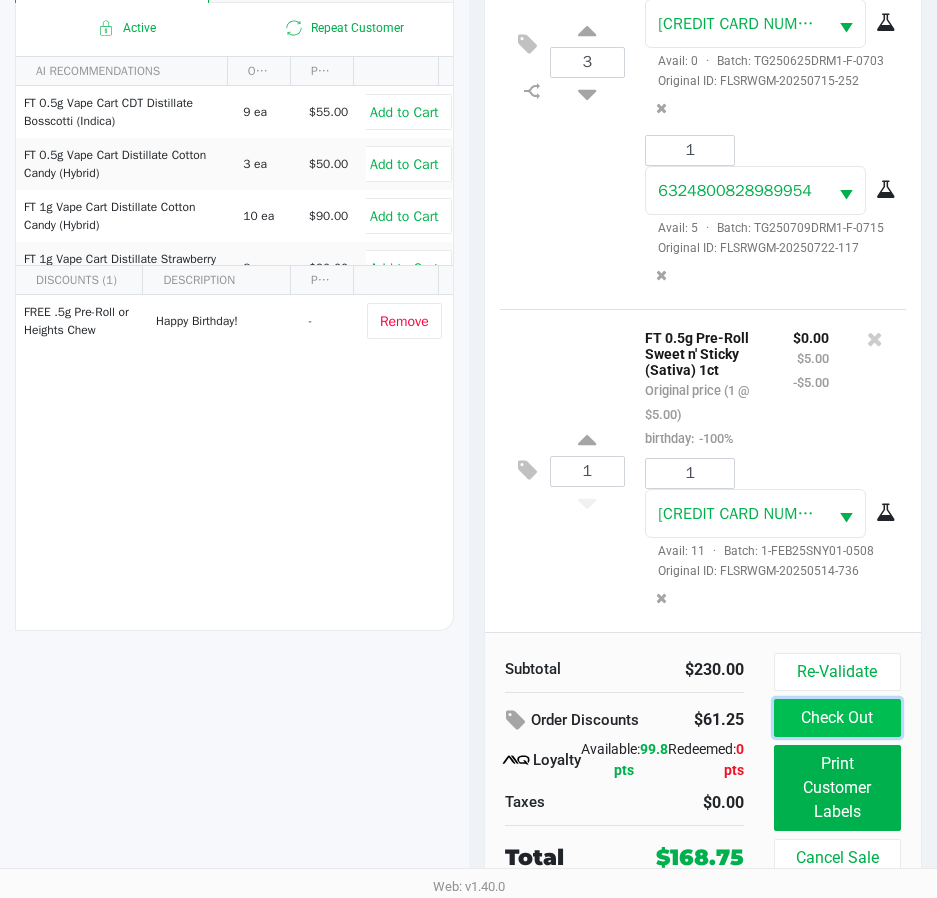 click on "Check Out" 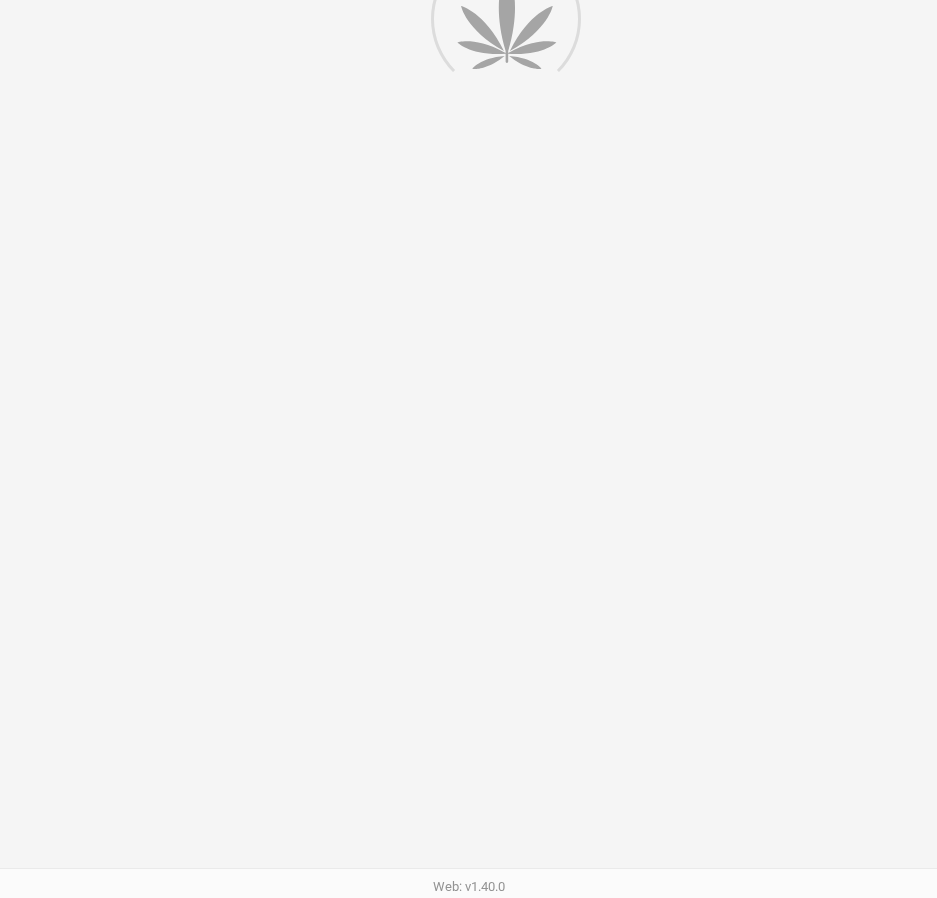 scroll, scrollTop: 0, scrollLeft: 0, axis: both 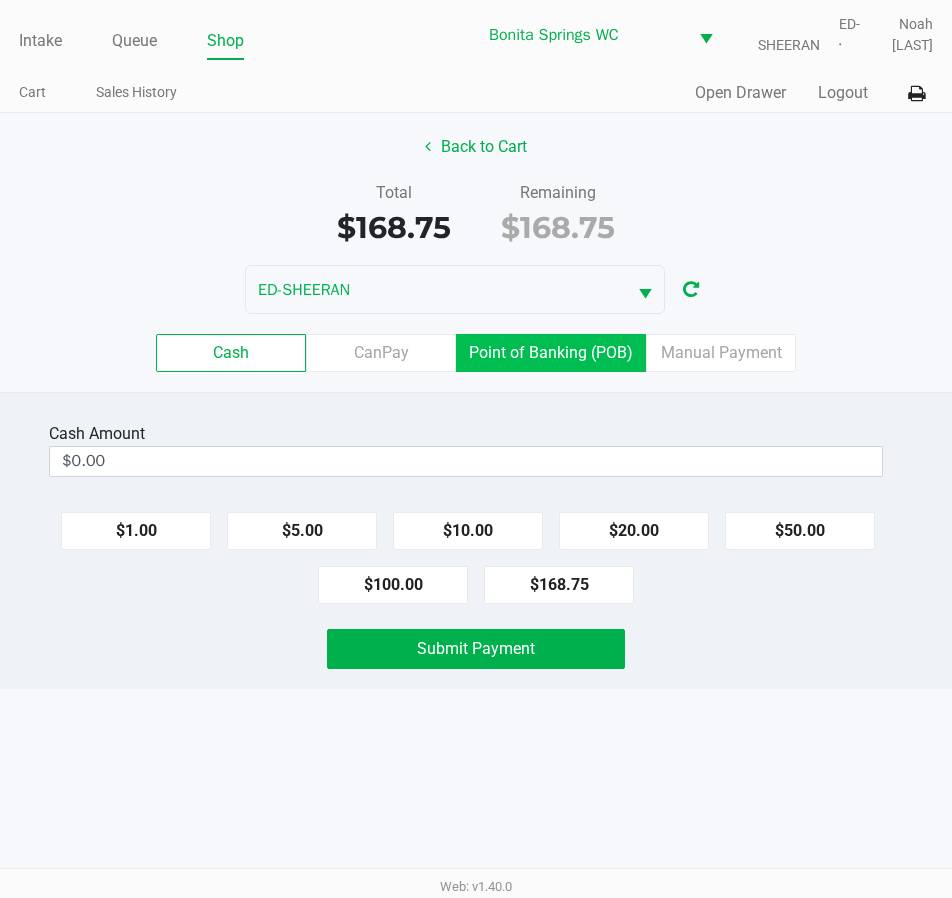 click on "Point of Banking (POB)" 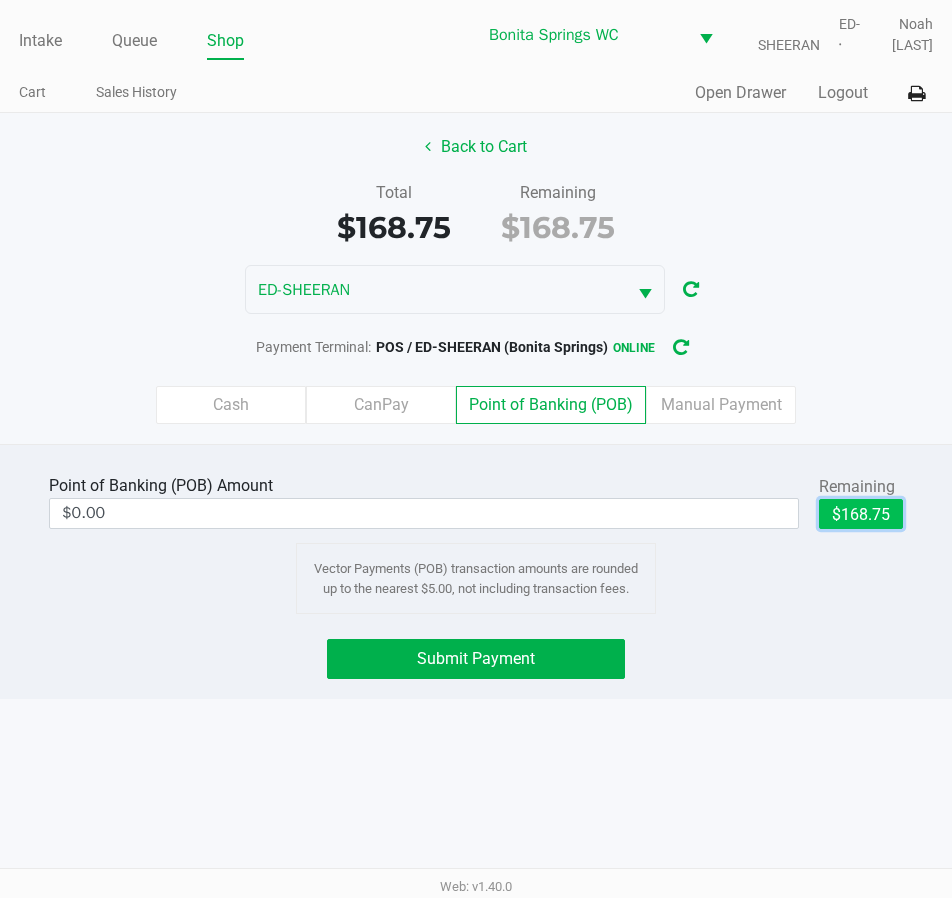 click on "$168.75" 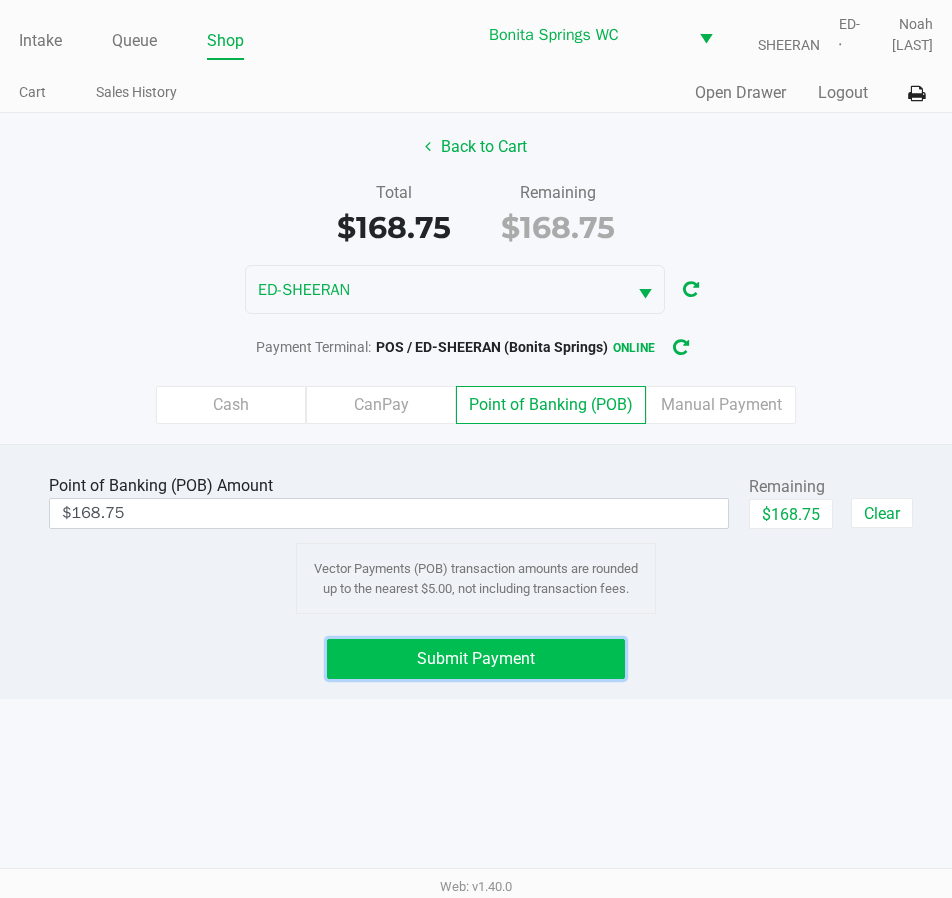 click on "Submit Payment" 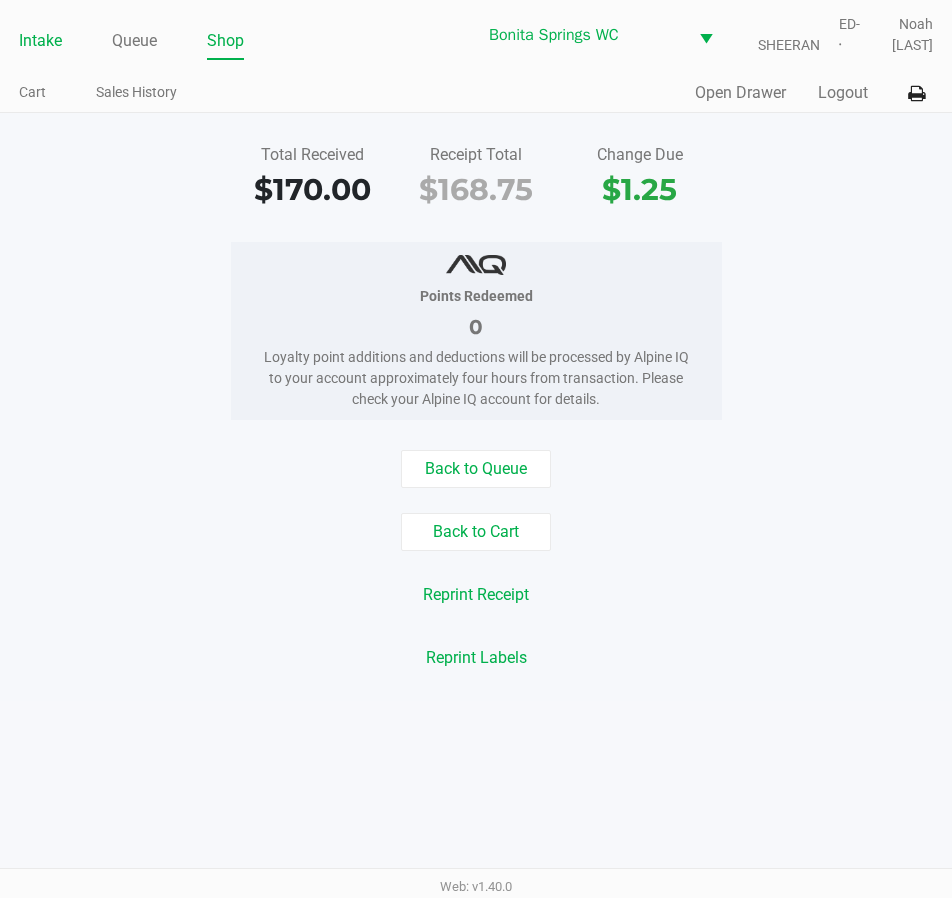 click on "Intake" 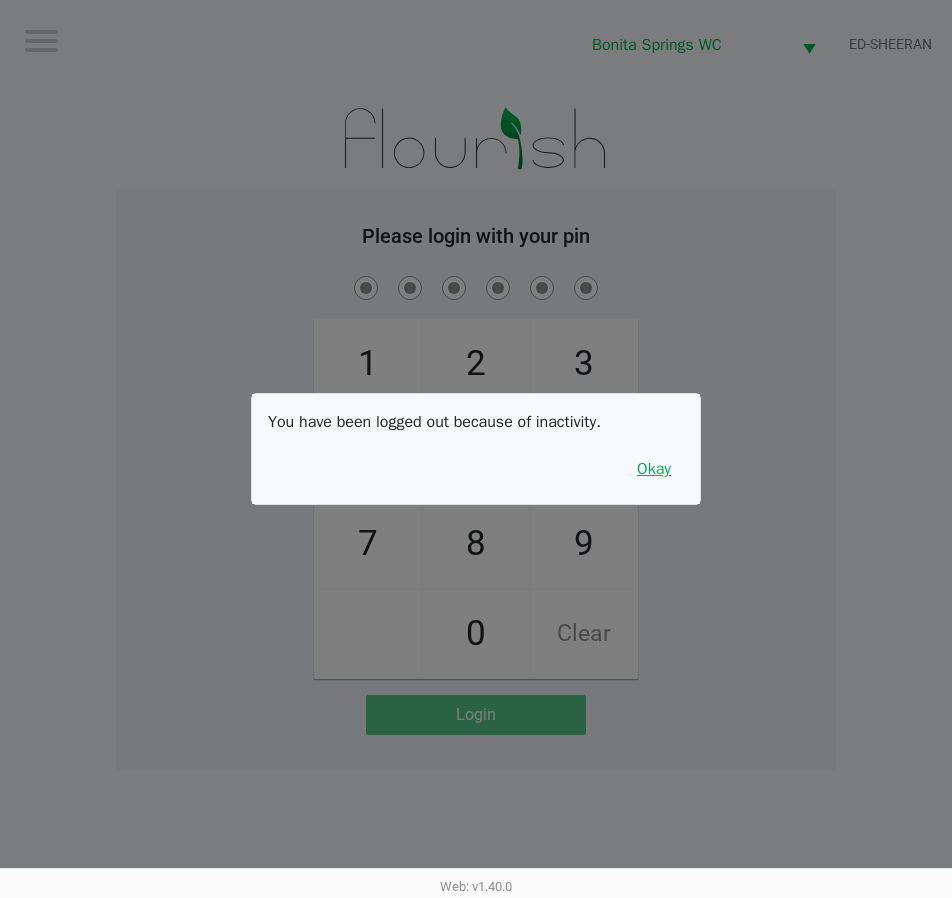 click on "Okay" at bounding box center (654, 469) 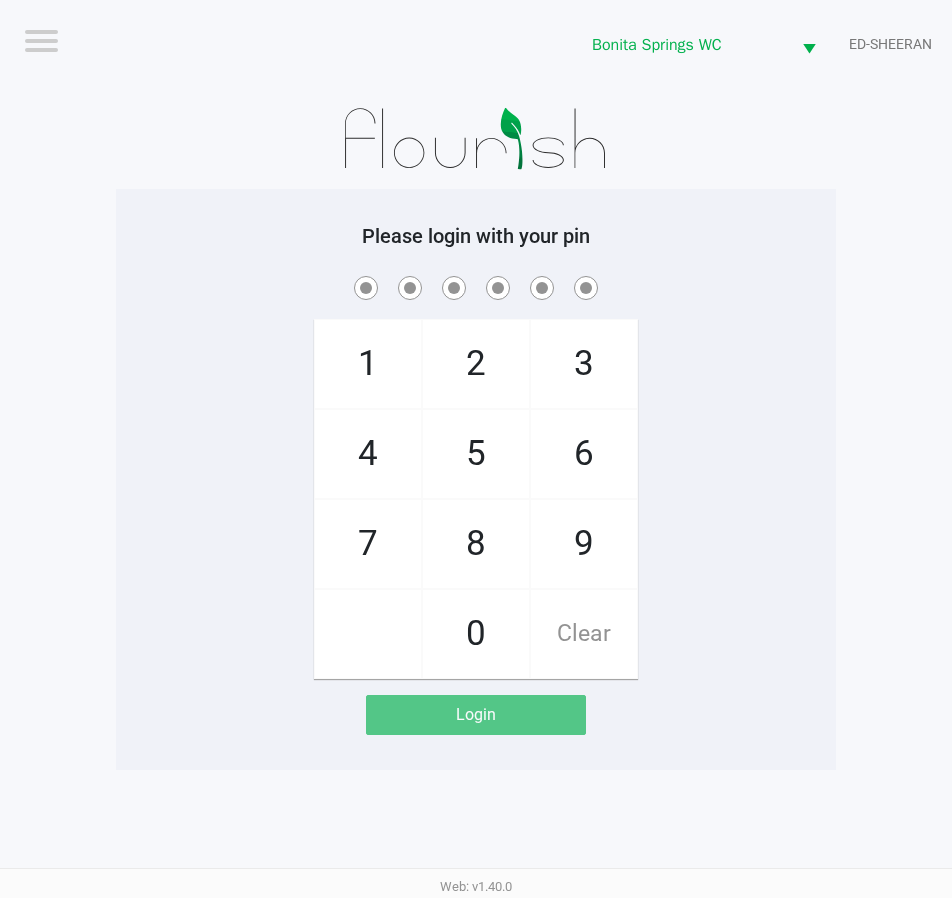 click on "2" 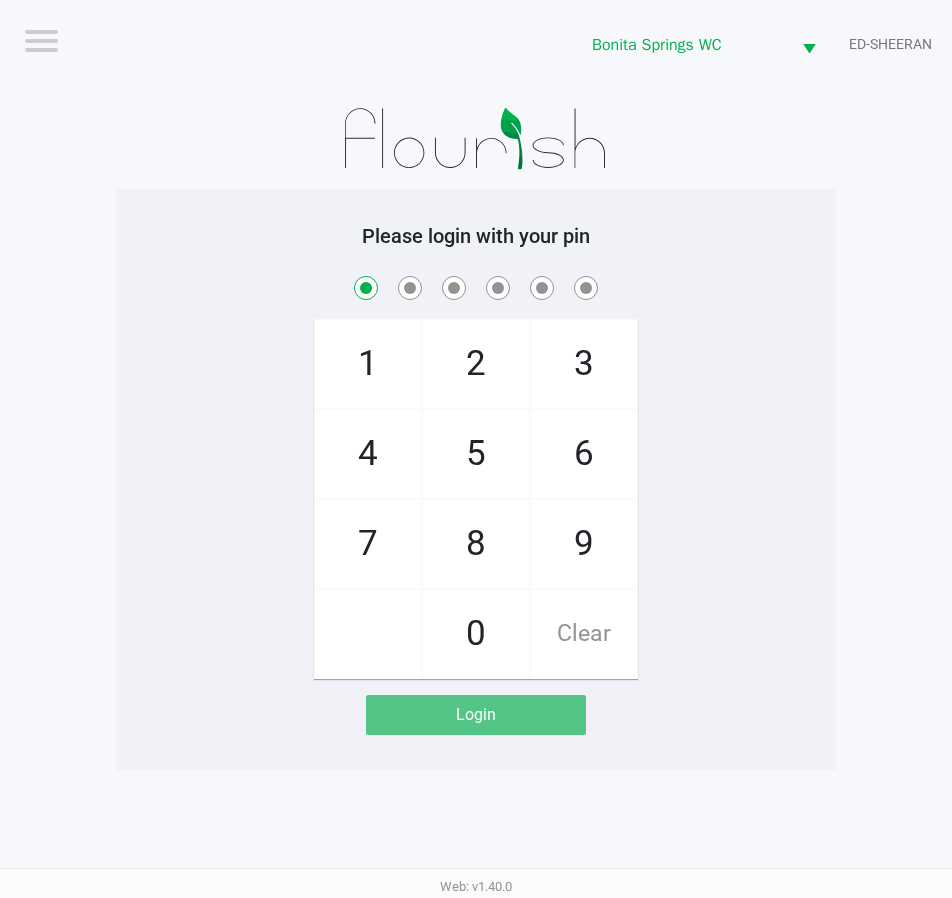 checkbox on "true" 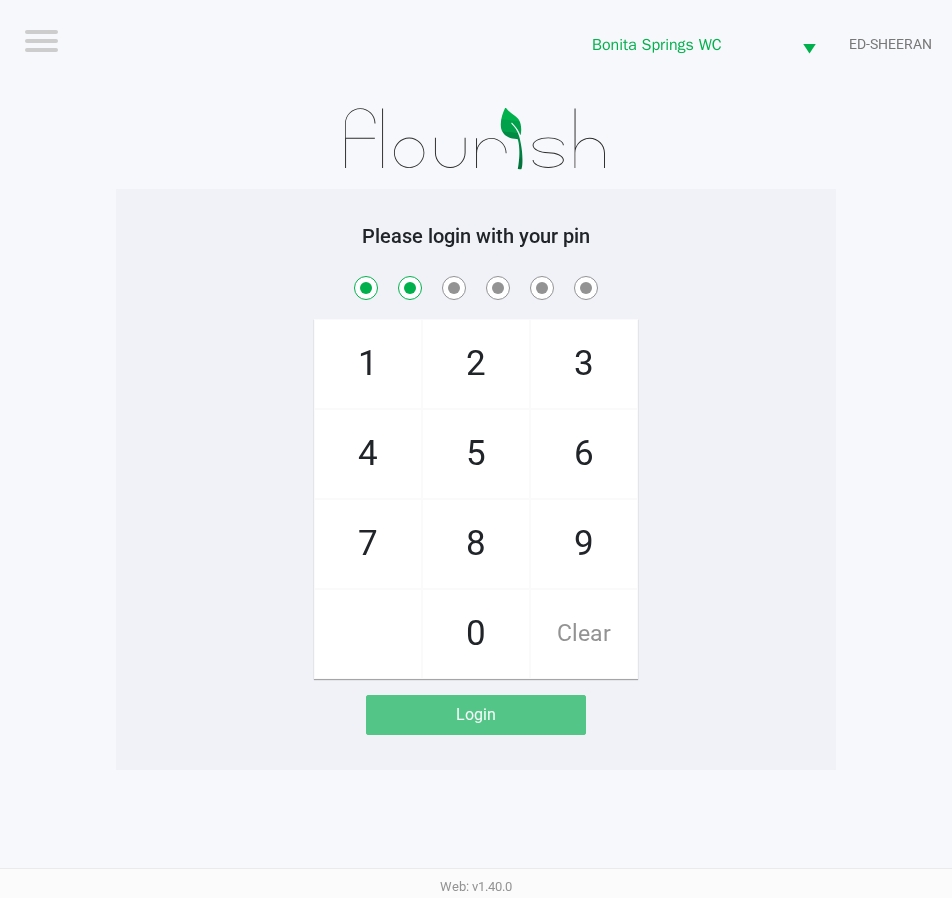 checkbox on "true" 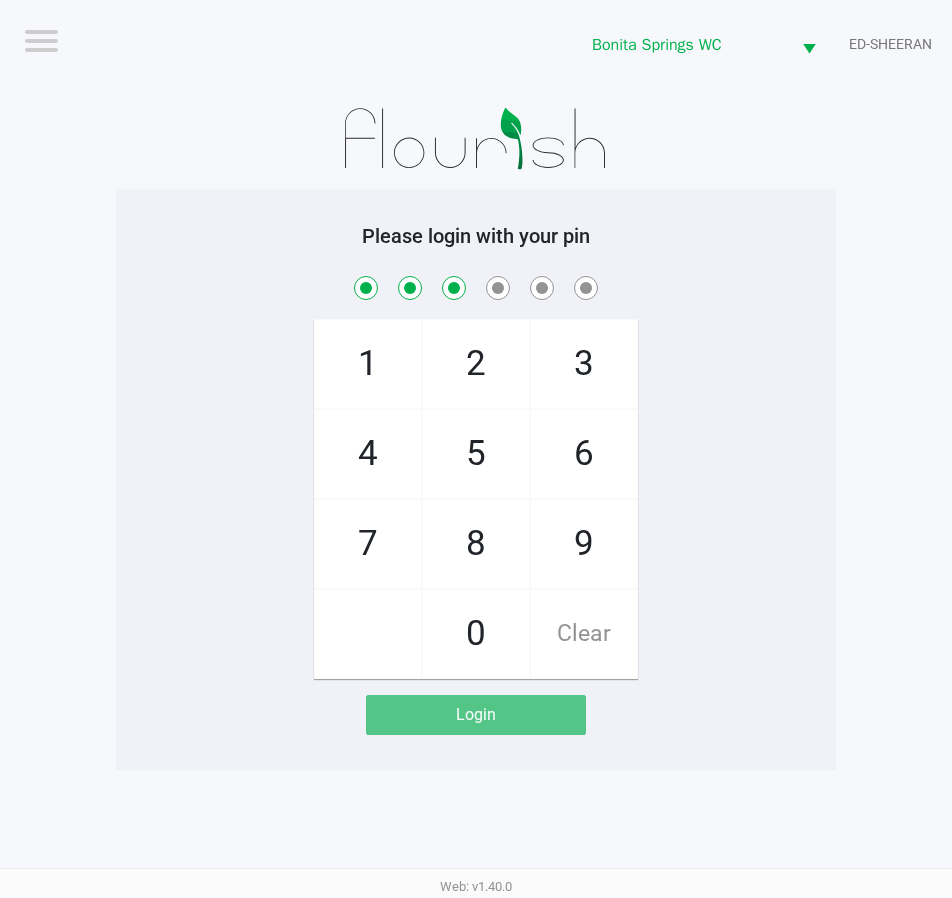 checkbox on "true" 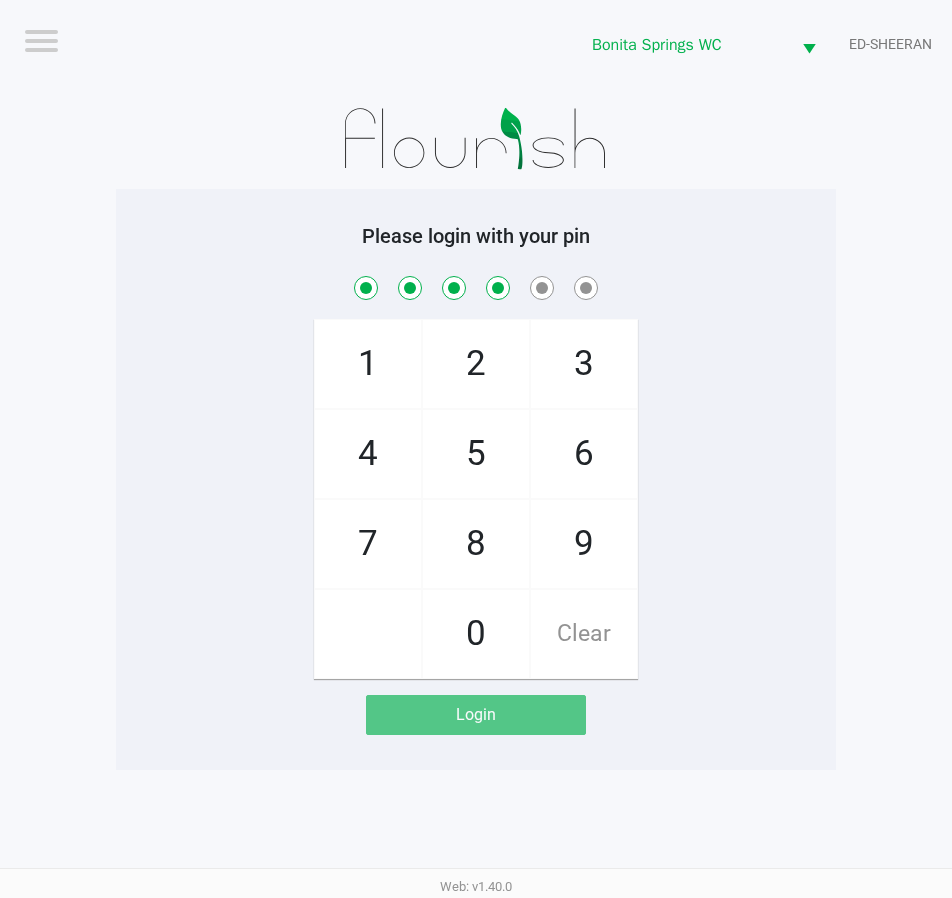 checkbox on "true" 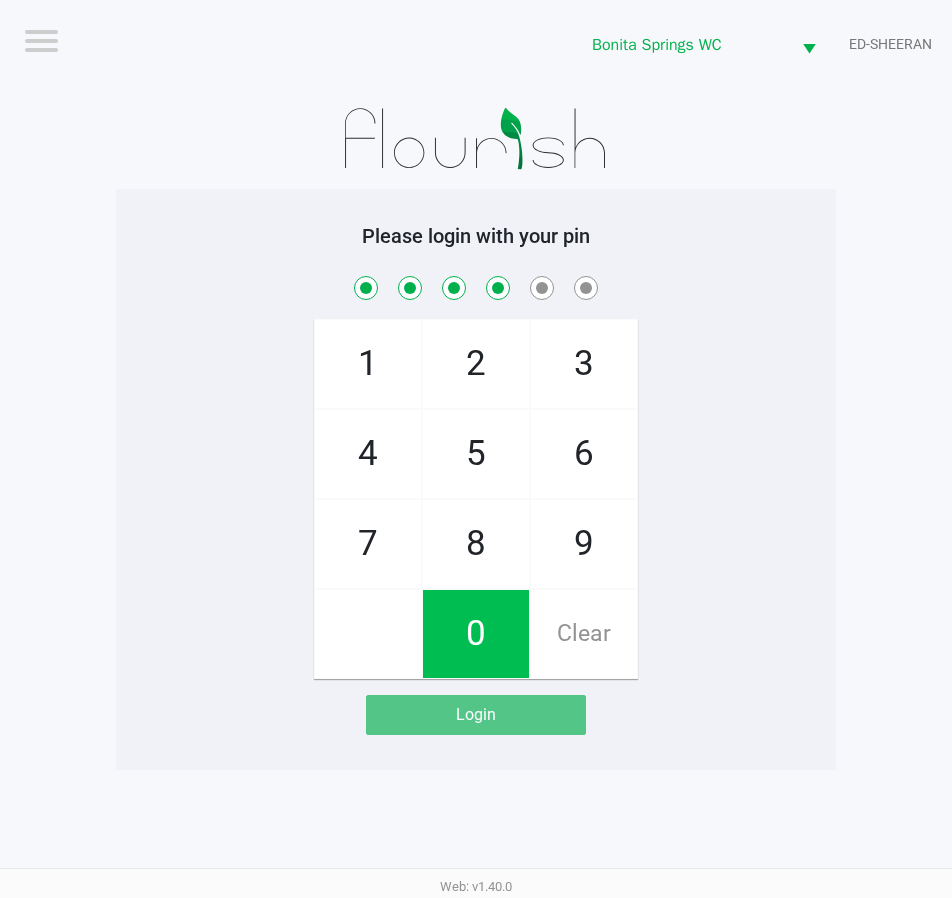 click on "0" 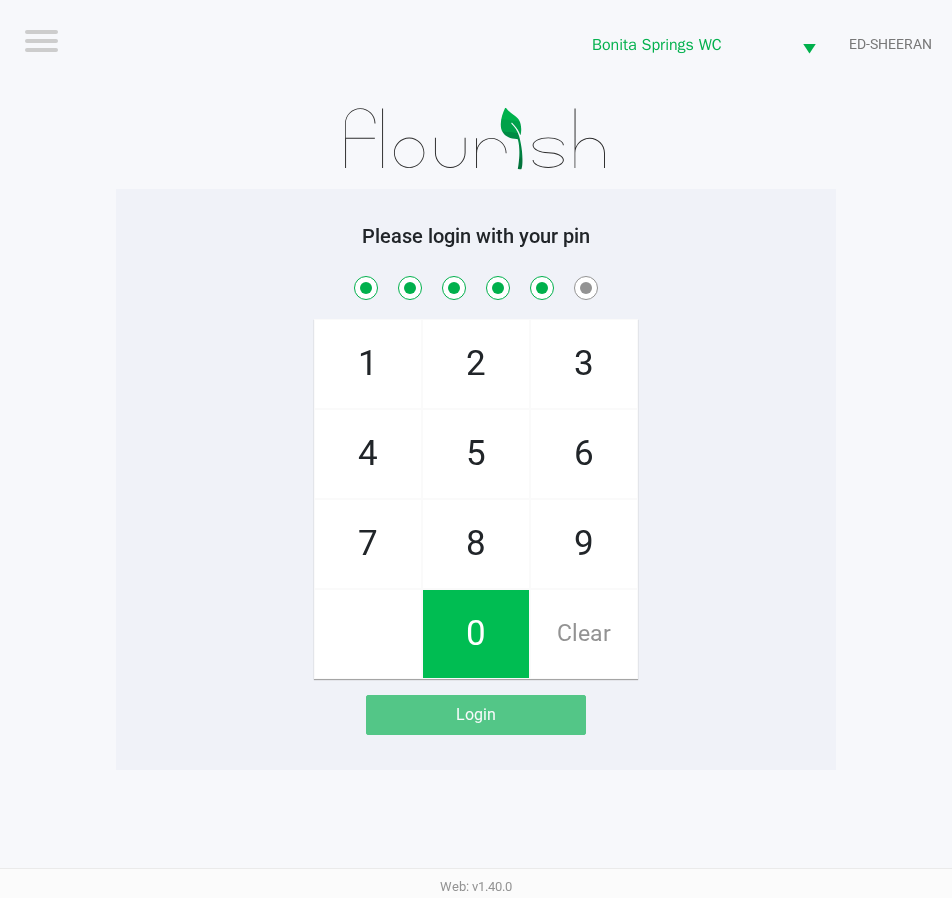 checkbox on "true" 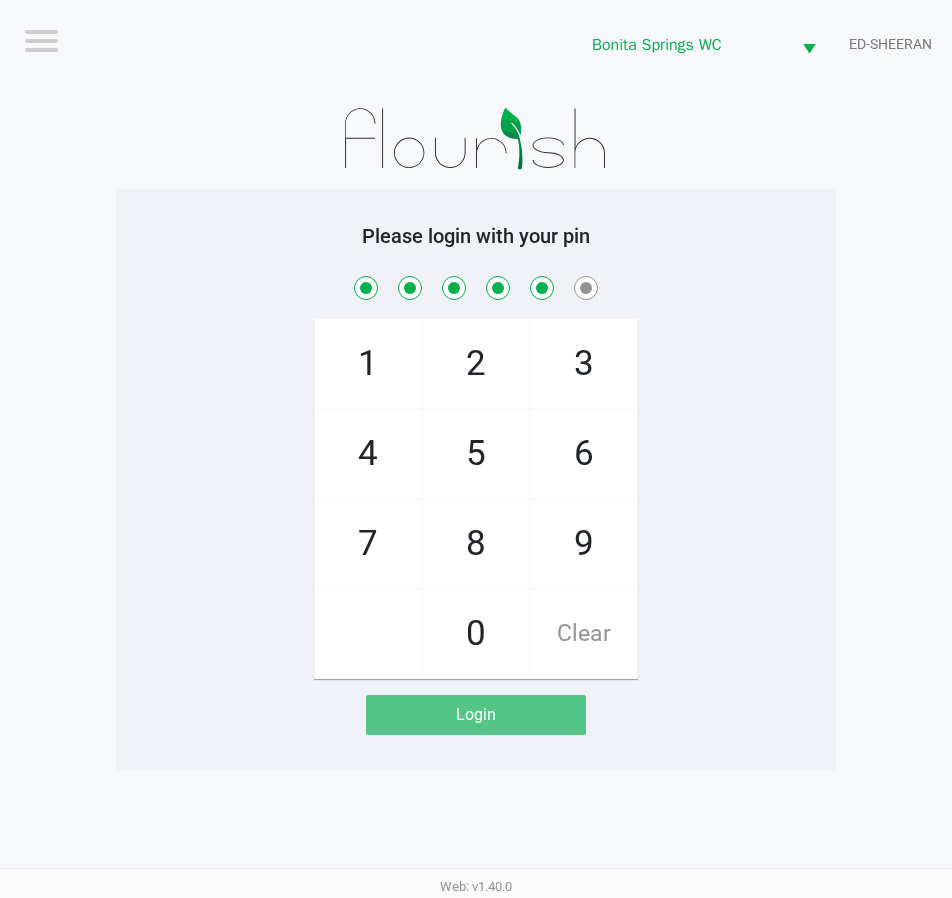 click on "5" 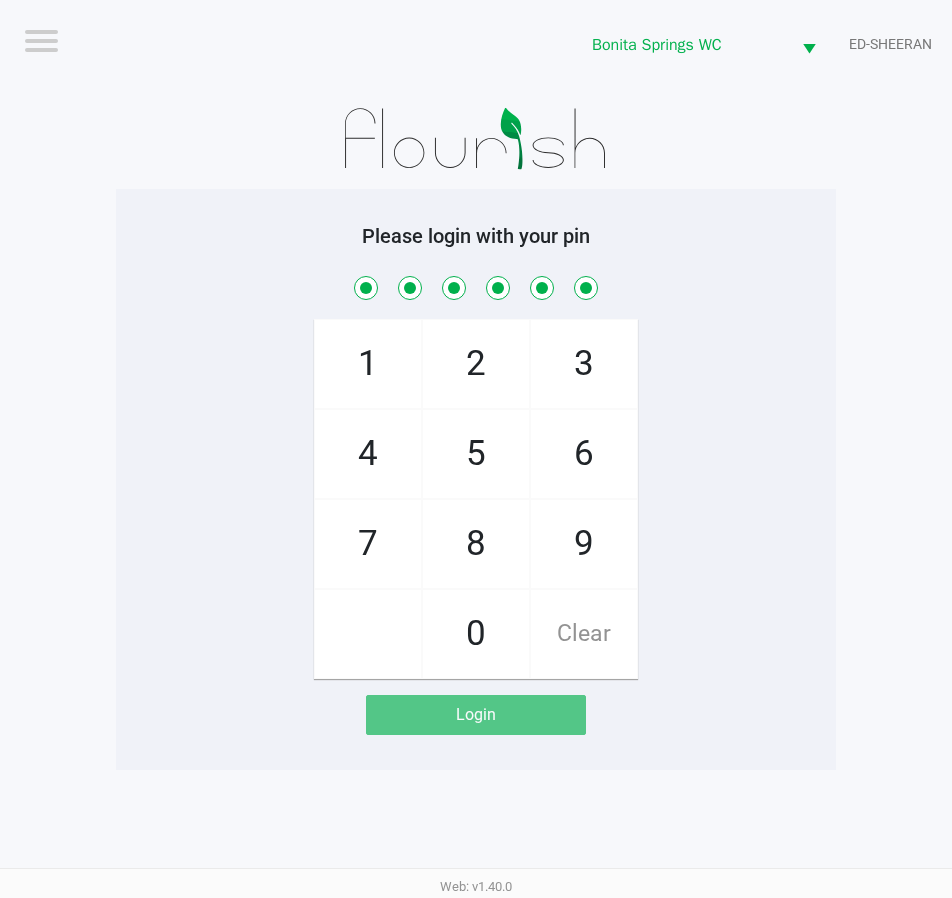 checkbox on "true" 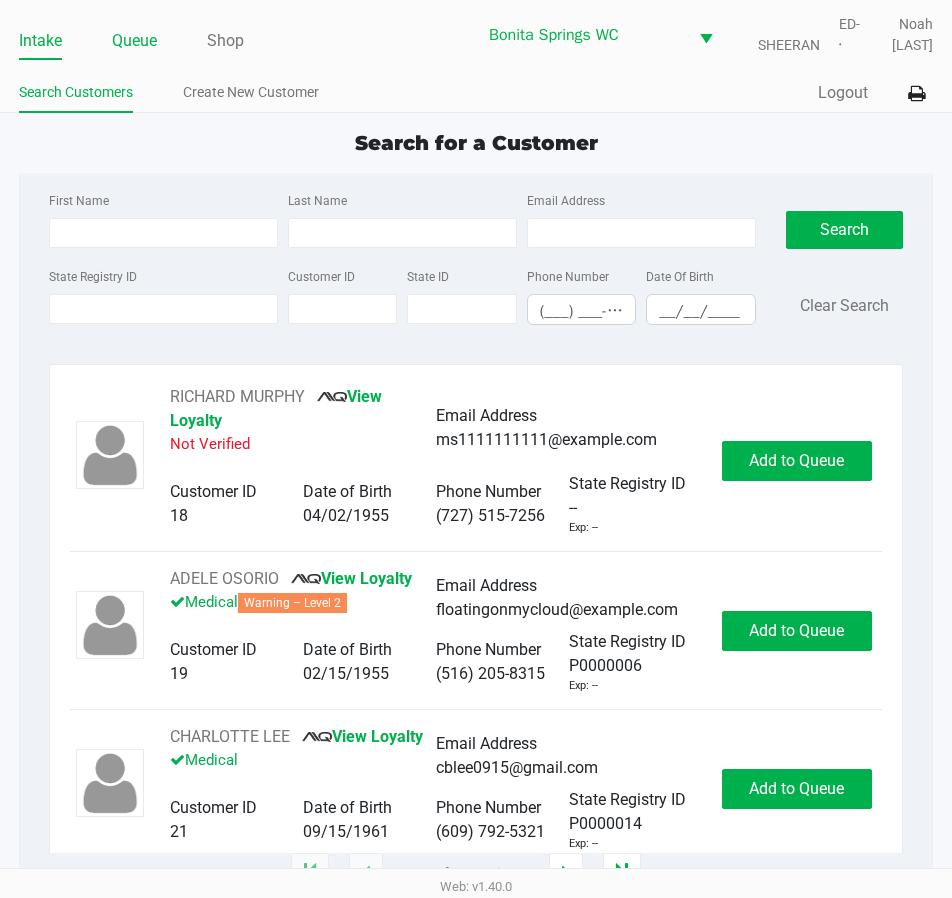 click on "Queue" 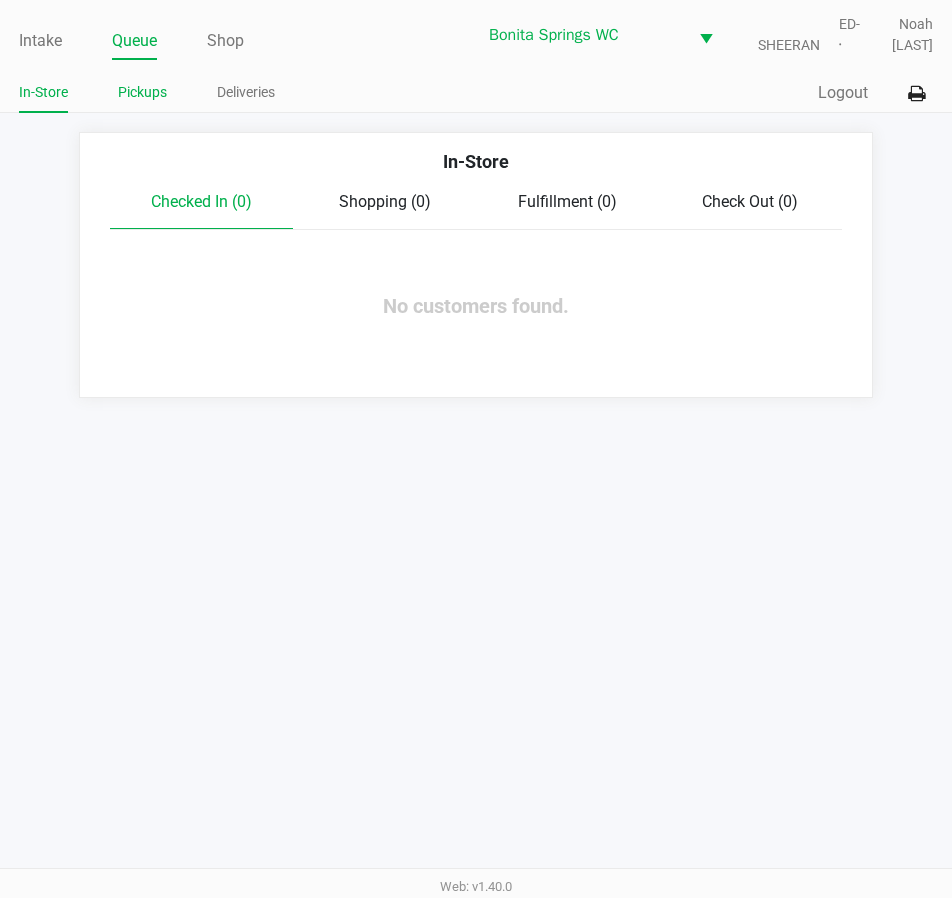 click on "Pickups" 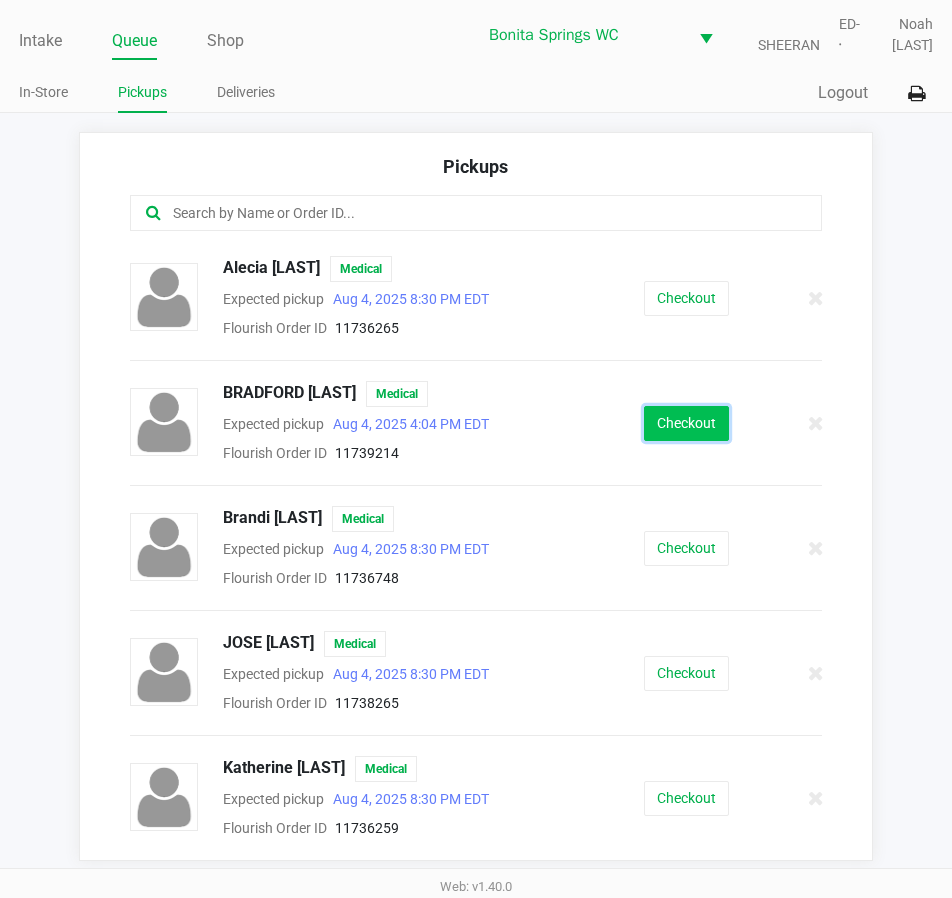 click on "Checkout" 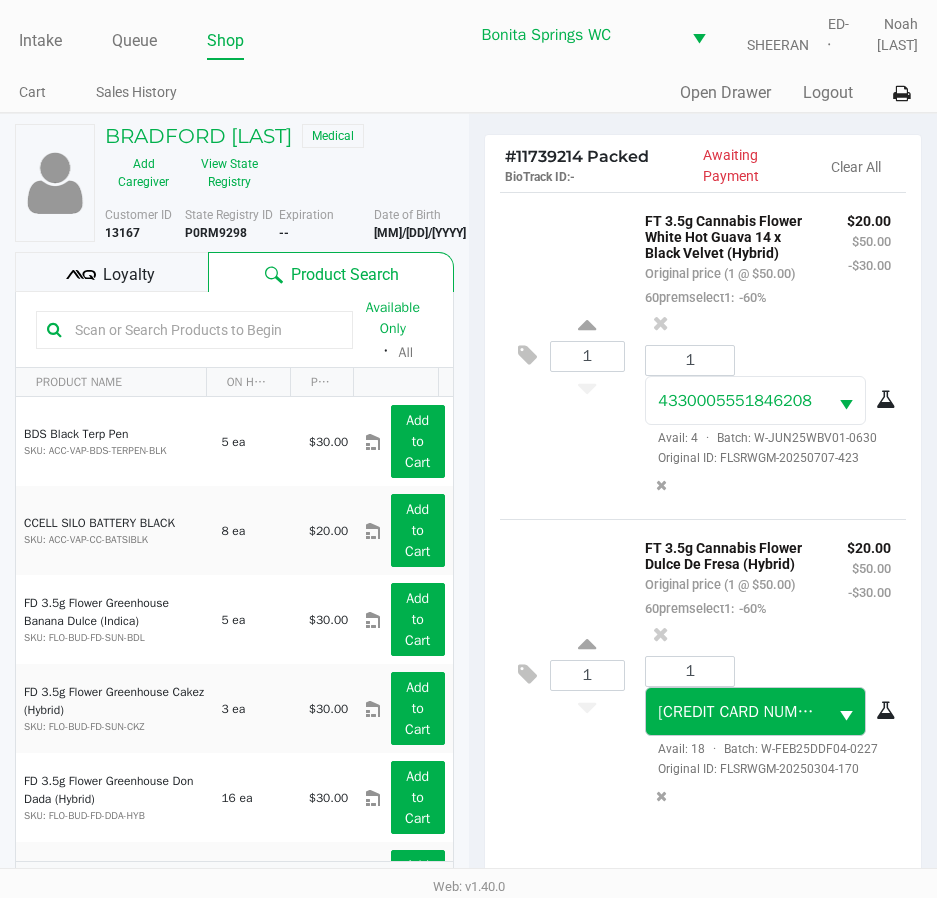scroll, scrollTop: 128, scrollLeft: 0, axis: vertical 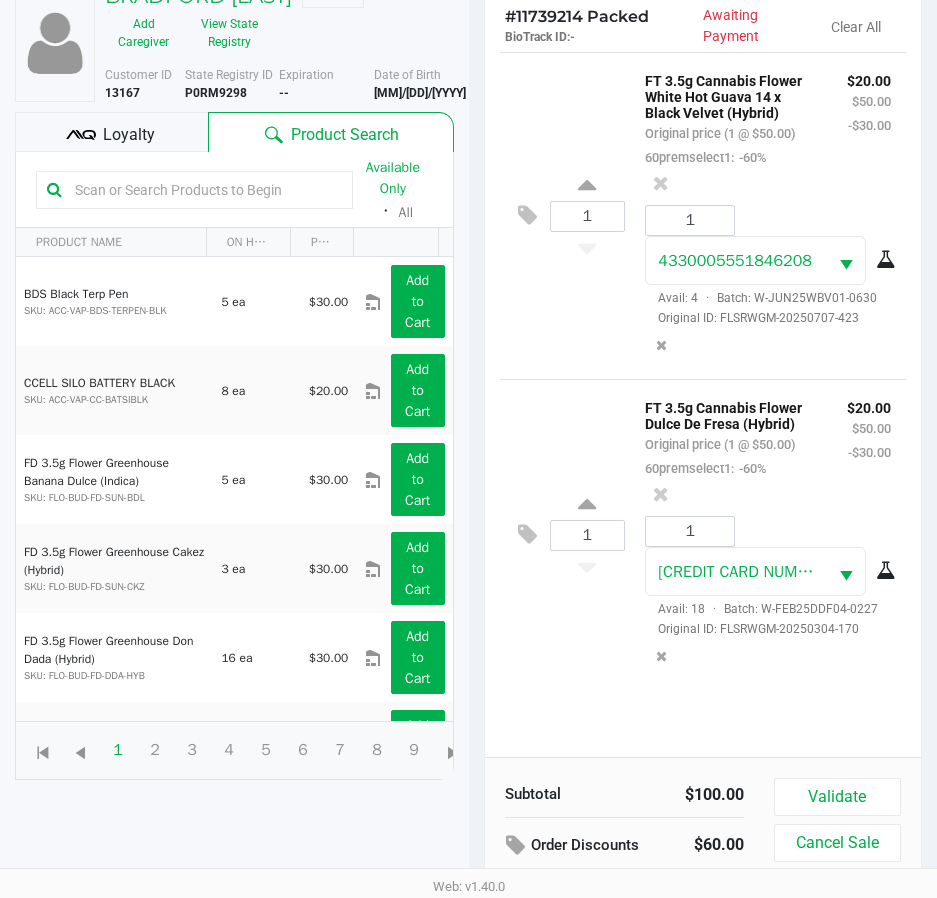 drag, startPoint x: 87, startPoint y: 104, endPoint x: 97, endPoint y: 107, distance: 10.440307 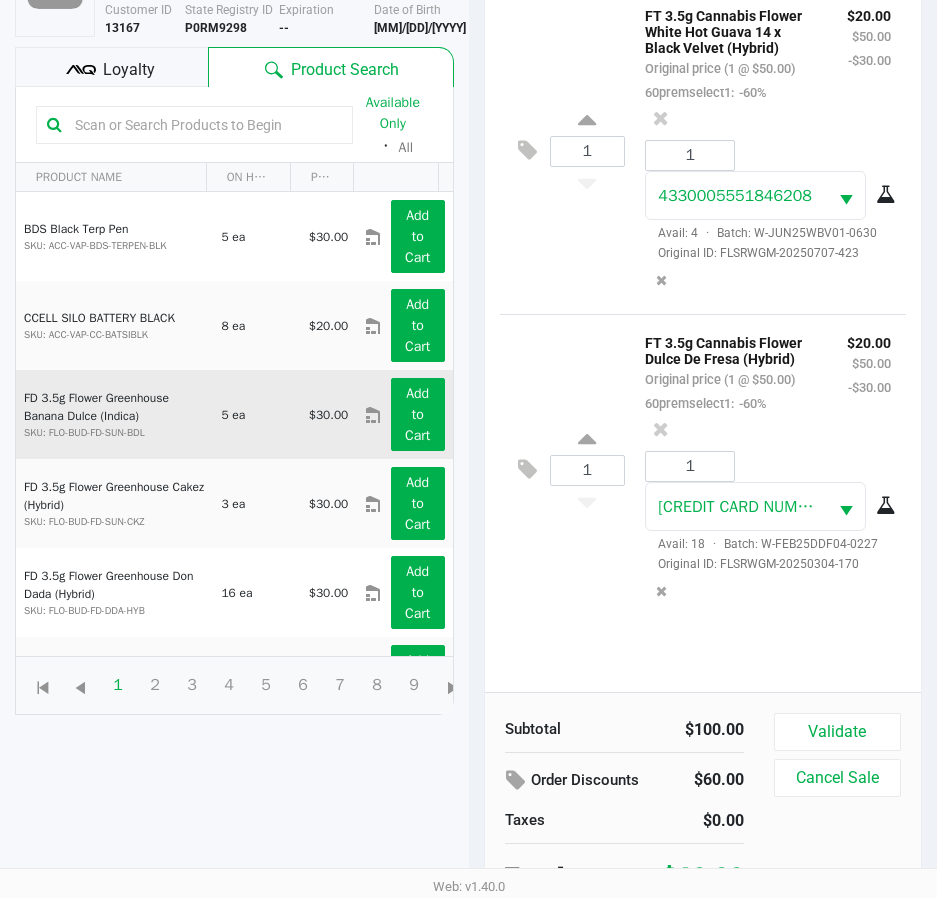 scroll, scrollTop: 220, scrollLeft: 0, axis: vertical 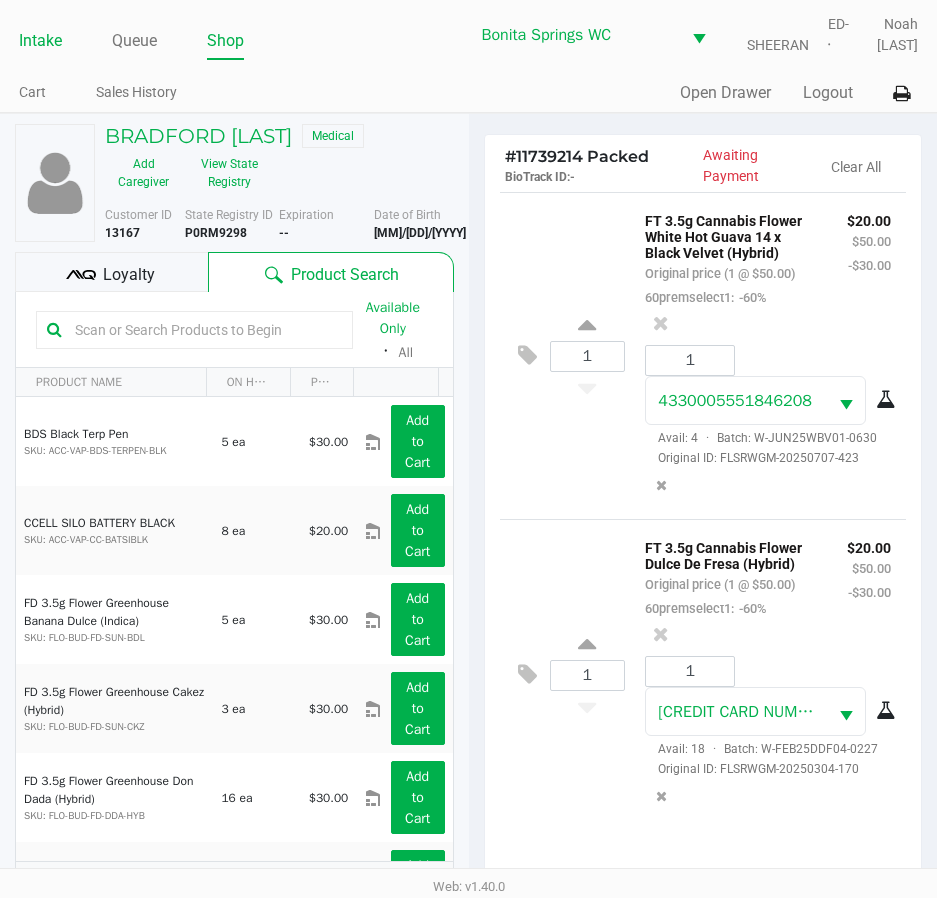 click on "Intake" 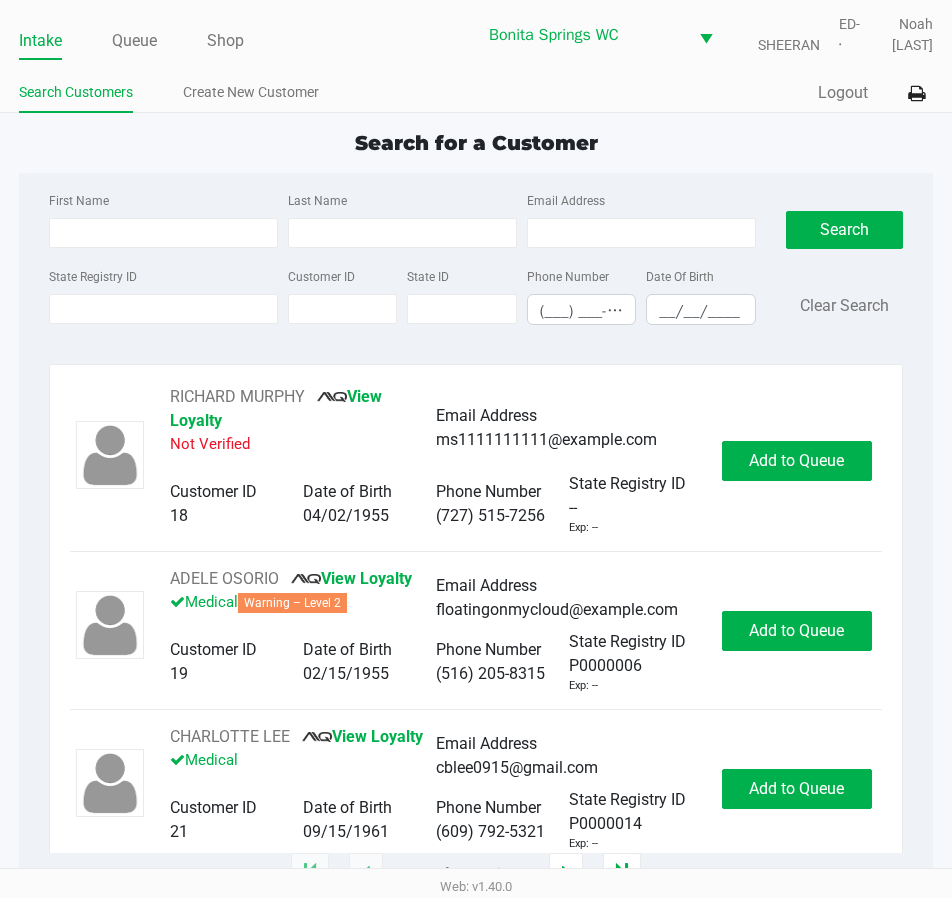 click on "Intake Queue Shop" 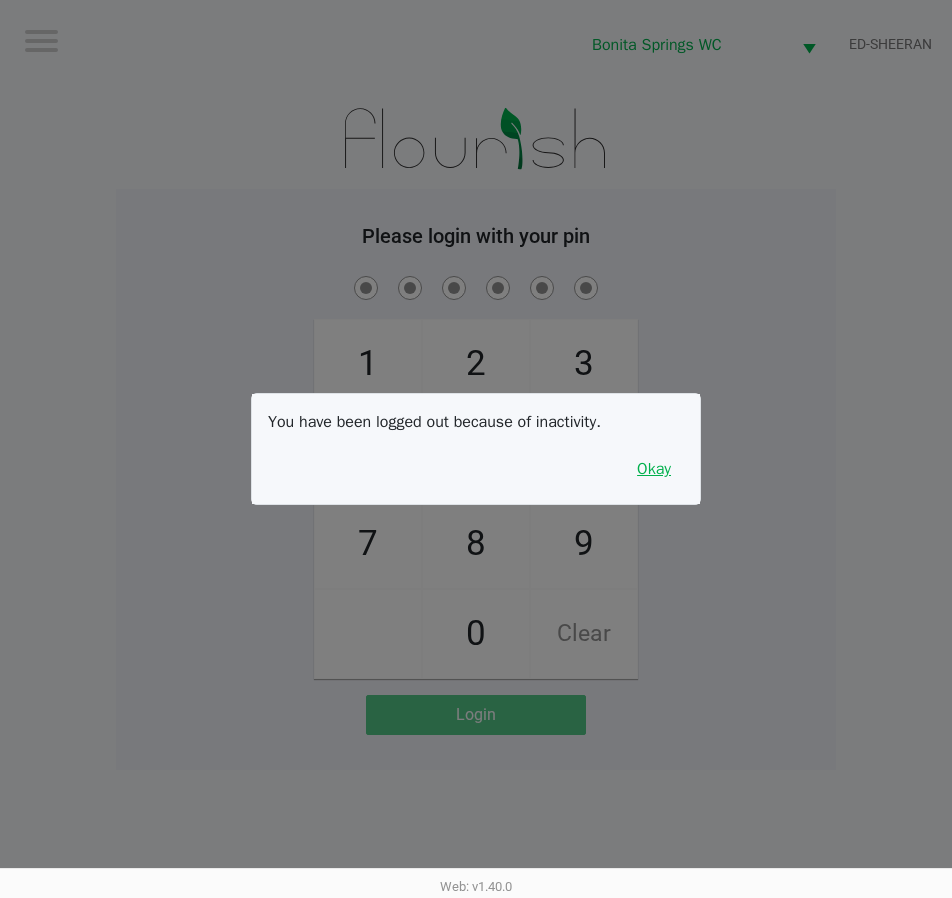 click on "Okay" at bounding box center [654, 469] 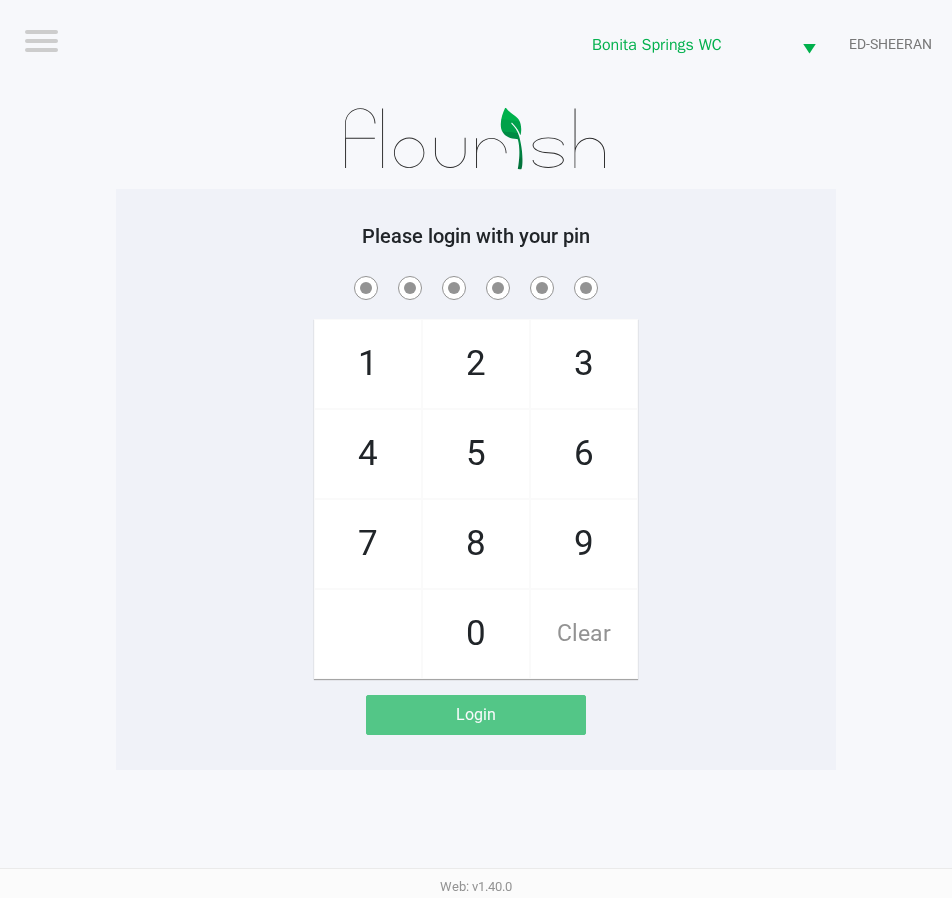 click on "2" 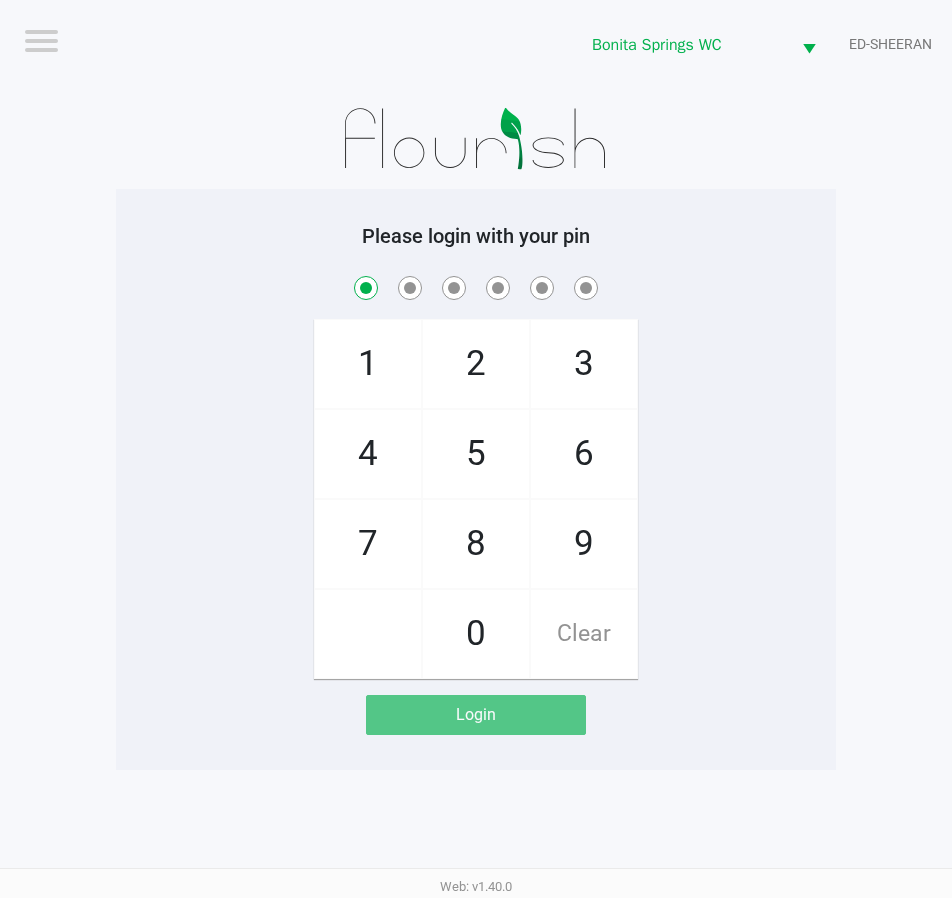 checkbox on "true" 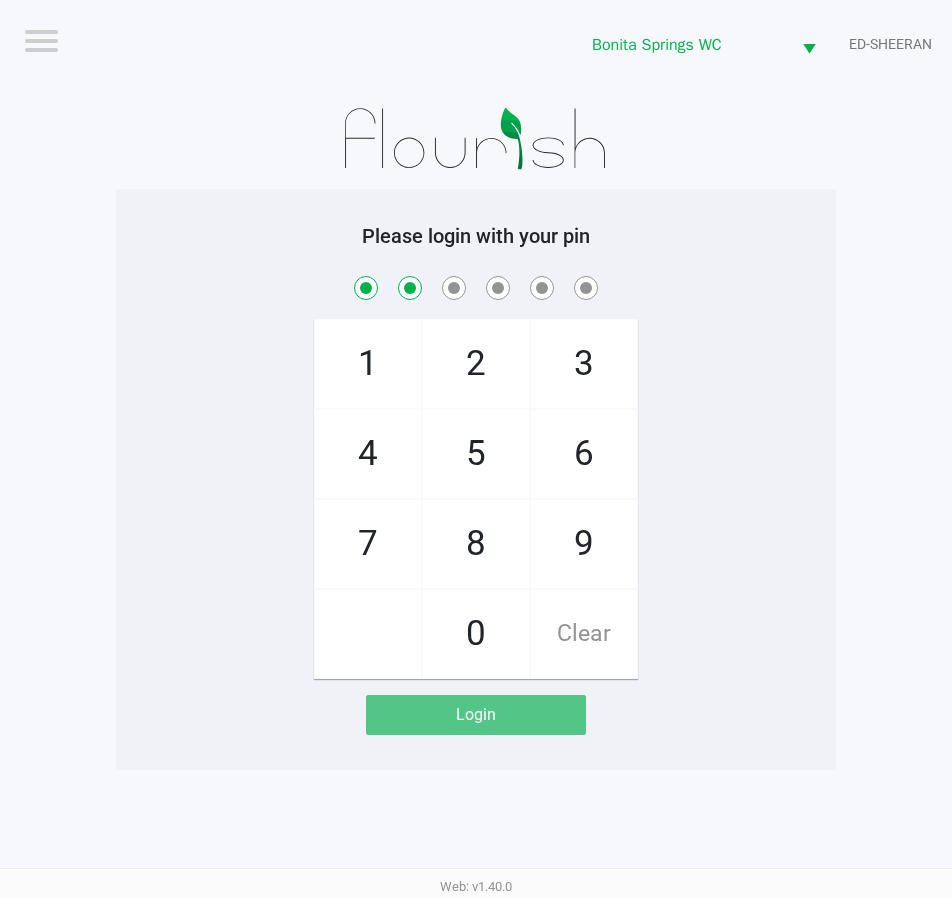 checkbox on "true" 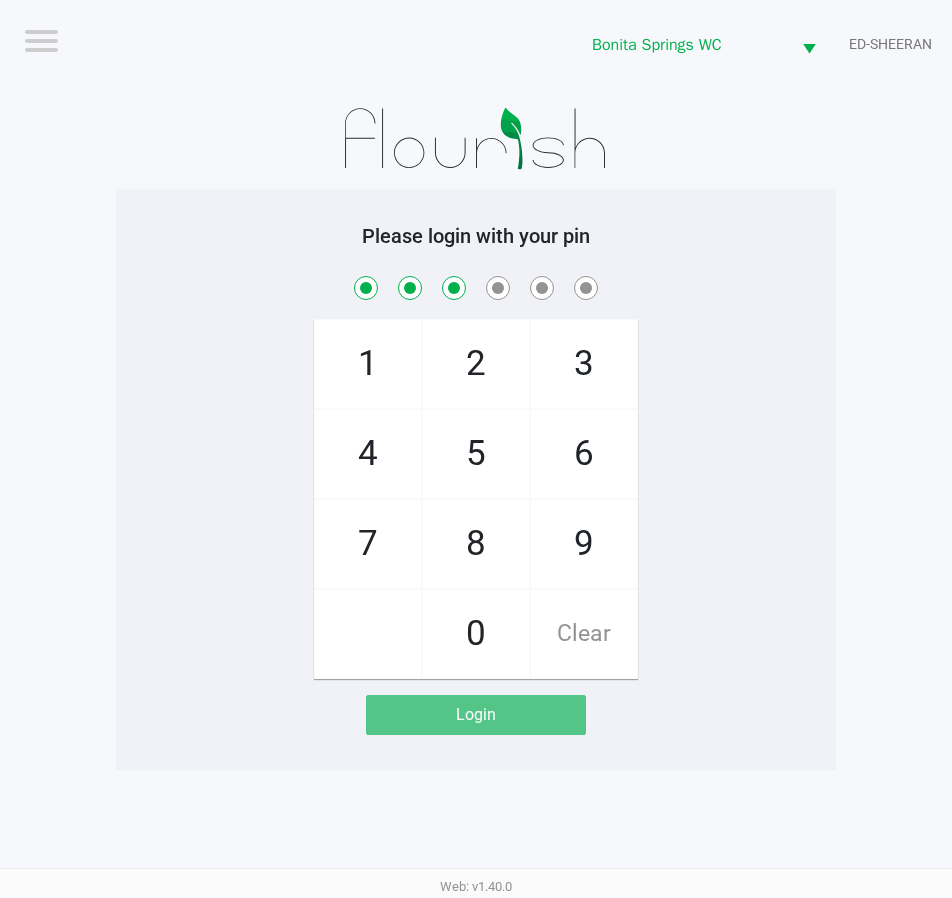 checkbox on "true" 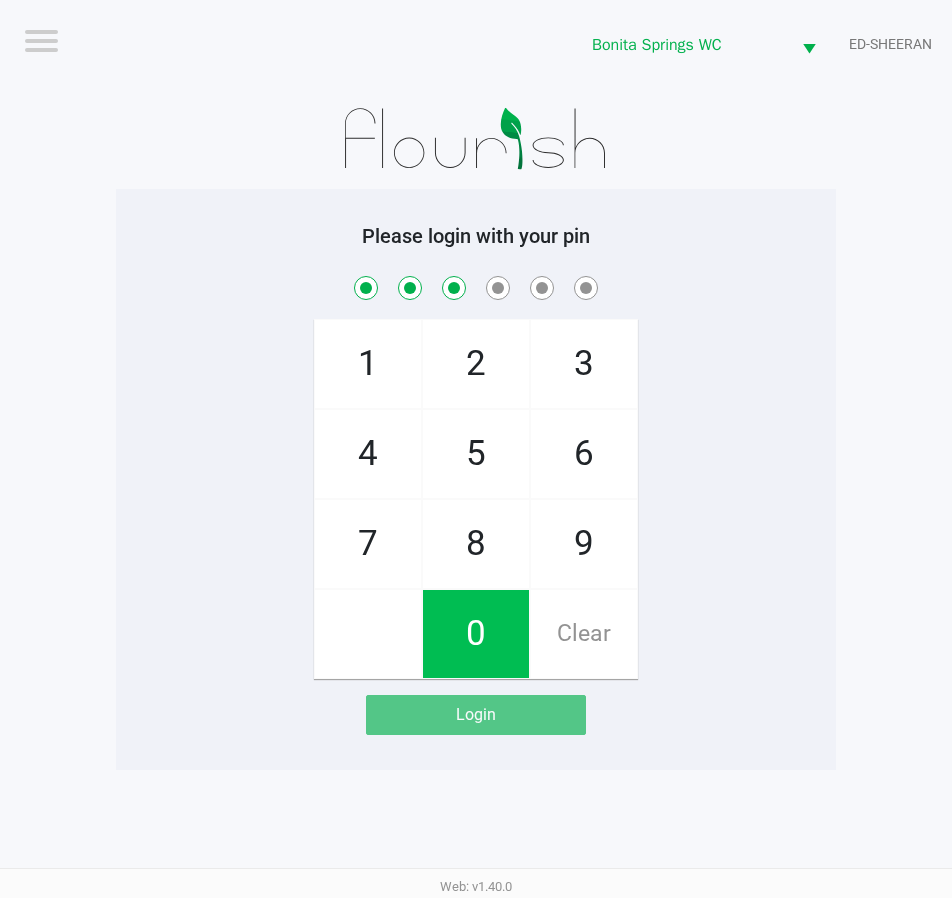 click on "0" 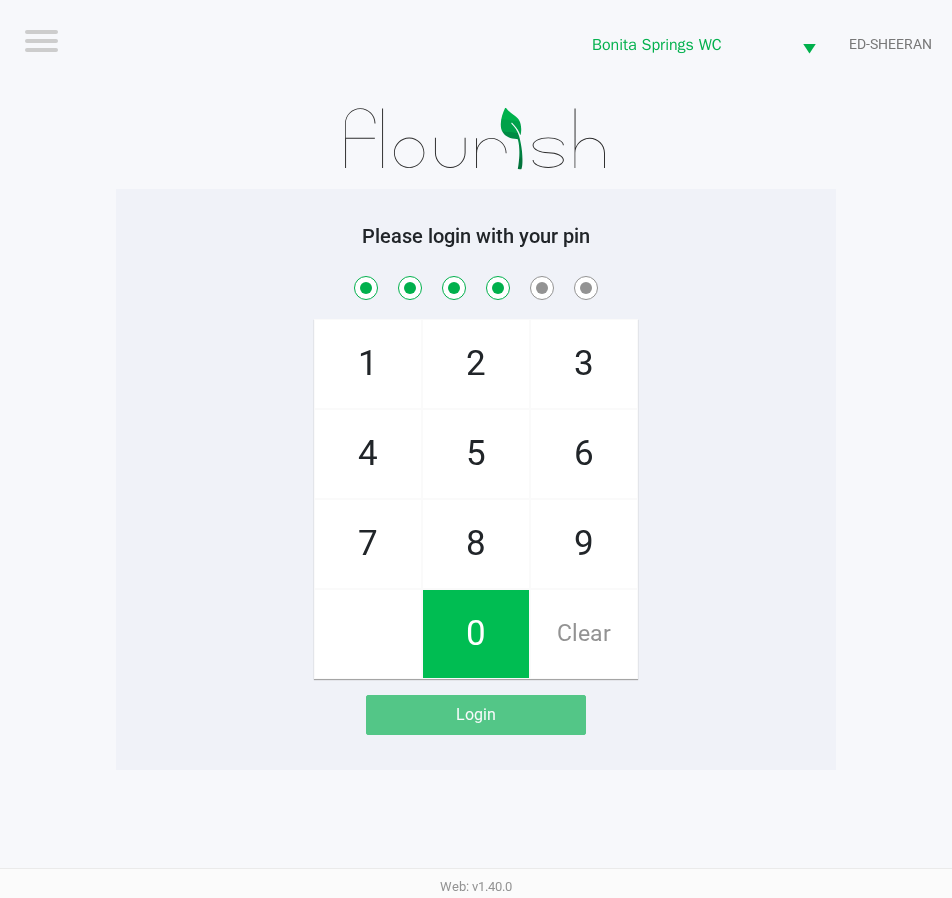 checkbox on "true" 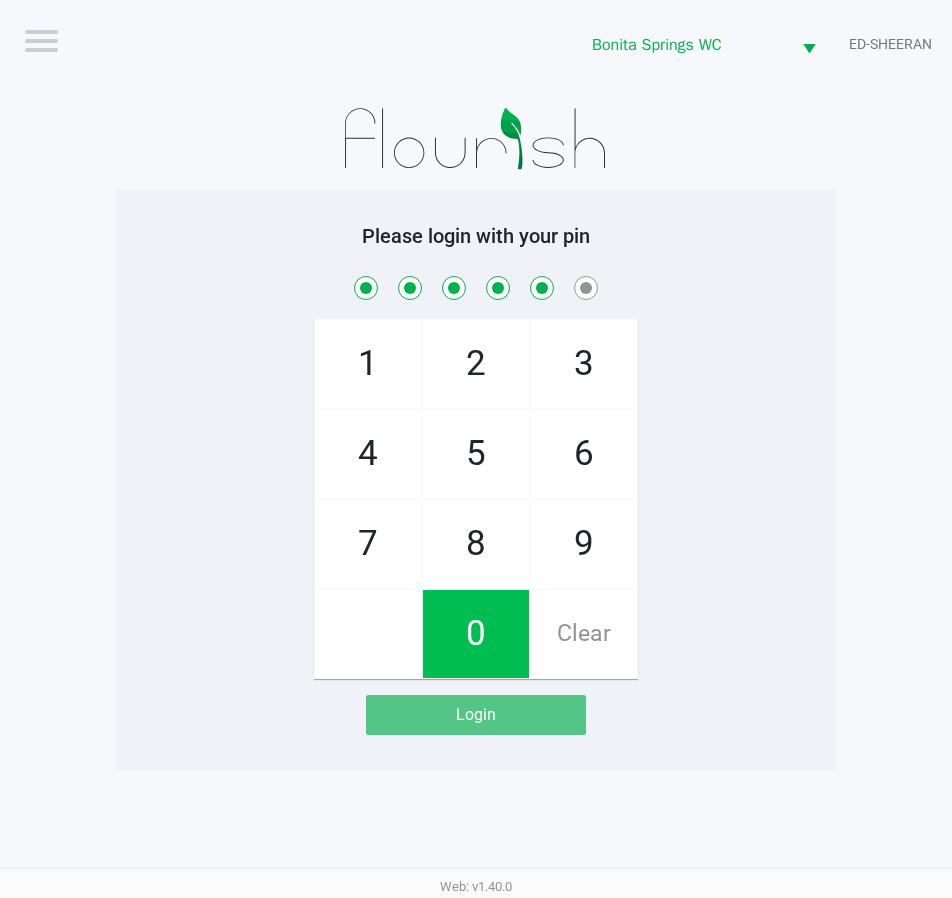 checkbox on "true" 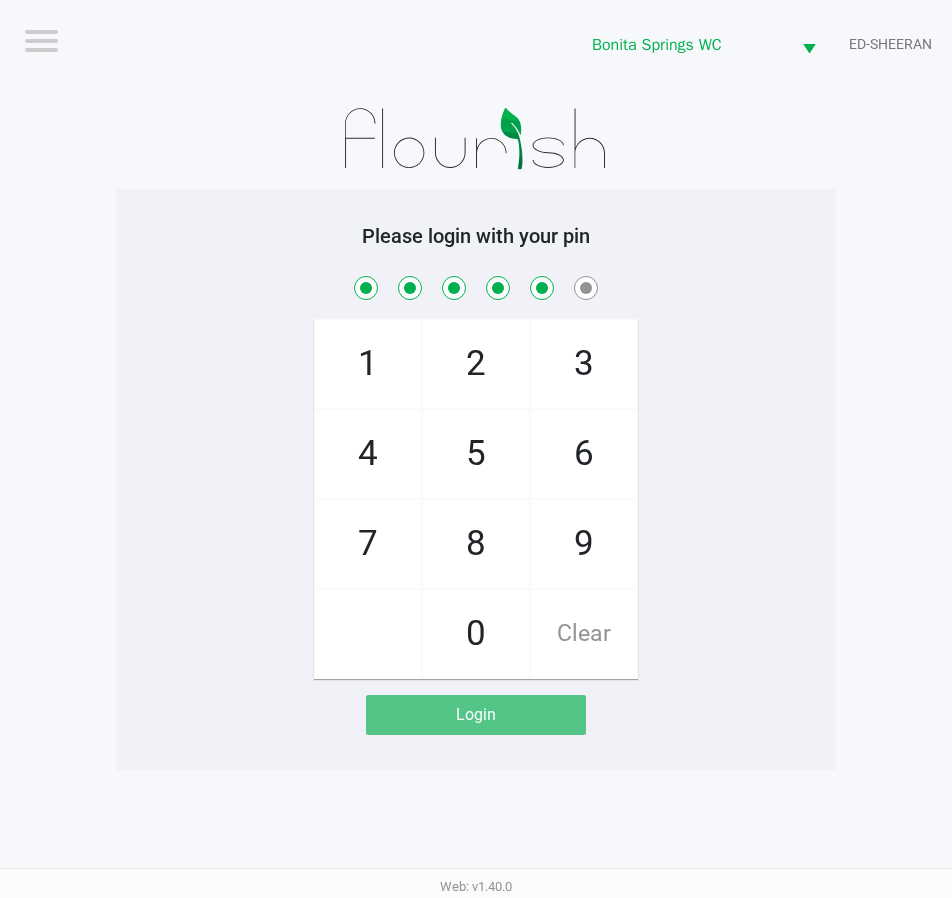 click on "5" 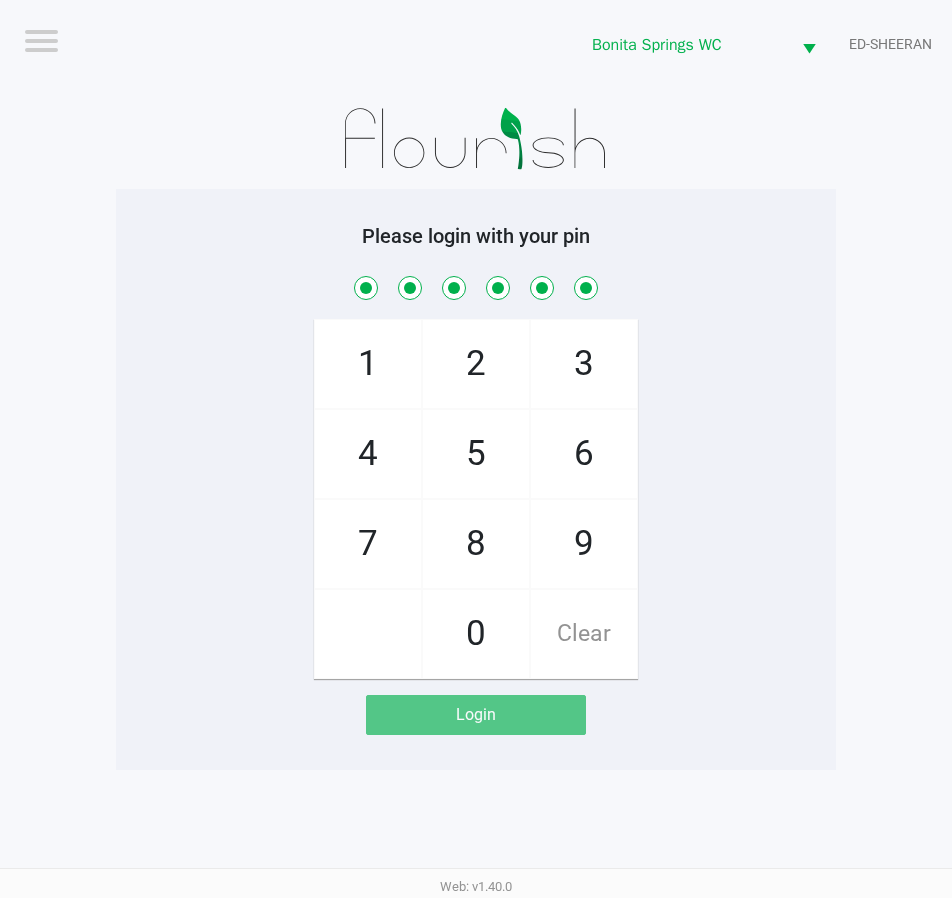 checkbox on "true" 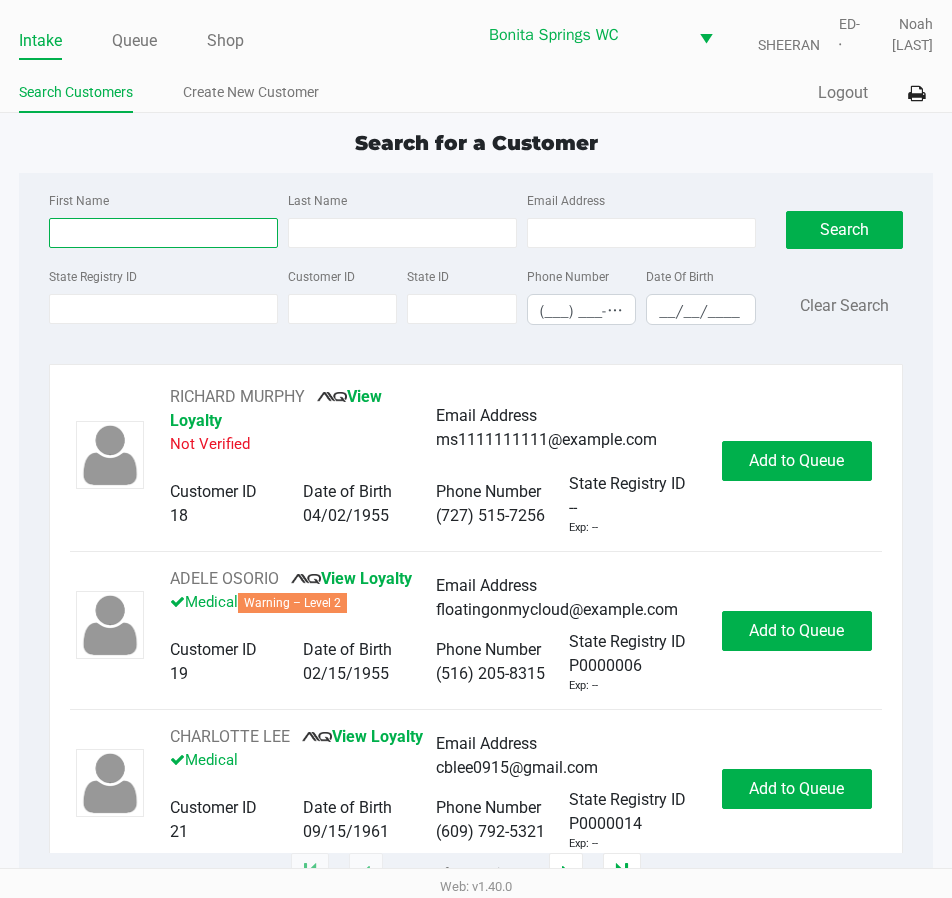 click on "First Name" at bounding box center [163, 233] 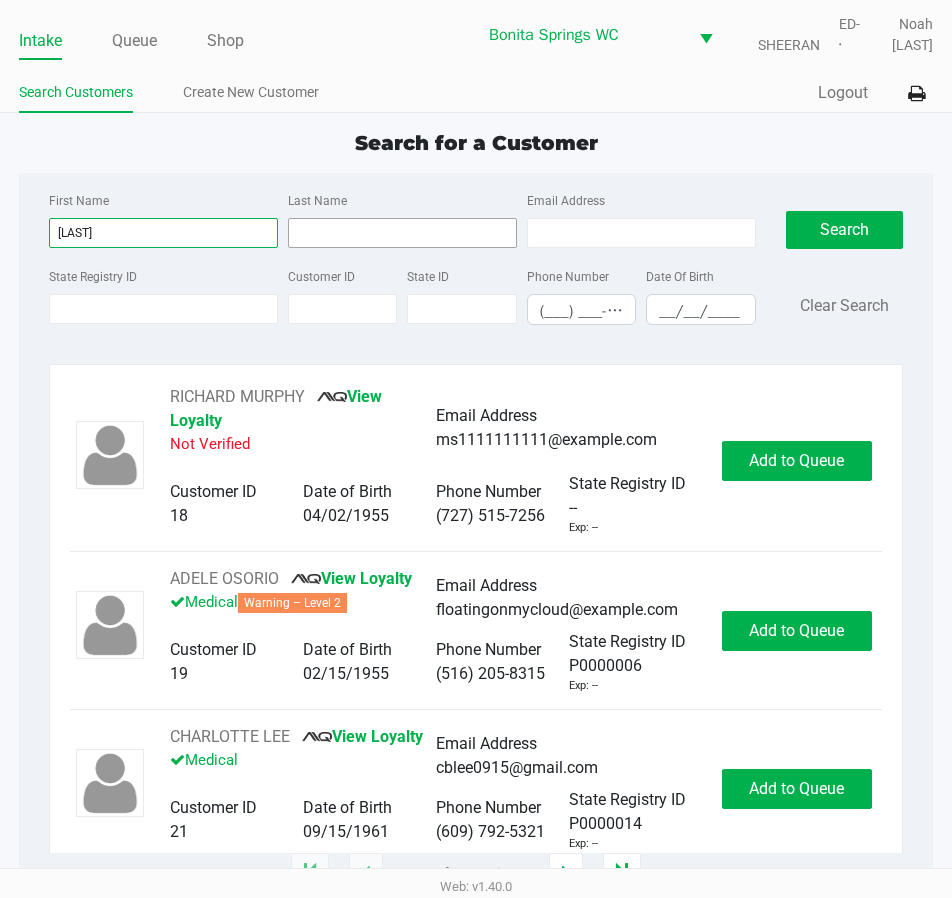 type on "[LAST]" 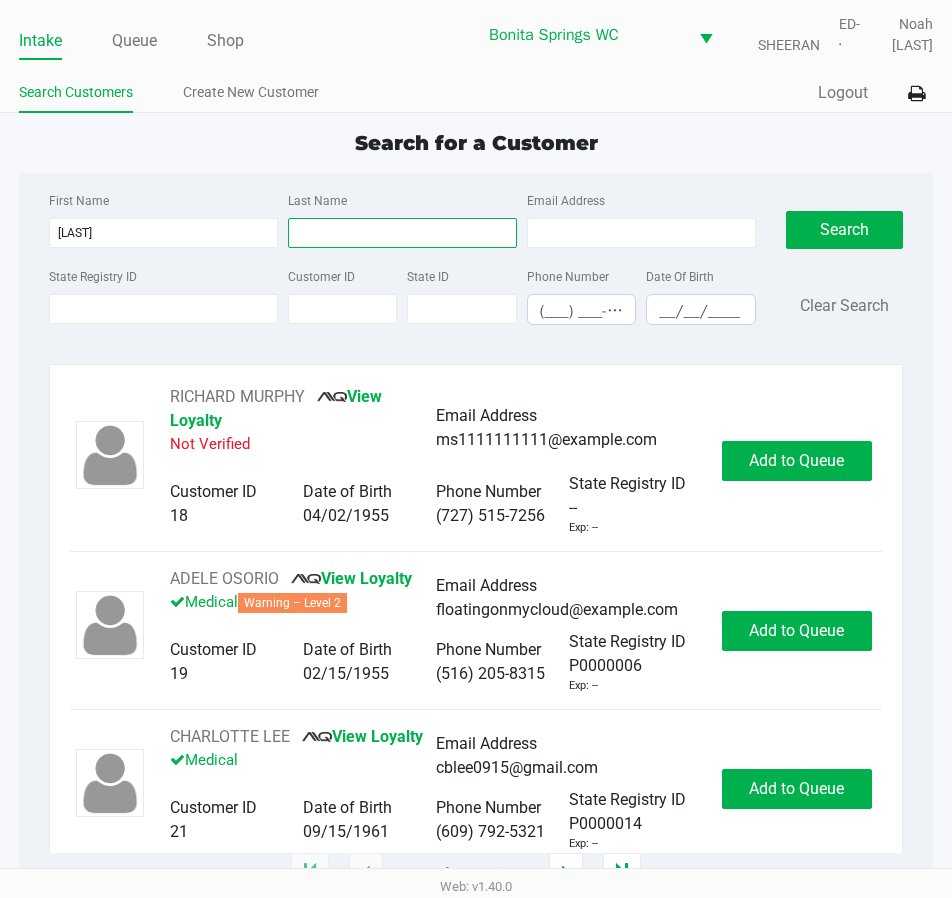click on "Last Name" at bounding box center (402, 233) 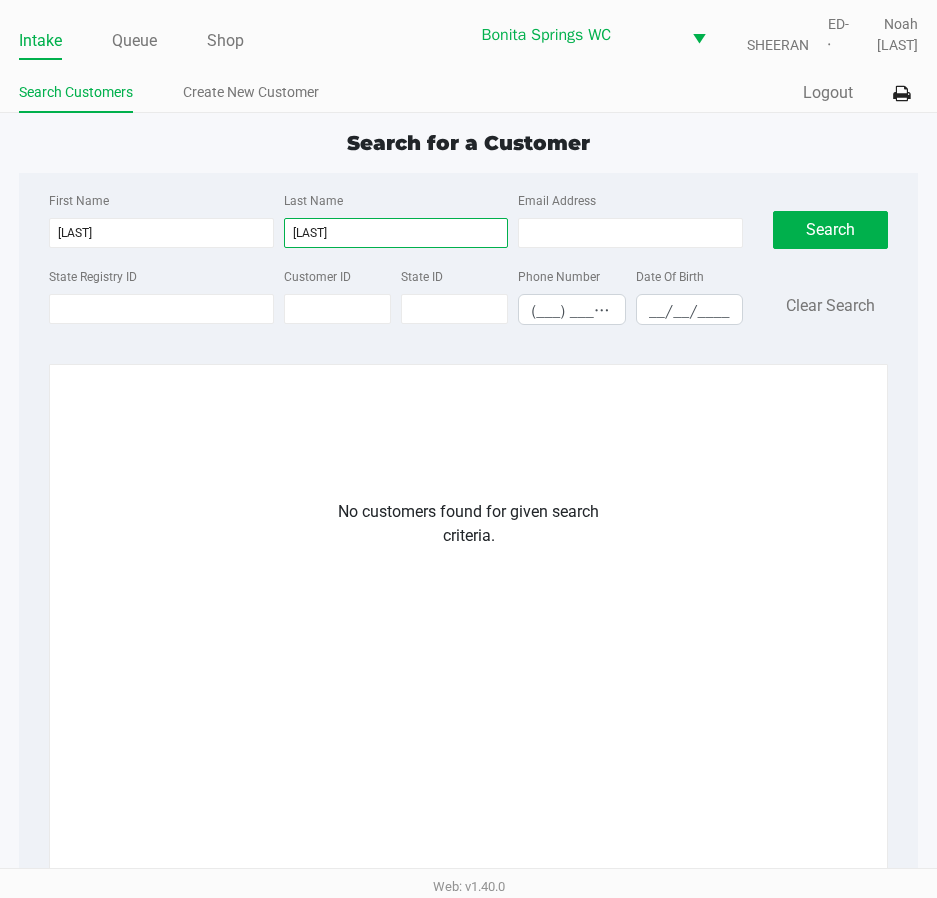 click on "[LAST]" at bounding box center (396, 233) 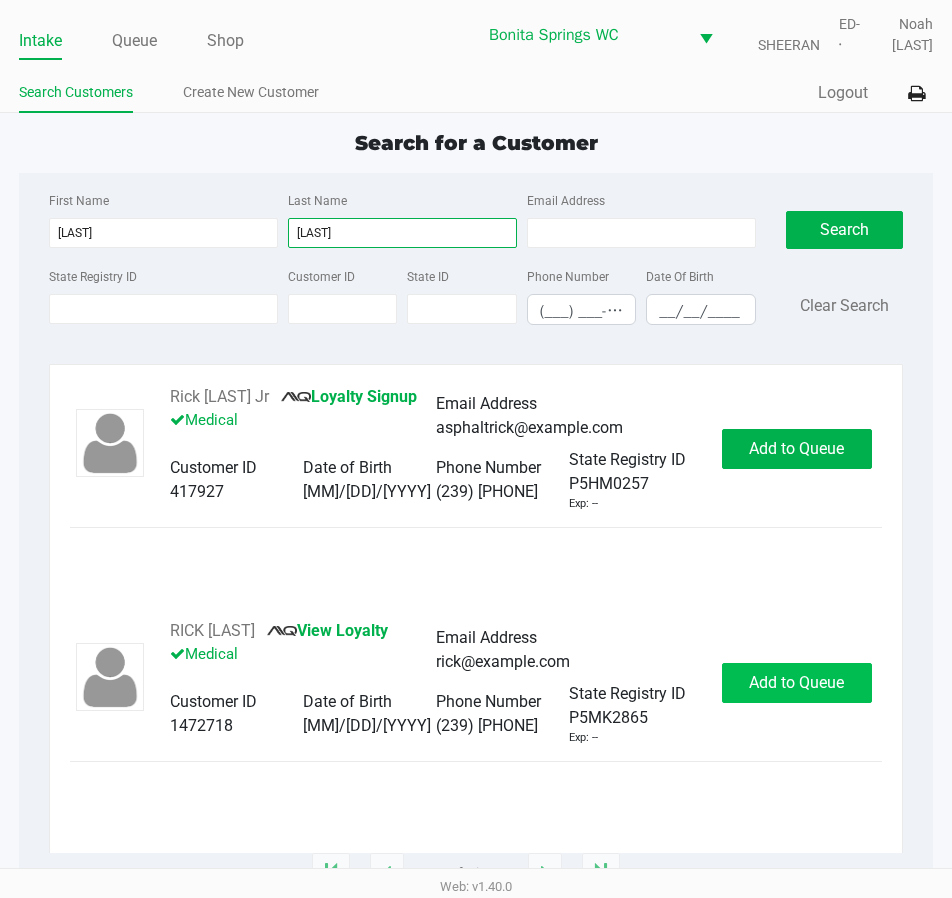 type on "[LAST]" 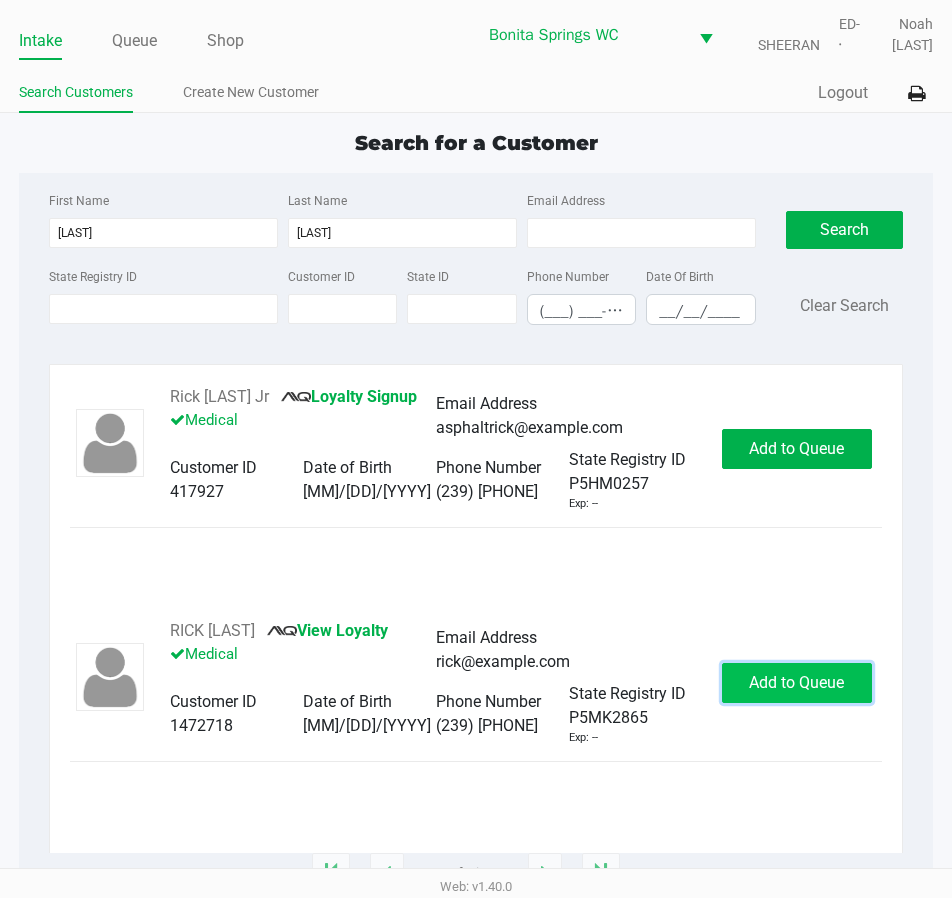 click on "Add to Queue" 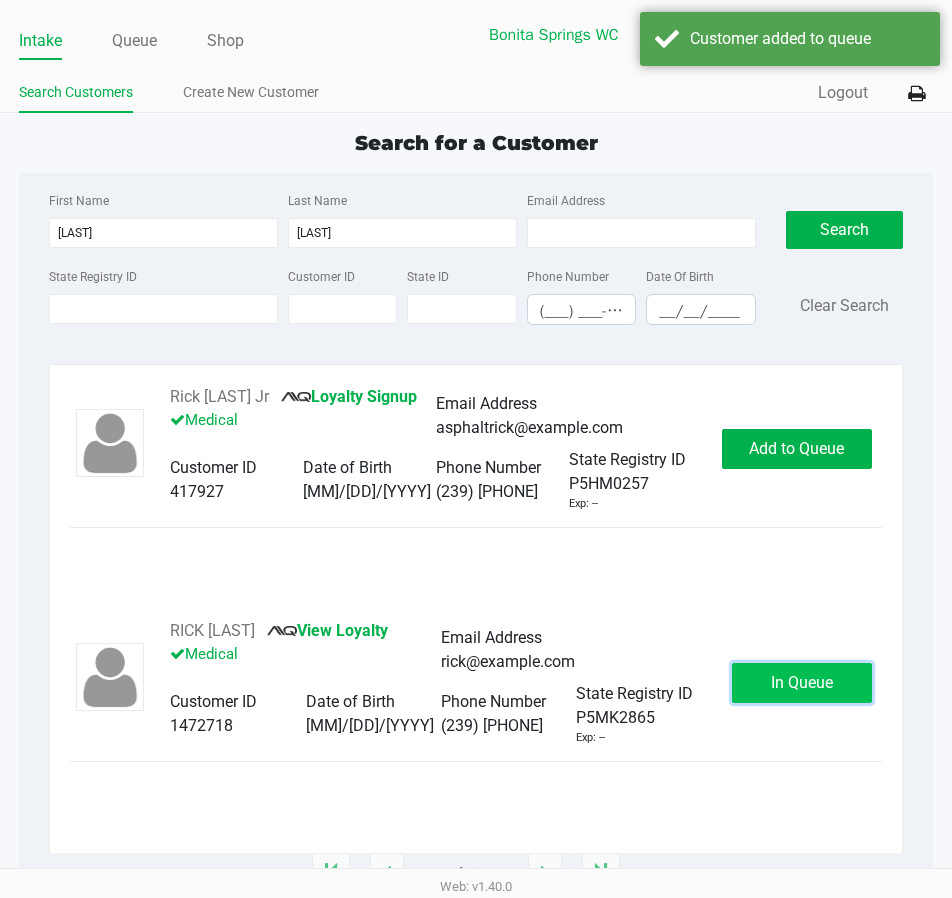 click on "In Queue" 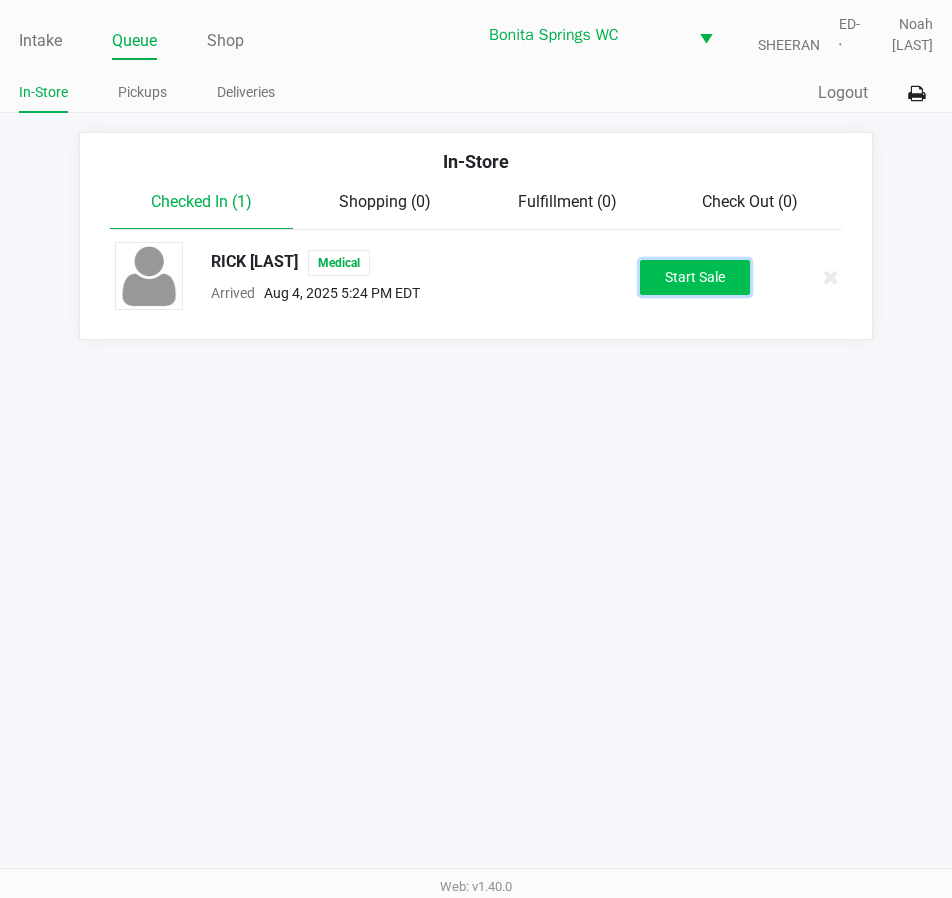 click on "Start Sale" 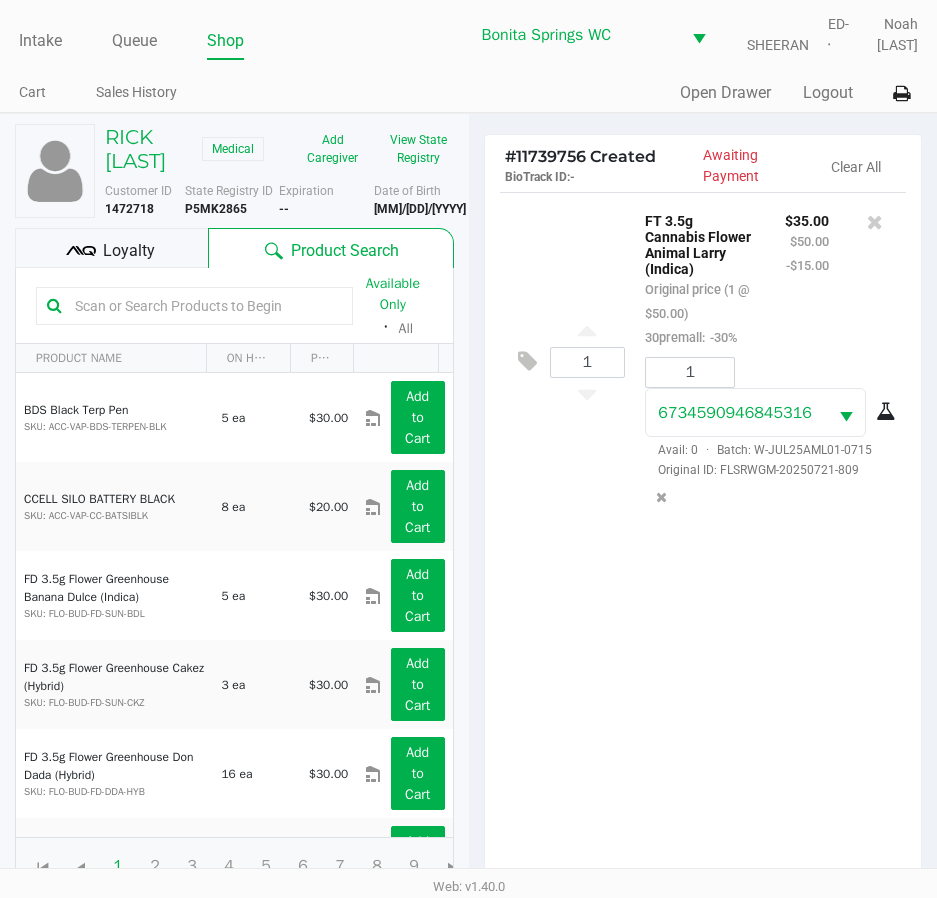 click on "1 FT 3.5g Cannabis Flower Animal Larry (Indica) Original price (1 @ $50.00) 30premall: -30% $35.00 $50.00 -$15.00 1 [CREDIT CARD NUMBER] Avail: 0 · Batch: W-JUL25AML01-0715 Original ID: FLSRWGM-20250721-809" 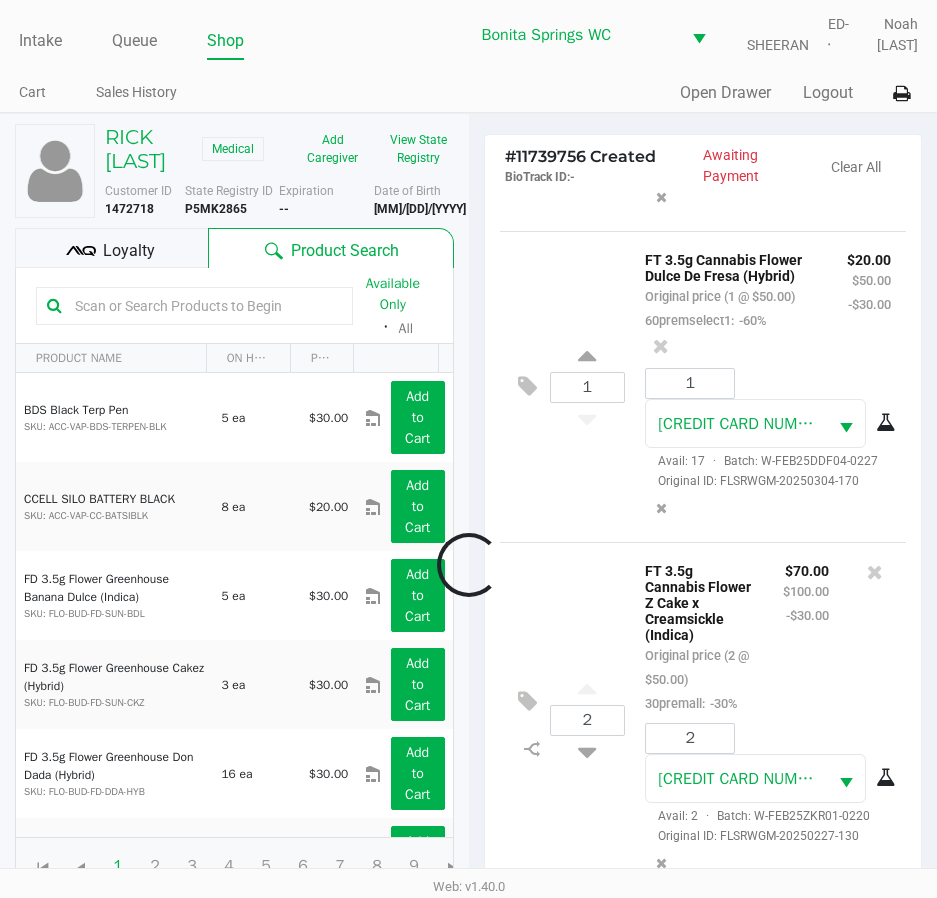 scroll, scrollTop: 872, scrollLeft: 0, axis: vertical 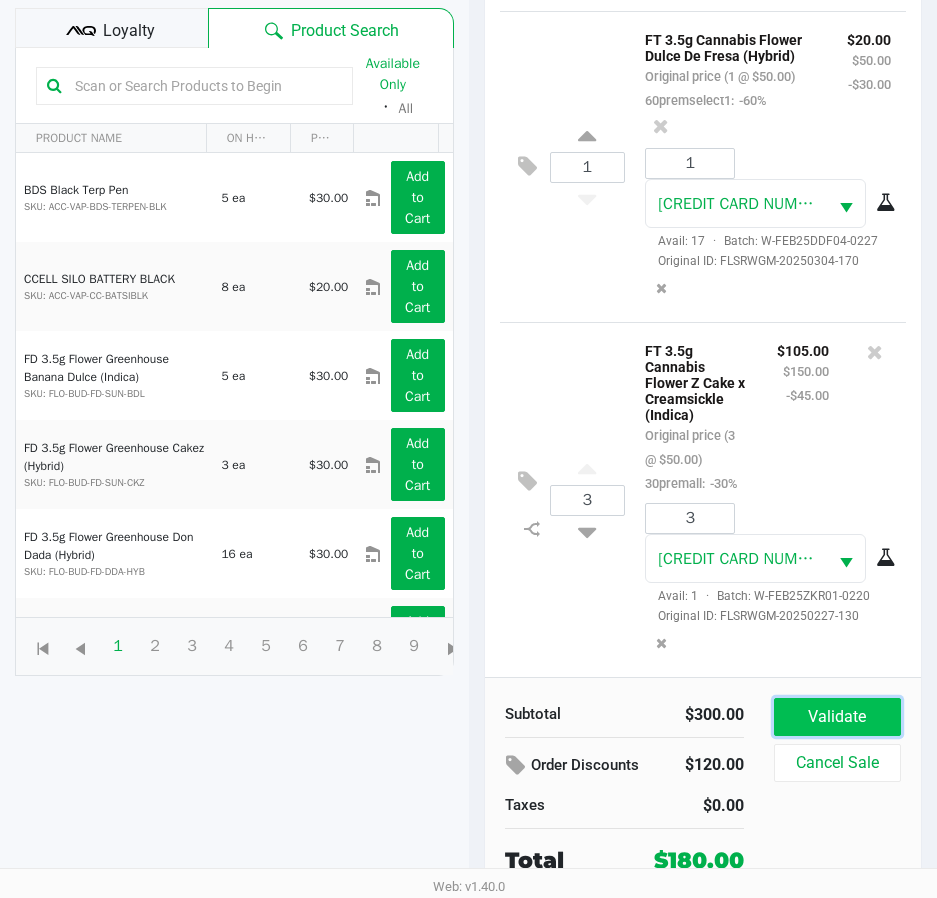 click on "Validate" 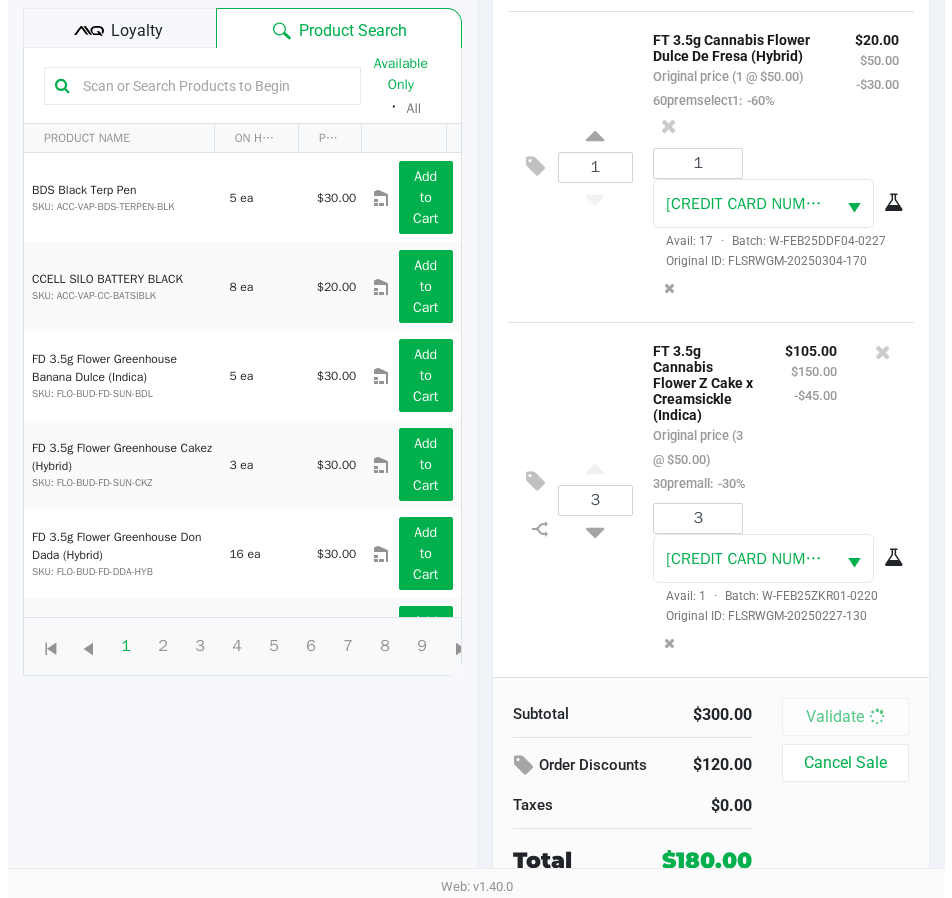 scroll, scrollTop: 0, scrollLeft: 0, axis: both 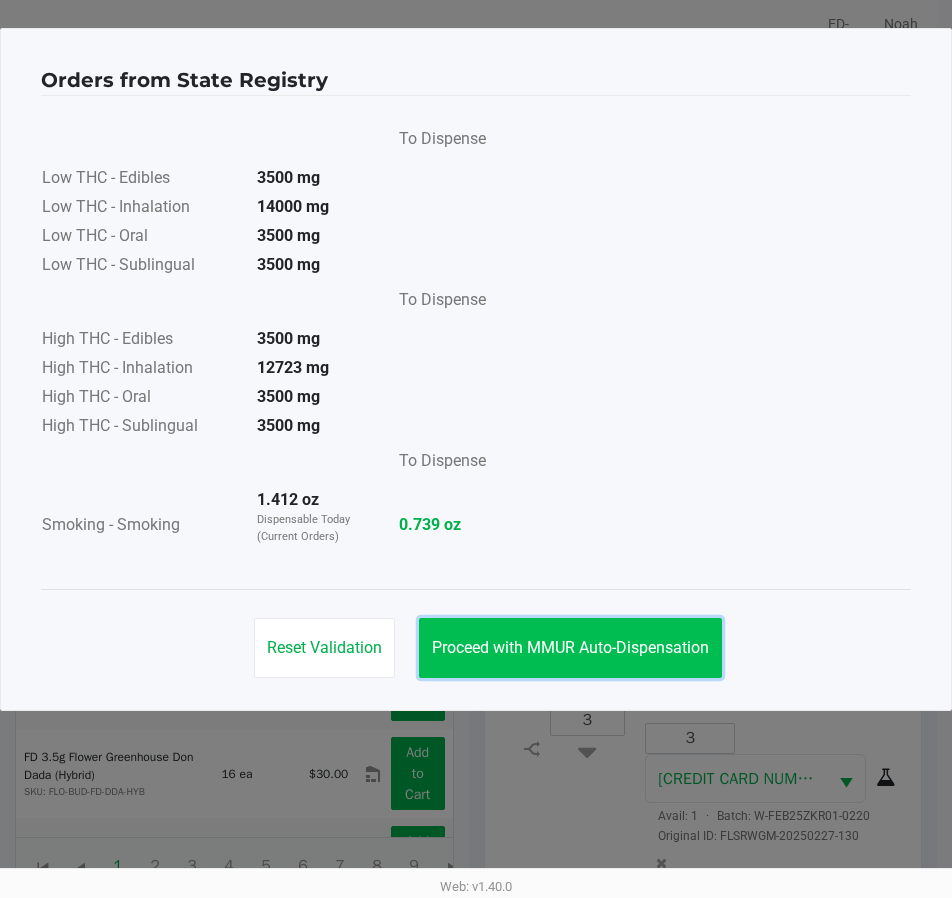 click on "Proceed with MMUR Auto-Dispensation" 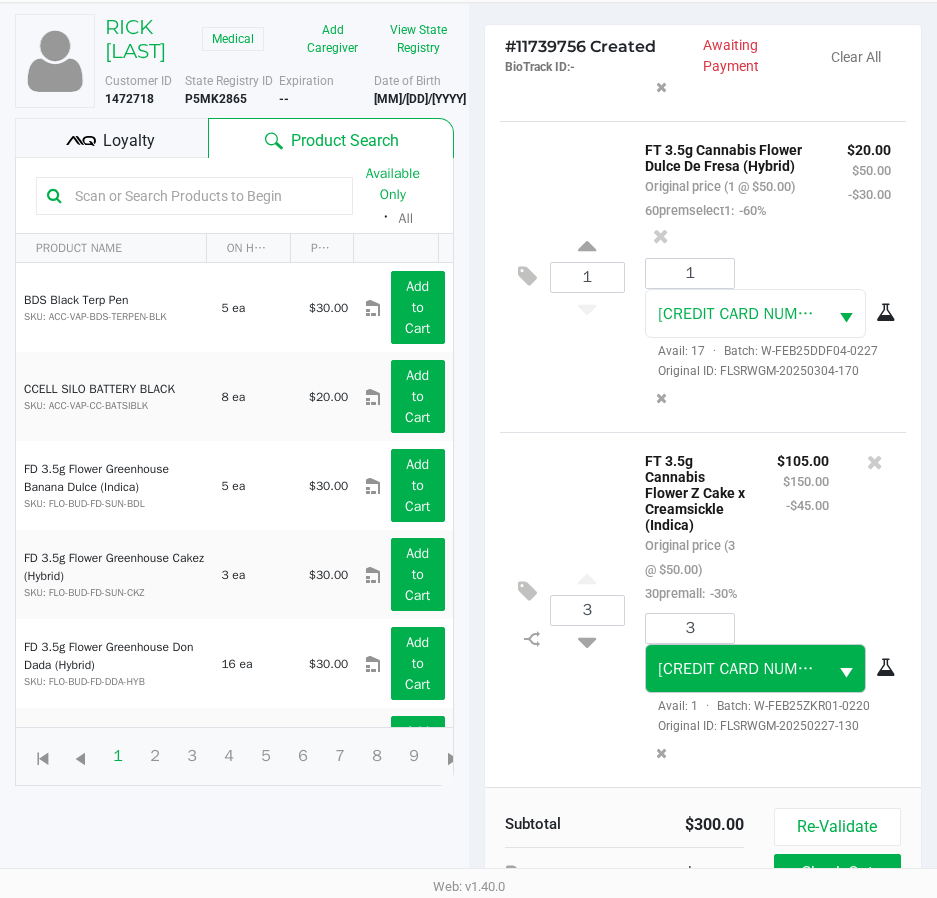 scroll, scrollTop: 265, scrollLeft: 0, axis: vertical 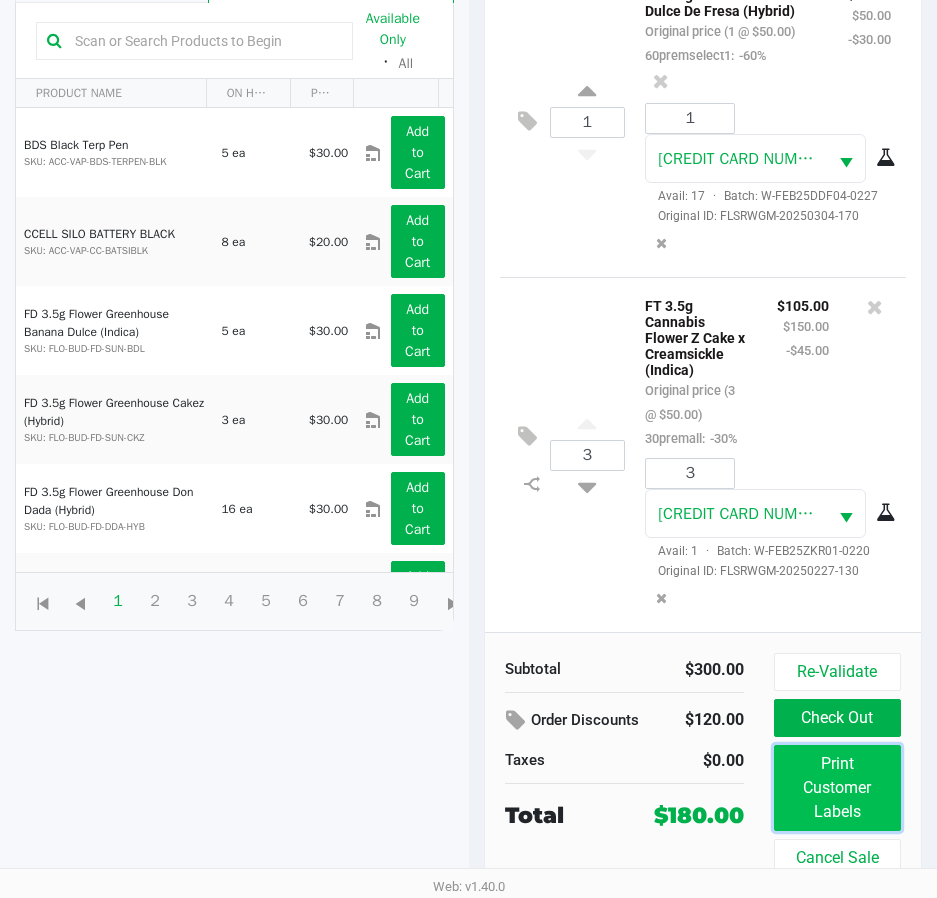 click on "Print Customer Labels" 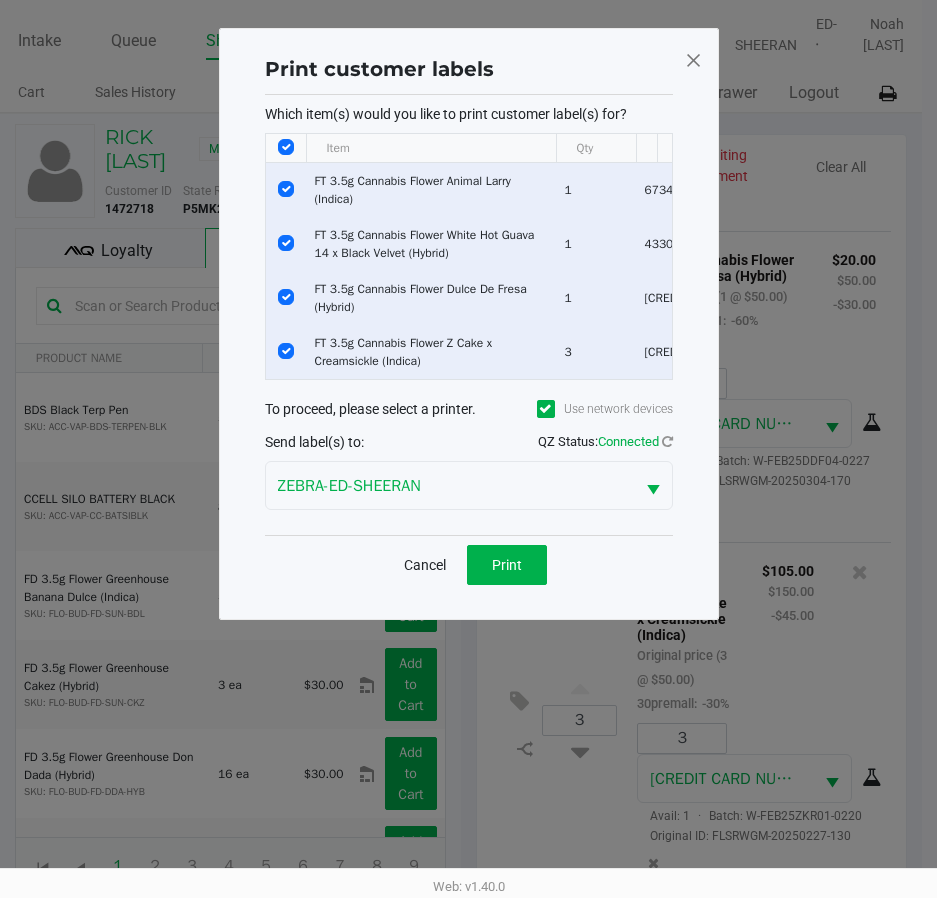 scroll, scrollTop: 0, scrollLeft: 0, axis: both 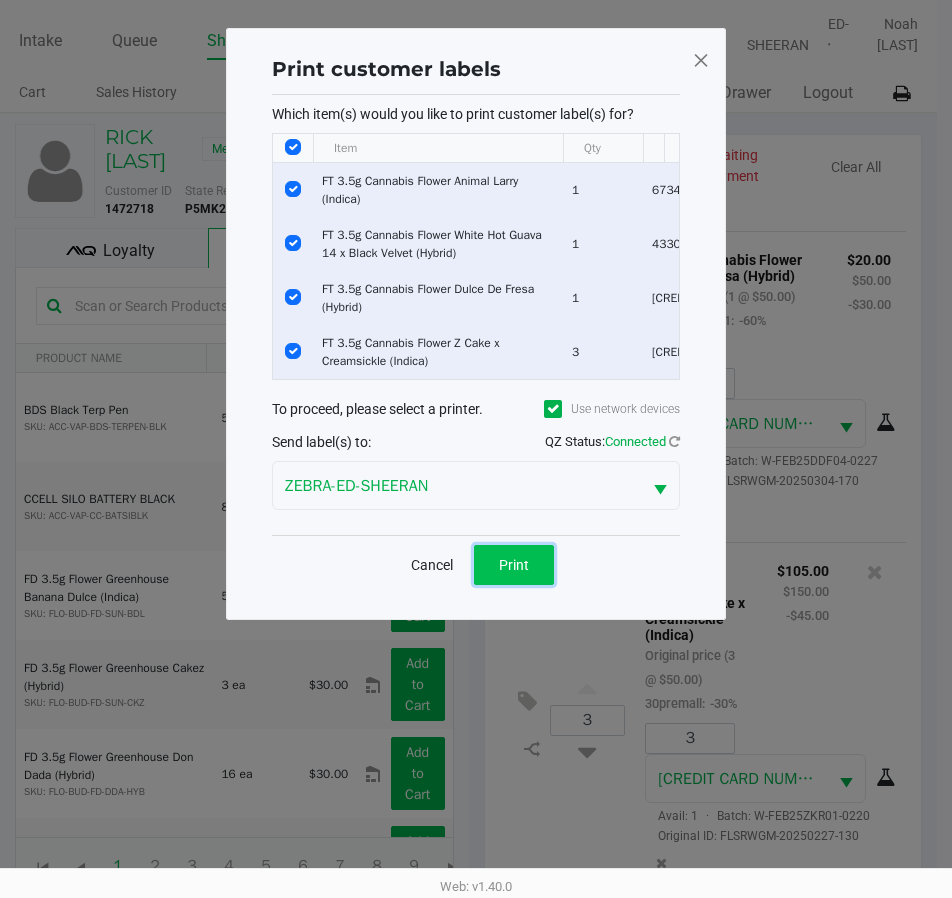 click on "Print" 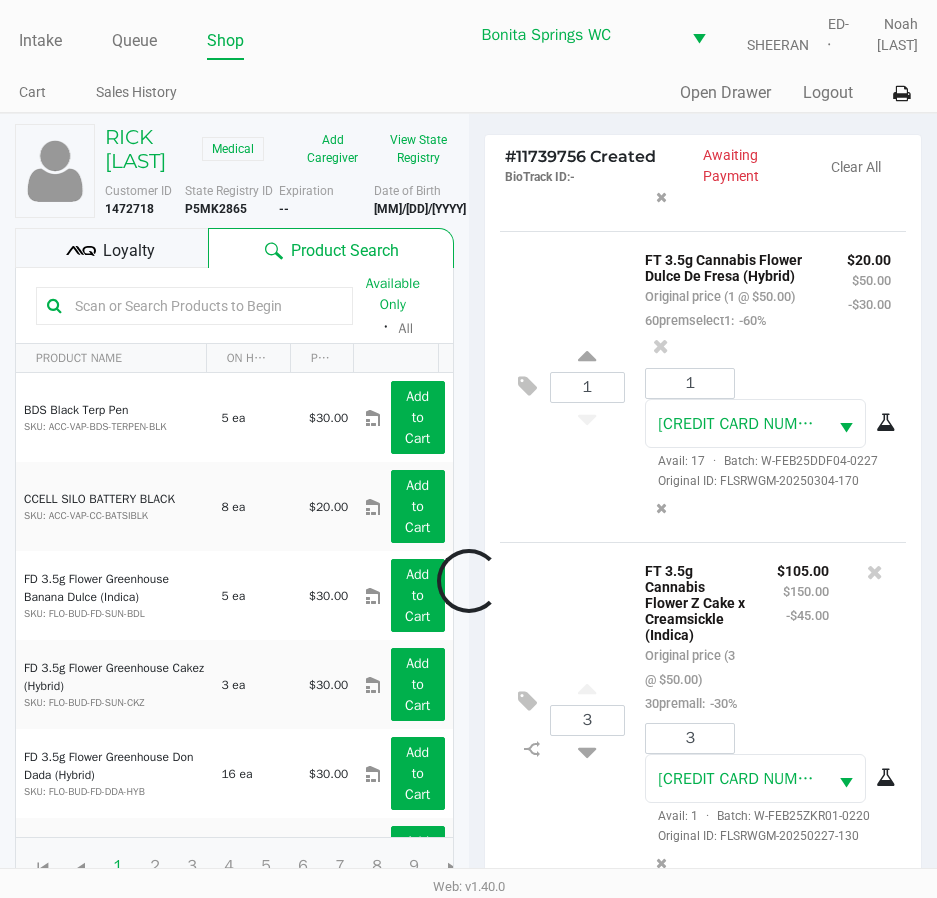 click 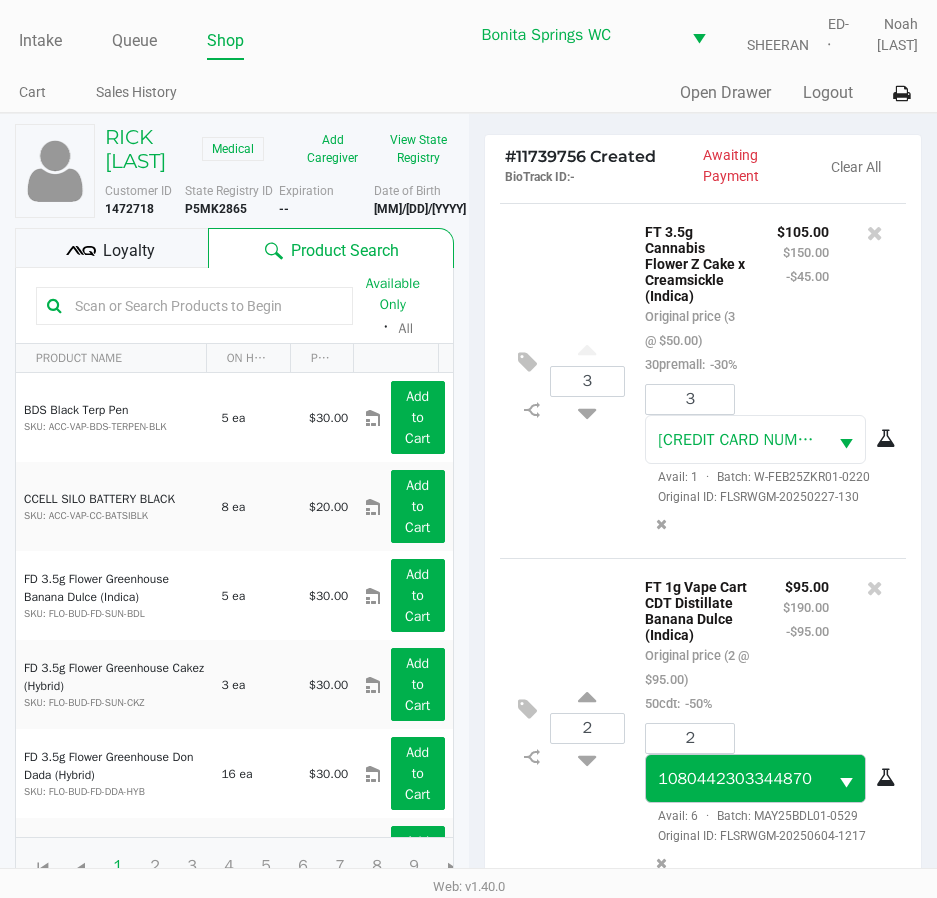 scroll, scrollTop: 1256, scrollLeft: 0, axis: vertical 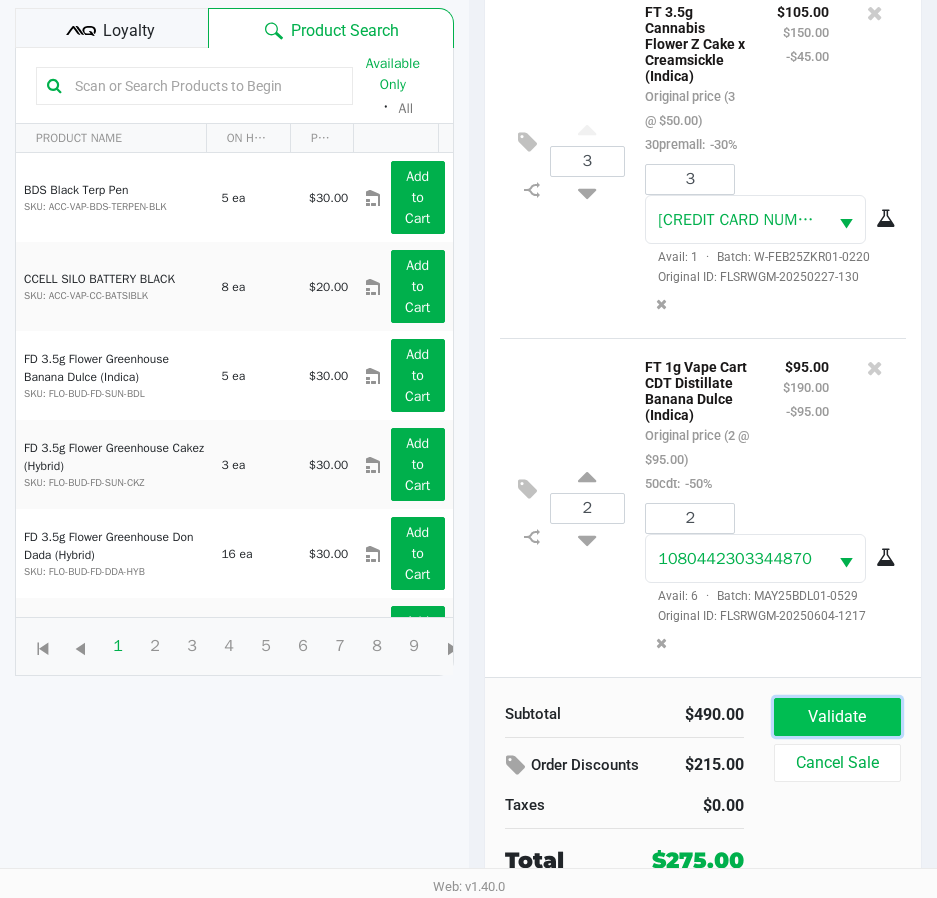click on "Validate" 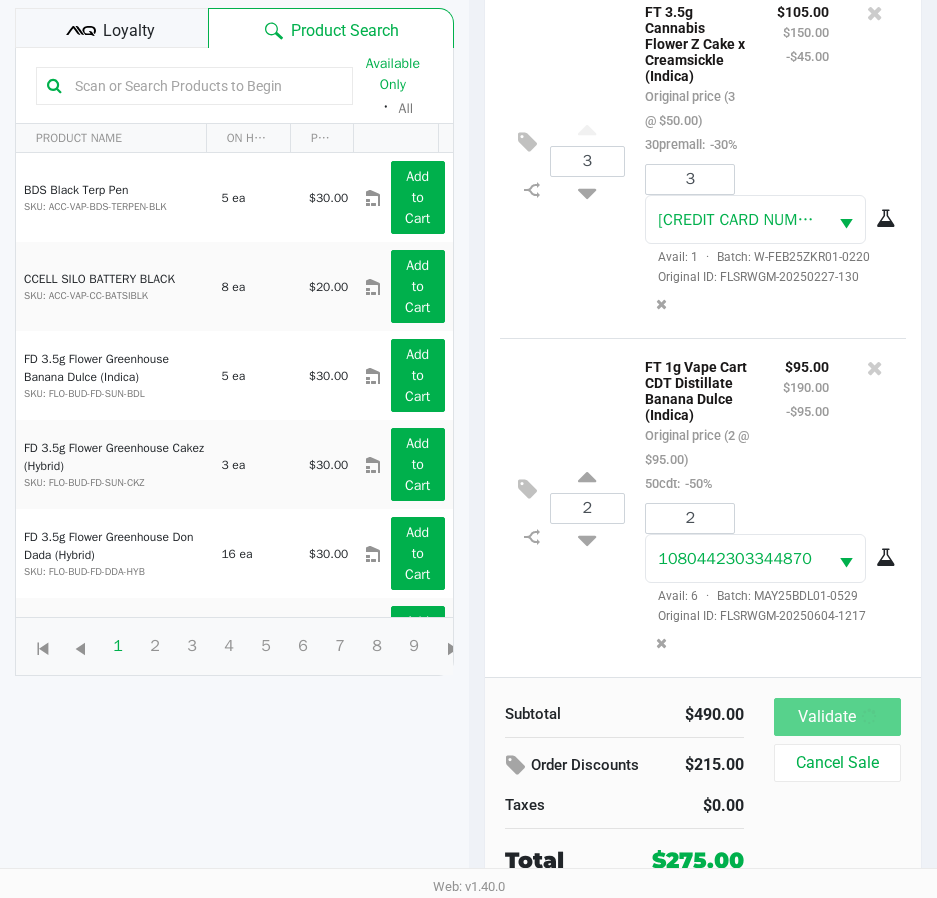 scroll, scrollTop: 0, scrollLeft: 0, axis: both 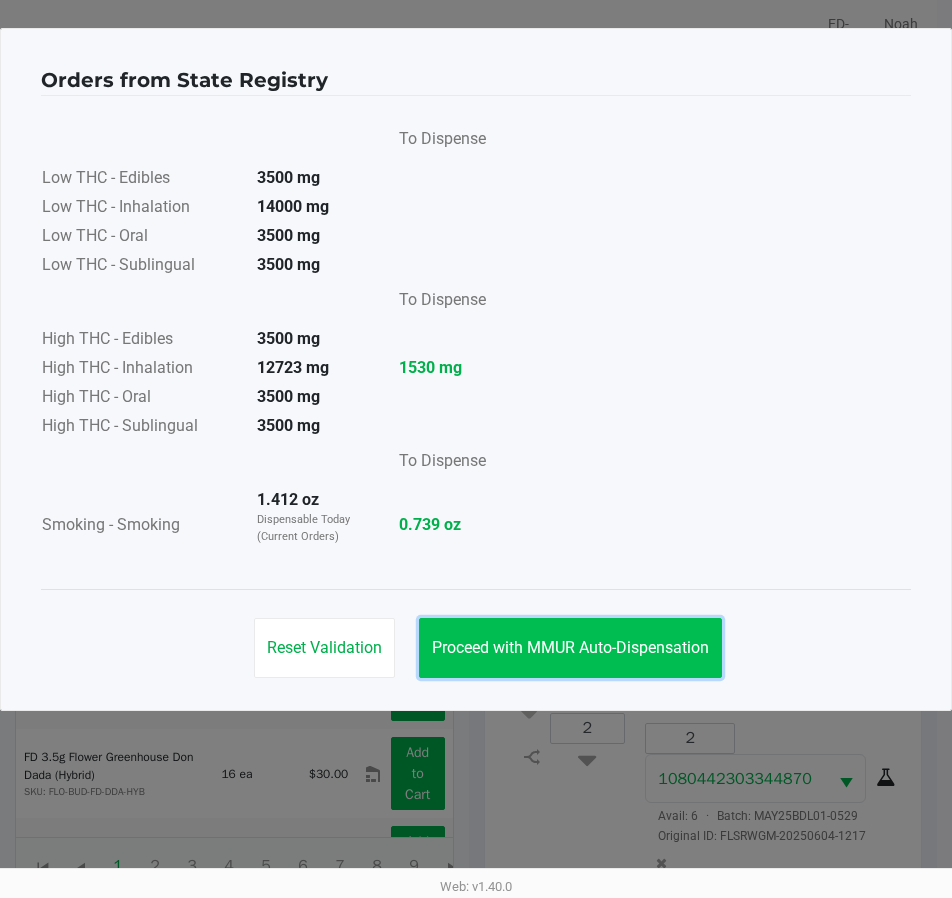 click on "Proceed with MMUR Auto-Dispensation" 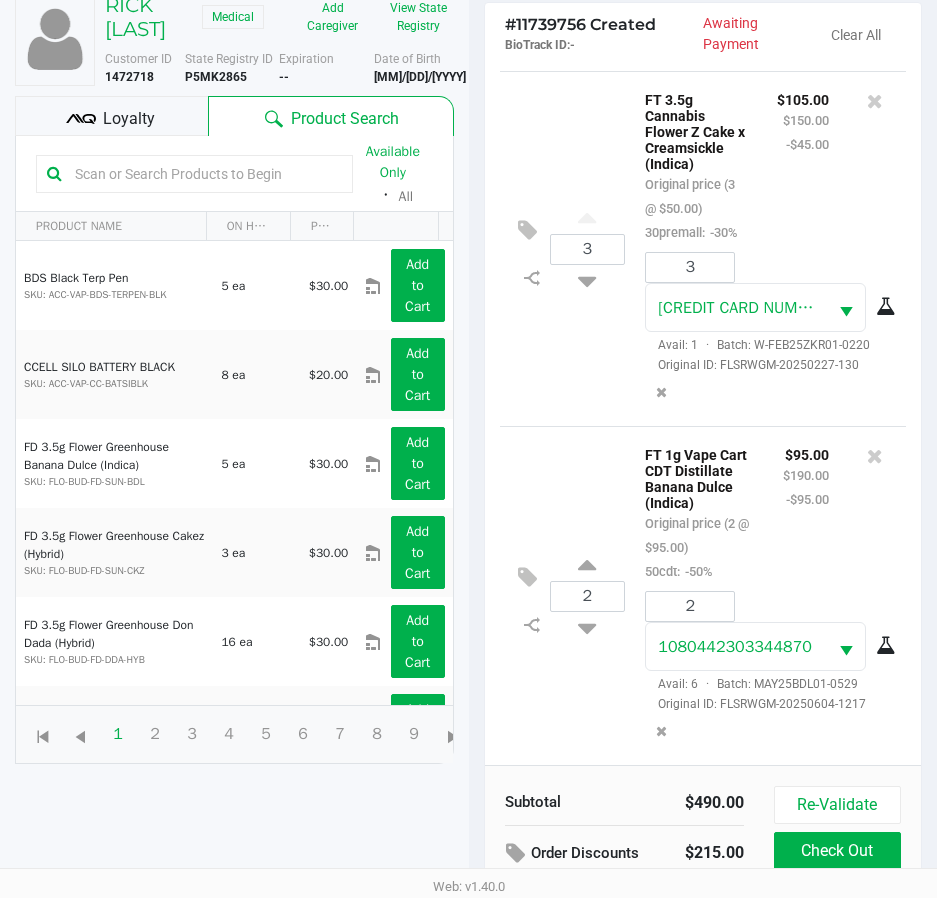 scroll, scrollTop: 265, scrollLeft: 0, axis: vertical 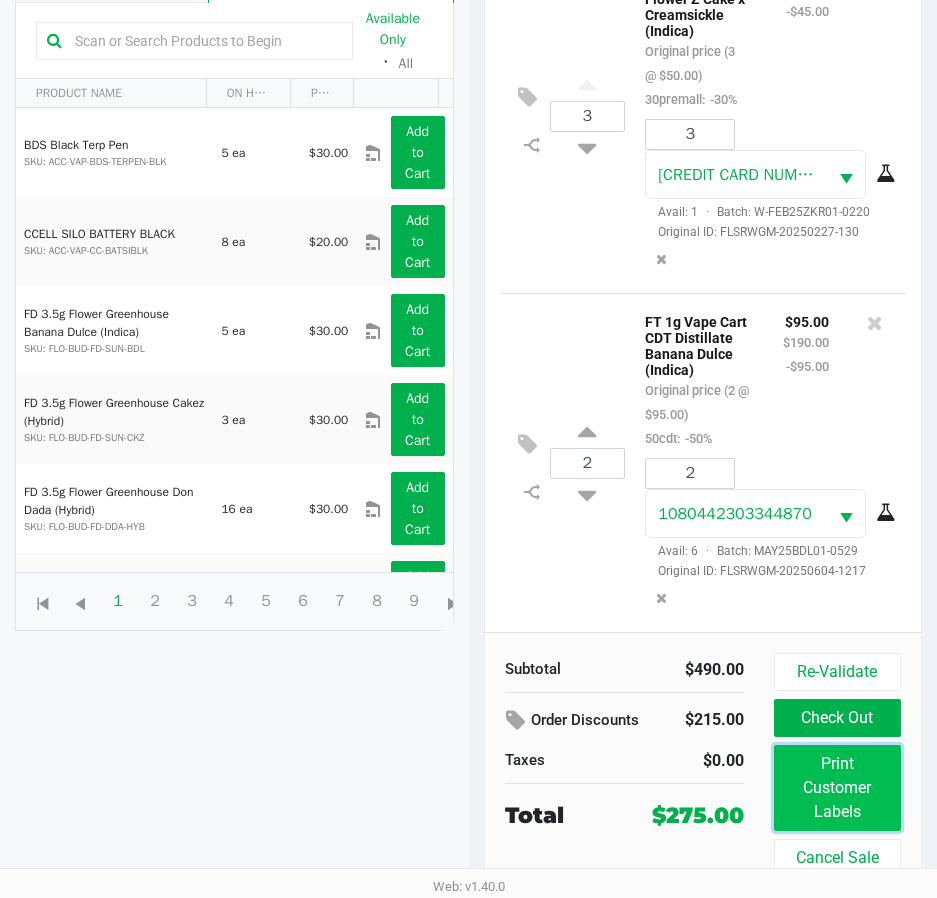 click on "Print Customer Labels" 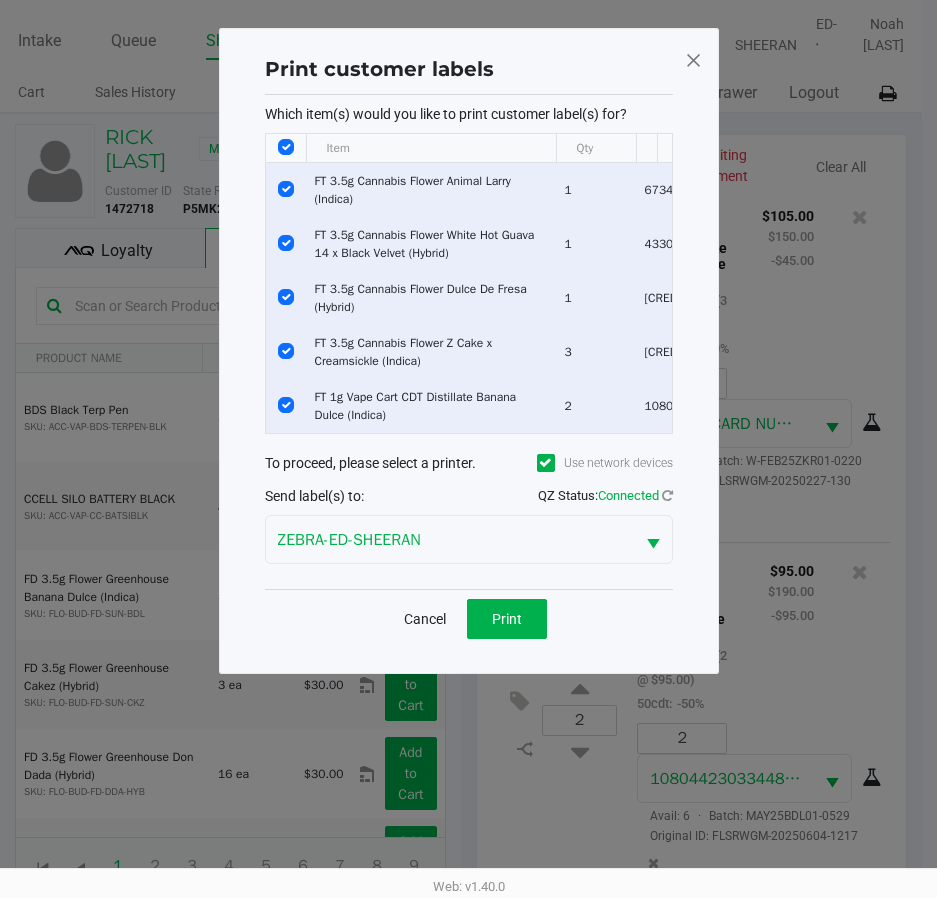 scroll, scrollTop: 0, scrollLeft: 0, axis: both 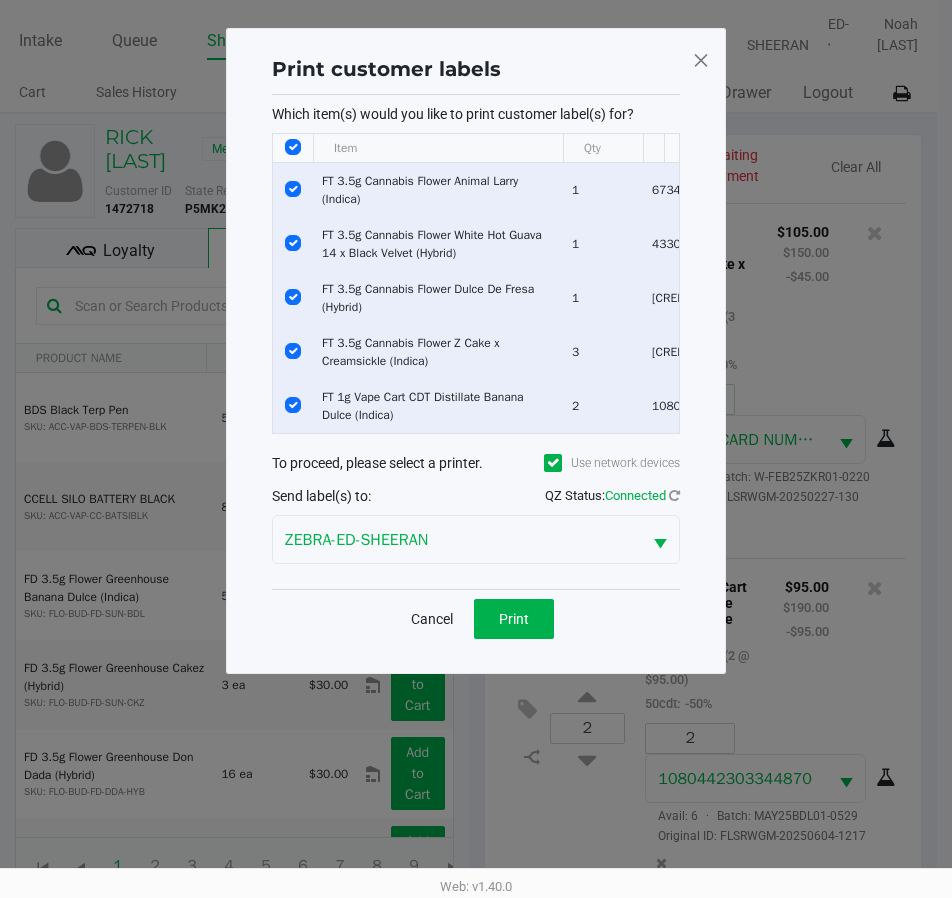 click 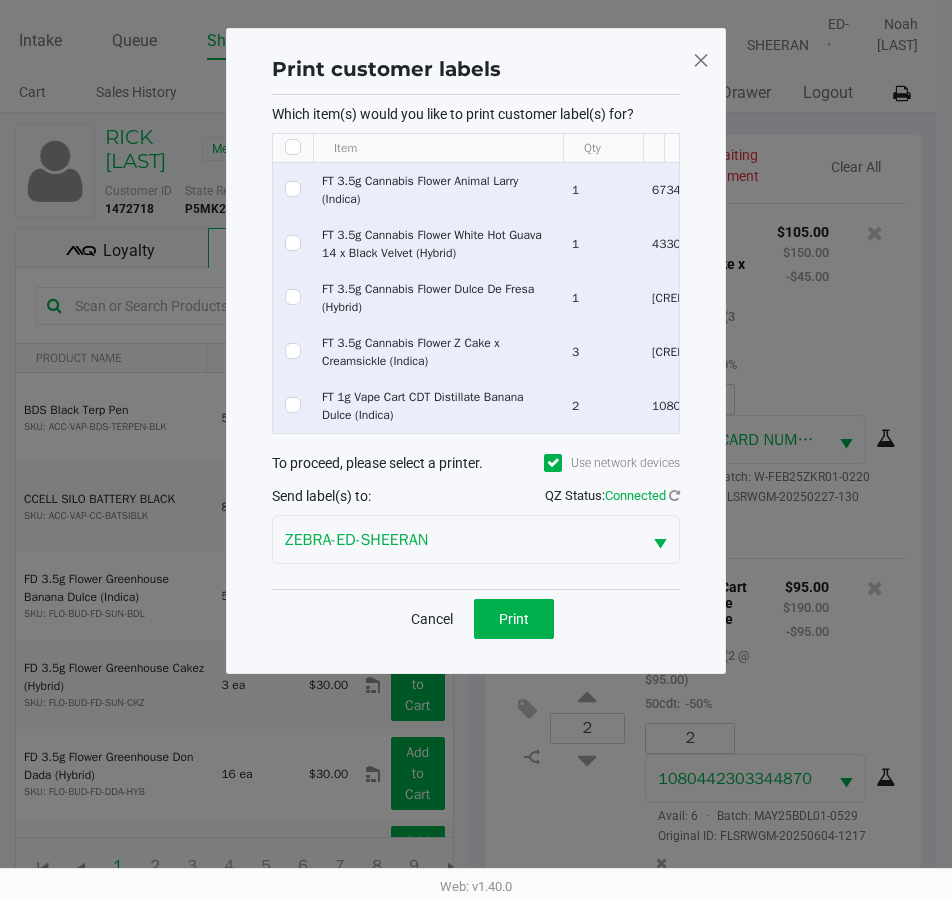 checkbox on "false" 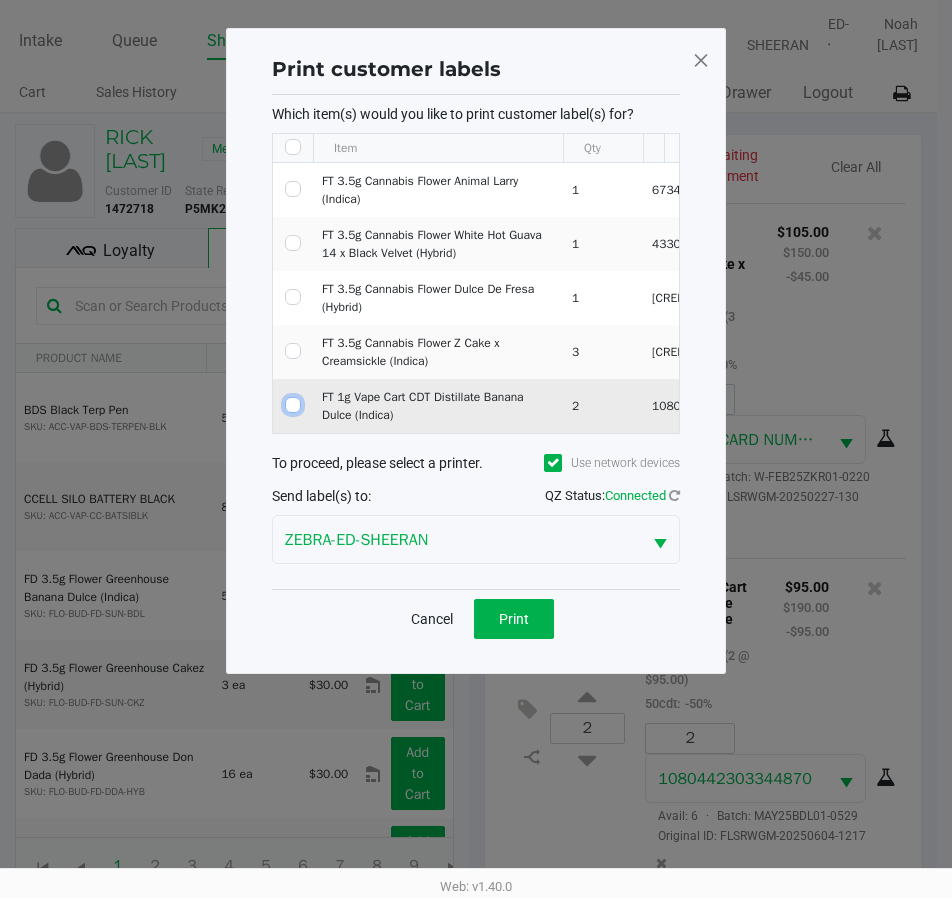 click at bounding box center [293, 405] 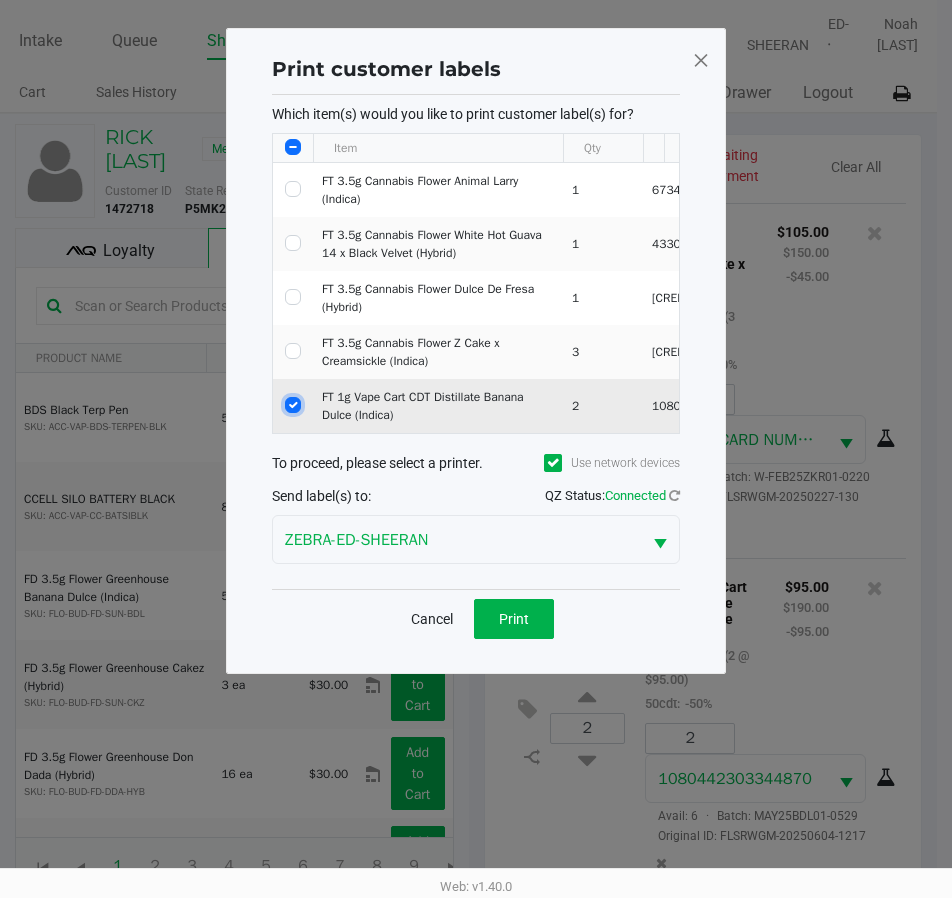 checkbox on "true" 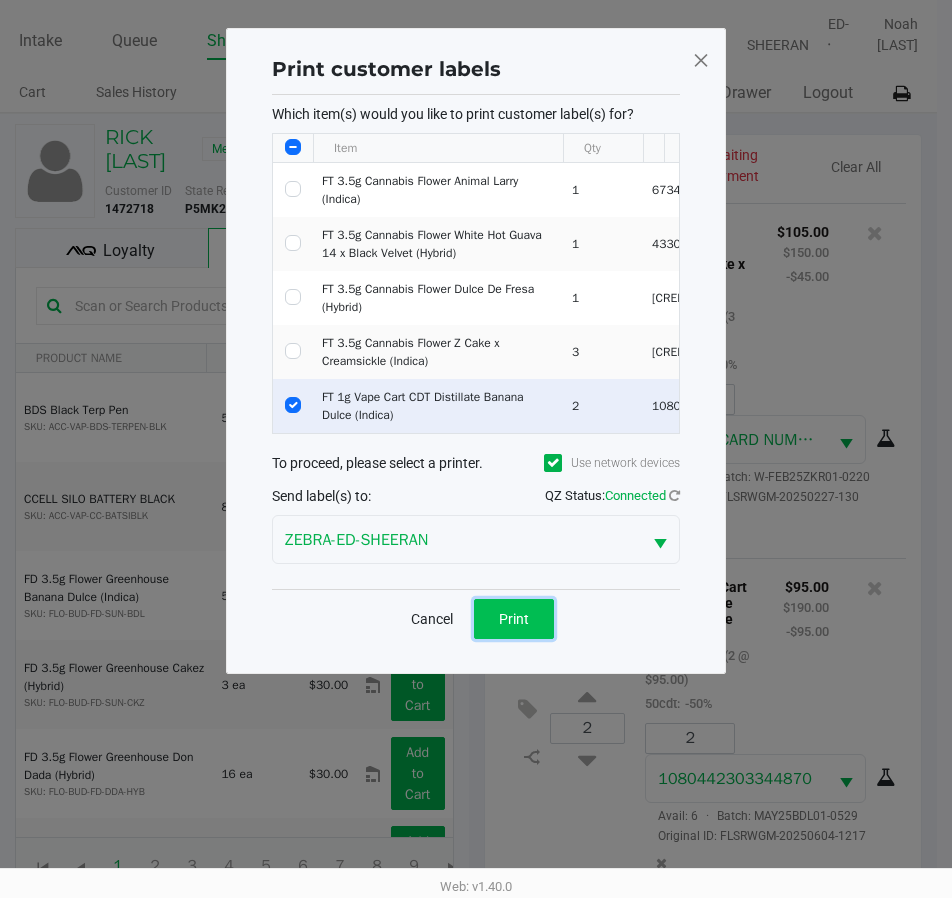 click on "Print" 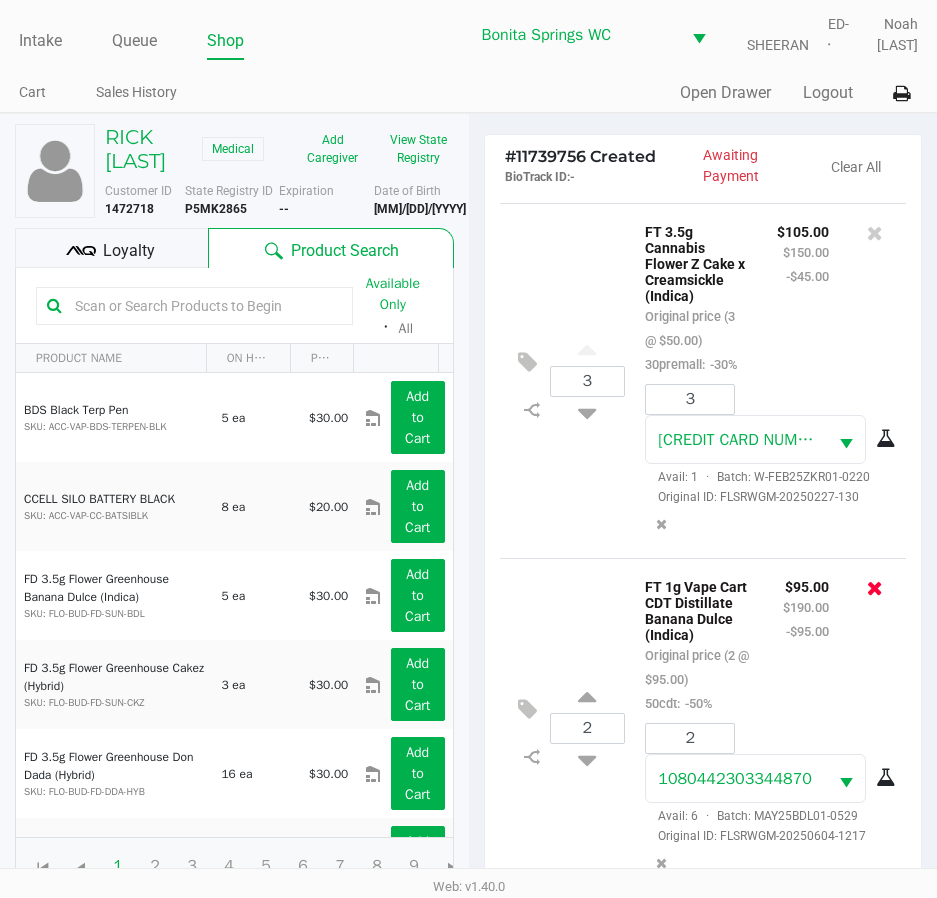 click 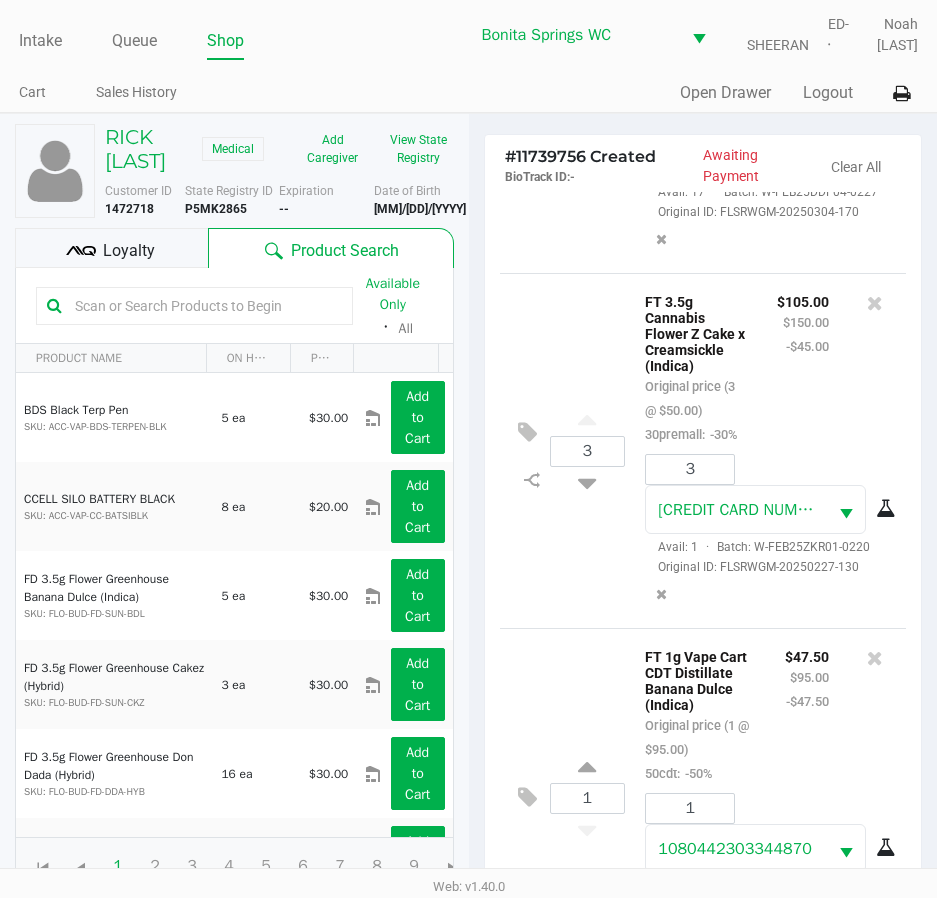 scroll, scrollTop: 1226, scrollLeft: 0, axis: vertical 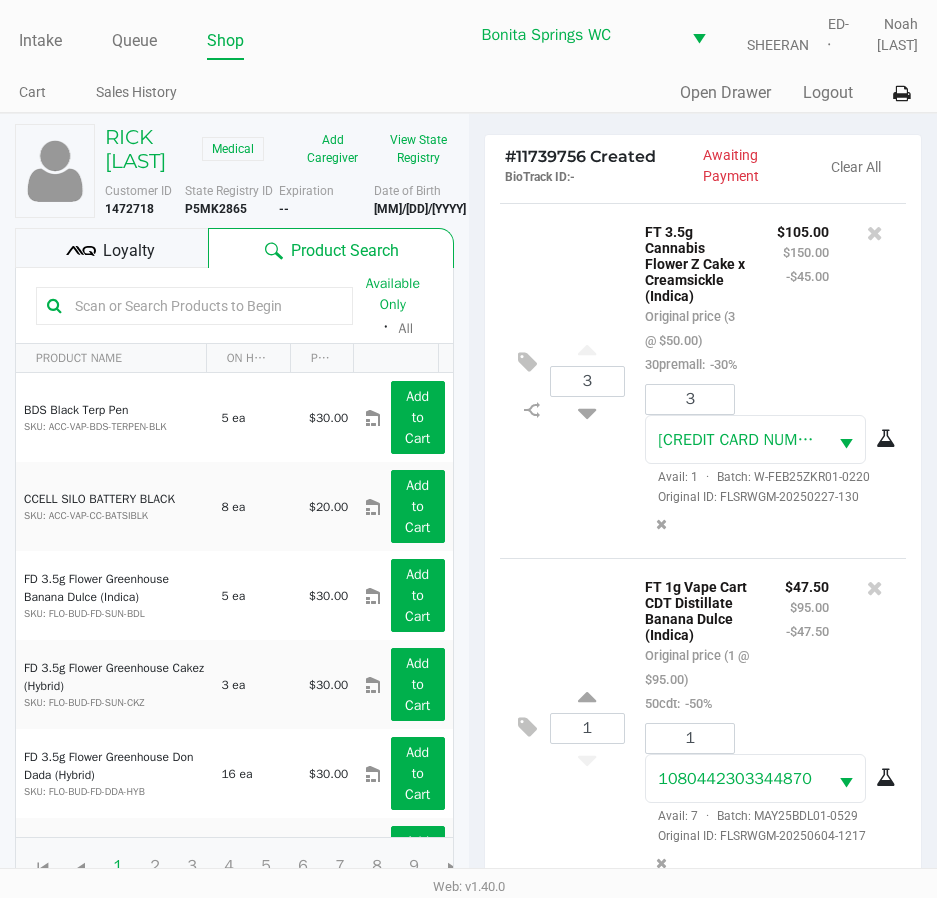 click on "Loyalty" 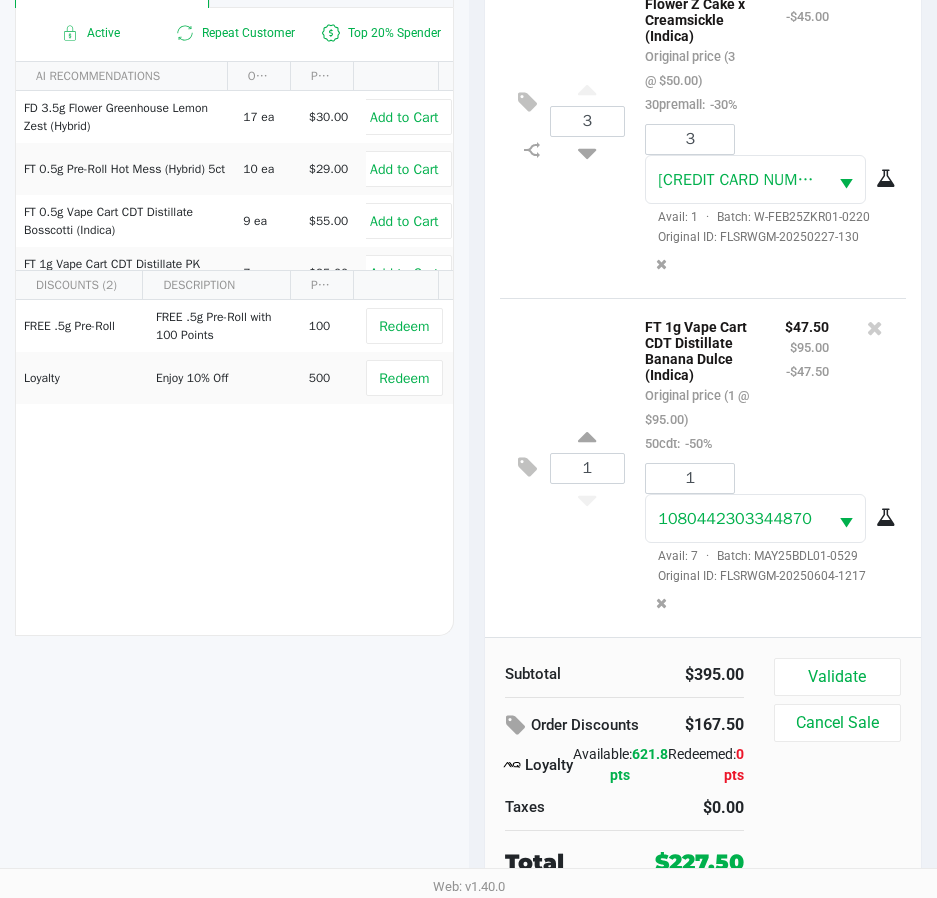 scroll, scrollTop: 262, scrollLeft: 0, axis: vertical 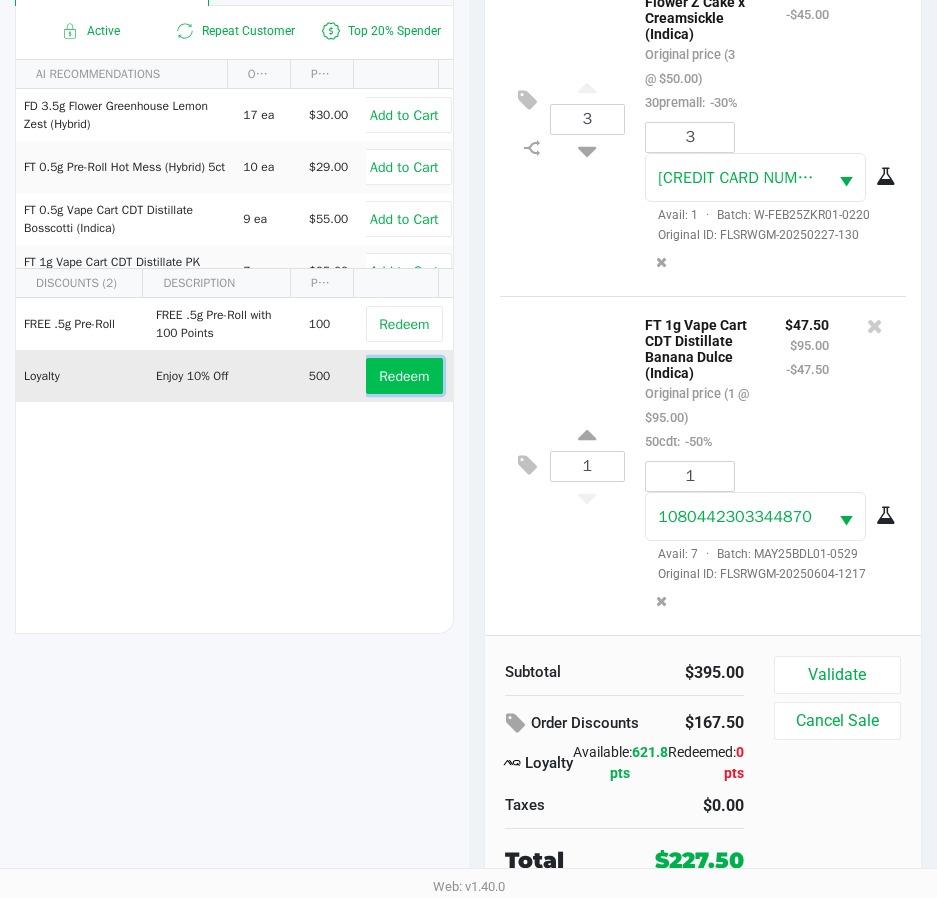 click on "Redeem" 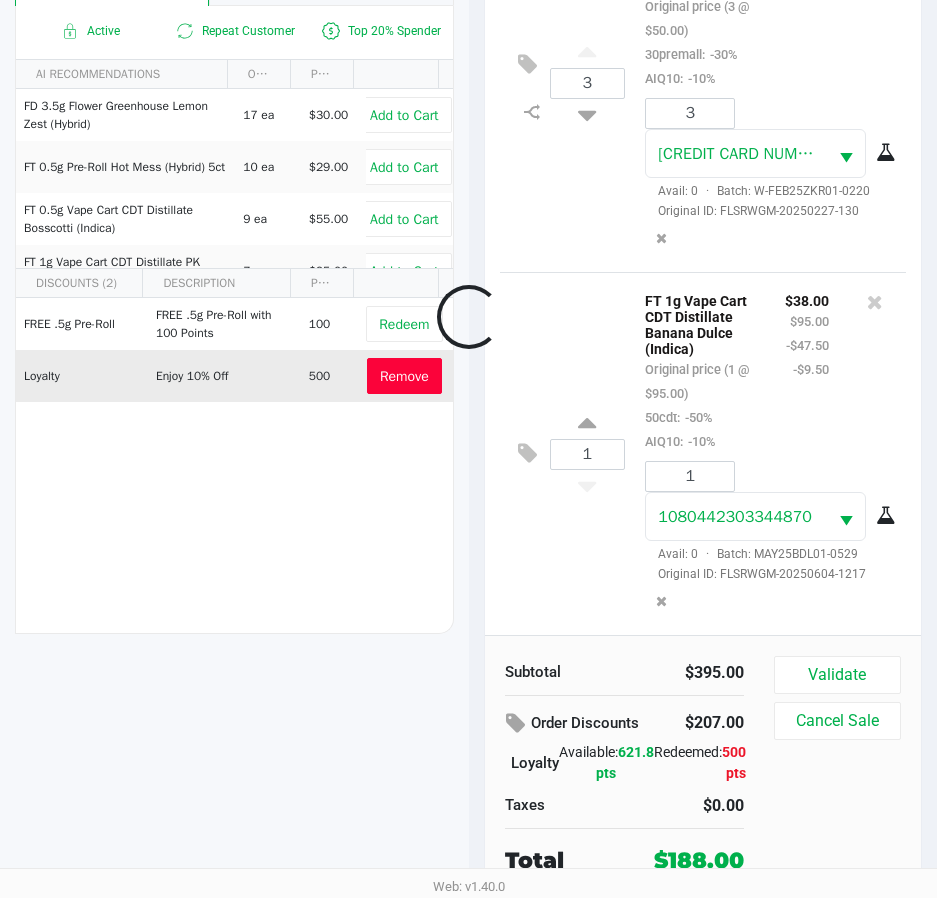 scroll, scrollTop: 1335, scrollLeft: 0, axis: vertical 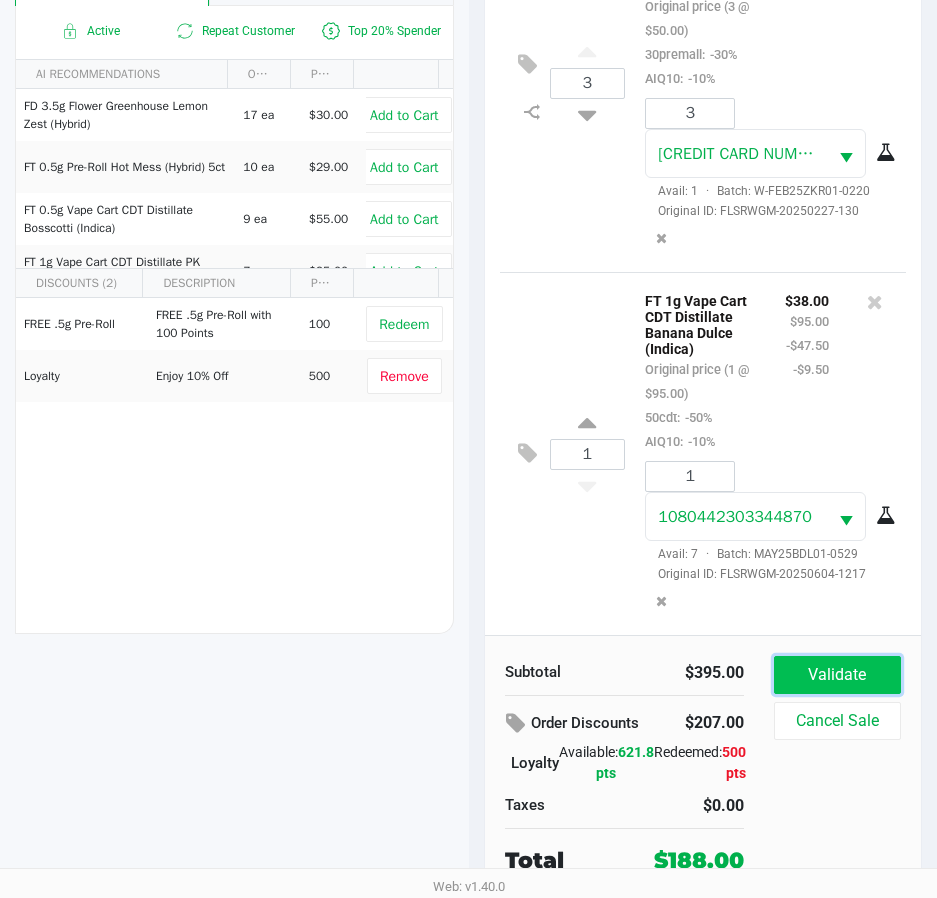 click on "Validate" 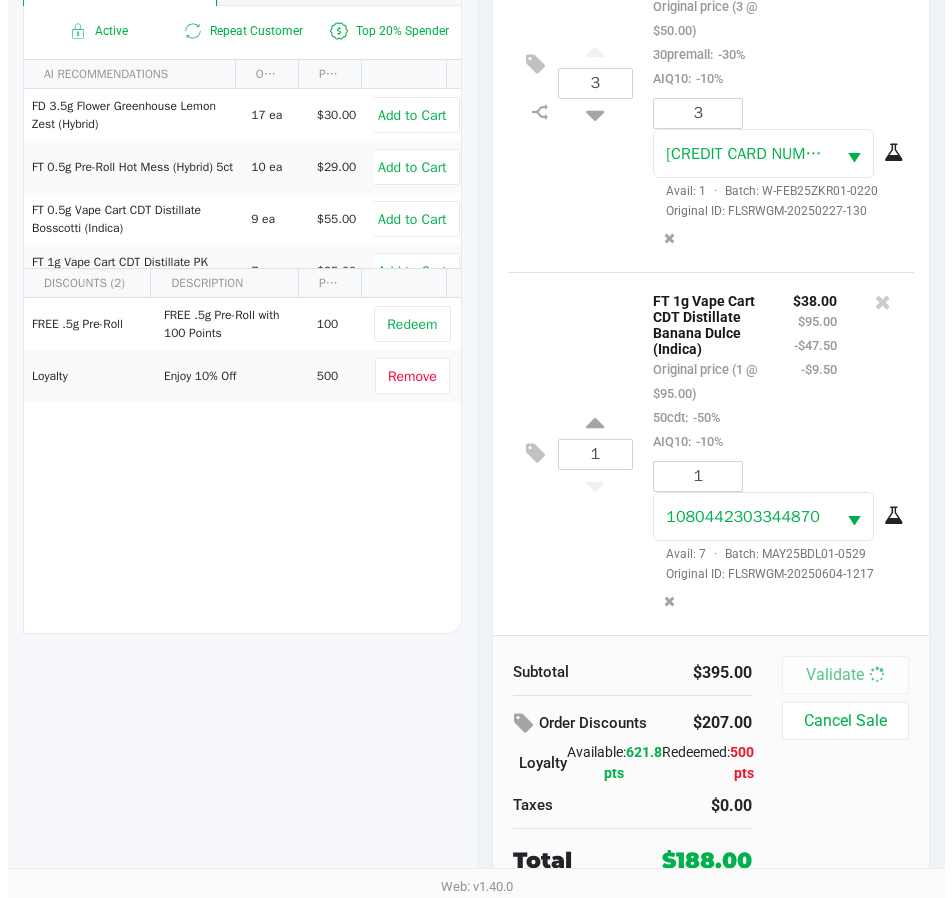 scroll, scrollTop: 0, scrollLeft: 0, axis: both 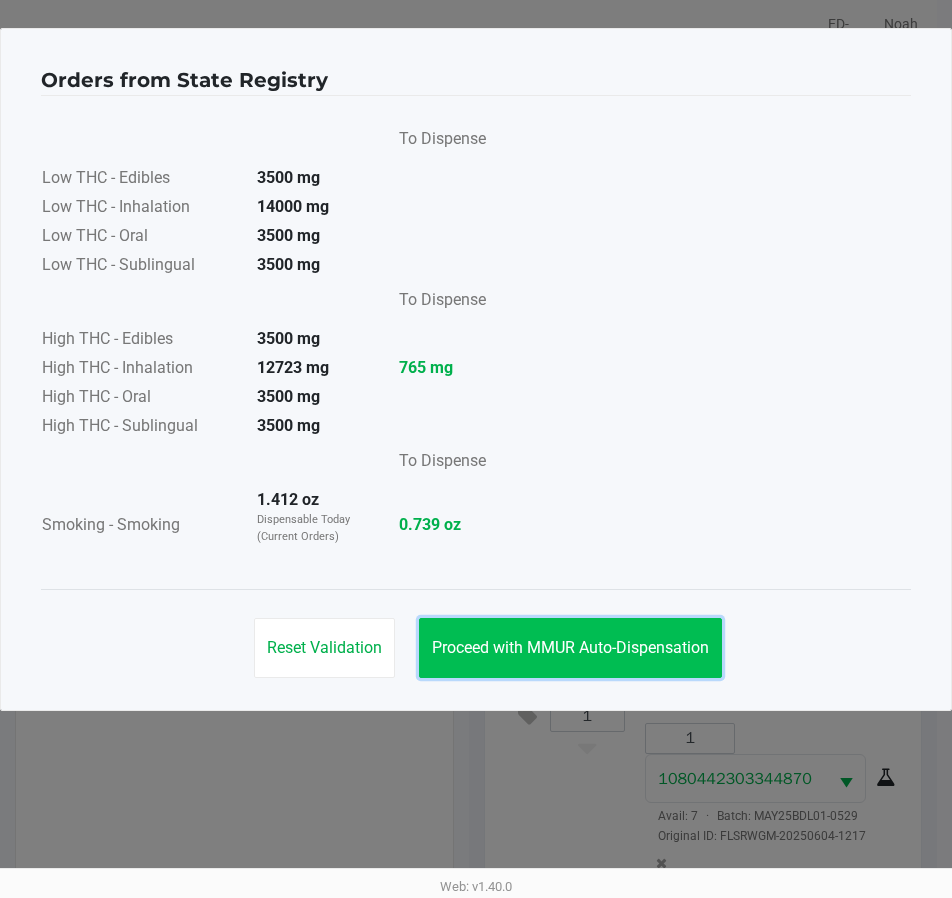 click on "Proceed with MMUR Auto-Dispensation" 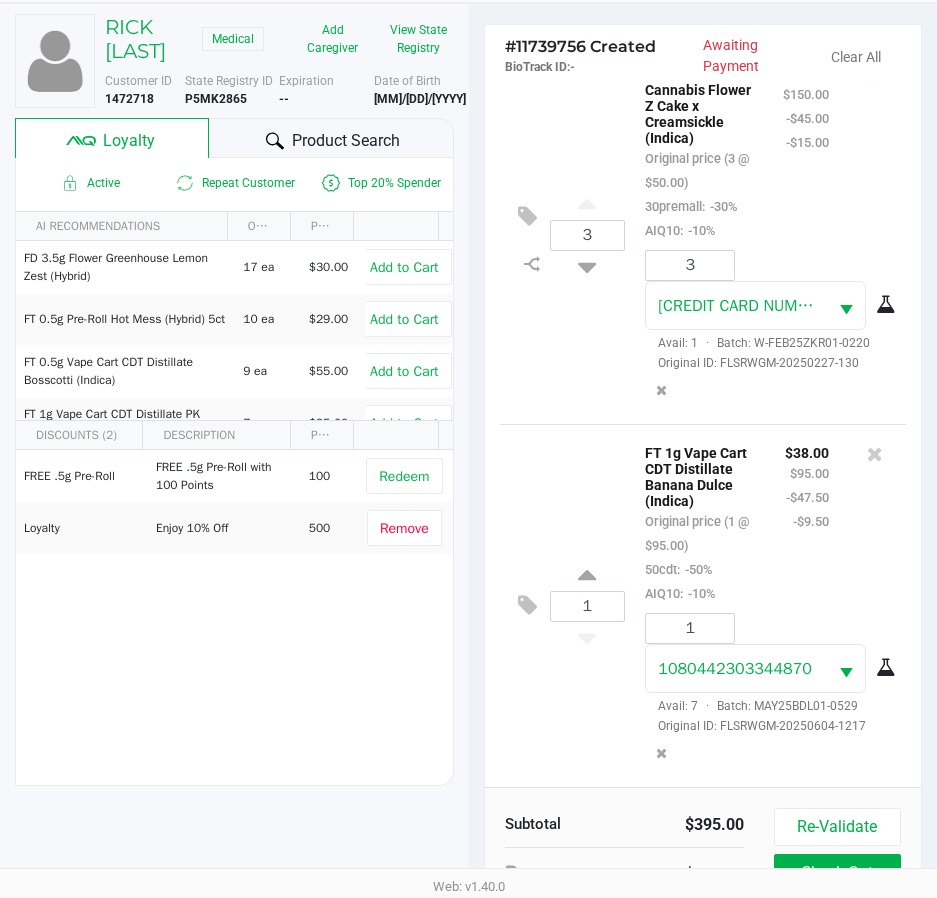 scroll, scrollTop: 265, scrollLeft: 0, axis: vertical 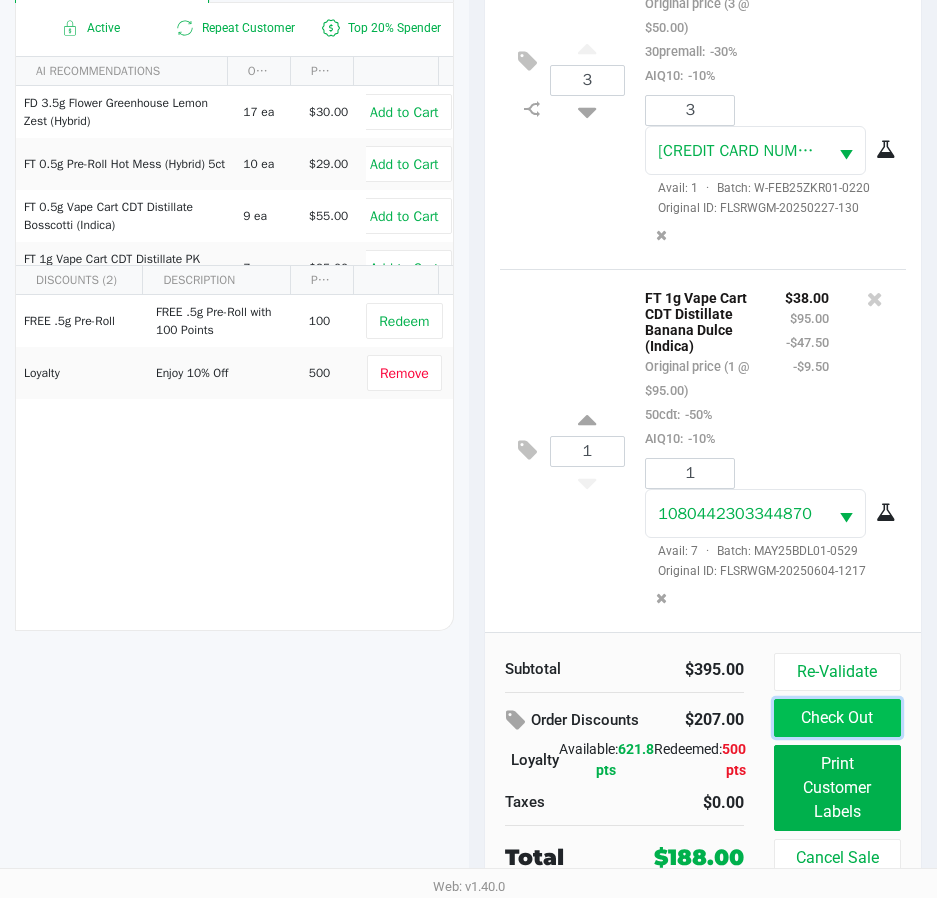 click on "Check Out" 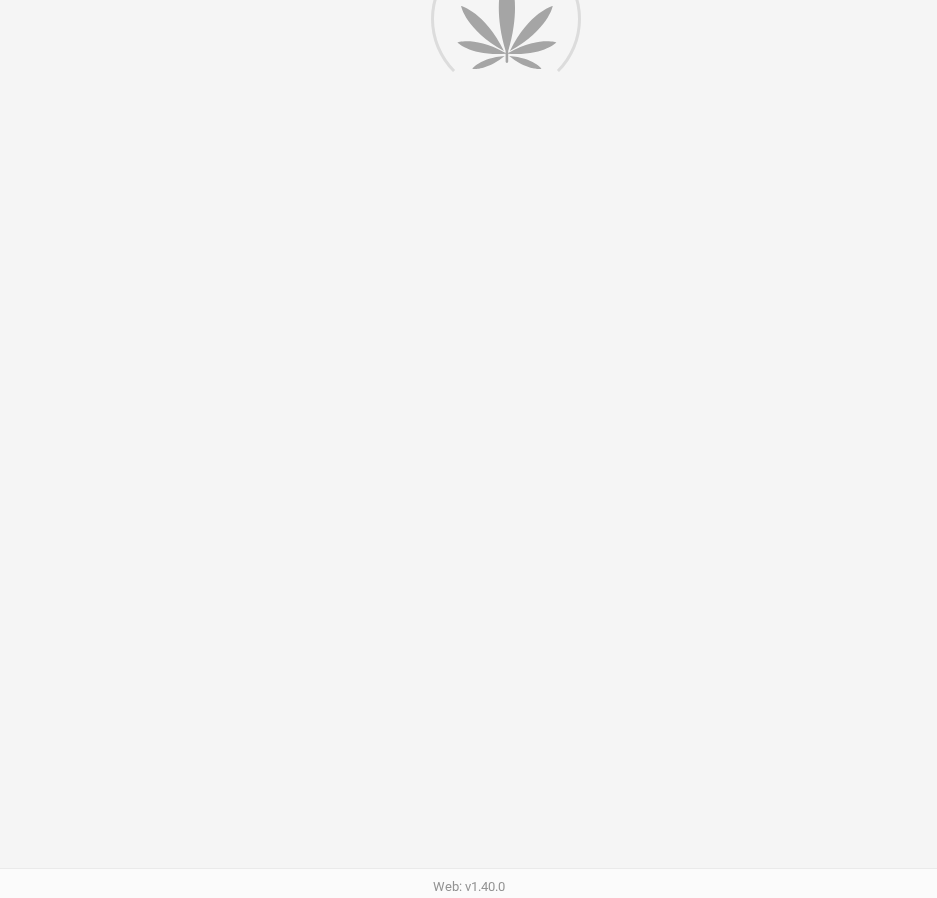 scroll, scrollTop: 0, scrollLeft: 0, axis: both 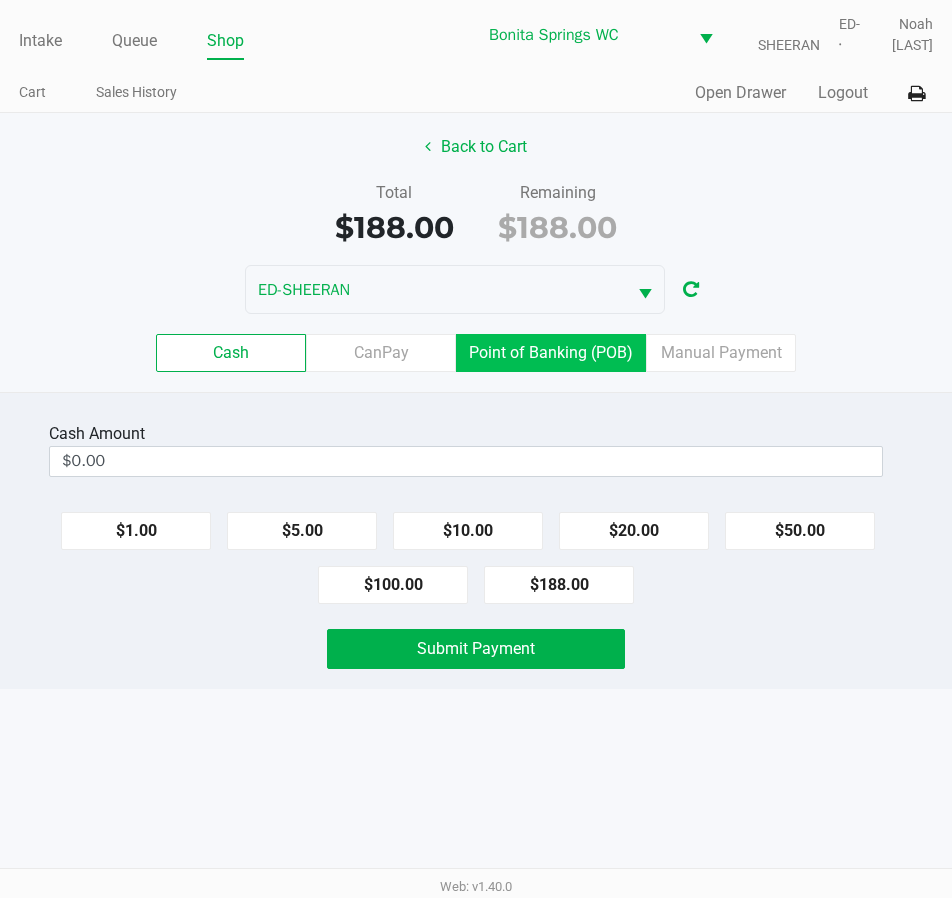 click on "Point of Banking (POB)" 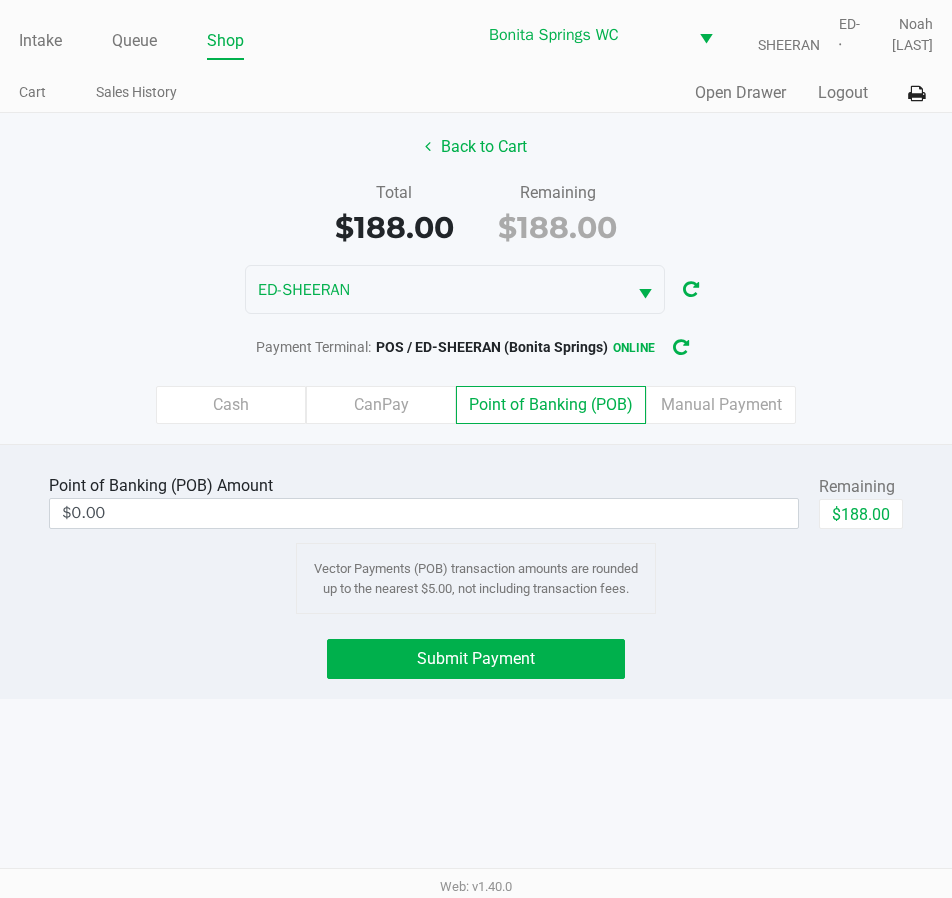 click on "$188.00" 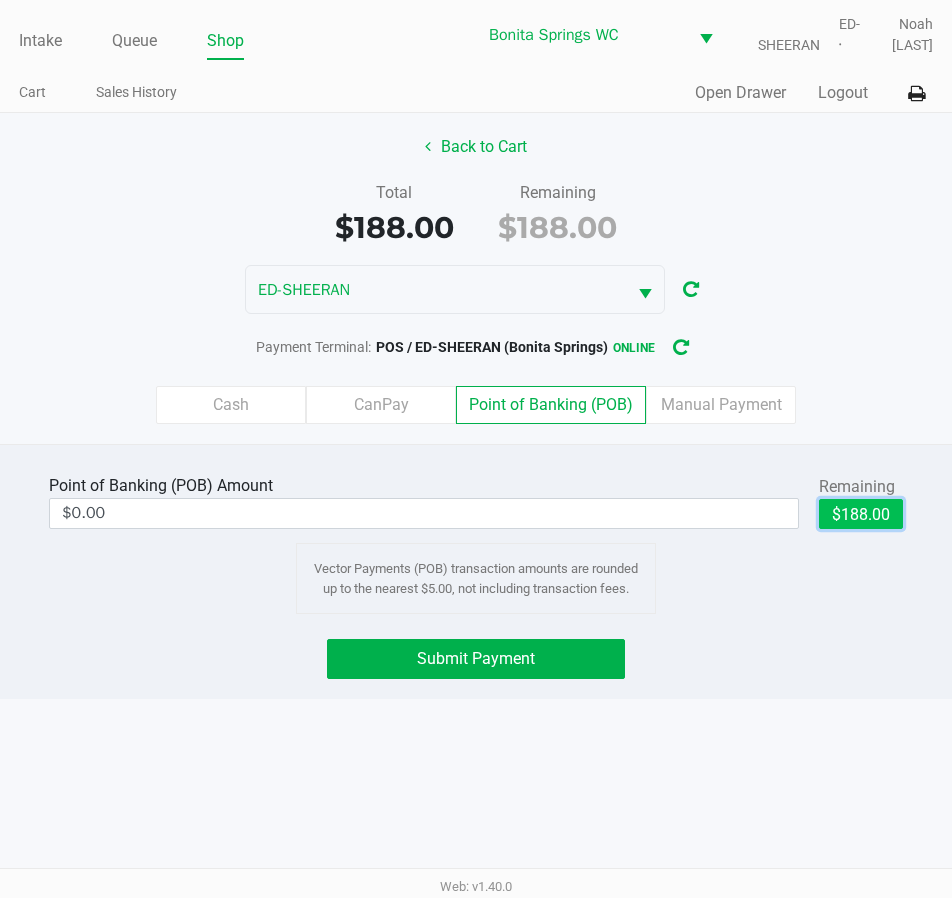 click on "$188.00" 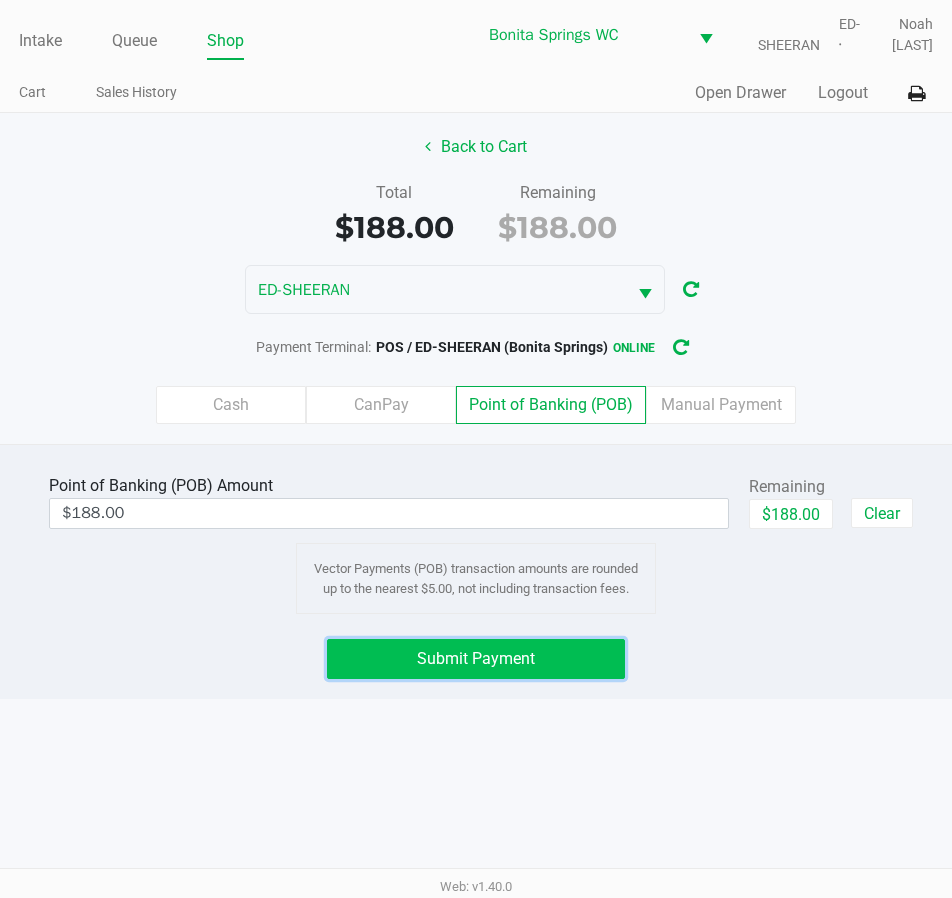 click on "Submit Payment" 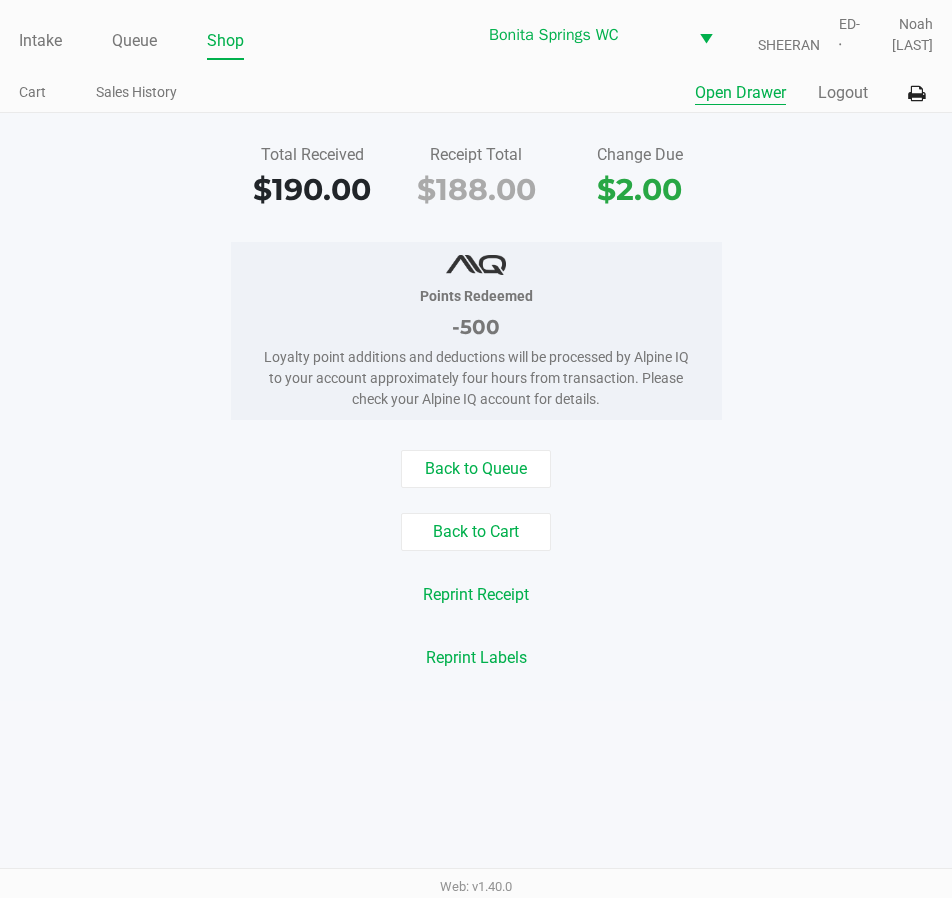click on "Open Drawer" 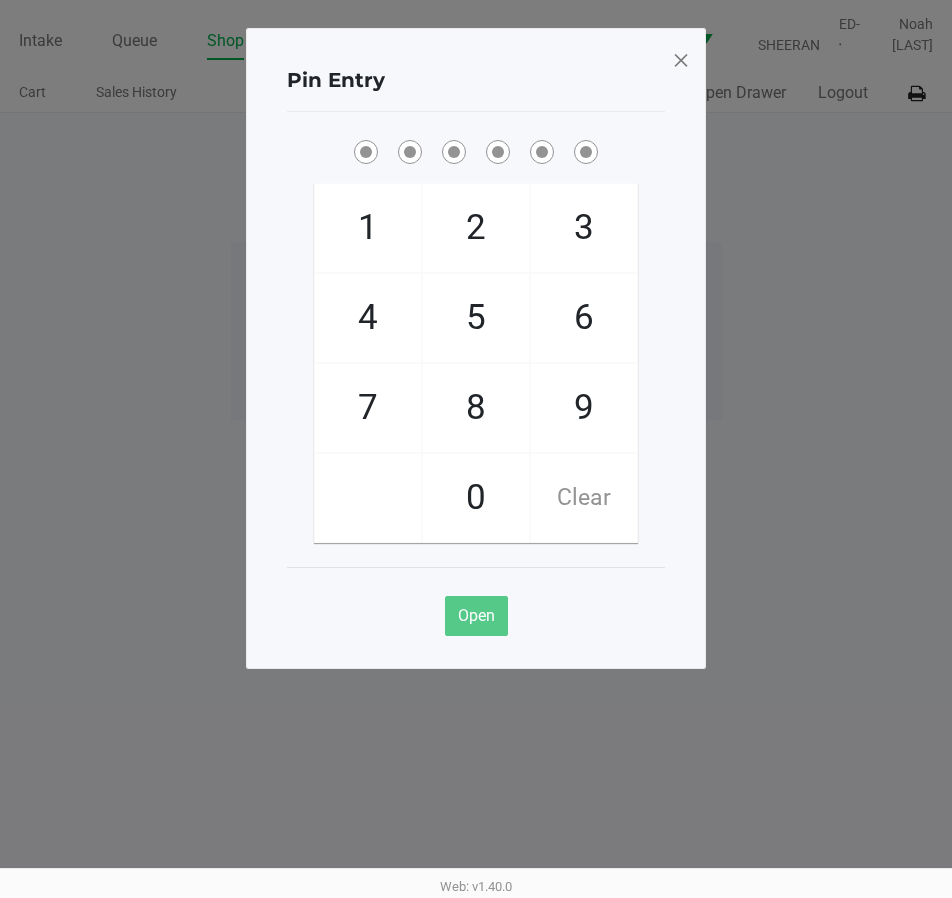 click on "2" 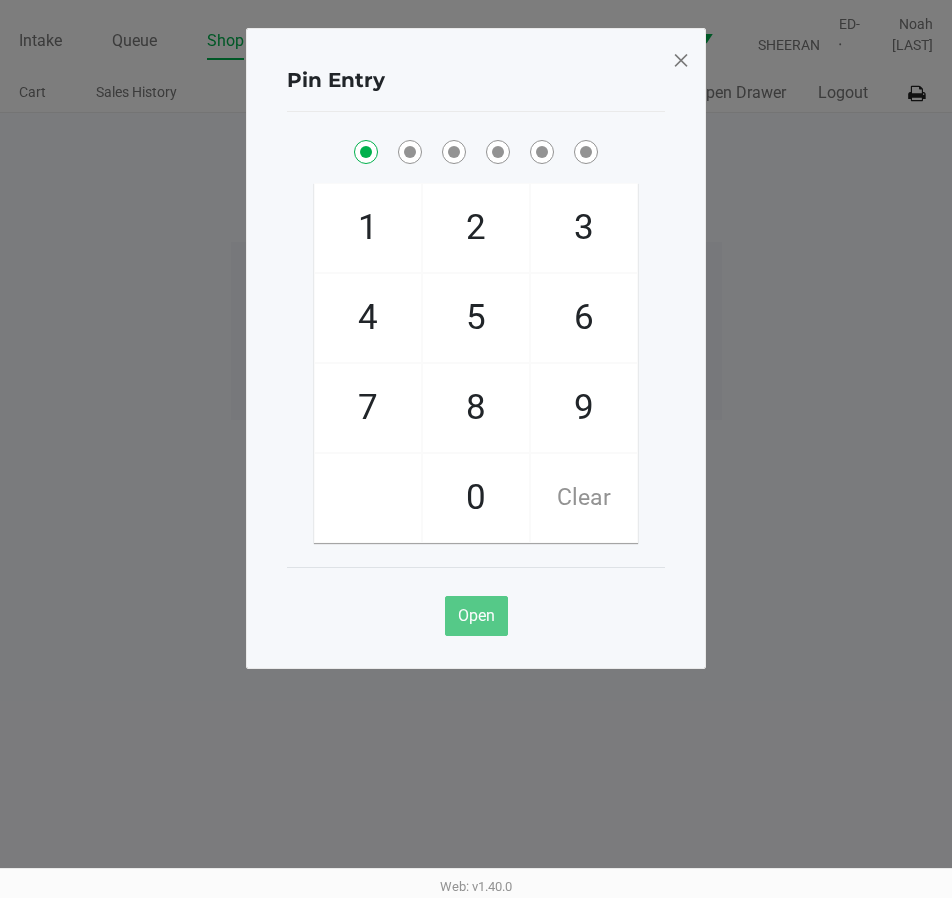 checkbox on "true" 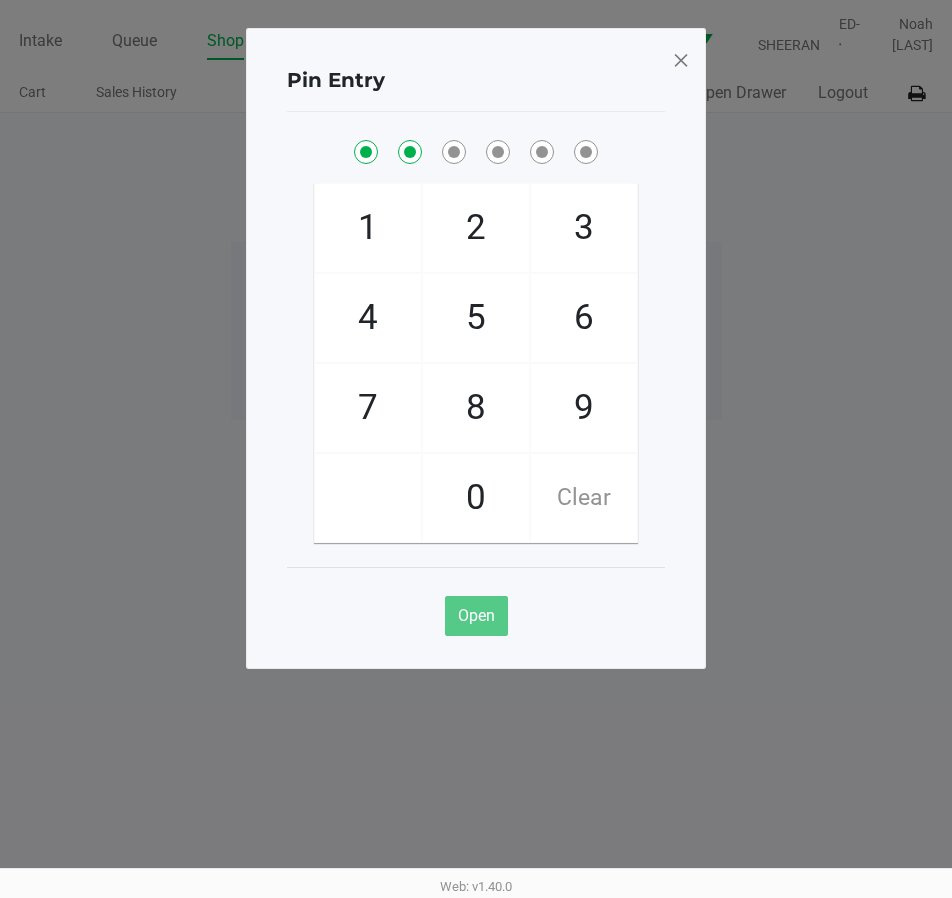 checkbox on "true" 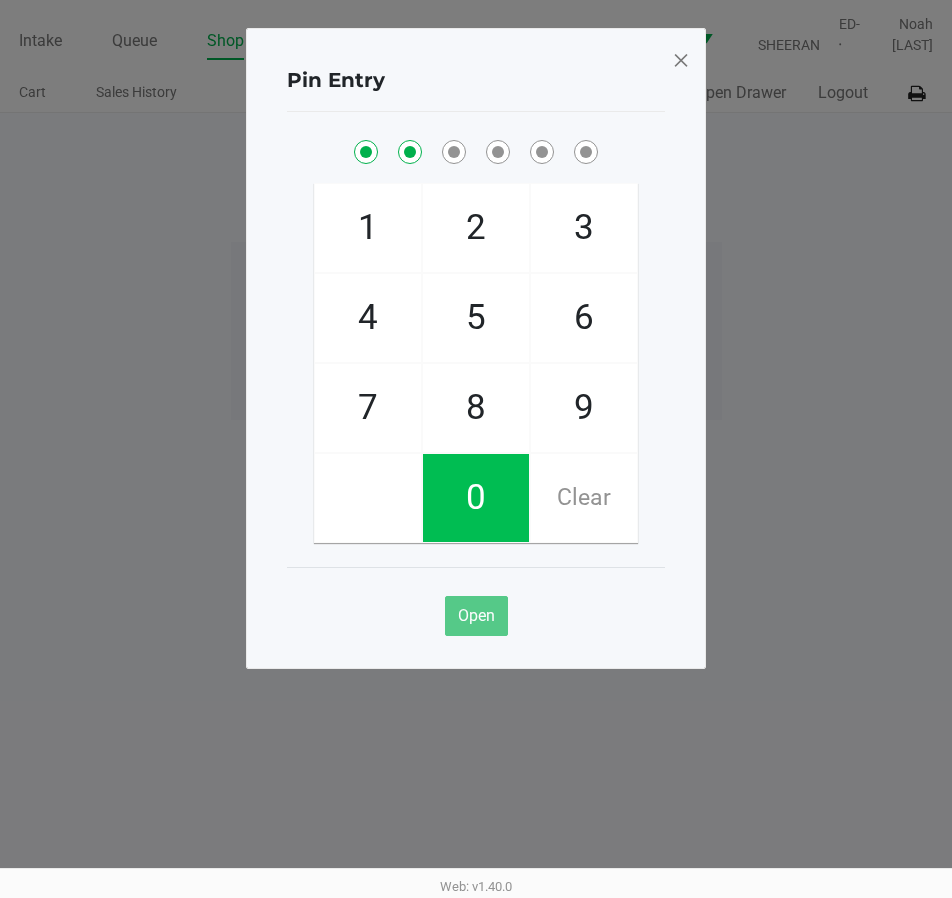 click on "0" 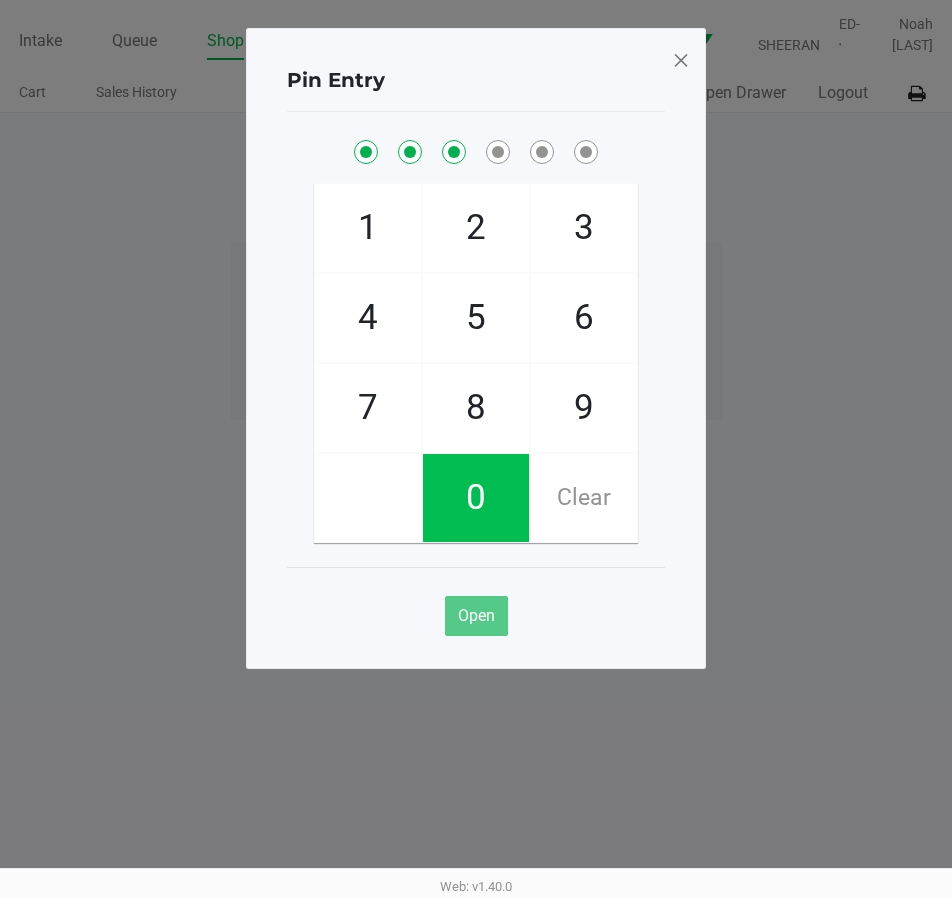 checkbox on "true" 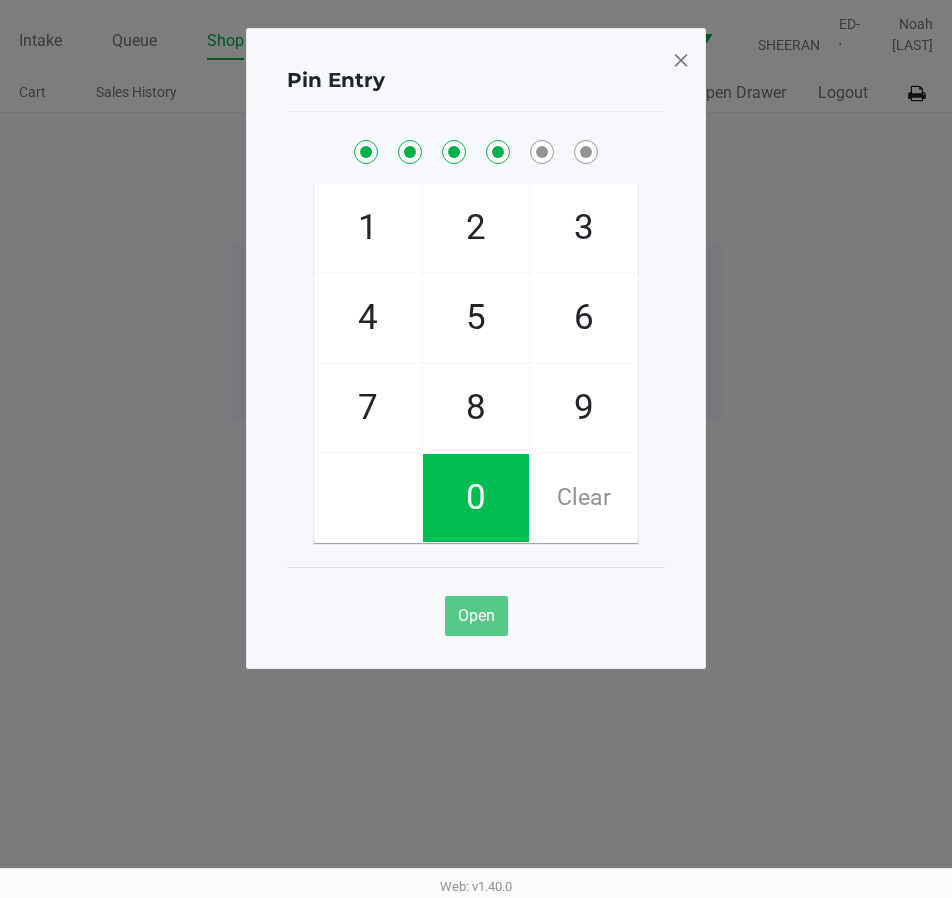 checkbox on "true" 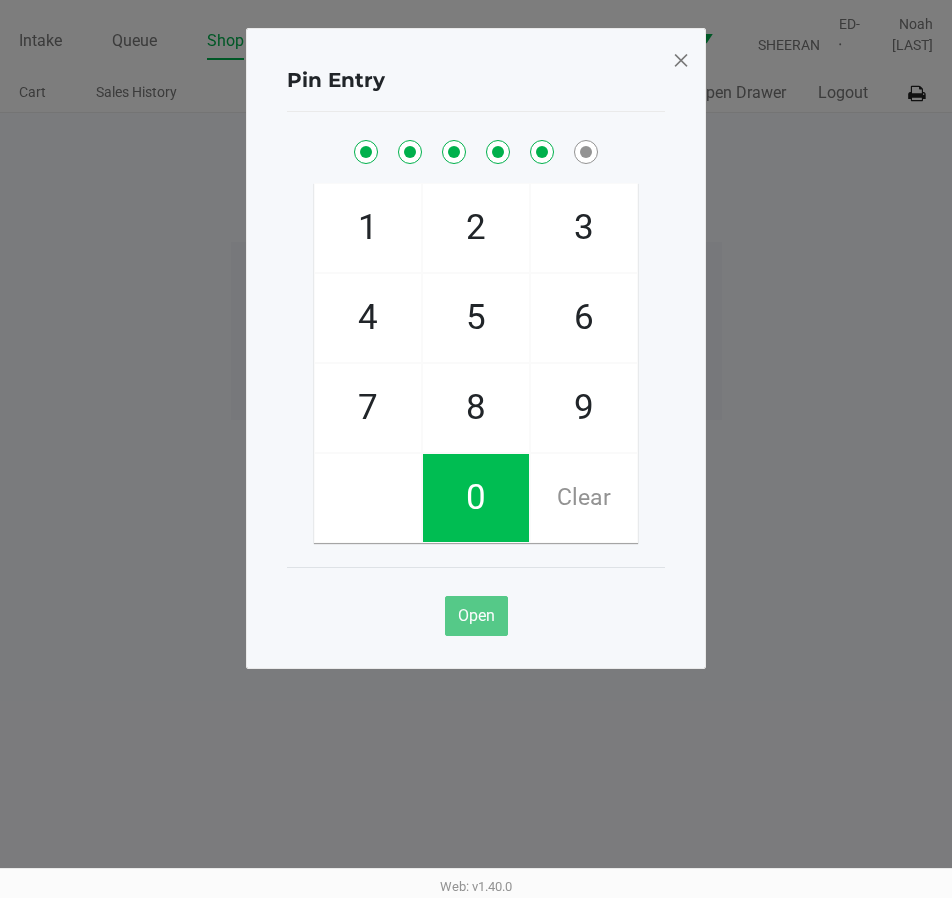 checkbox on "true" 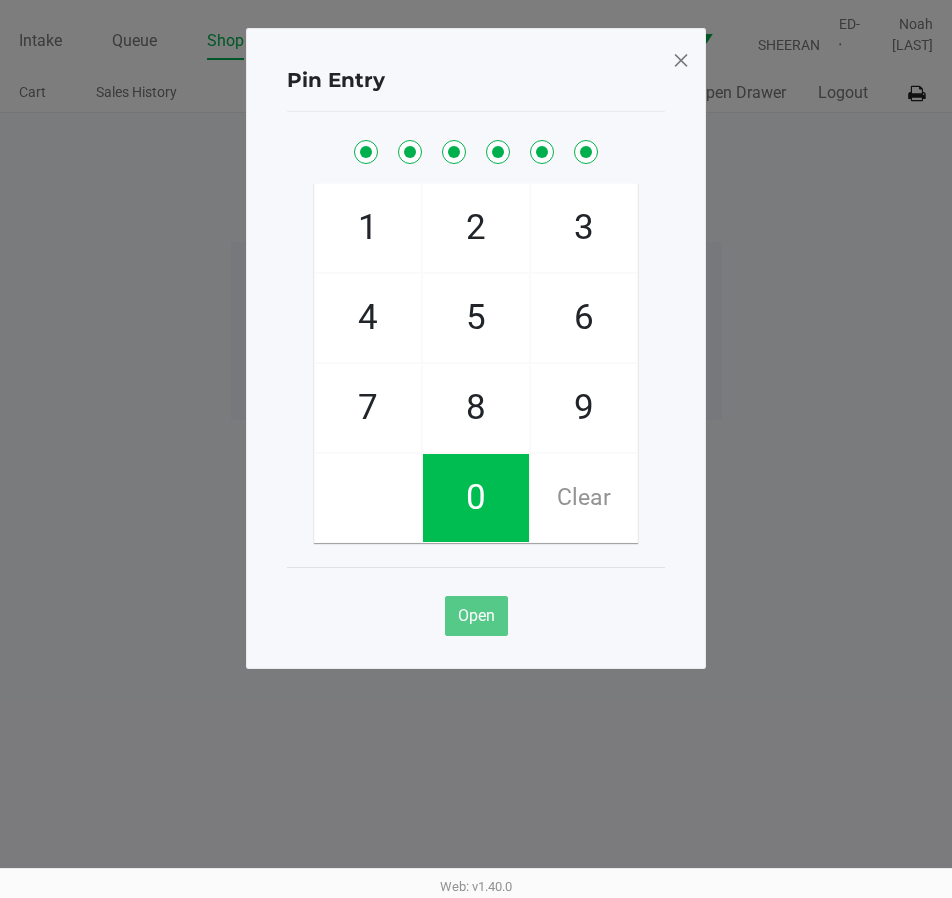 checkbox on "true" 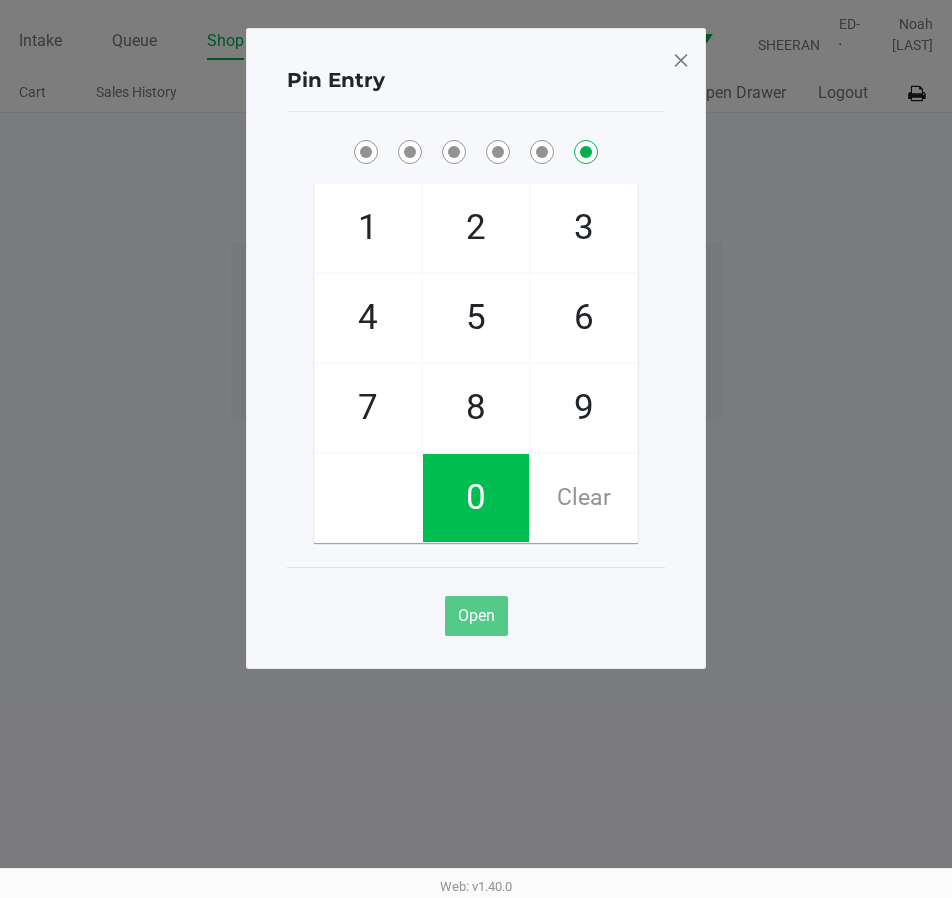 checkbox on "false" 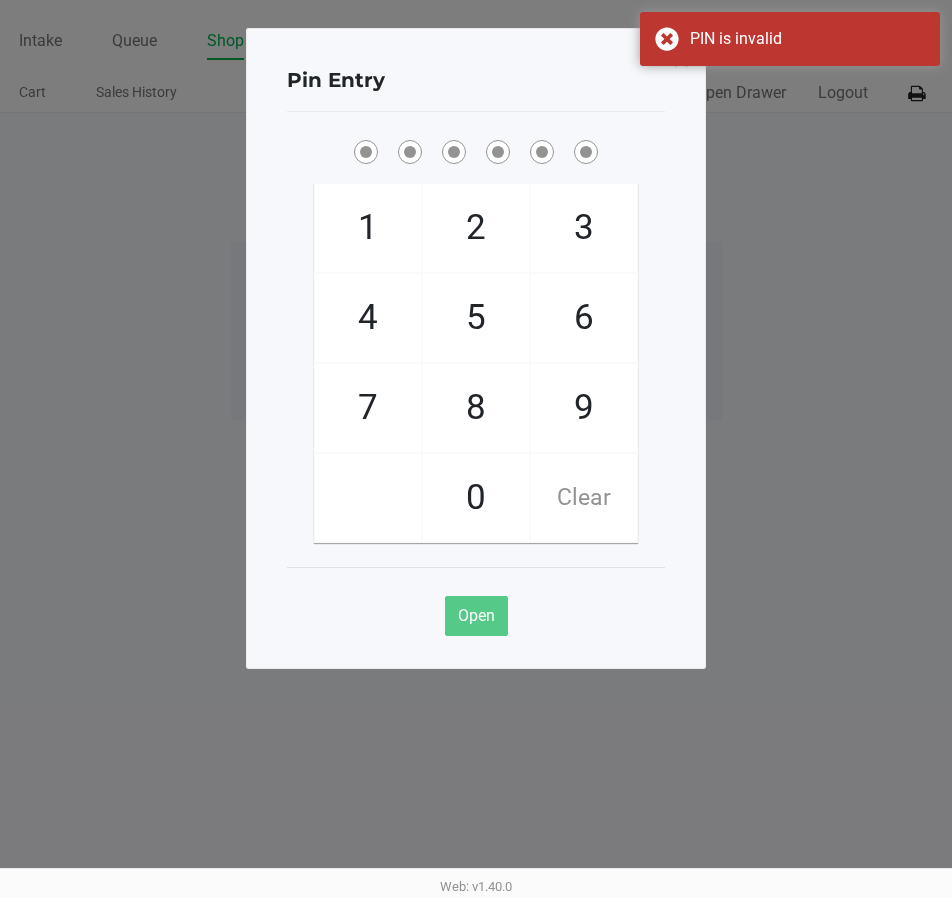 click on "5" 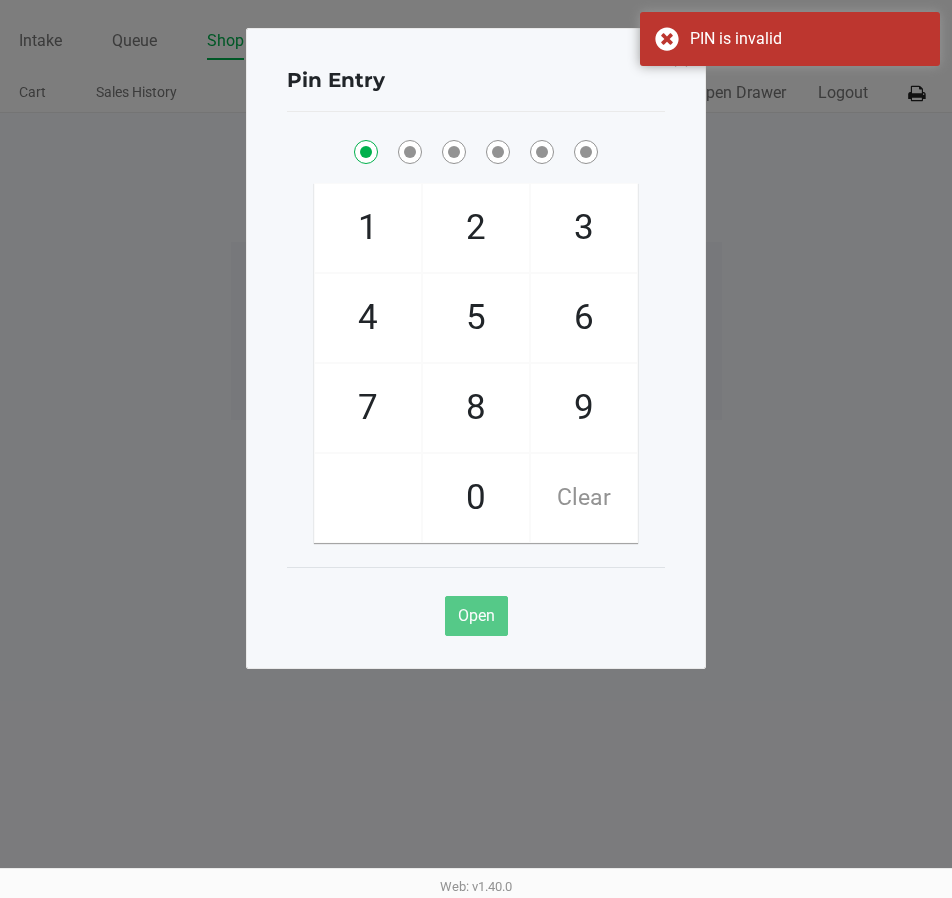 click on "Clear" 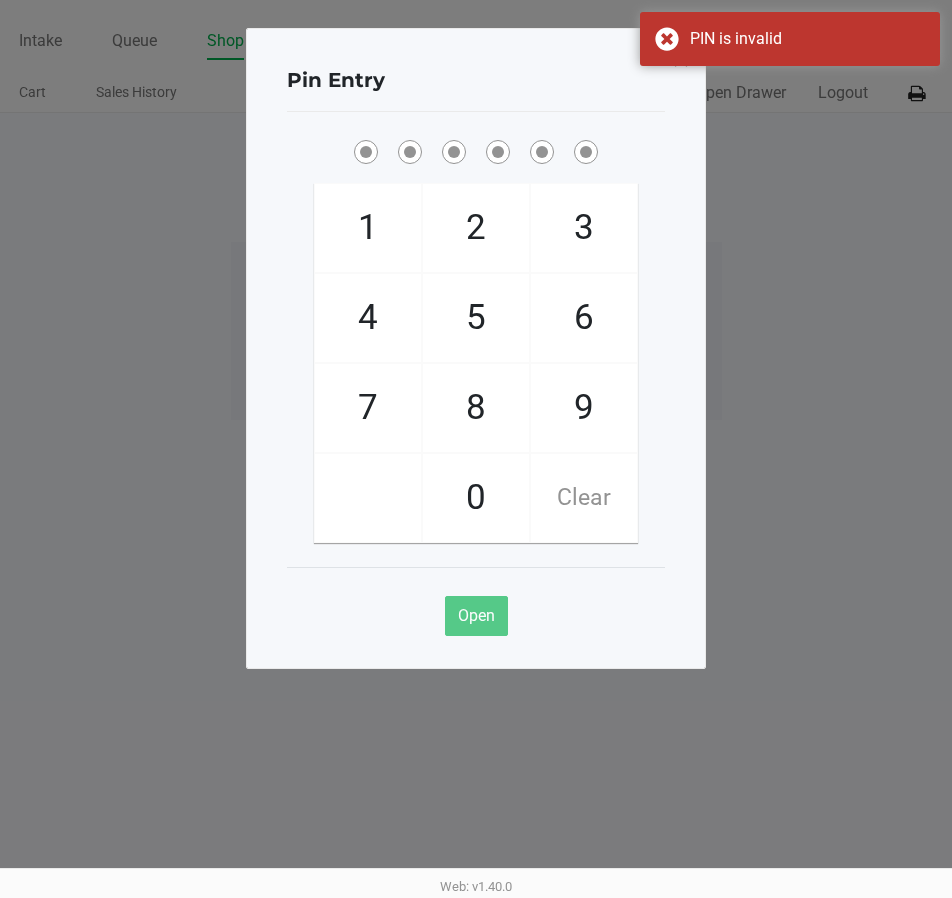 click on "2" 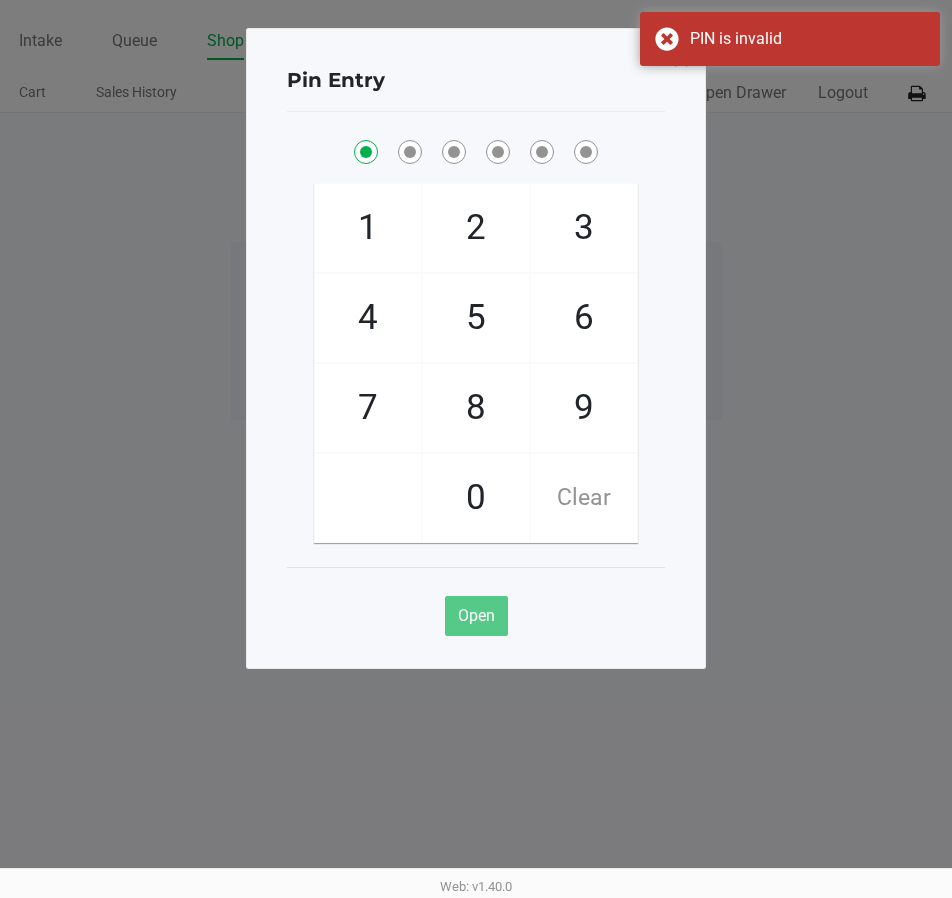 checkbox on "true" 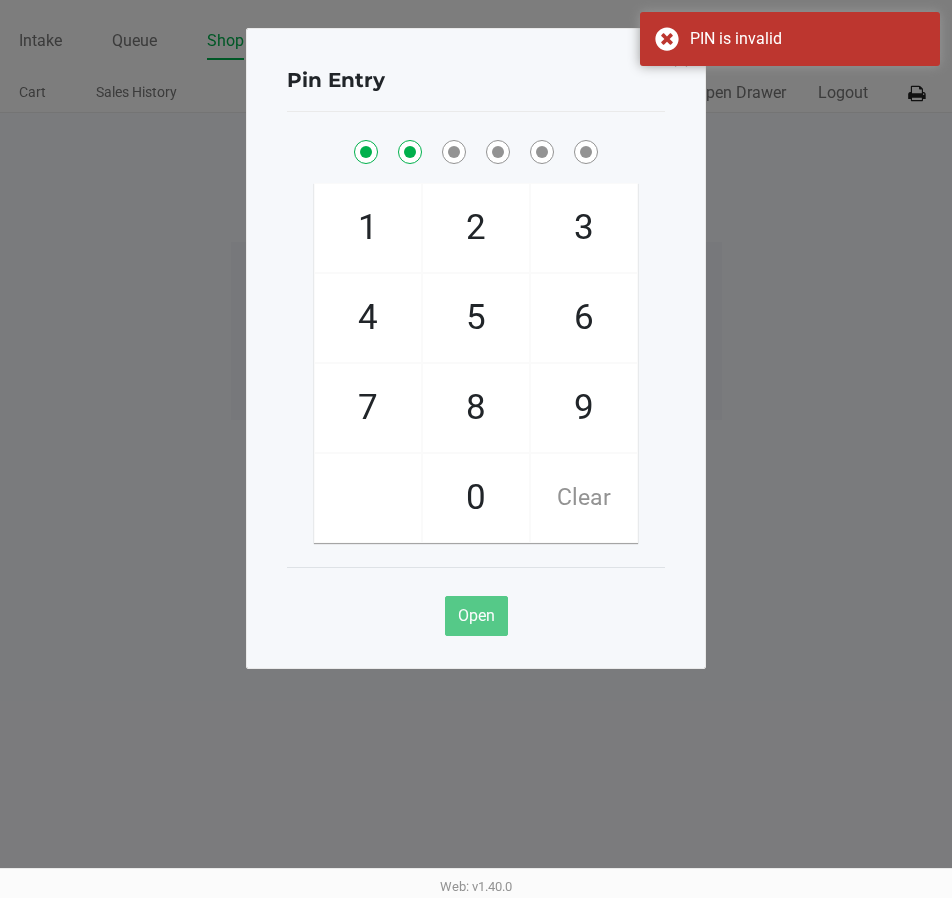 checkbox on "true" 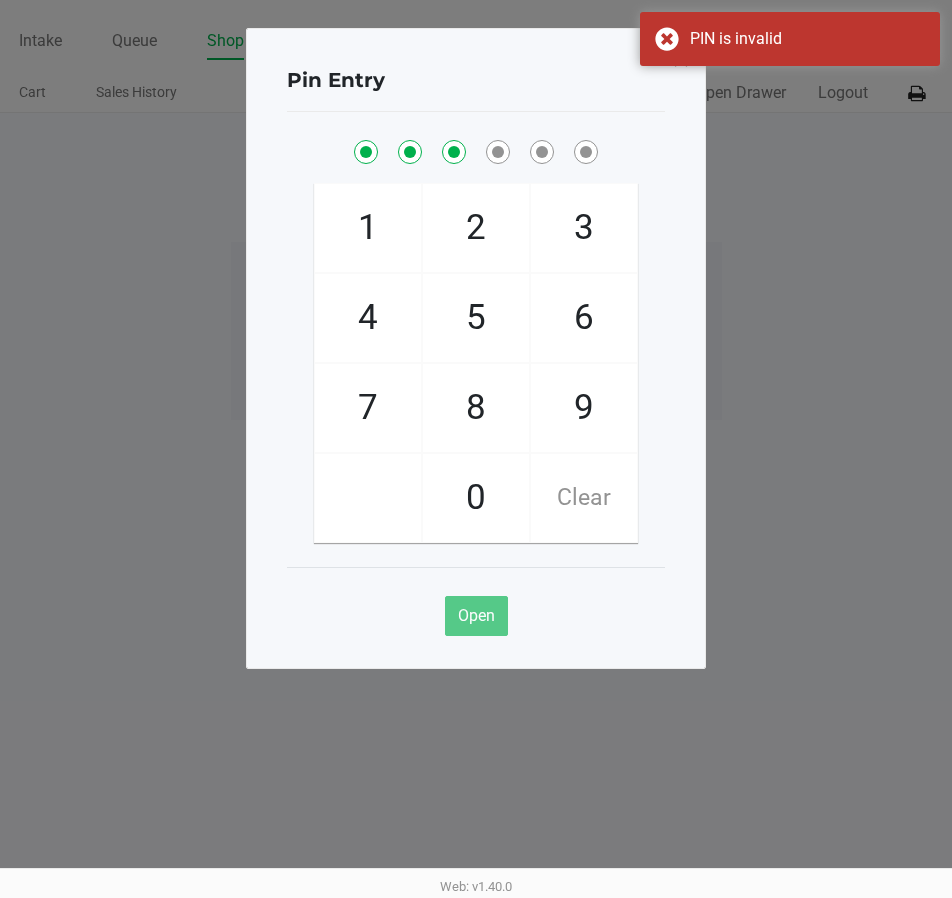 checkbox on "true" 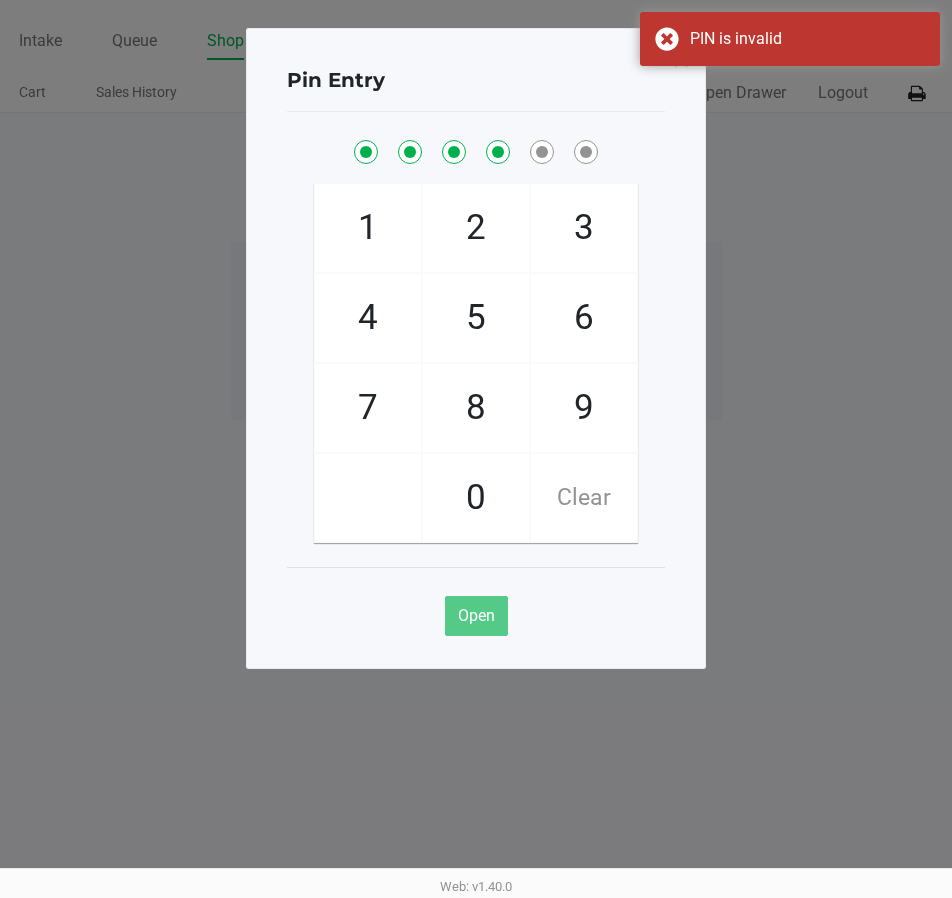 checkbox on "true" 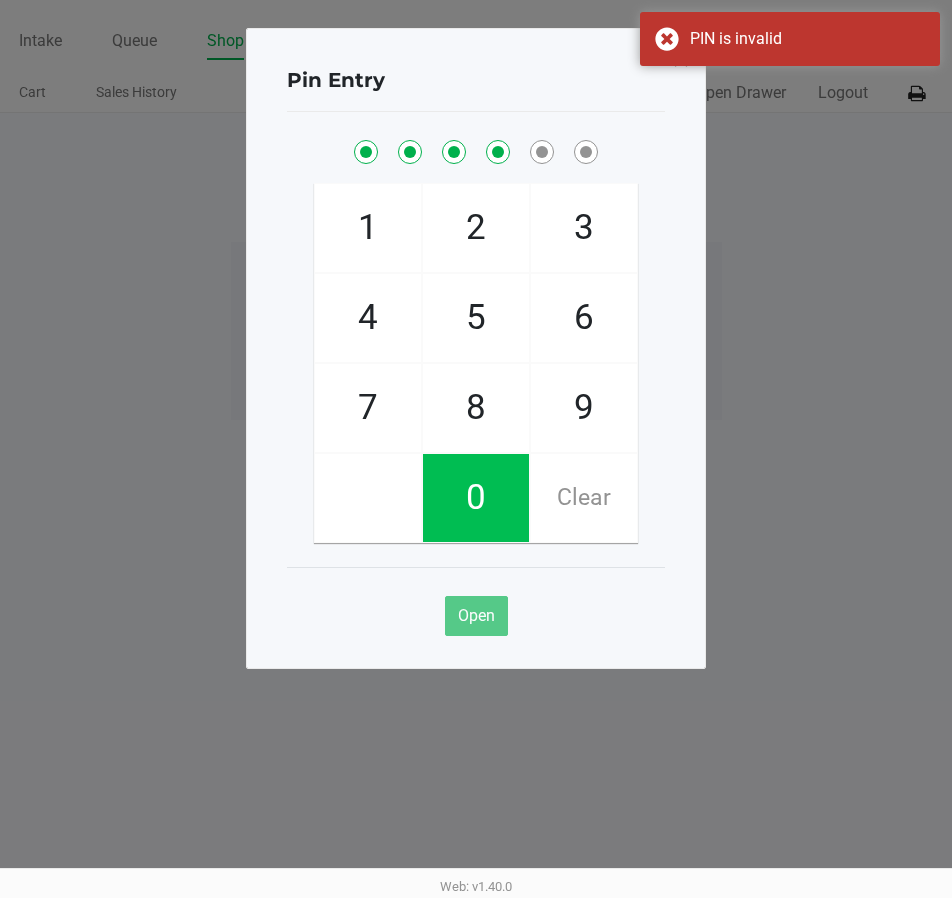 click on "0" 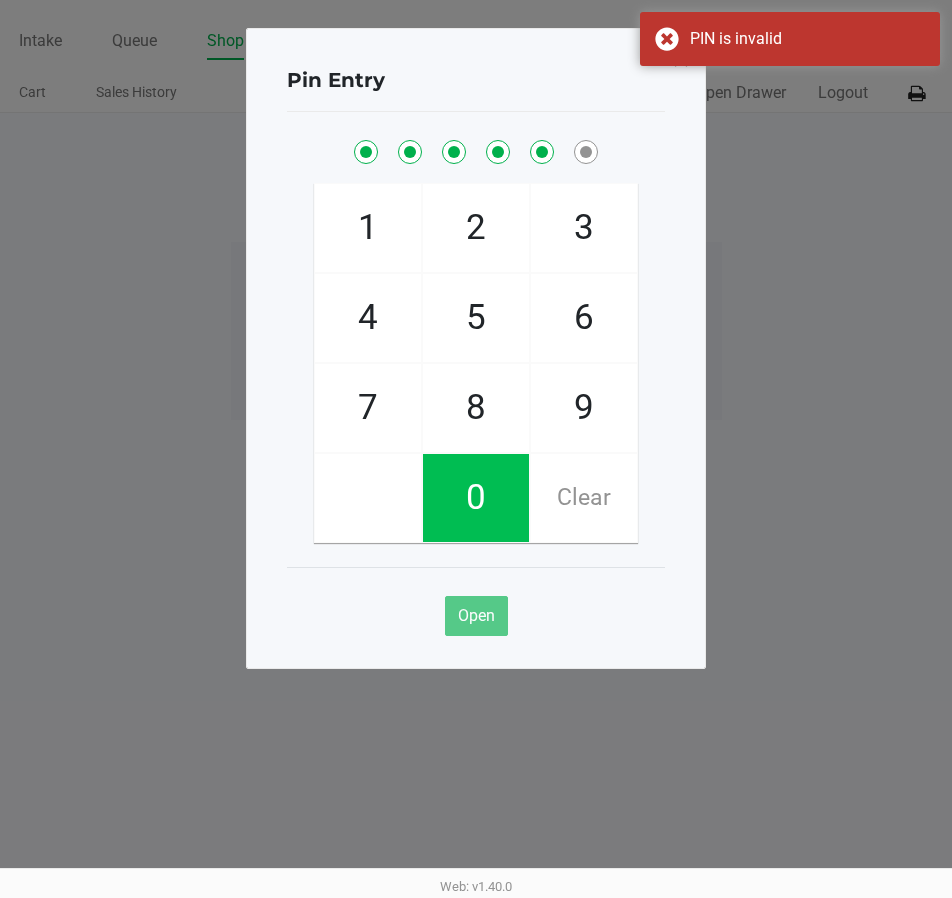 checkbox on "true" 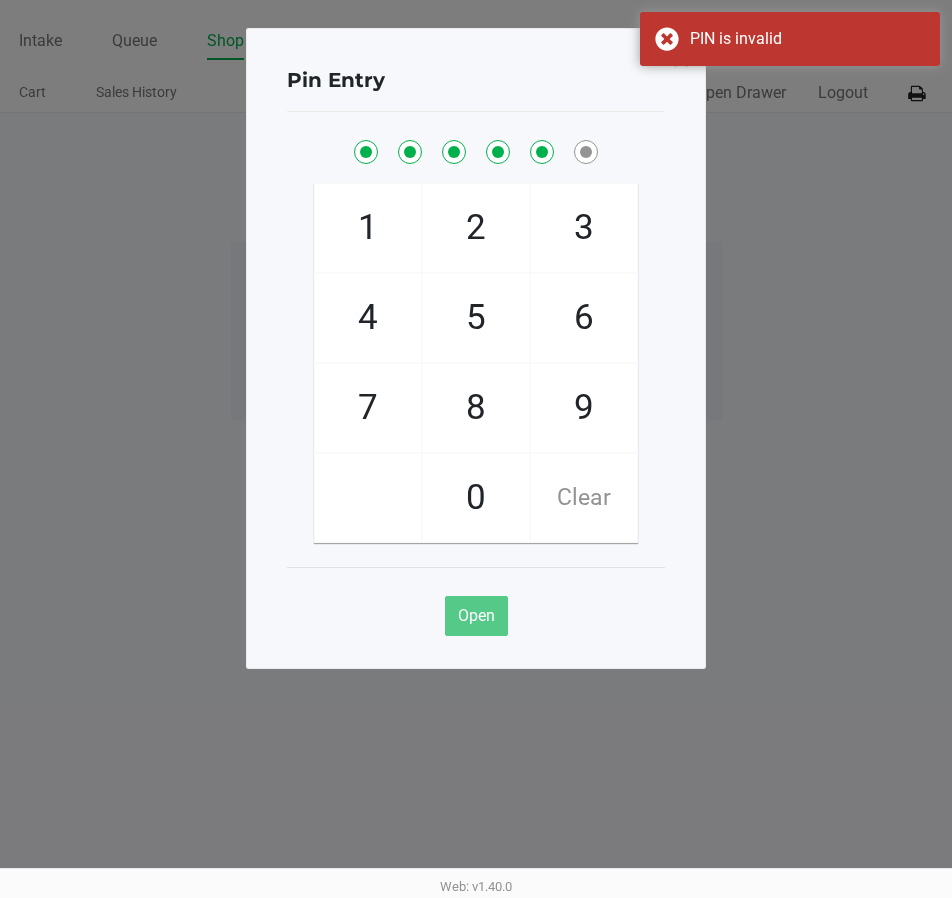 click on "5" 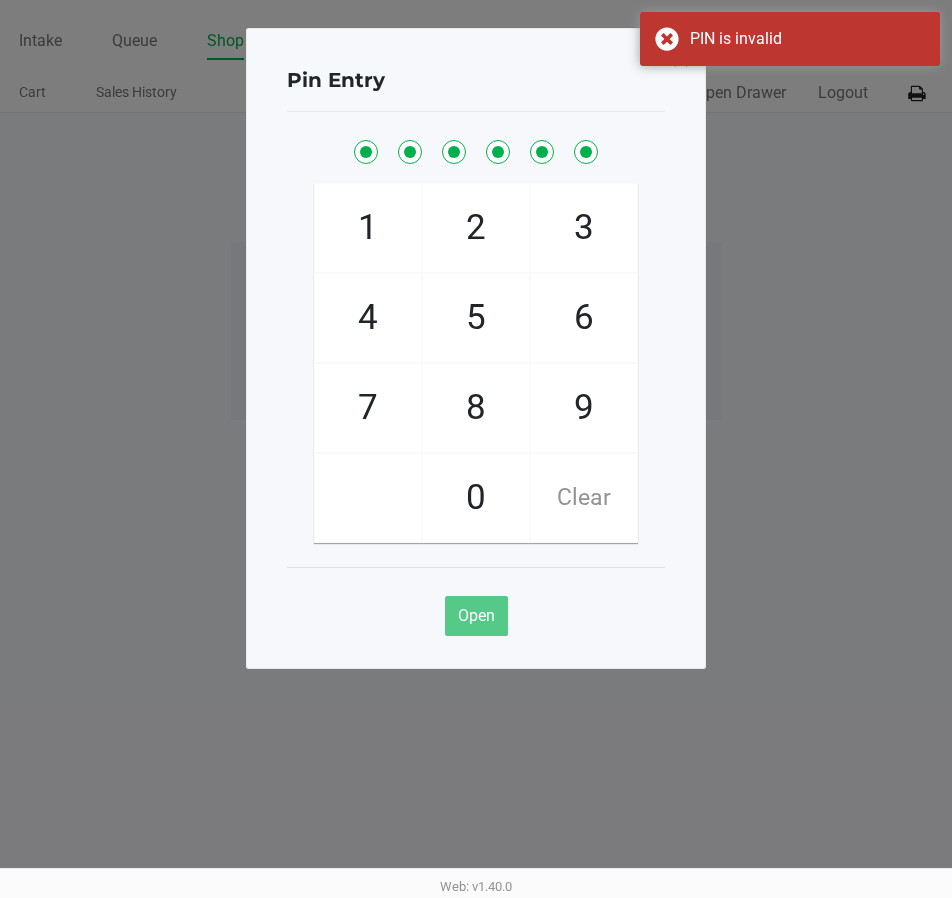 checkbox on "true" 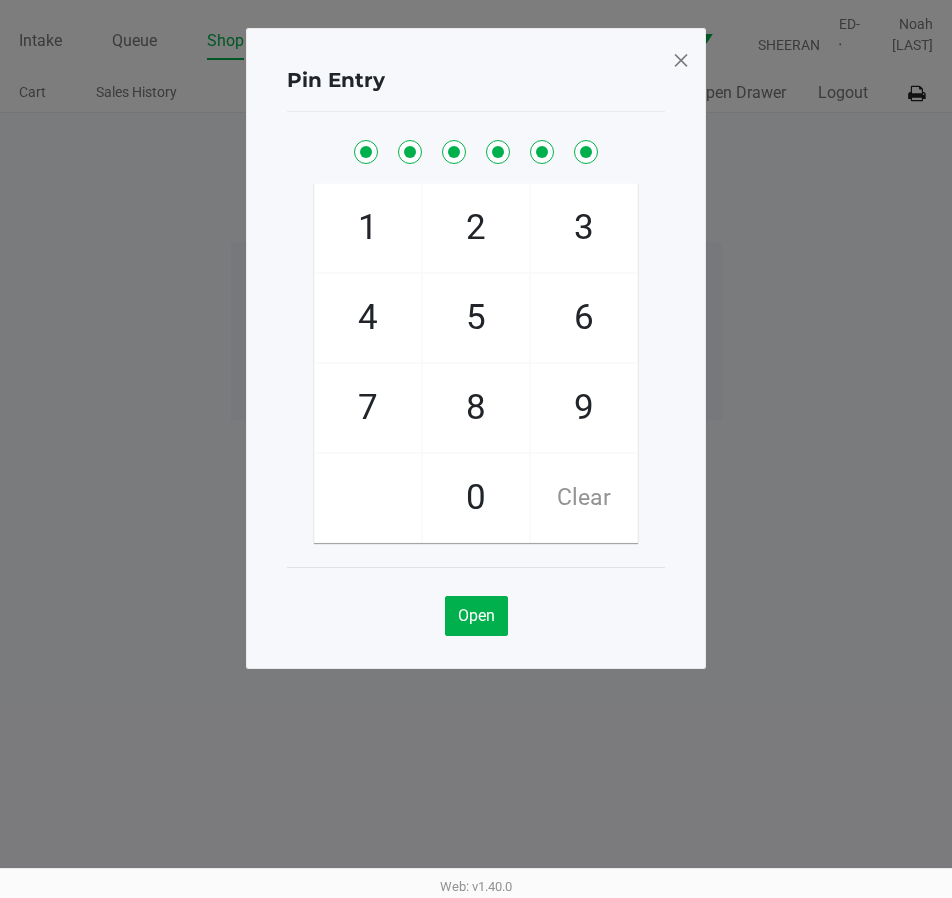 click 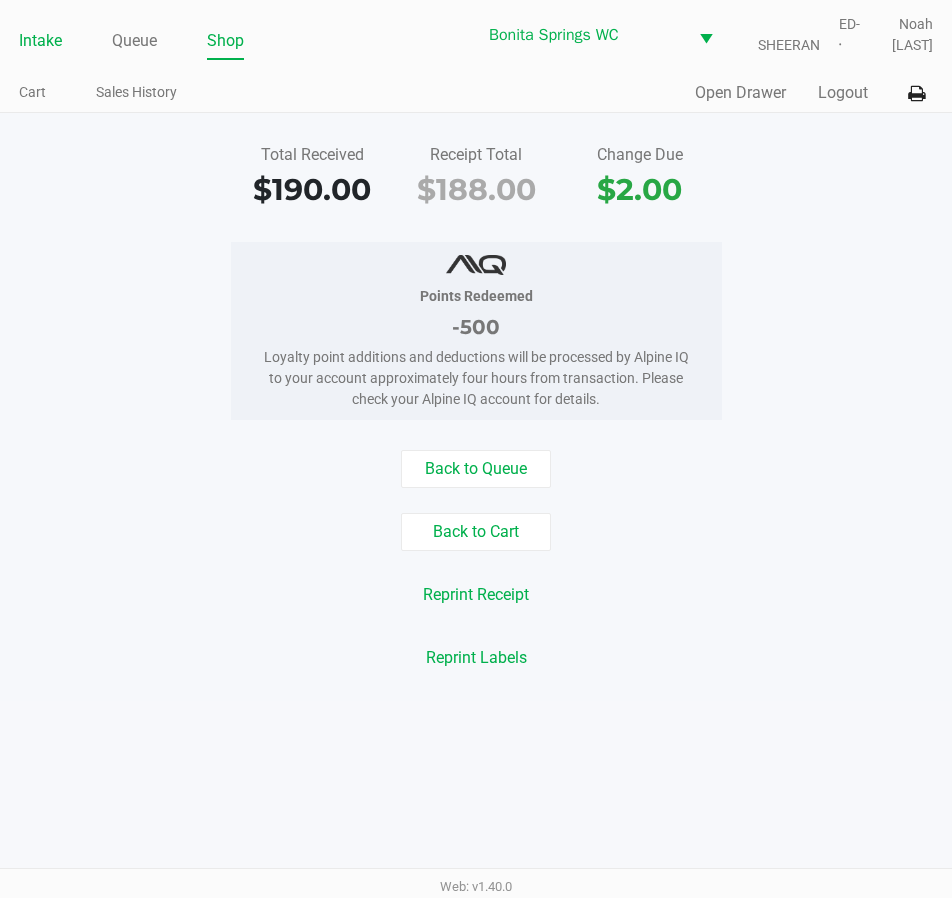 click on "Intake" 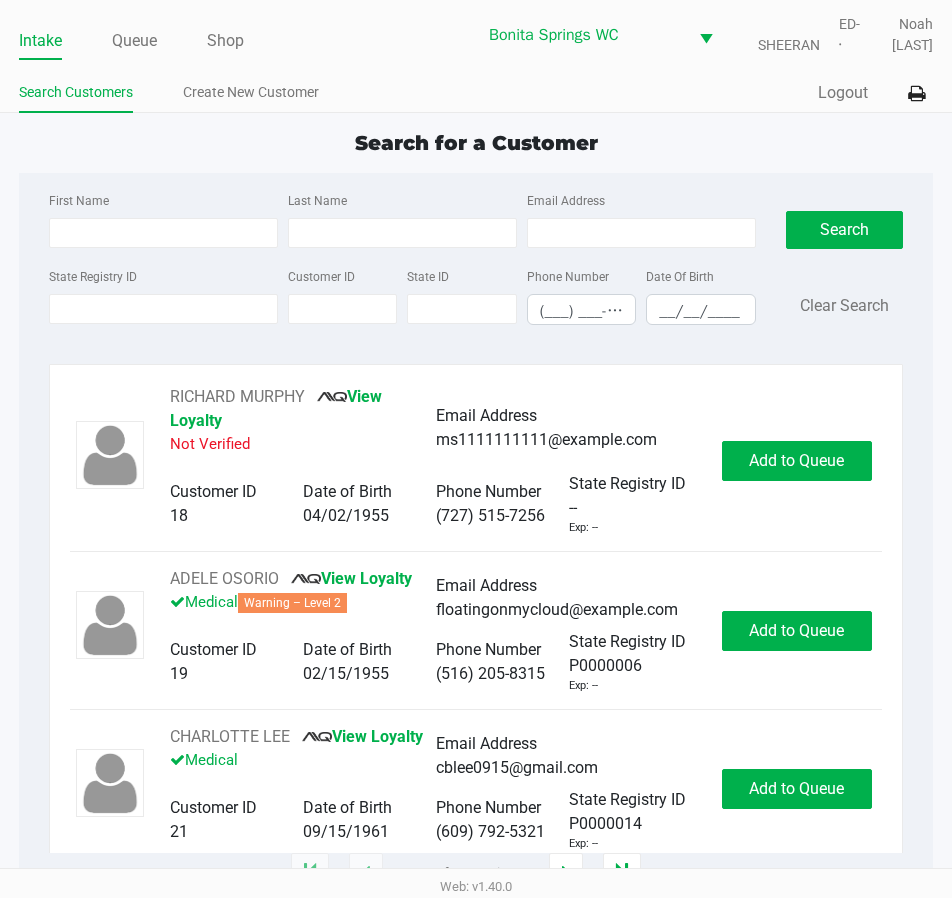 click on "First Name Last Name Email Address State Registry ID Customer ID State ID Phone Number (___) ___-____ Date Of Birth __/__/____  Search   Clear Search" 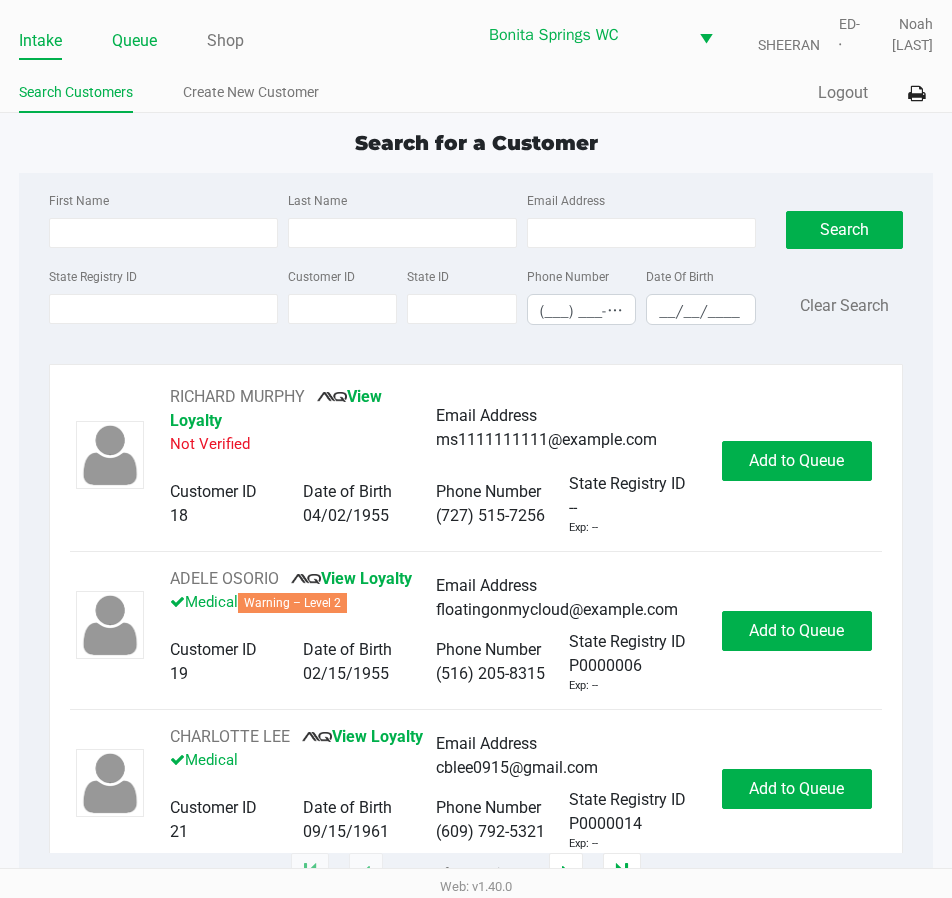 click on "Queue" 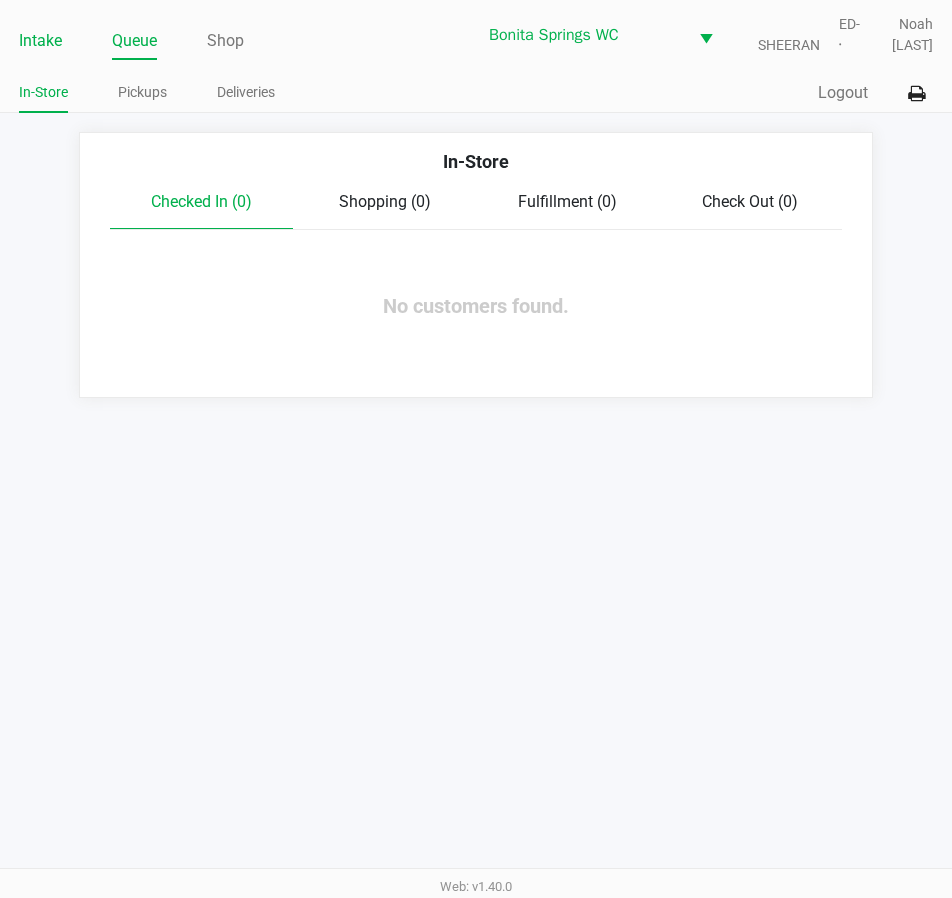 click on "Intake" 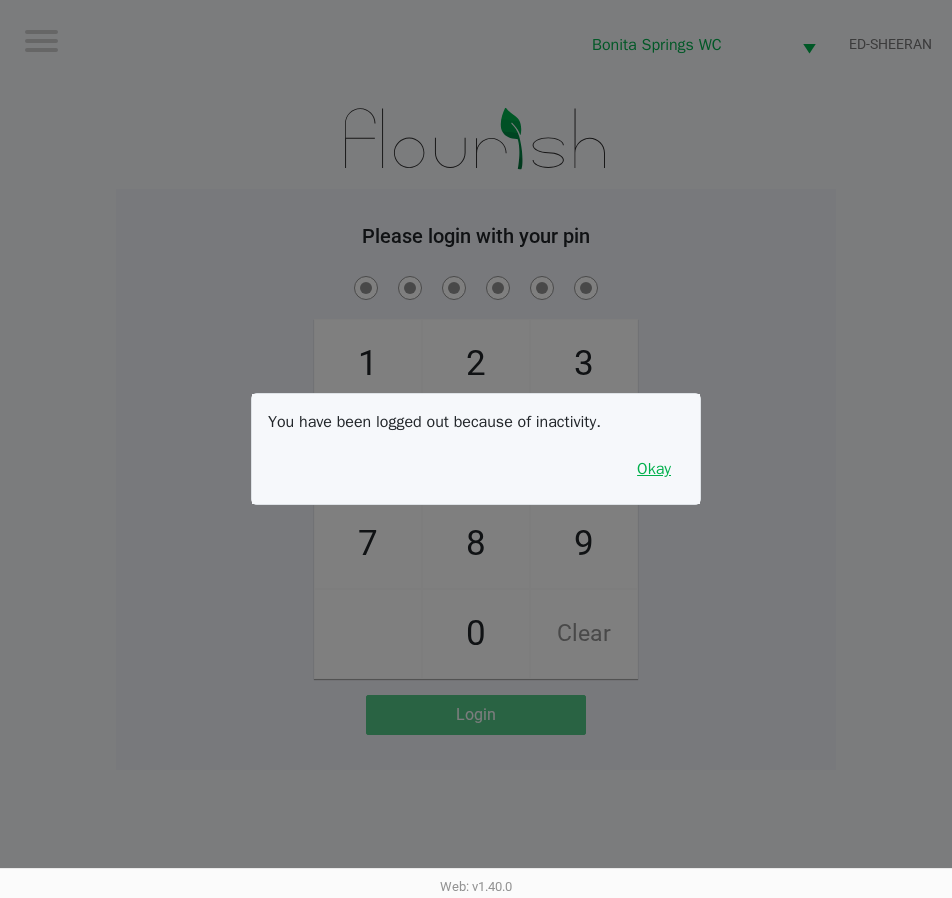 click on "Okay" at bounding box center (654, 469) 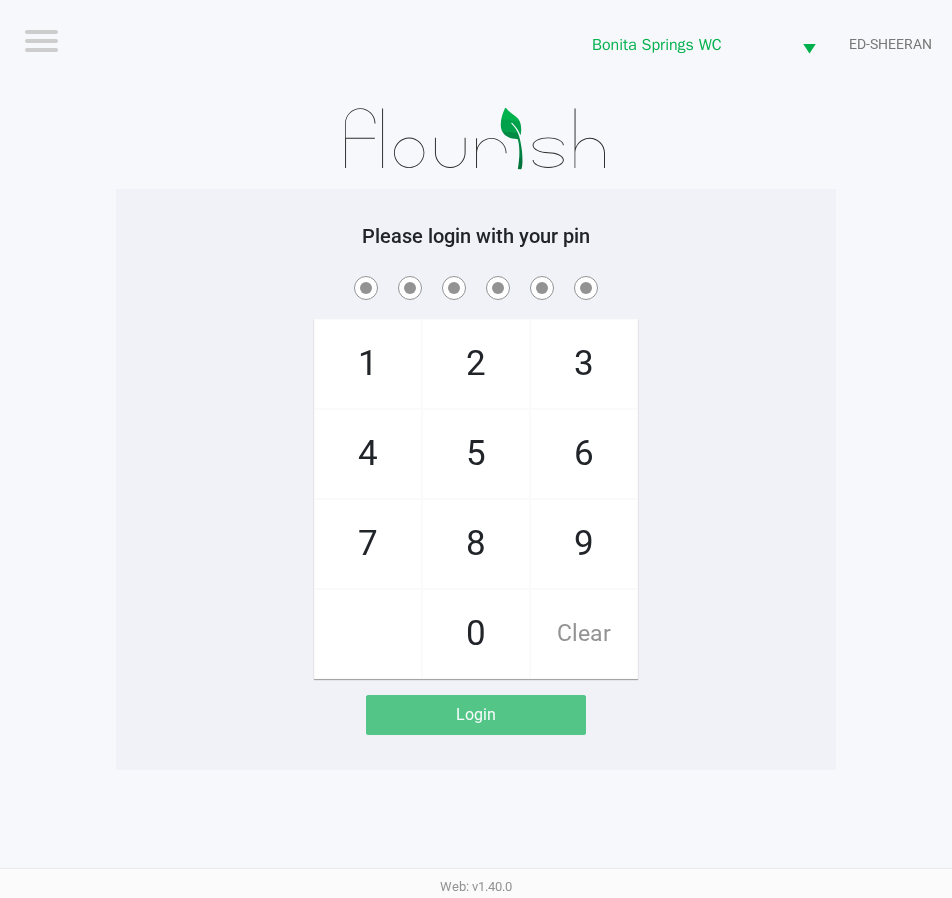 click on "2" 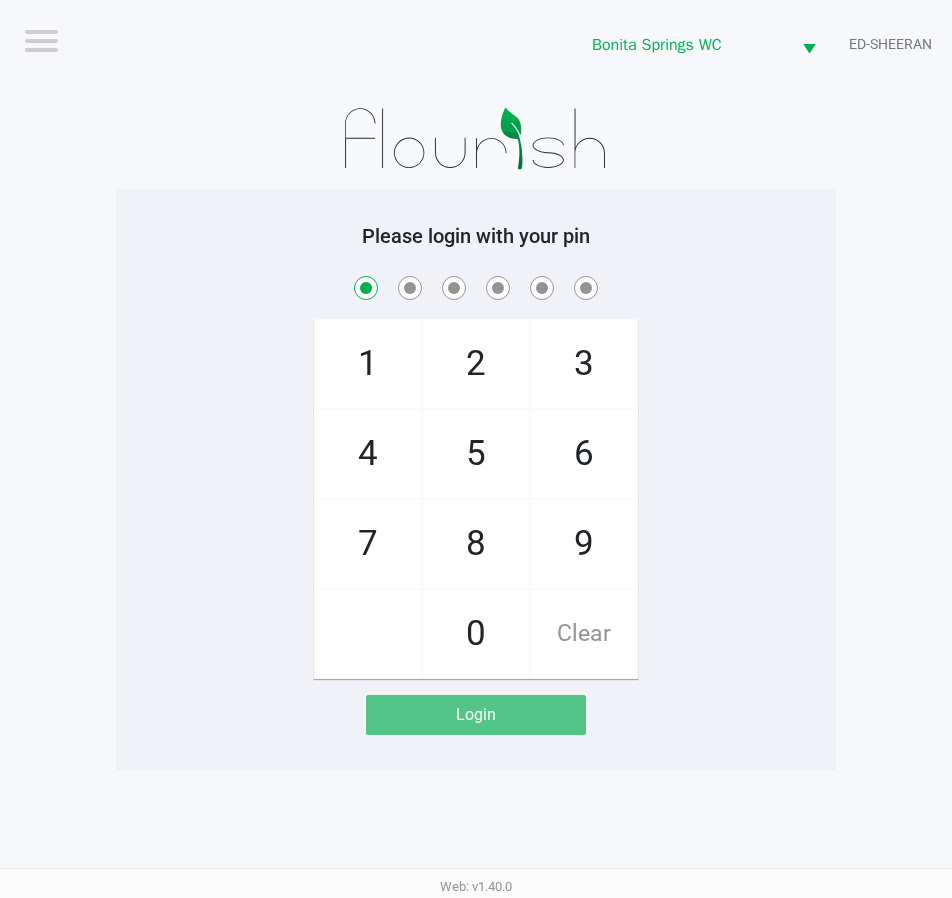 checkbox on "true" 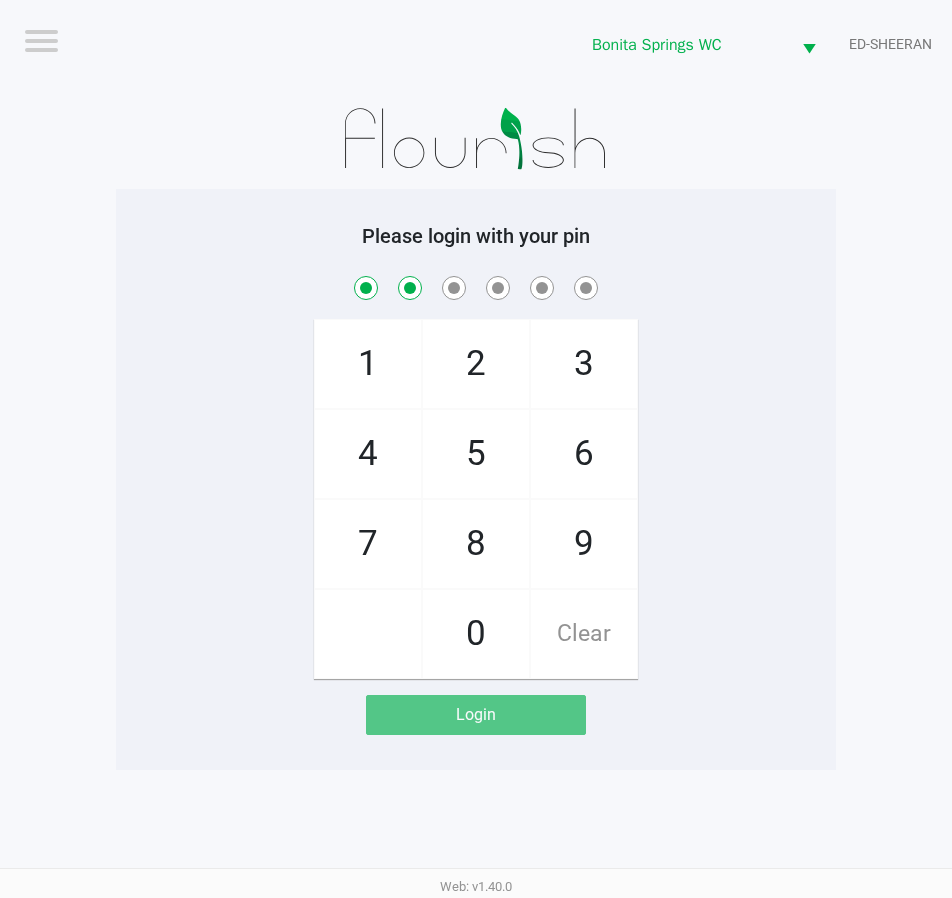checkbox on "true" 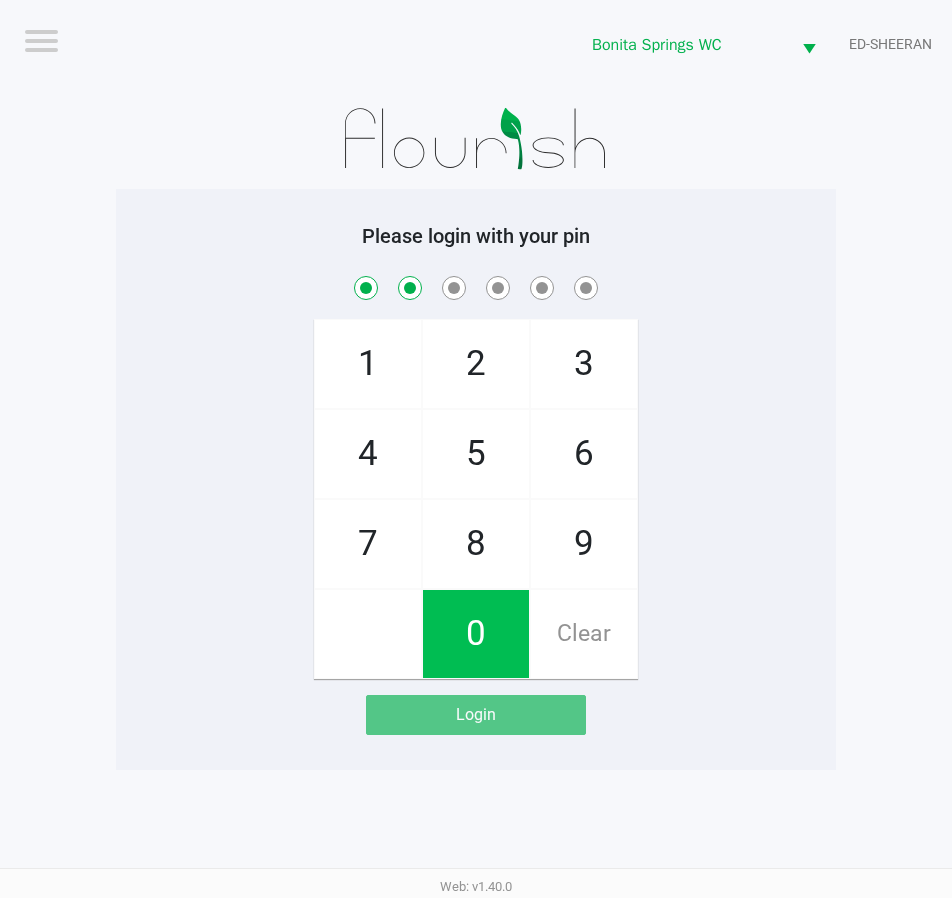 click on "0" 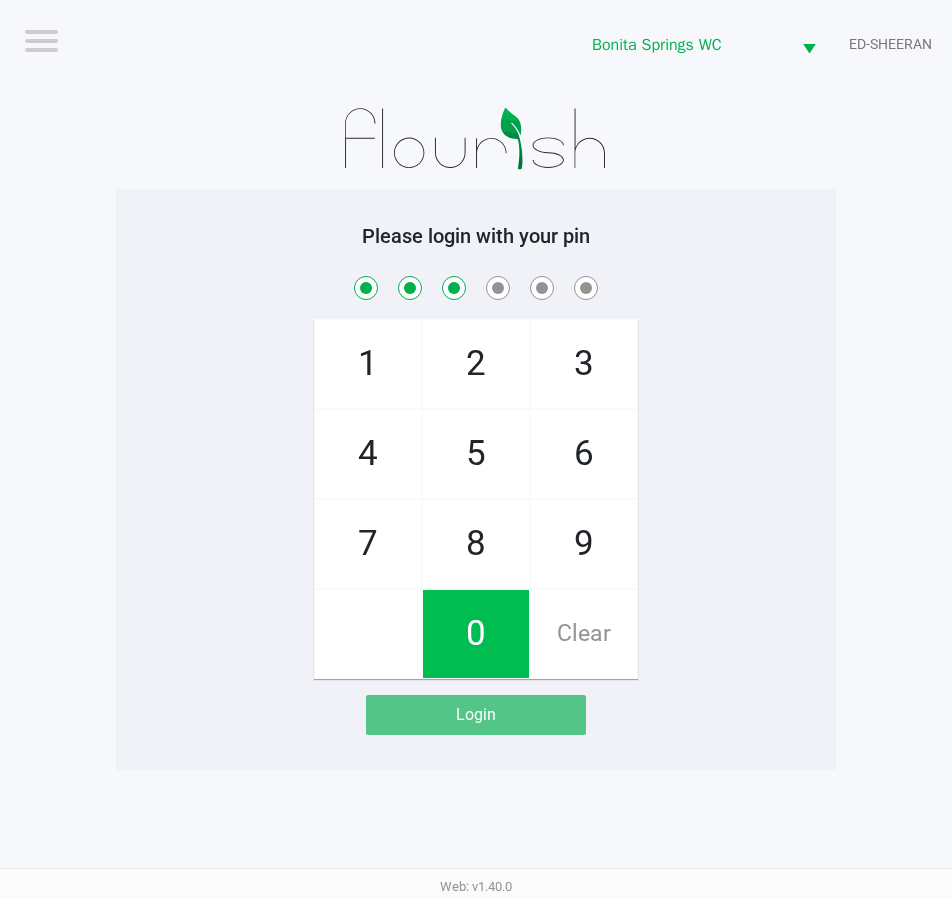 checkbox on "true" 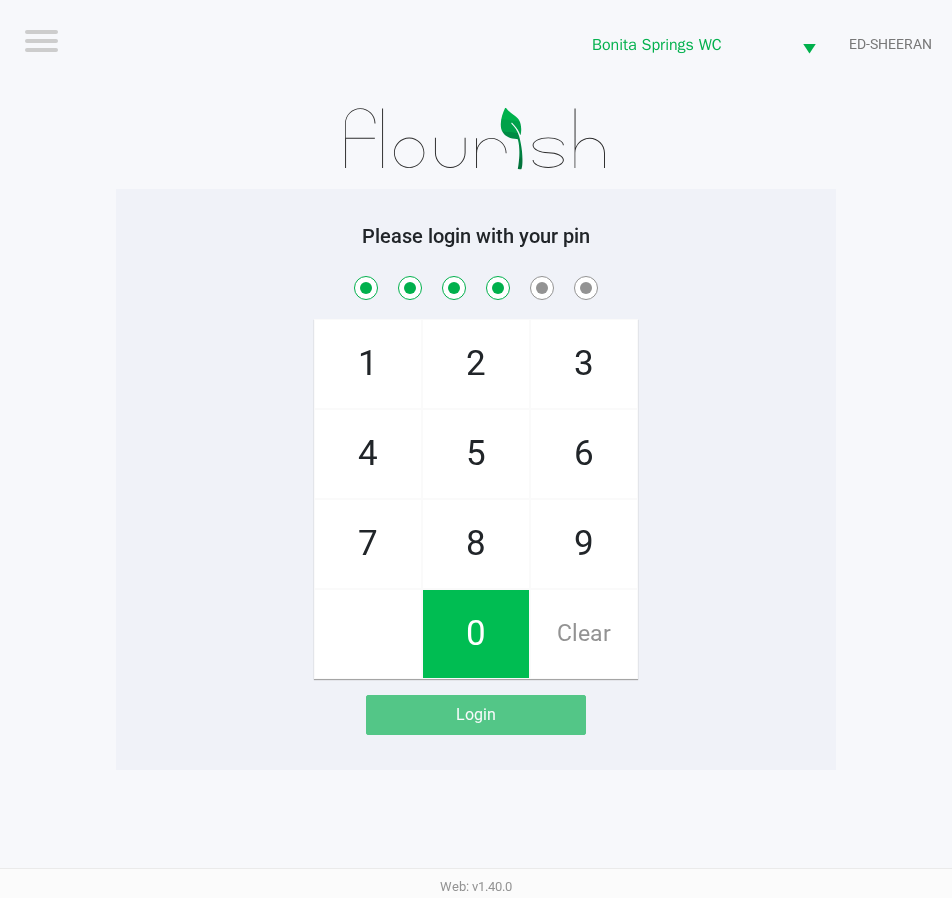 checkbox on "true" 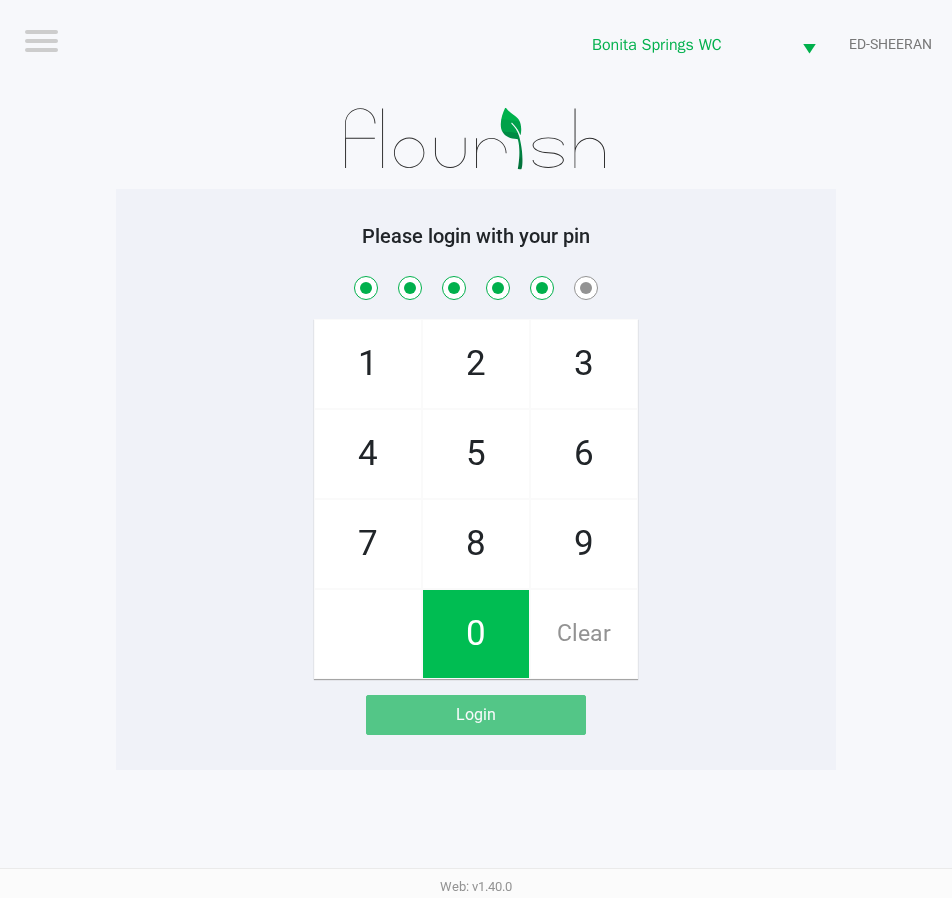 checkbox on "true" 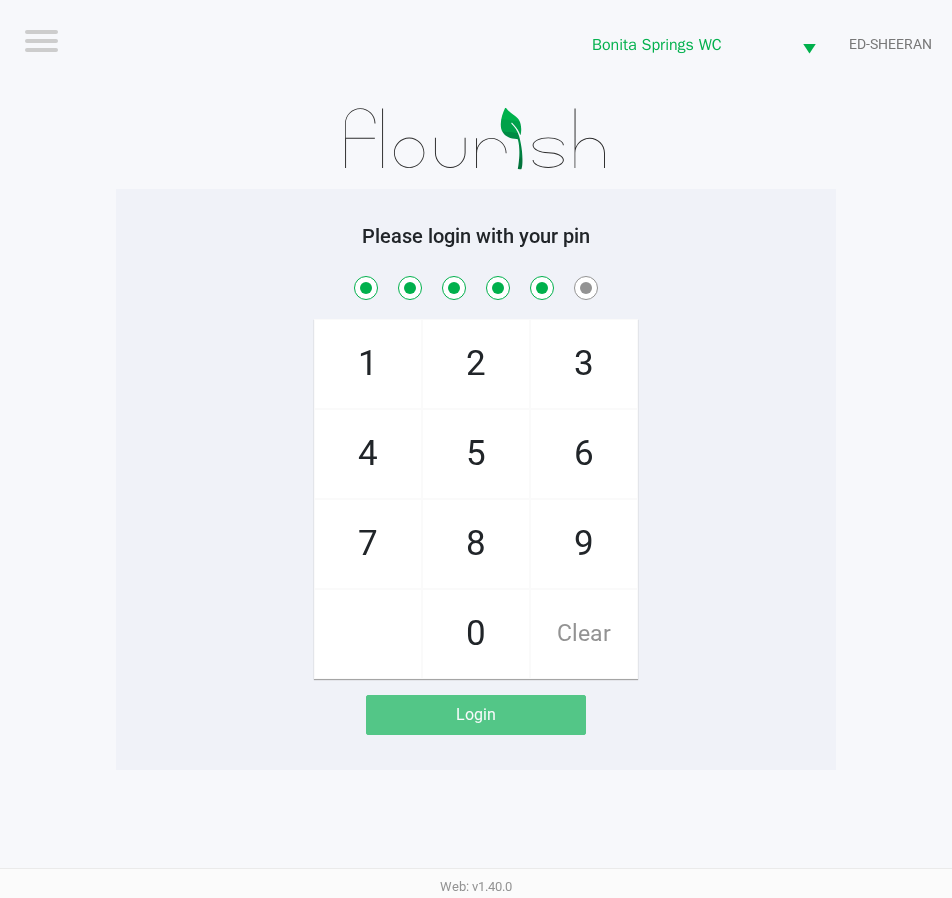 click on "5" 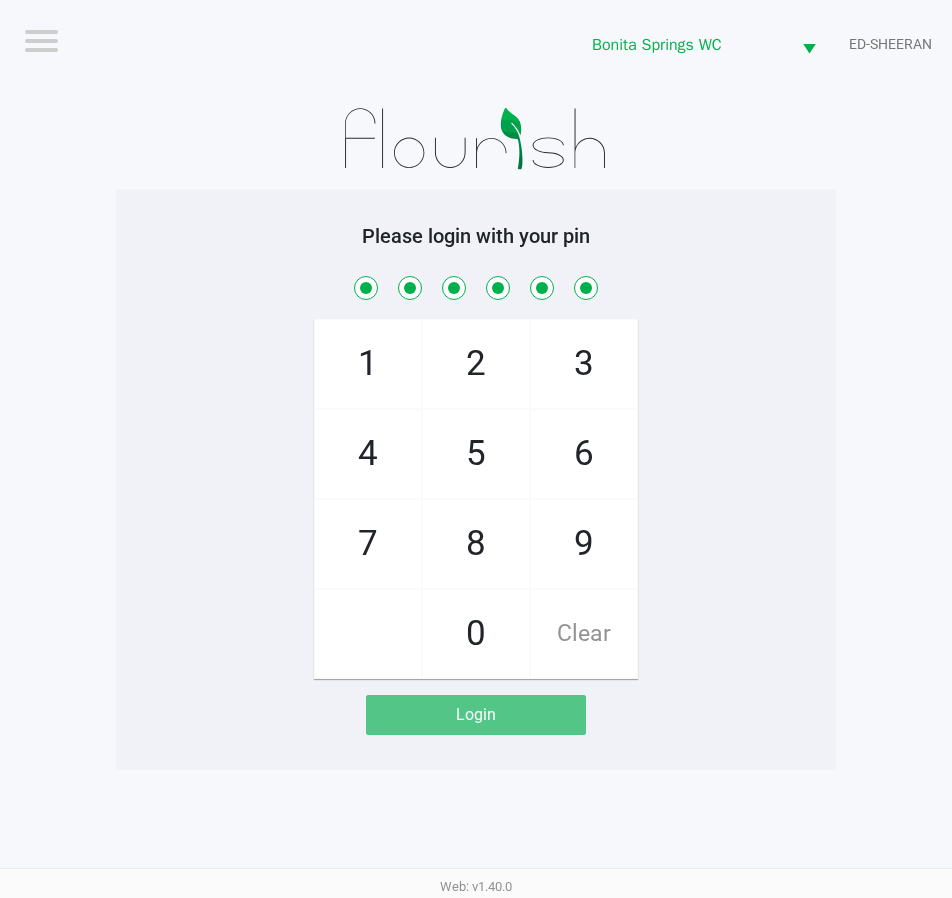 checkbox on "true" 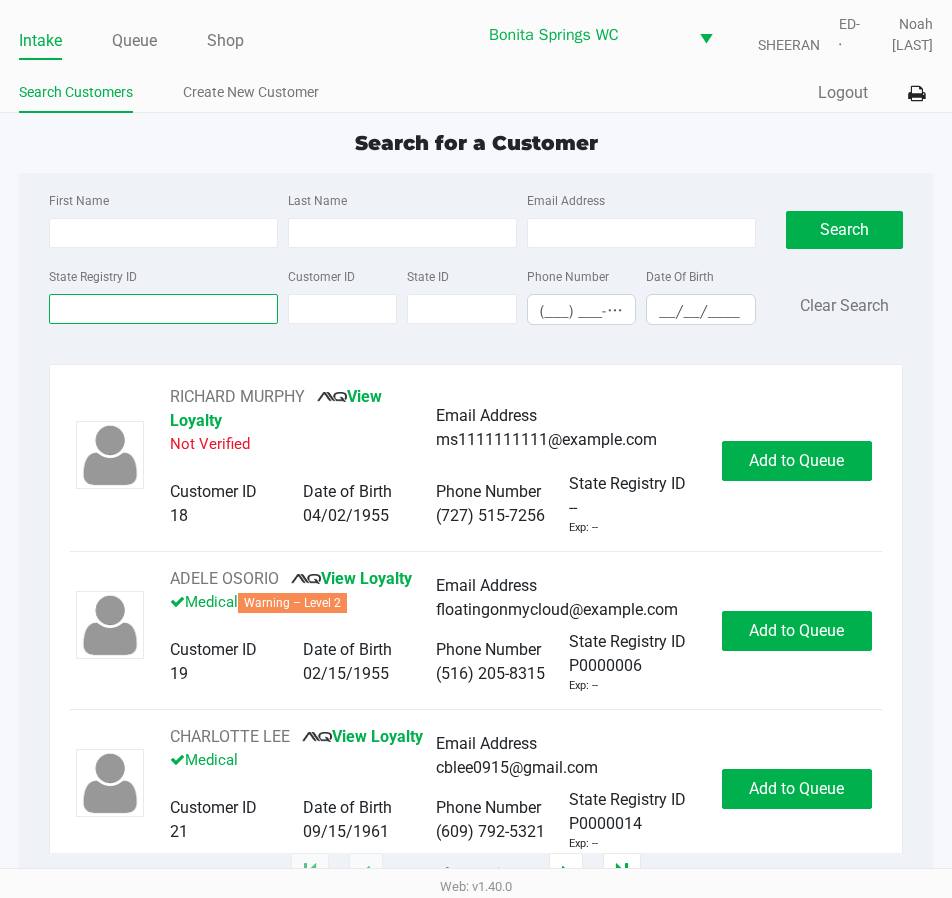 click on "State Registry ID" at bounding box center [163, 309] 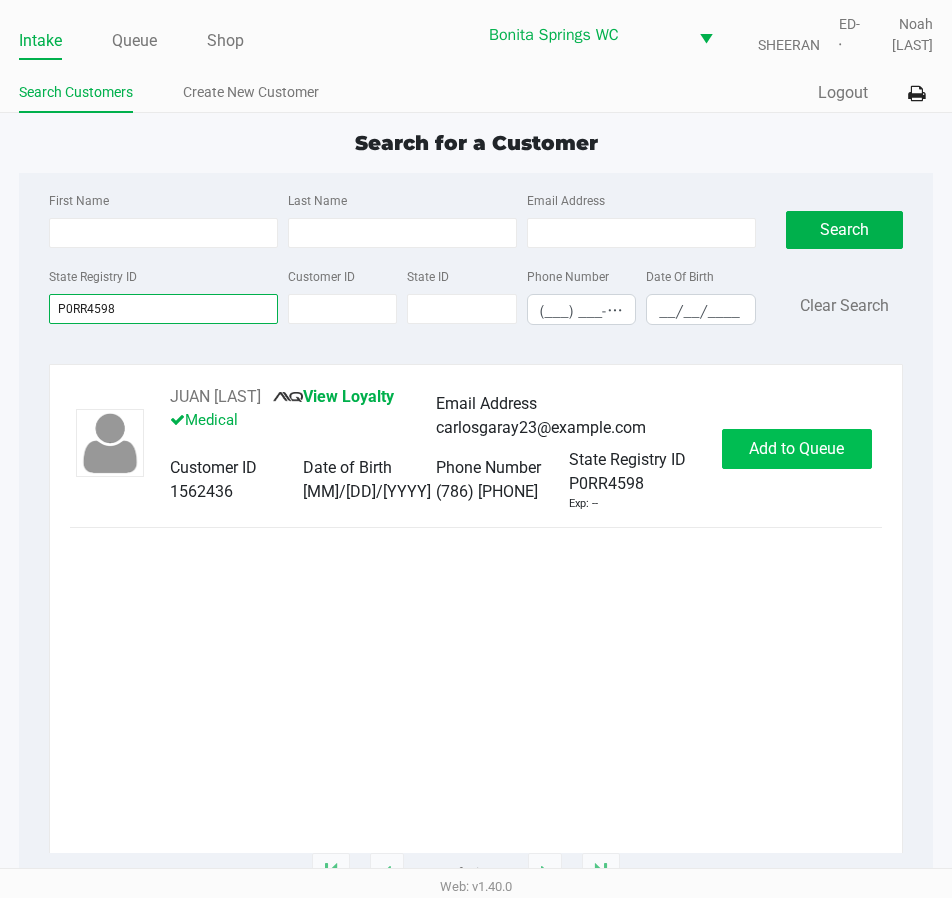 type on "P0RR4598" 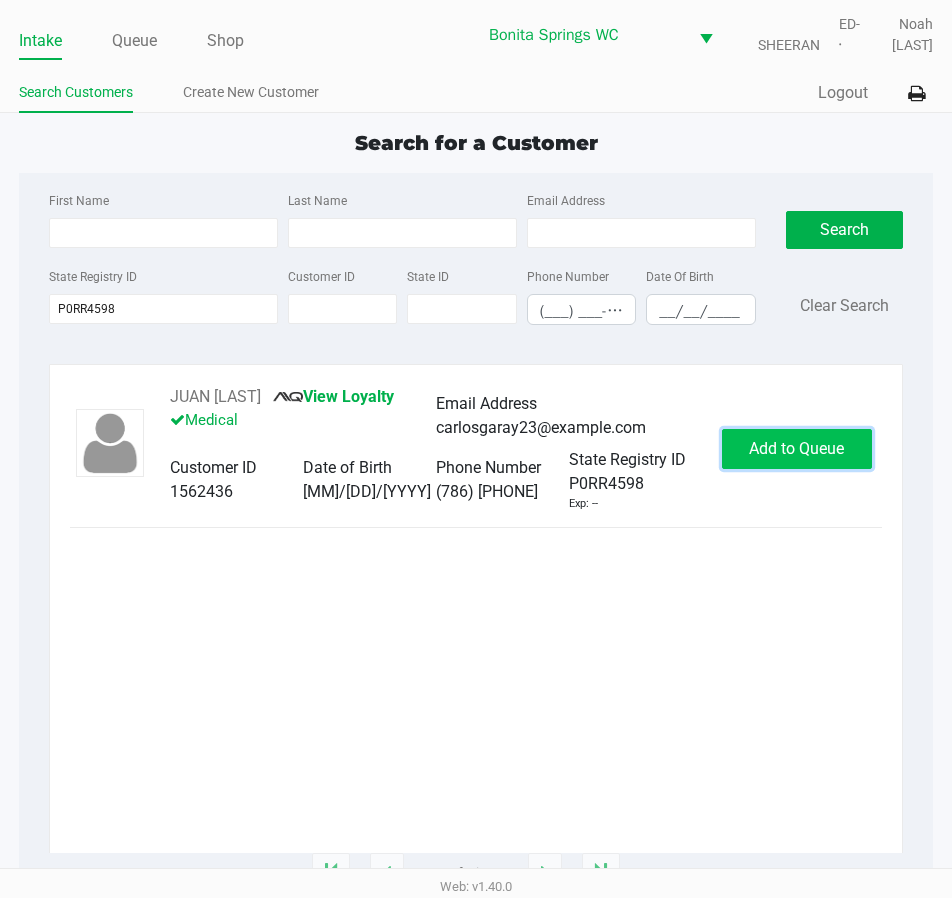 click on "Add to Queue" 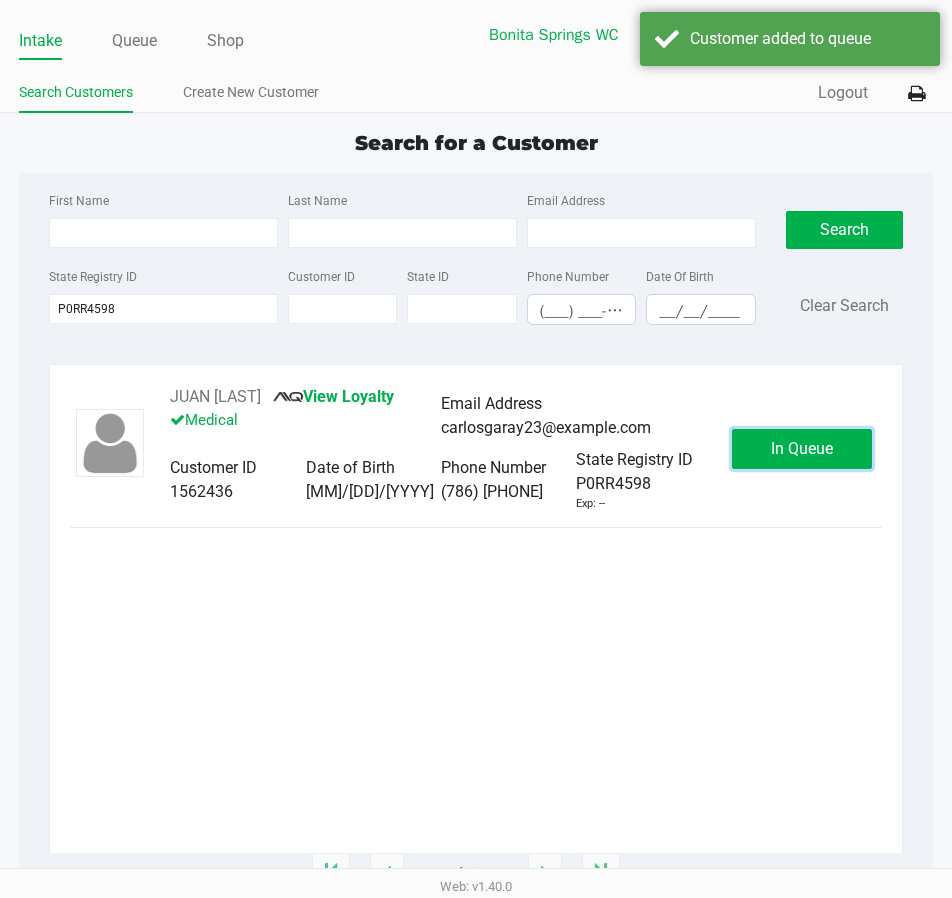 click on "In Queue" 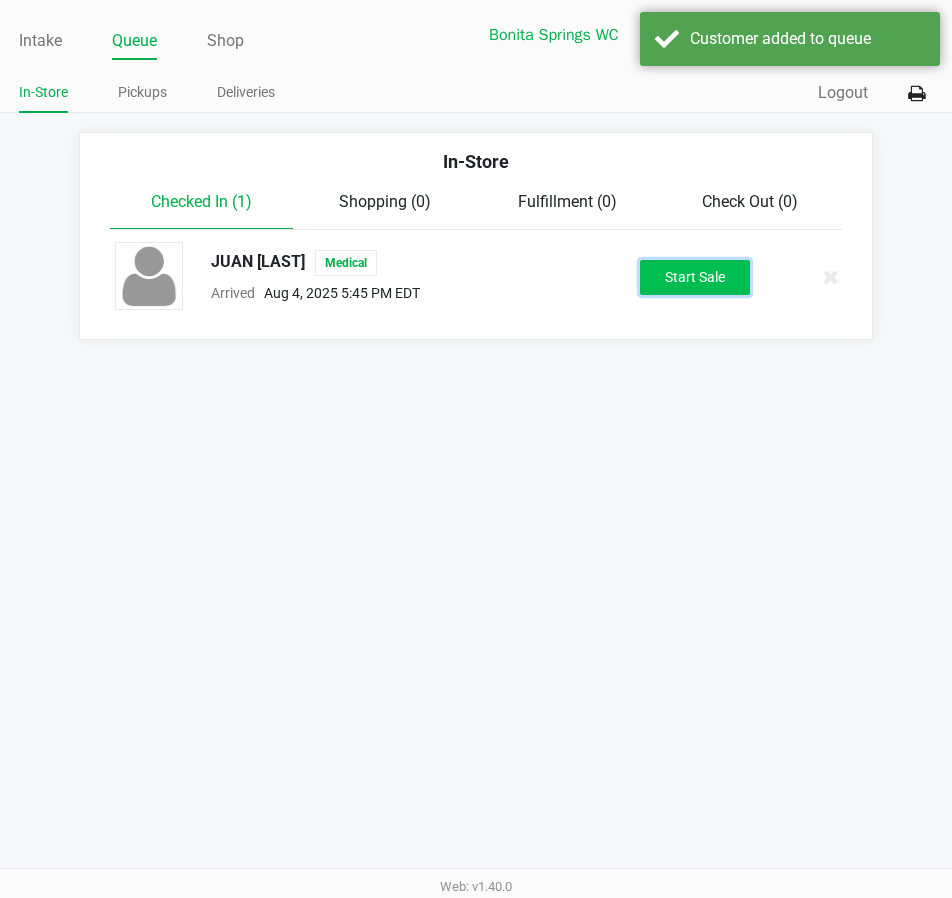 click on "Start Sale" 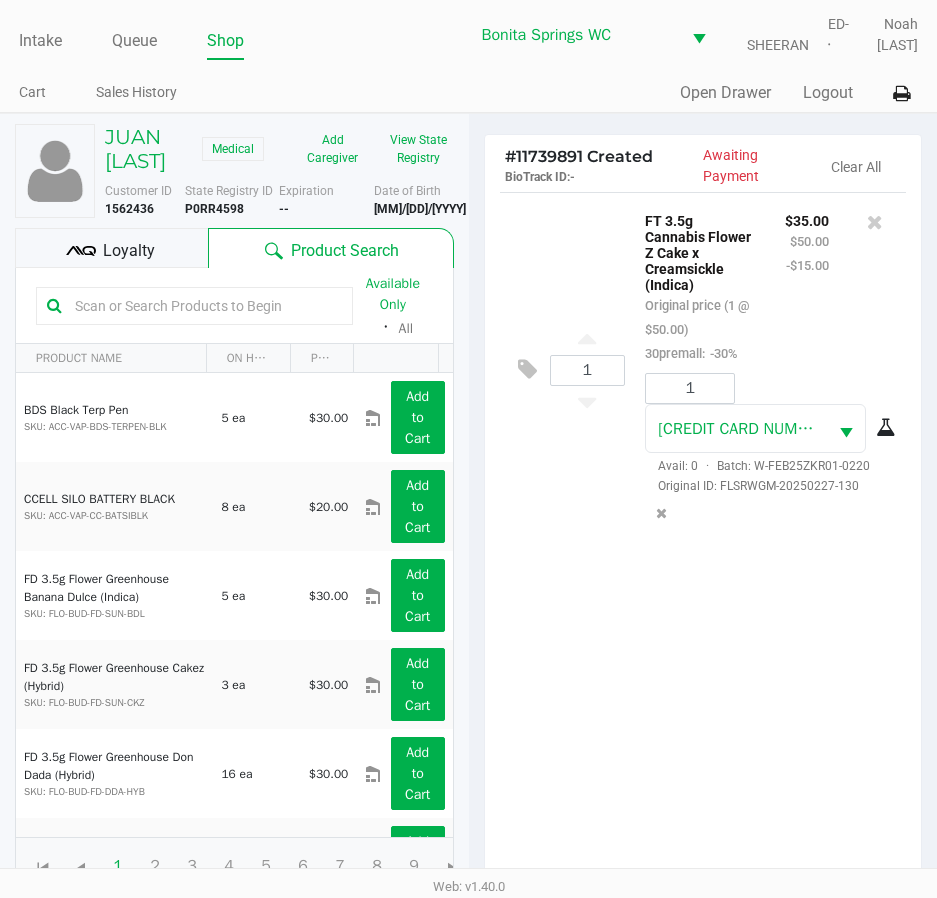scroll, scrollTop: 220, scrollLeft: 0, axis: vertical 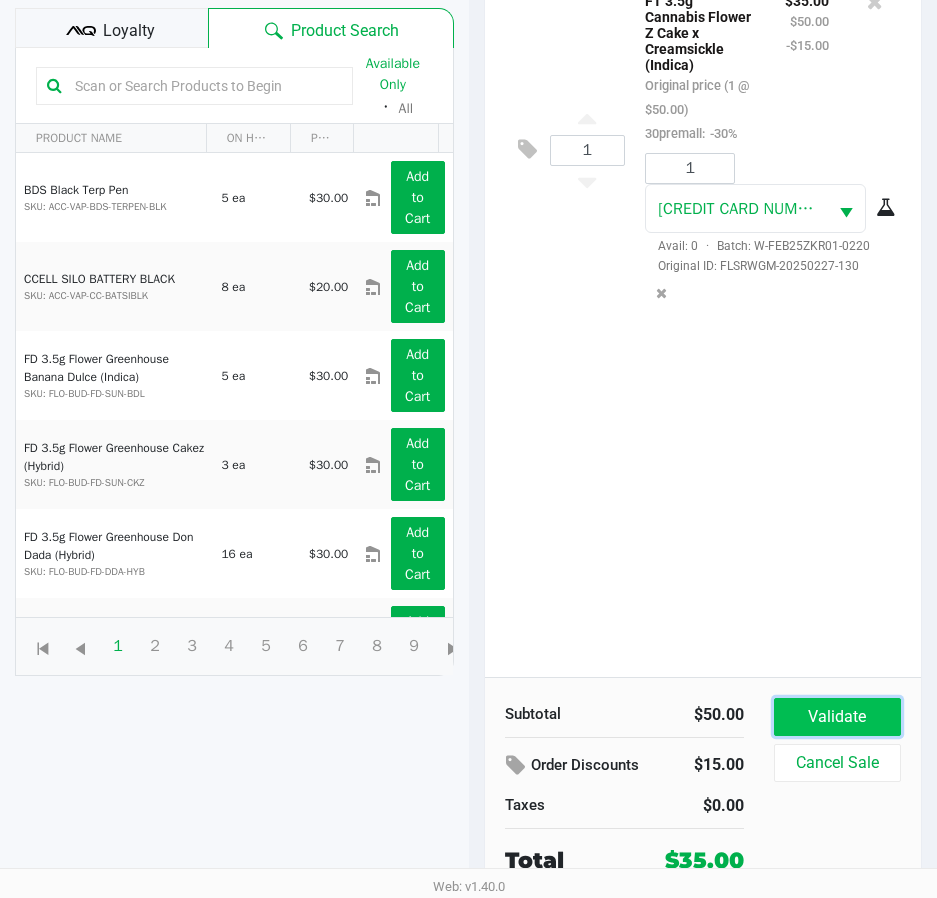 click on "Validate" 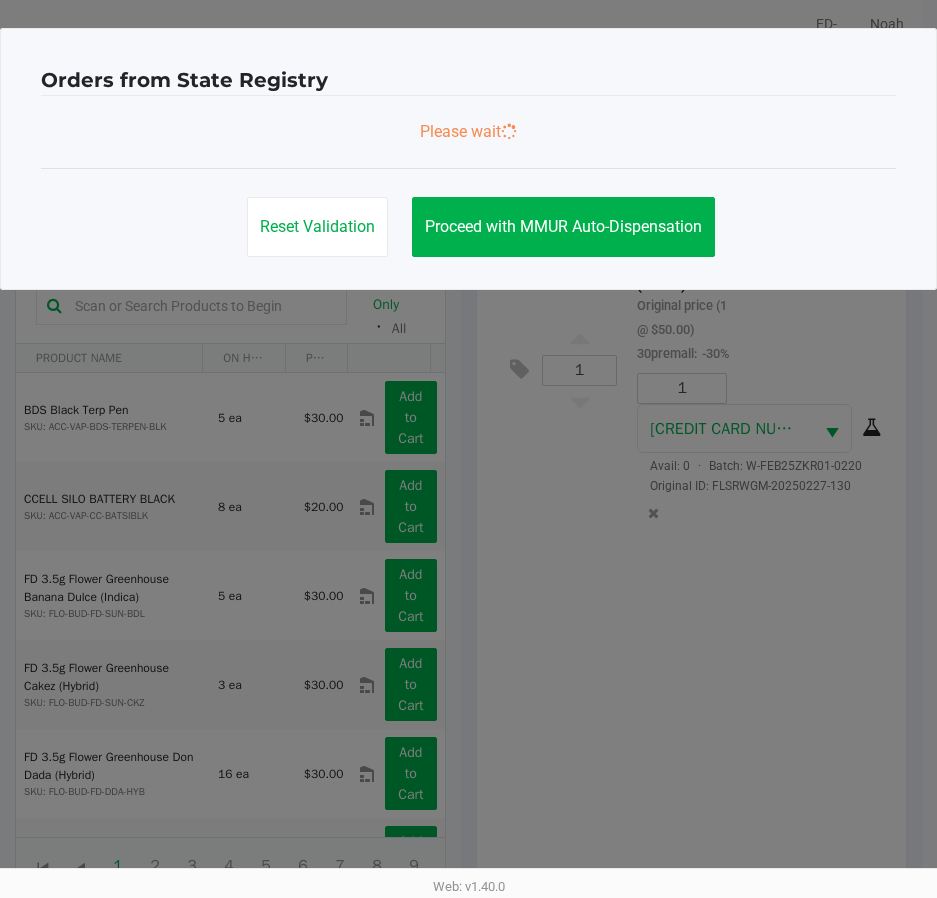 scroll, scrollTop: 0, scrollLeft: 0, axis: both 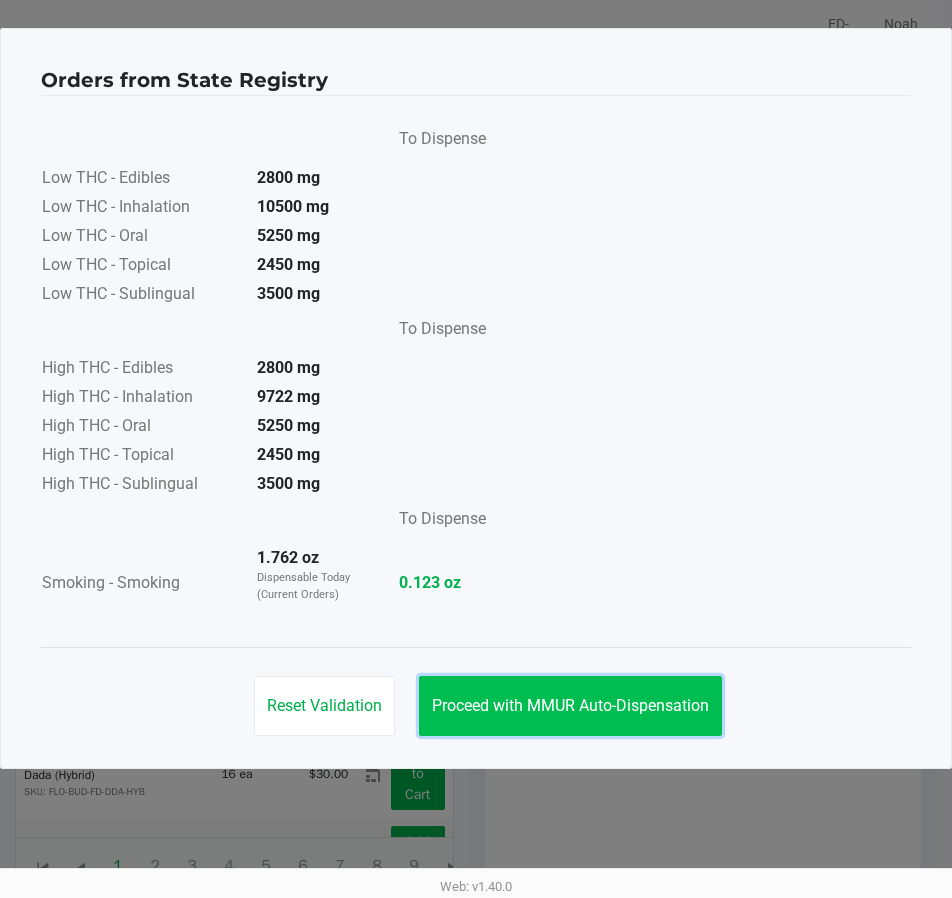 click on "Proceed with MMUR Auto-Dispensation" 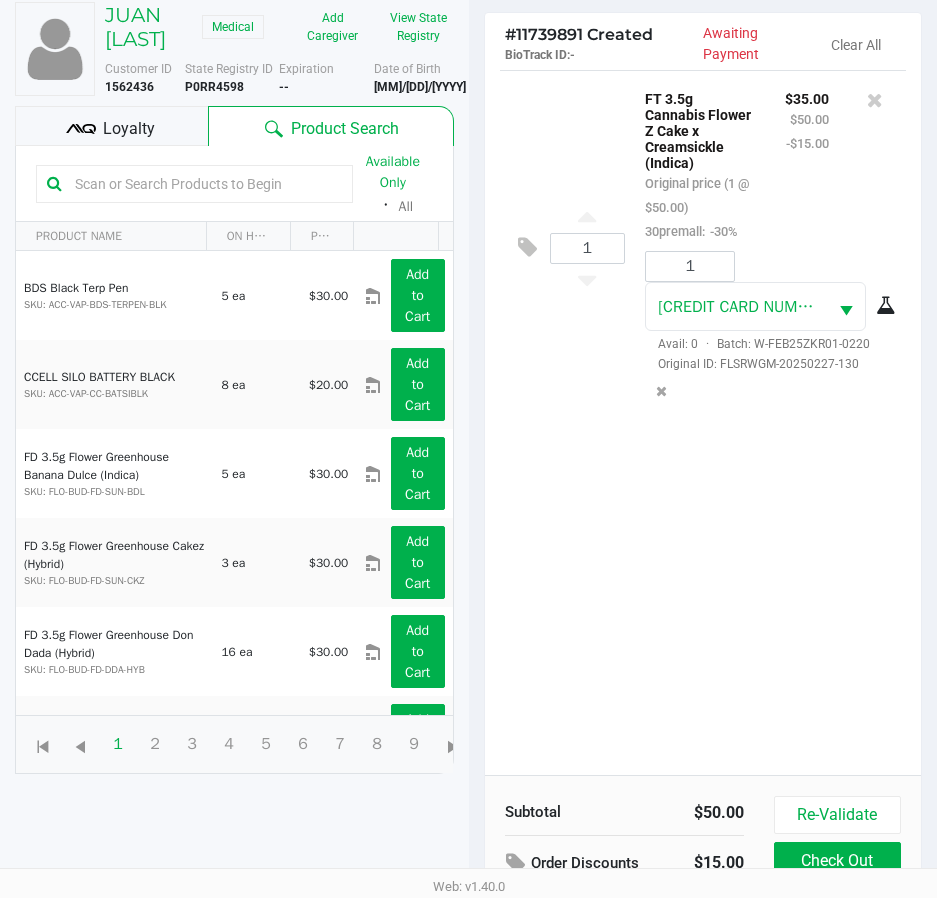 scroll, scrollTop: 265, scrollLeft: 0, axis: vertical 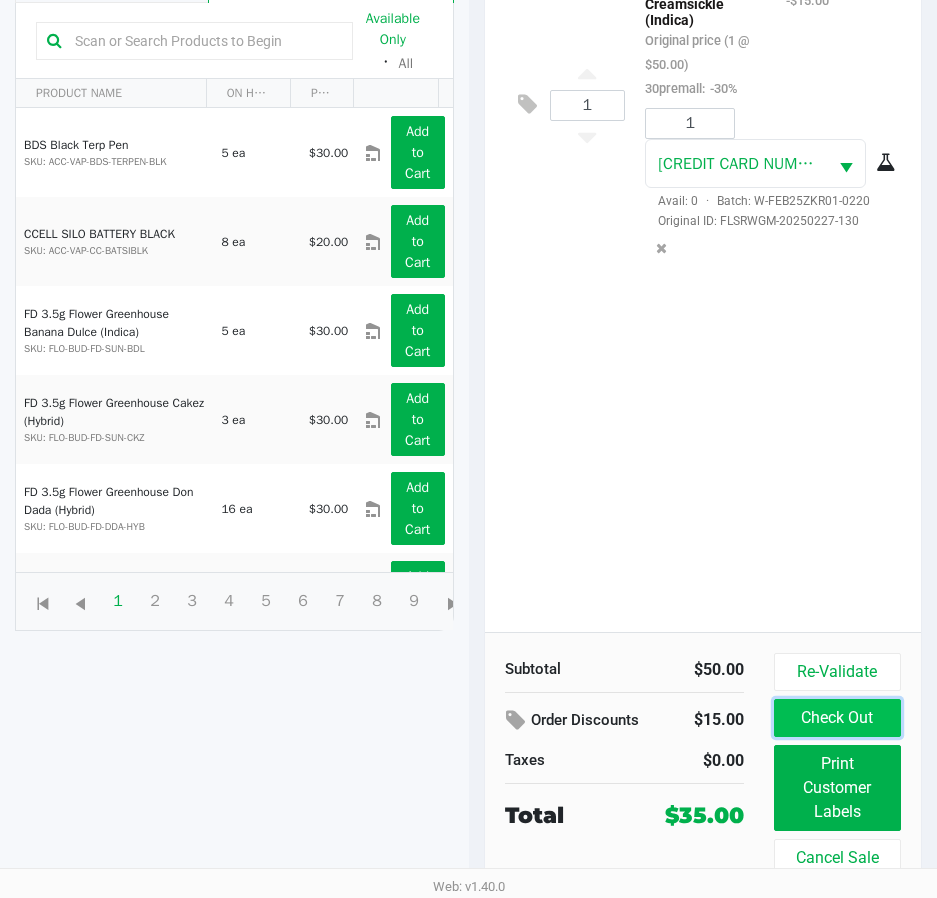 click on "Check Out" 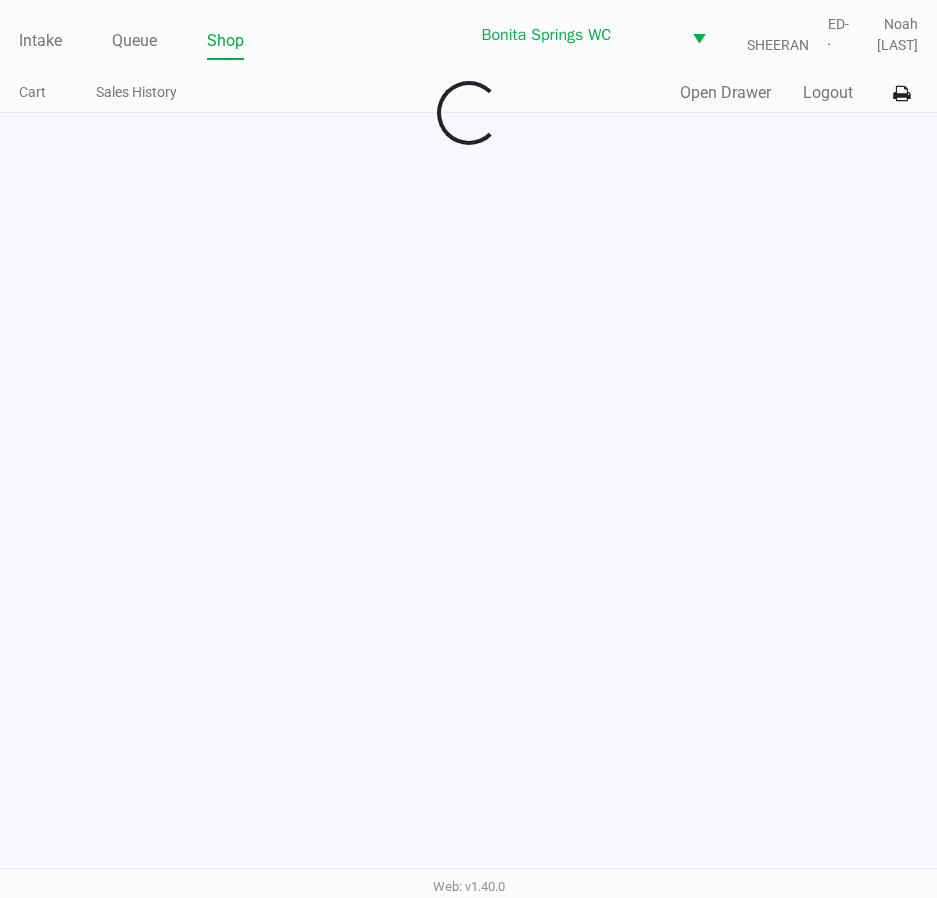 scroll, scrollTop: 0, scrollLeft: 0, axis: both 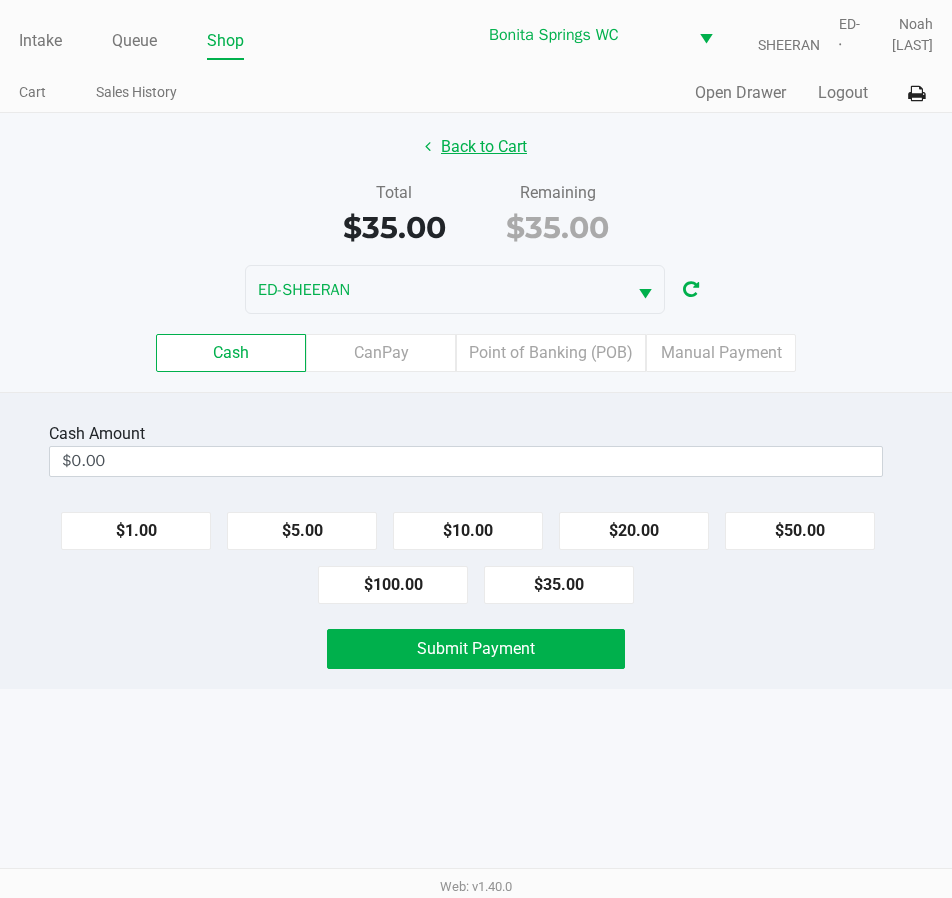 click on "Back to Cart" 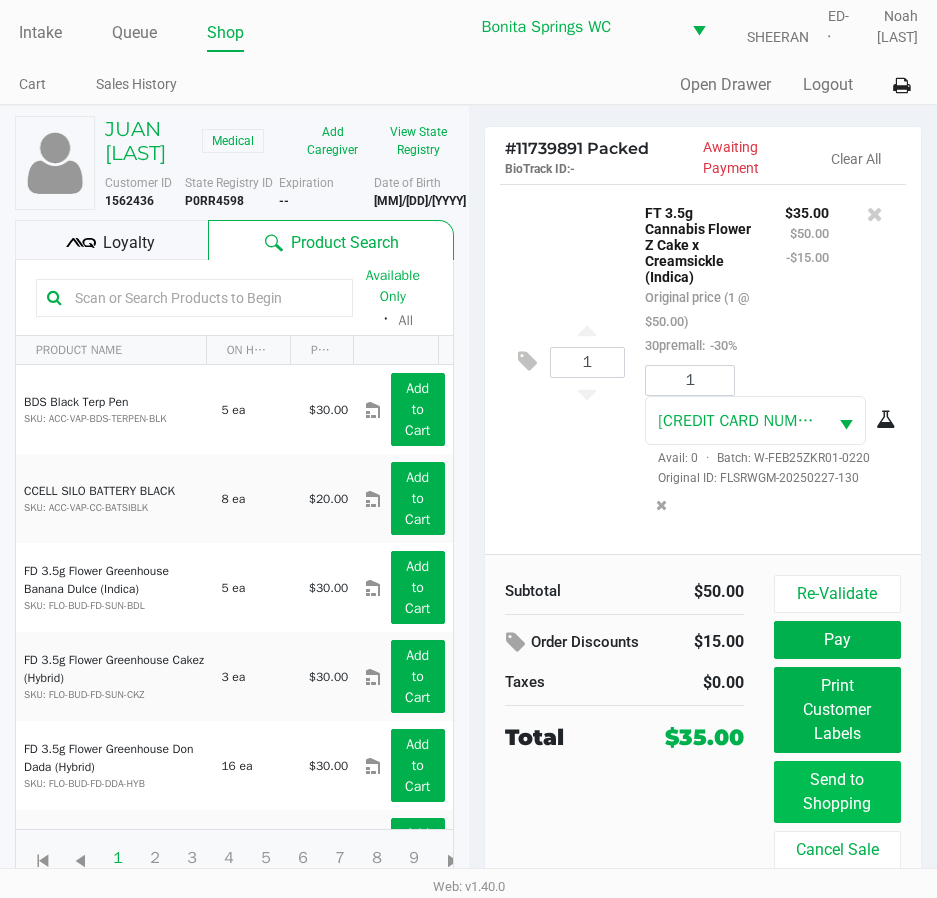 scroll, scrollTop: 32, scrollLeft: 0, axis: vertical 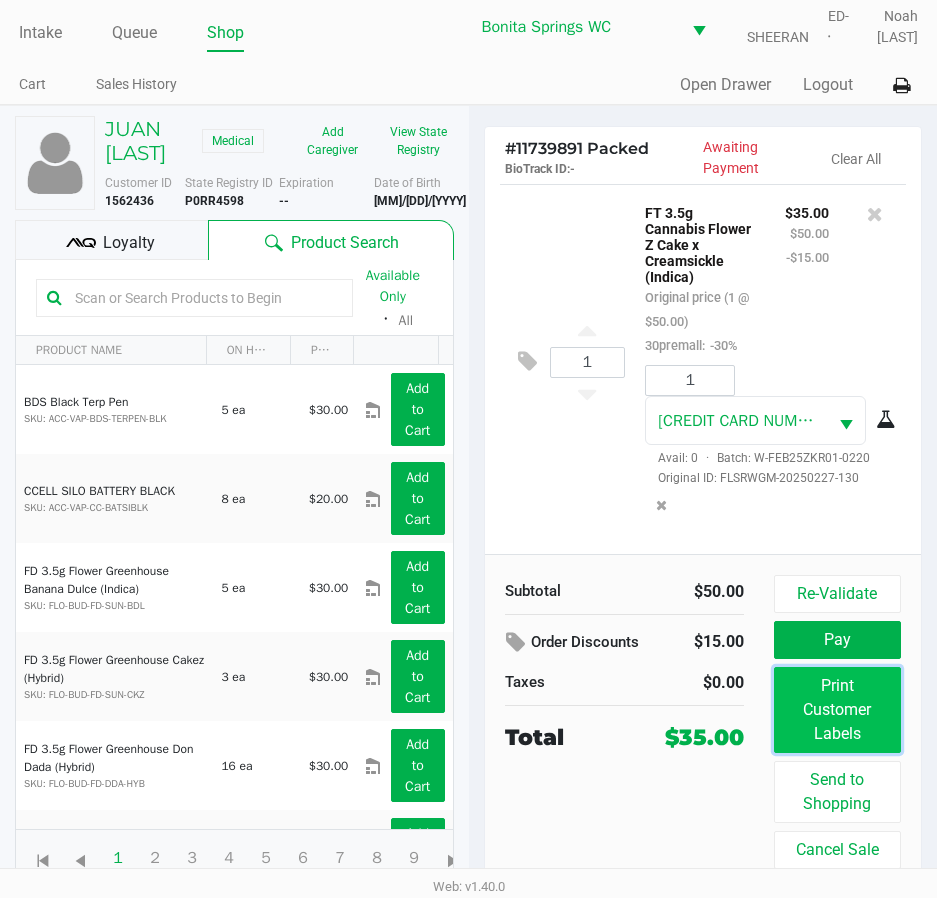 click on "Print Customer Labels" 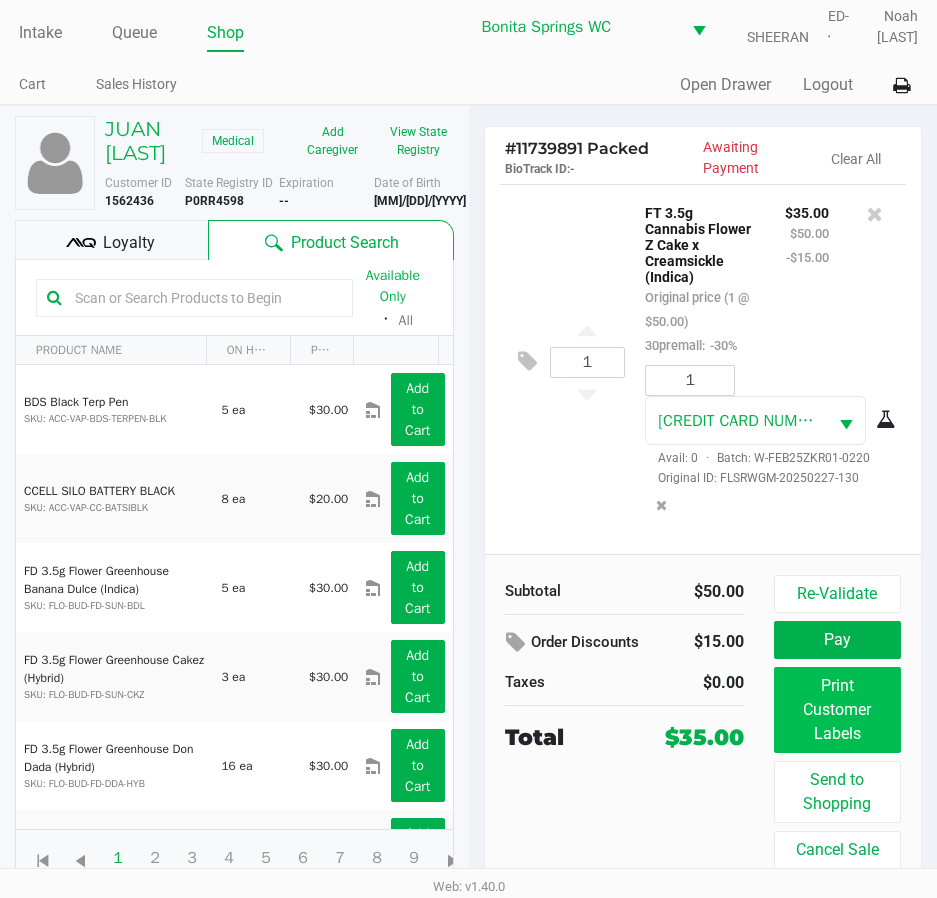 scroll, scrollTop: 0, scrollLeft: 0, axis: both 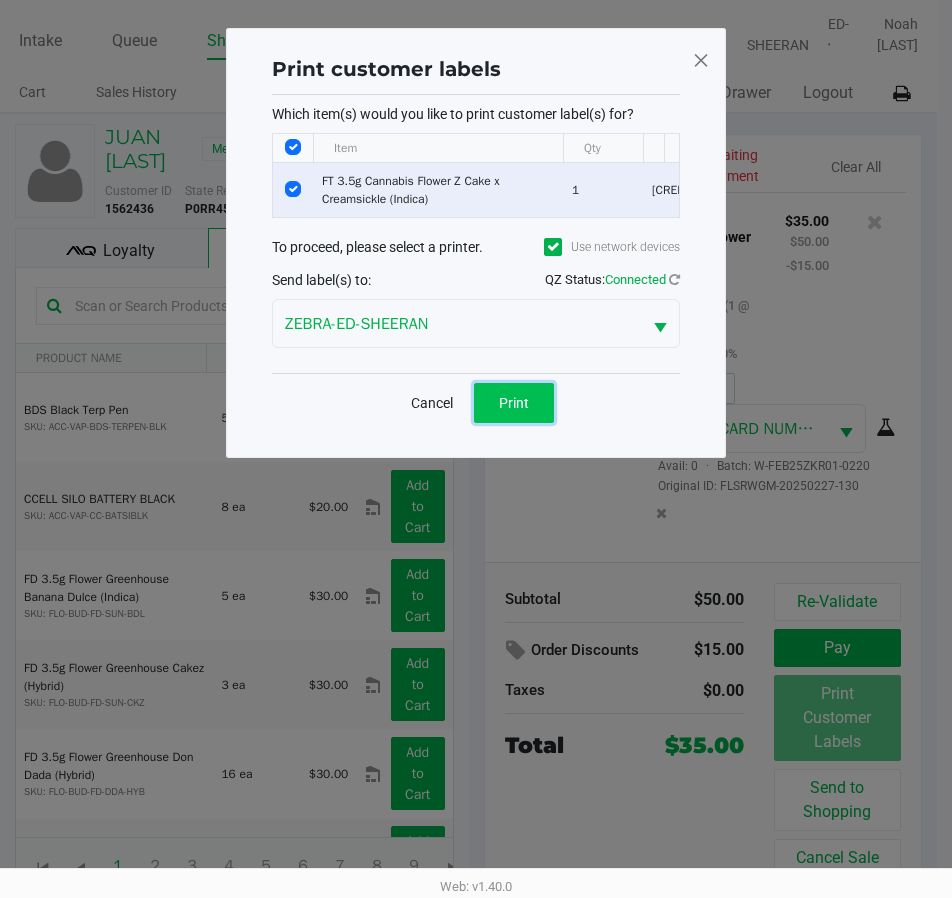click on "Print" 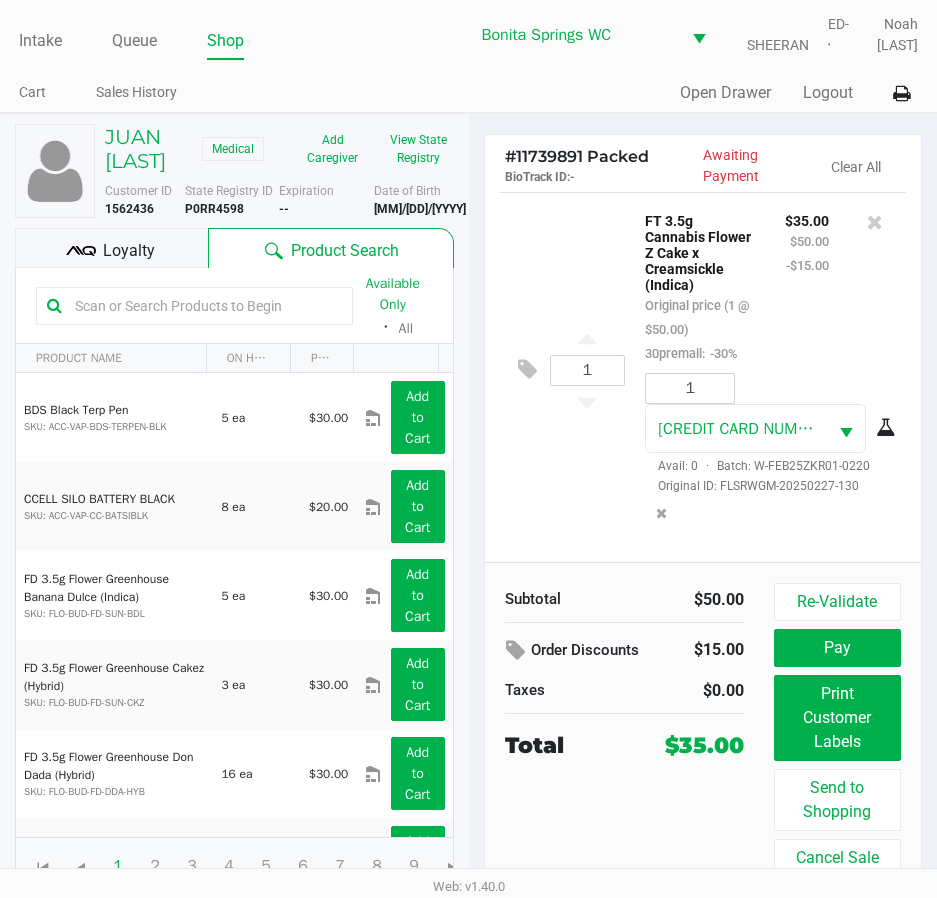 click on "Loyalty" 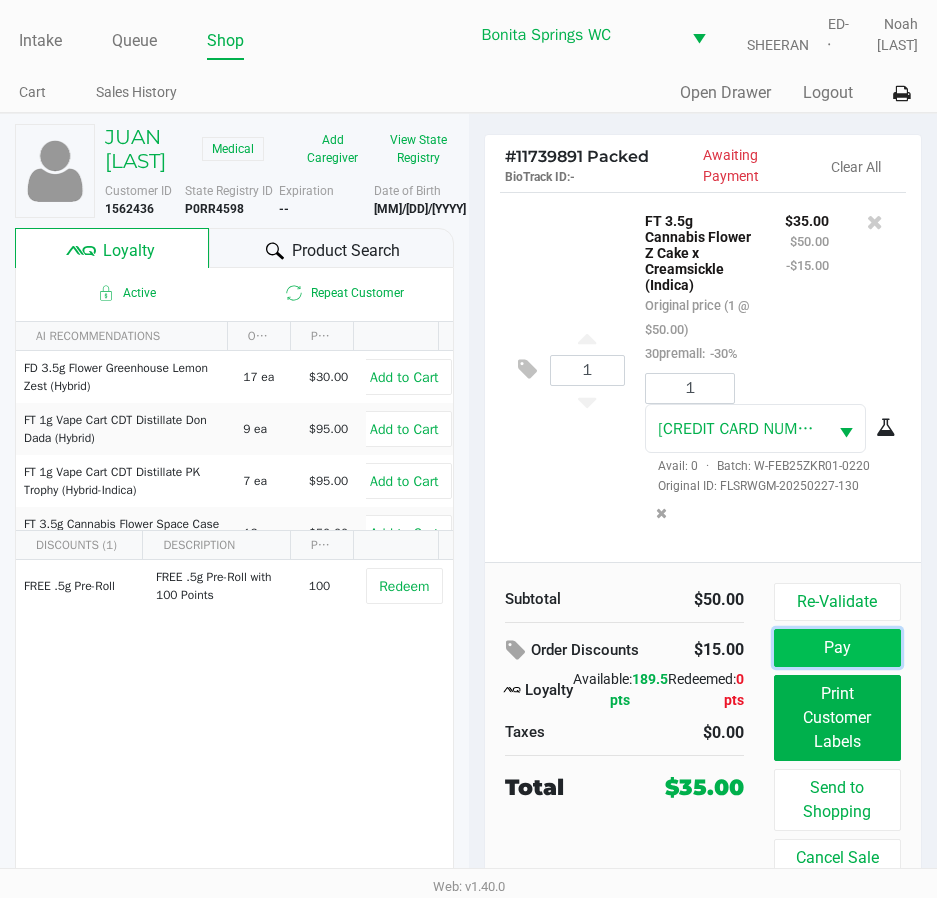 click on "Pay" 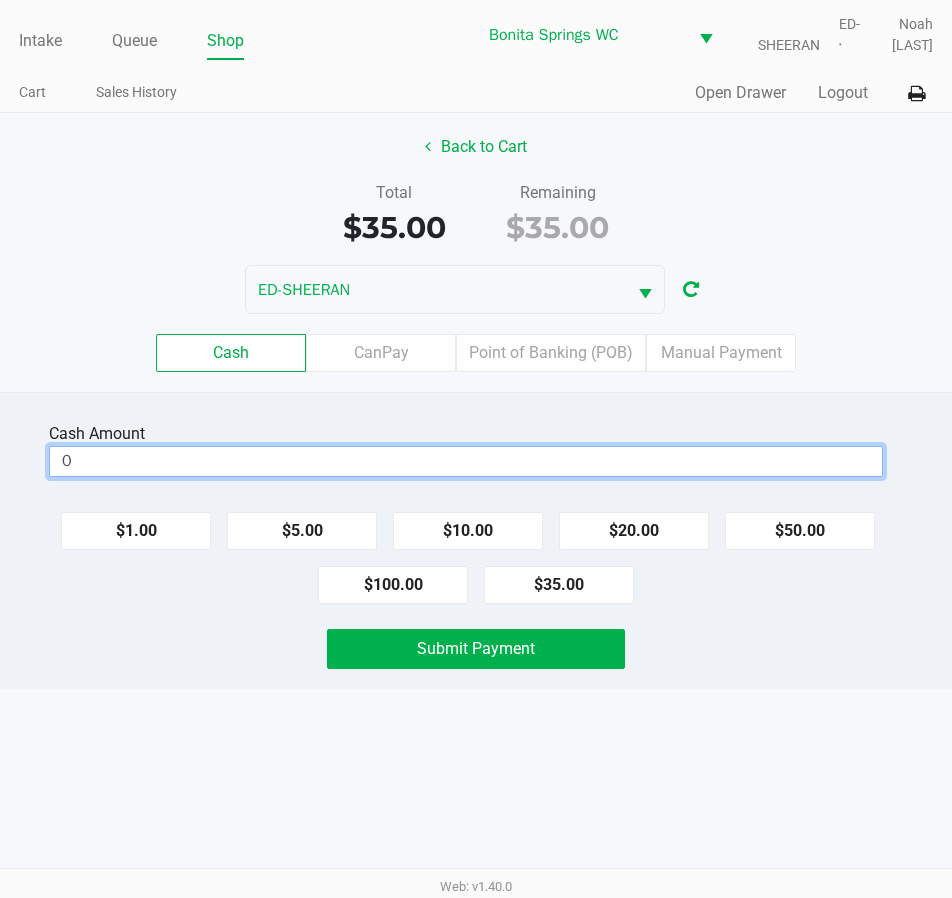click on "0" at bounding box center (466, 461) 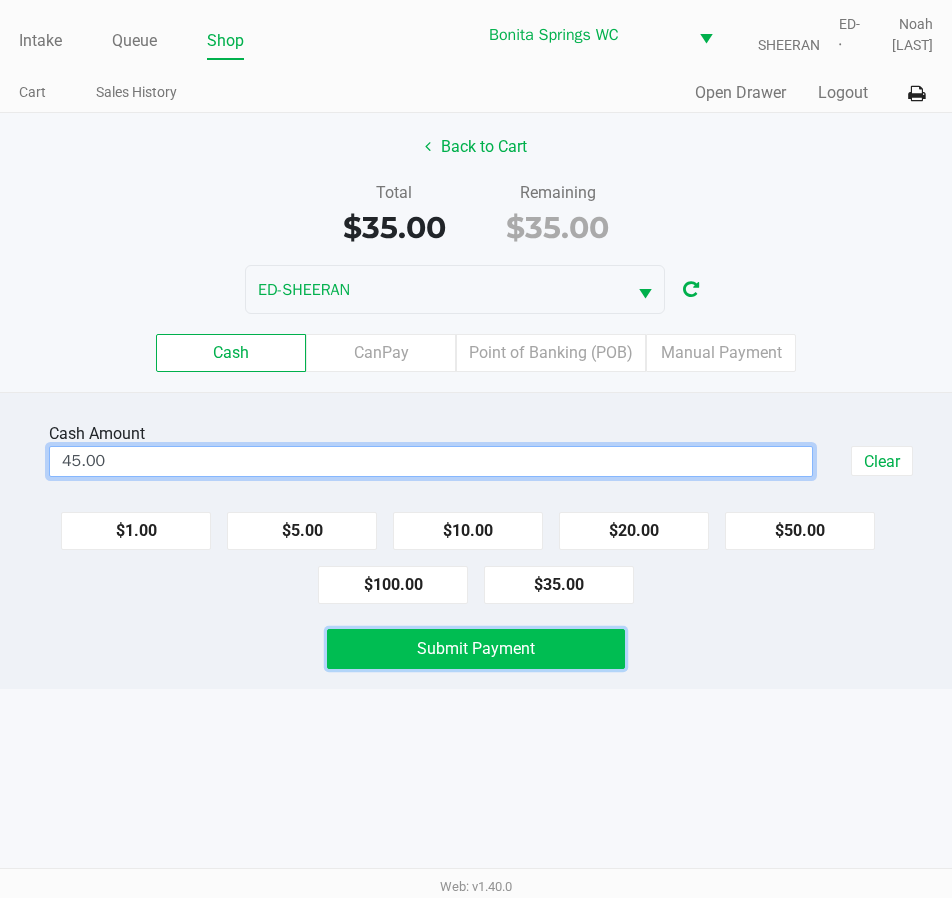 type on "$45.00" 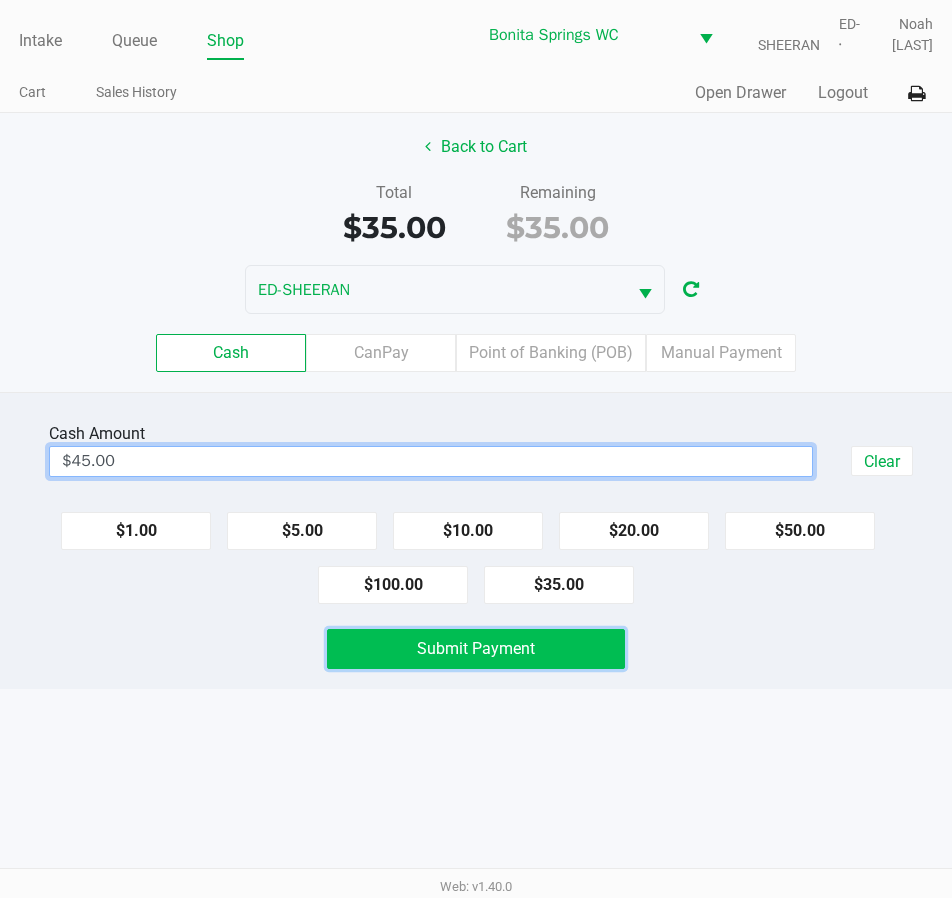 click on "Submit Payment" 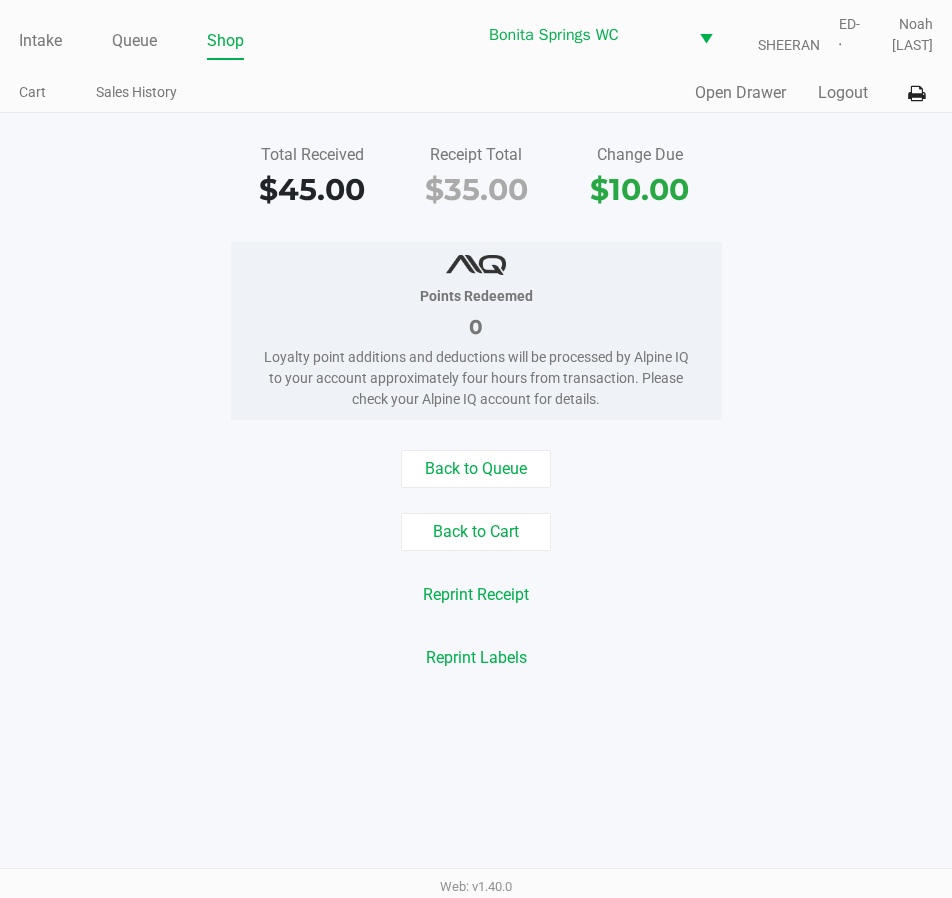 click on "Total Received $45.00 Receipt Total $35.00 Change Due $10.00 Points Redeemed 0 Loyalty point additions and deductions will be processed by Alpine IQ to your account approximately four hours from transaction. Please check your Alpine IQ account for details. Back to Queue Back to Cart Reprint Receipt Reprint Labels" 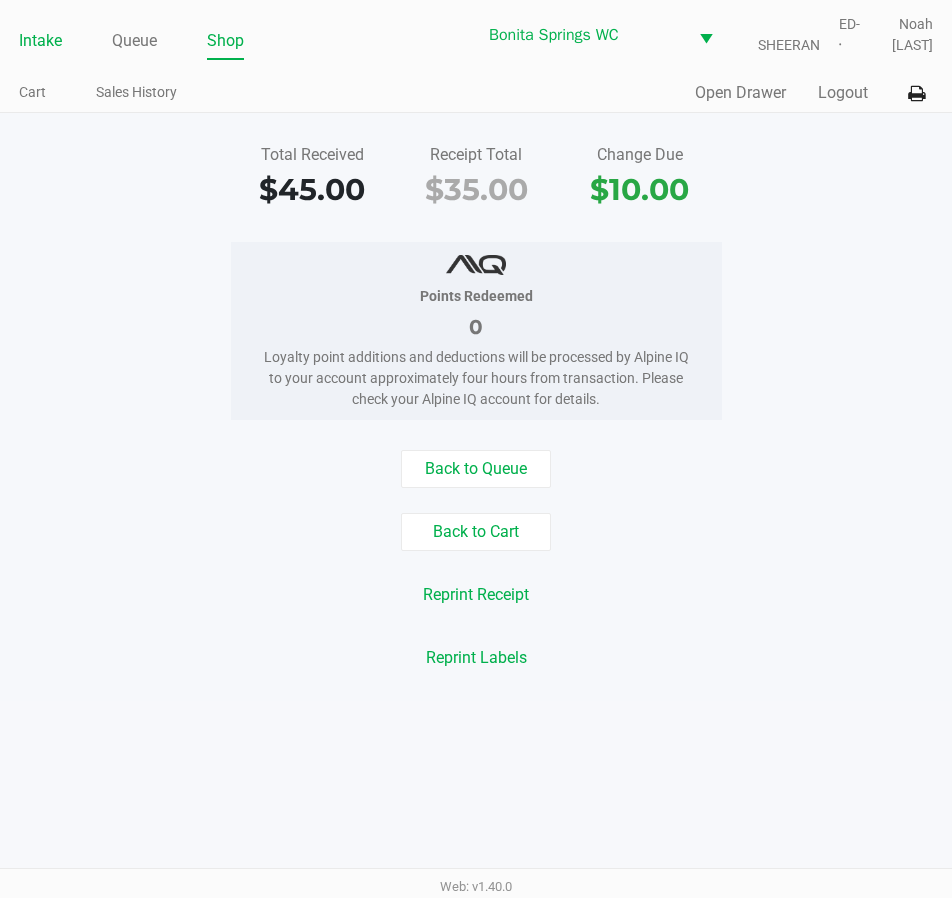 click on "Intake" 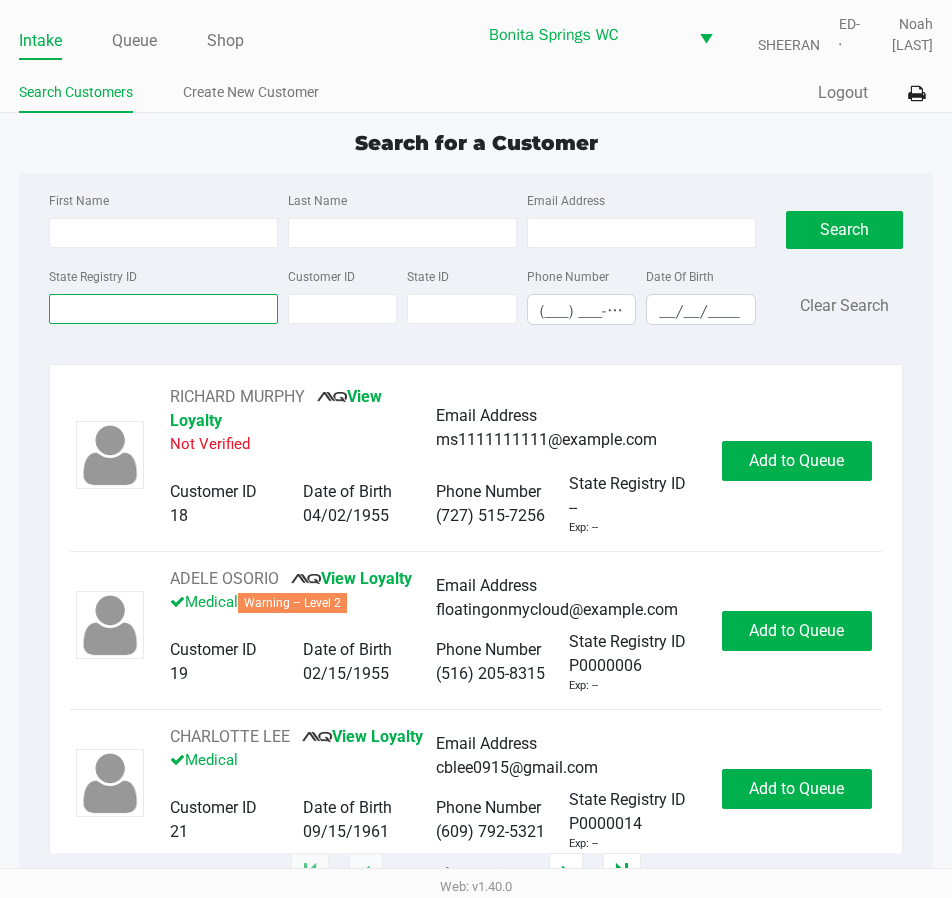 click on "State Registry ID" at bounding box center [163, 309] 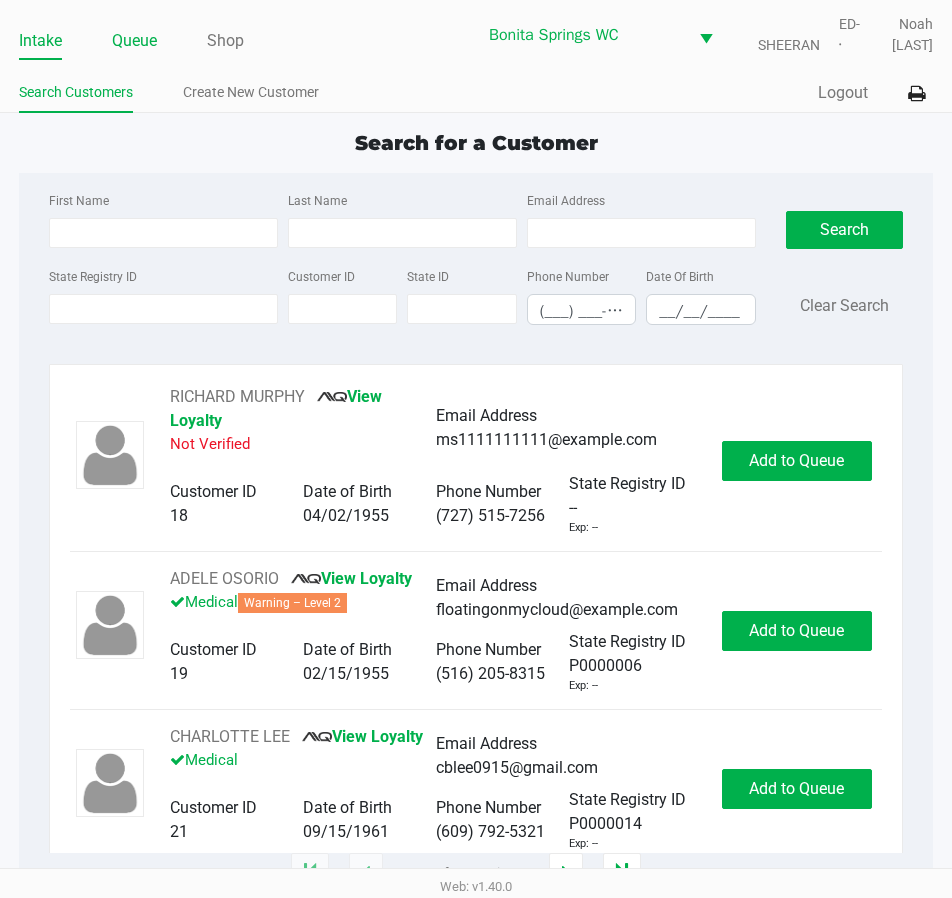 click on "Queue" 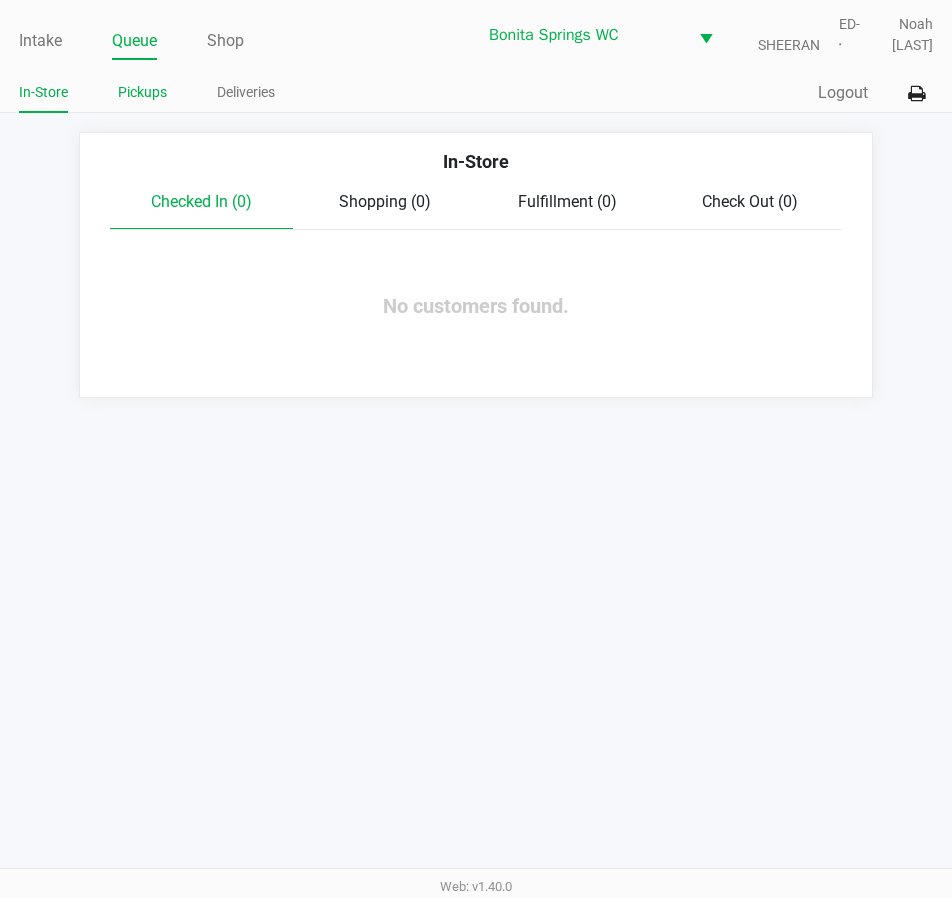 click on "Pickups" 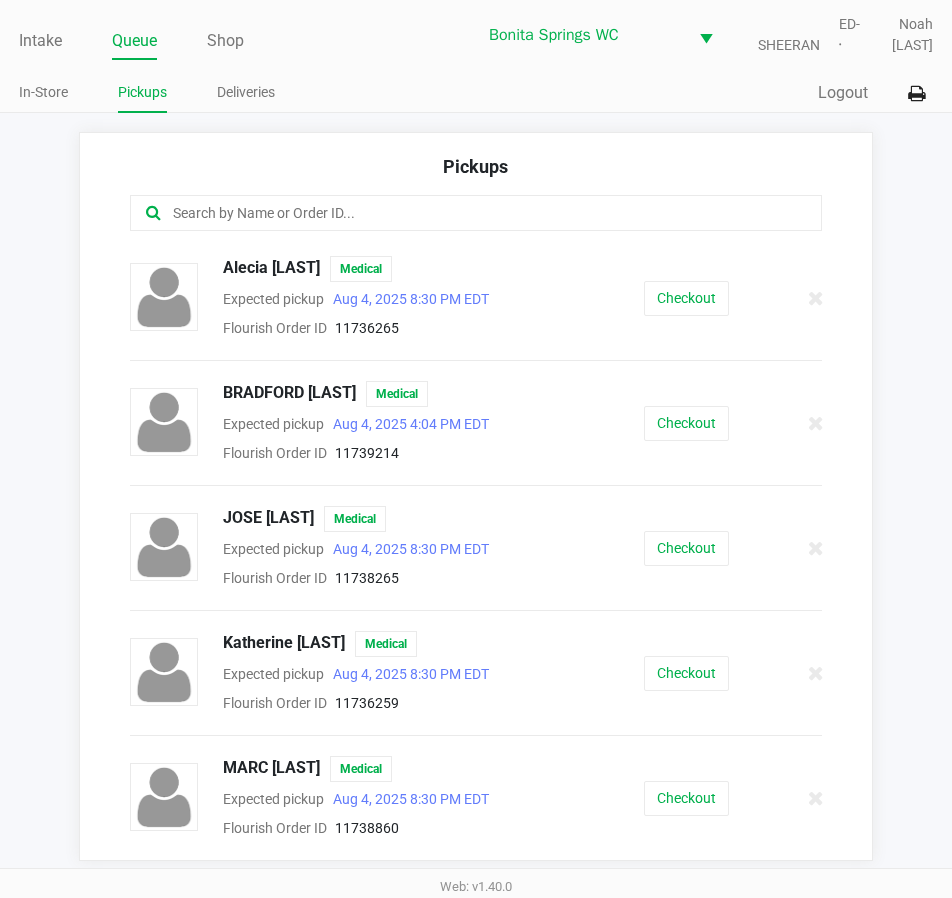 click 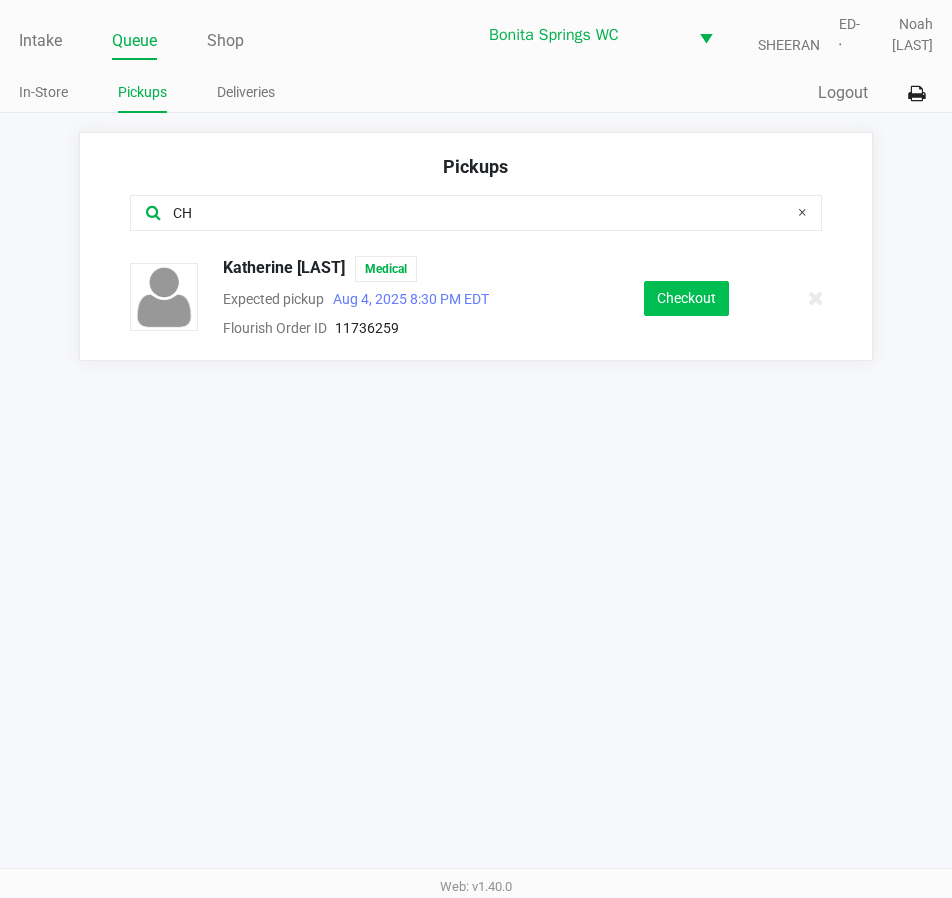 type on "CH" 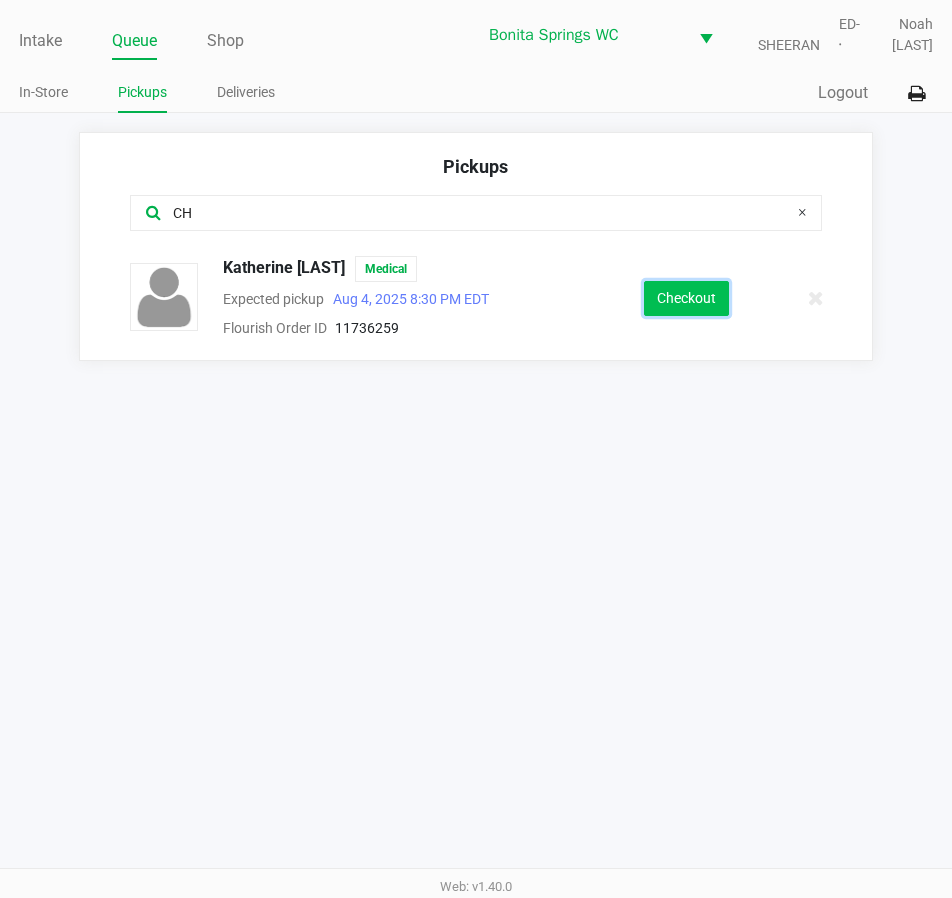 click on "Checkout" 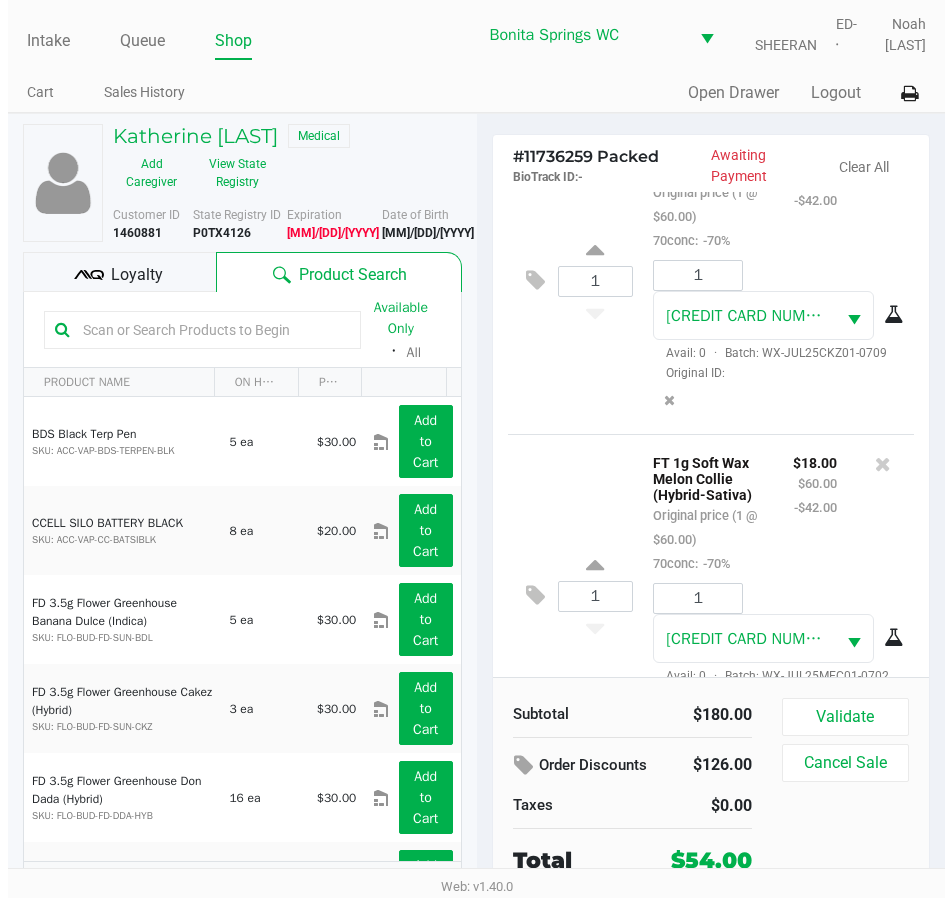 scroll, scrollTop: 100, scrollLeft: 0, axis: vertical 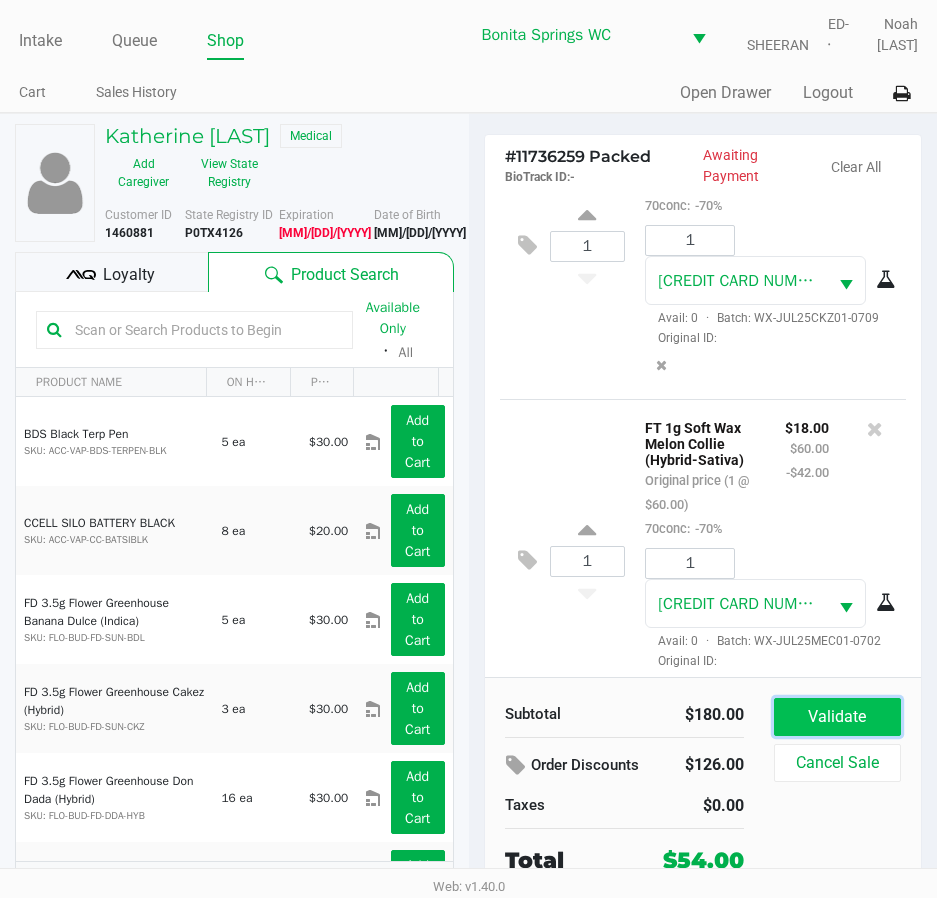 click on "Validate" 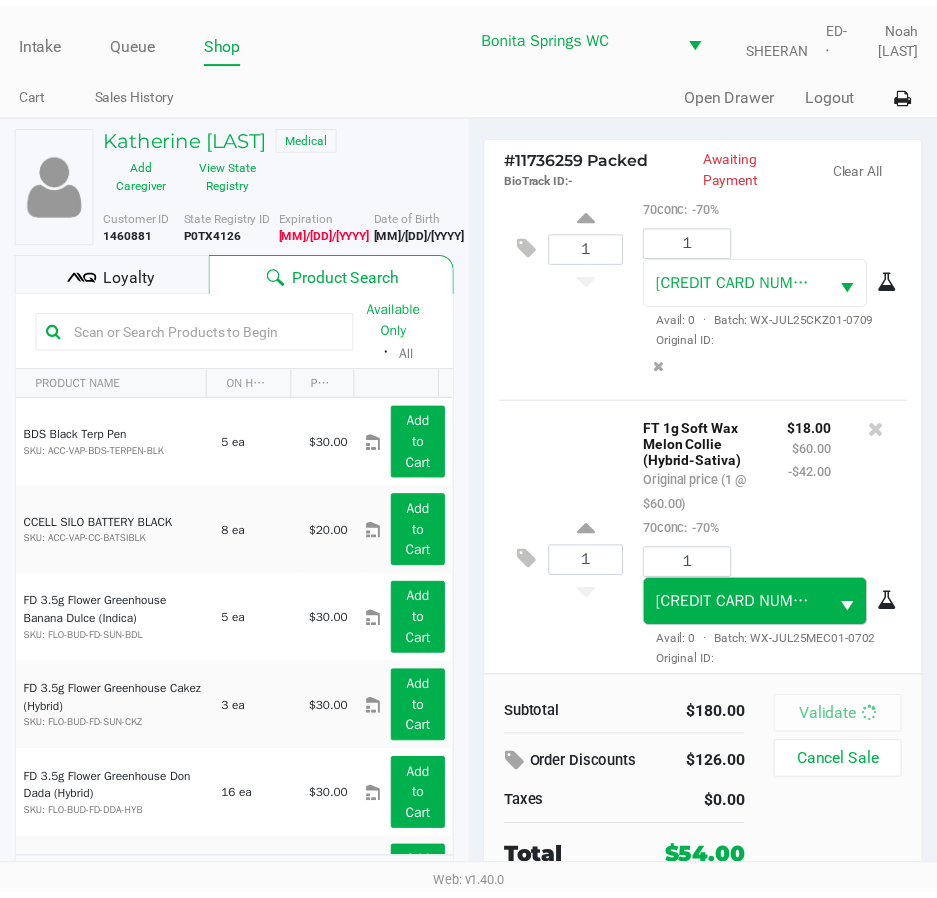 scroll, scrollTop: 565, scrollLeft: 0, axis: vertical 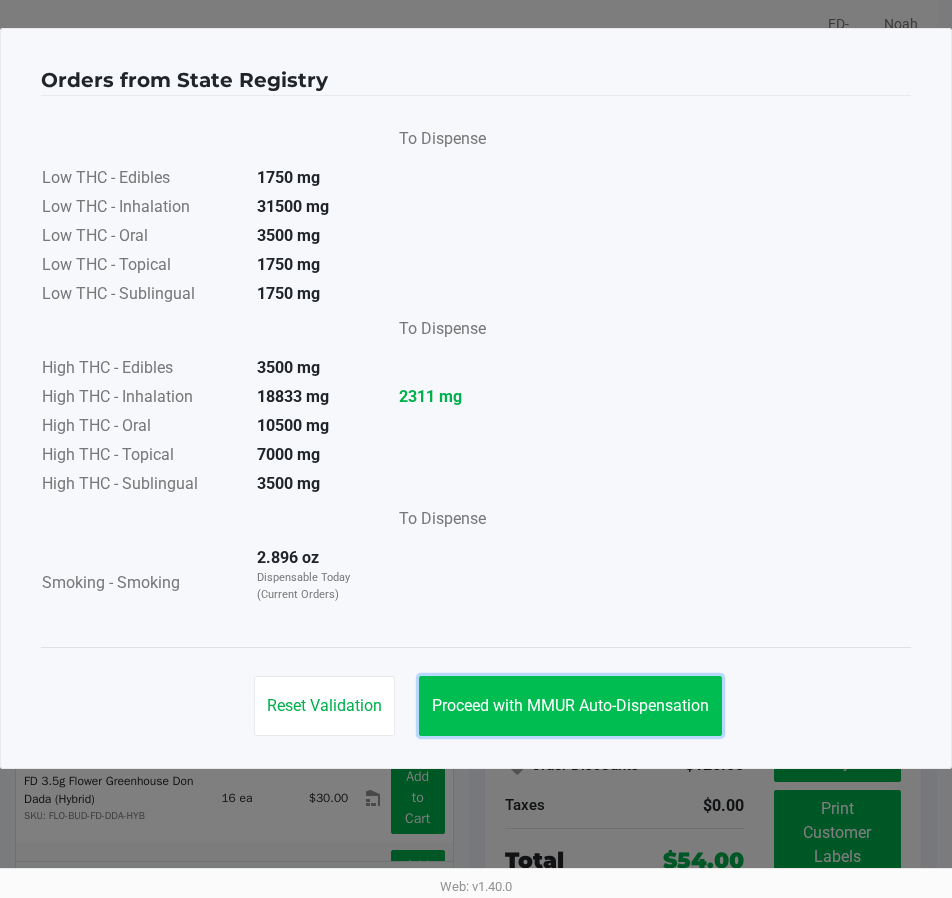 drag, startPoint x: 630, startPoint y: 702, endPoint x: 726, endPoint y: 771, distance: 118.224365 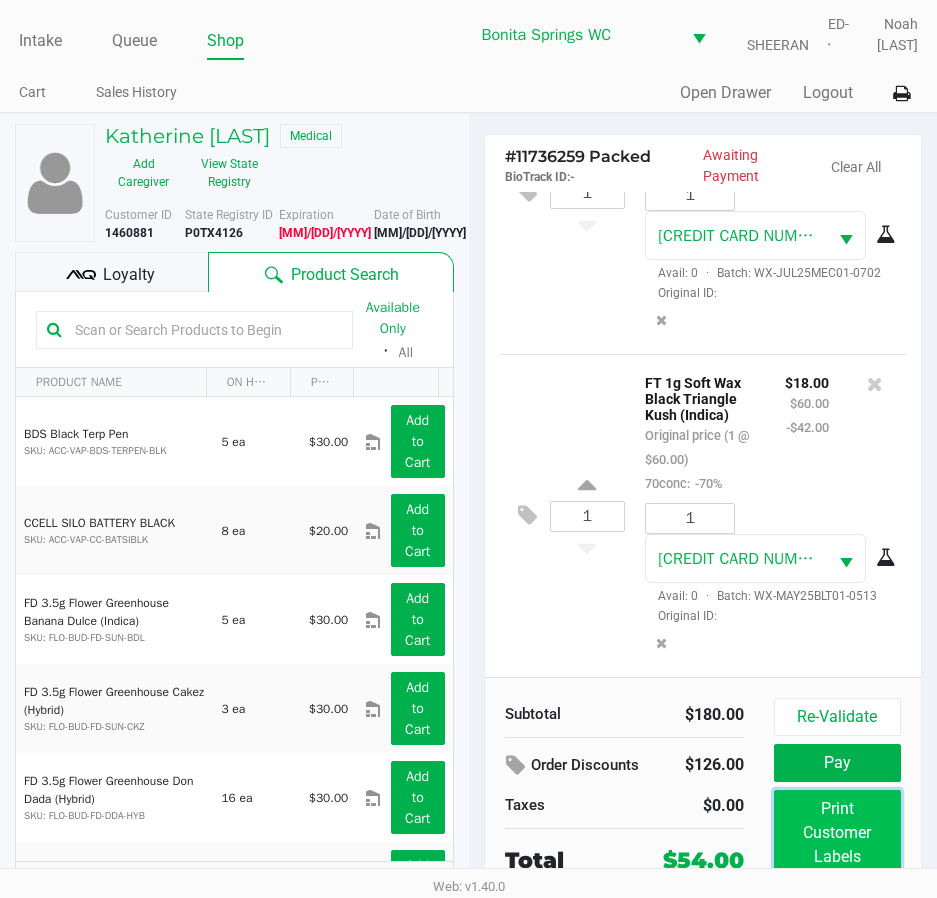 click on "Print Customer Labels" 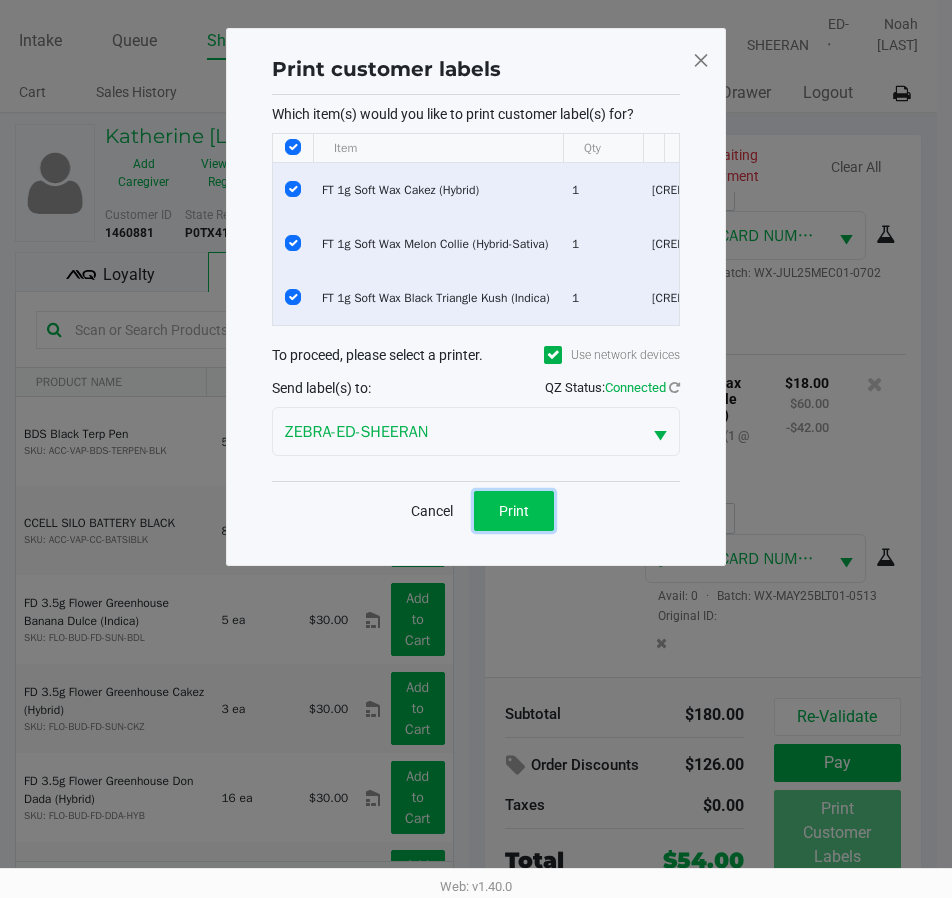 click on "Print" 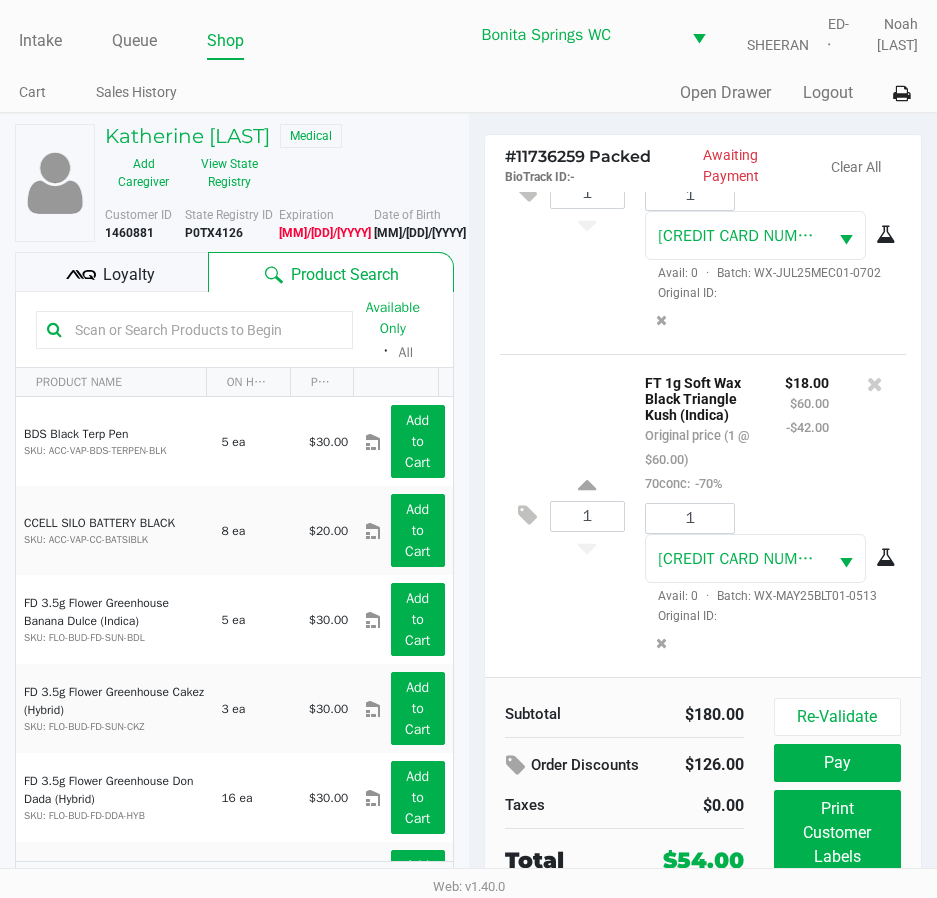 click 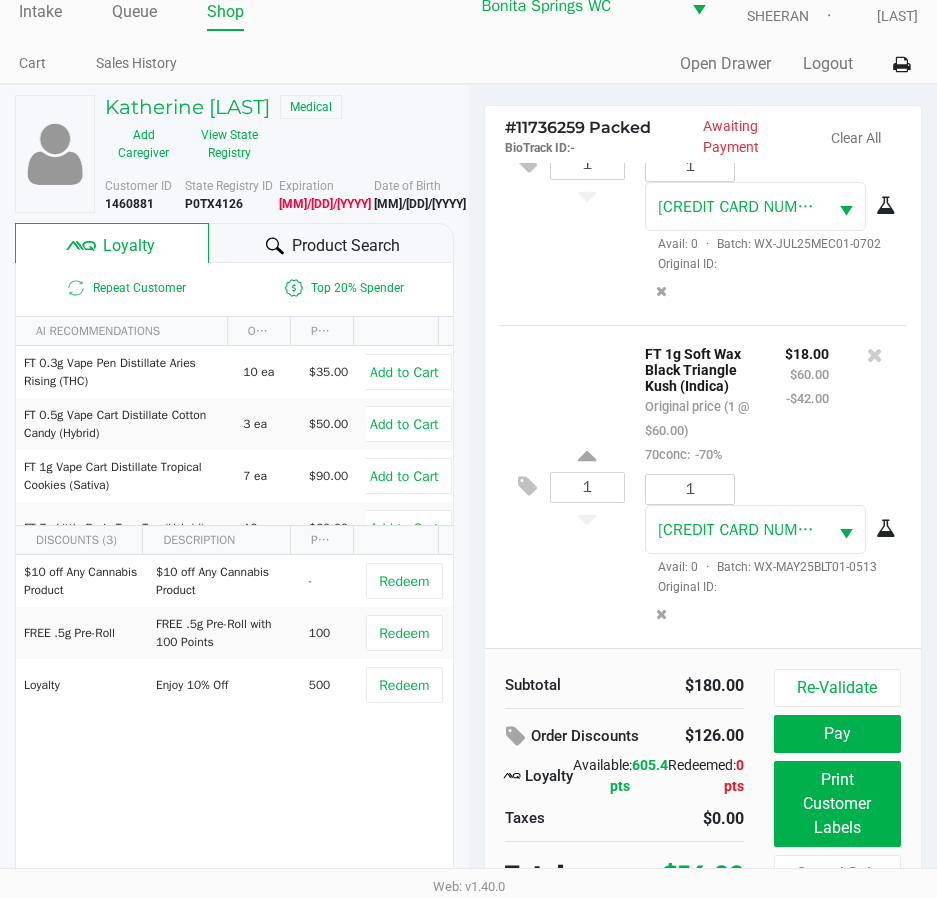 scroll, scrollTop: 45, scrollLeft: 0, axis: vertical 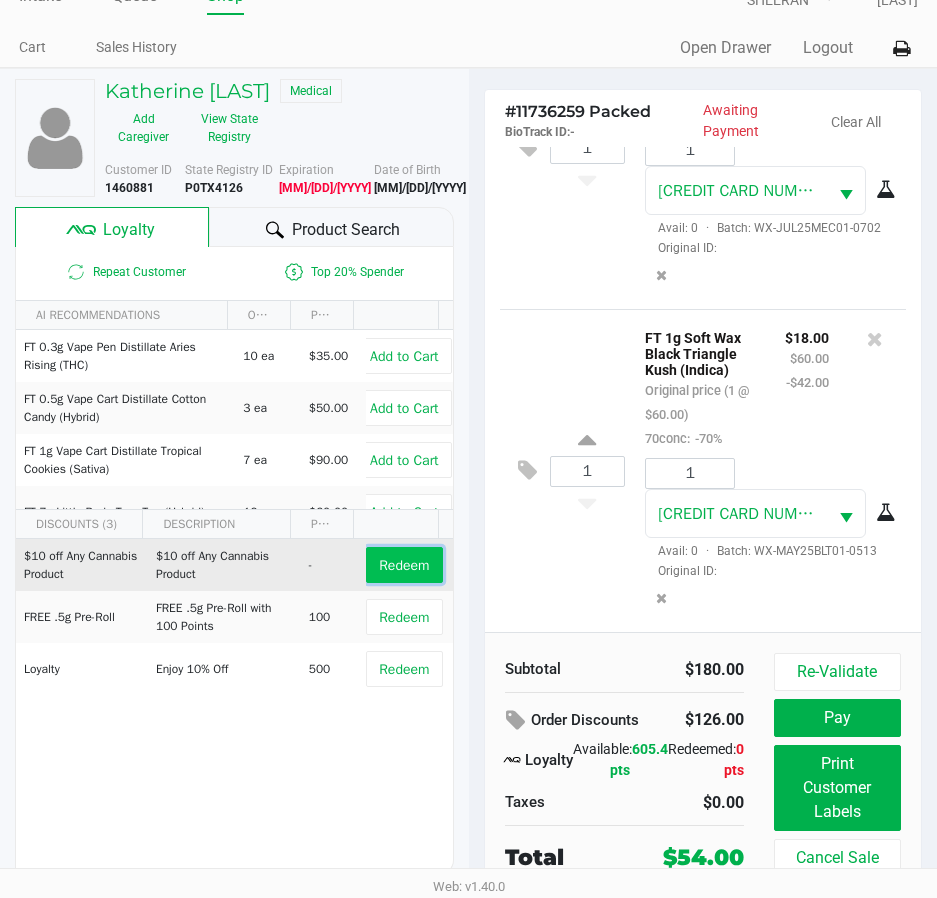 click on "Redeem" 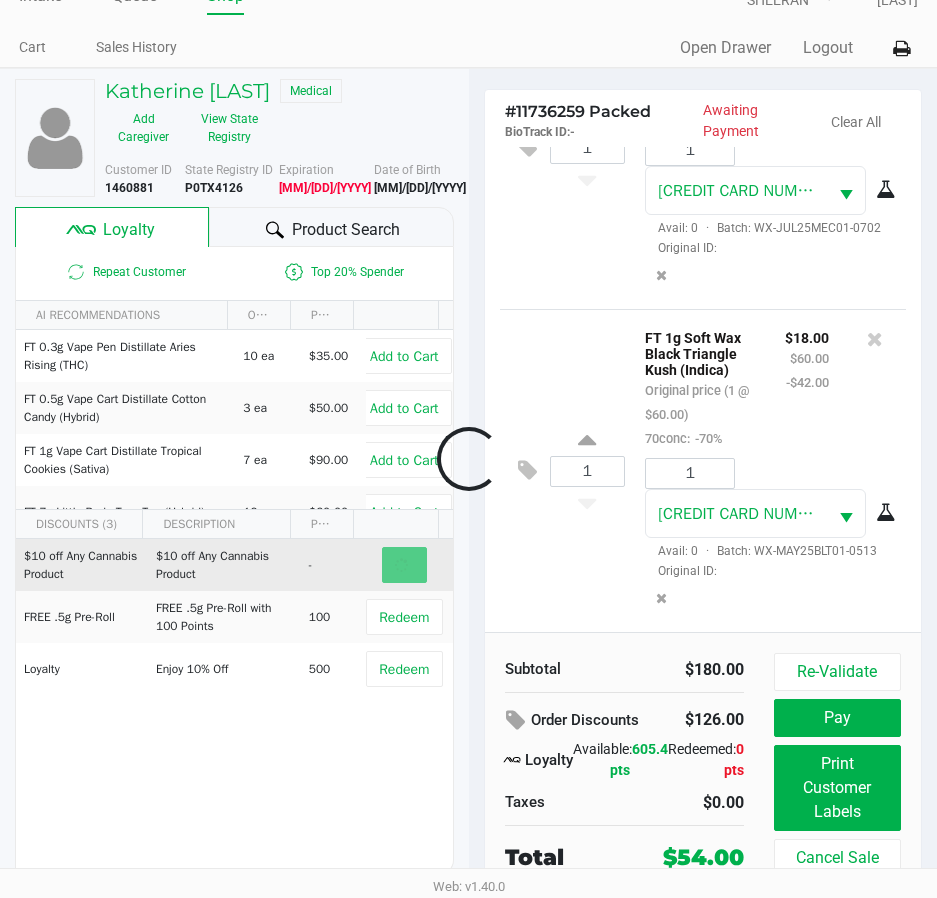 scroll, scrollTop: 42, scrollLeft: 0, axis: vertical 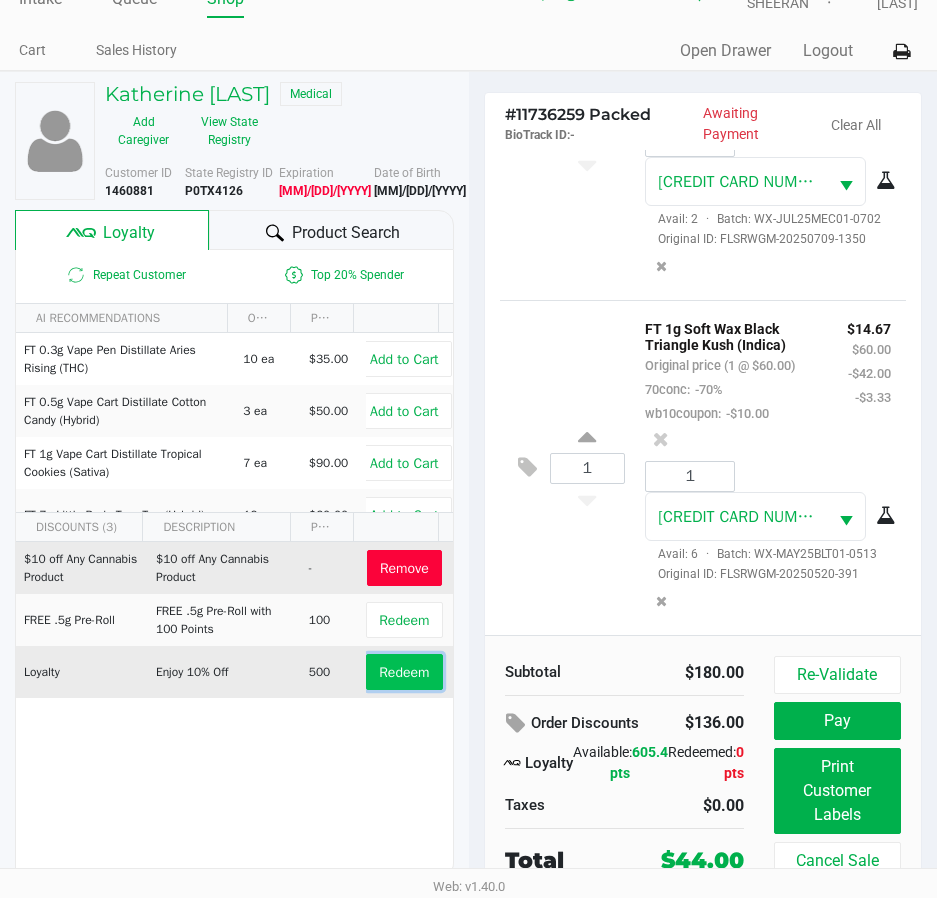 click on "Redeem" 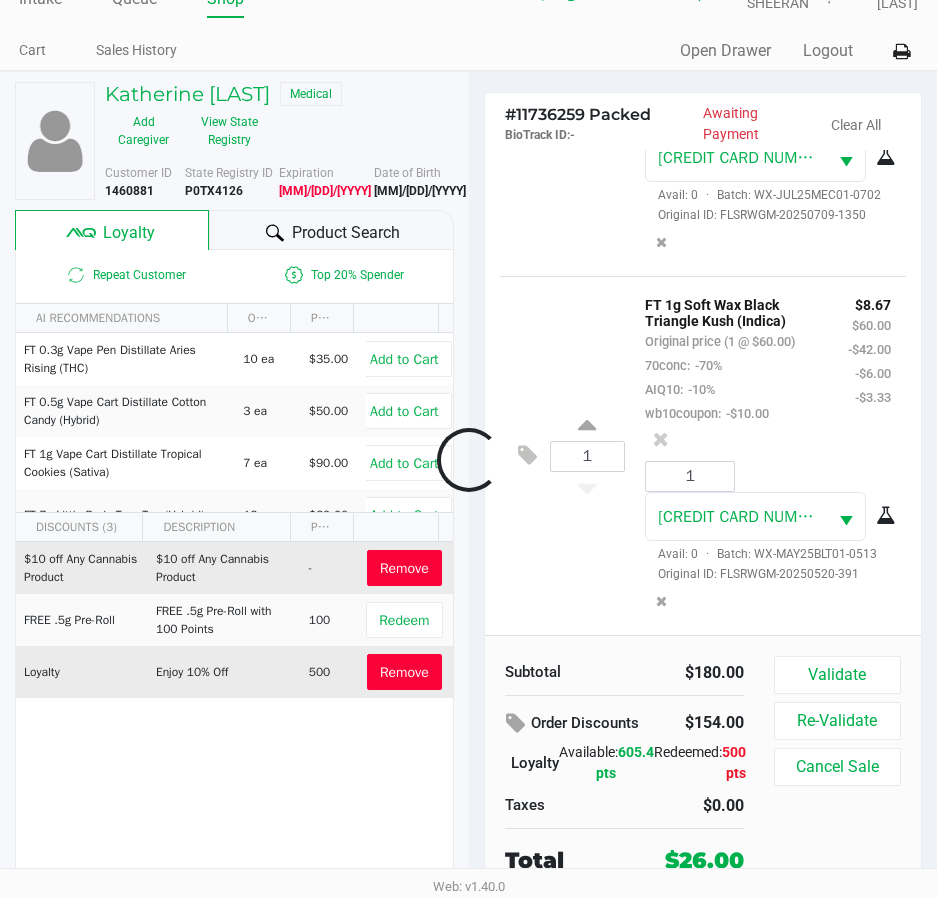 scroll, scrollTop: 781, scrollLeft: 0, axis: vertical 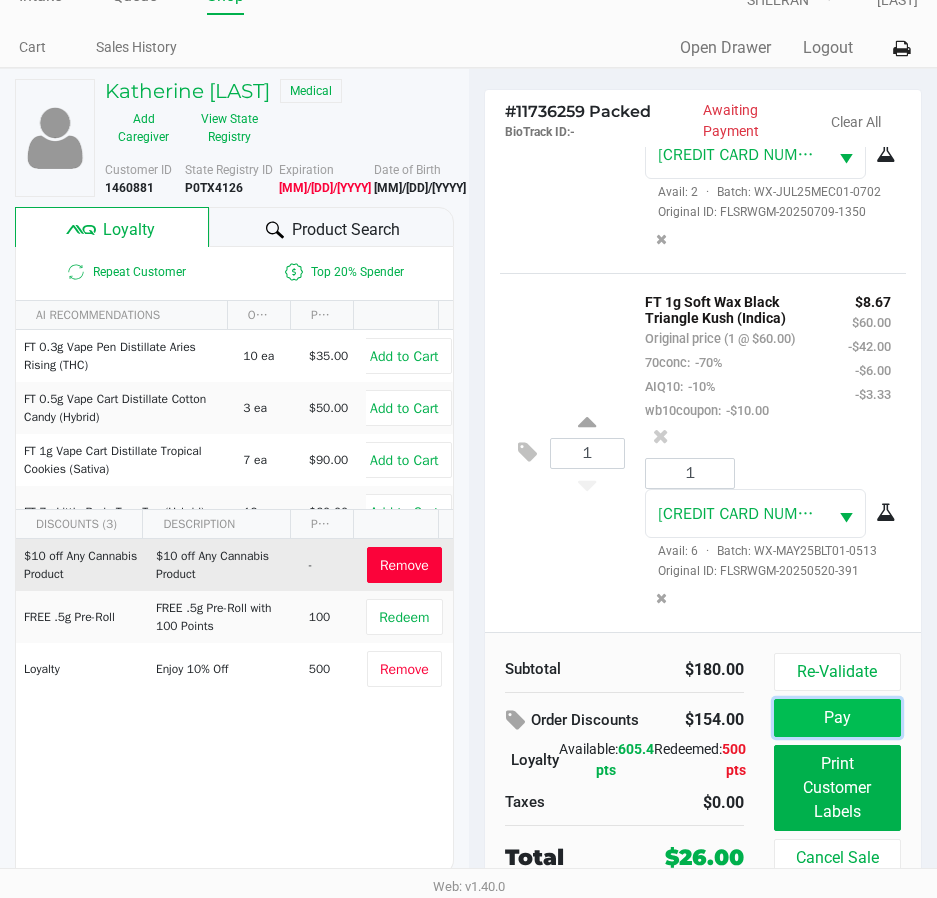 click on "Pay" 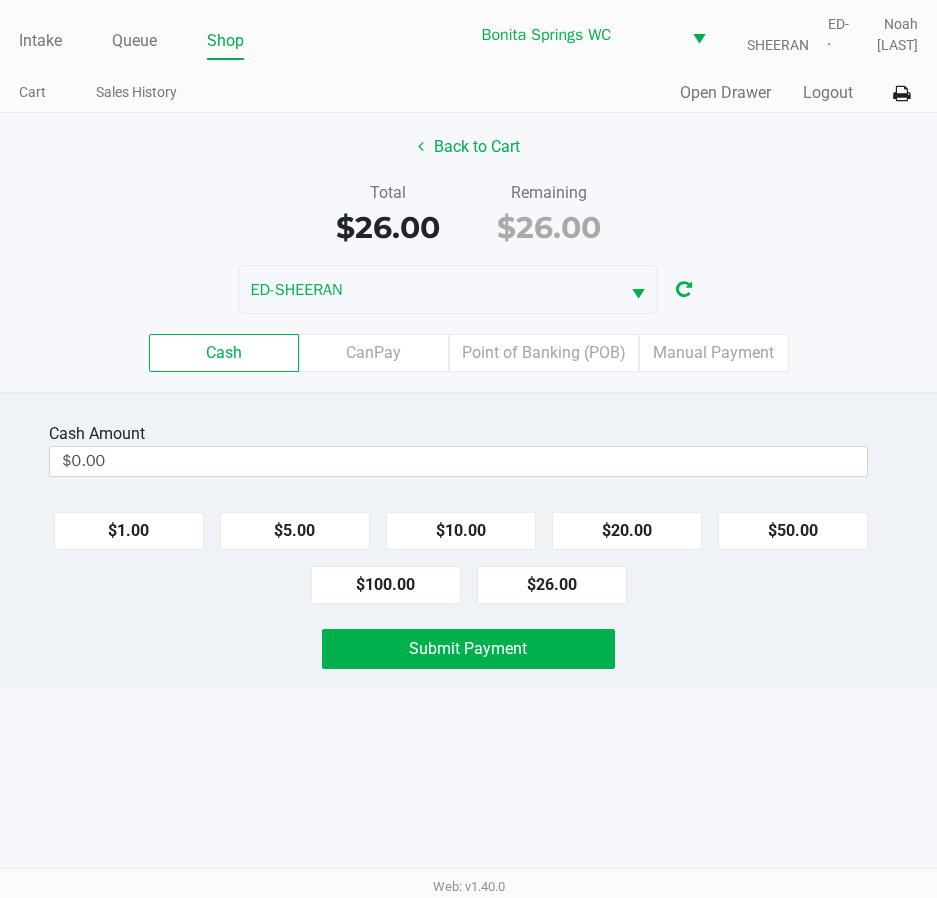 scroll, scrollTop: 0, scrollLeft: 0, axis: both 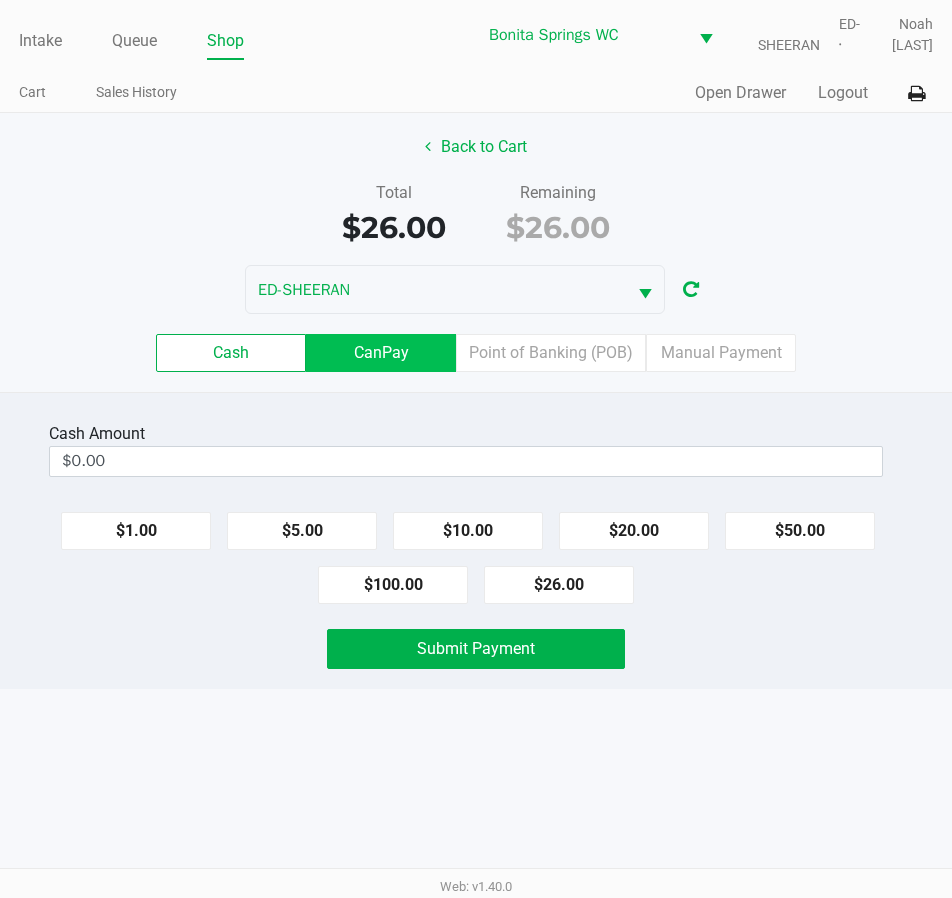 click on "CanPay" 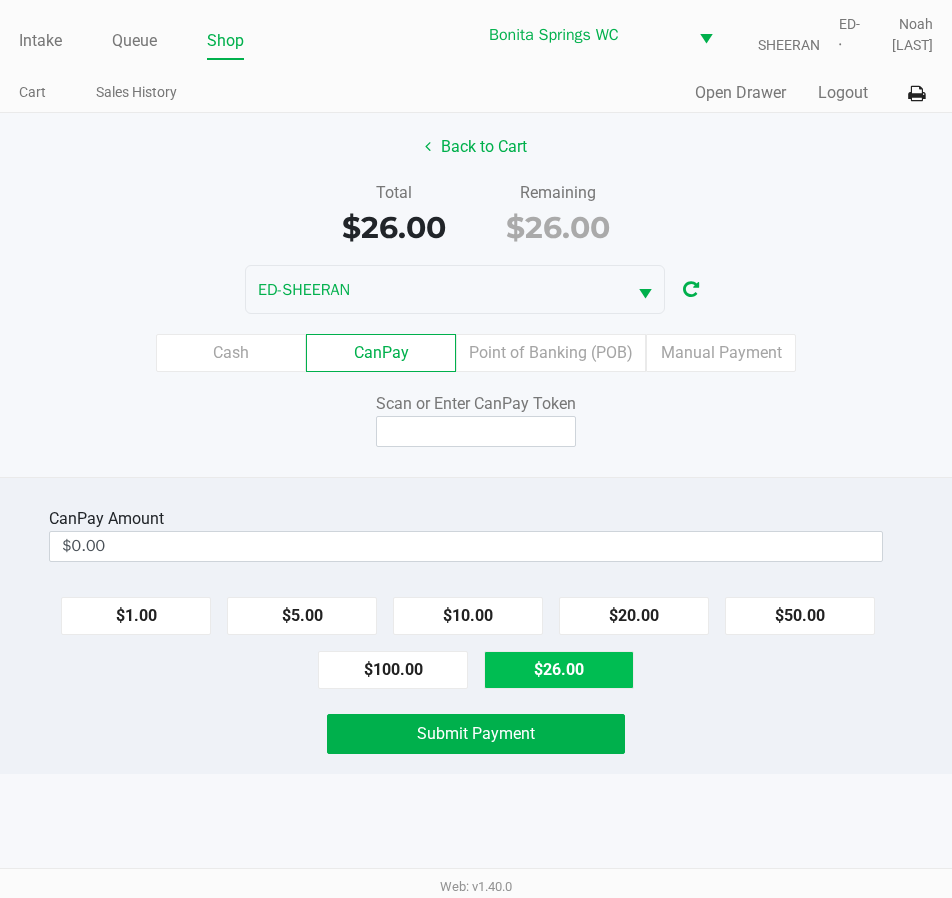 click on "$26.00" 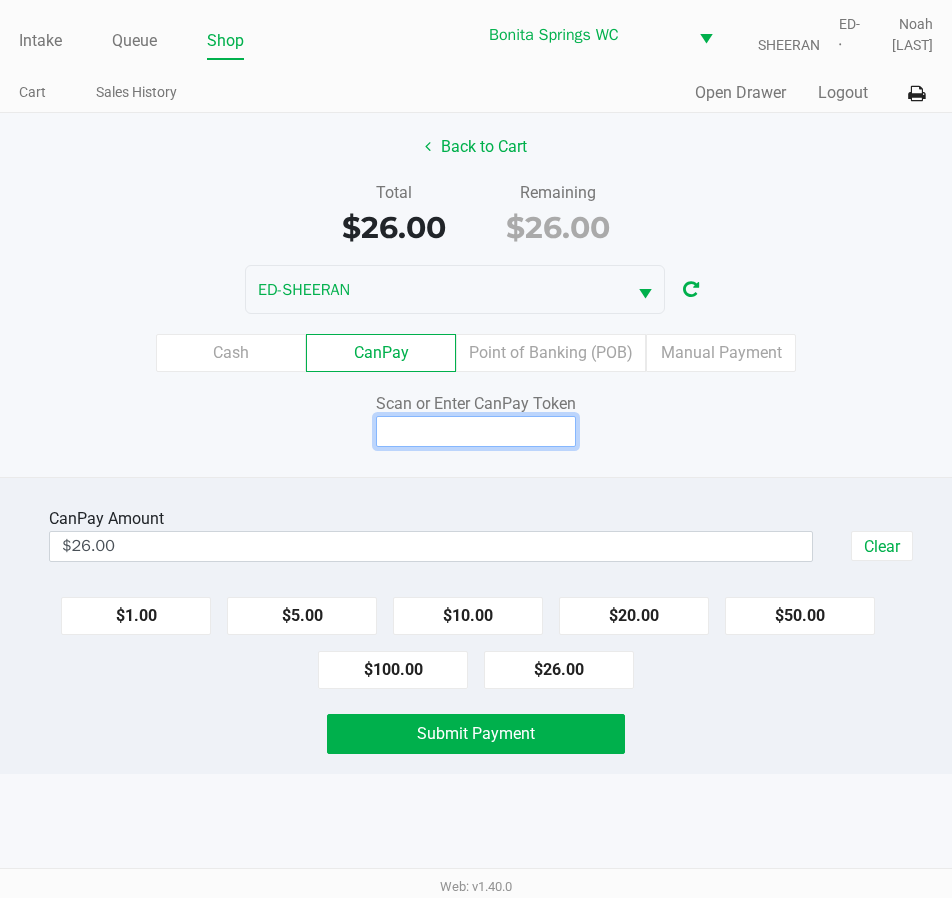 click 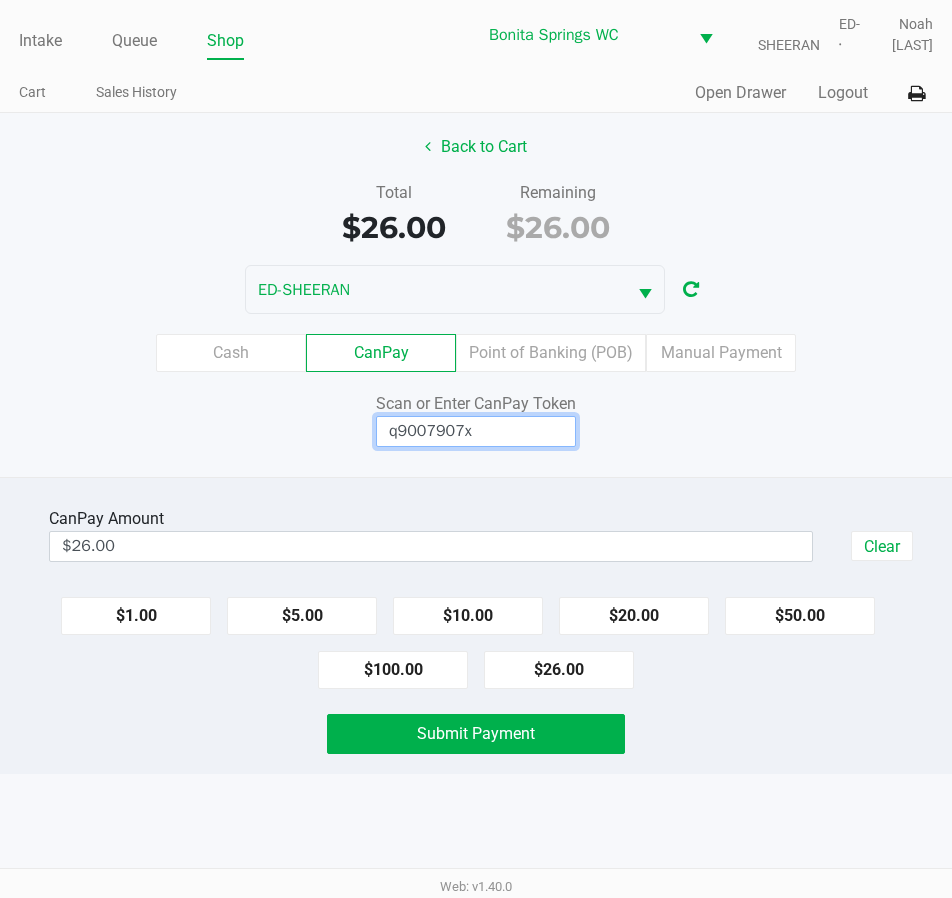 type on "q9007907x" 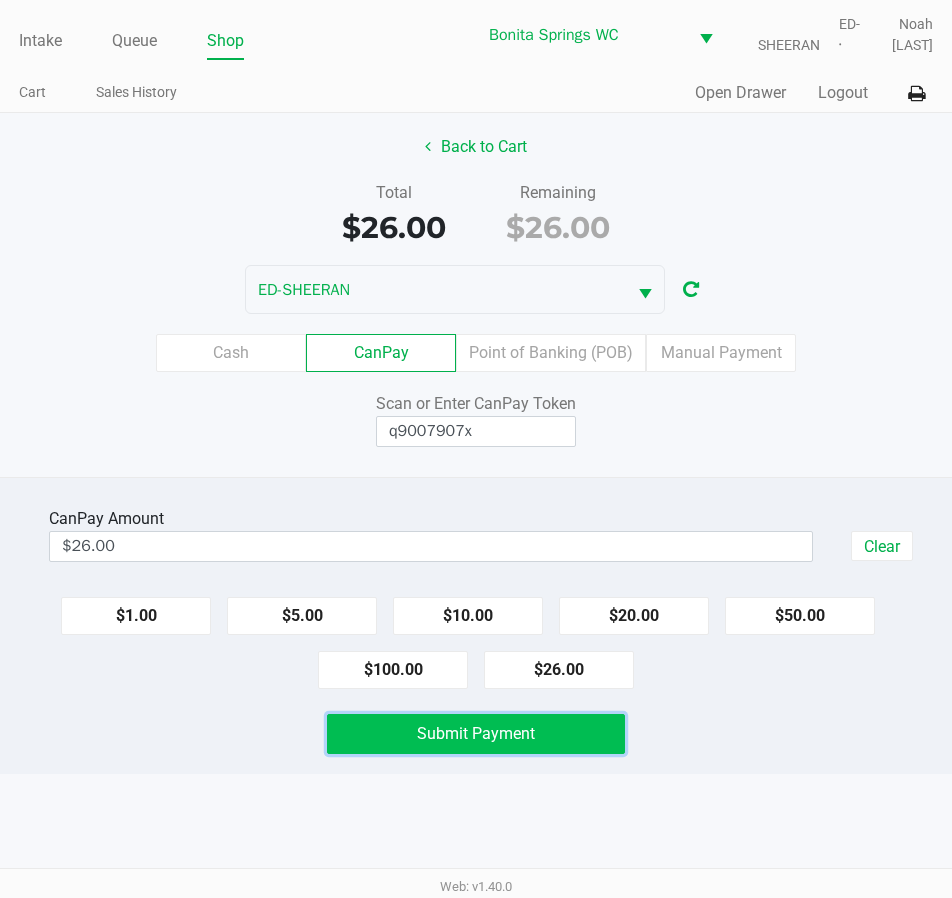 click on "Submit Payment" 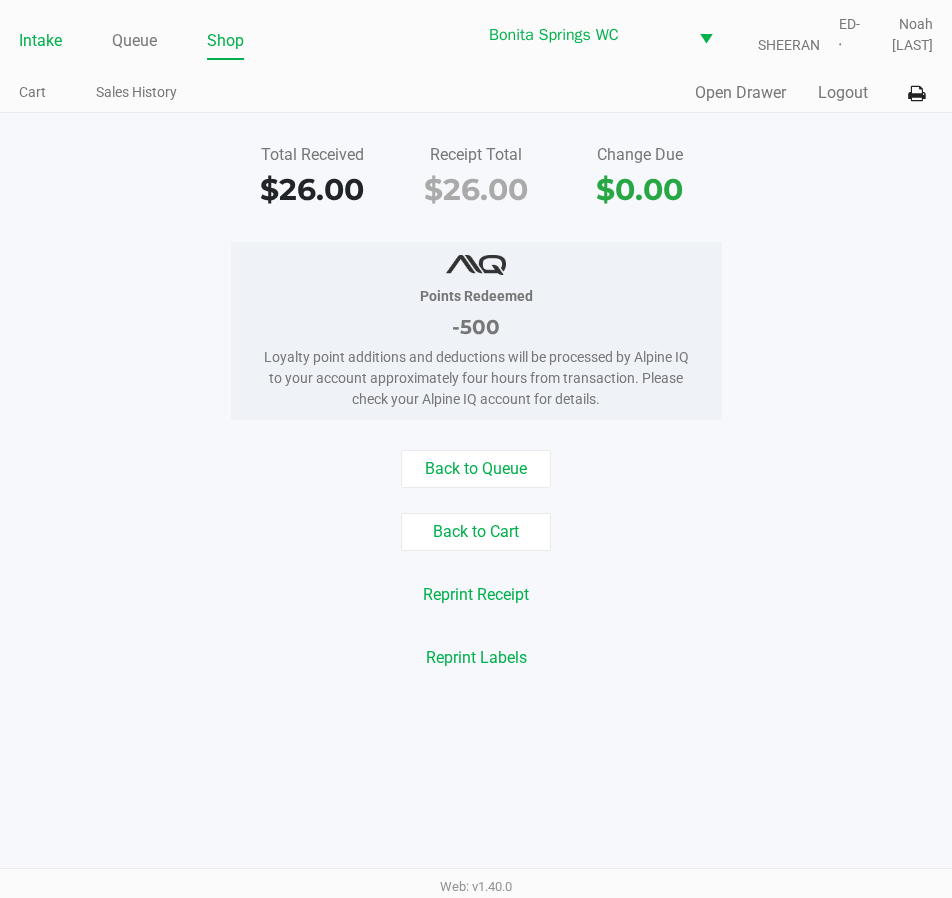 click on "Intake" 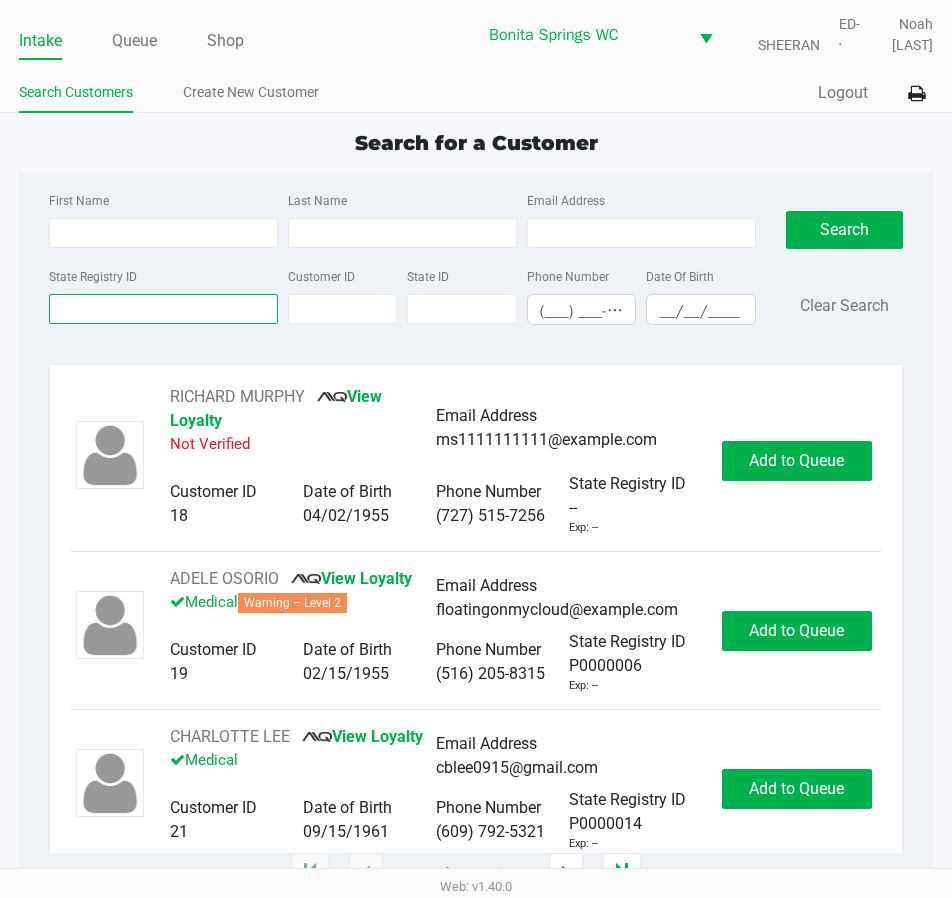click on "State Registry ID" at bounding box center [163, 309] 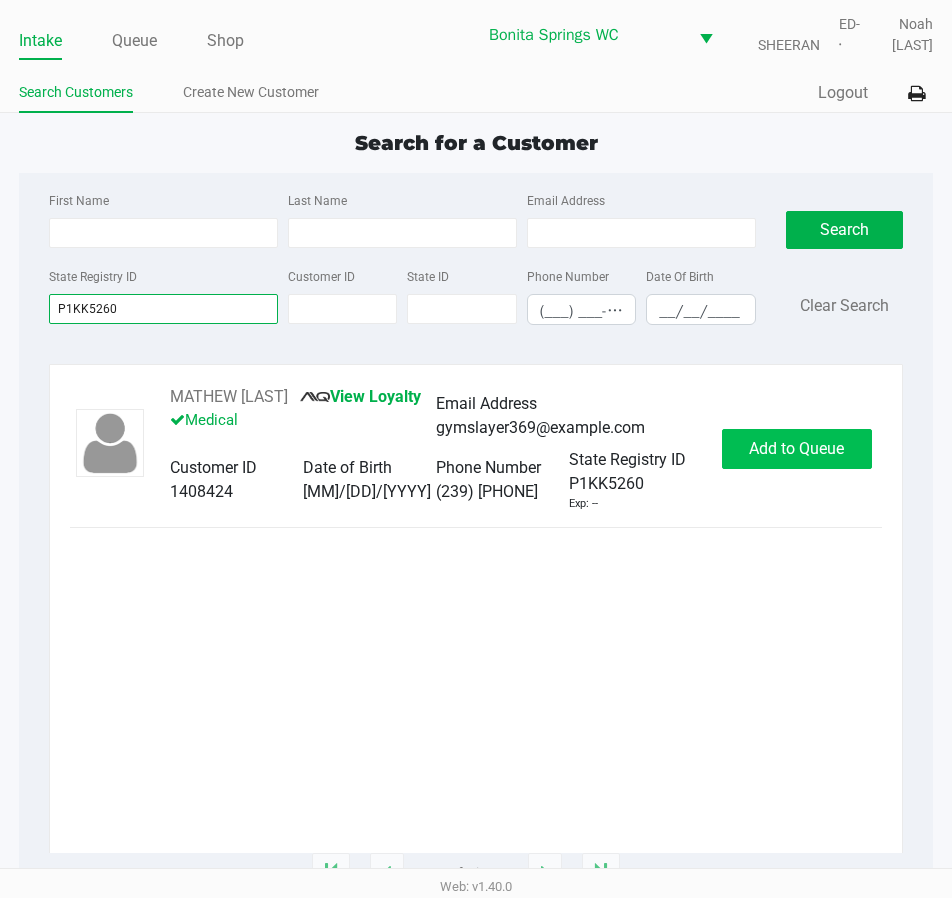 type on "P1KK5260" 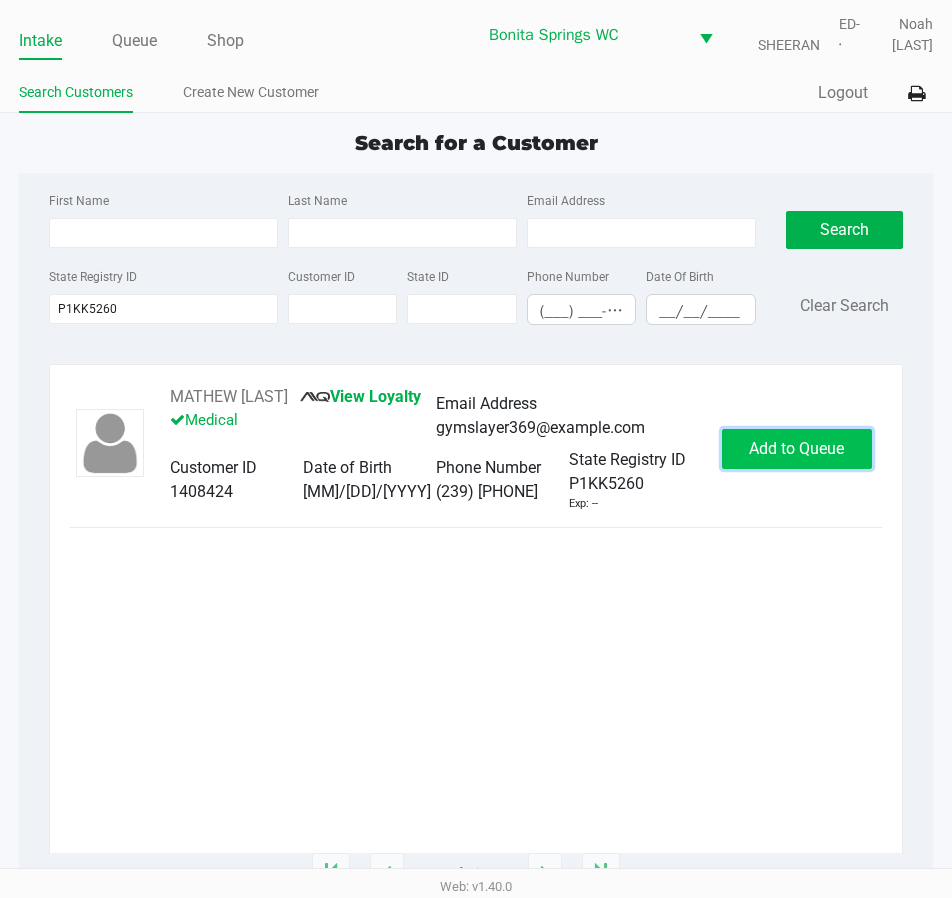 click on "Add to Queue" 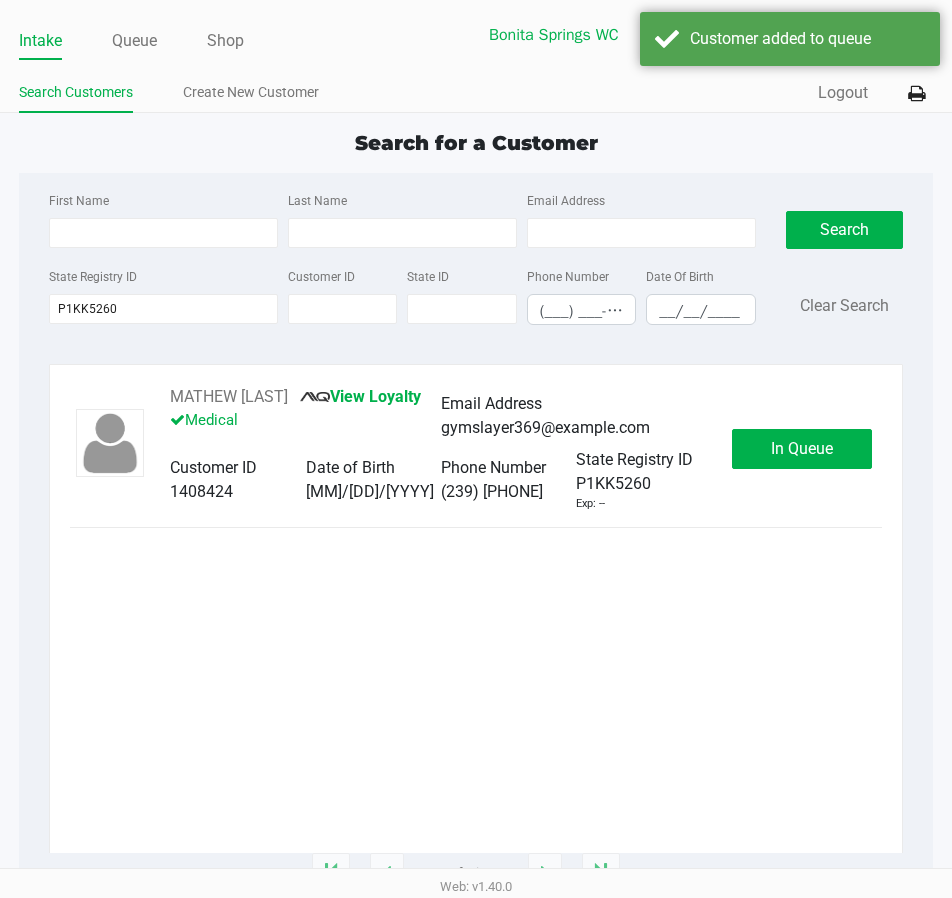 click on "In Queue" 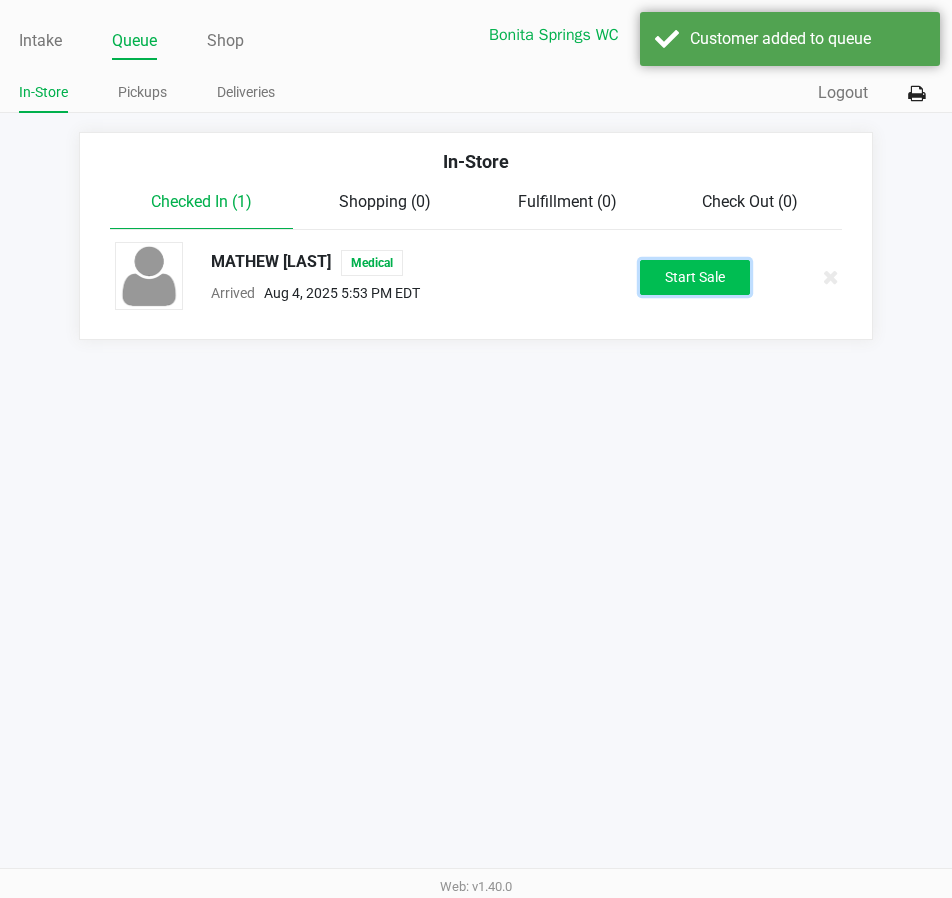 click on "Start Sale" 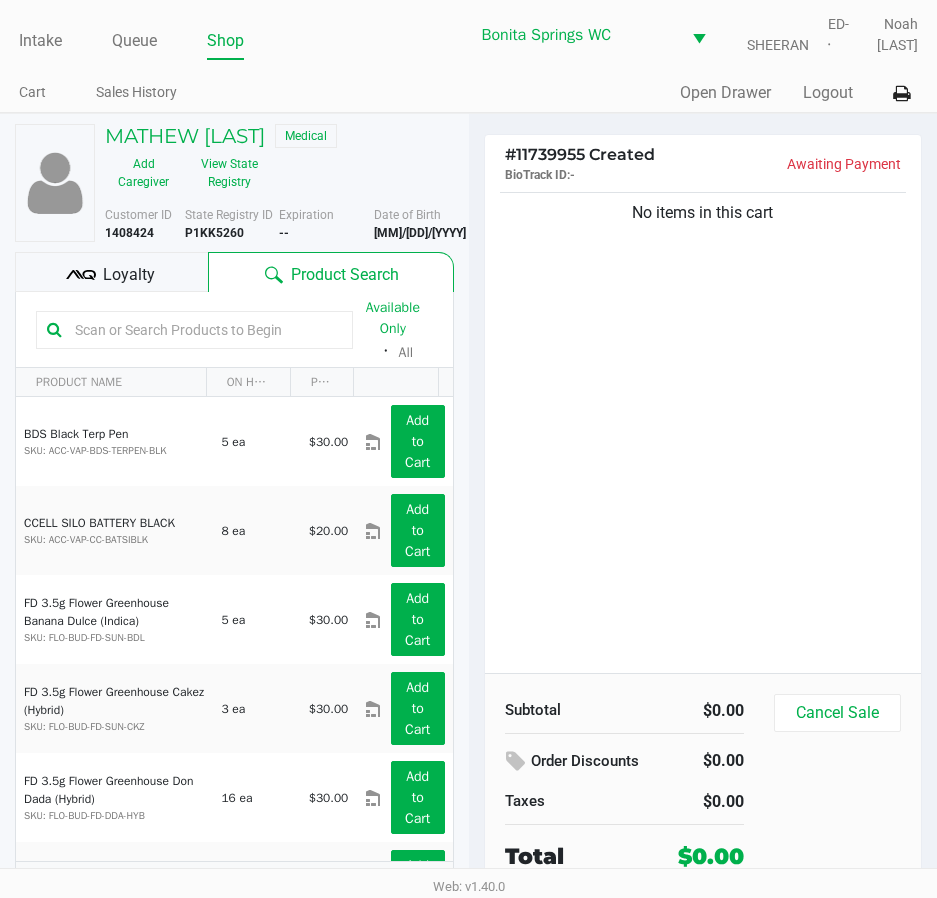 click on "No items in this cart" 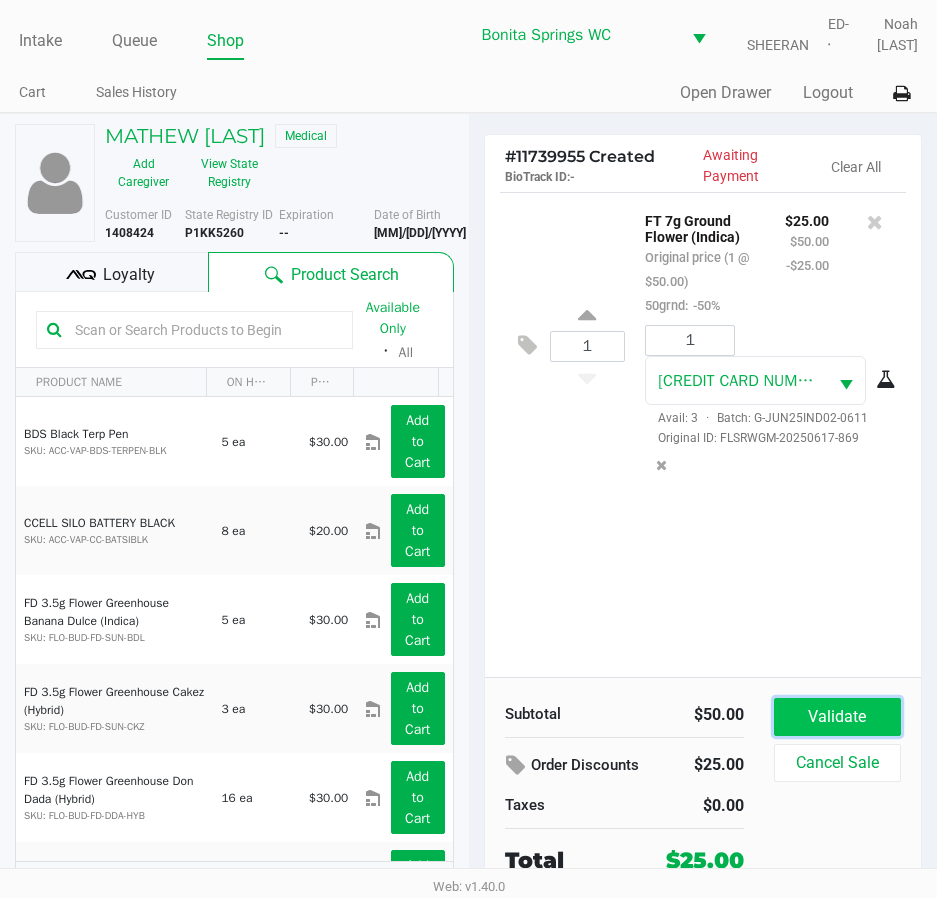 click on "Validate" 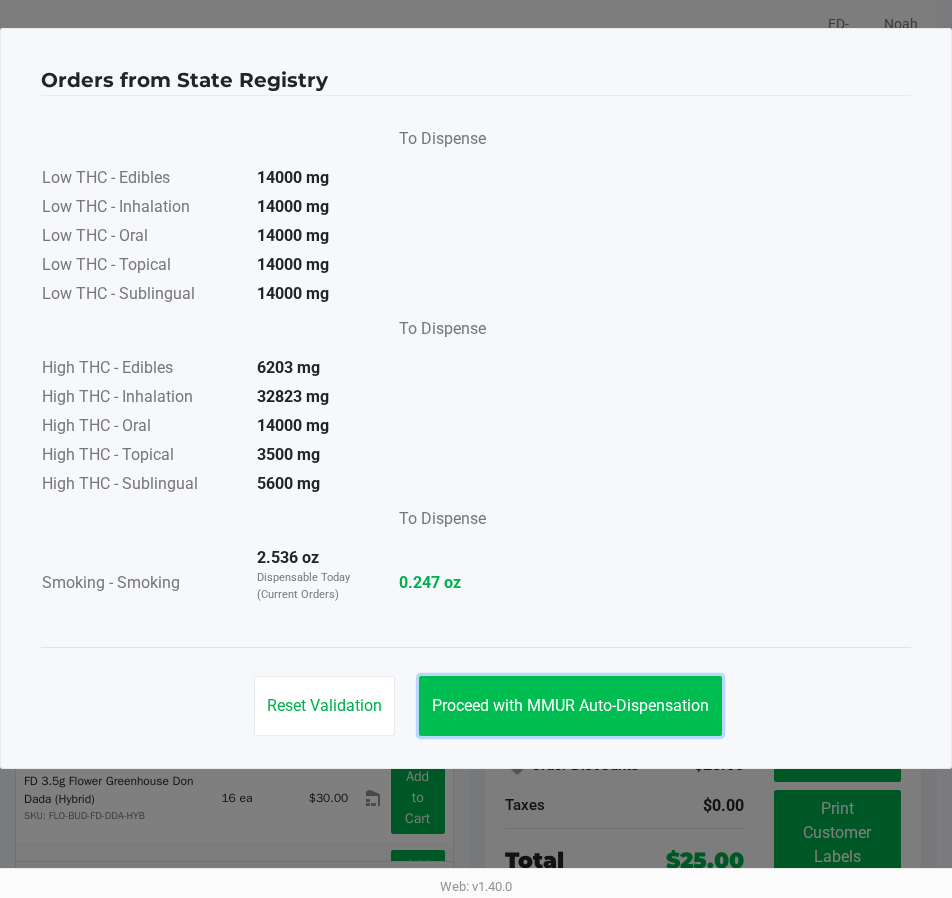 click on "Proceed with MMUR Auto-Dispensation" 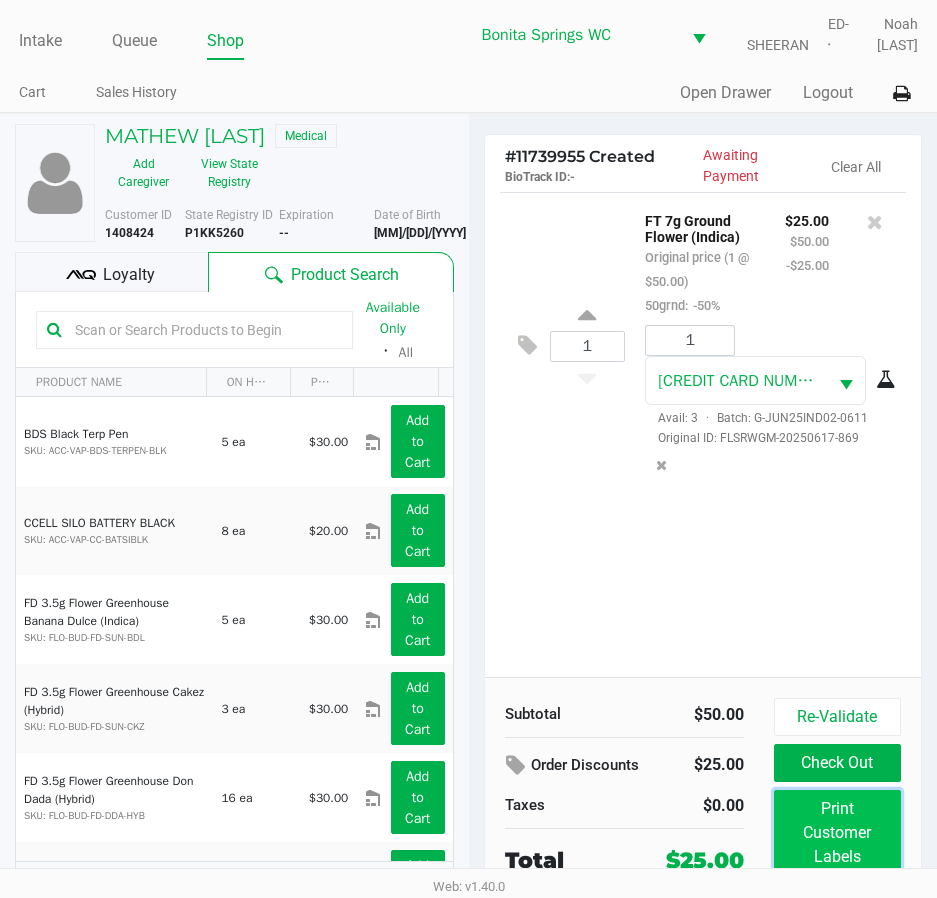 click on "Print Customer Labels" 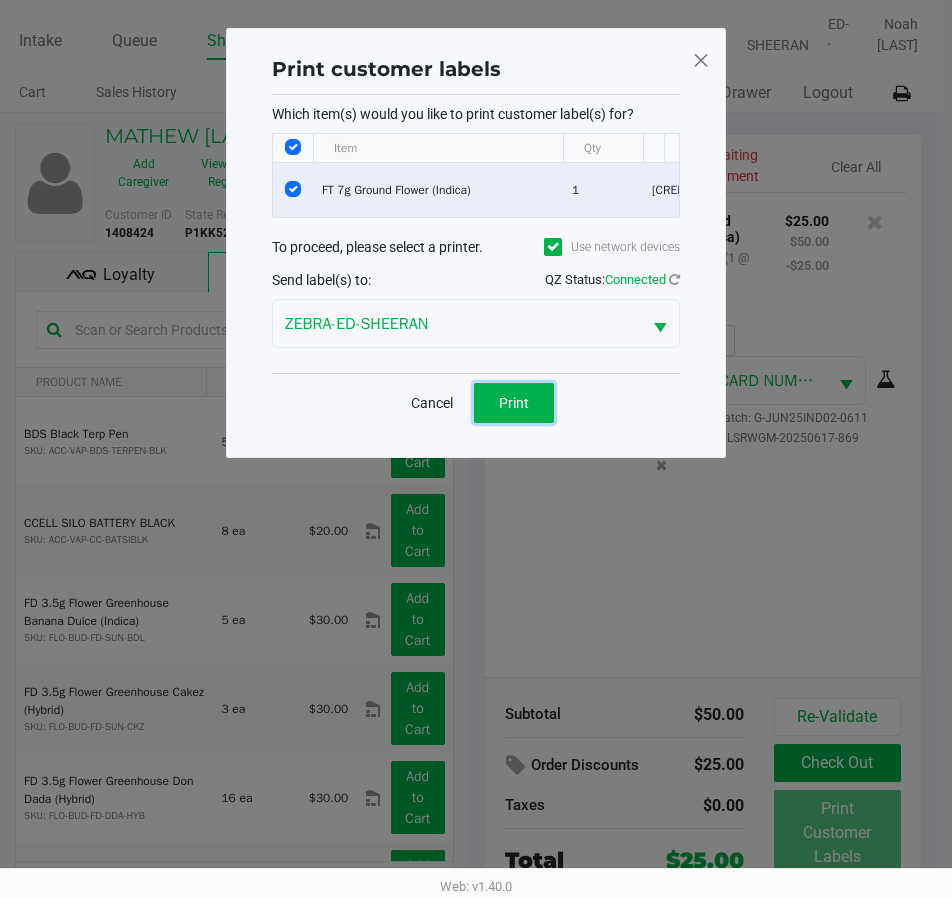 click on "Print" 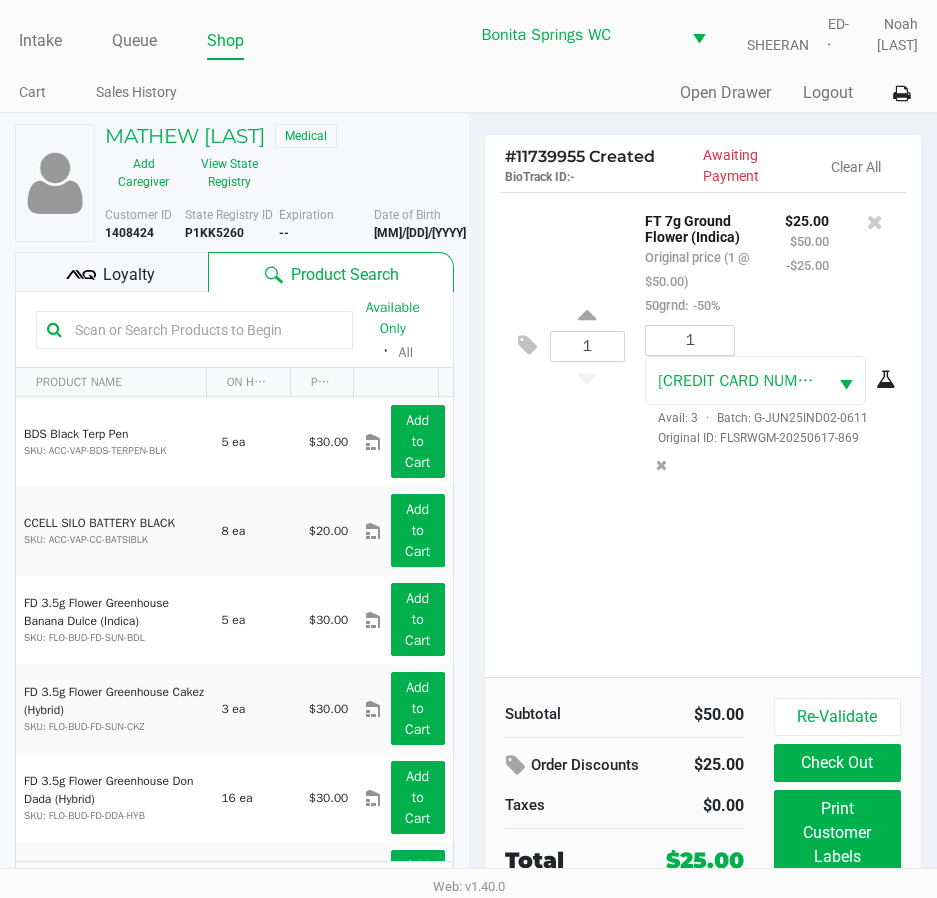 click 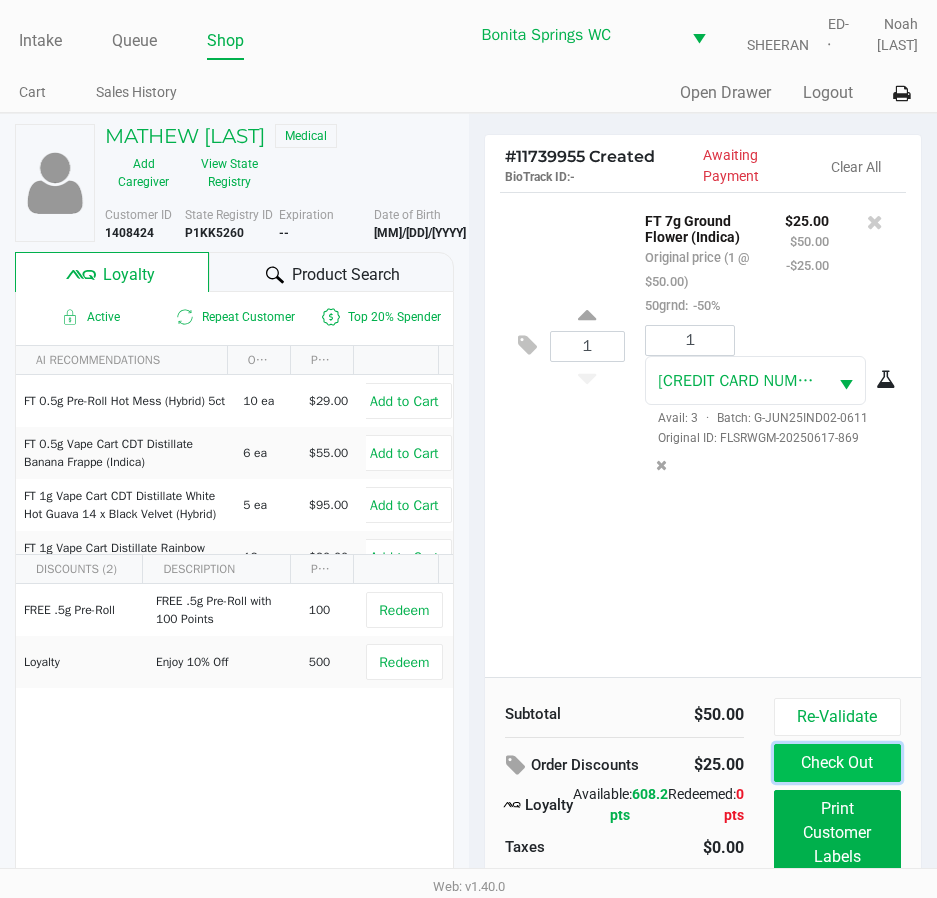 click on "Check Out" 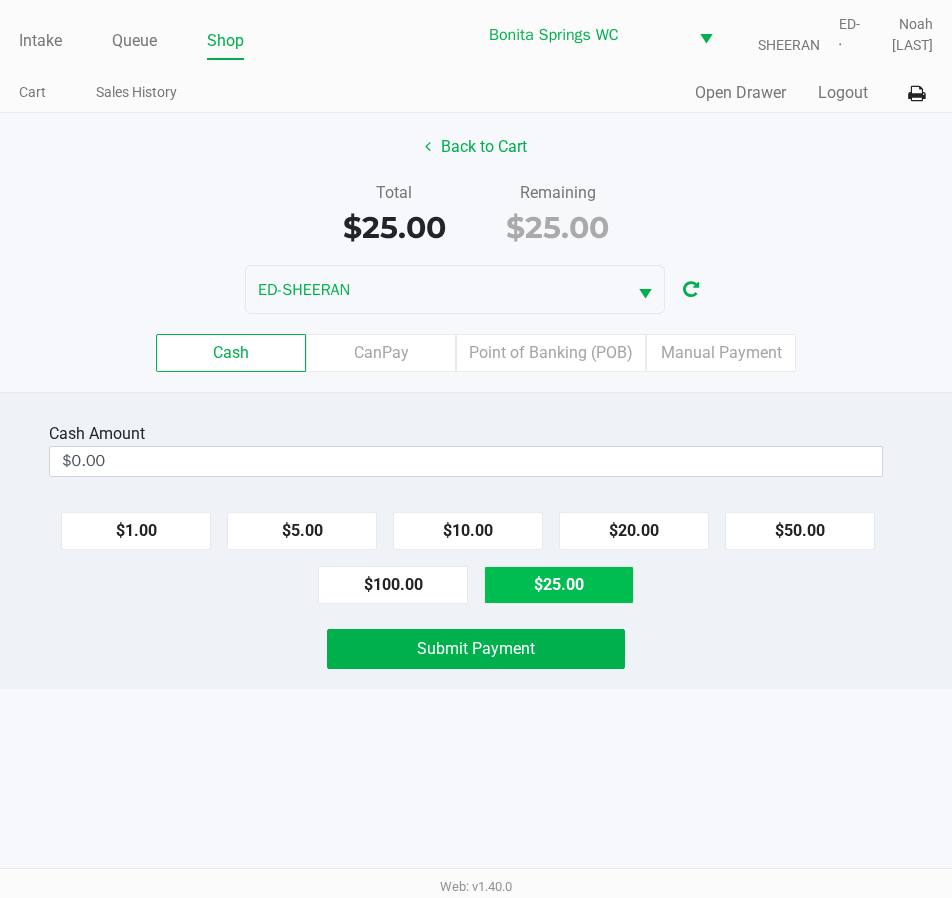 click on "$25.00" 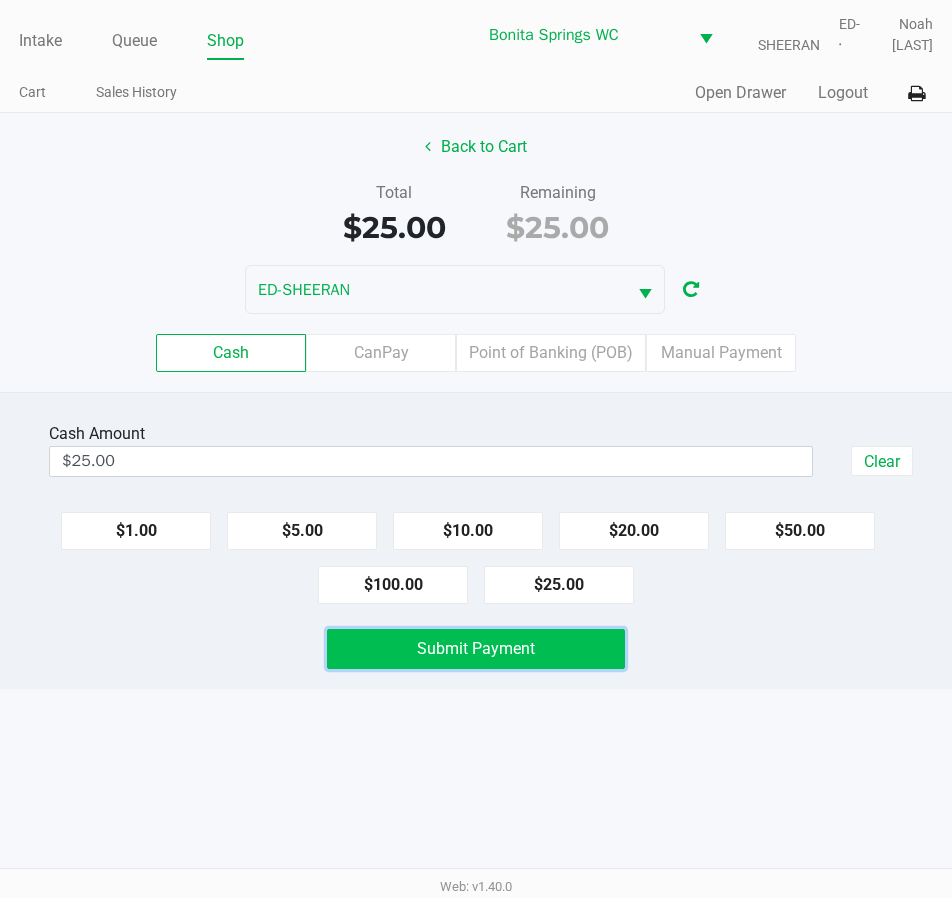 drag, startPoint x: 571, startPoint y: 661, endPoint x: 586, endPoint y: 652, distance: 17.492855 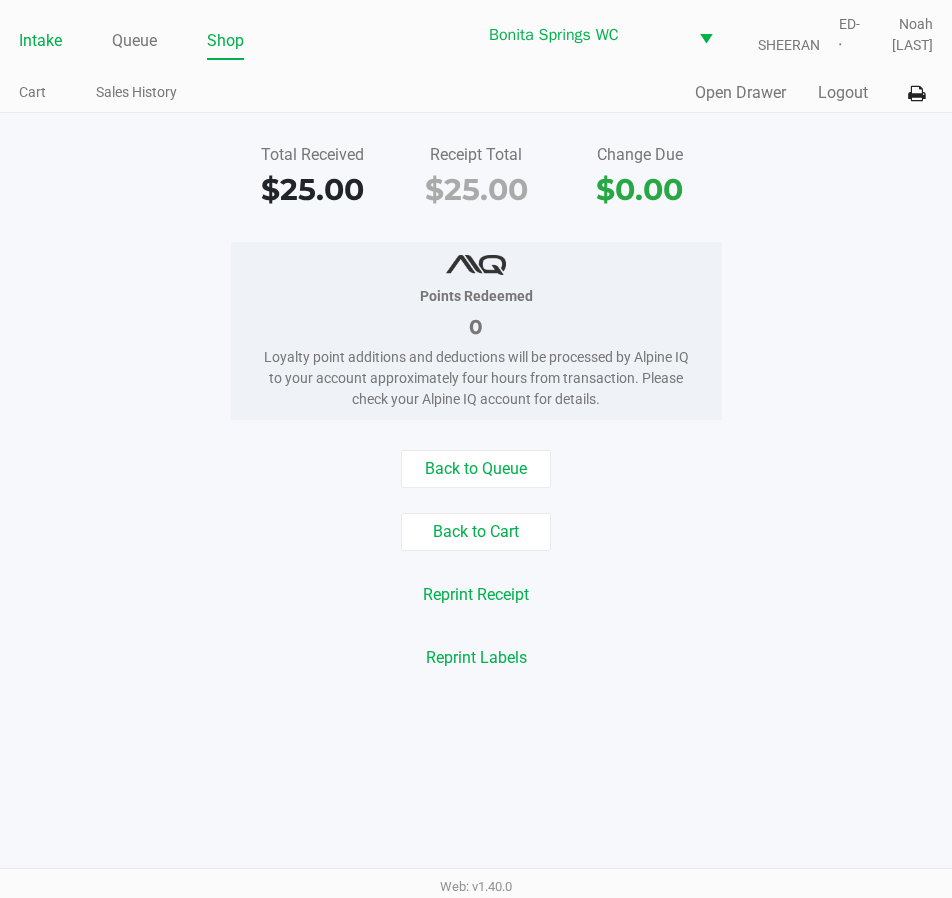 click on "Intake" 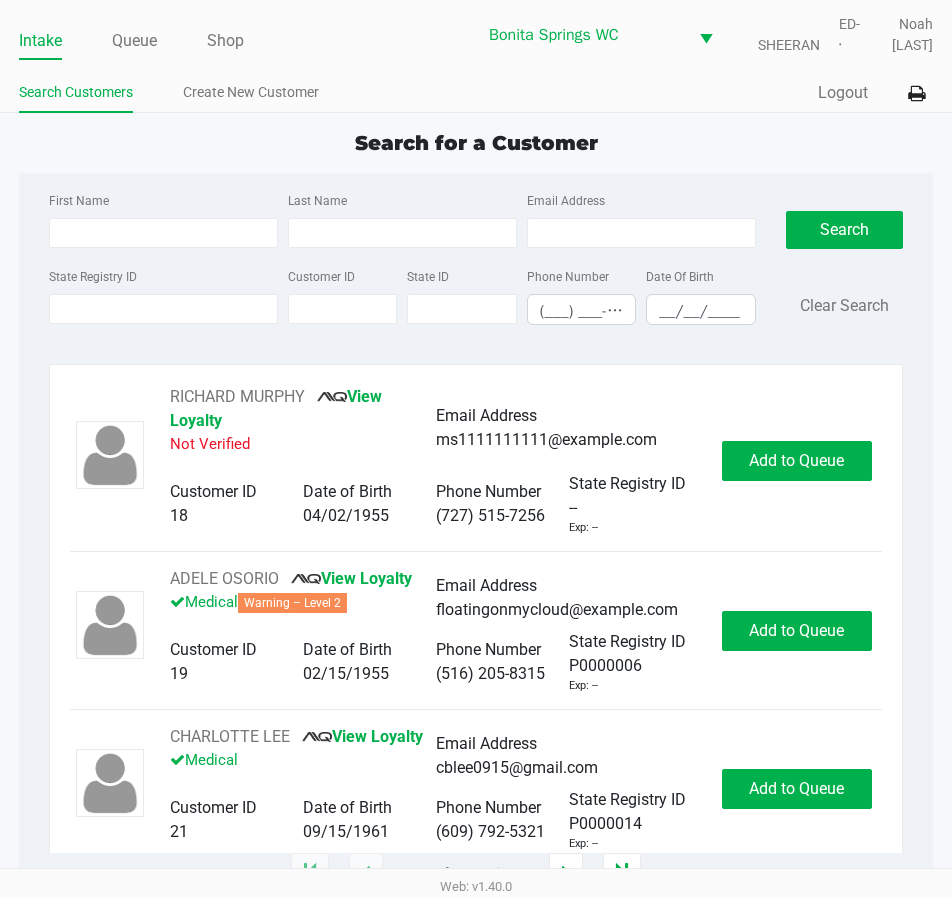 click on "Intake Queue Shop" 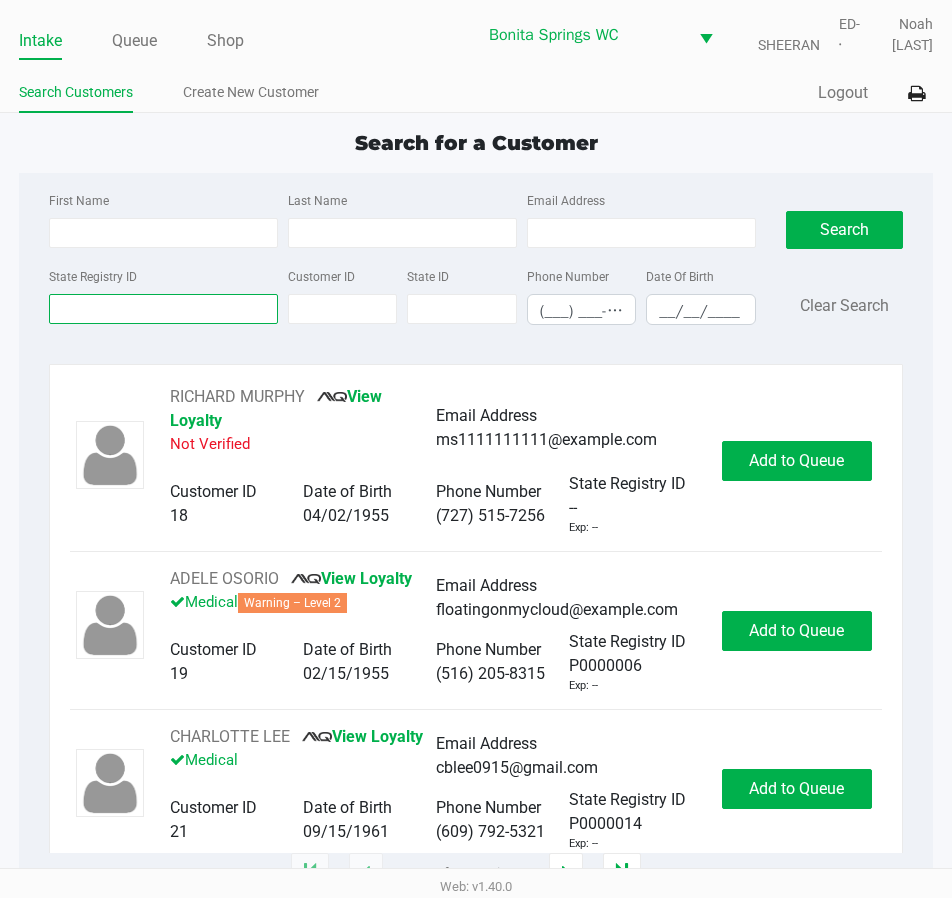 click on "State Registry ID" at bounding box center [163, 309] 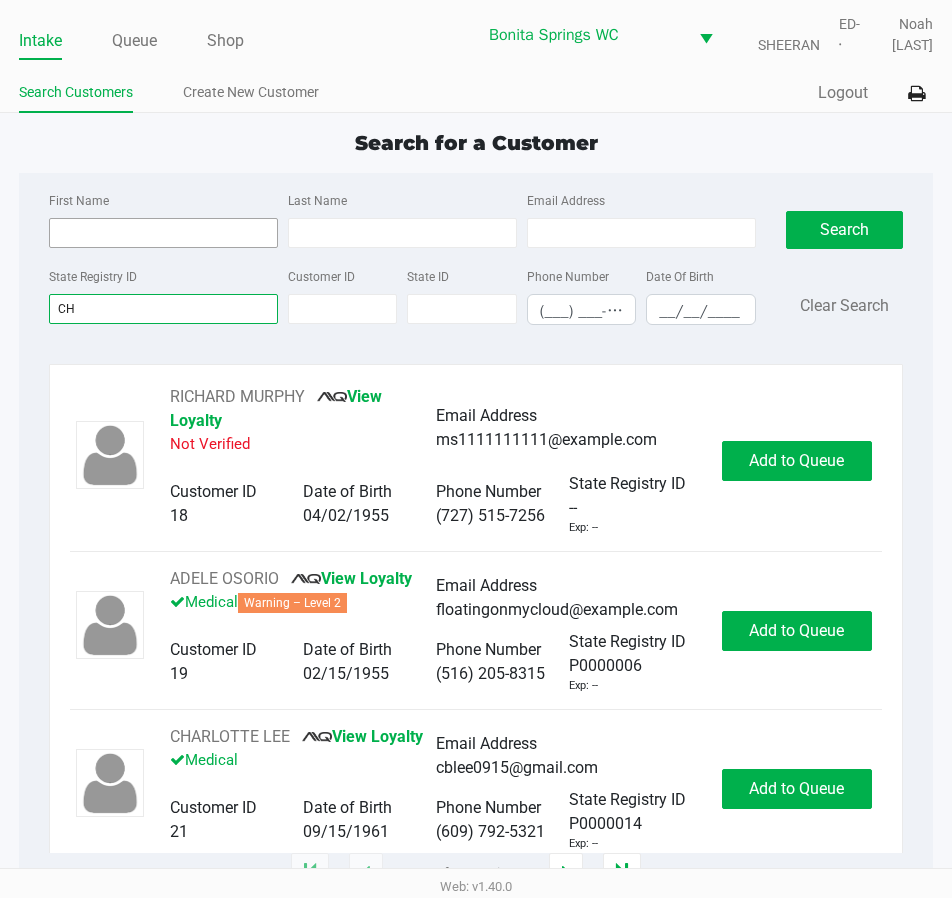 type on "C" 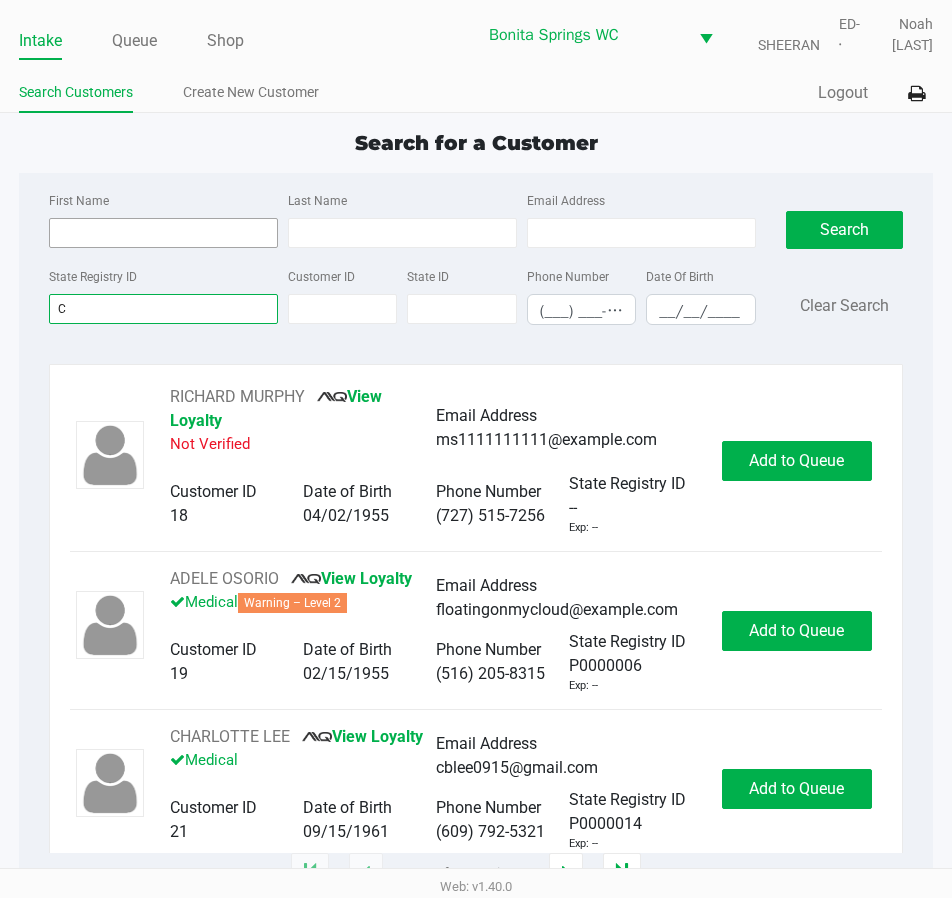 type 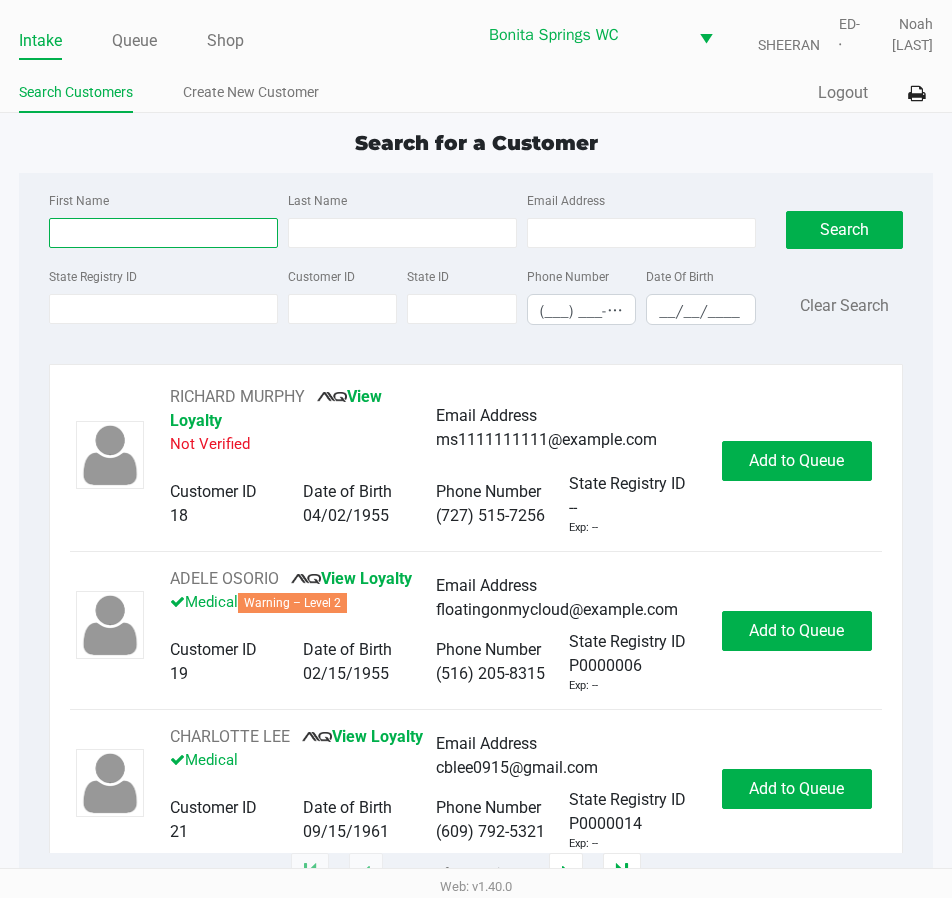 click on "First Name" at bounding box center (163, 233) 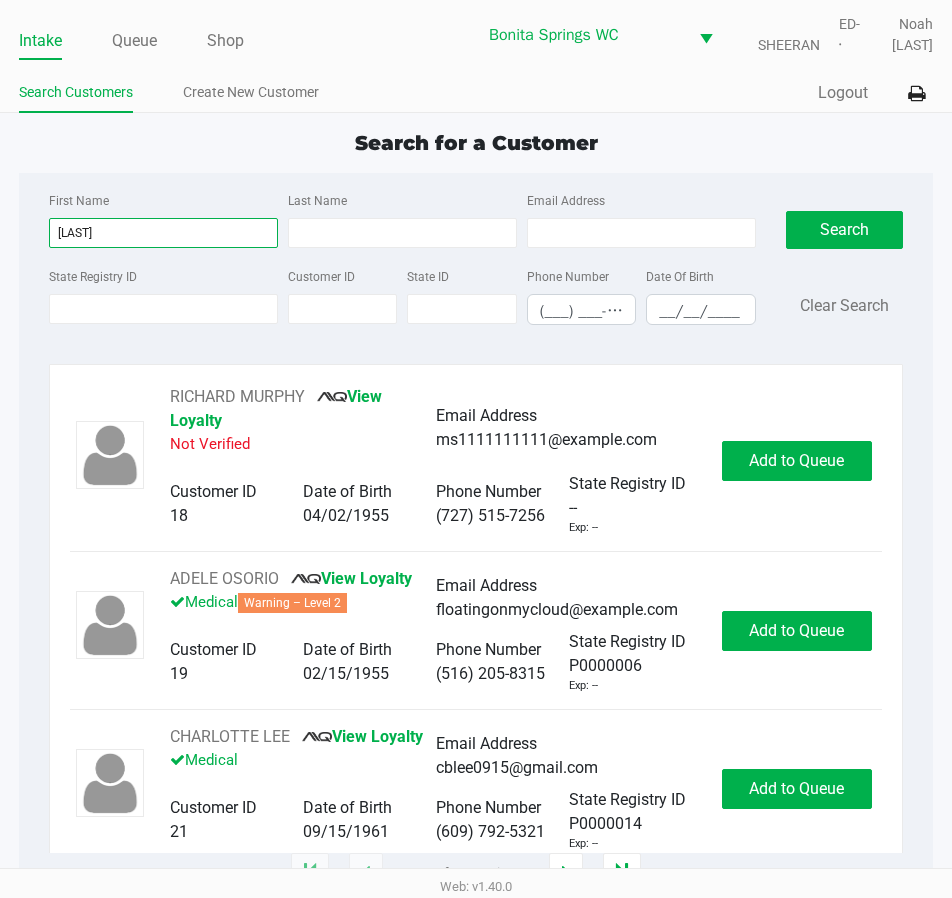 click on "[LAST]" at bounding box center (163, 233) 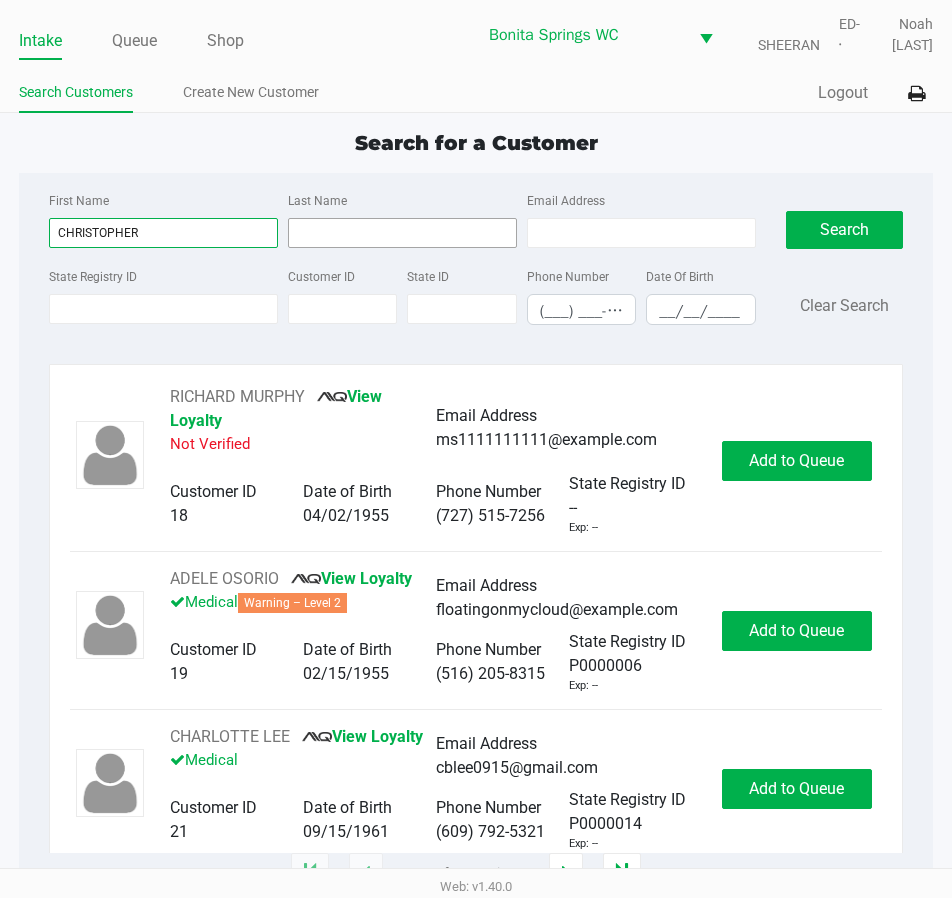 type on "CHRISTOPHER" 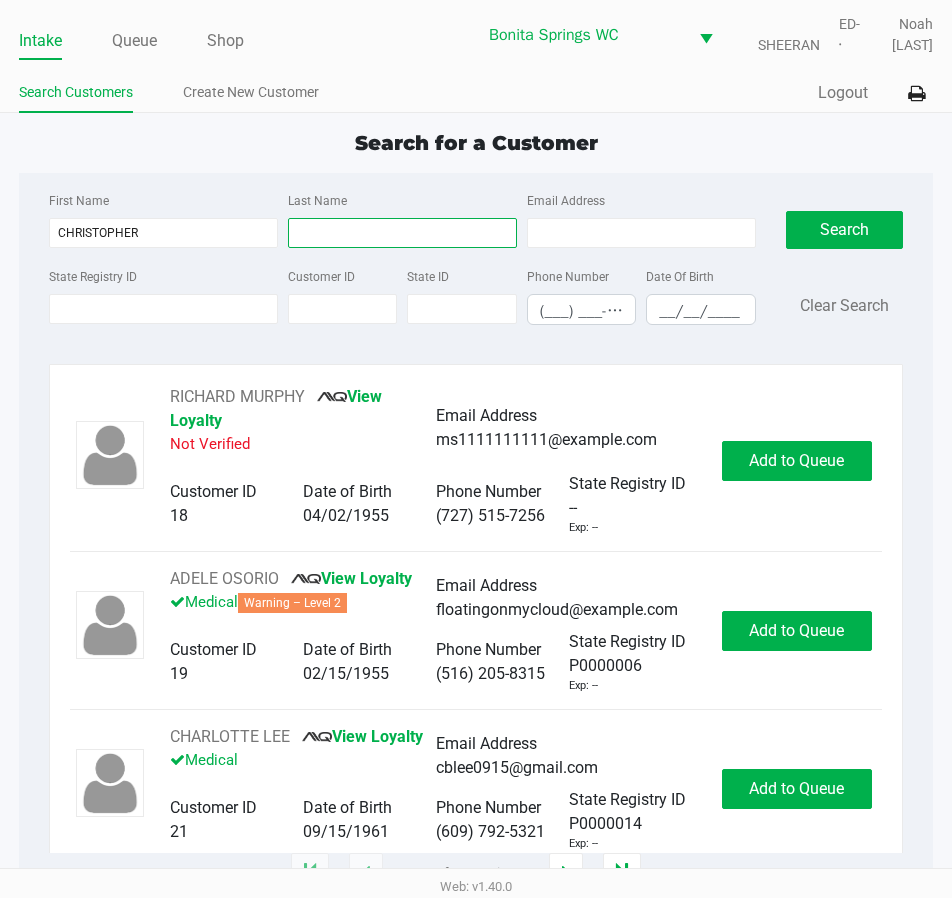 click on "Last Name" at bounding box center (402, 233) 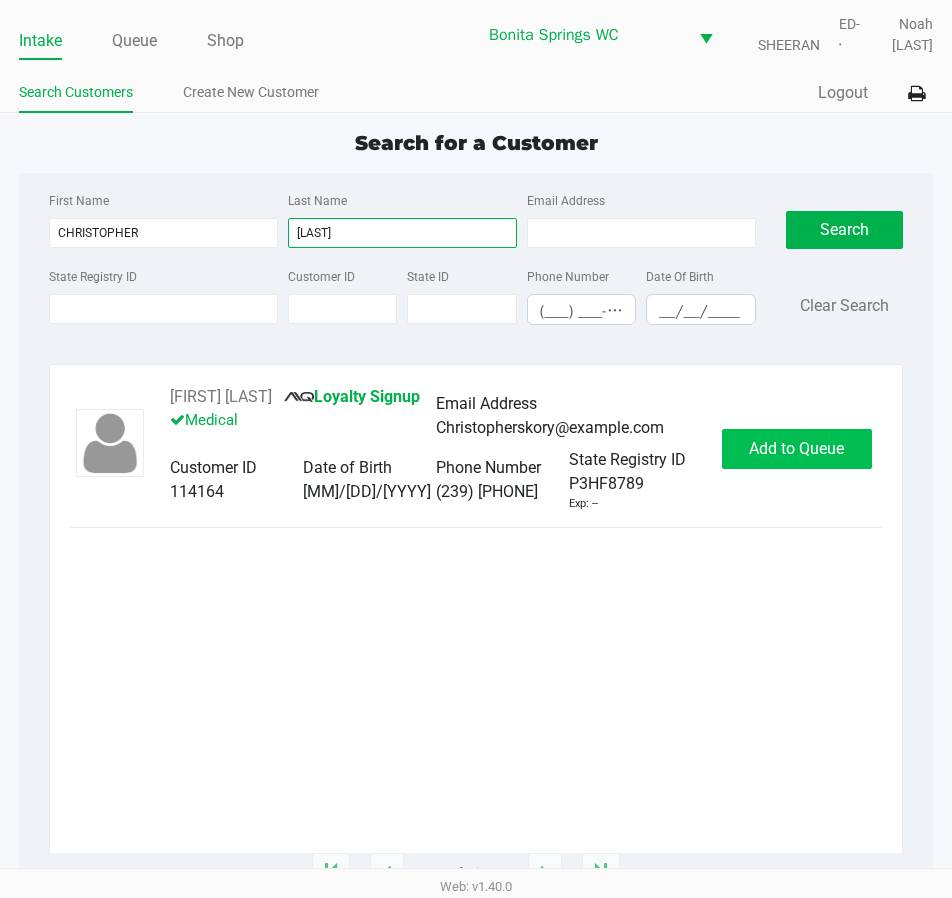 type on "[LAST]" 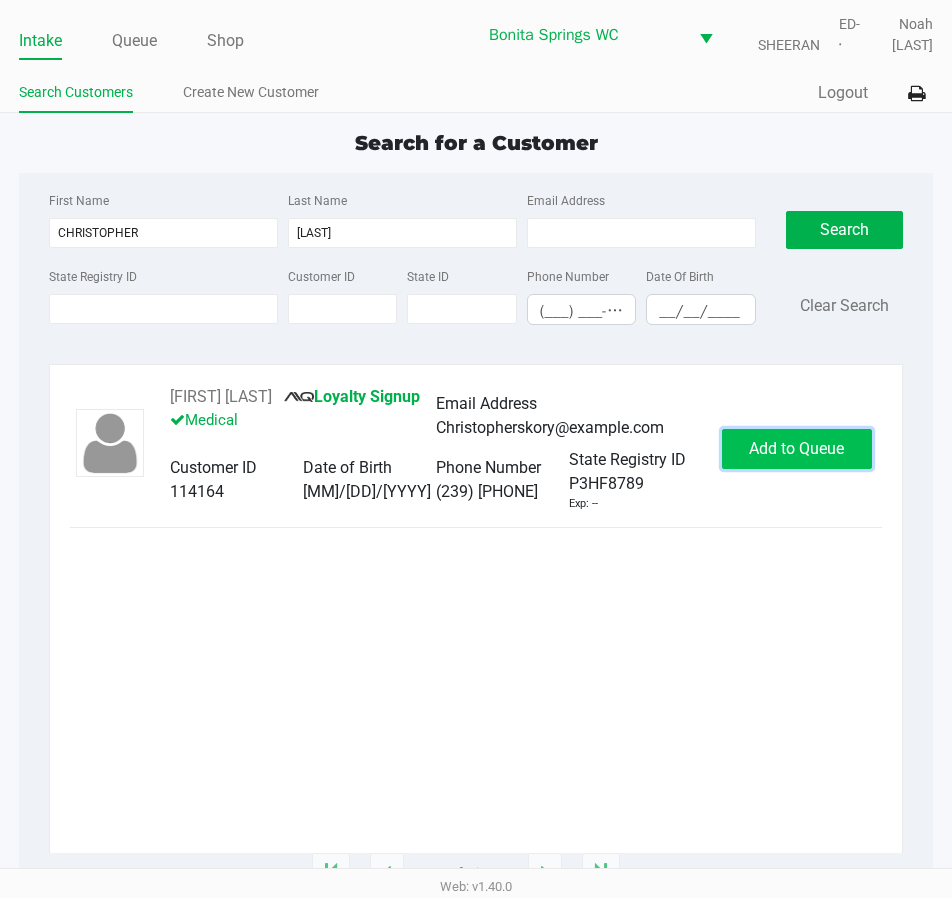 click on "Add to Queue" 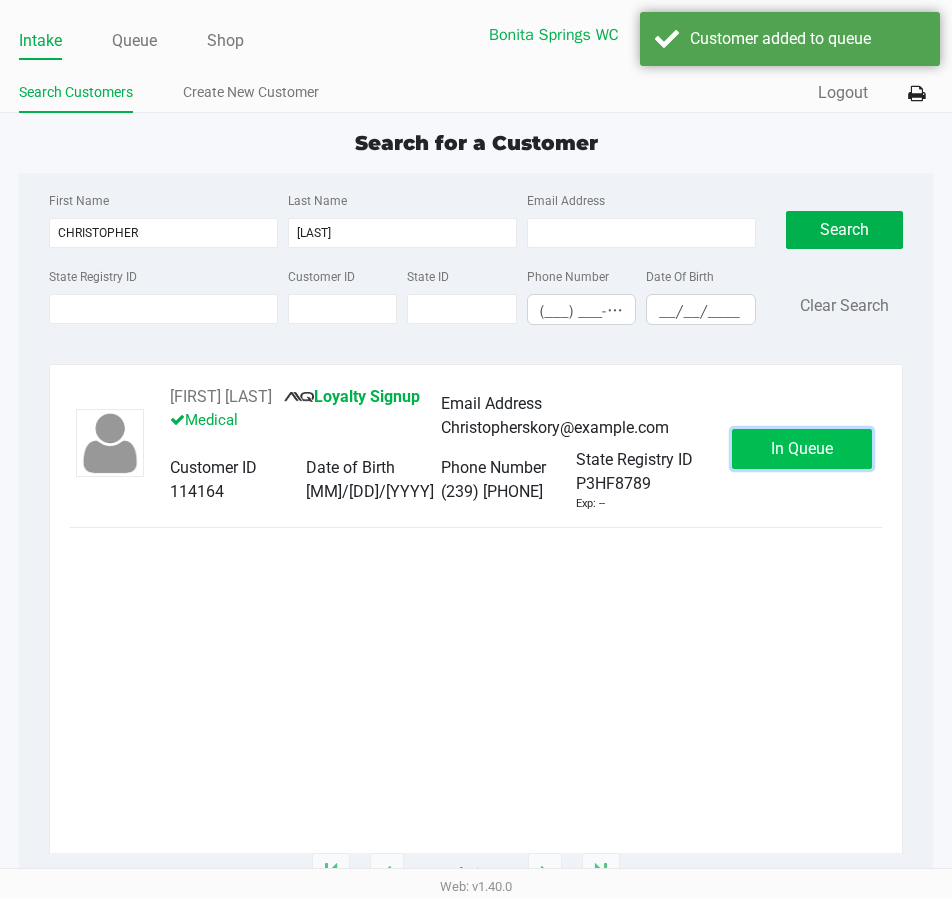 click on "In Queue" 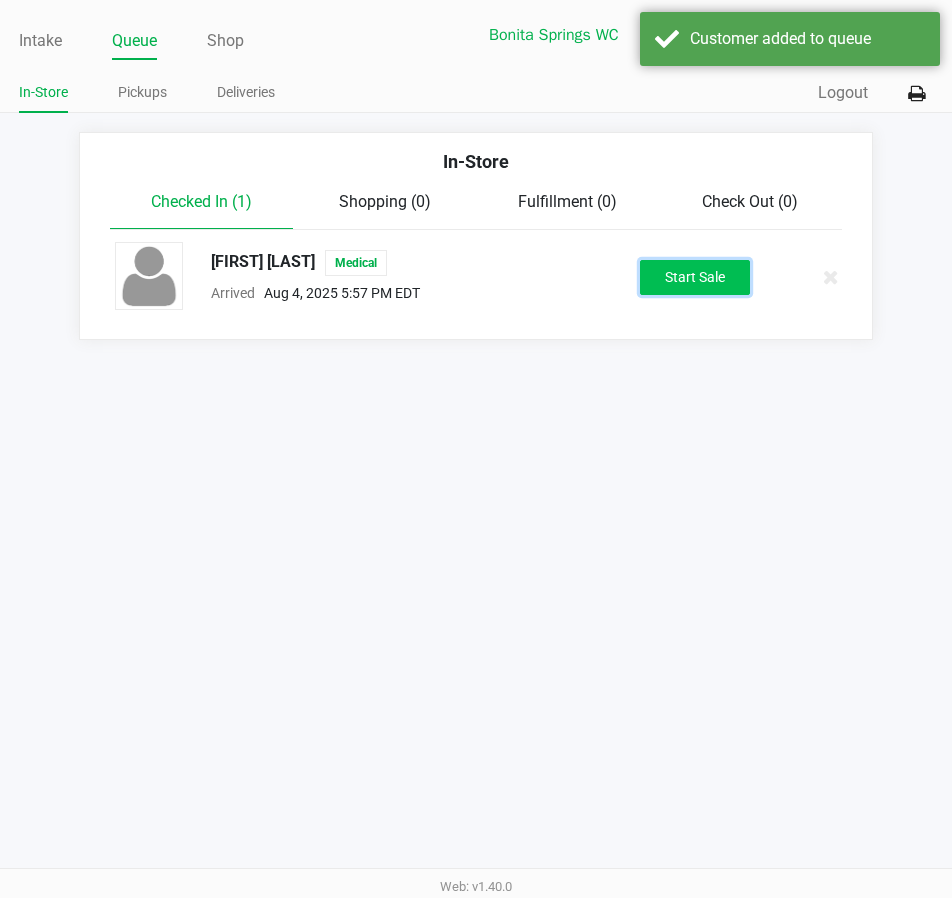 click on "Start Sale" 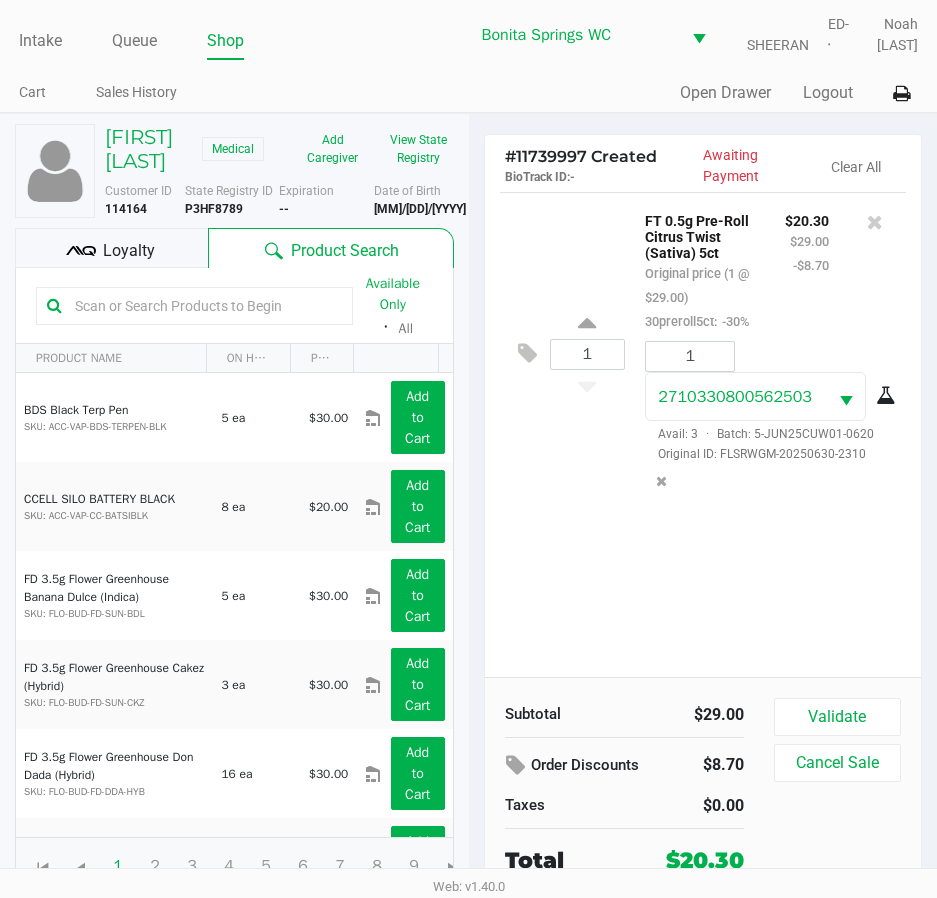 click 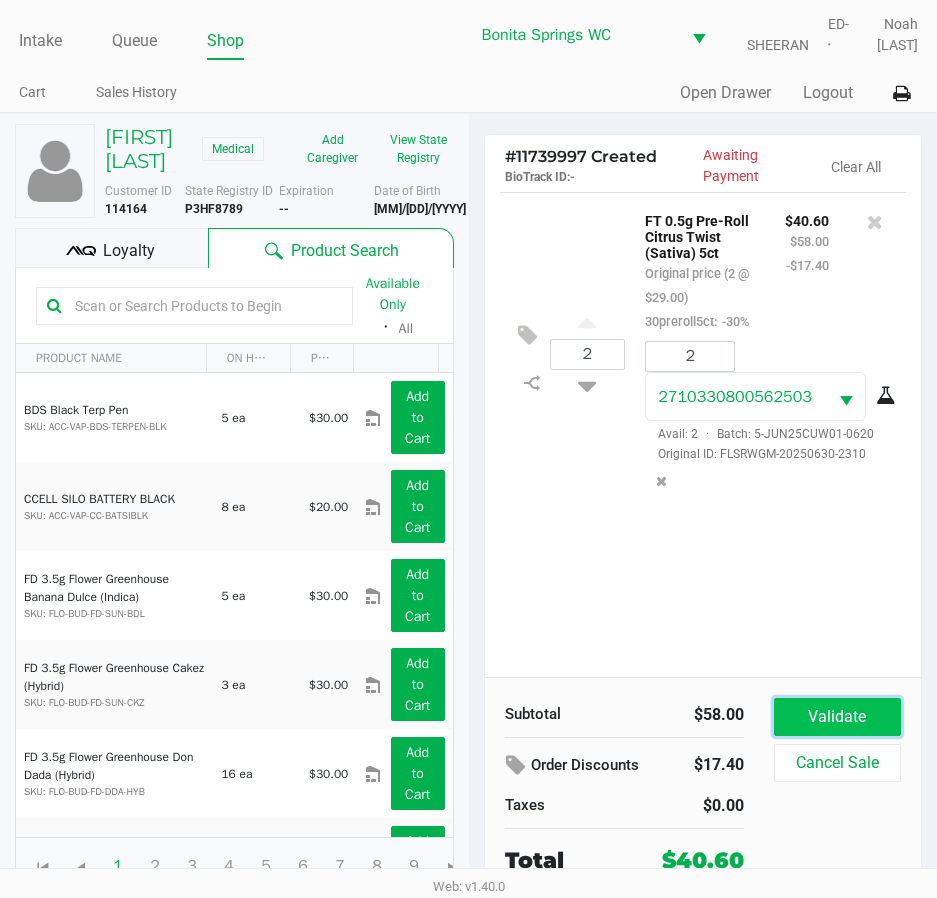 click on "Validate" 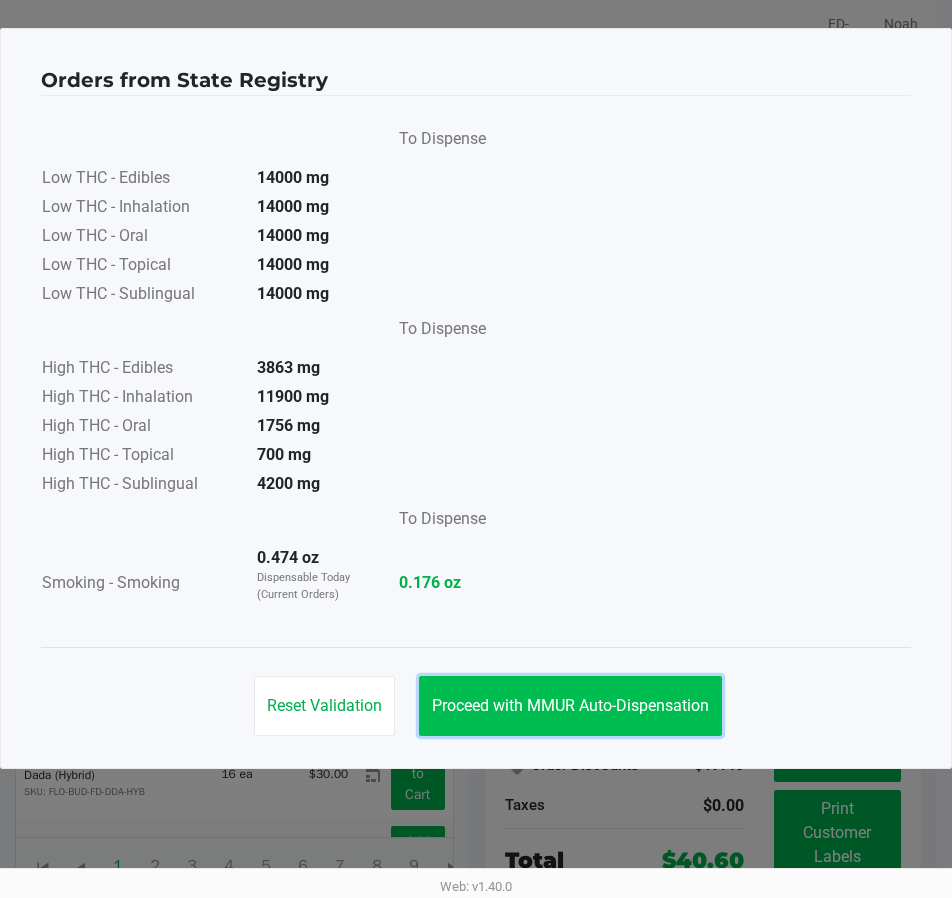 click on "Proceed with MMUR Auto-Dispensation" 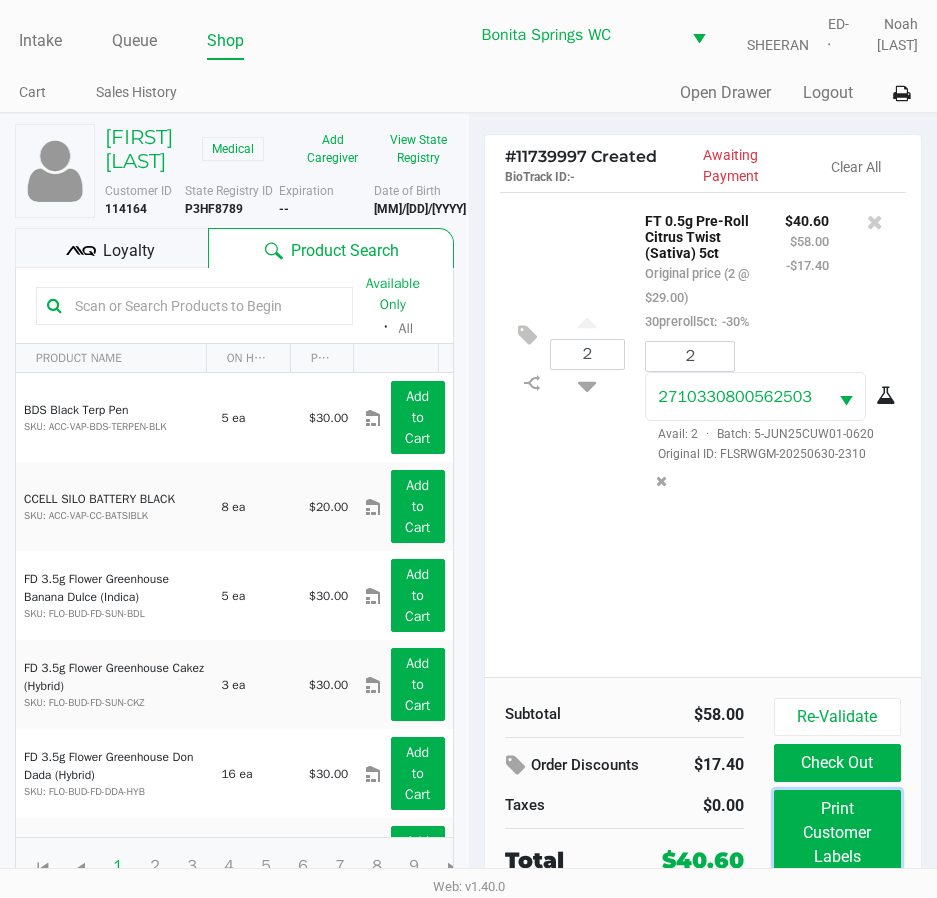 click on "Print Customer Labels" 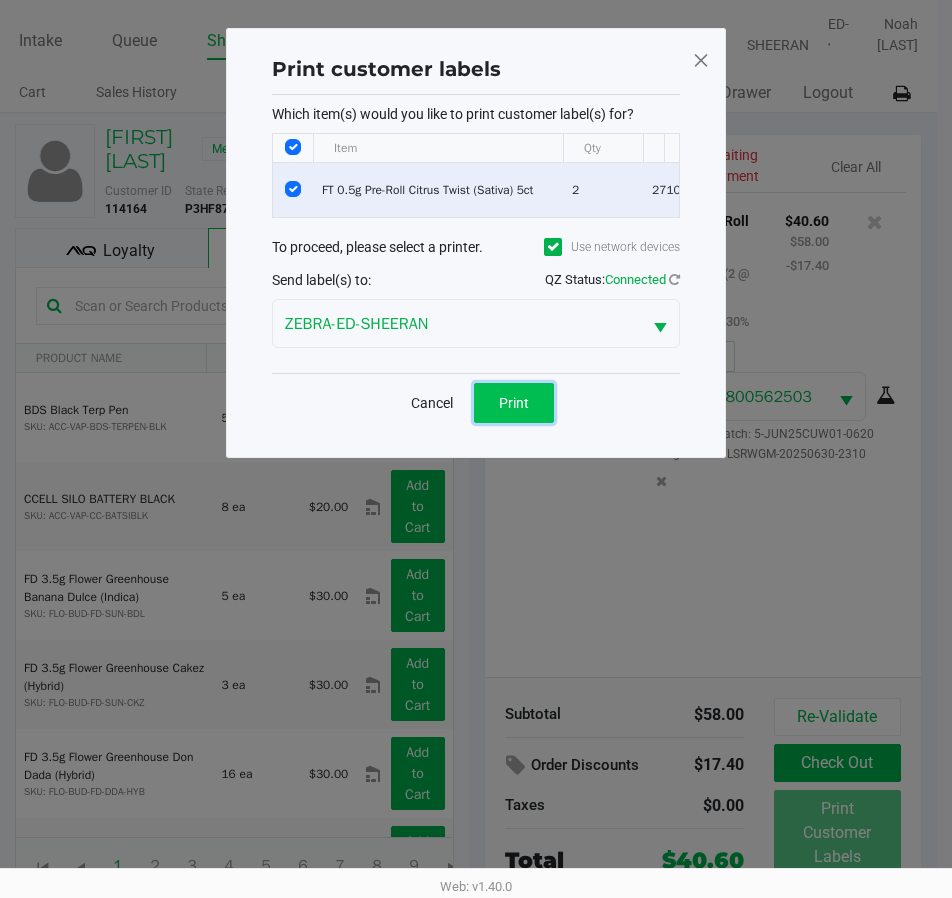 click on "Print" 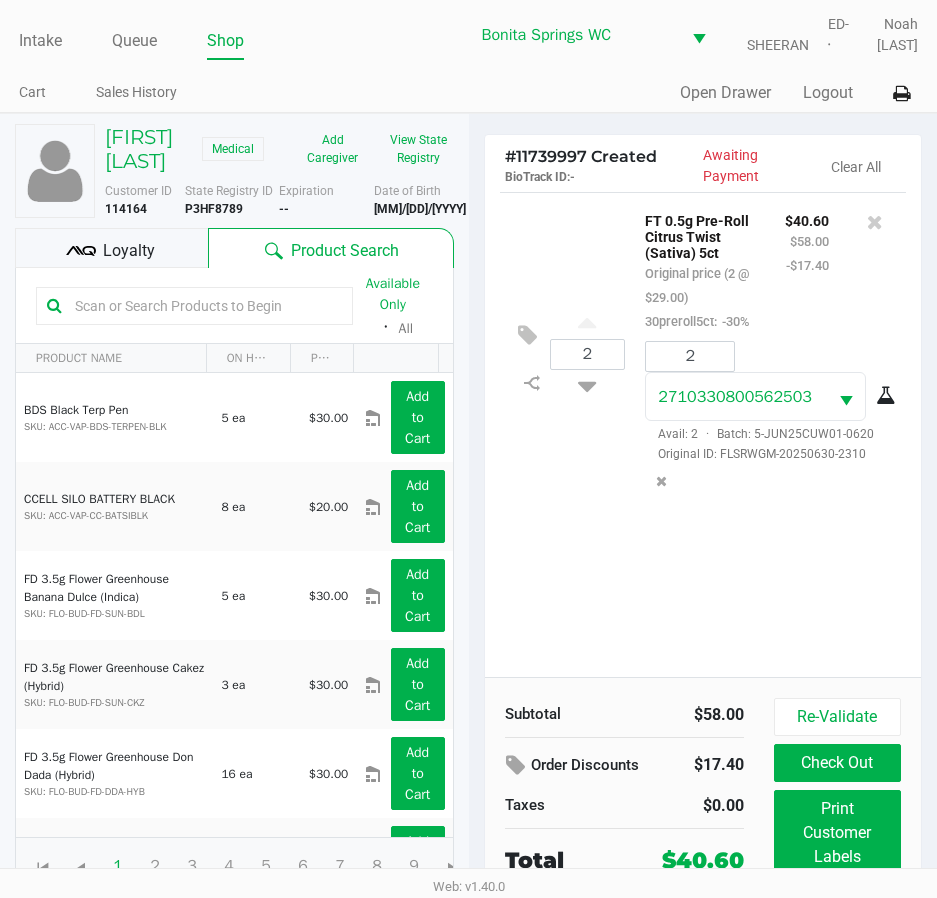 click on "Loyalty" 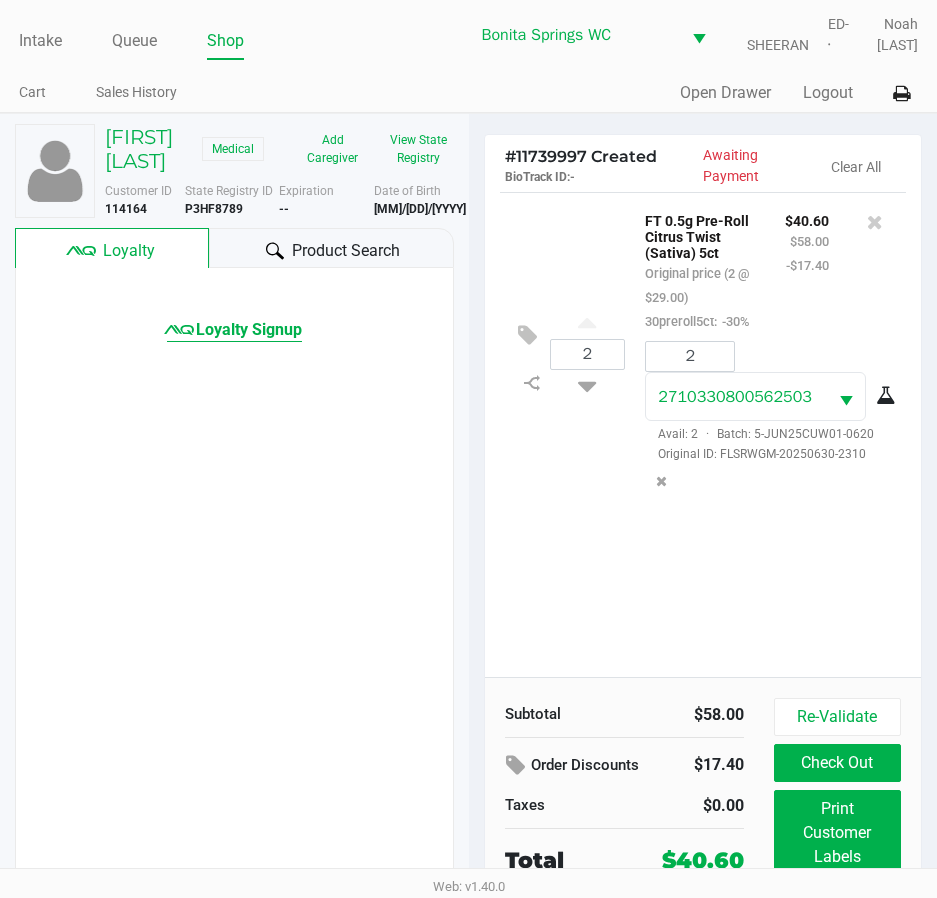 click on "Loyalty Signup" 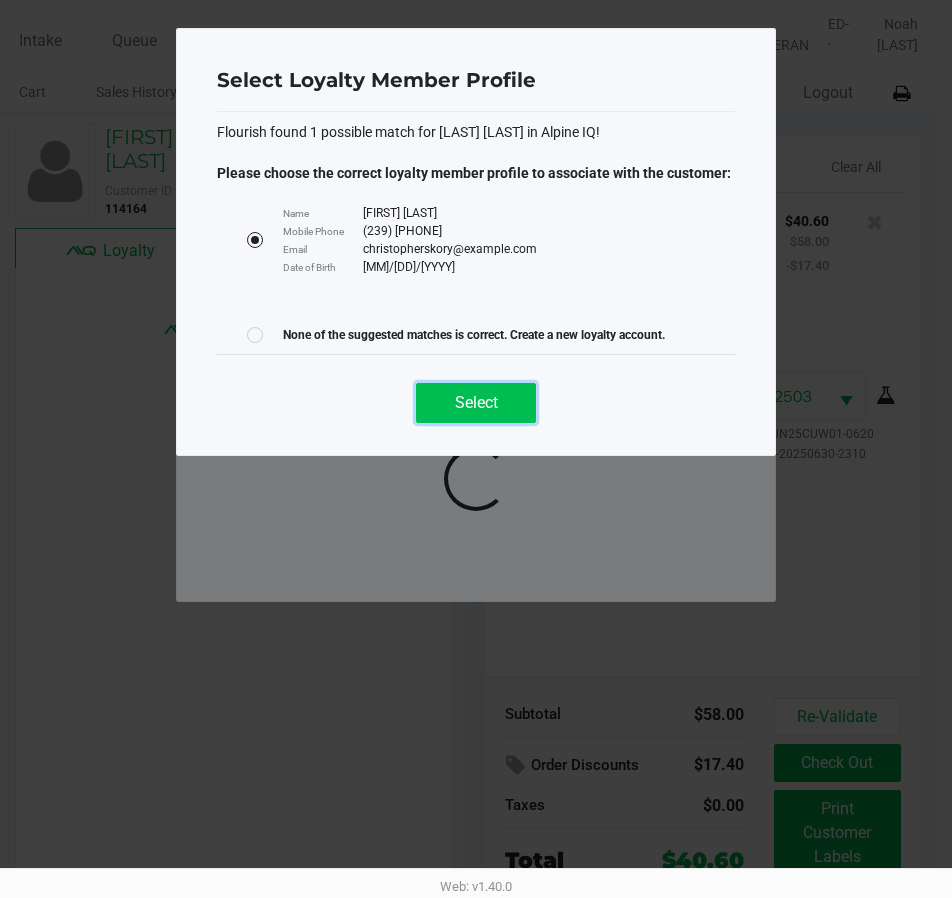 click on "Select" 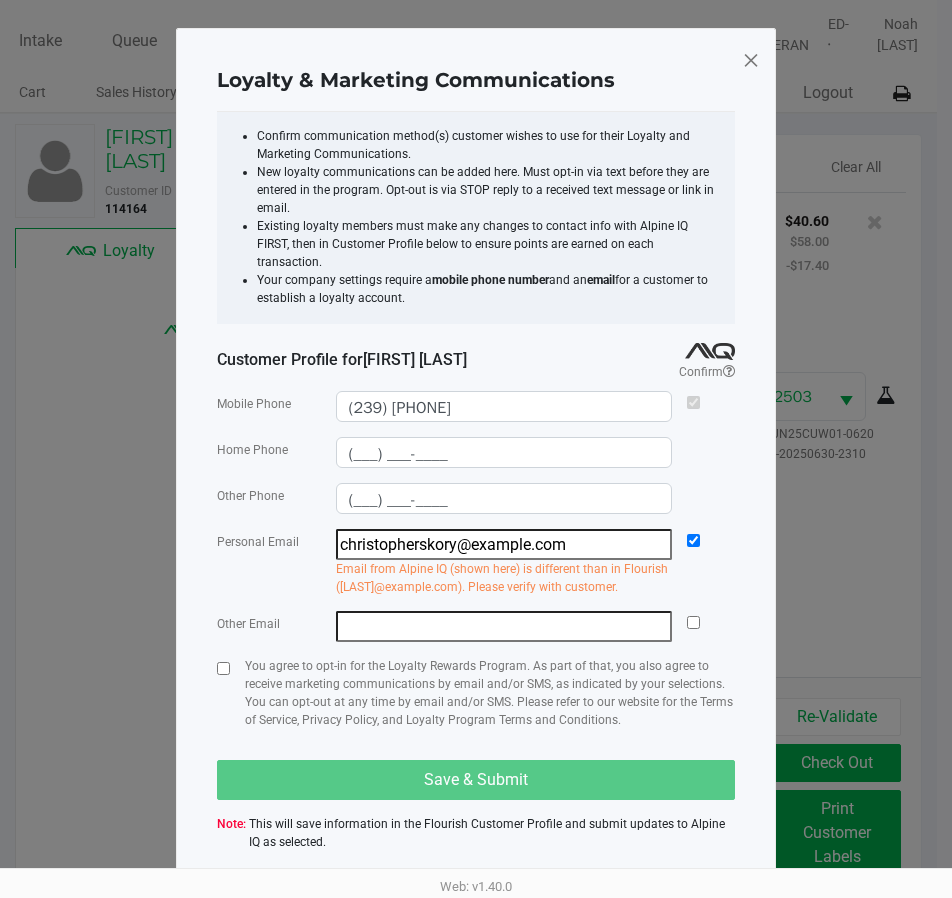 click 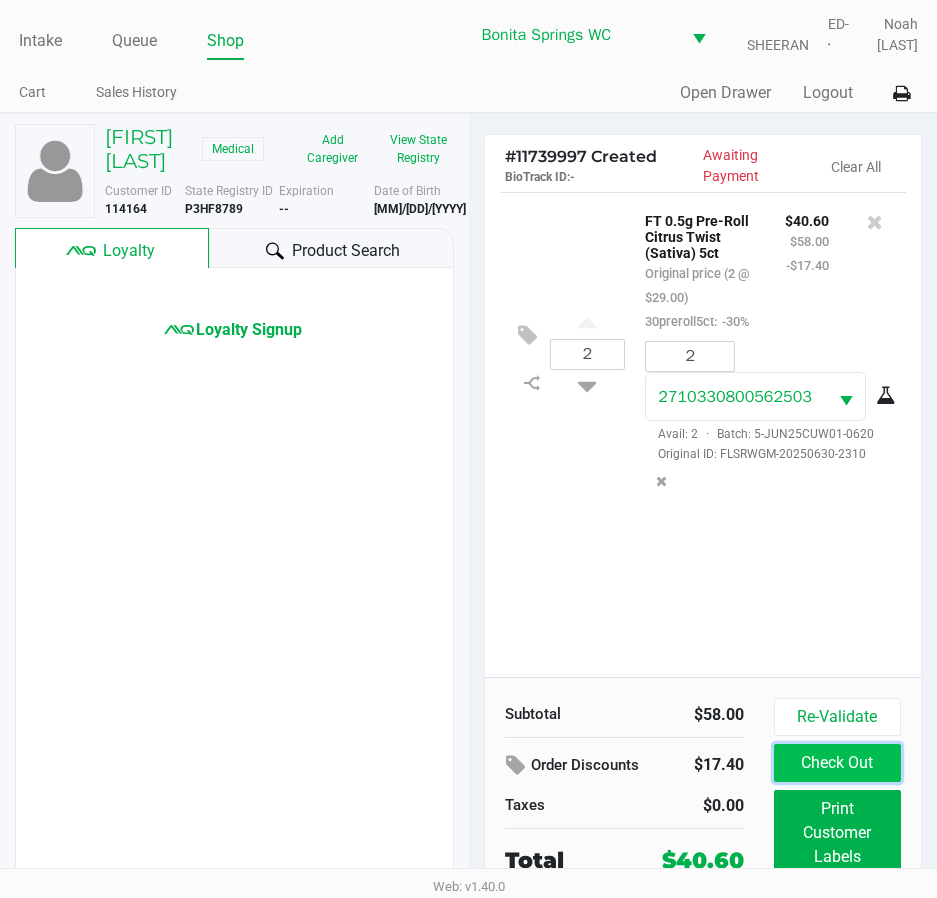 click on "Check Out" 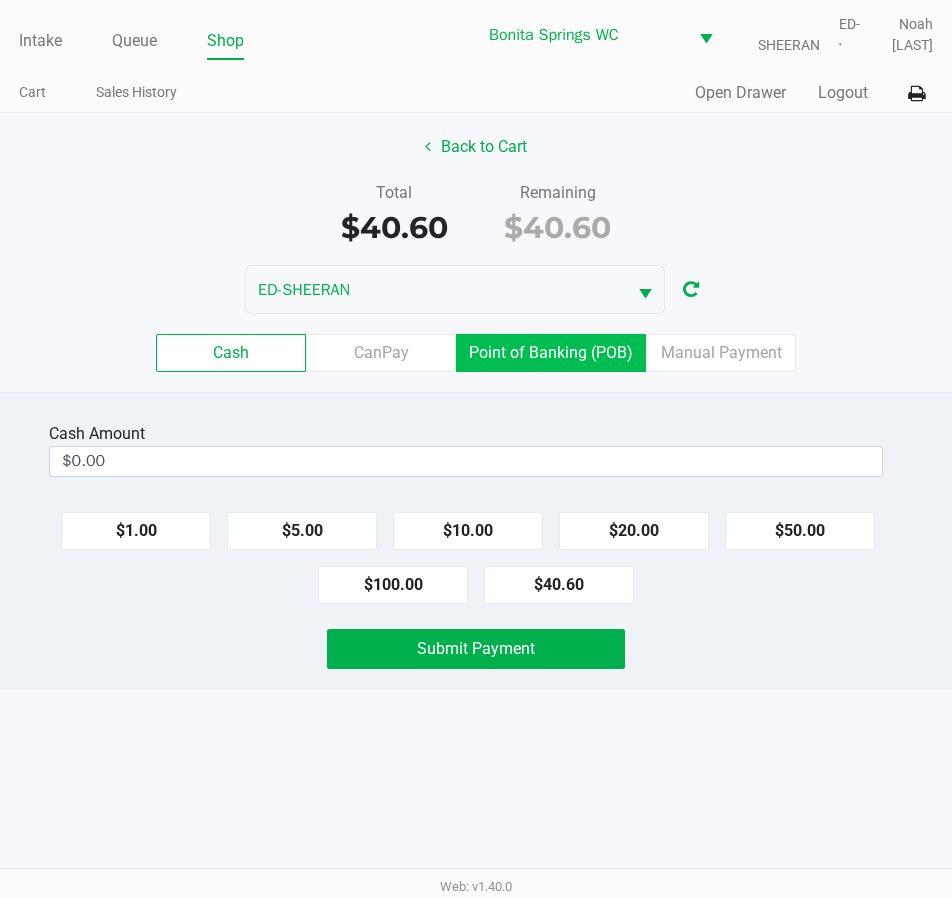 click on "Point of Banking (POB)" 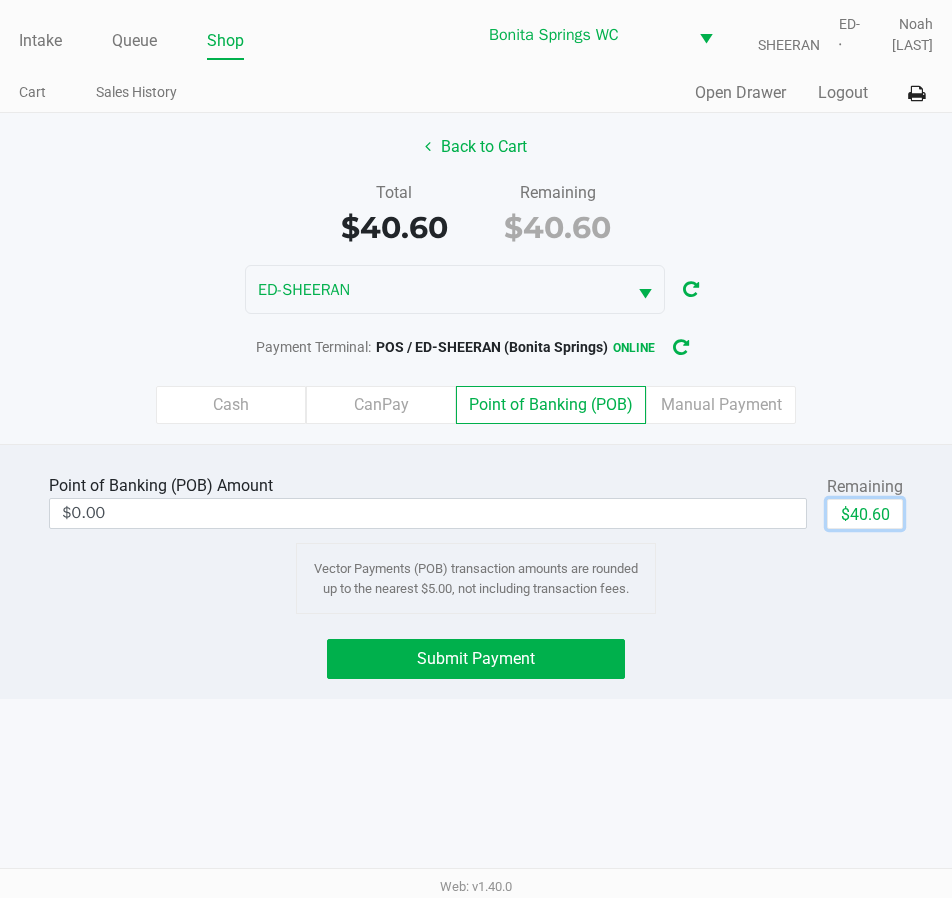 drag, startPoint x: 862, startPoint y: 502, endPoint x: 833, endPoint y: 506, distance: 29.274563 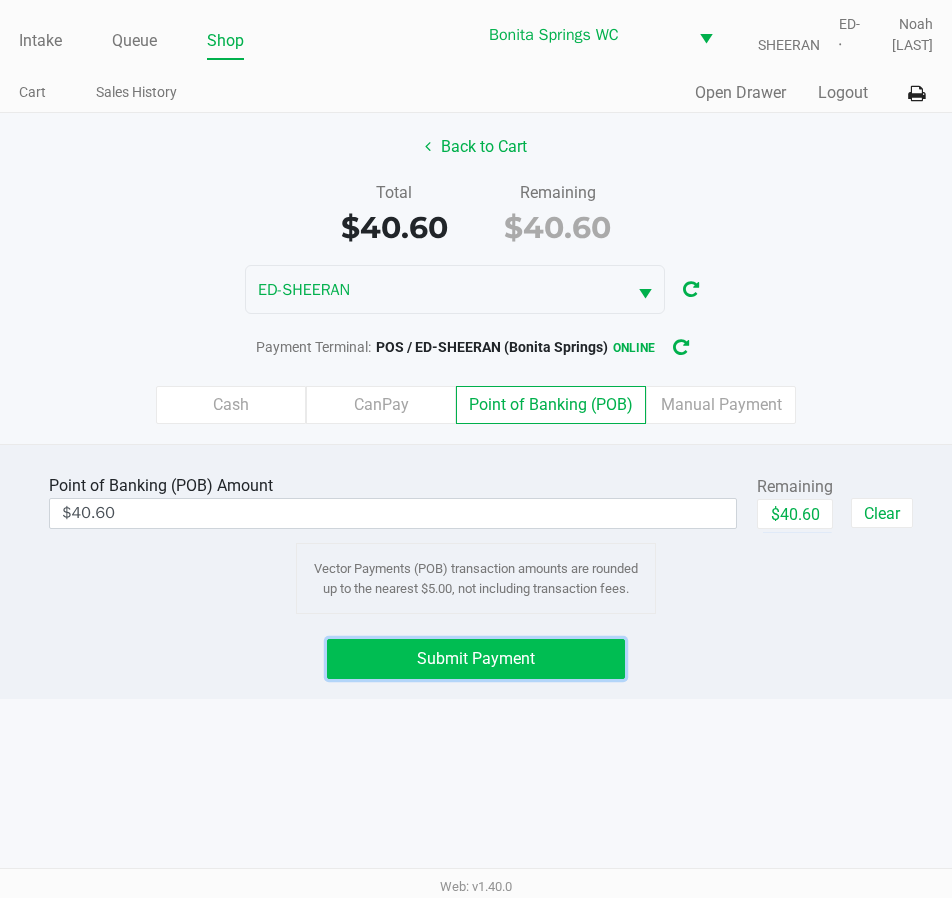 click on "Submit Payment" 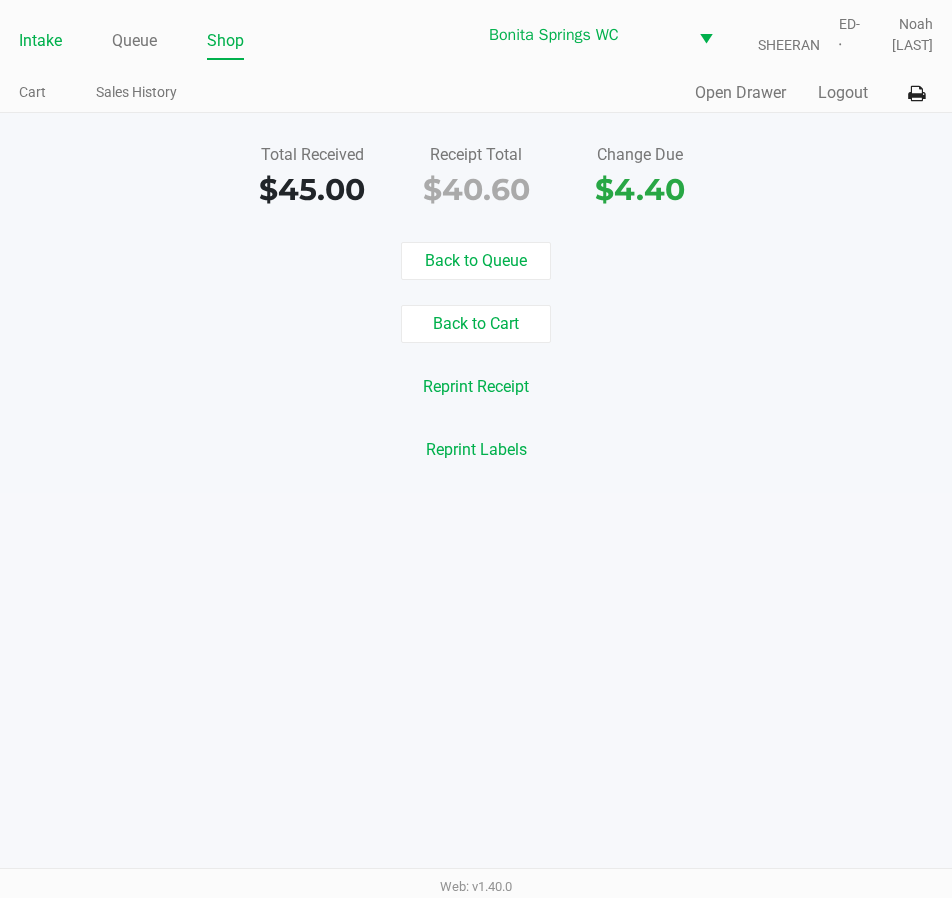 click on "Intake" 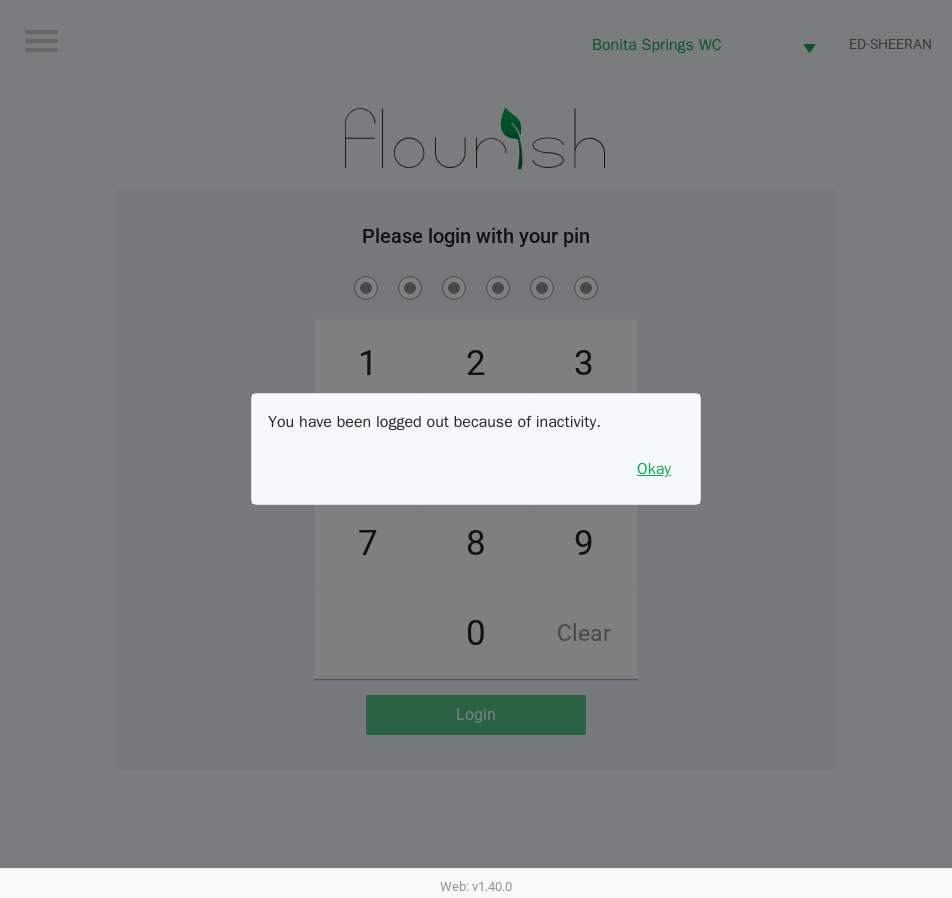 click on "Okay" at bounding box center (654, 469) 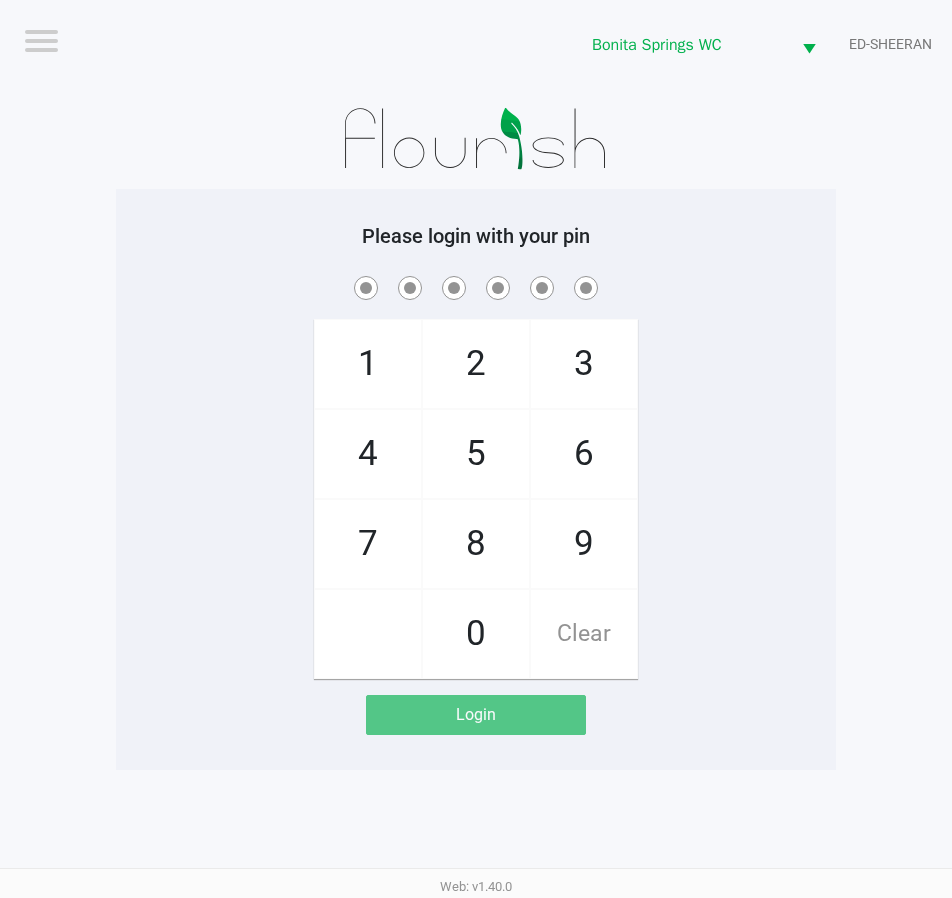 click on "2" 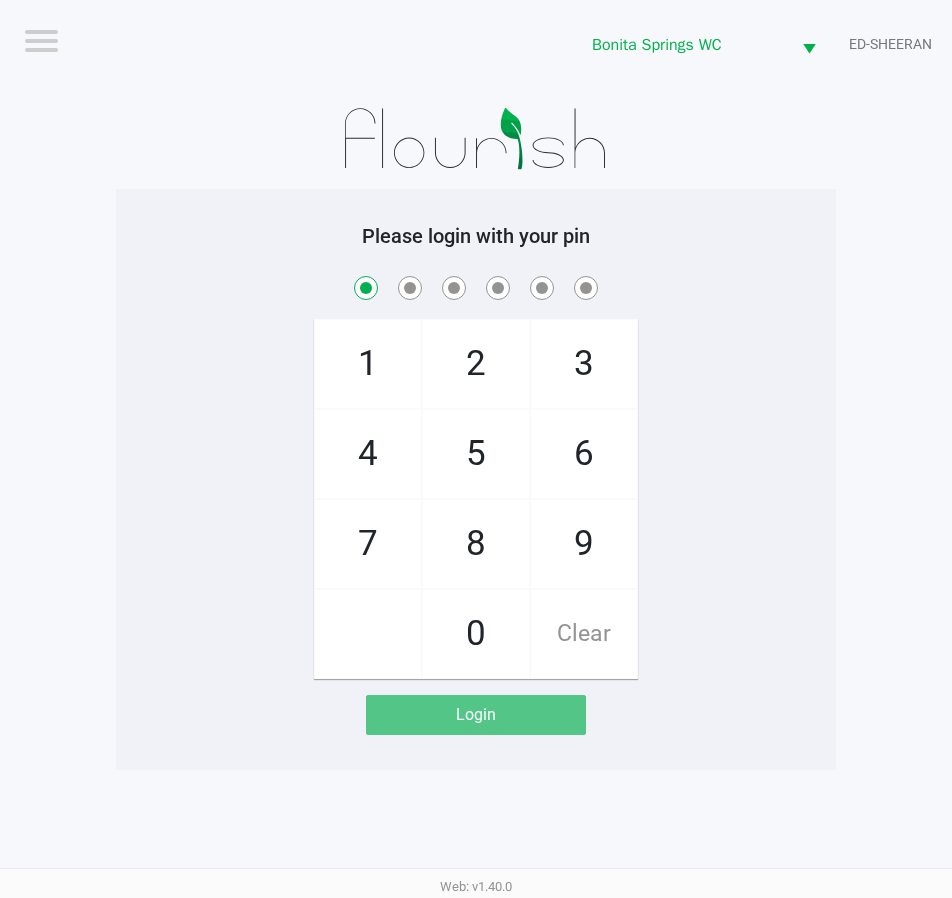 checkbox on "true" 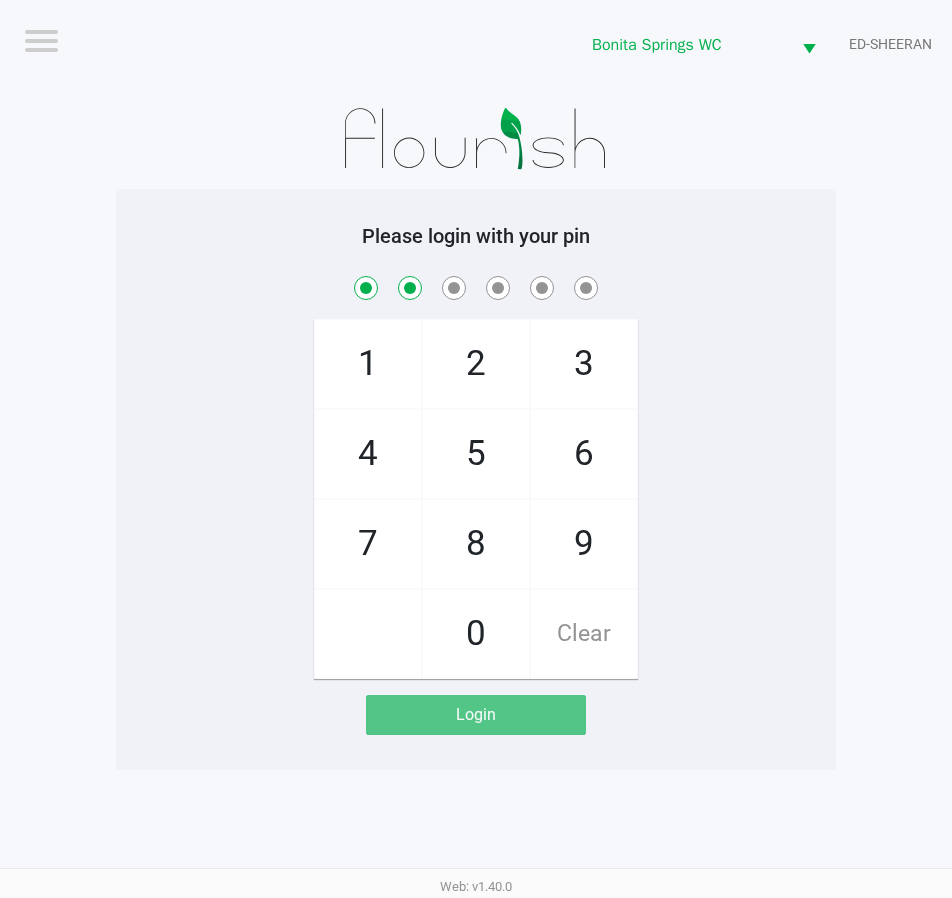 checkbox on "true" 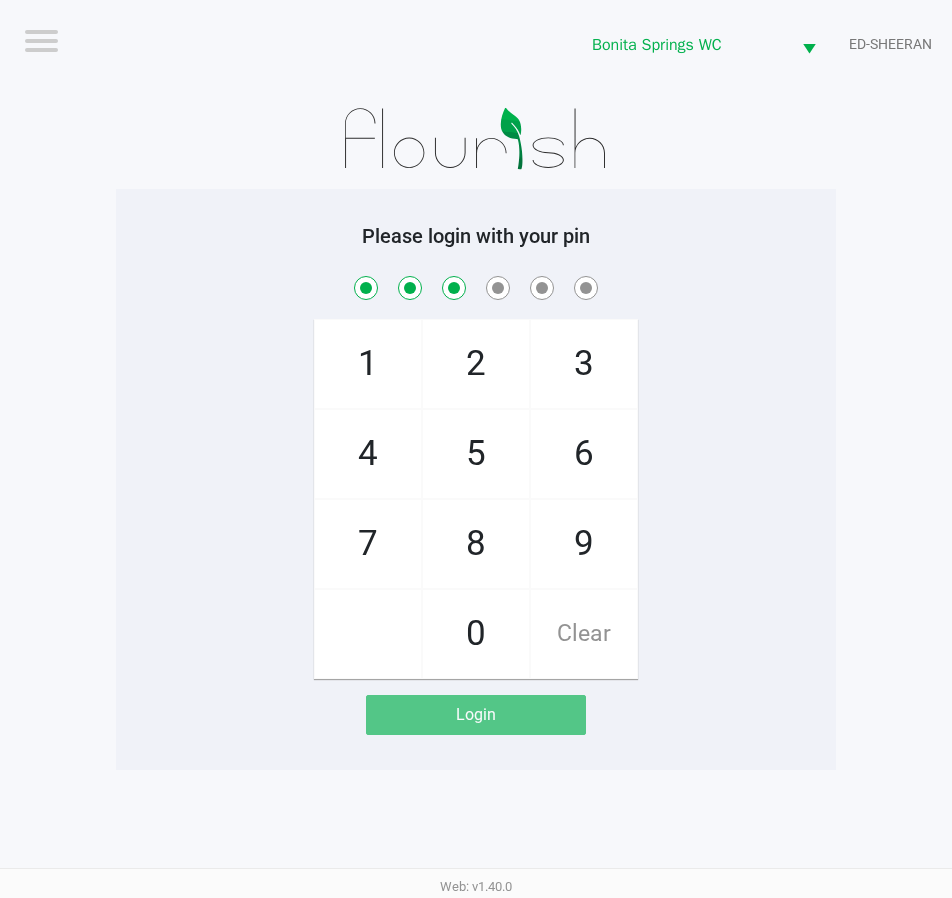checkbox on "true" 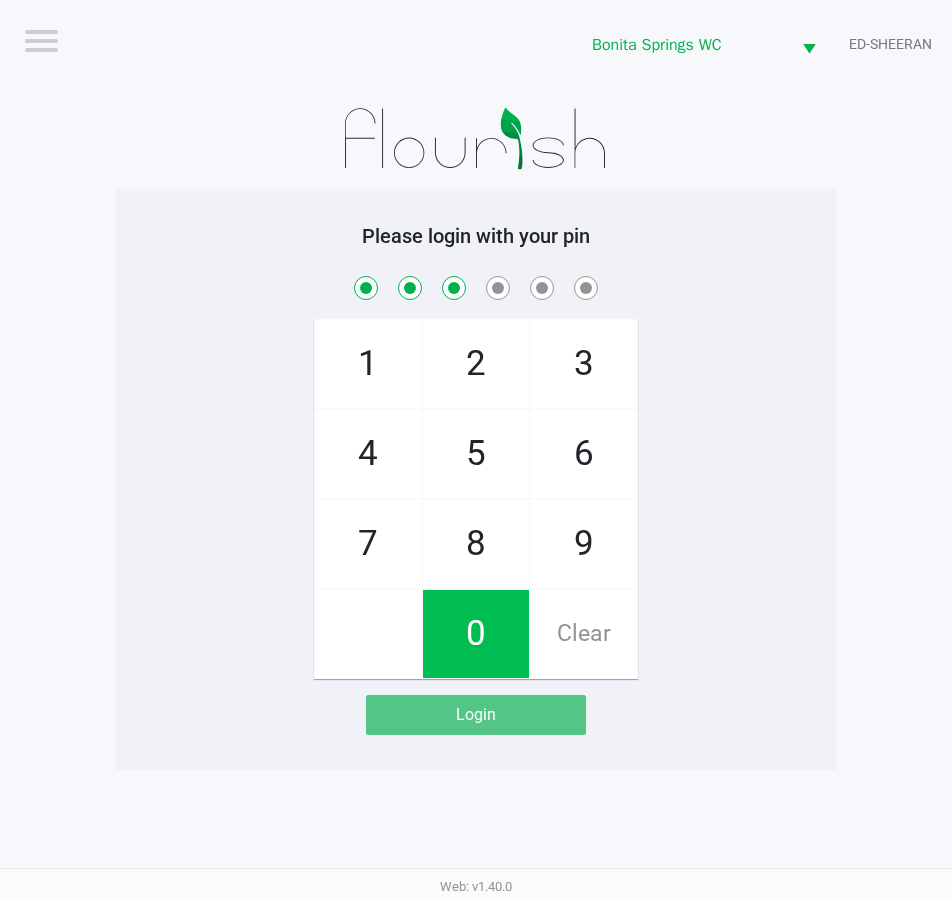 click on "0" 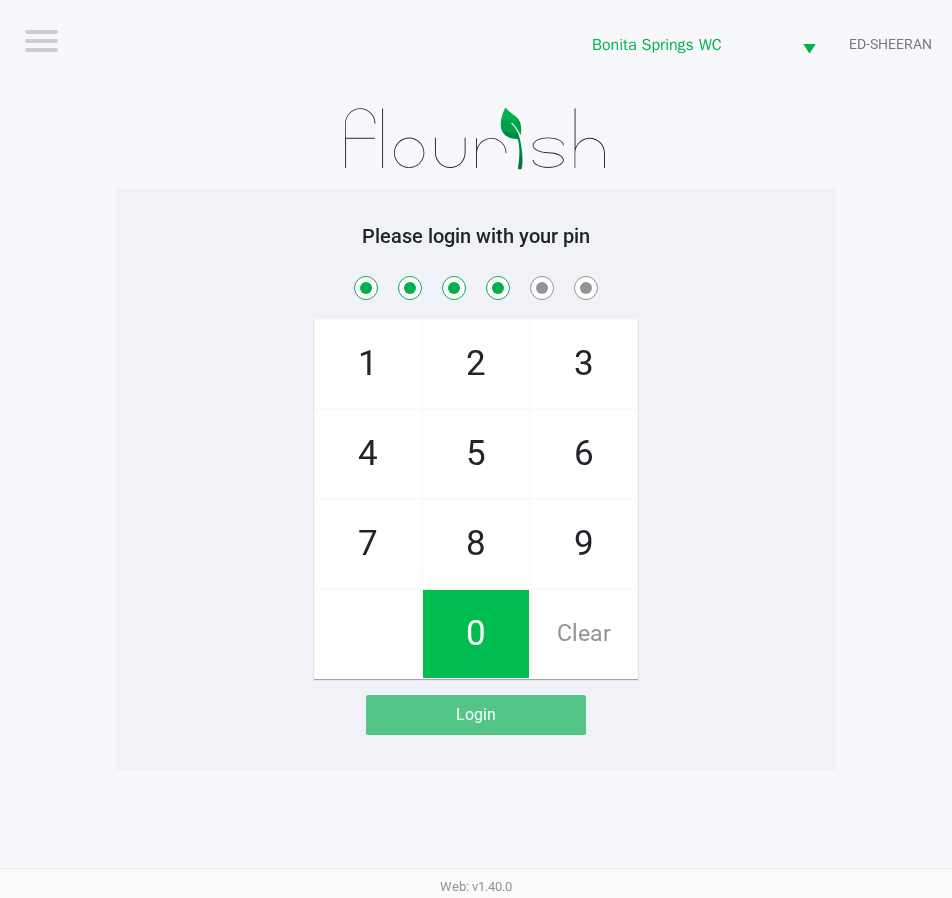 checkbox on "true" 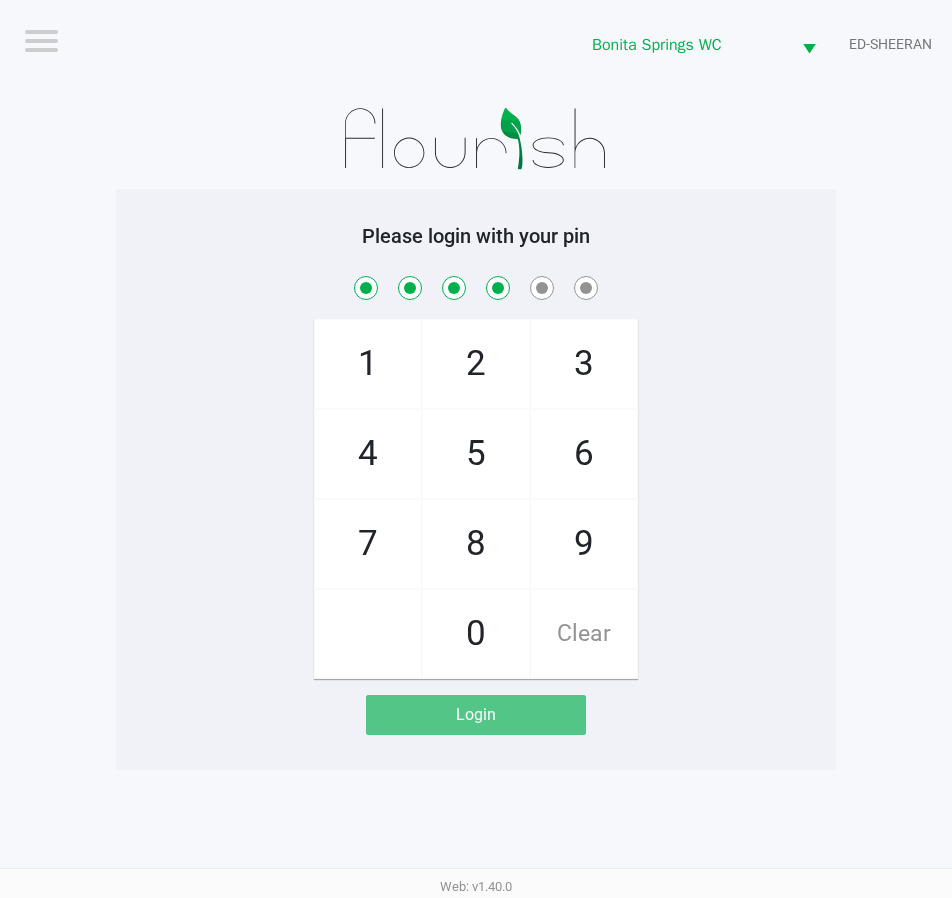 click on "0" 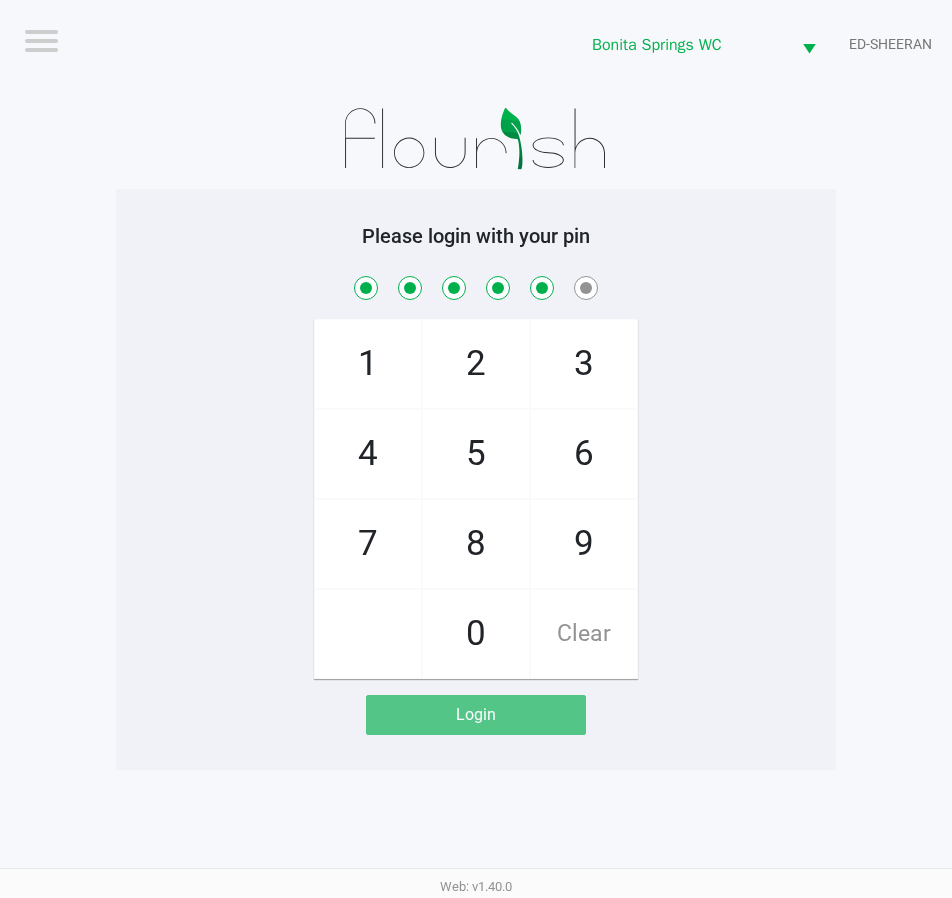 checkbox on "true" 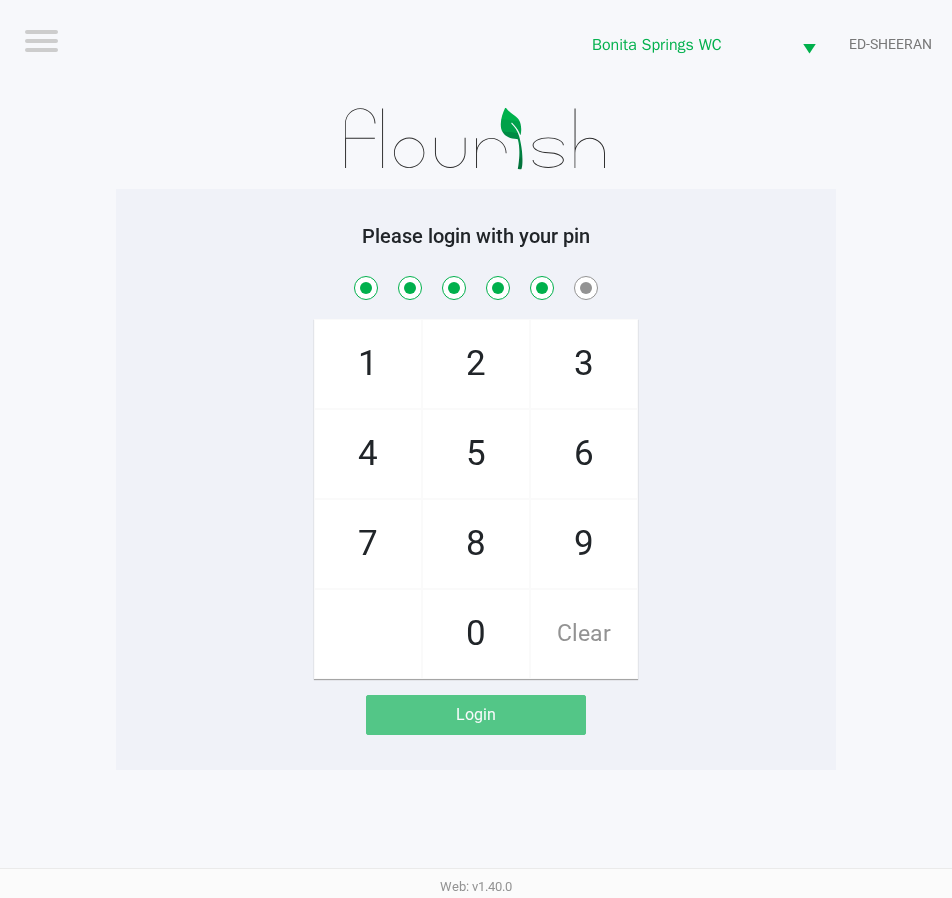 click on "5" 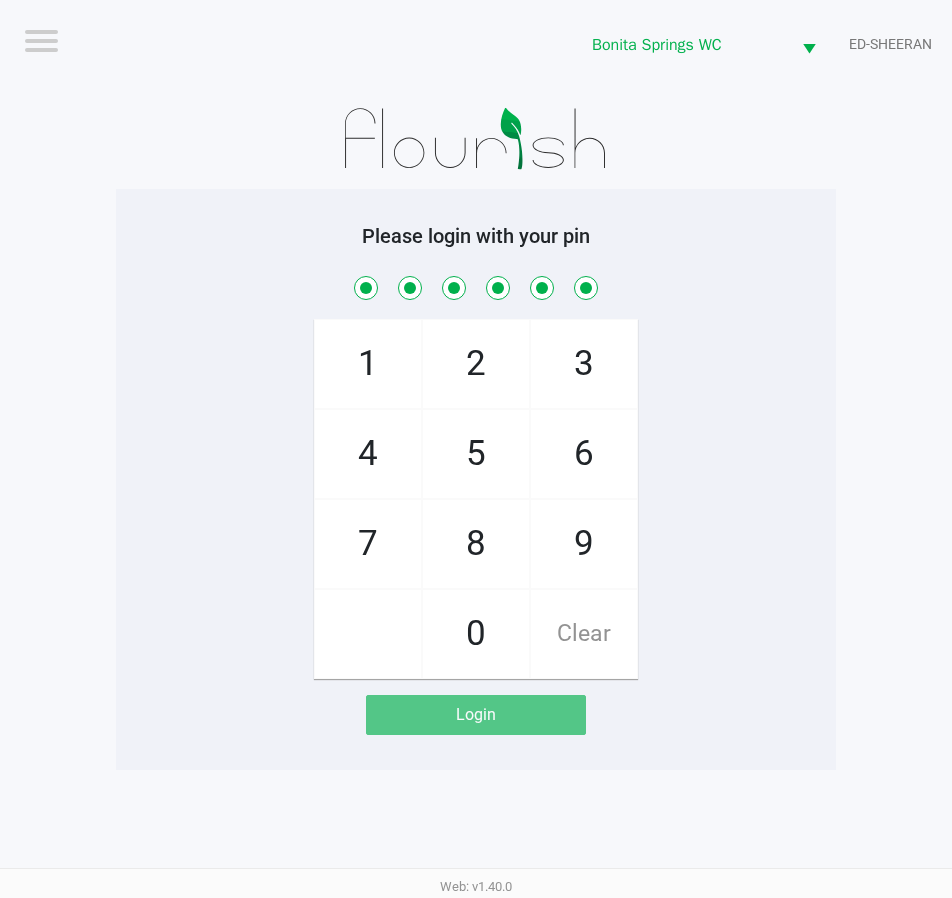 checkbox on "true" 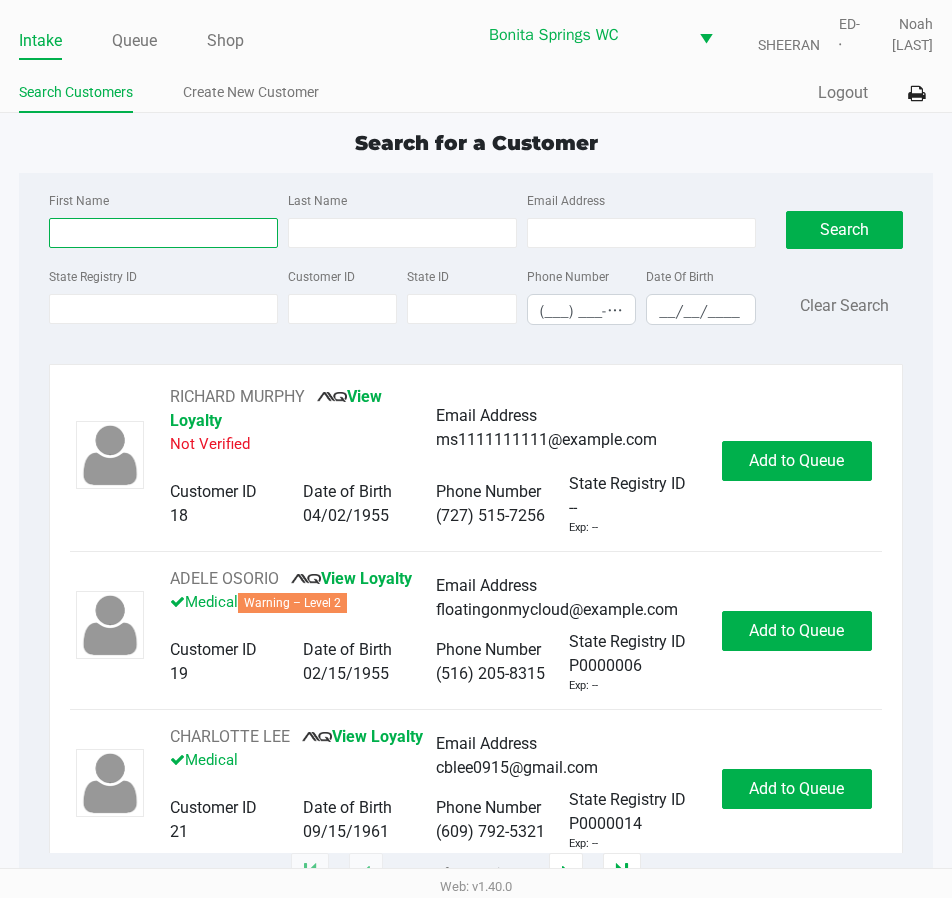 click on "First Name" at bounding box center (163, 233) 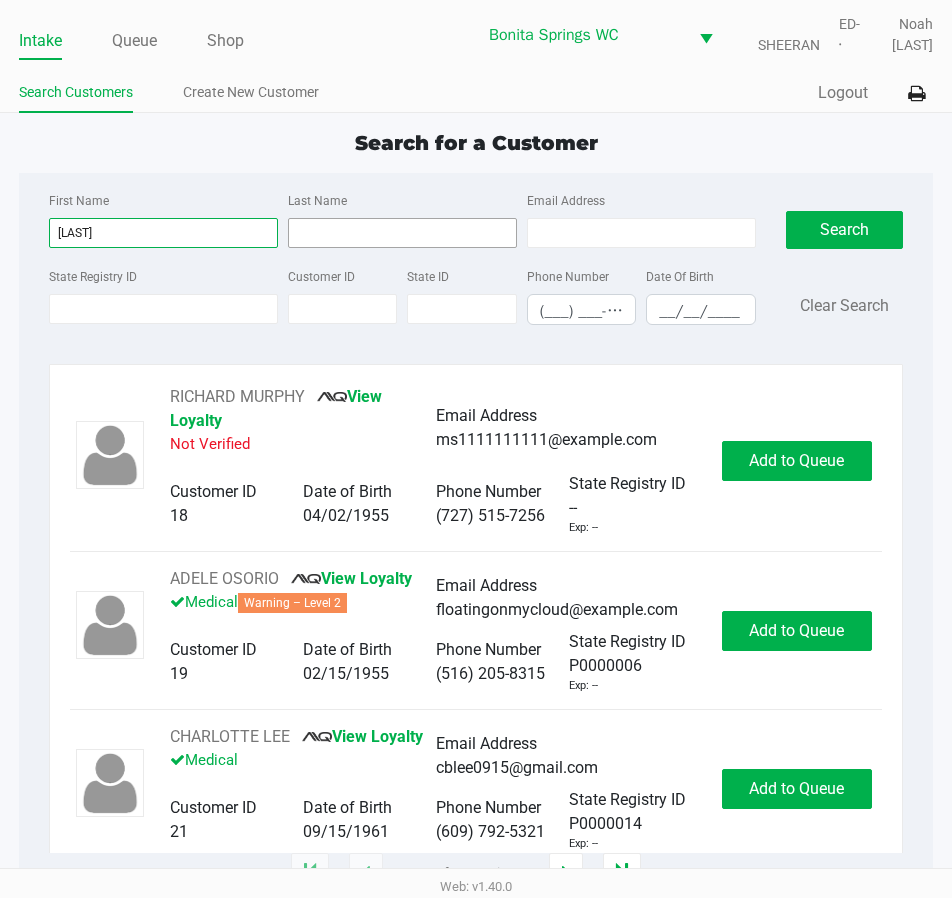 type on "[LAST]" 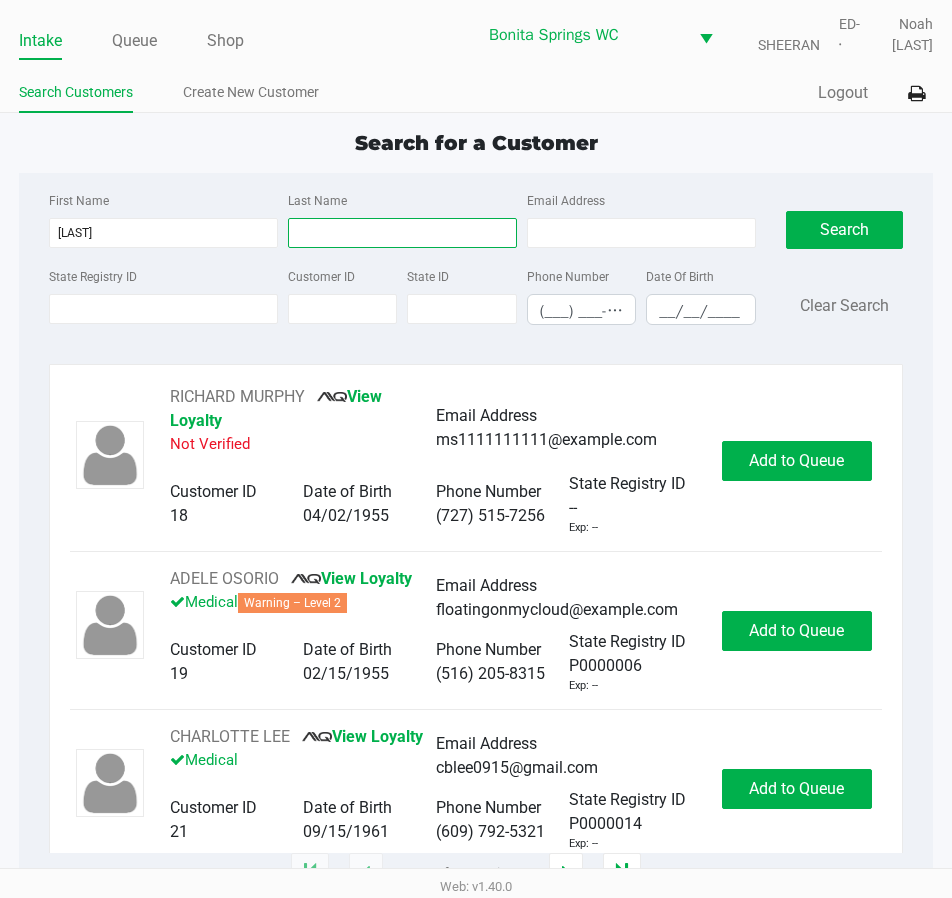 click on "Last Name" at bounding box center (402, 233) 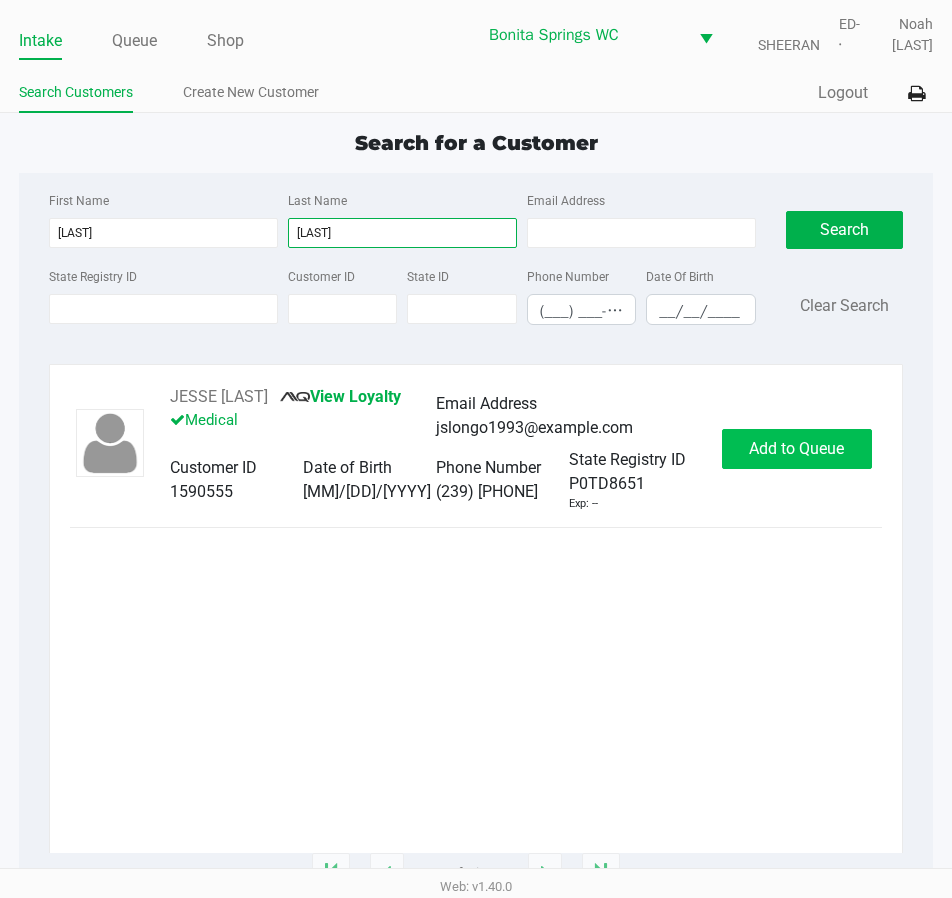 type on "[LAST]" 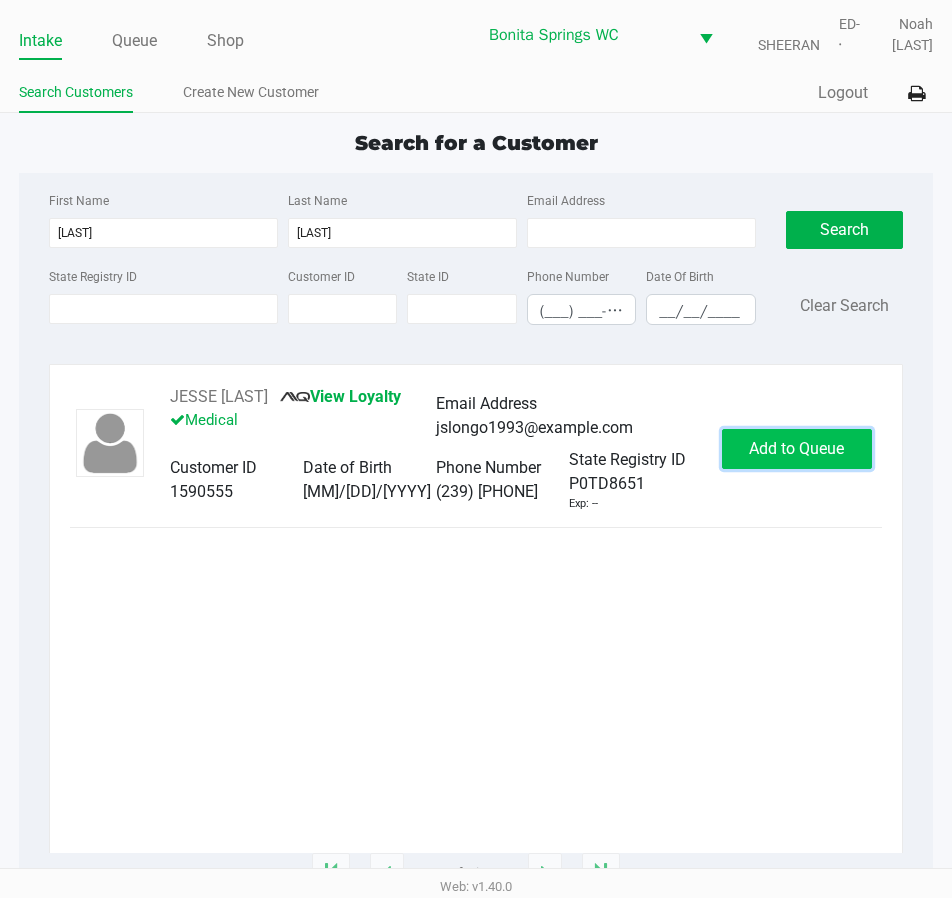 click on "Add to Queue" 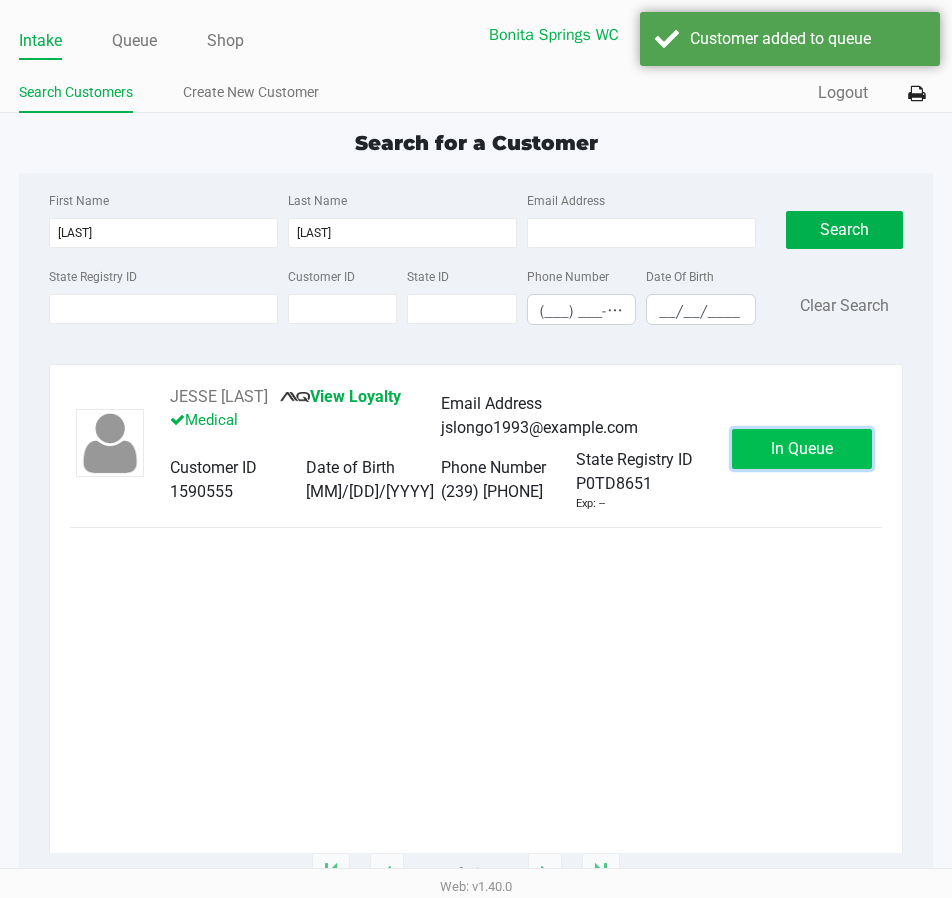 click on "In Queue" 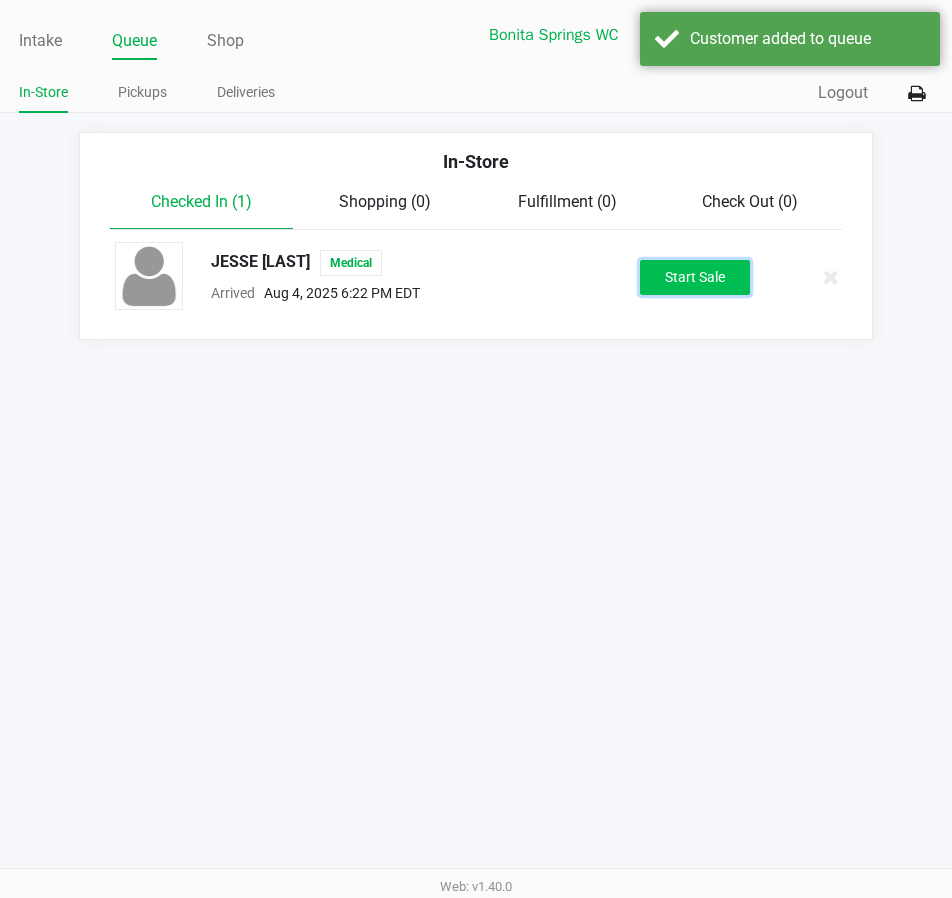click on "Start Sale" 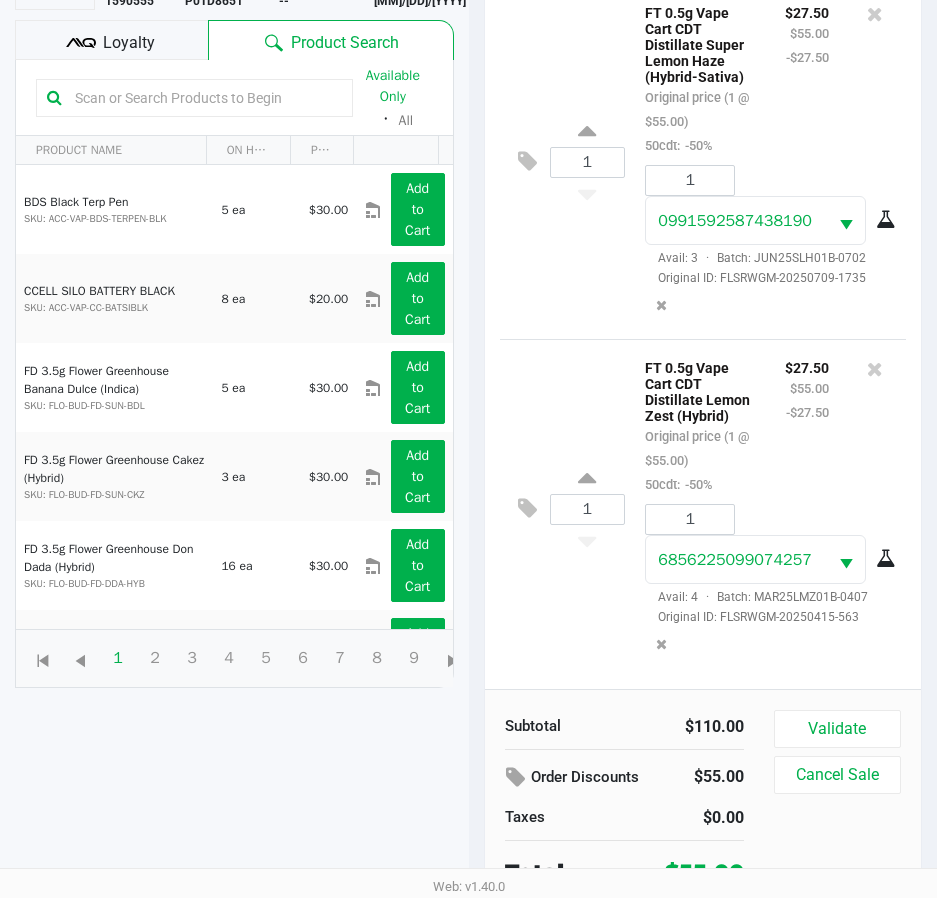 scroll, scrollTop: 220, scrollLeft: 0, axis: vertical 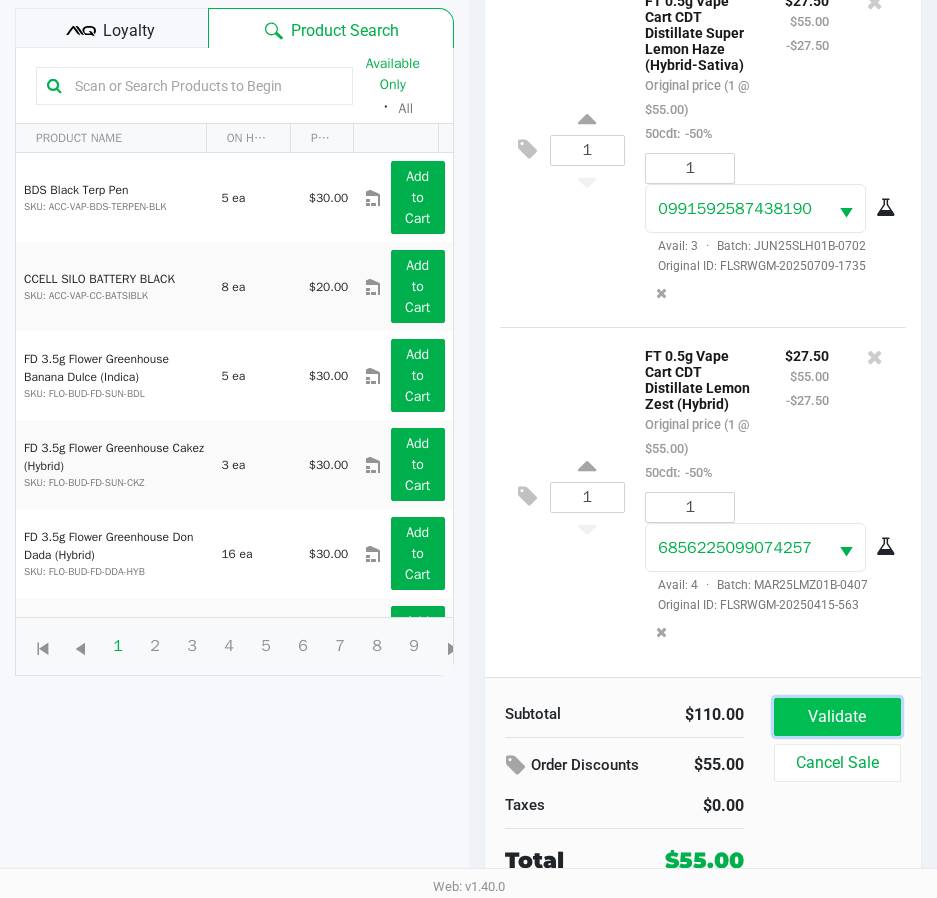 click on "Validate" 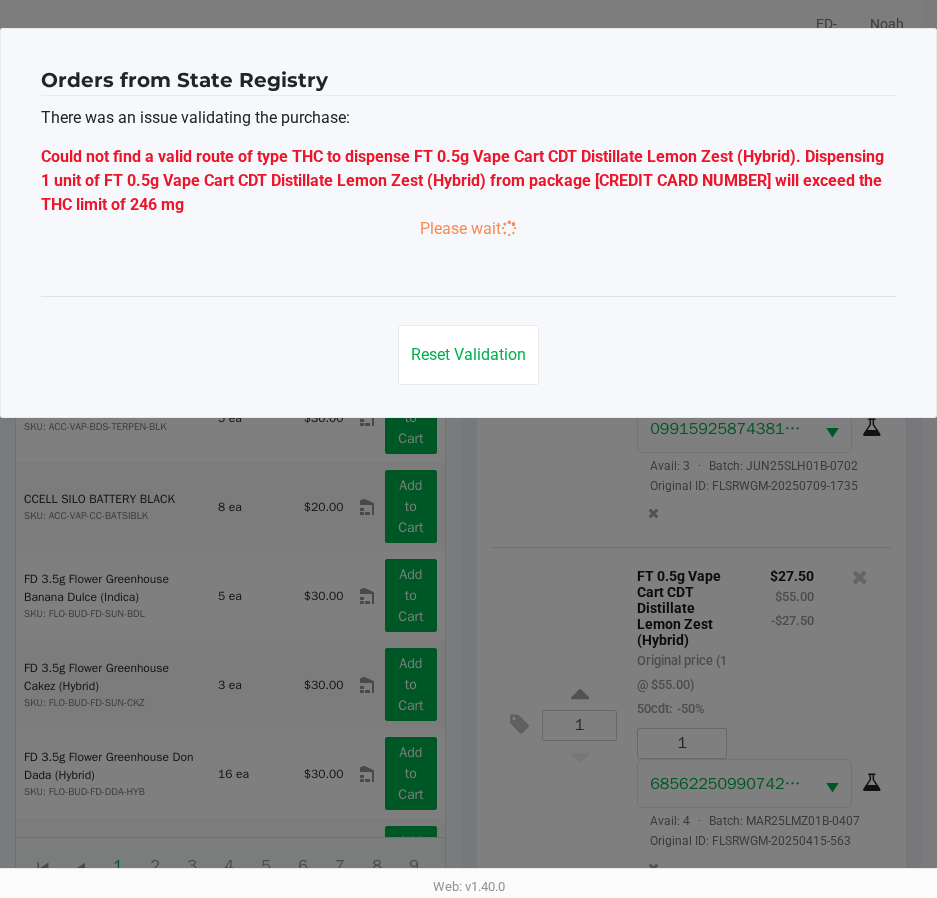 scroll, scrollTop: 0, scrollLeft: 0, axis: both 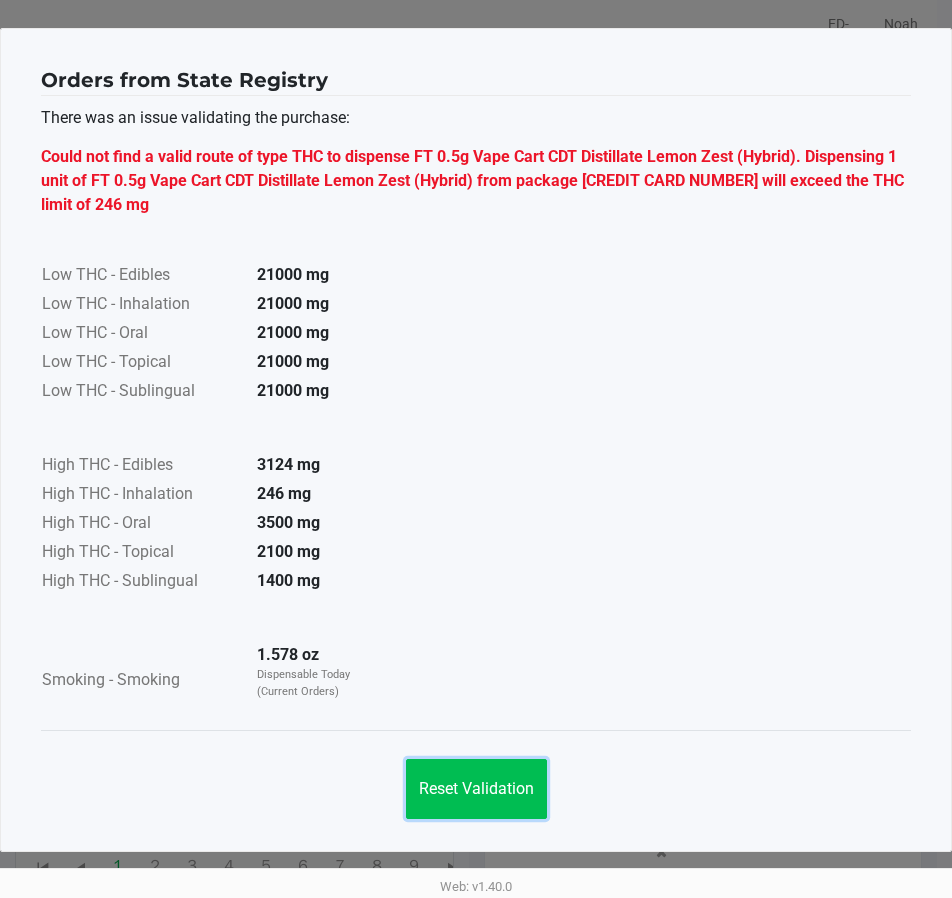 click on "Reset Validation" 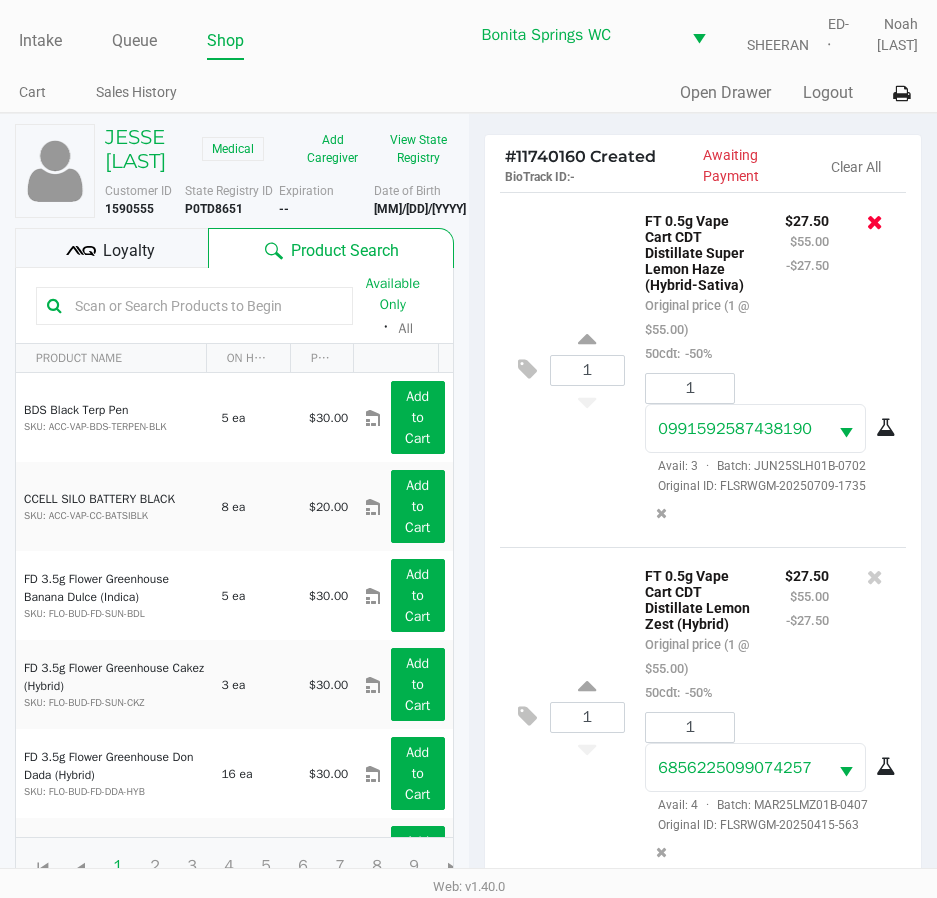 click 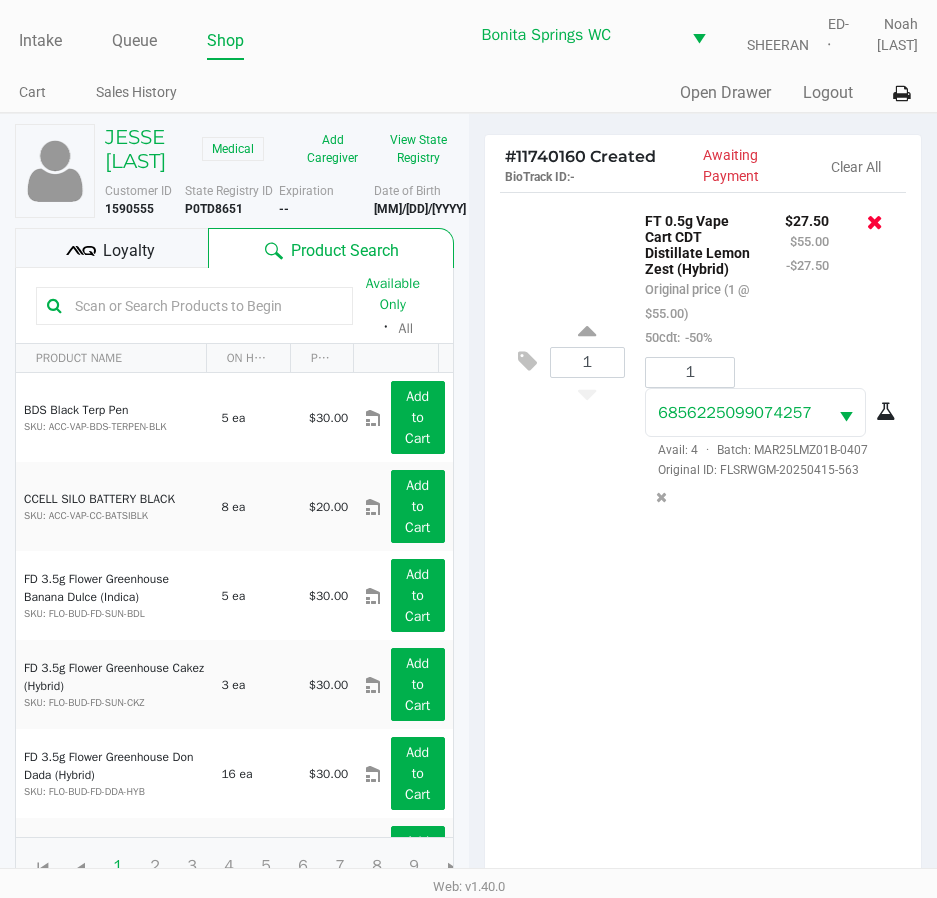 click 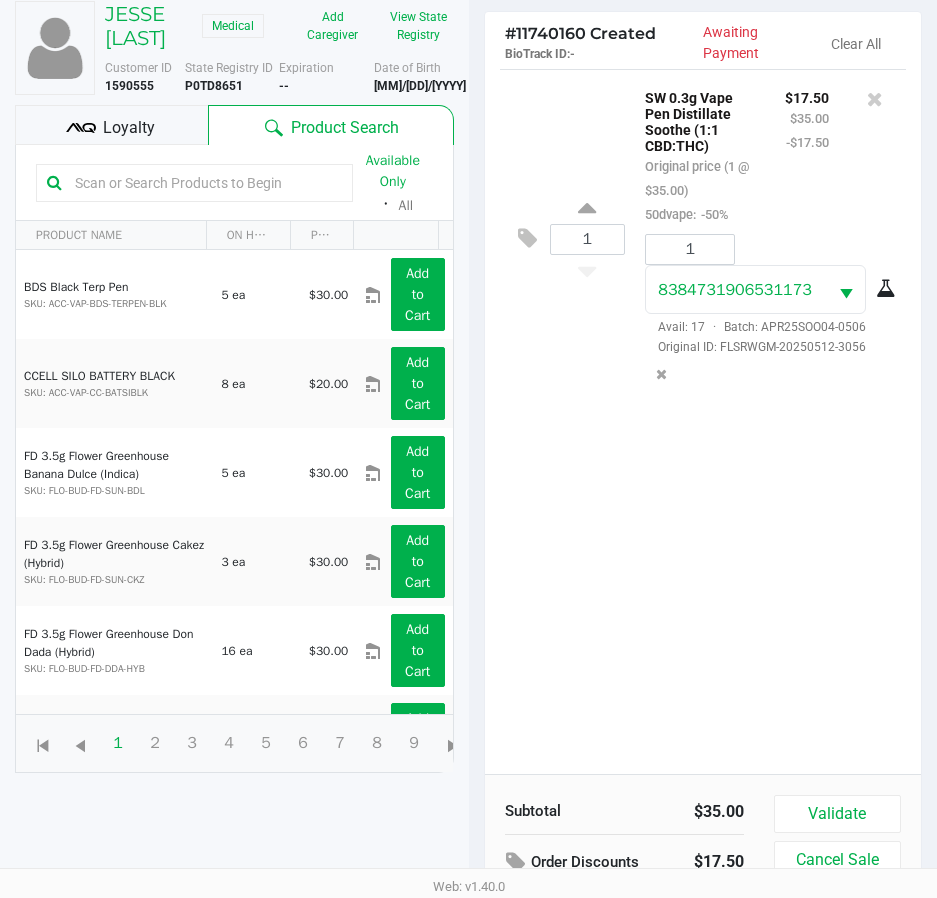scroll, scrollTop: 220, scrollLeft: 0, axis: vertical 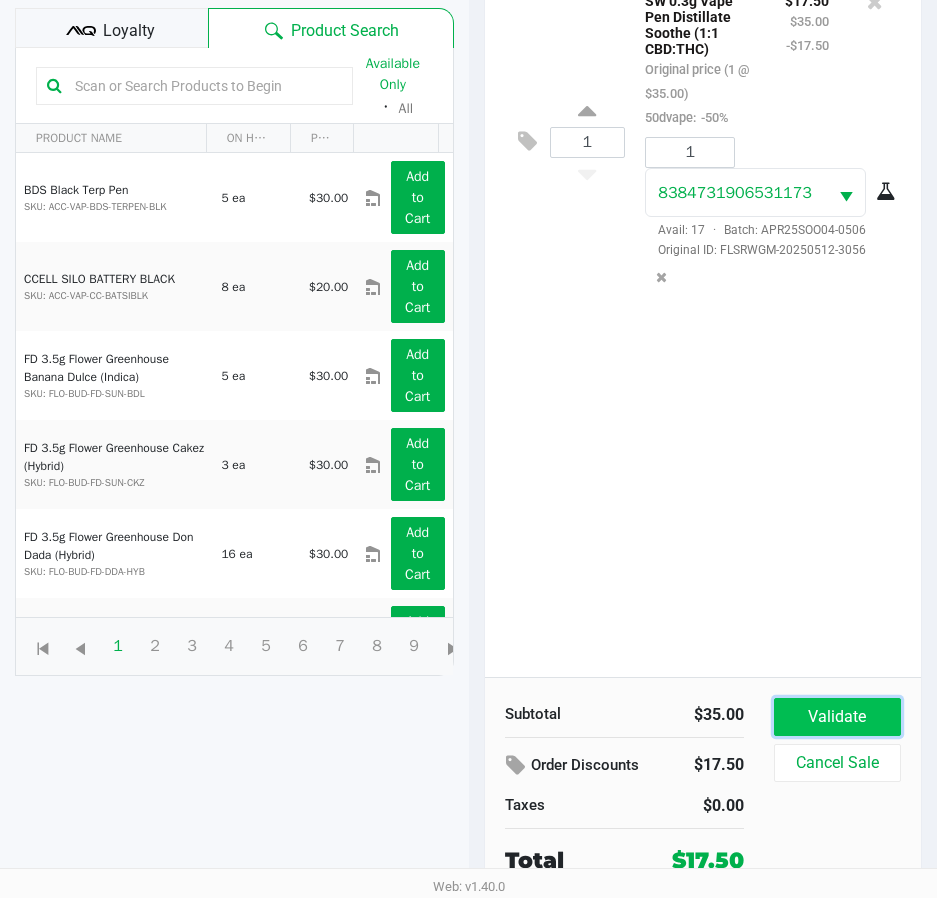 click on "Validate" 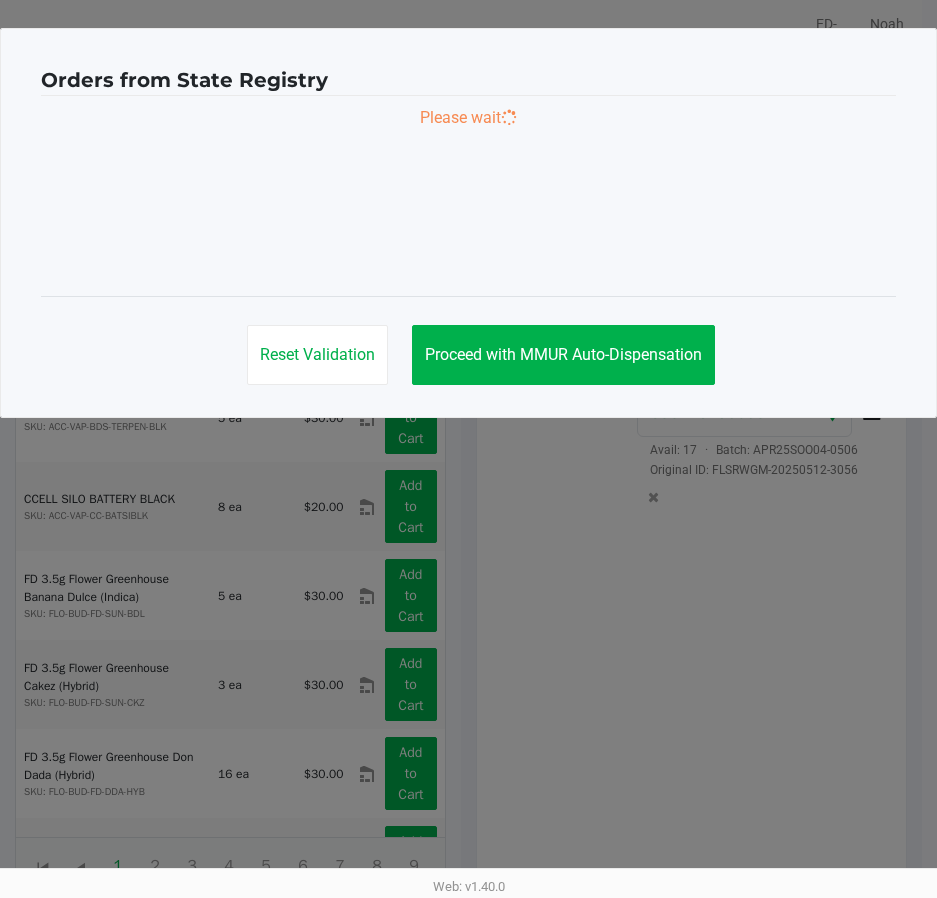 scroll, scrollTop: 0, scrollLeft: 0, axis: both 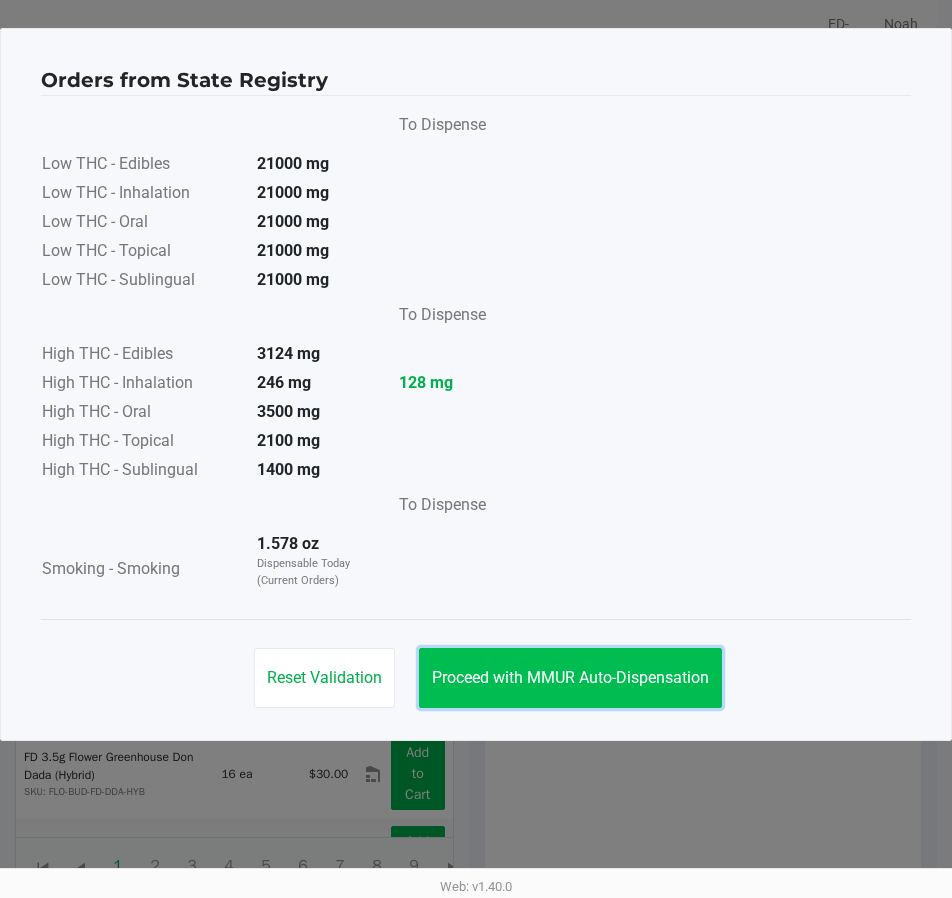 click on "Proceed with MMUR Auto-Dispensation" 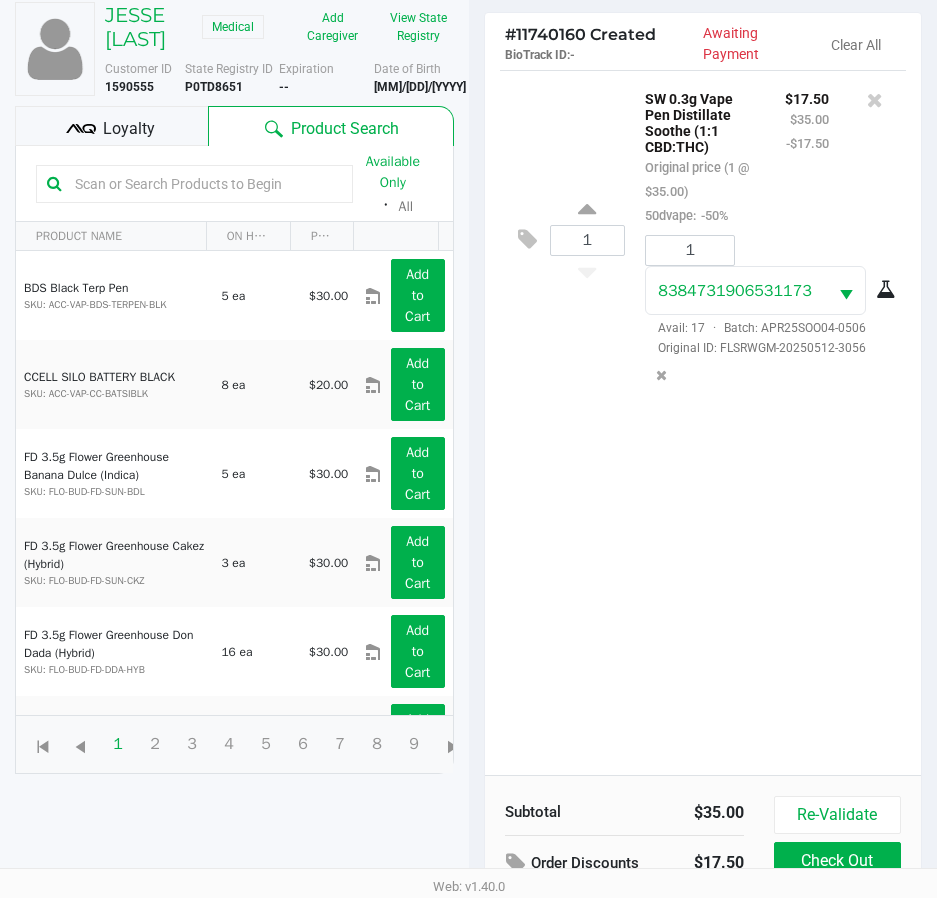 scroll, scrollTop: 265, scrollLeft: 0, axis: vertical 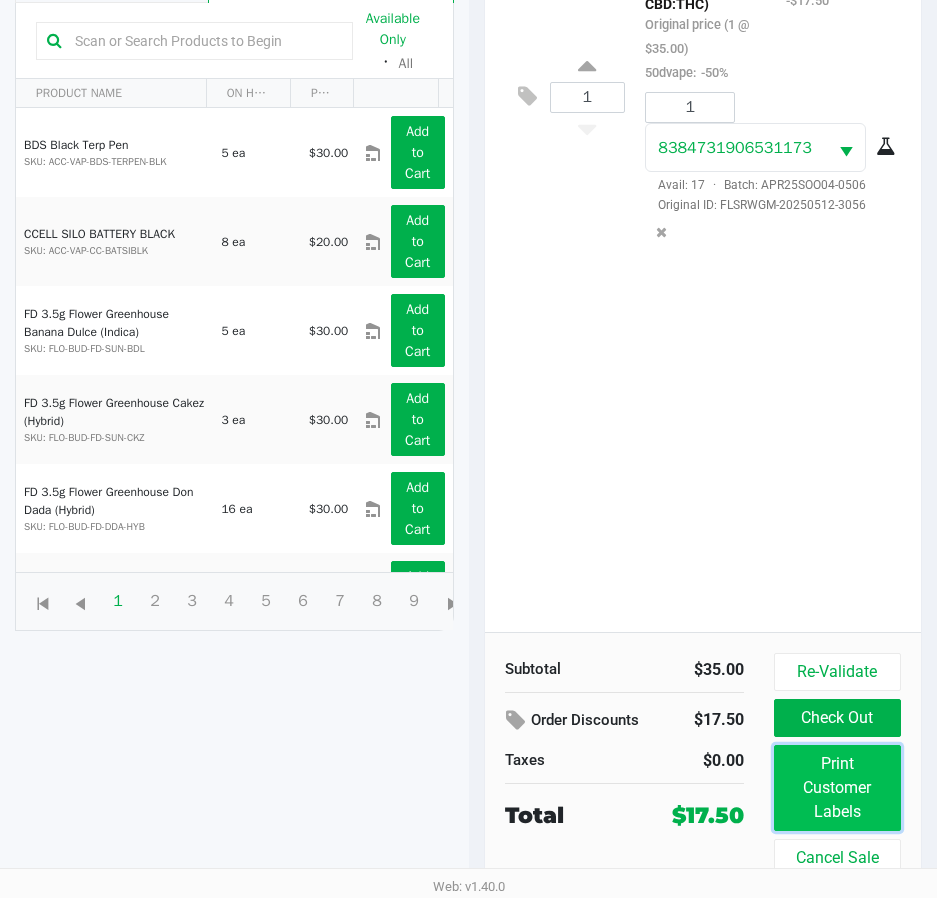 click on "Print Customer Labels" 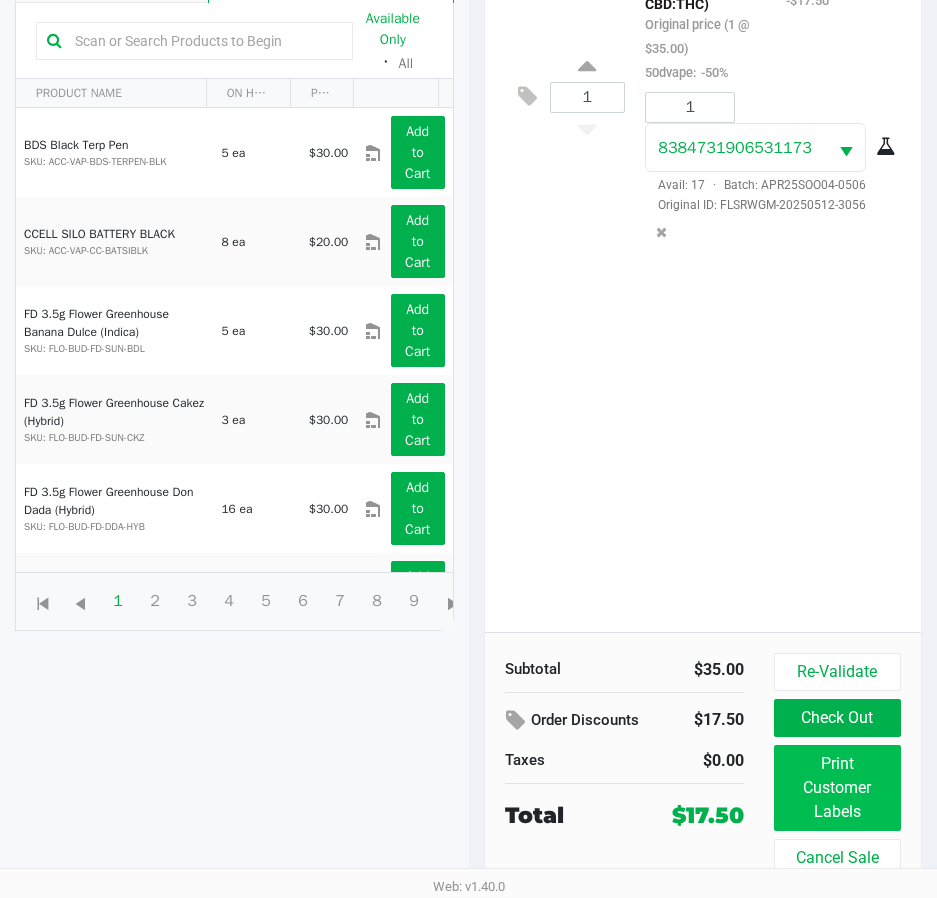 scroll, scrollTop: 0, scrollLeft: 0, axis: both 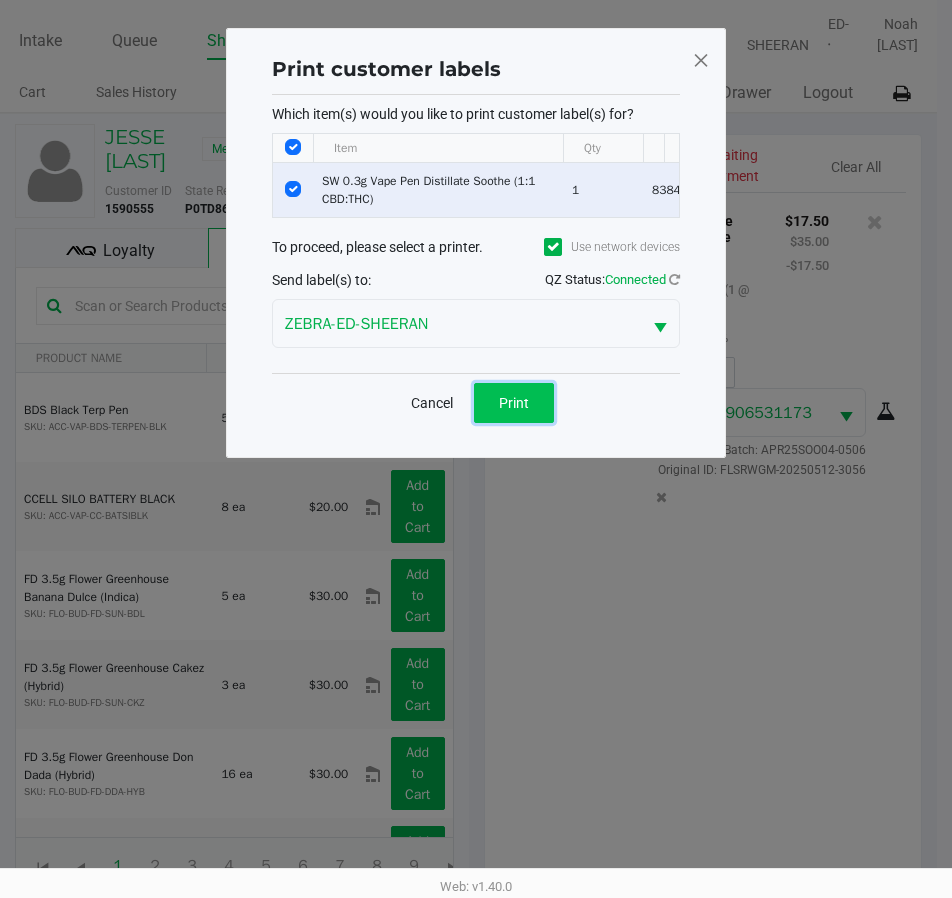 click on "Print" 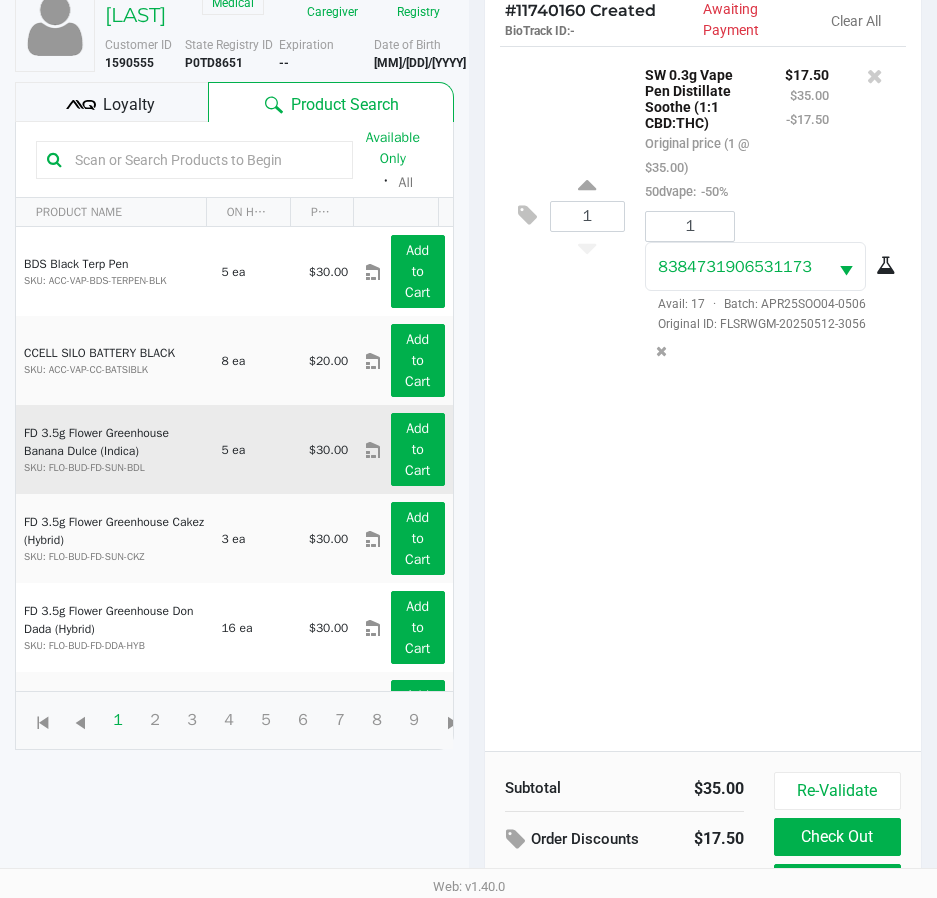 scroll, scrollTop: 265, scrollLeft: 0, axis: vertical 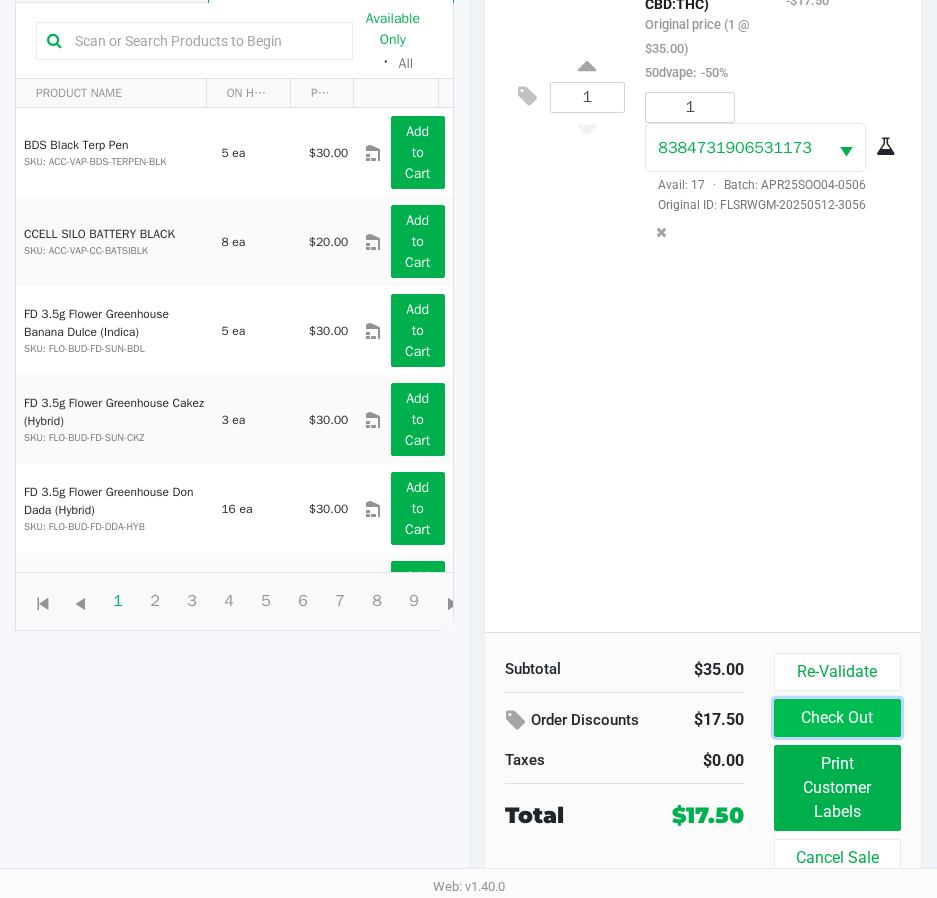 click on "Check Out" 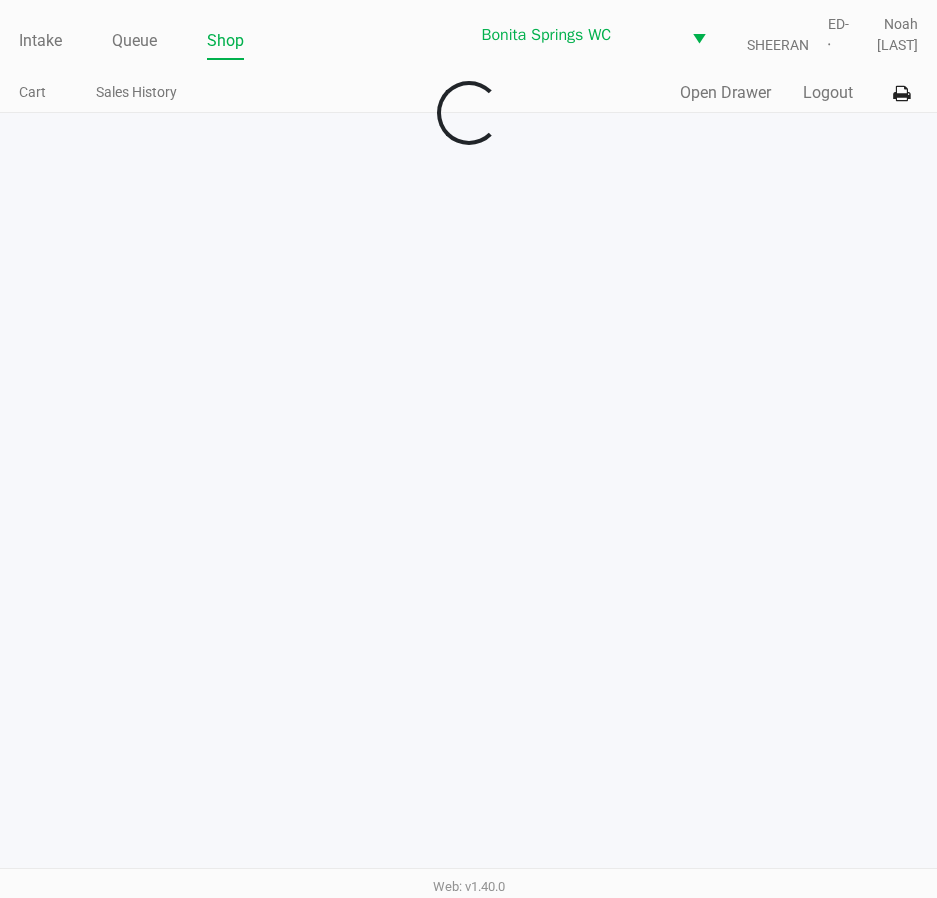 scroll, scrollTop: 0, scrollLeft: 0, axis: both 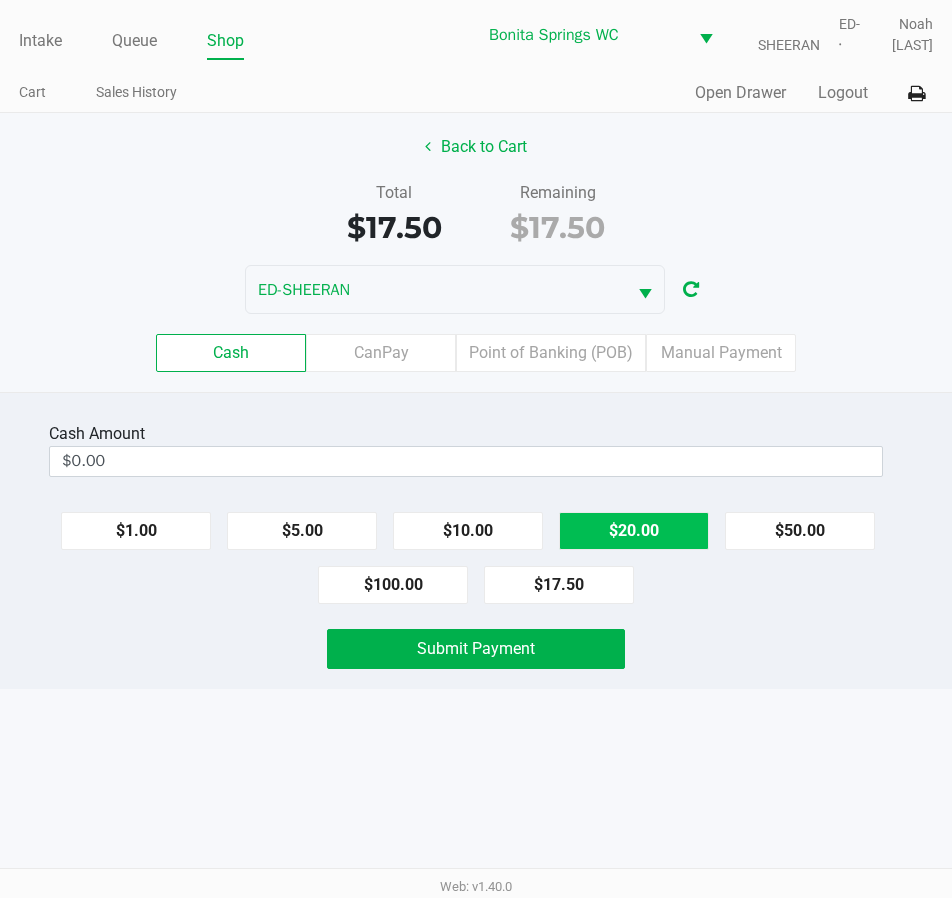 click on "$20.00" 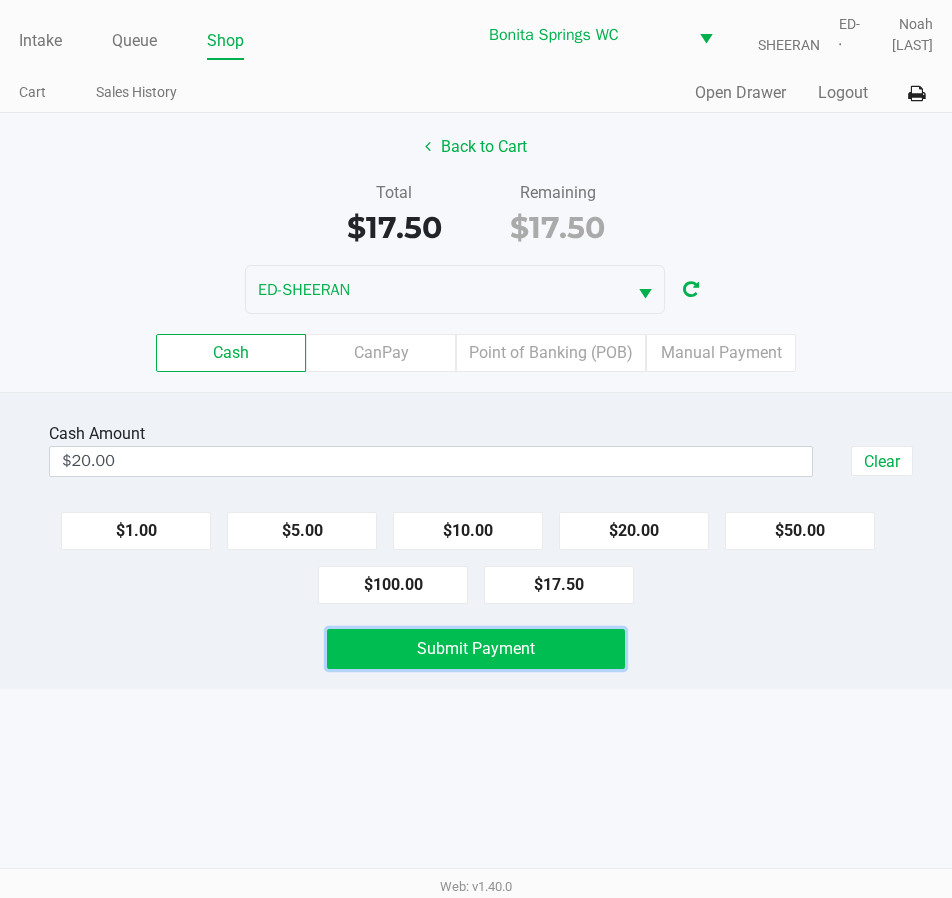 click on "Submit Payment" 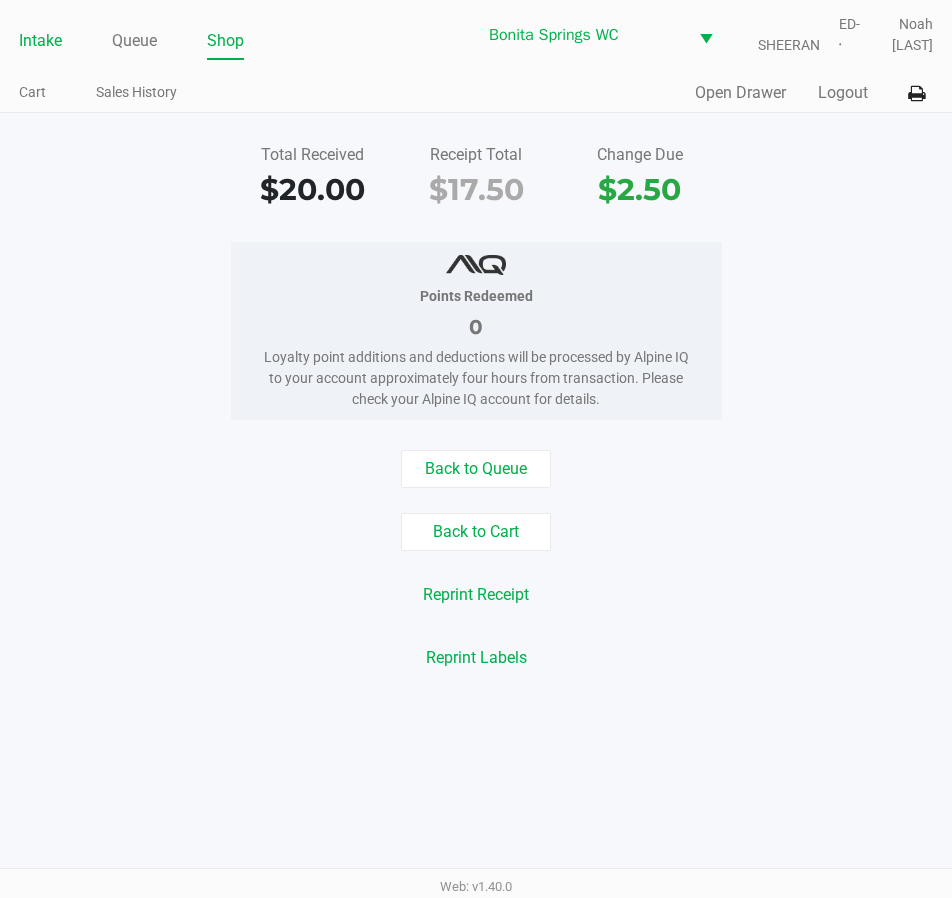 click on "Intake" 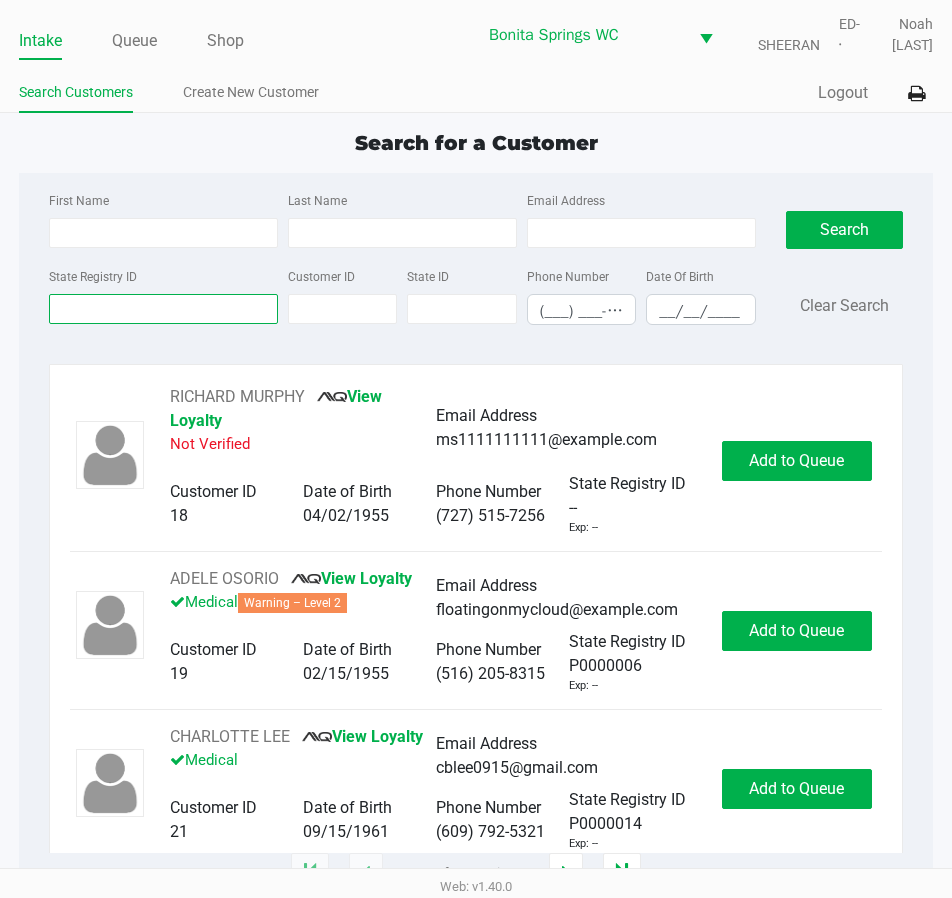click on "State Registry ID" at bounding box center (163, 309) 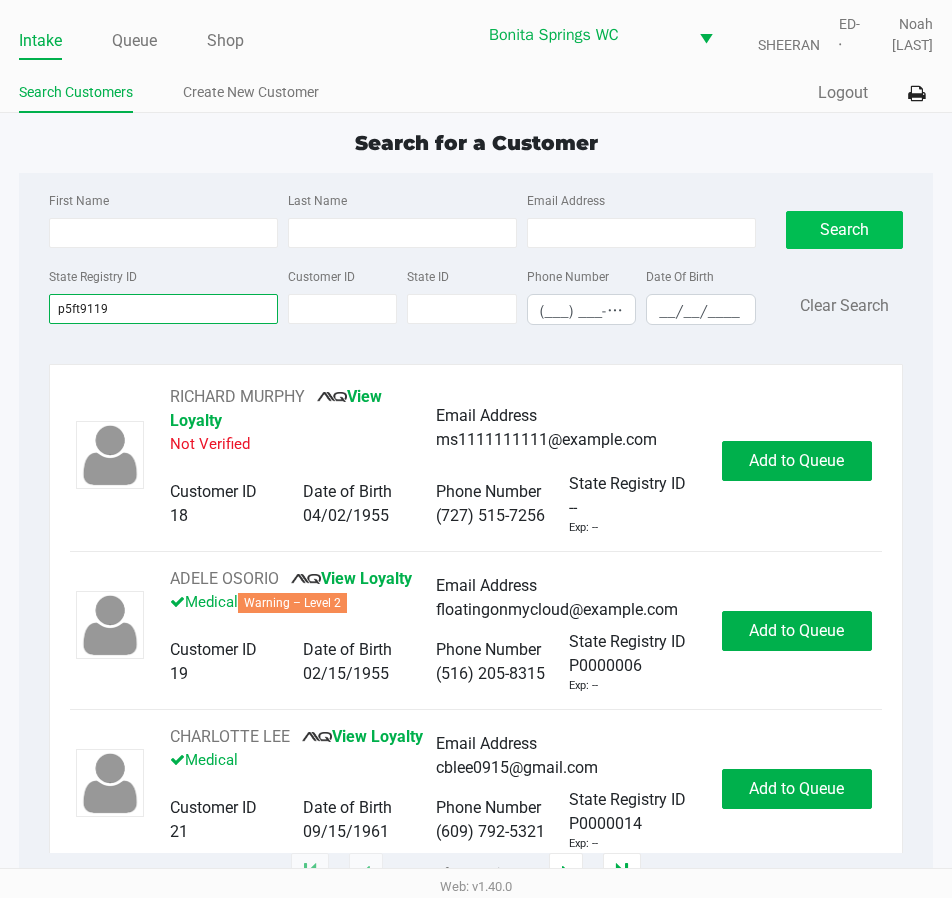 type on "p5ft9119" 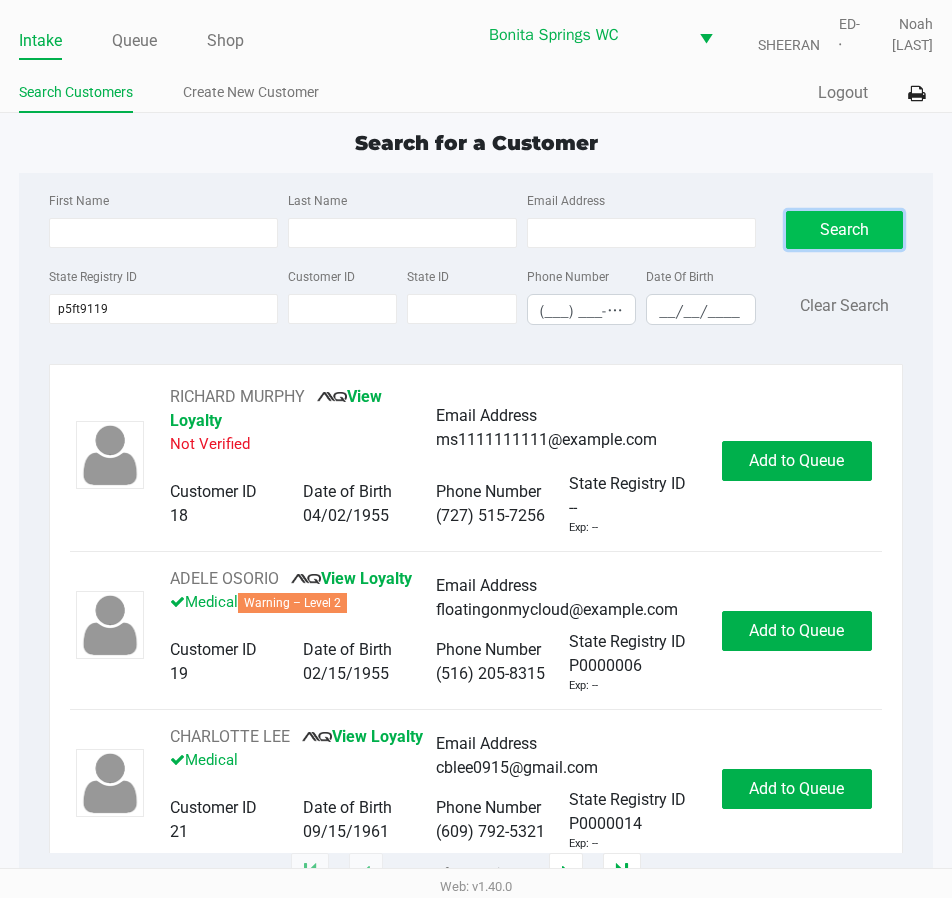 click on "Search" 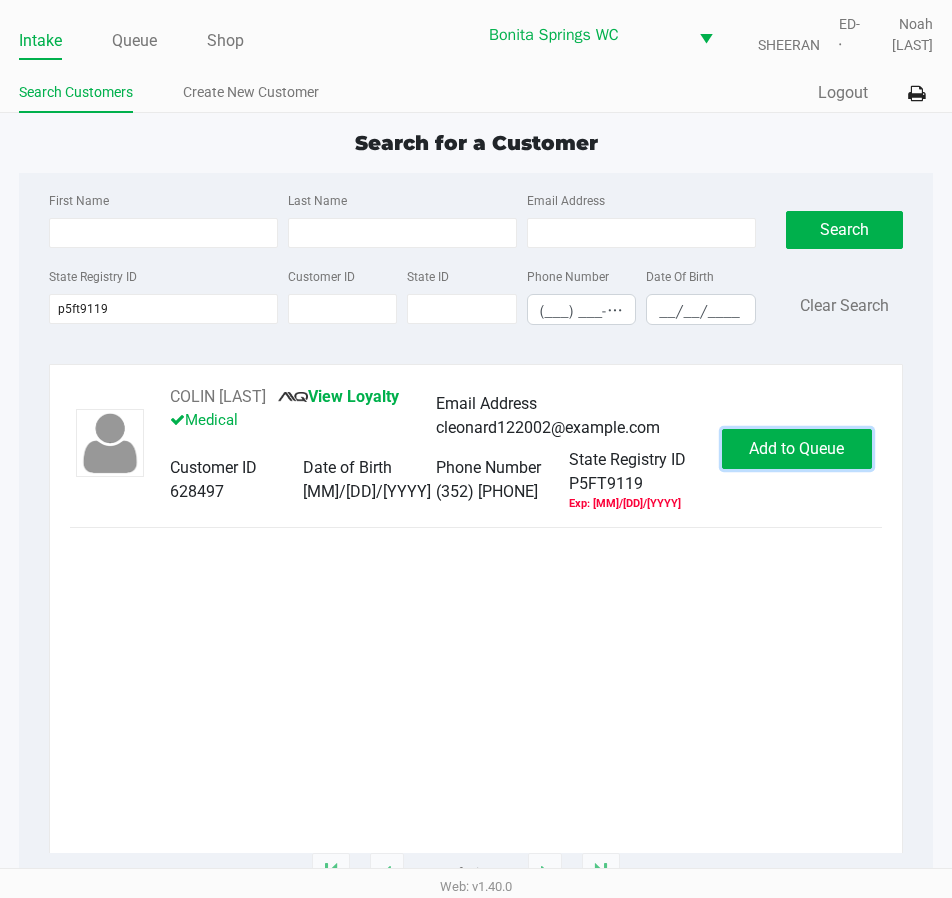 click on "Add to Queue" 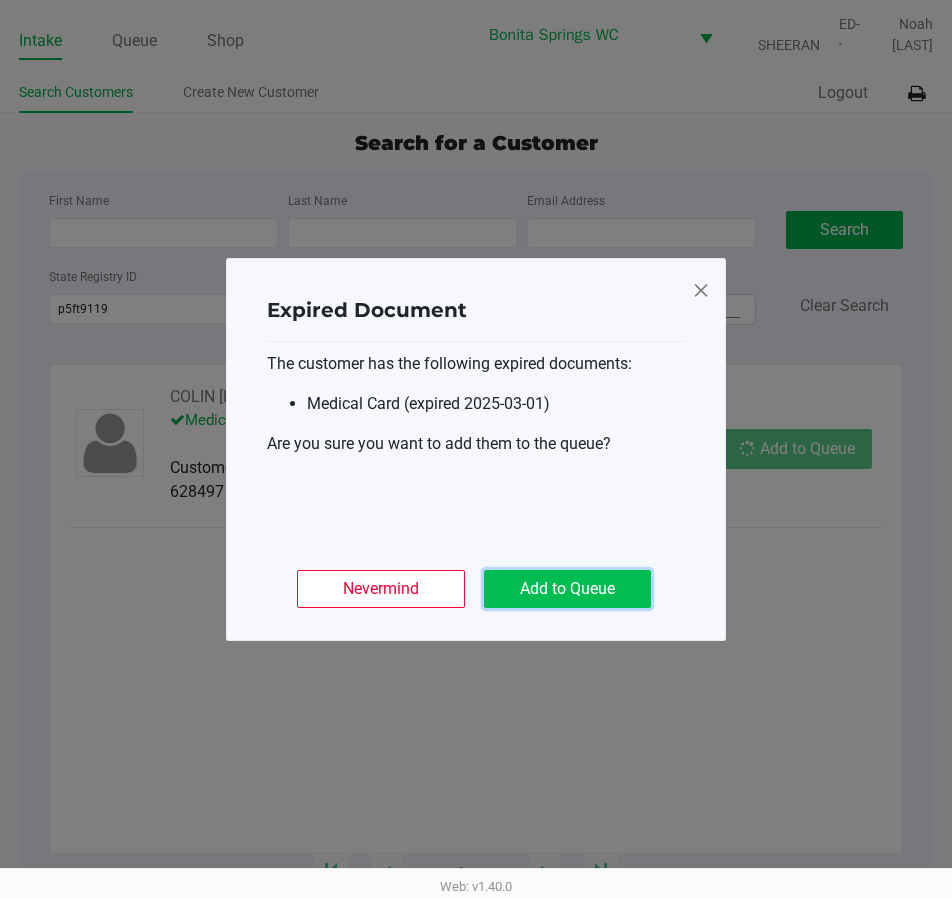 click on "Add to Queue" 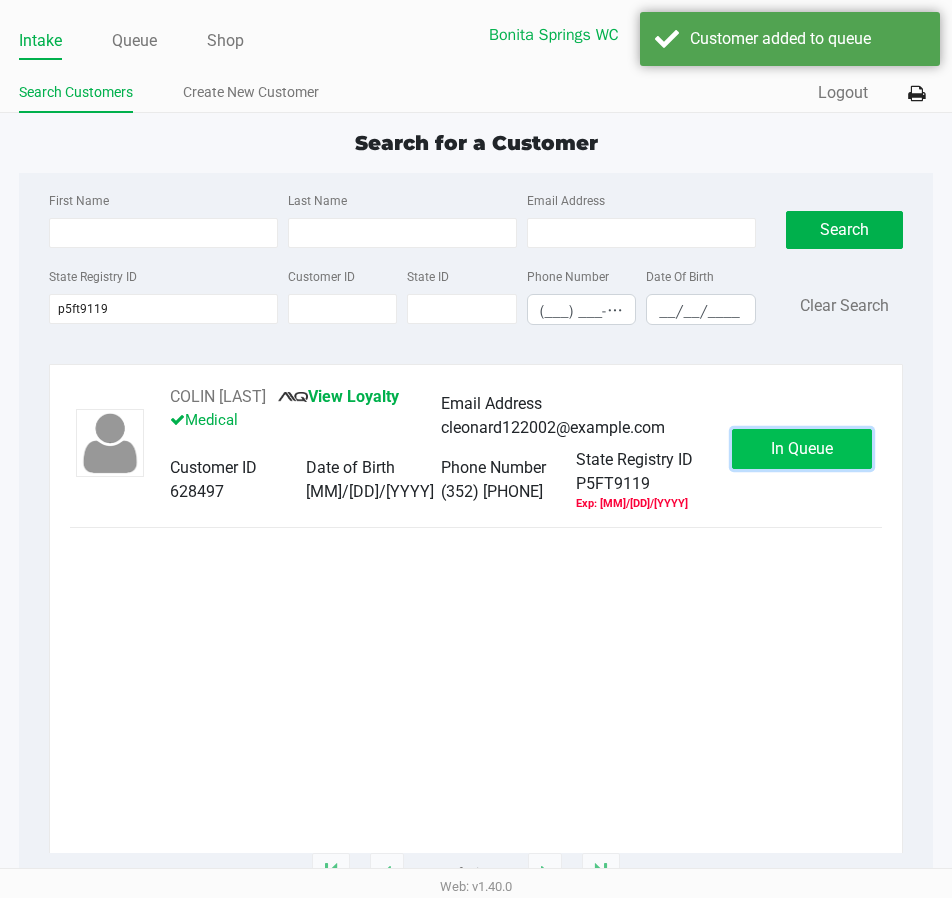 click on "In Queue" 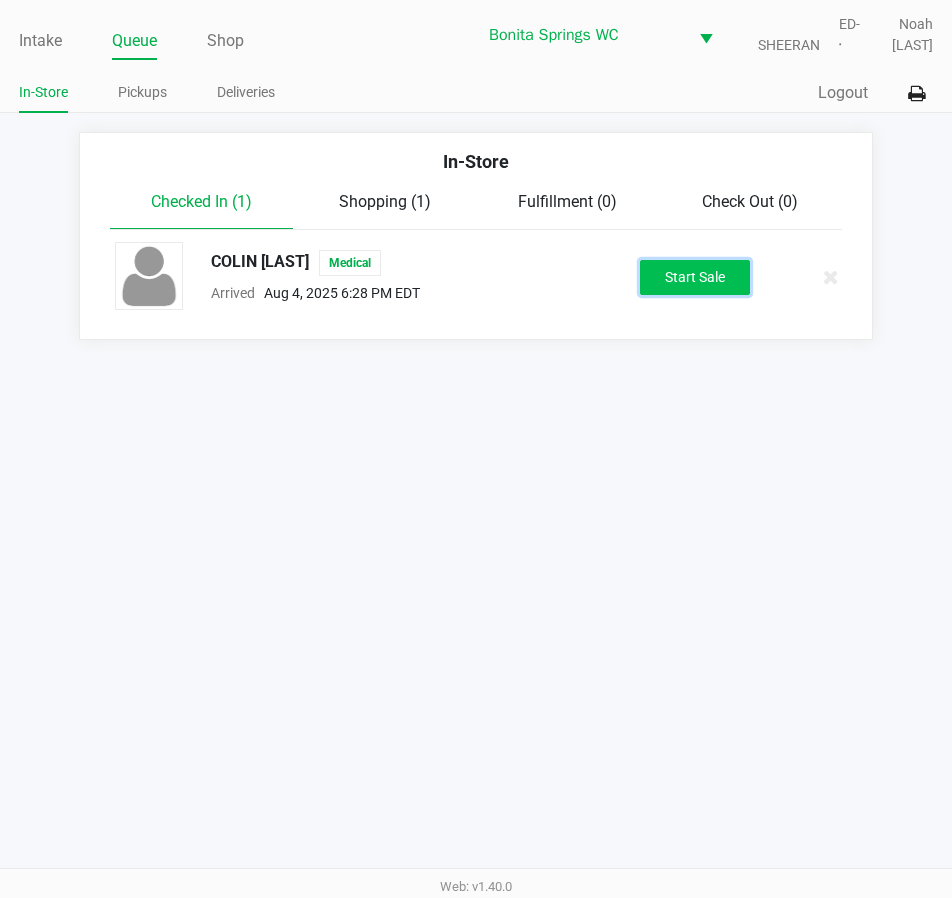 click on "Start Sale" 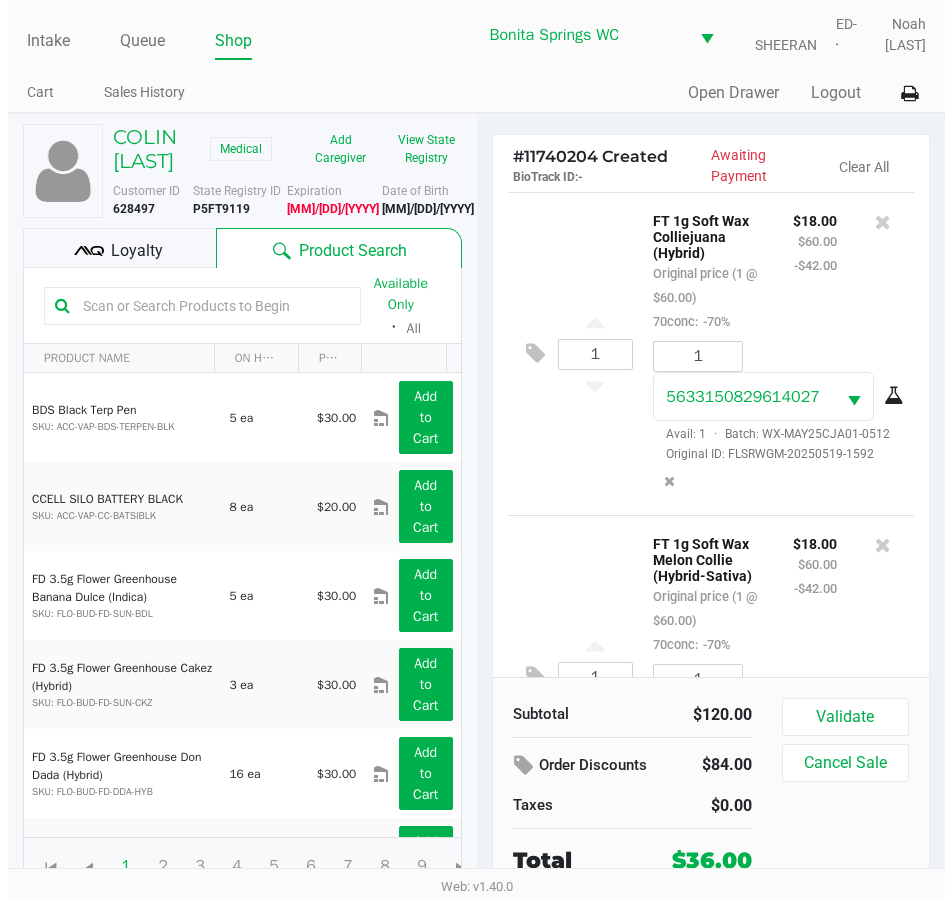 scroll, scrollTop: 202, scrollLeft: 0, axis: vertical 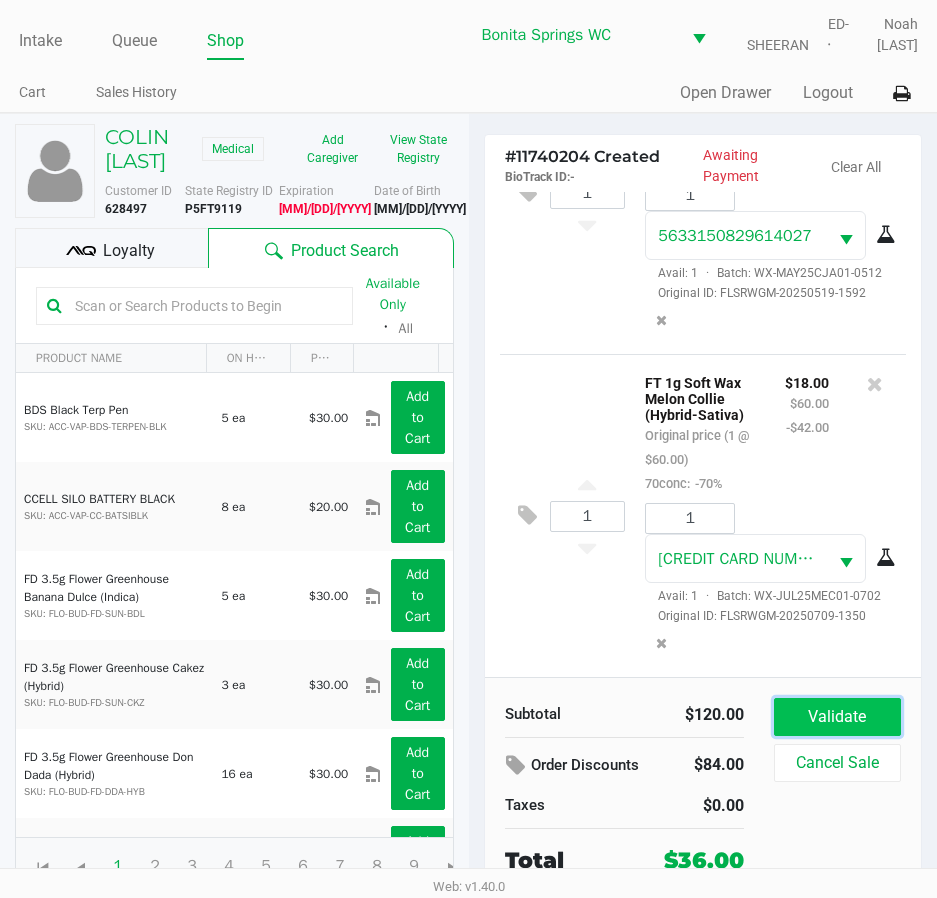 click on "Validate" 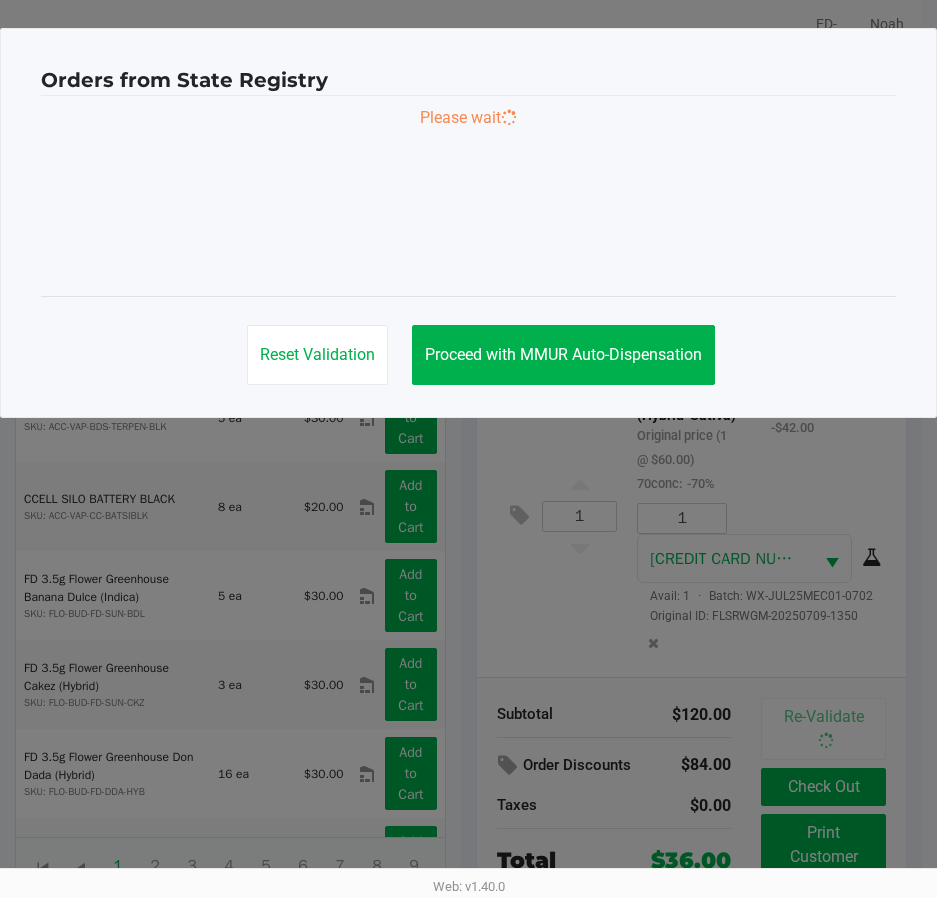 scroll, scrollTop: 232, scrollLeft: 0, axis: vertical 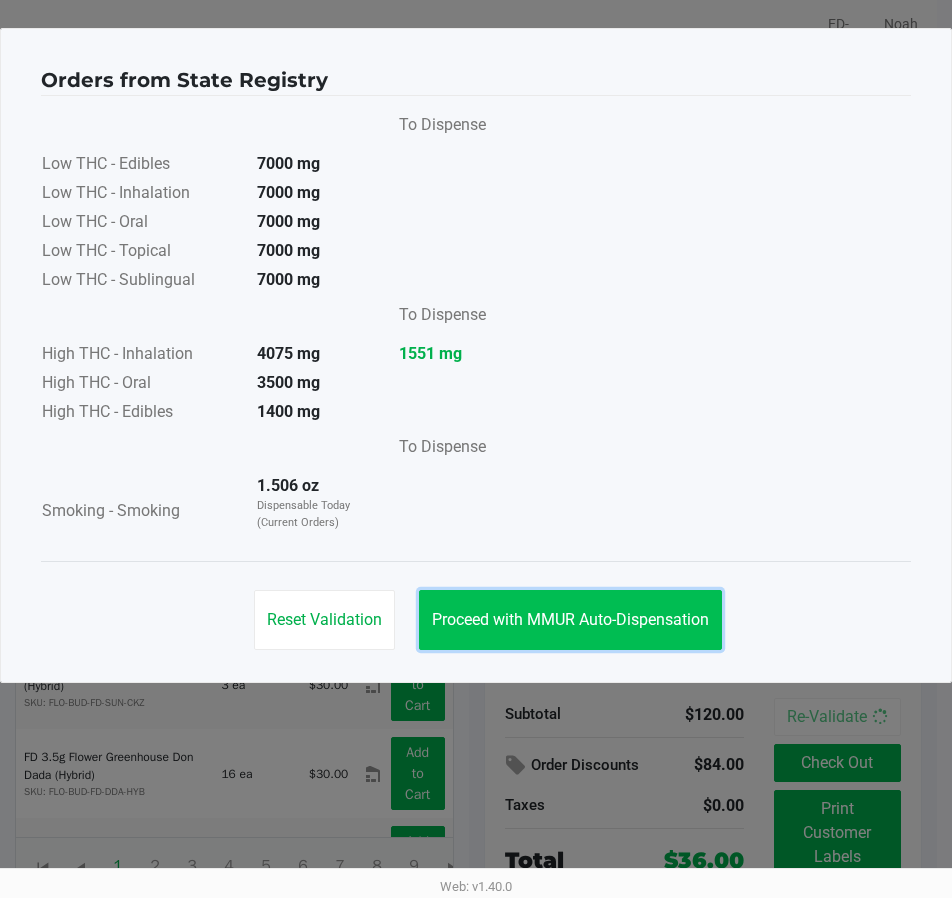 click on "Proceed with MMUR Auto-Dispensation" 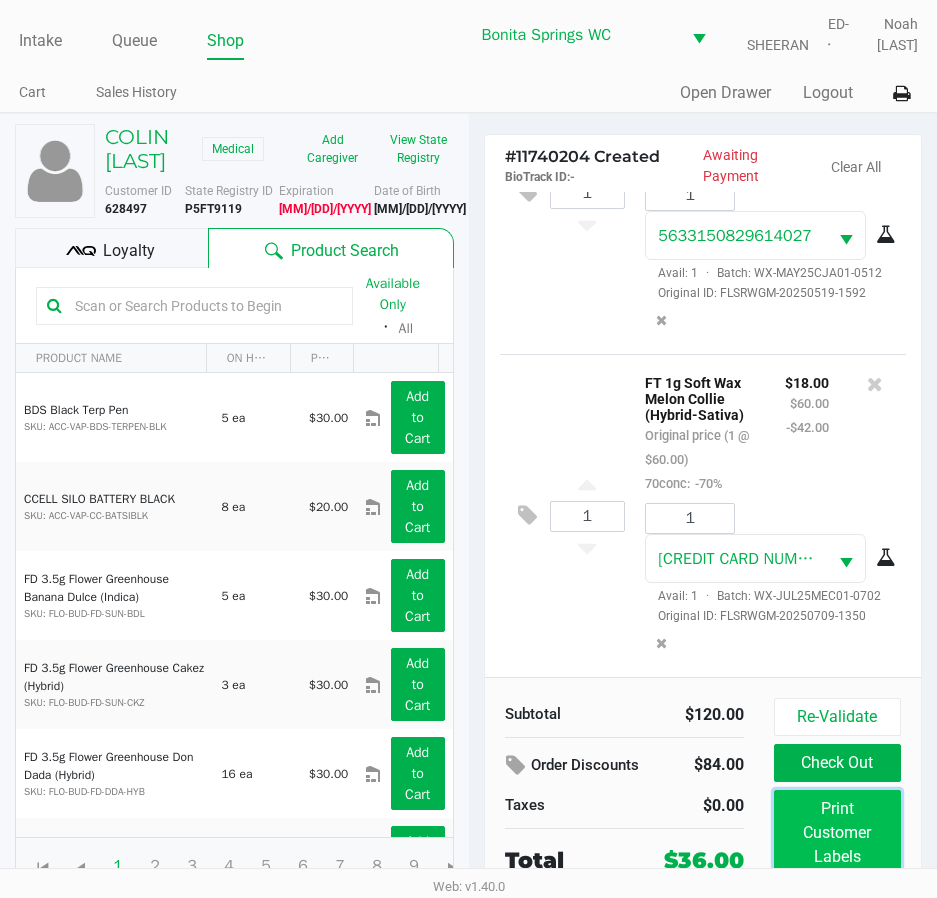 click on "Print Customer Labels" 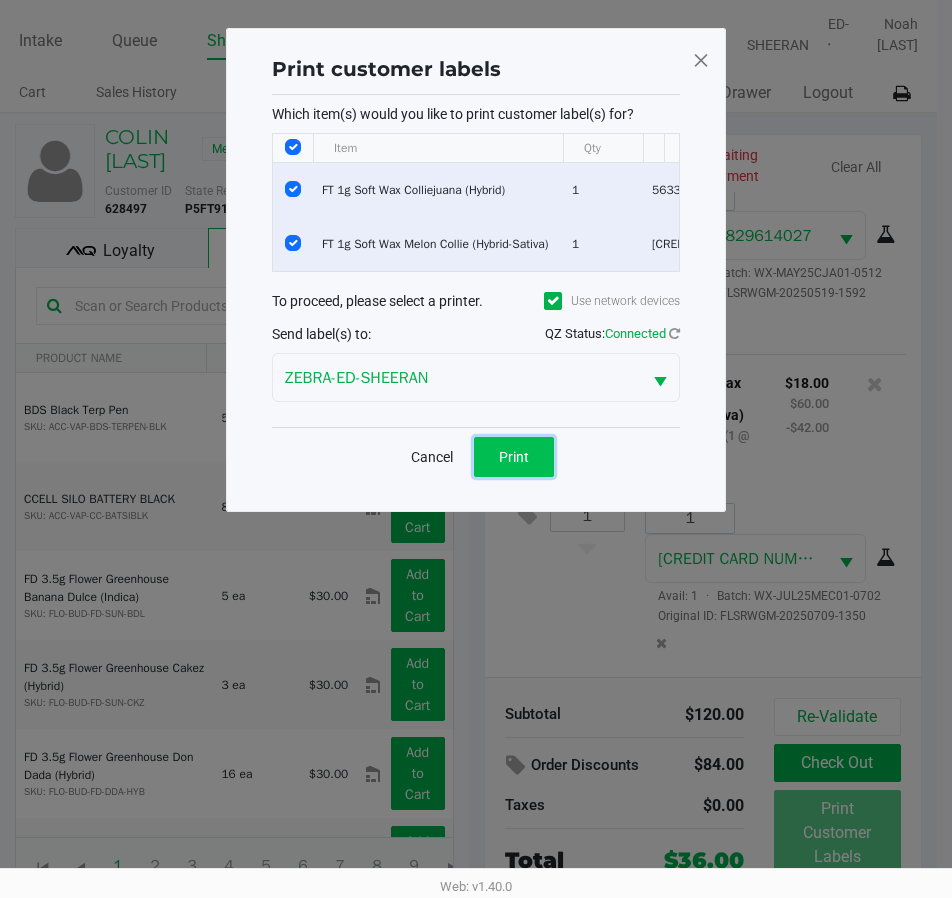 click on "Print" 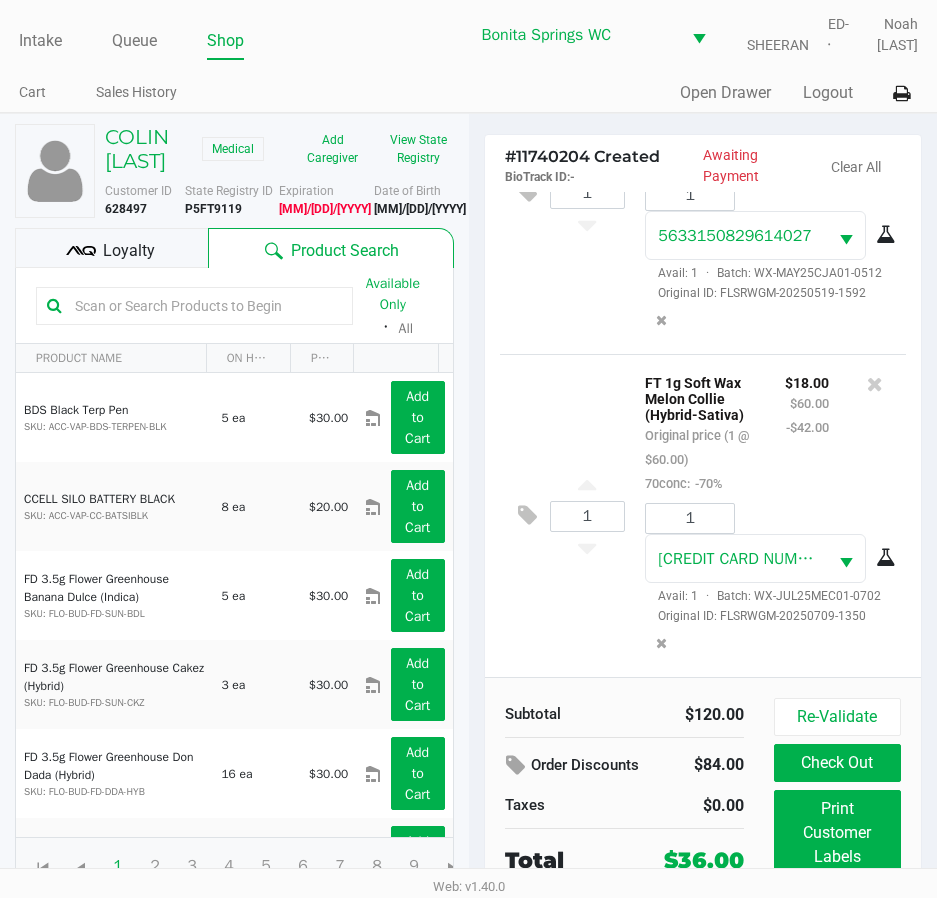 click on "Loyalty" 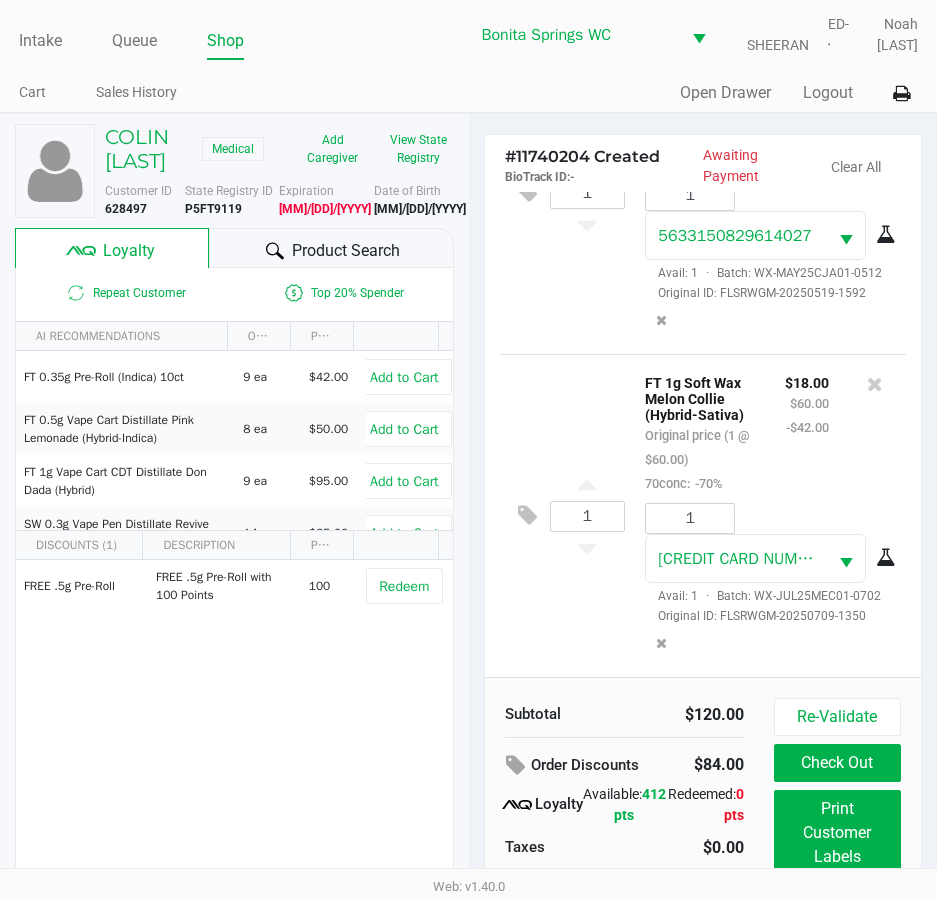 scroll, scrollTop: 45, scrollLeft: 0, axis: vertical 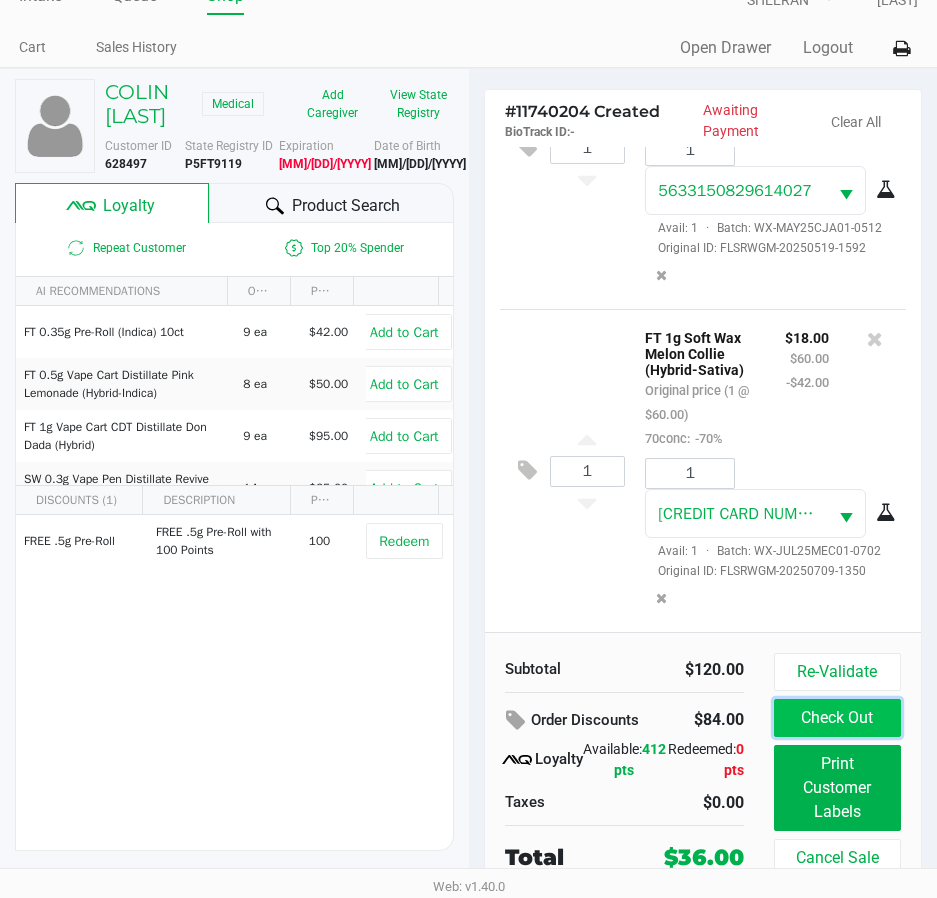 click on "Check Out" 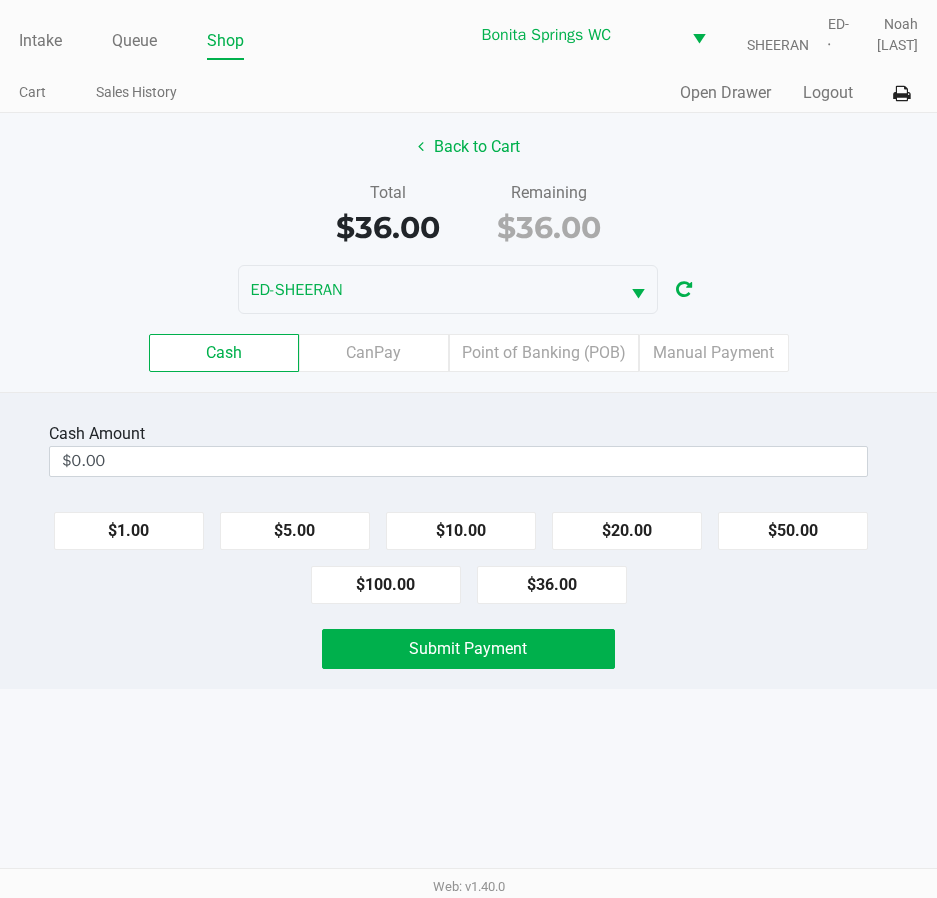 scroll, scrollTop: 0, scrollLeft: 0, axis: both 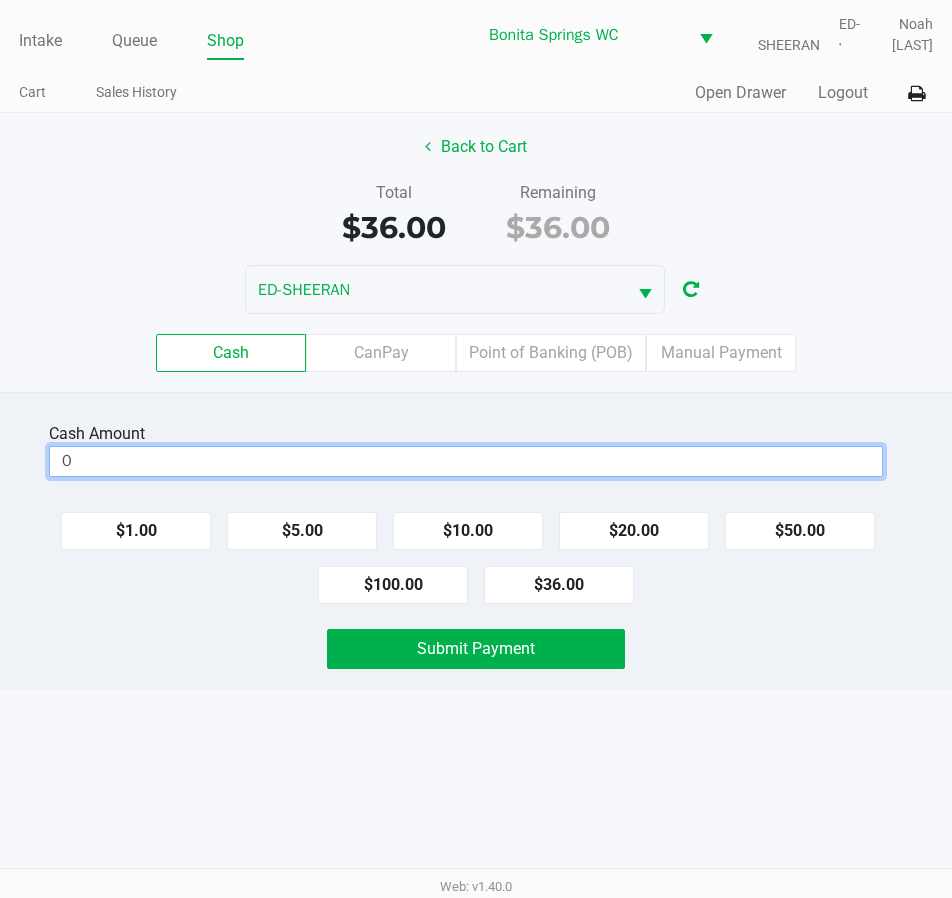 click on "0" at bounding box center [466, 461] 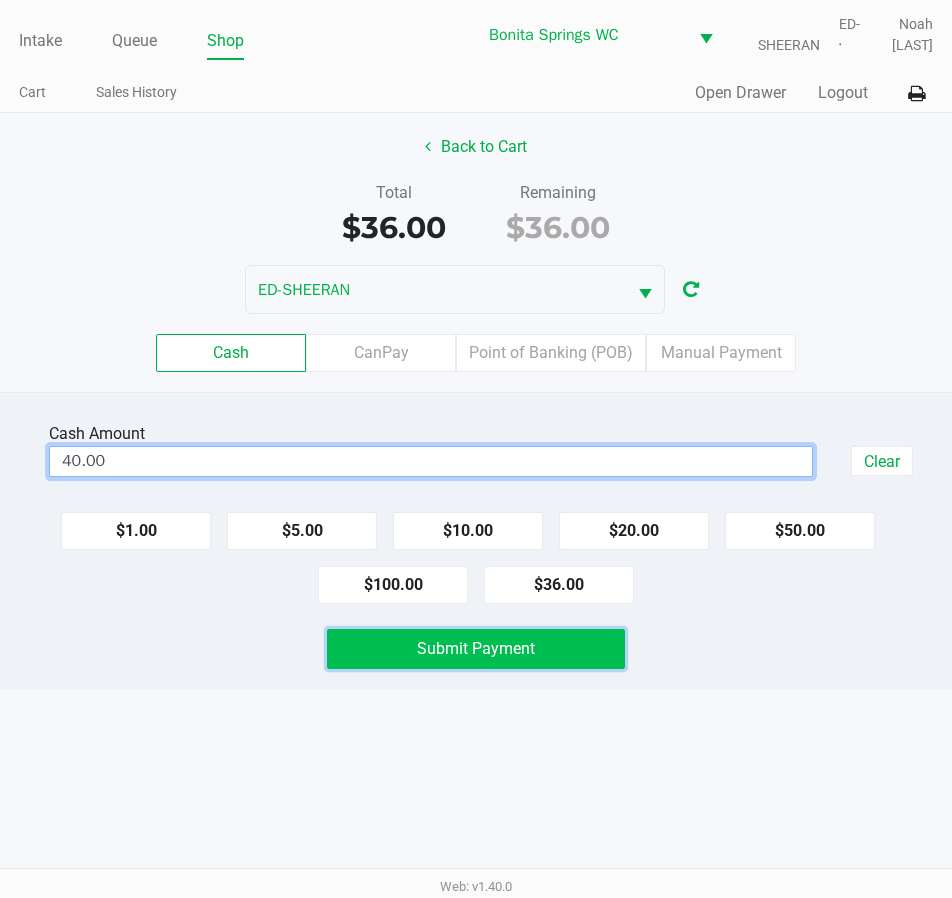 type on "$40.00" 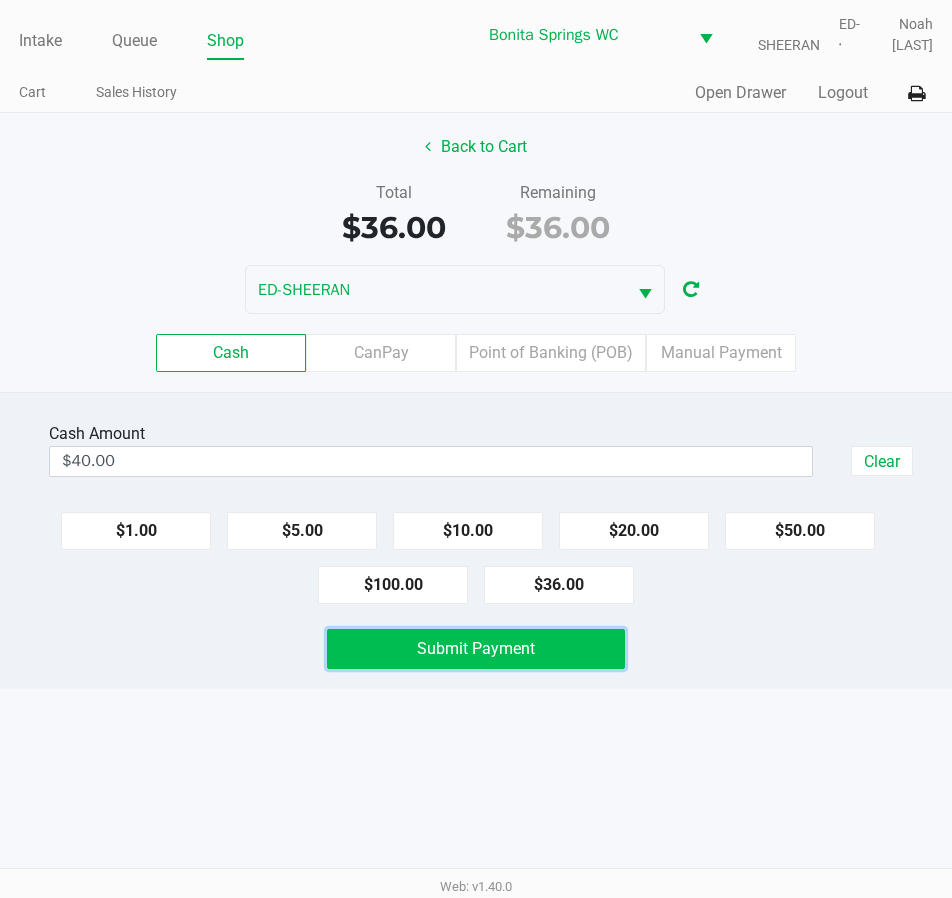 click on "Submit Payment" 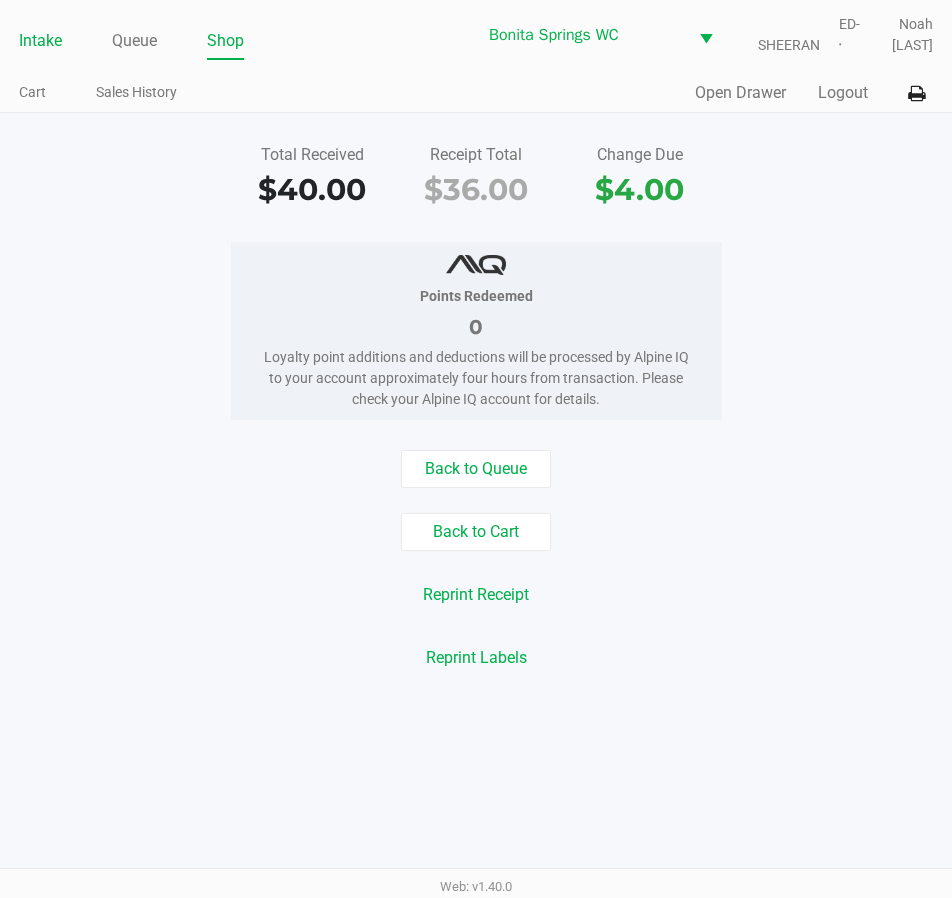 click on "Intake" 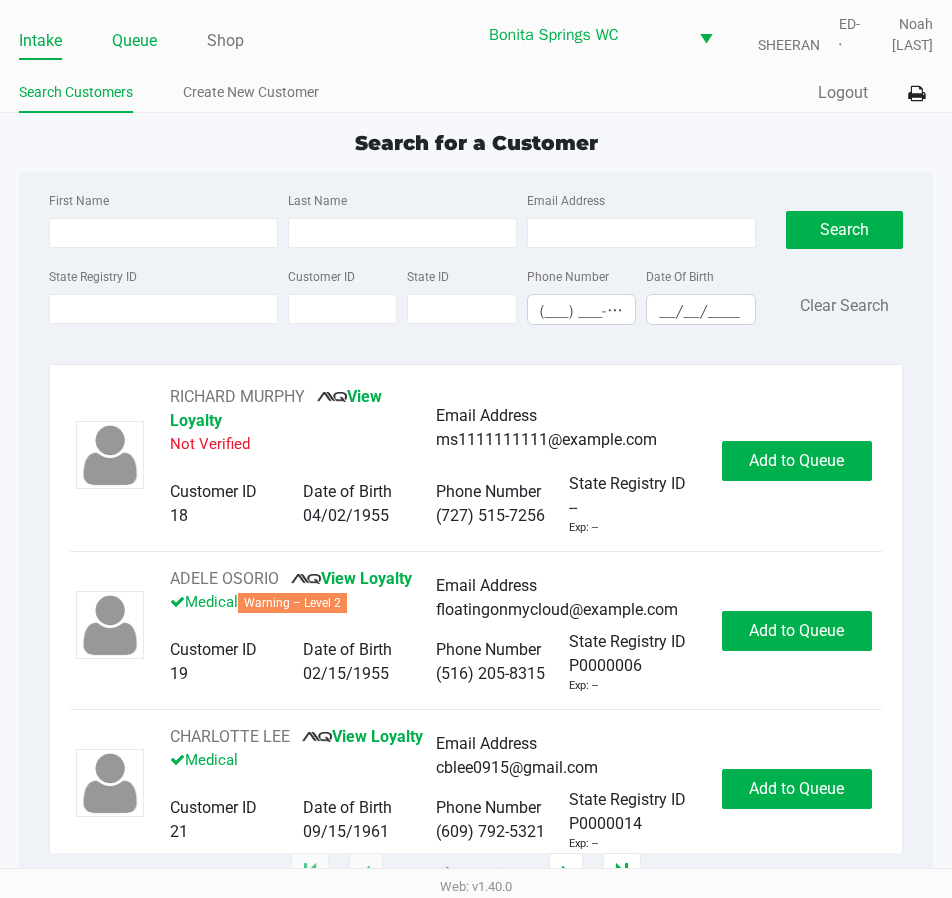 click on "Queue" 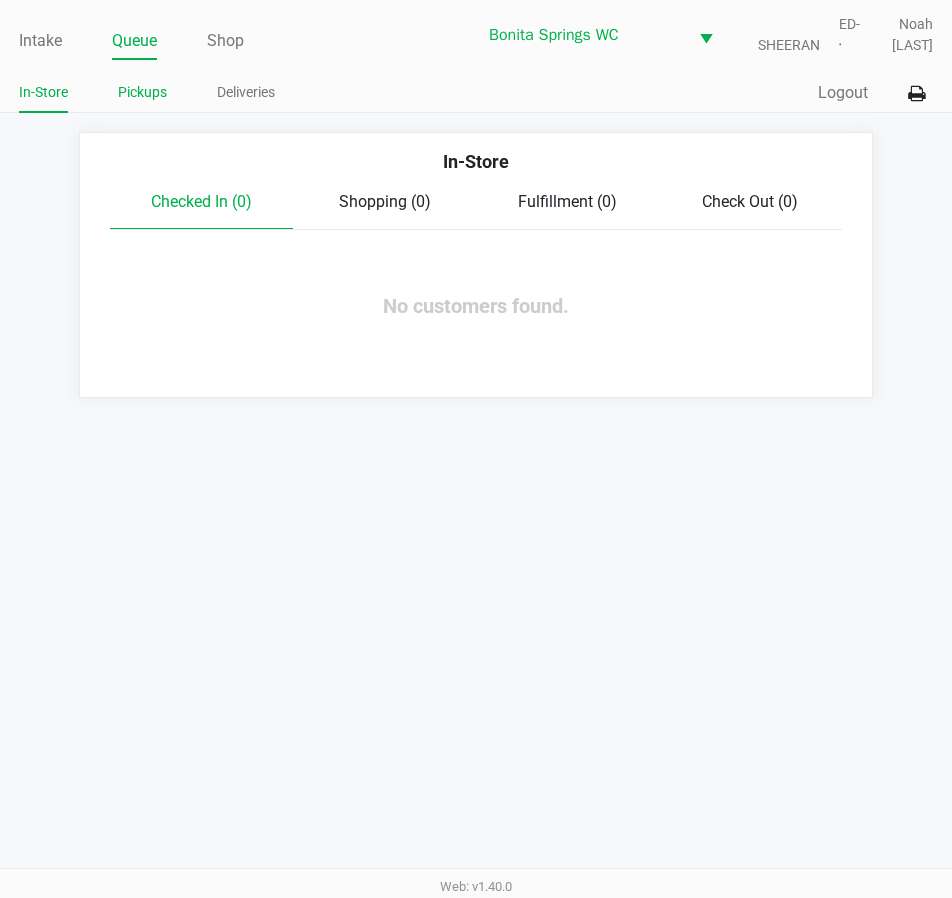 click on "Pickups" 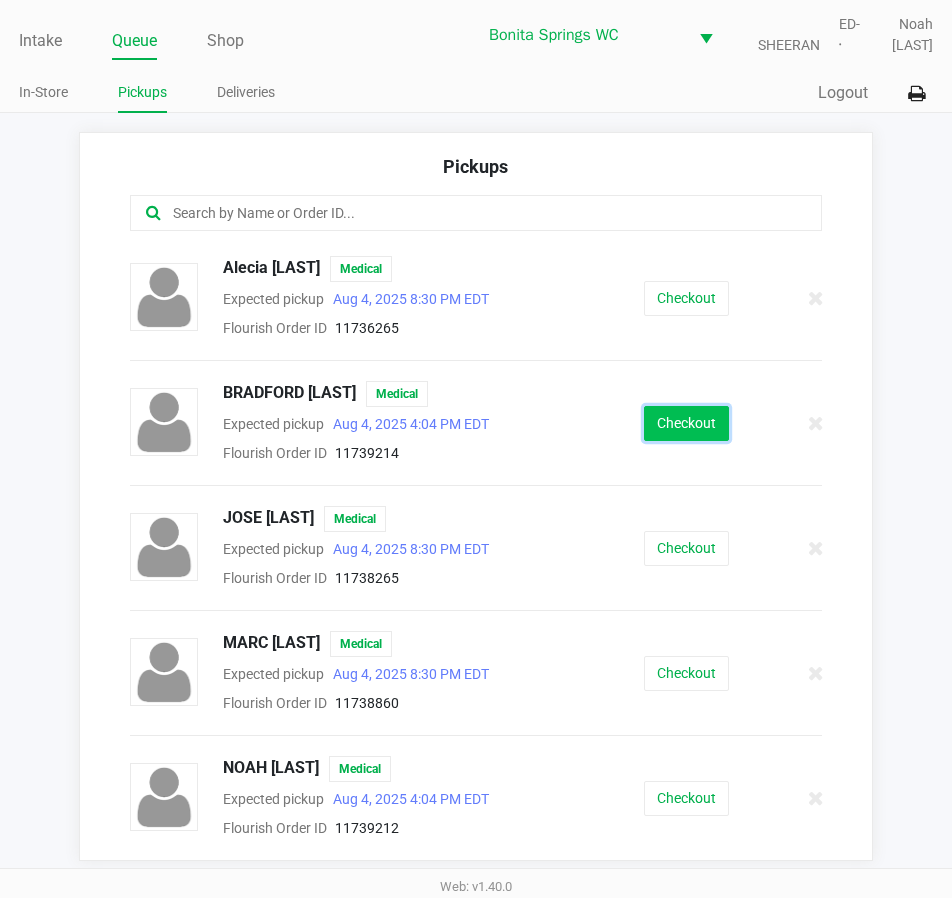 click on "Checkout" 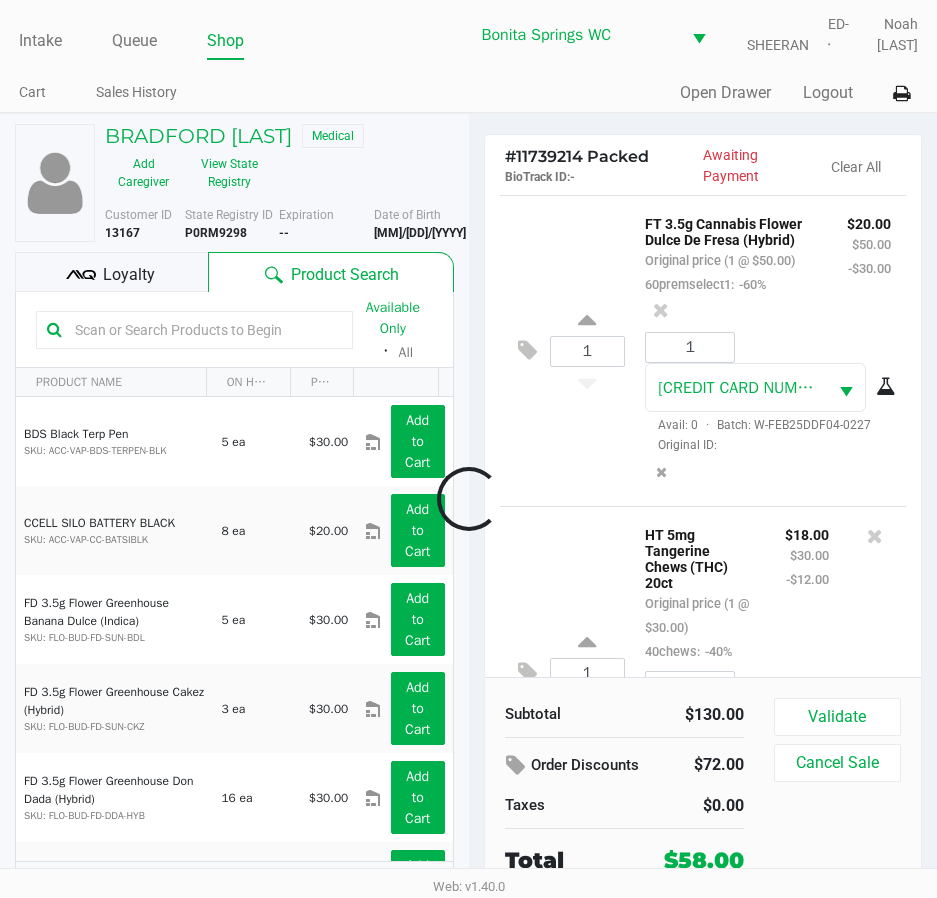 scroll, scrollTop: 661, scrollLeft: 0, axis: vertical 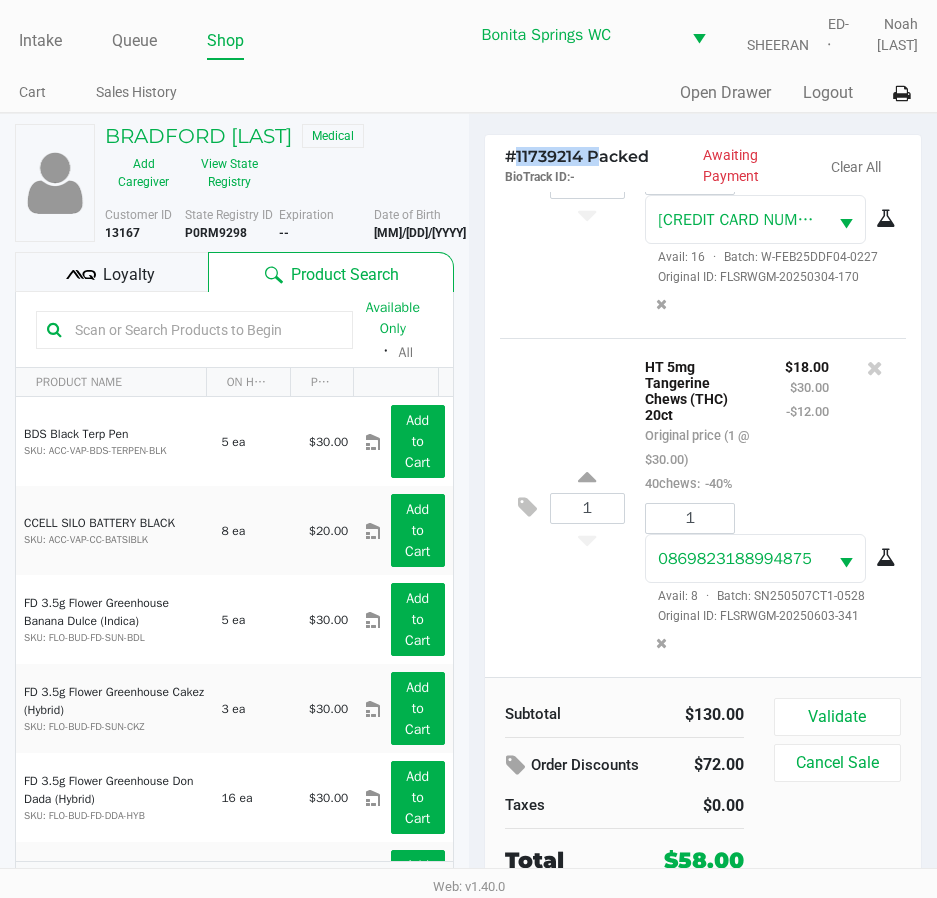 drag, startPoint x: 516, startPoint y: 156, endPoint x: 590, endPoint y: 153, distance: 74.06078 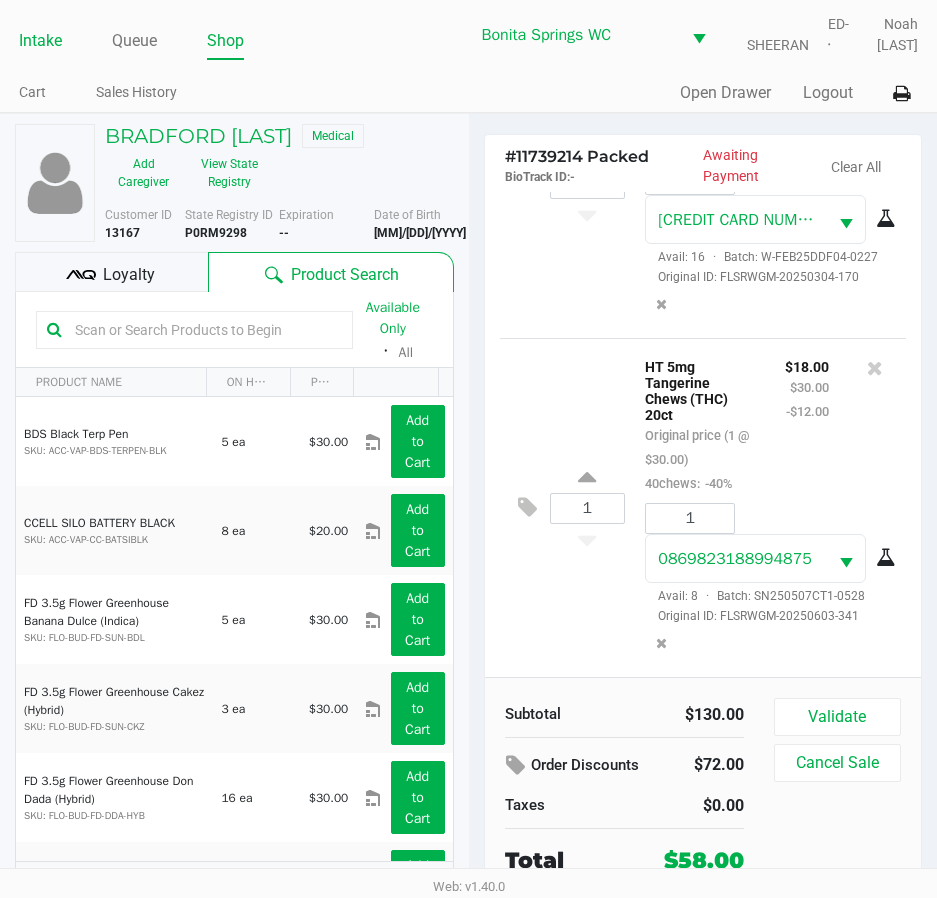 click on "Intake" 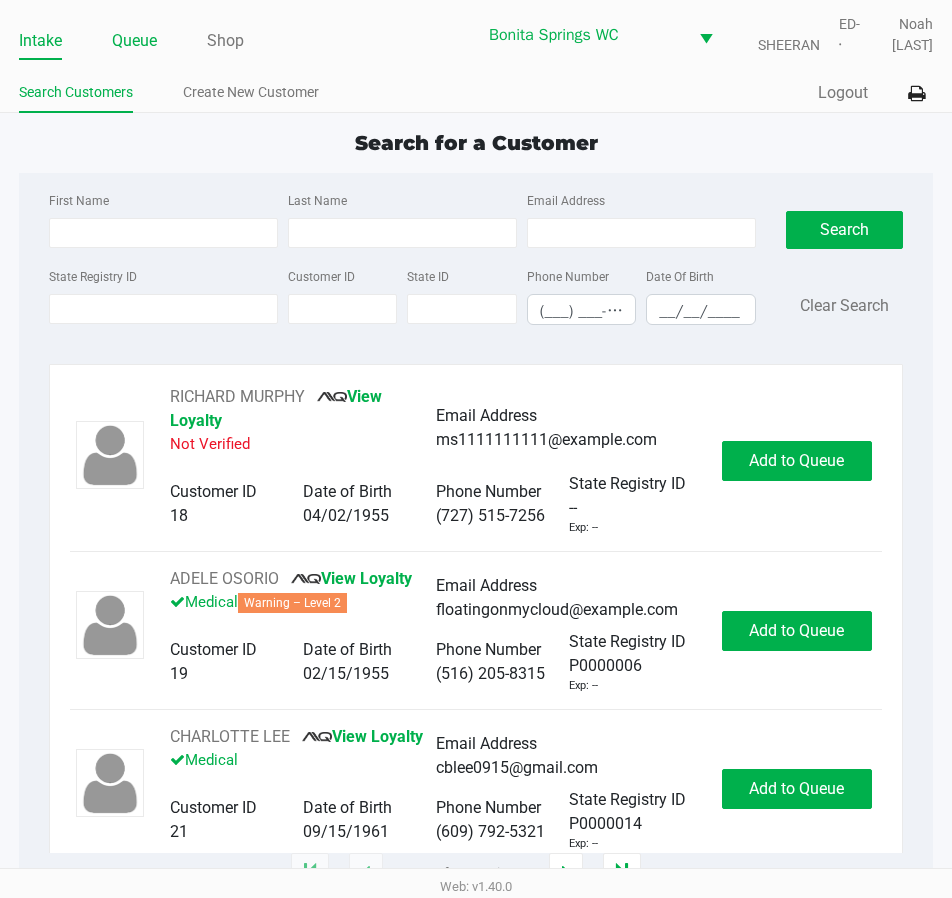 click on "Queue" 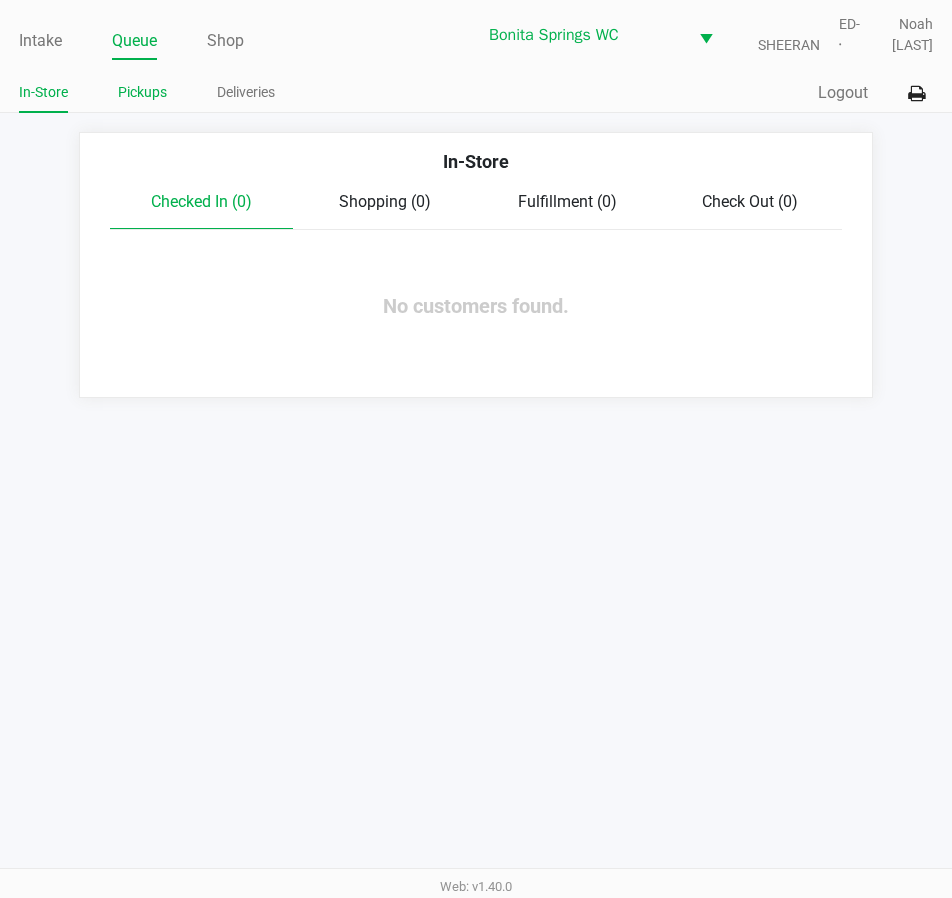 click on "Pickups" 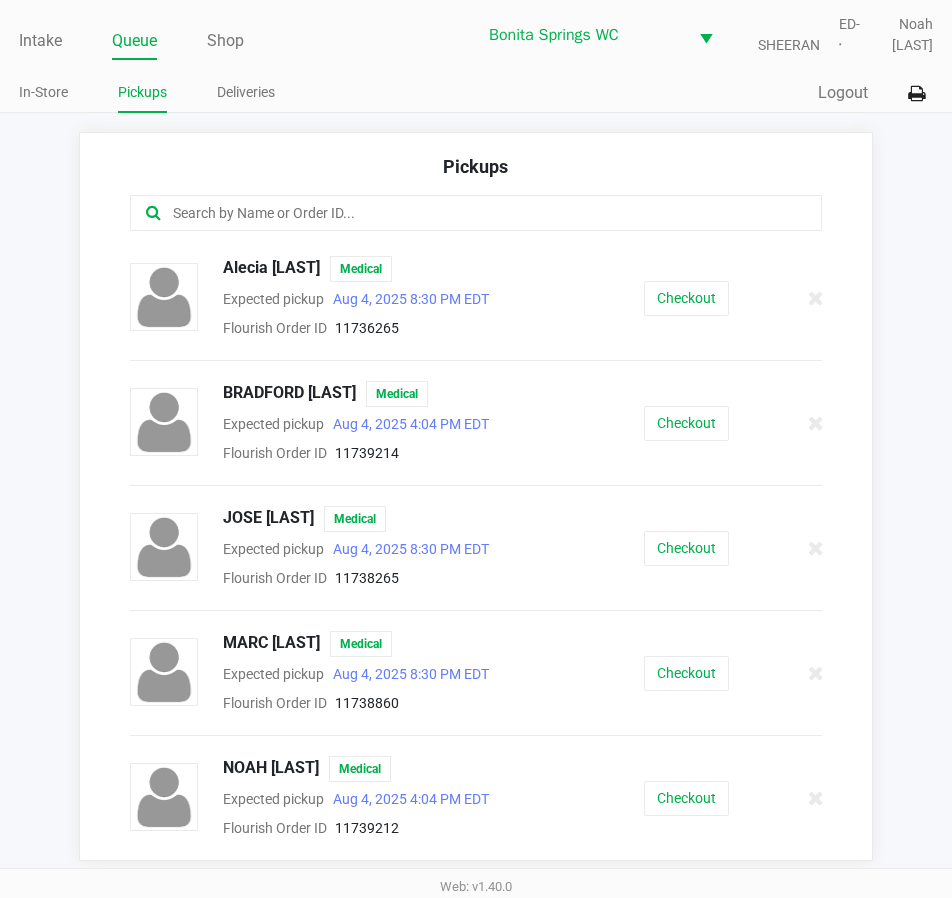 click 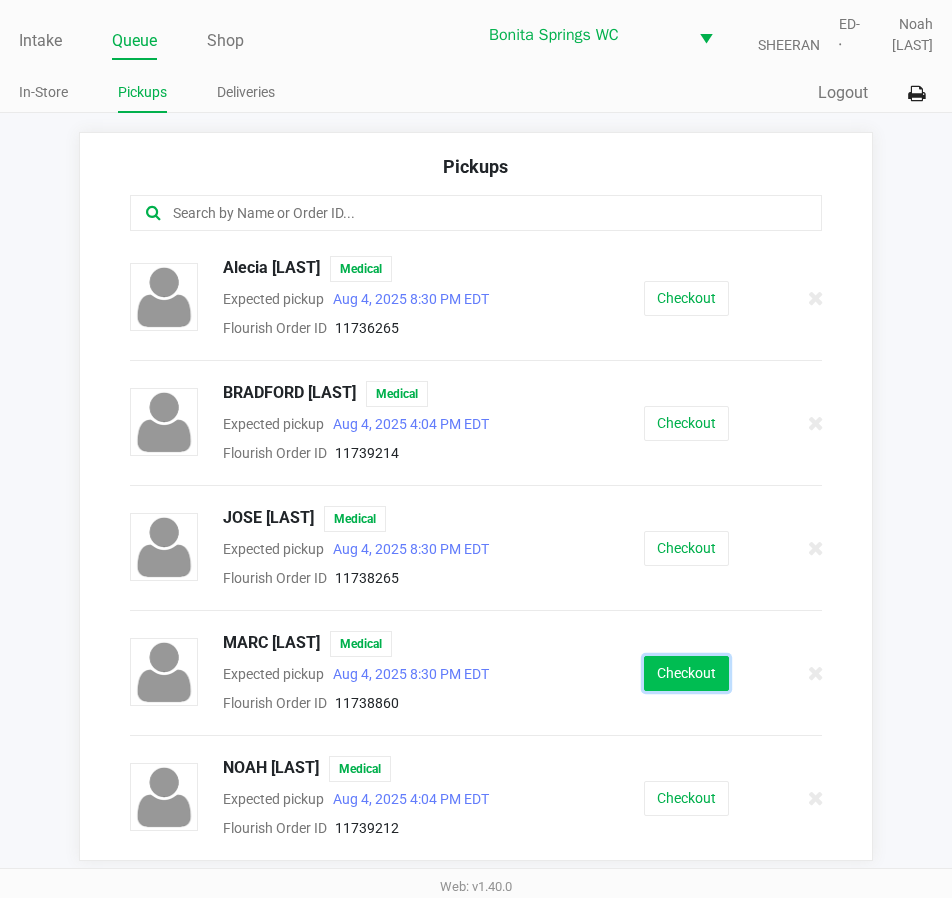 click on "Checkout" 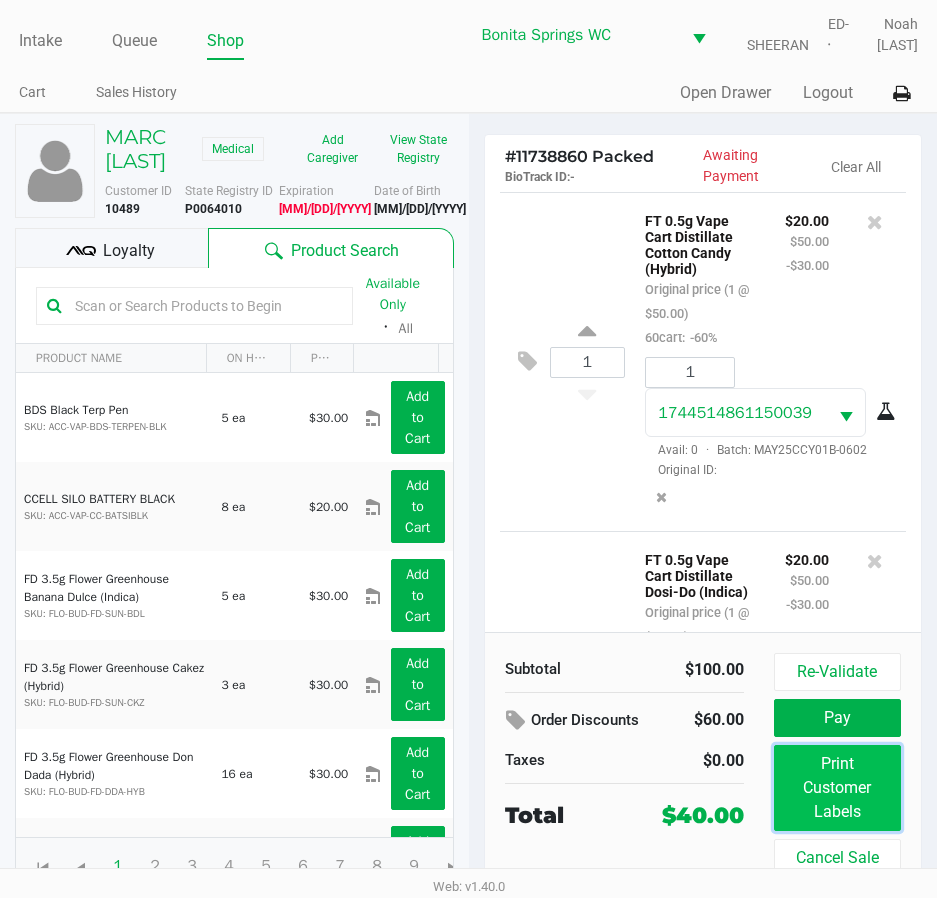 click on "Print Customer Labels" 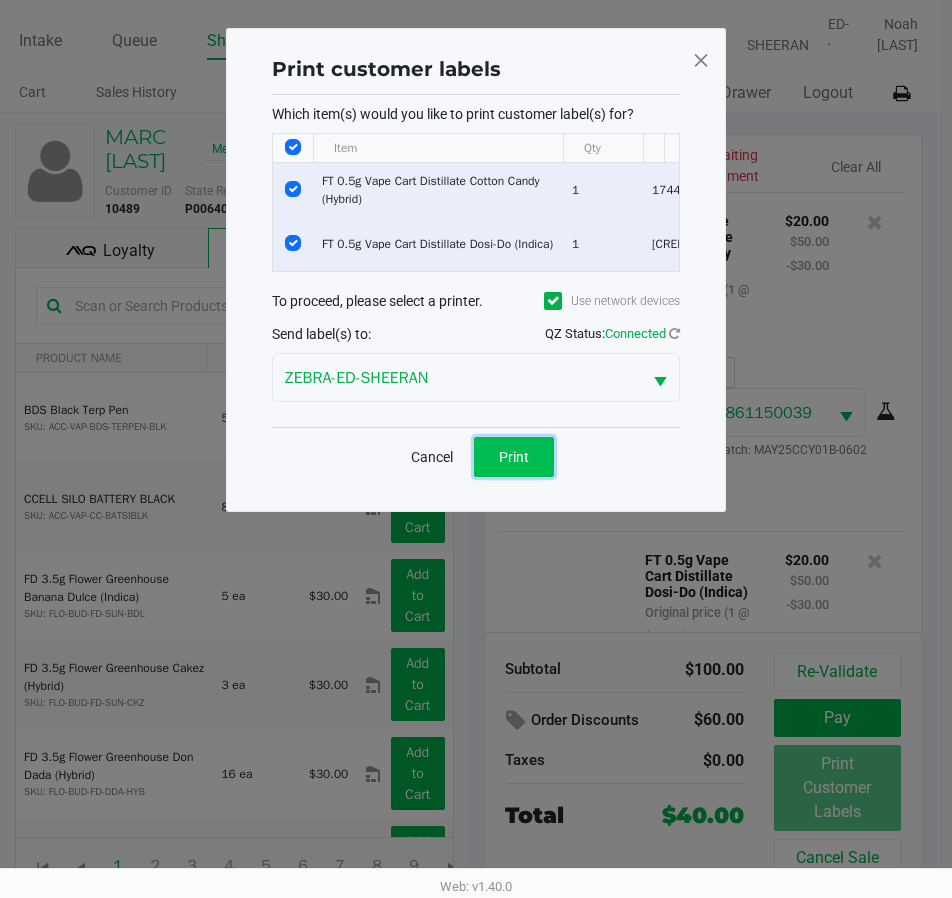 click on "Print" 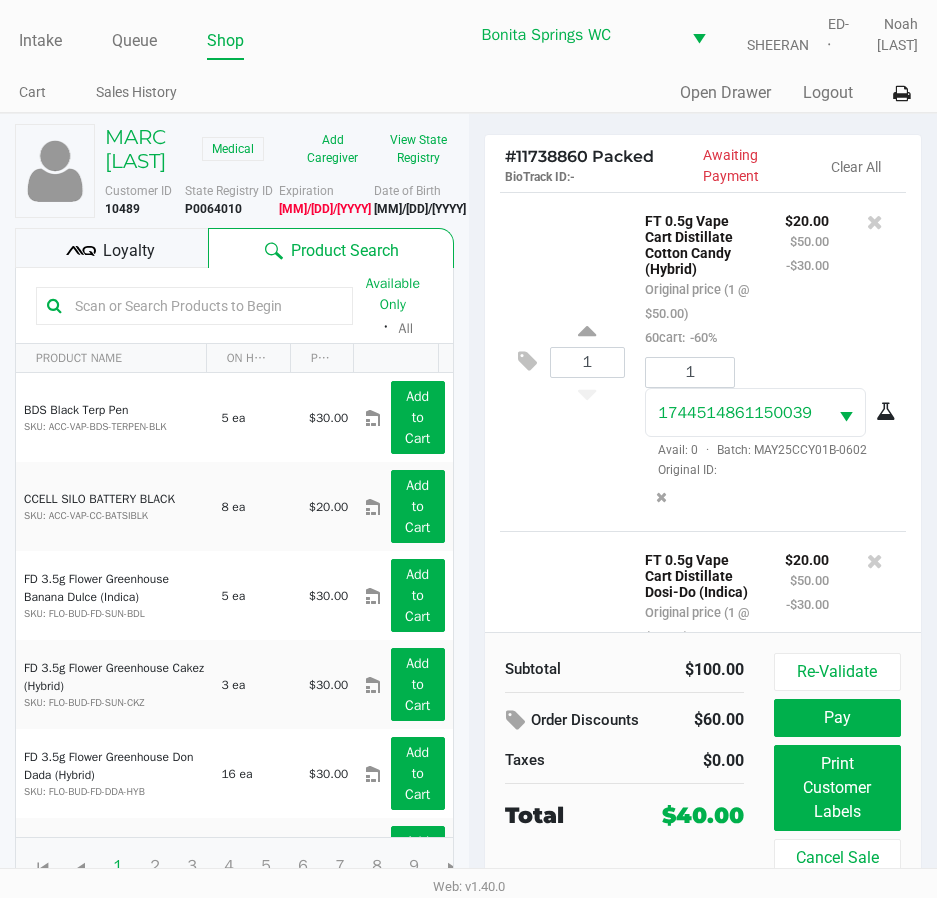 click on "Loyalty" 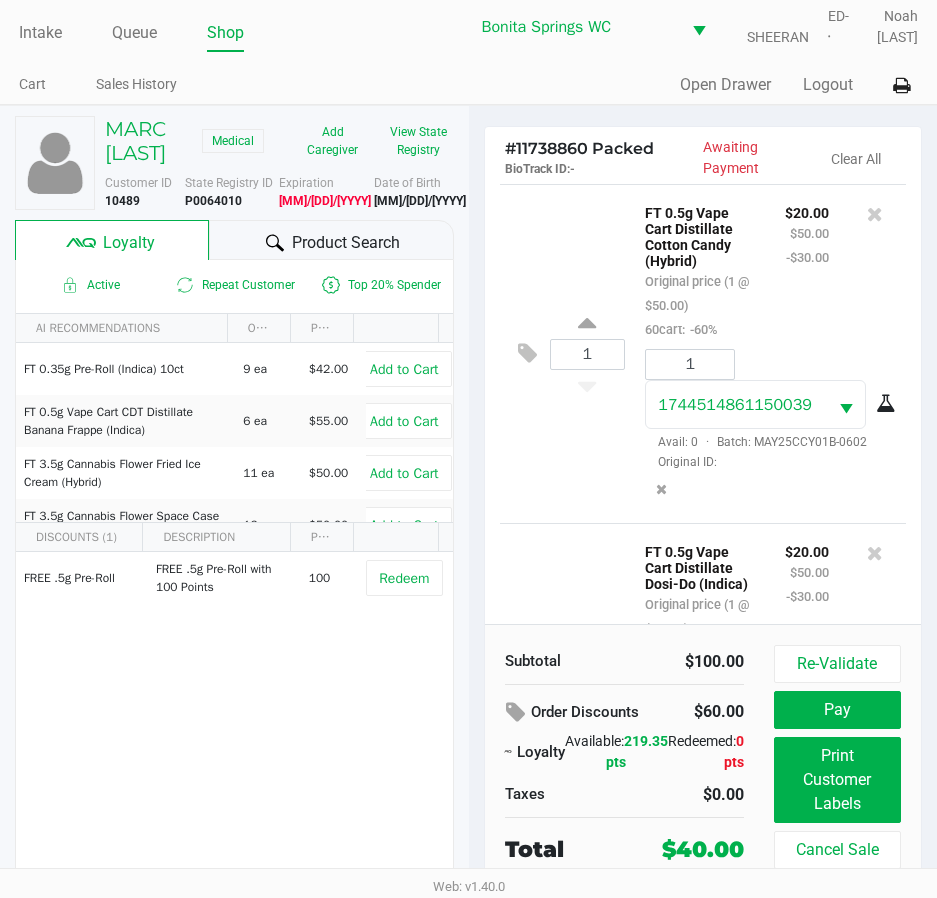 scroll, scrollTop: 32, scrollLeft: 0, axis: vertical 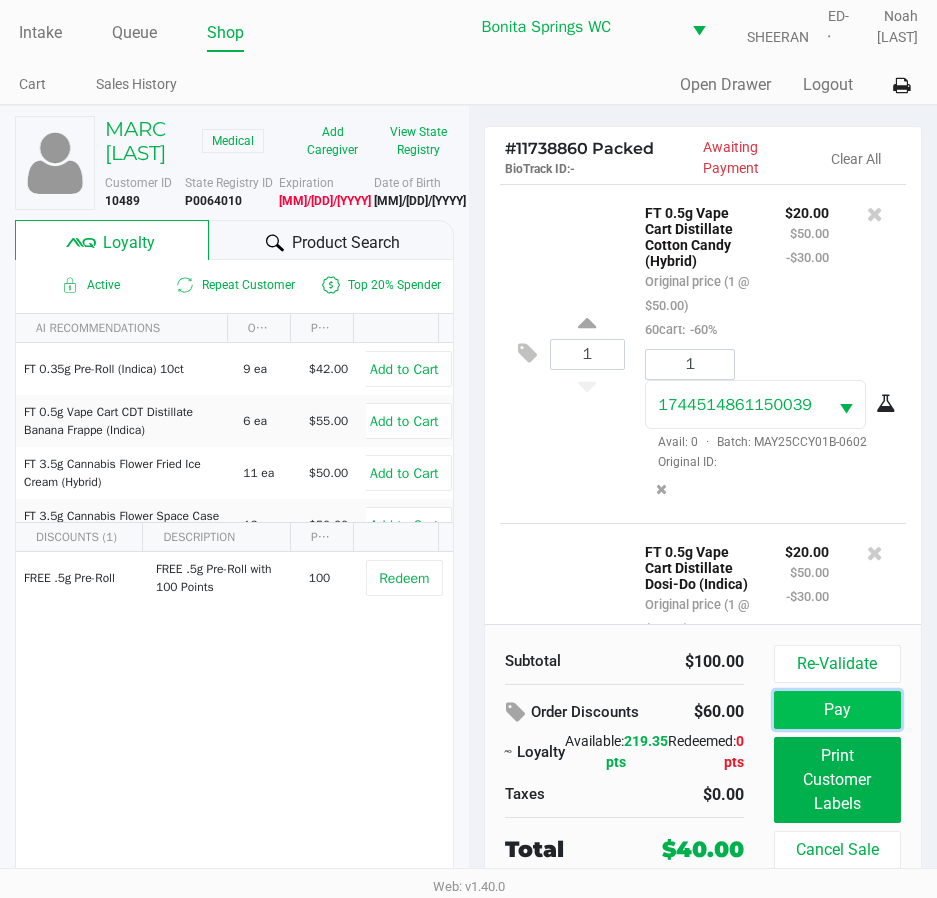 click on "Pay" 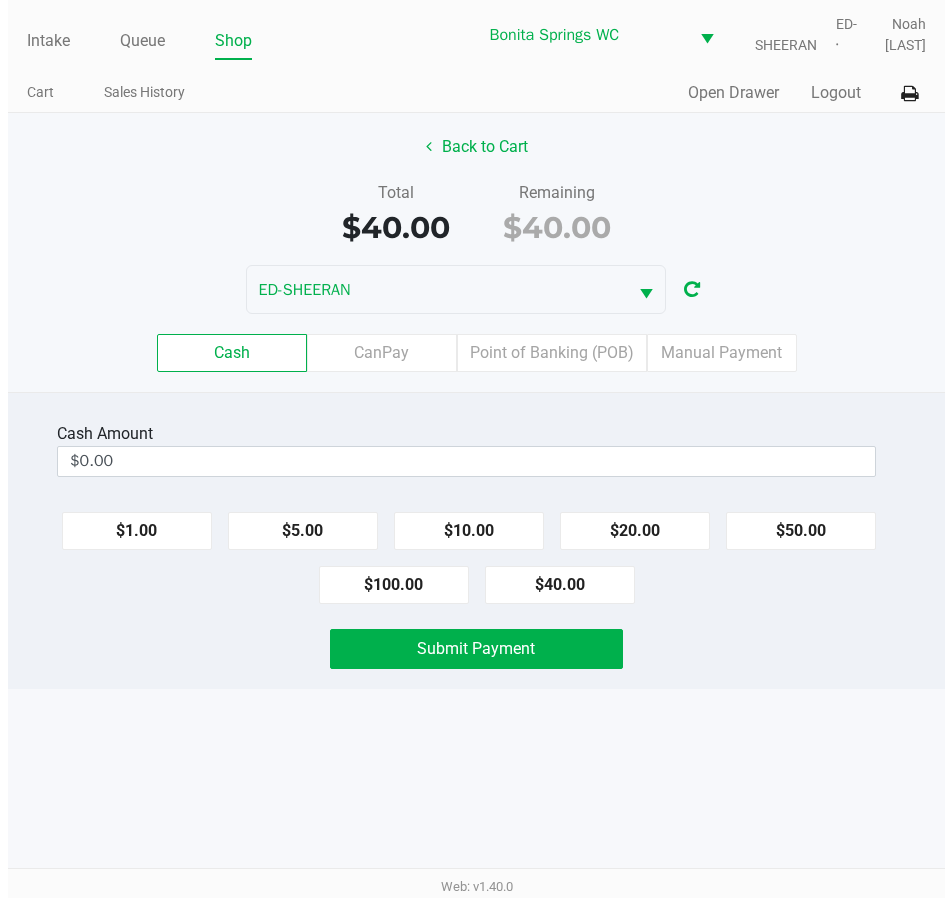 scroll, scrollTop: 0, scrollLeft: 0, axis: both 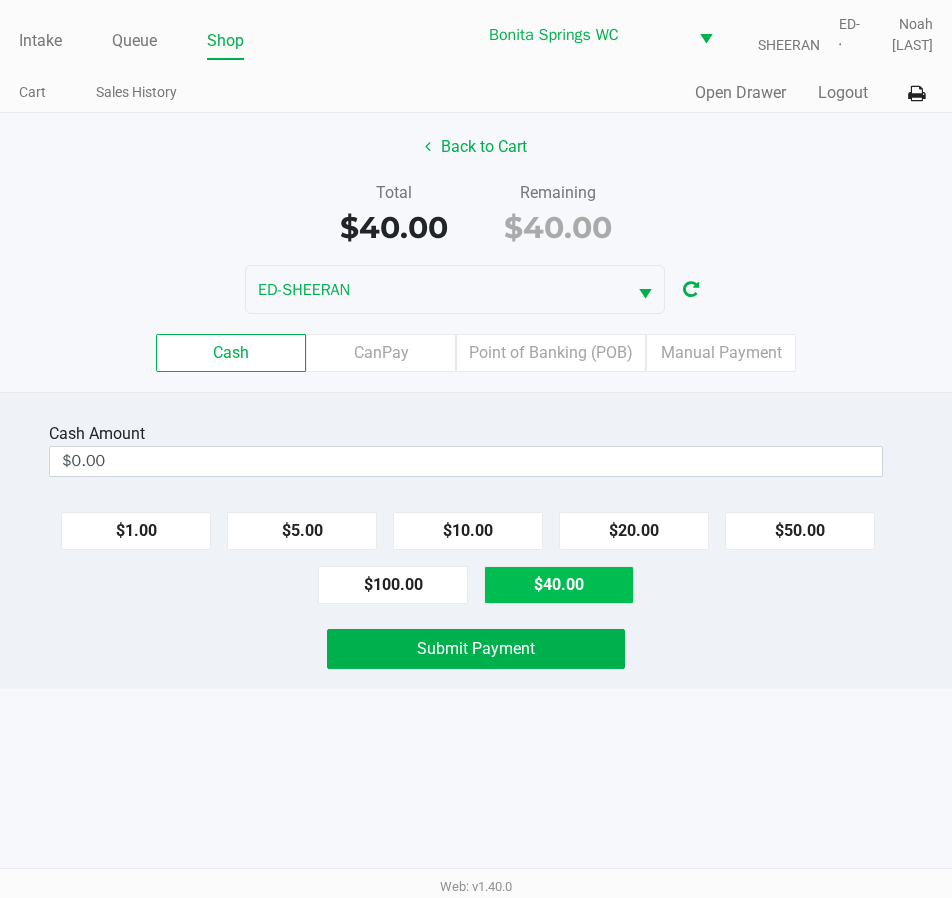 drag, startPoint x: 538, startPoint y: 567, endPoint x: 538, endPoint y: 596, distance: 29 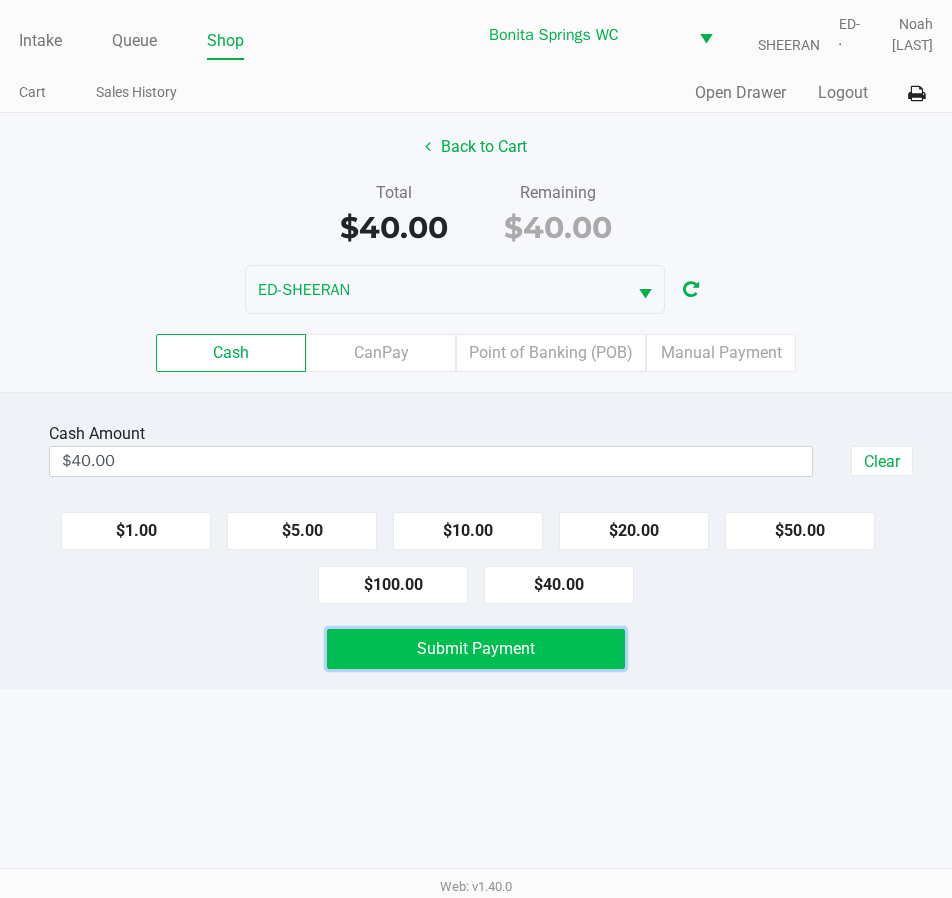 click on "Submit Payment" 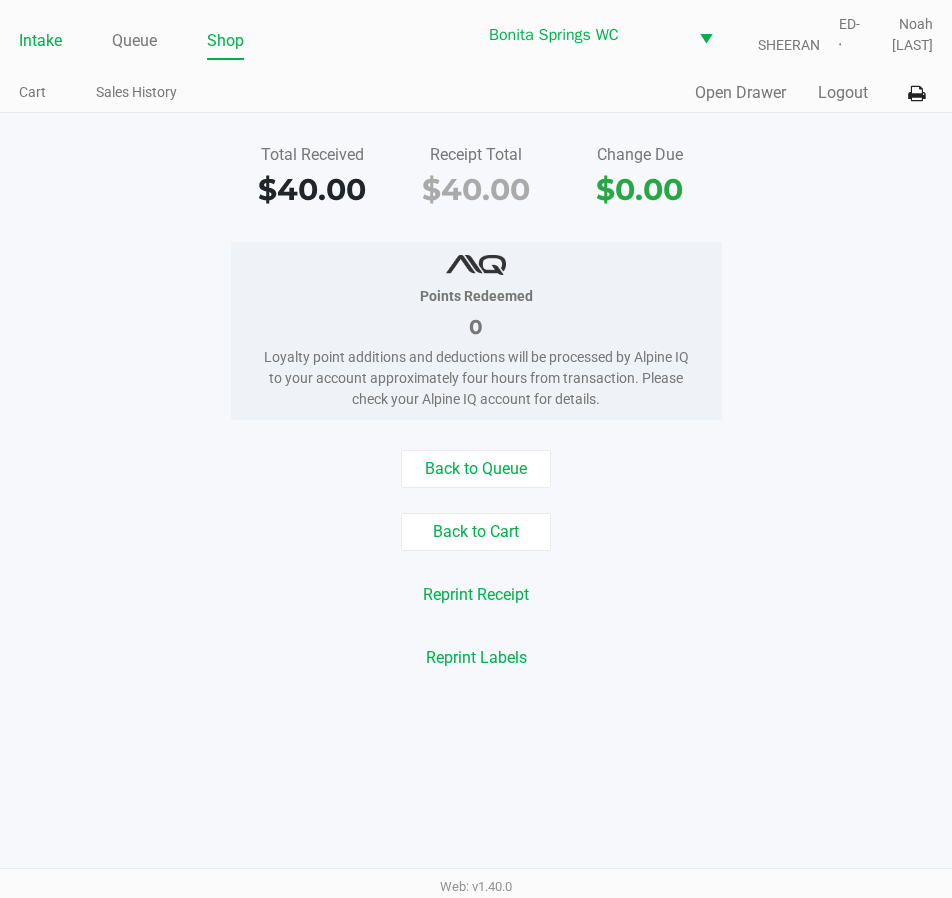 click on "Intake" 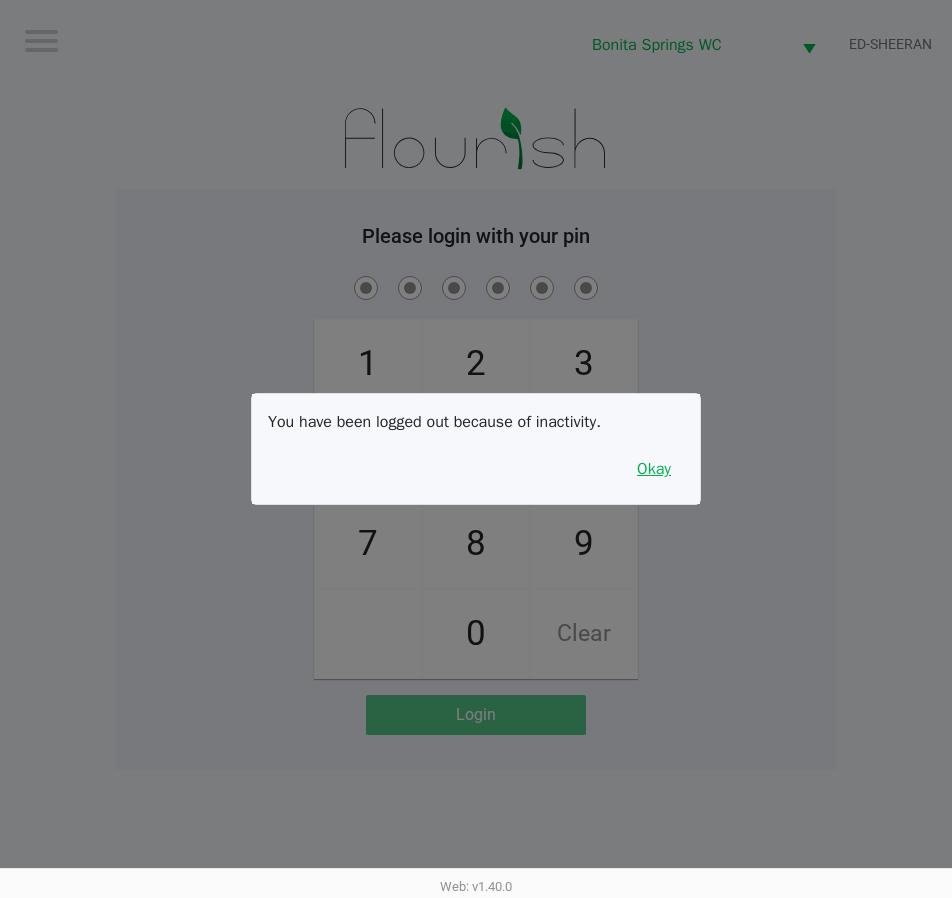 click on "Okay" at bounding box center (654, 469) 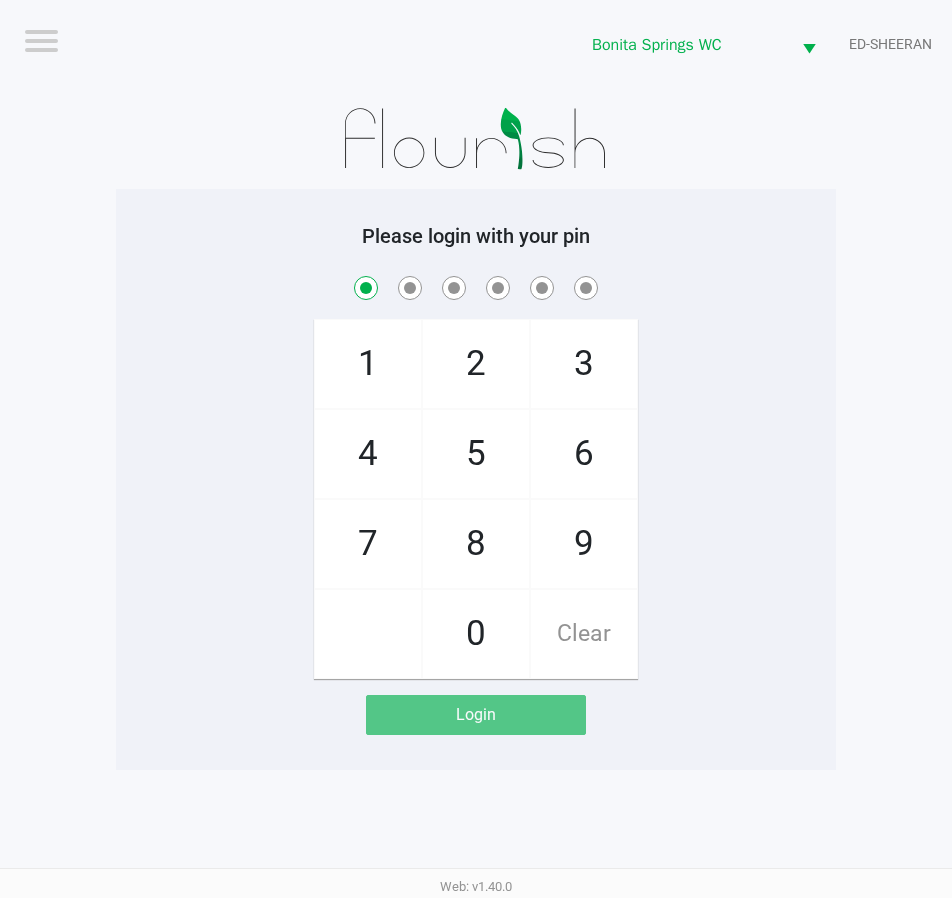 checkbox on "true" 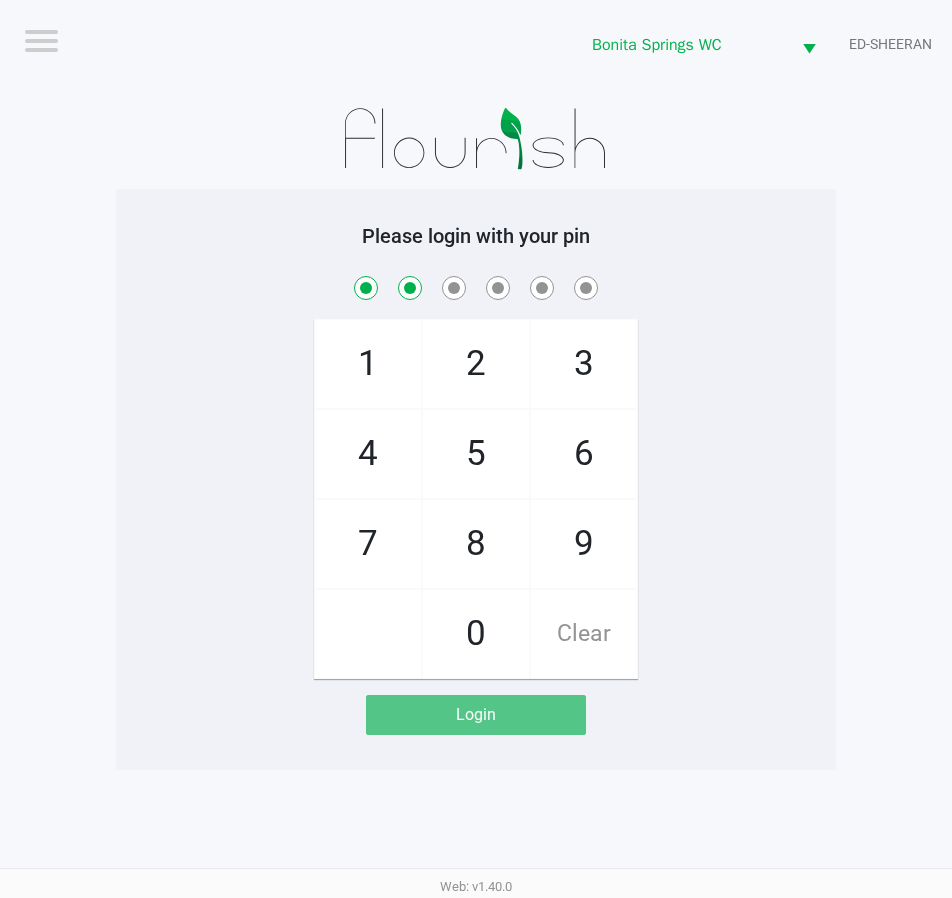 checkbox on "true" 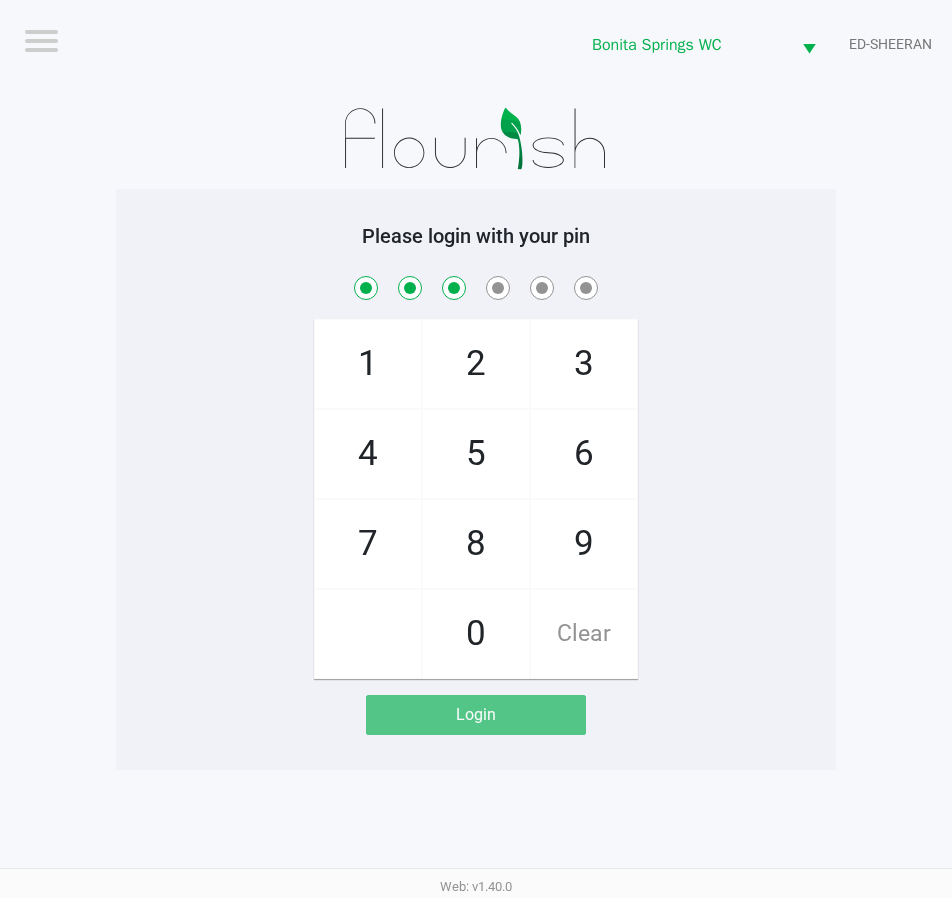checkbox on "true" 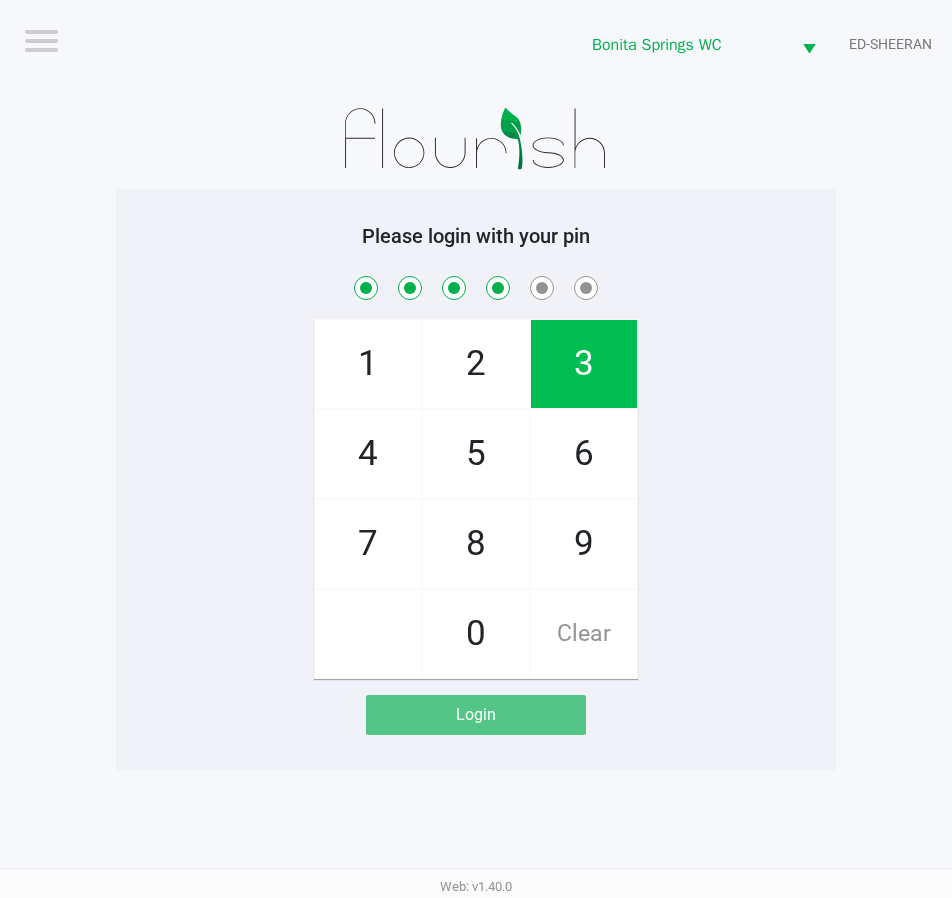 checkbox on "true" 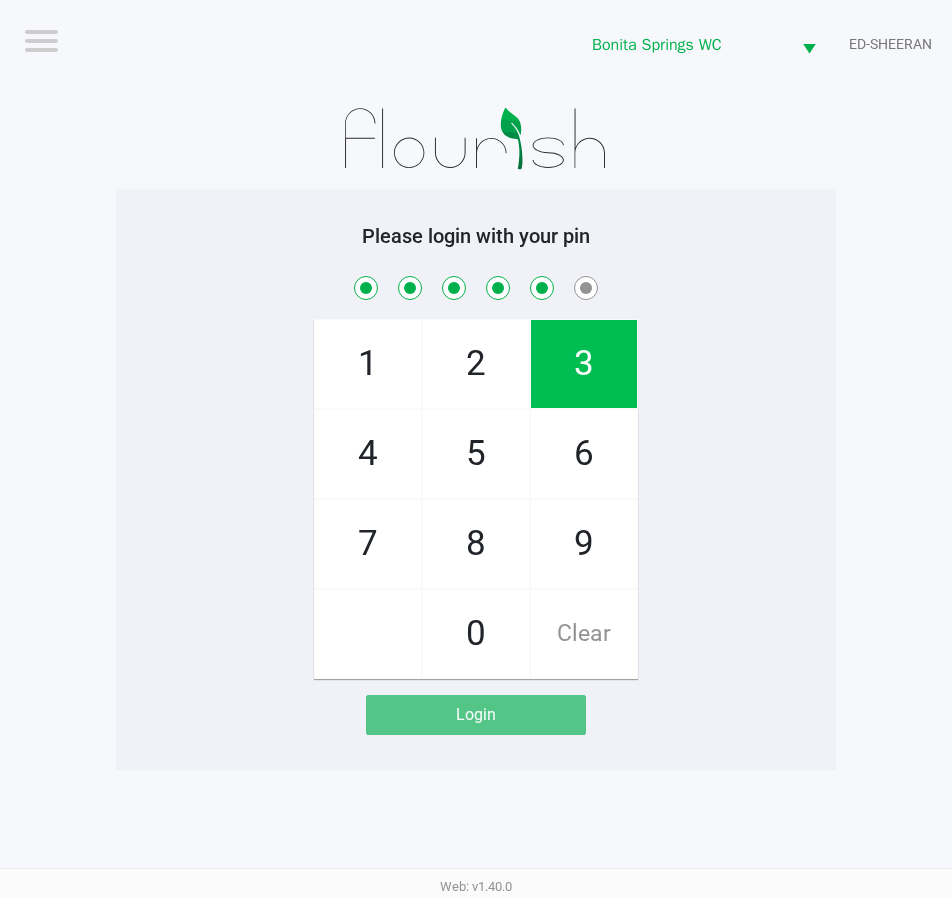 checkbox on "true" 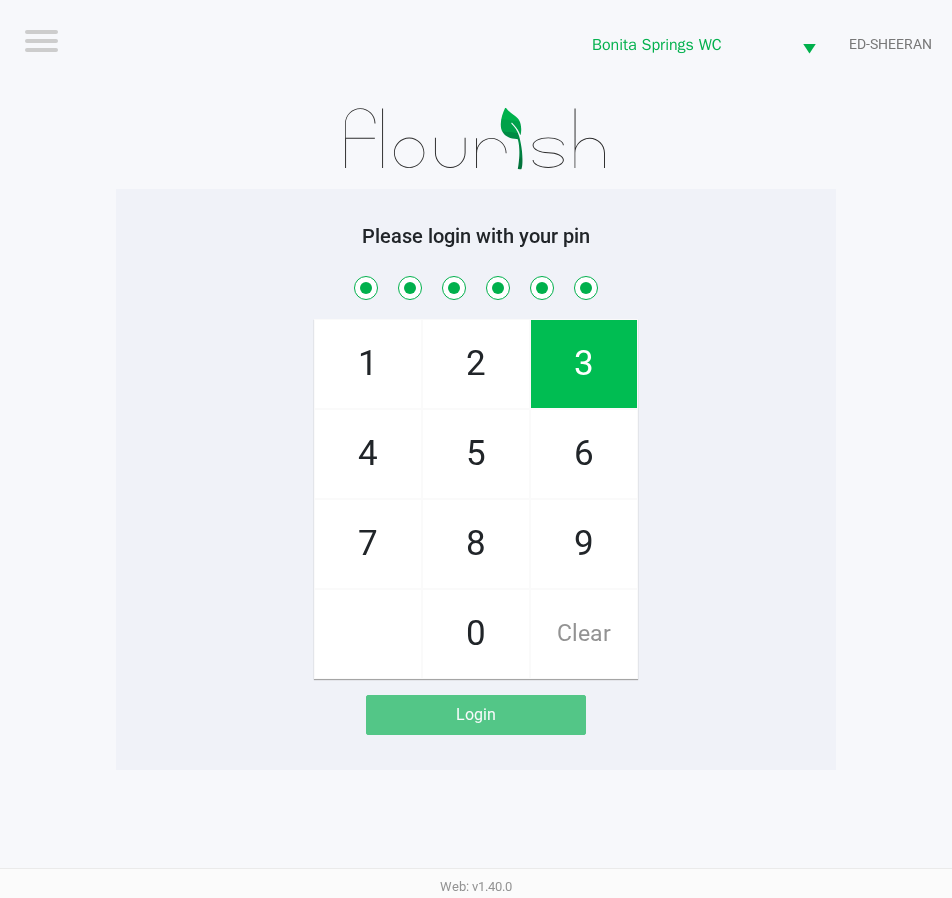 checkbox on "true" 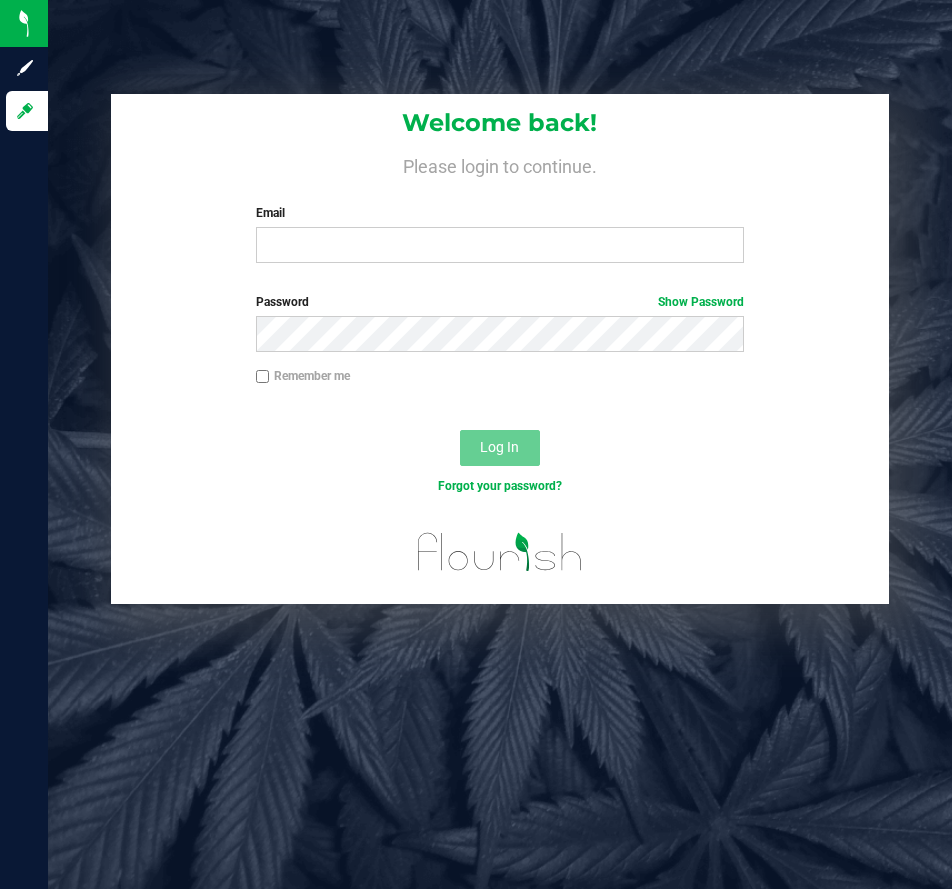 scroll, scrollTop: 0, scrollLeft: 0, axis: both 